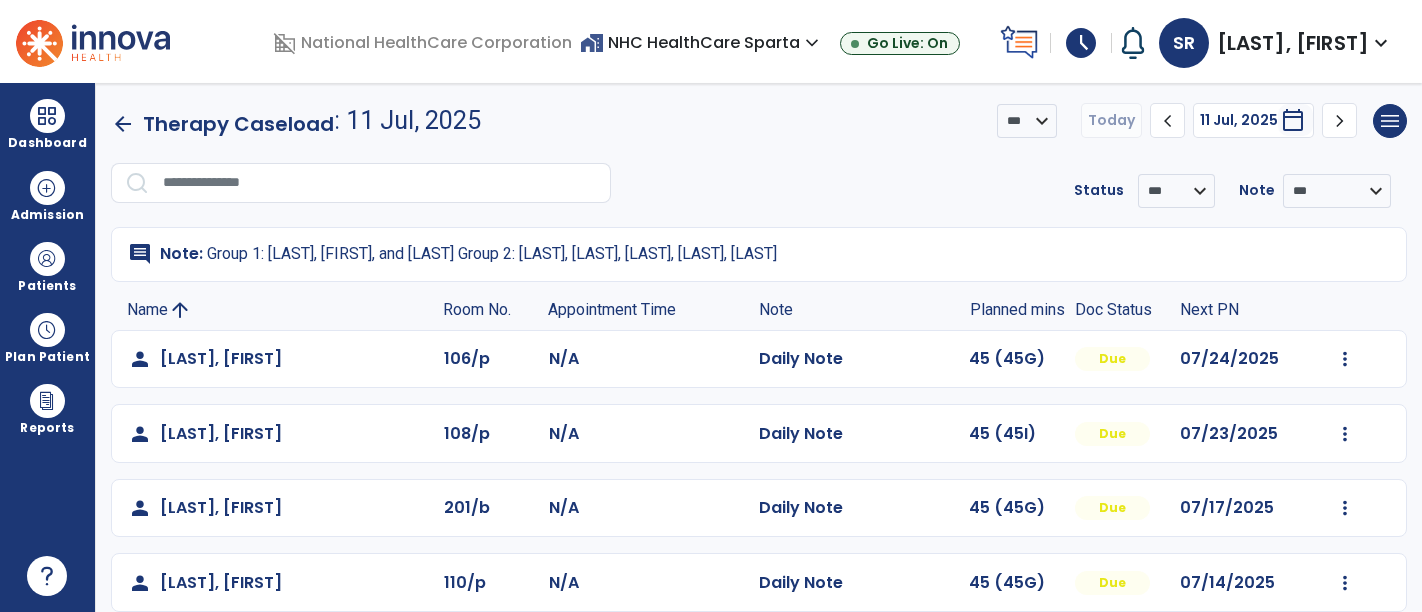 scroll, scrollTop: 0, scrollLeft: 0, axis: both 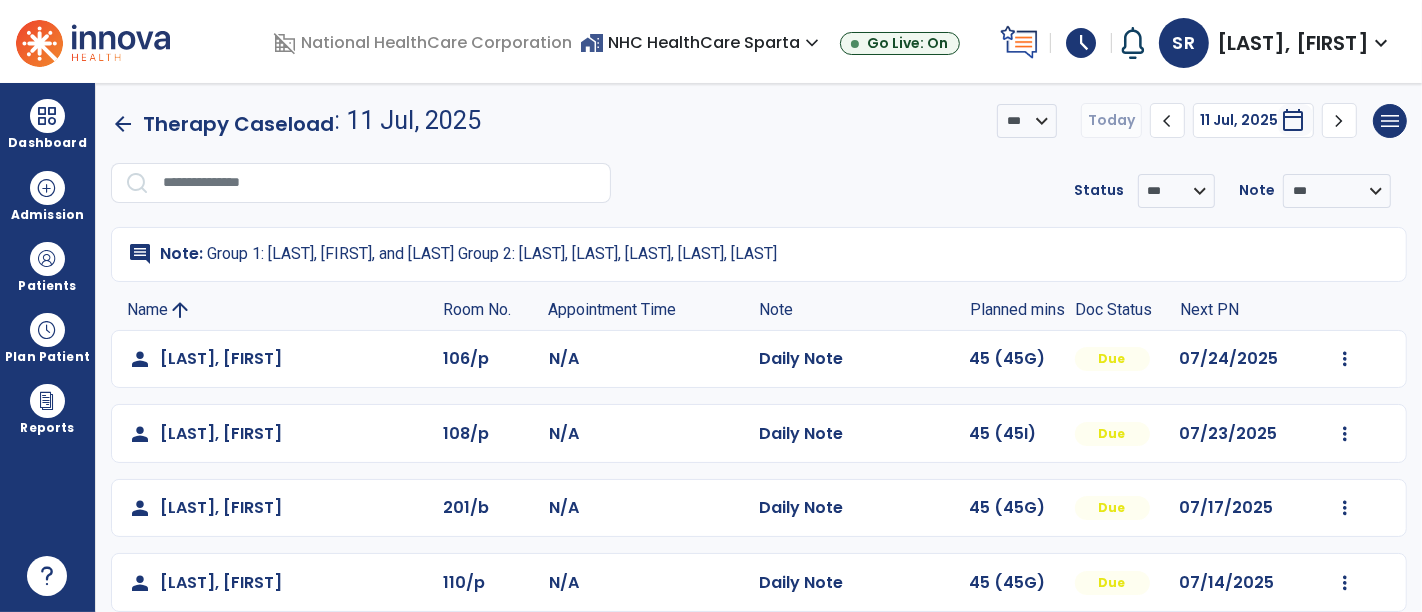 click on "Group 1: [LAST], [FIRST], and [LAST]
Group 2: [LAST], [LAST], [LAST], [LAST], [LAST]" 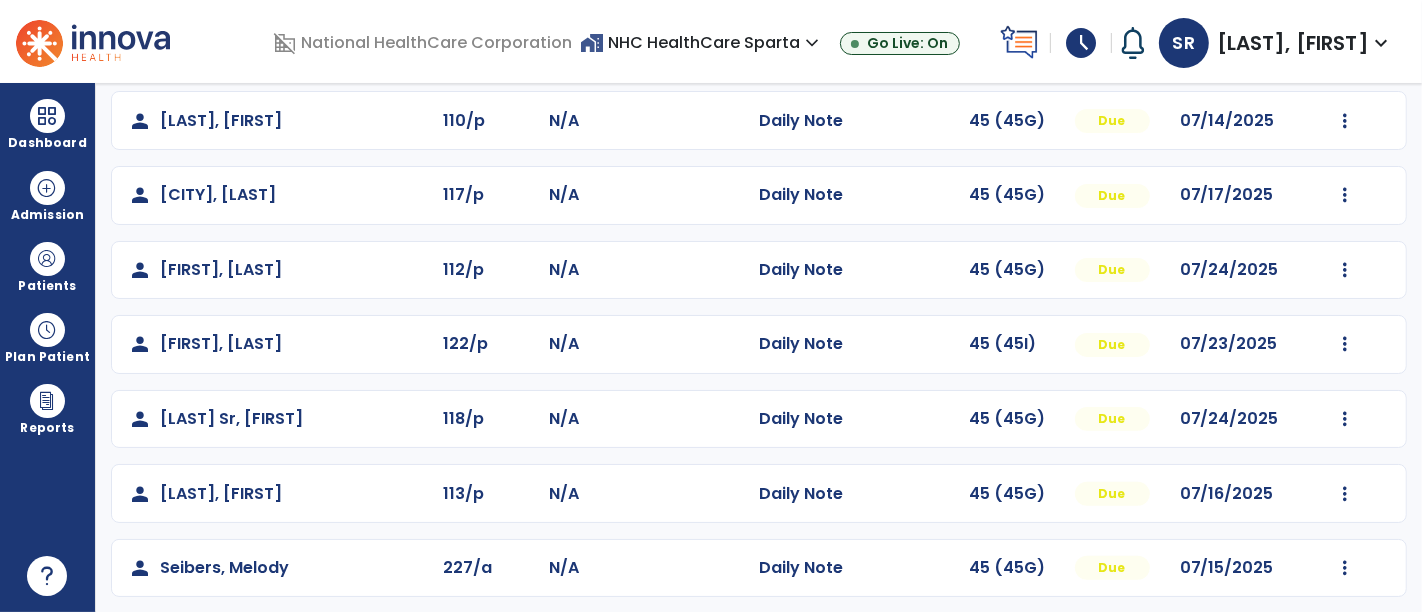 scroll, scrollTop: 0, scrollLeft: 0, axis: both 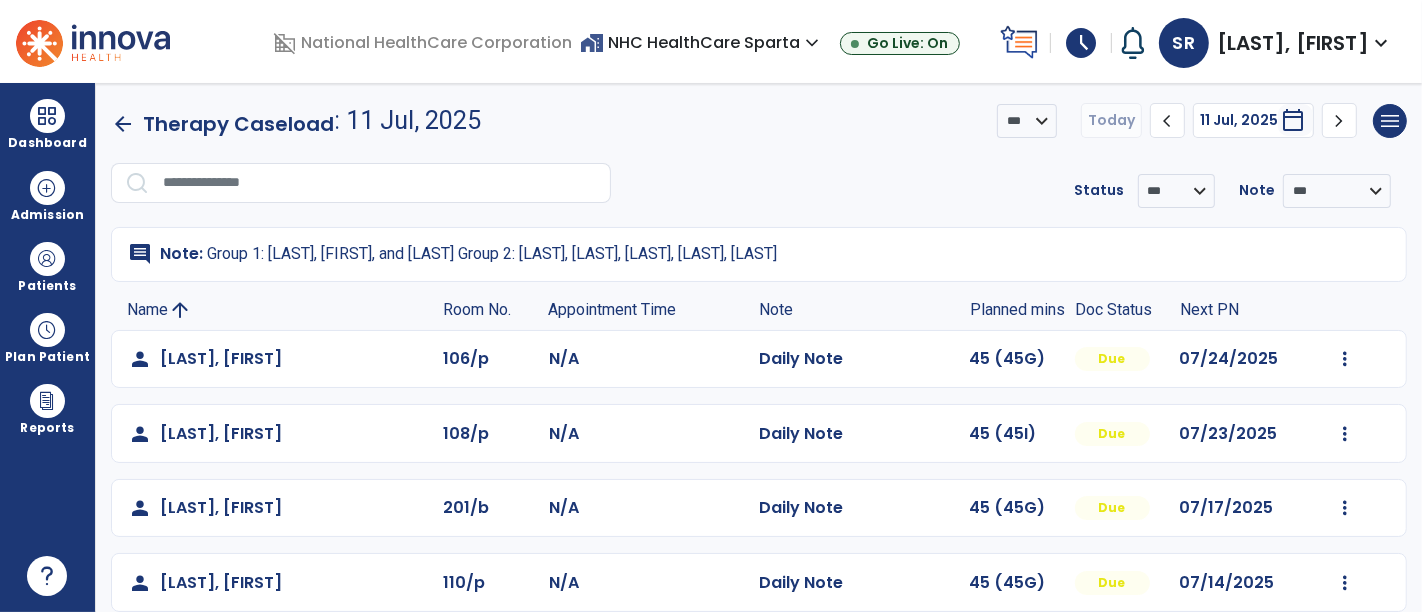 click on "Group 1: [LAST], [FIRST], and [LAST]
Group 2: [LAST], [LAST], [LAST], [LAST], [LAST]" 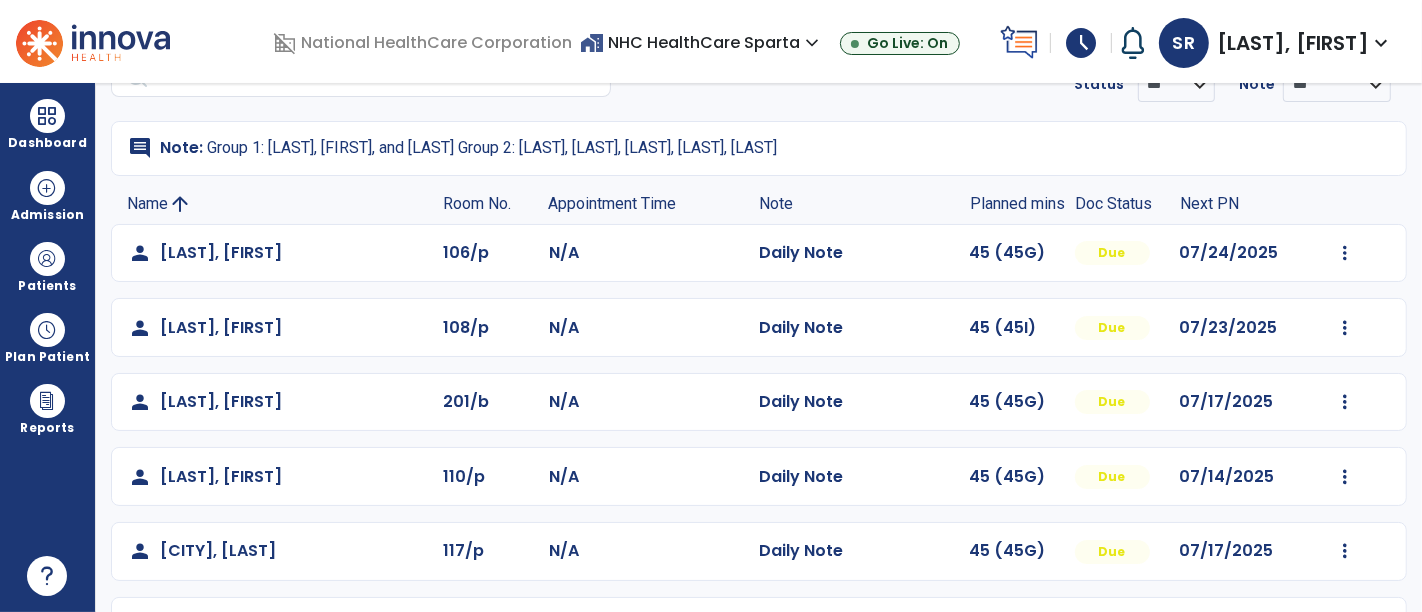 scroll, scrollTop: 117, scrollLeft: 0, axis: vertical 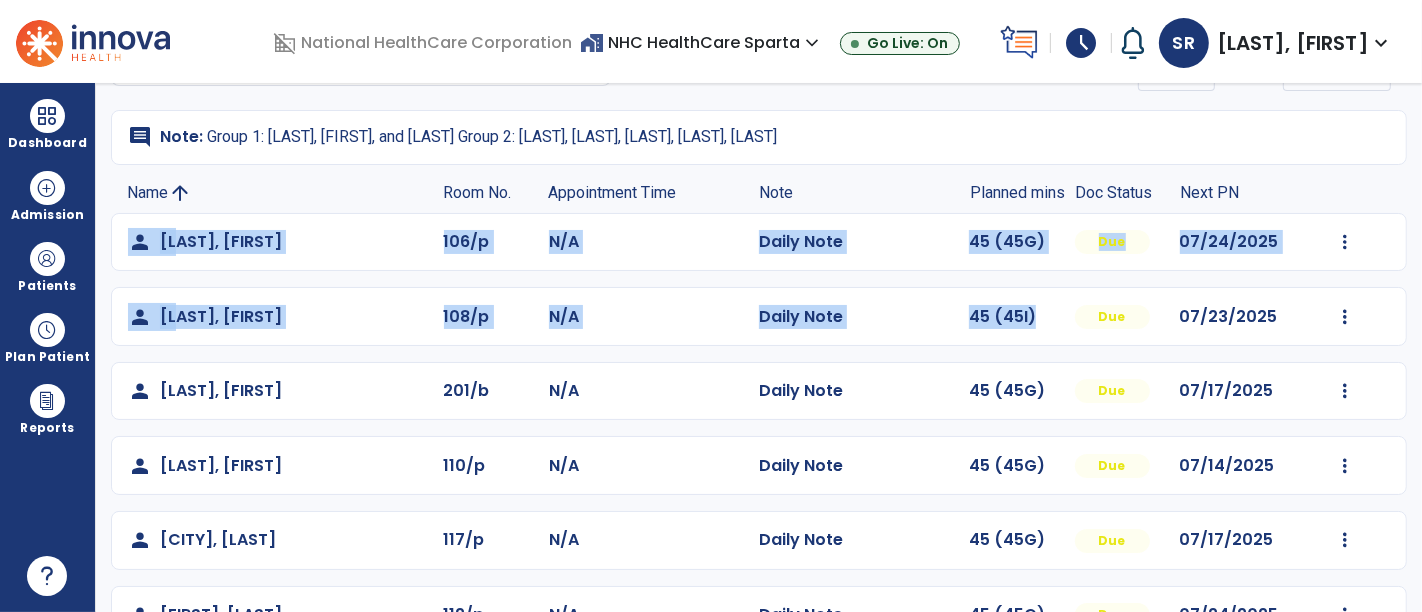 drag, startPoint x: 1130, startPoint y: 273, endPoint x: 1345, endPoint y: 211, distance: 223.76103 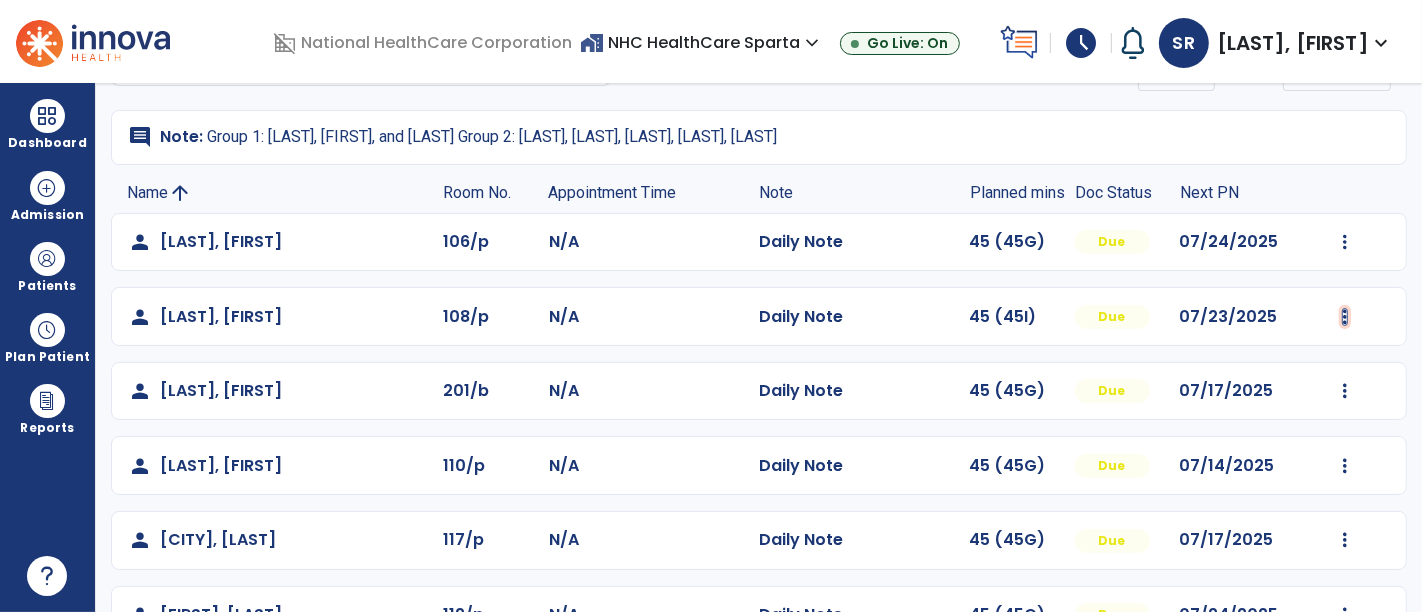 click at bounding box center [1345, 242] 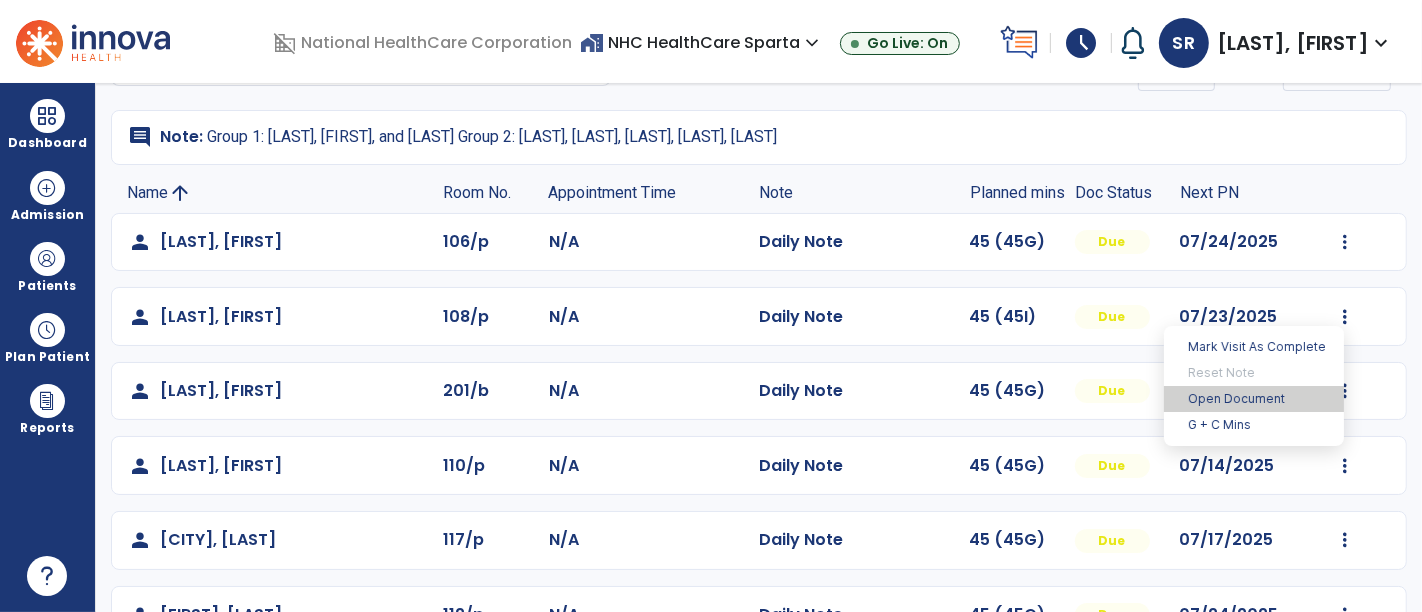 click on "Open Document" at bounding box center [1254, 399] 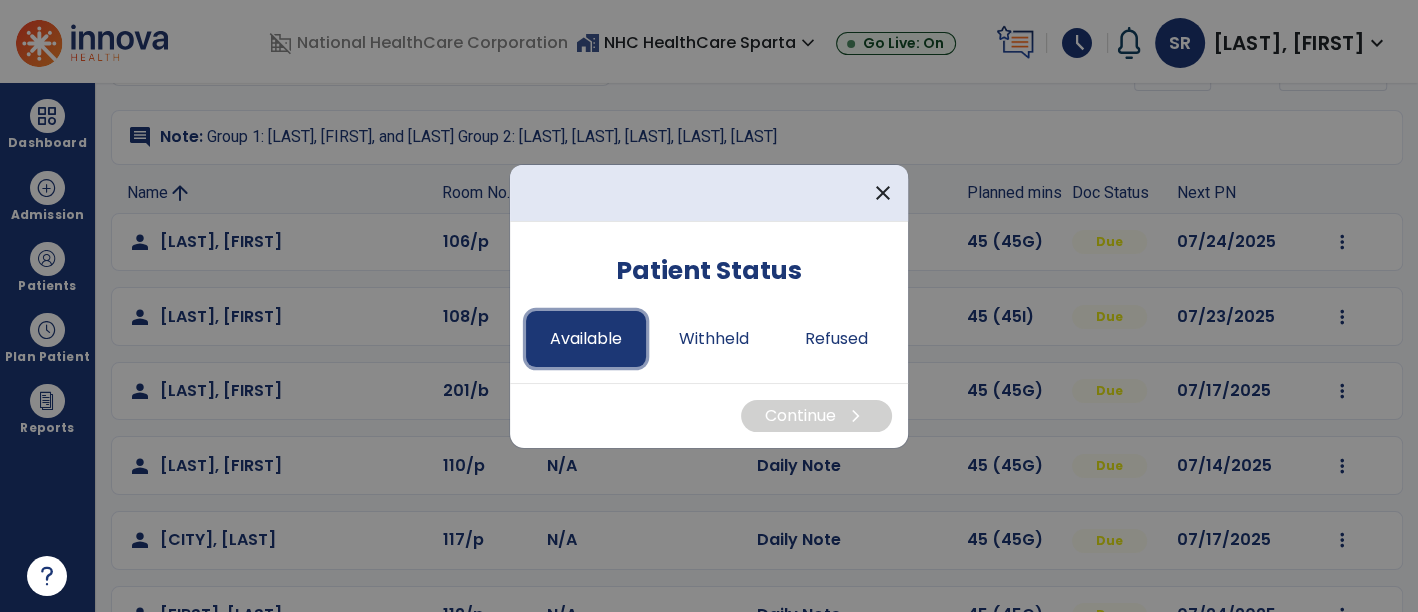 click on "Available" at bounding box center (586, 339) 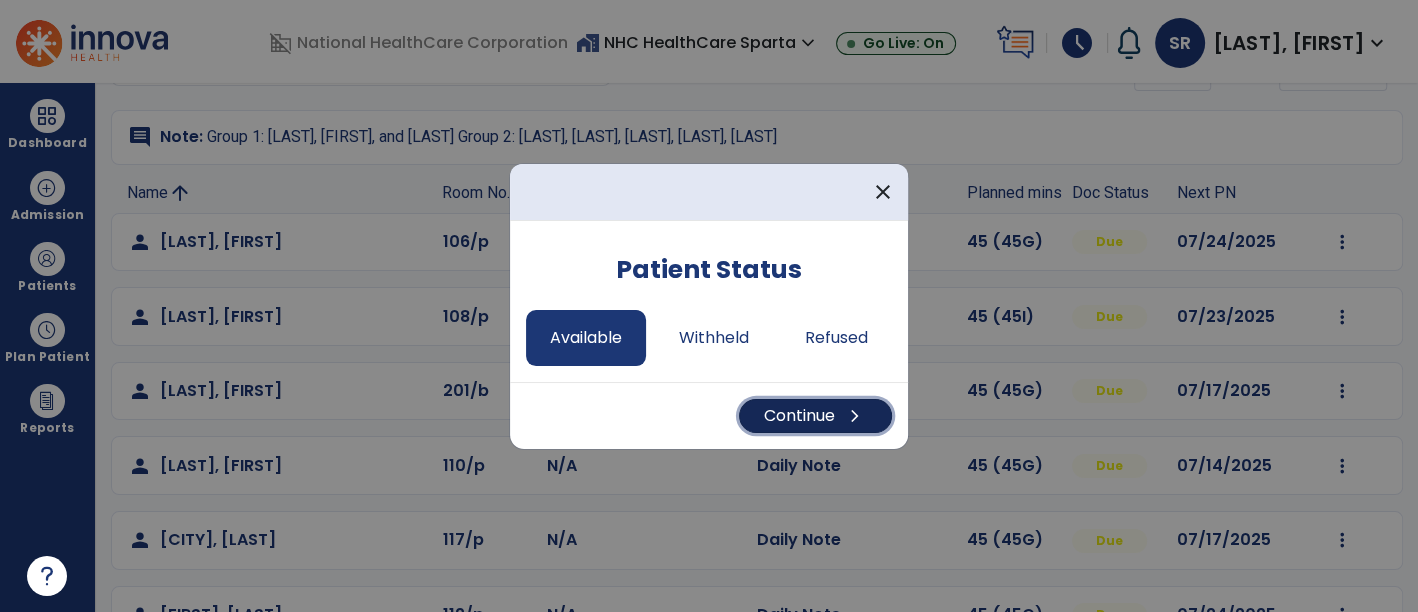 click on "Continue   chevron_right" at bounding box center [815, 416] 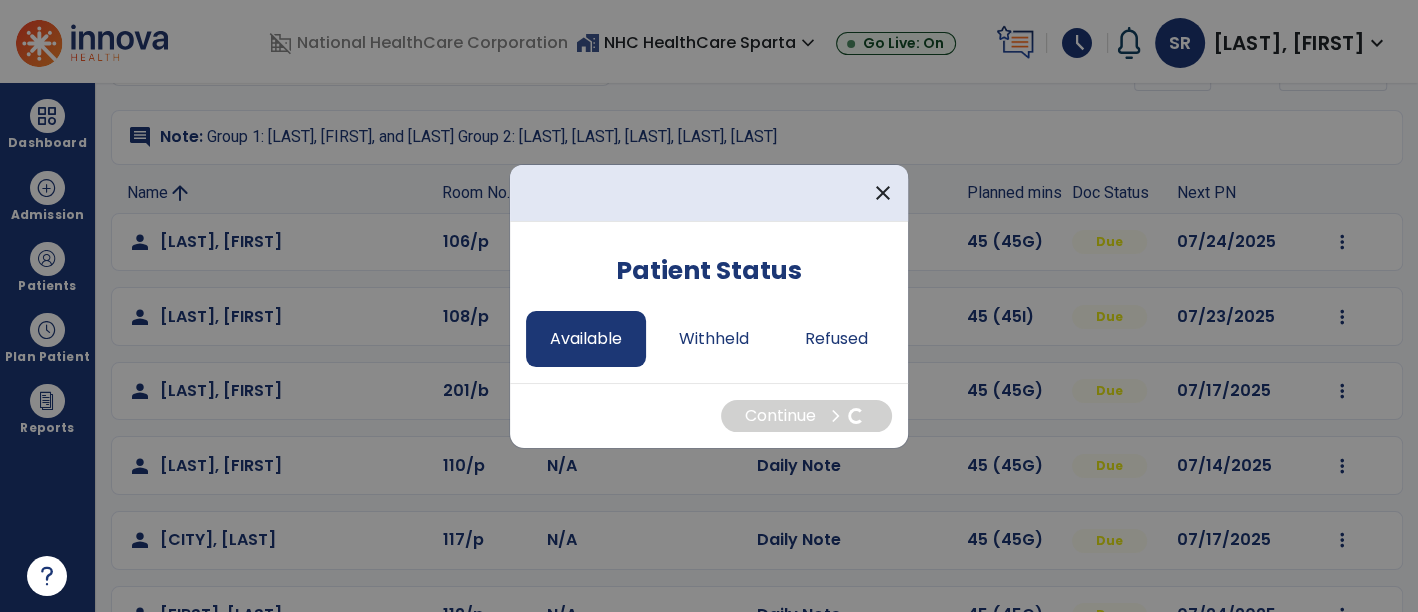 select on "*" 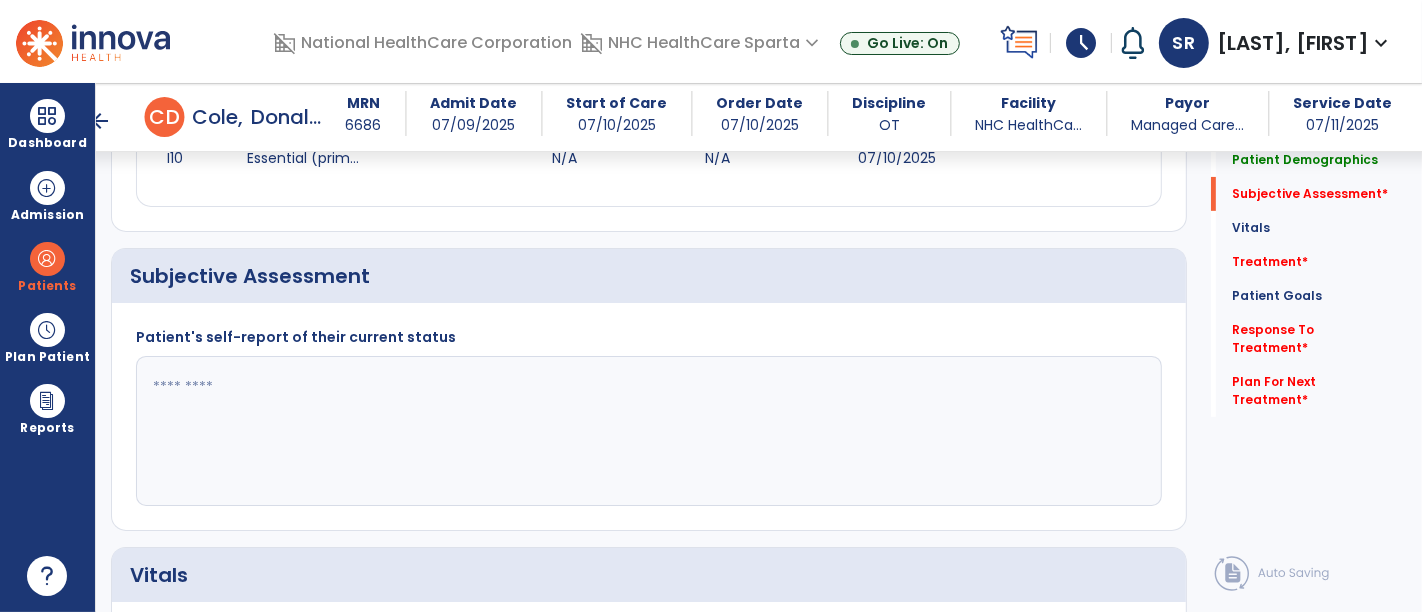scroll, scrollTop: 452, scrollLeft: 0, axis: vertical 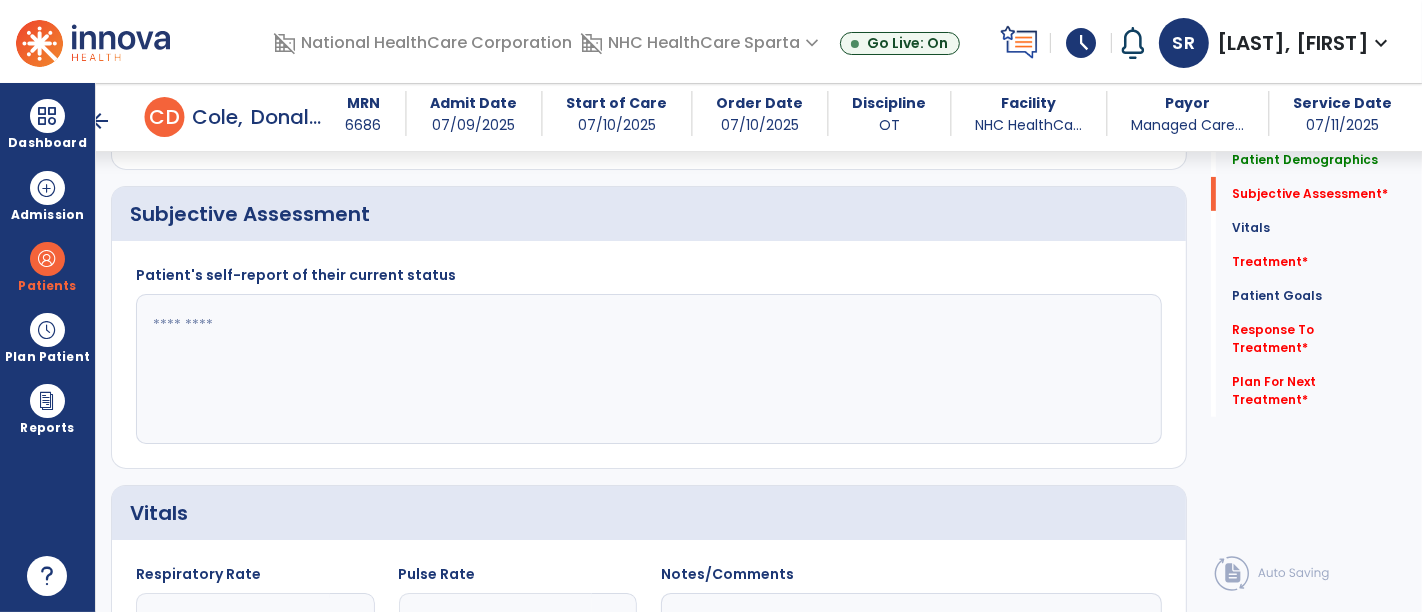 click 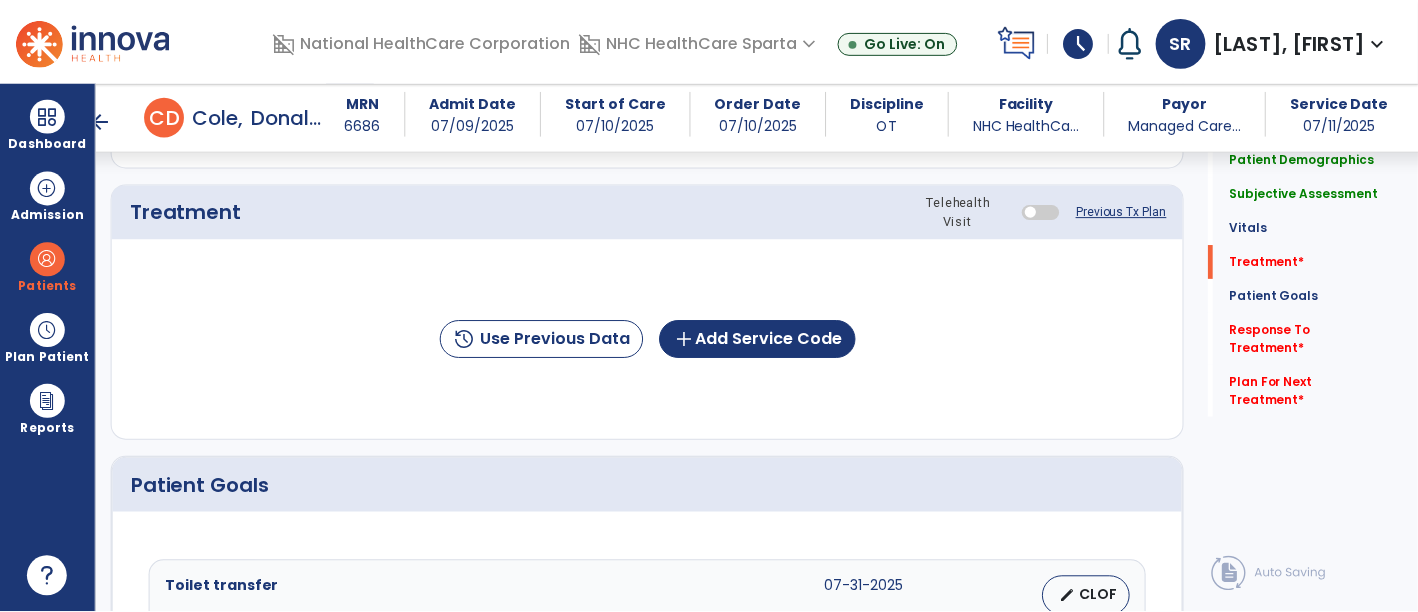 scroll, scrollTop: 1177, scrollLeft: 0, axis: vertical 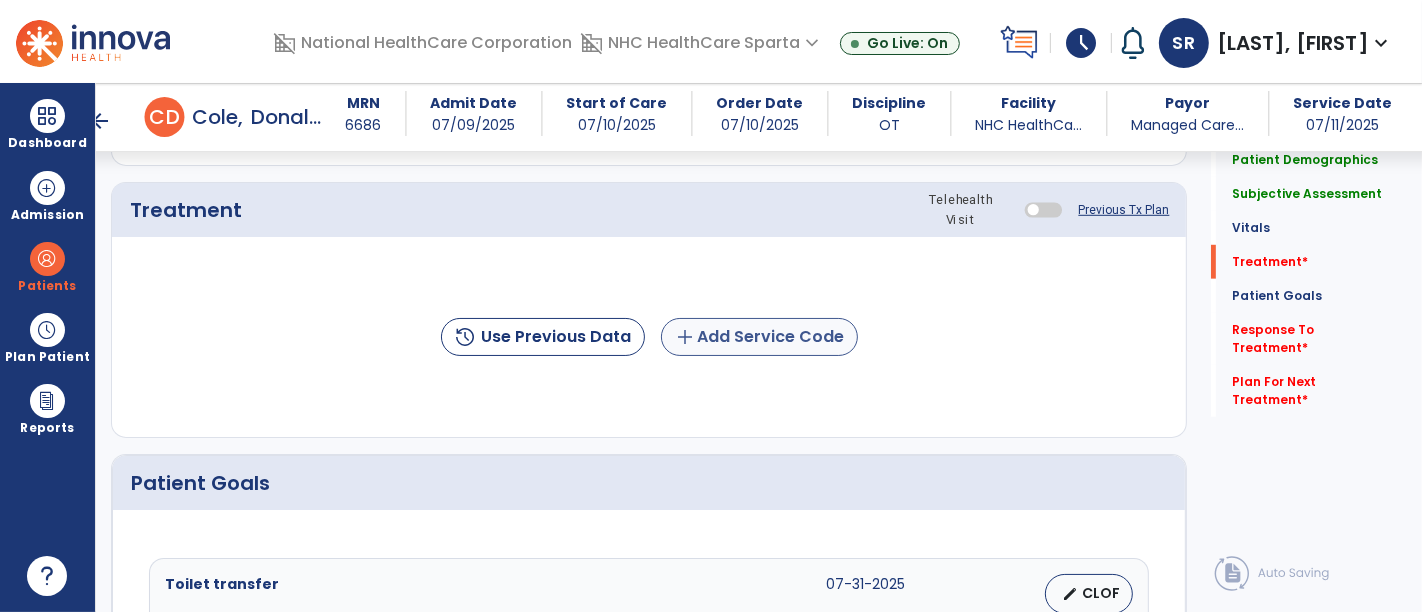 type on "**********" 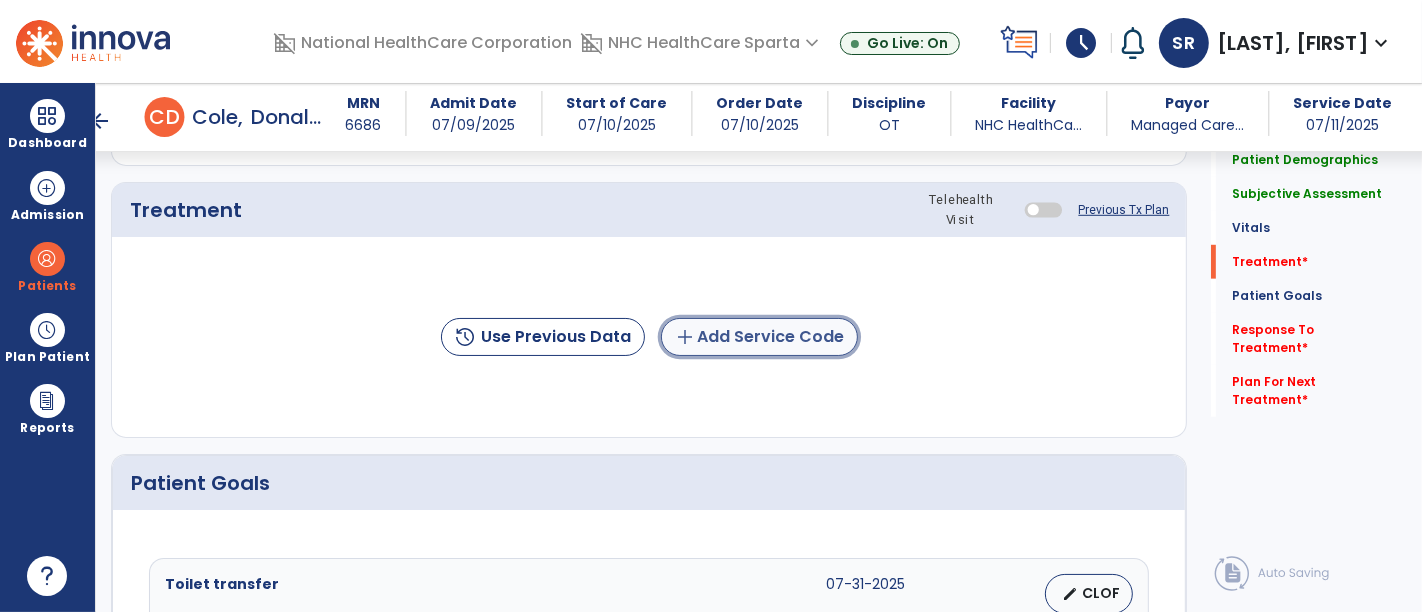 click on "add  Add Service Code" 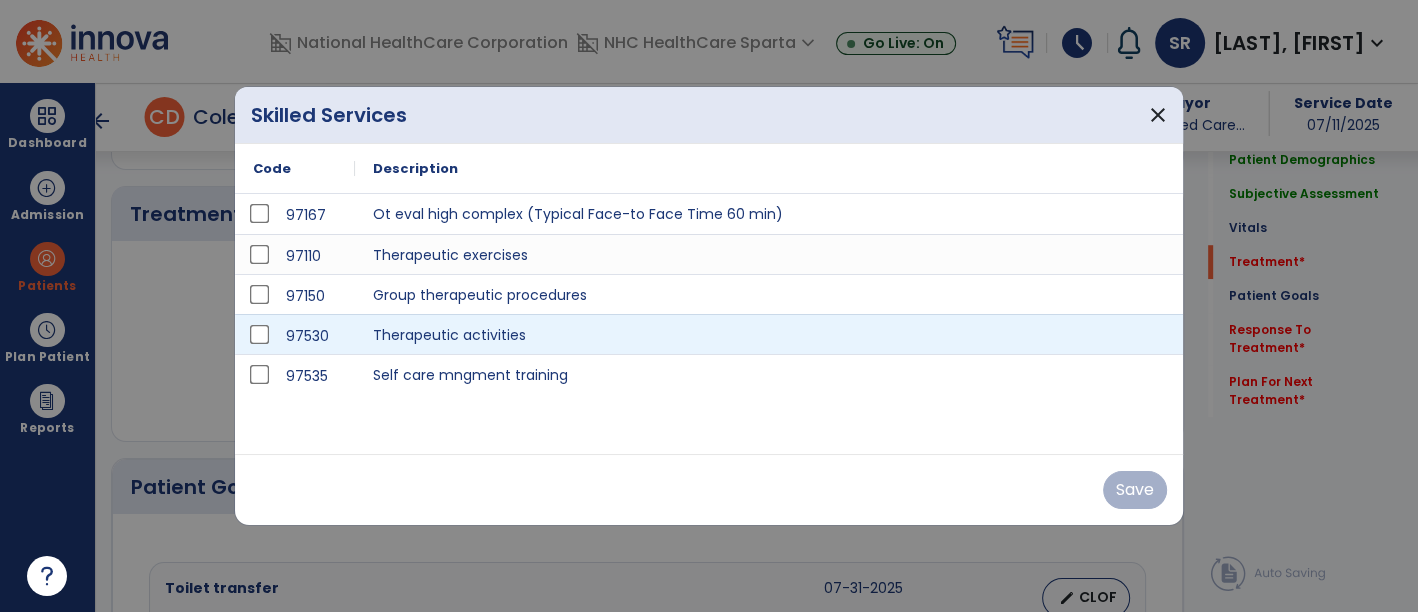 scroll, scrollTop: 1177, scrollLeft: 0, axis: vertical 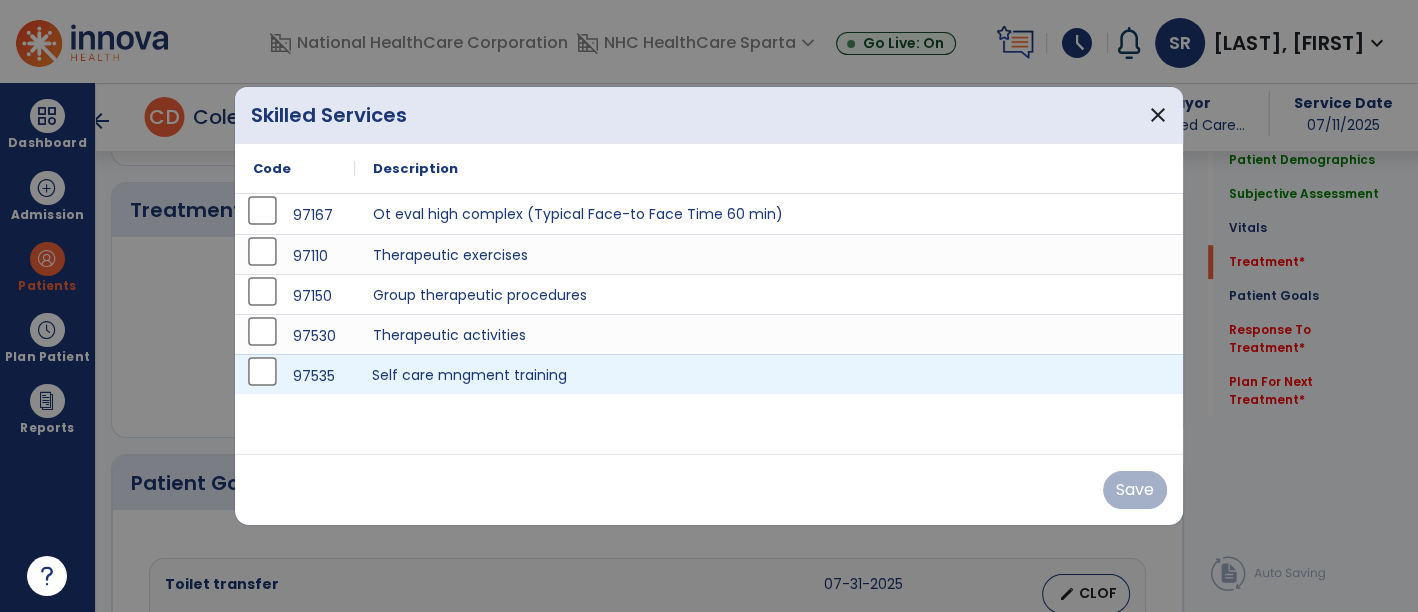 click on "Self care mngment training" at bounding box center (769, 374) 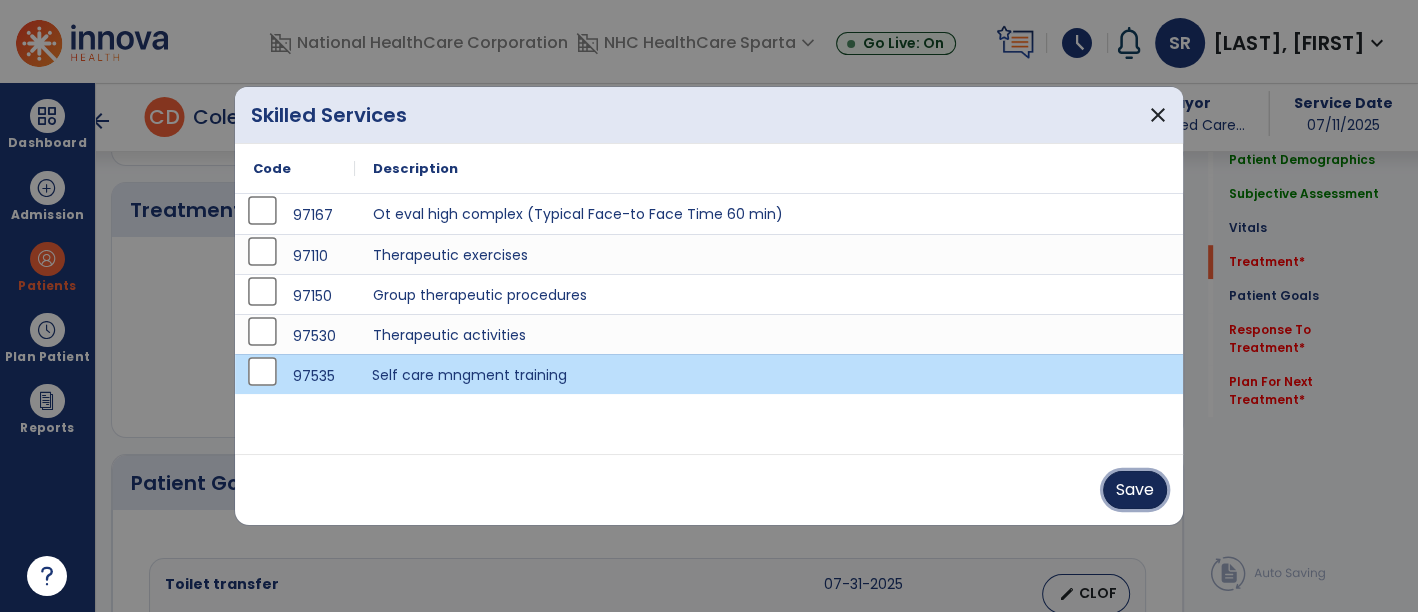 click on "Save" at bounding box center [1135, 490] 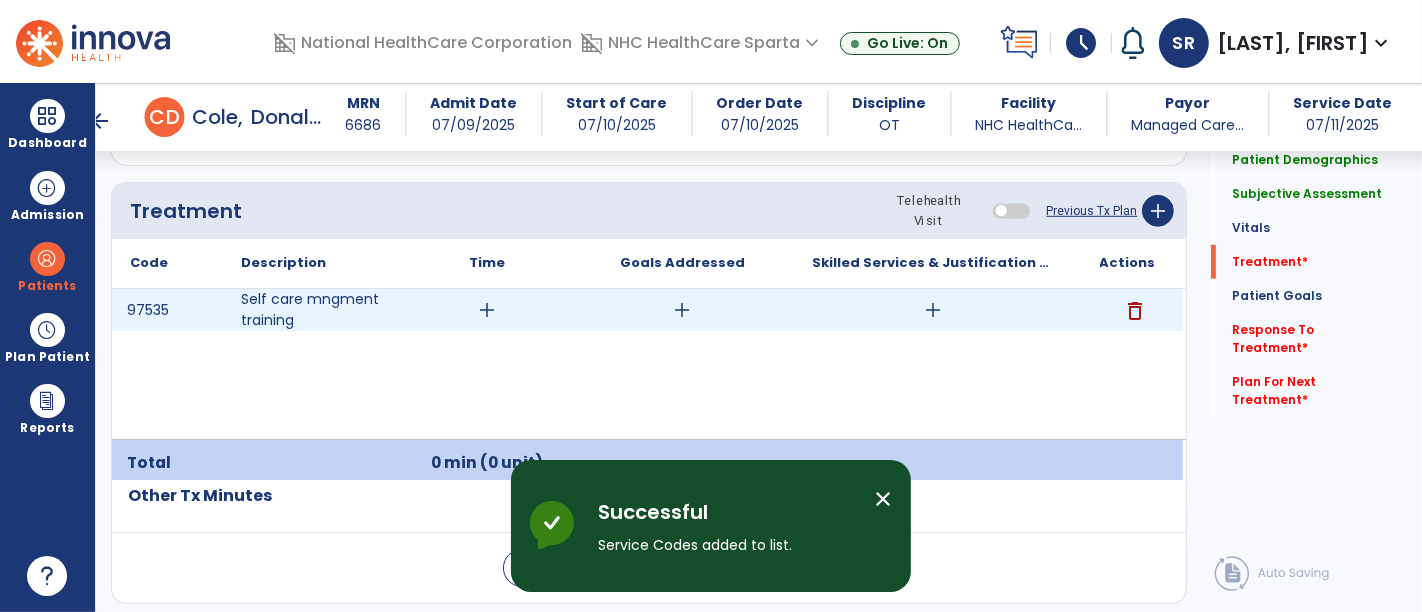 click on "add" at bounding box center [487, 310] 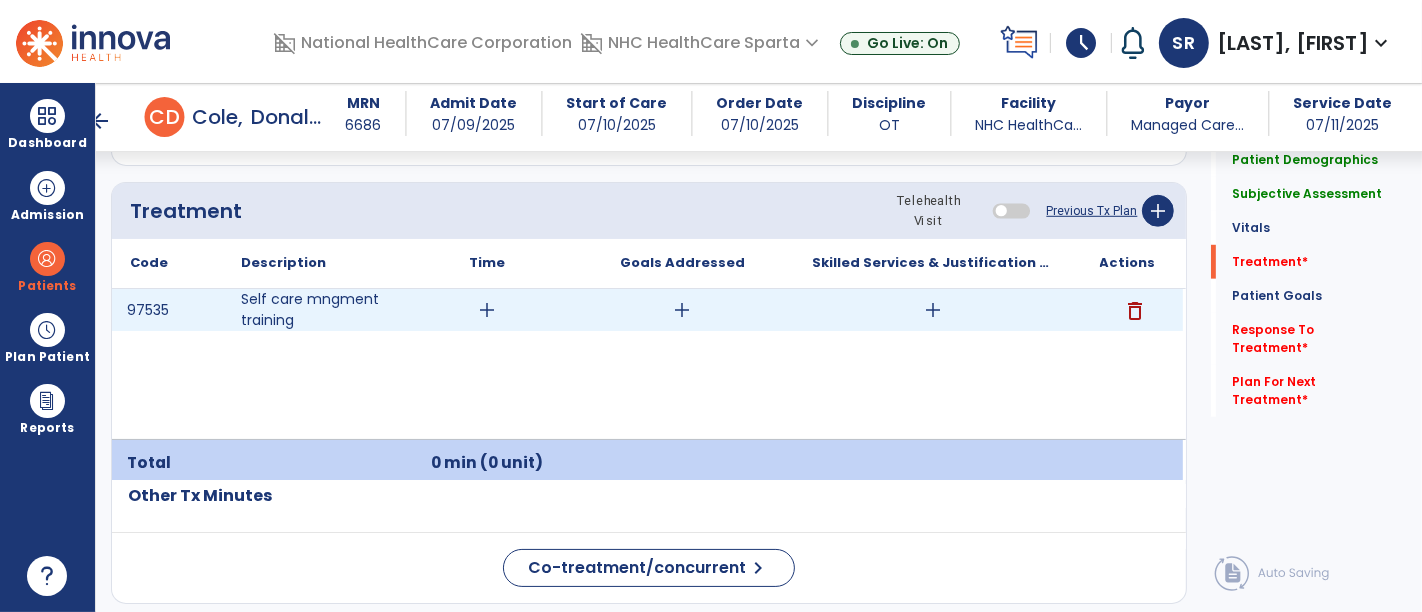 click on "add" at bounding box center [488, 310] 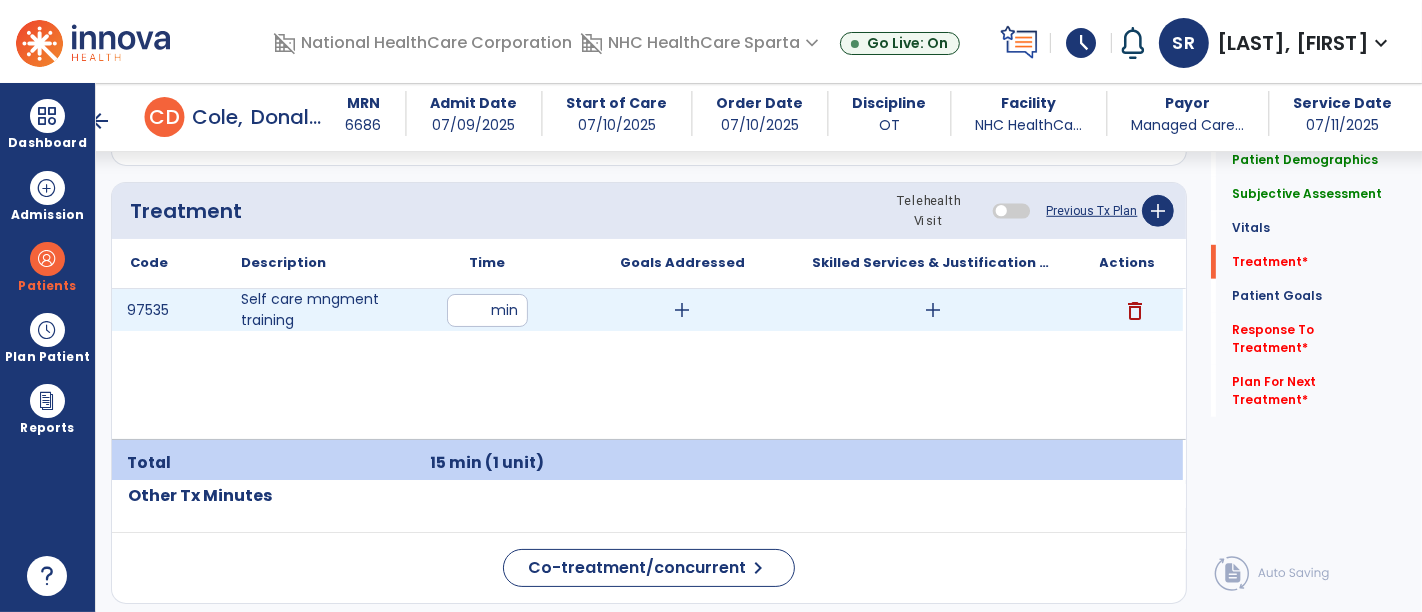 click on "add" at bounding box center [683, 310] 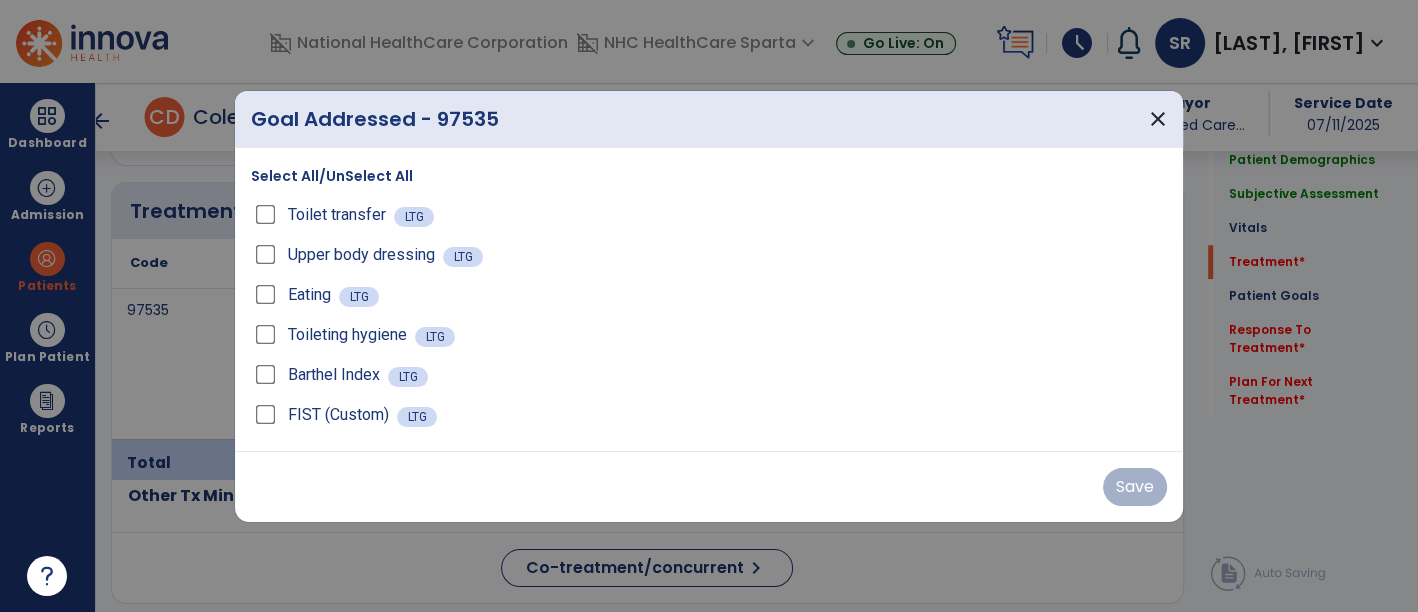 scroll, scrollTop: 1177, scrollLeft: 0, axis: vertical 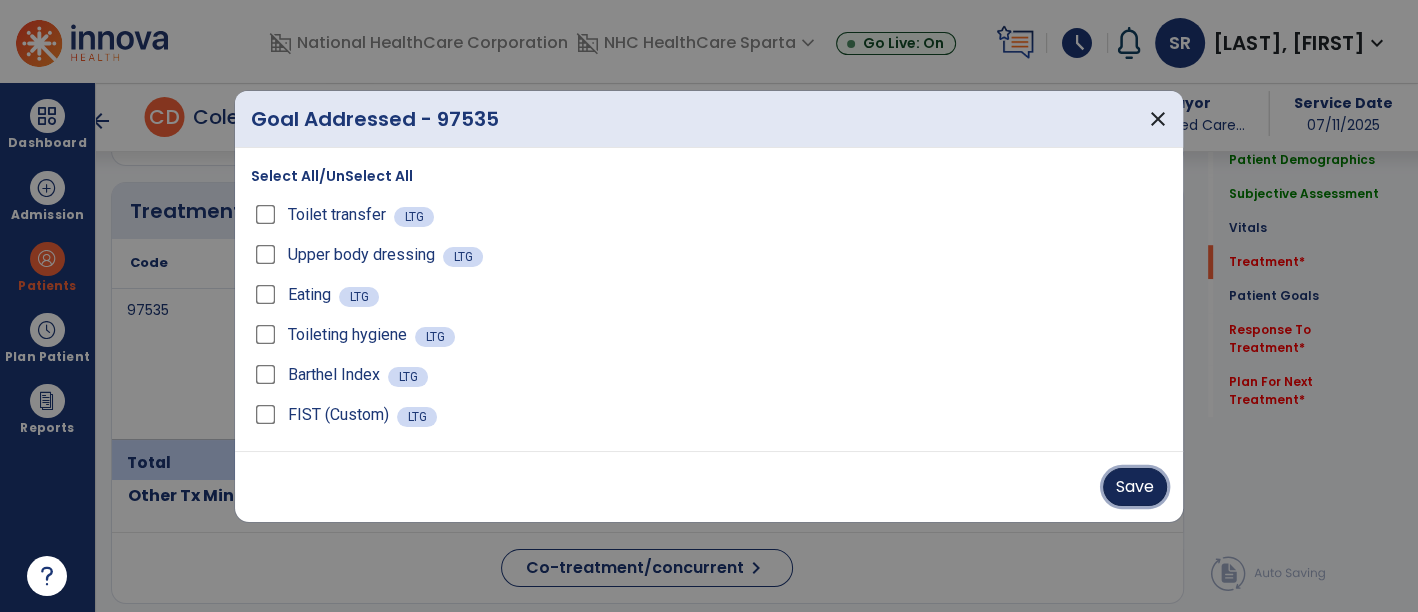 click on "Save" at bounding box center [1135, 487] 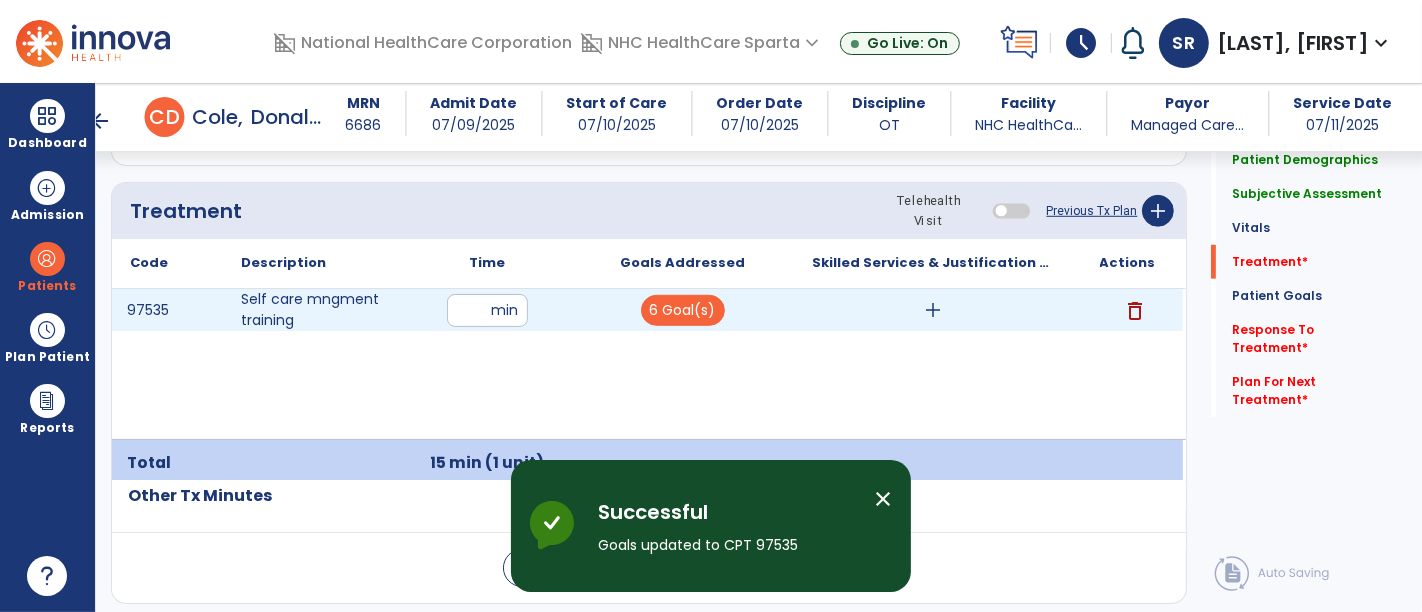 click on "add" at bounding box center [933, 310] 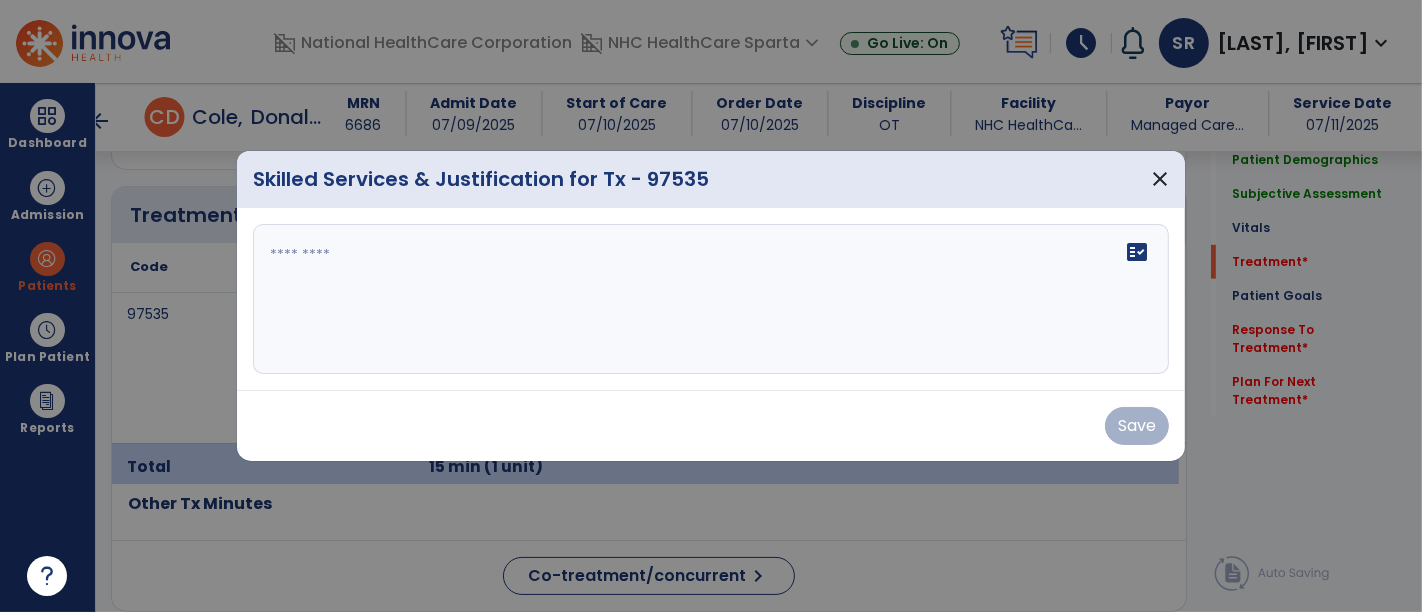 scroll, scrollTop: 1177, scrollLeft: 0, axis: vertical 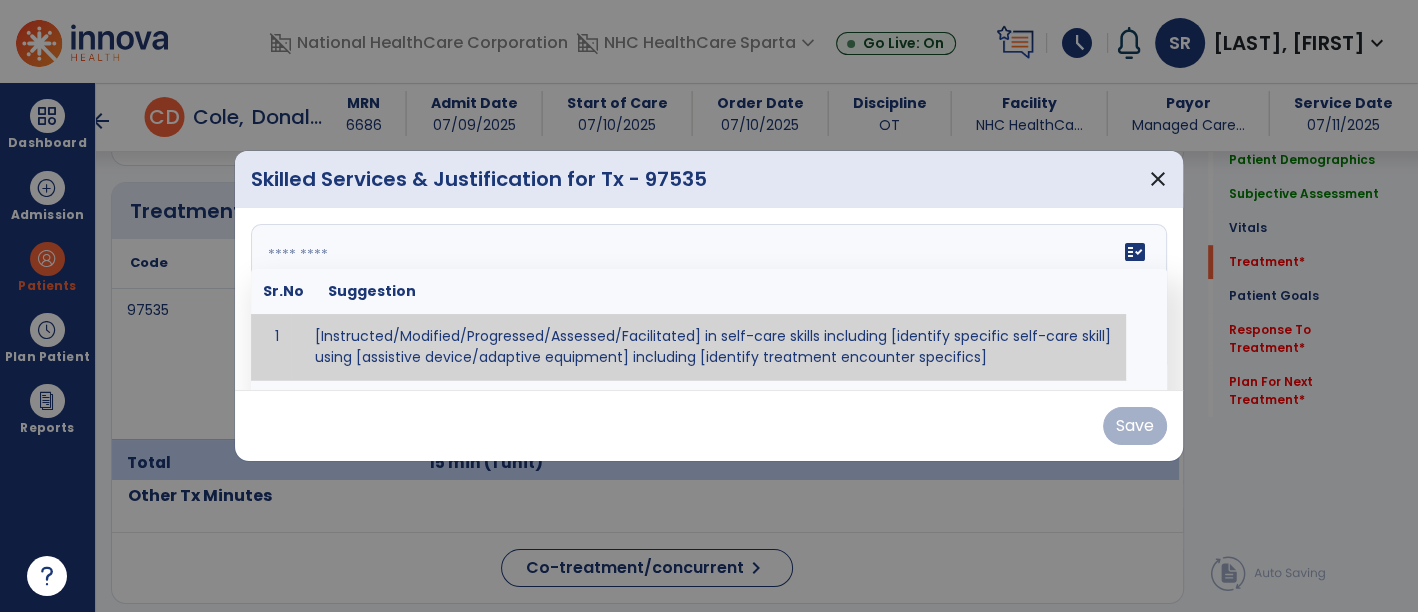 click on "fact_check  Sr.No Suggestion 1 [Instructed/Modified/Progressed/Assessed/Facilitated] in self-care skills including [identify specific self-care skill] using [assistive device/adaptive equipment] including [identify treatment encounter specifics]" at bounding box center (709, 299) 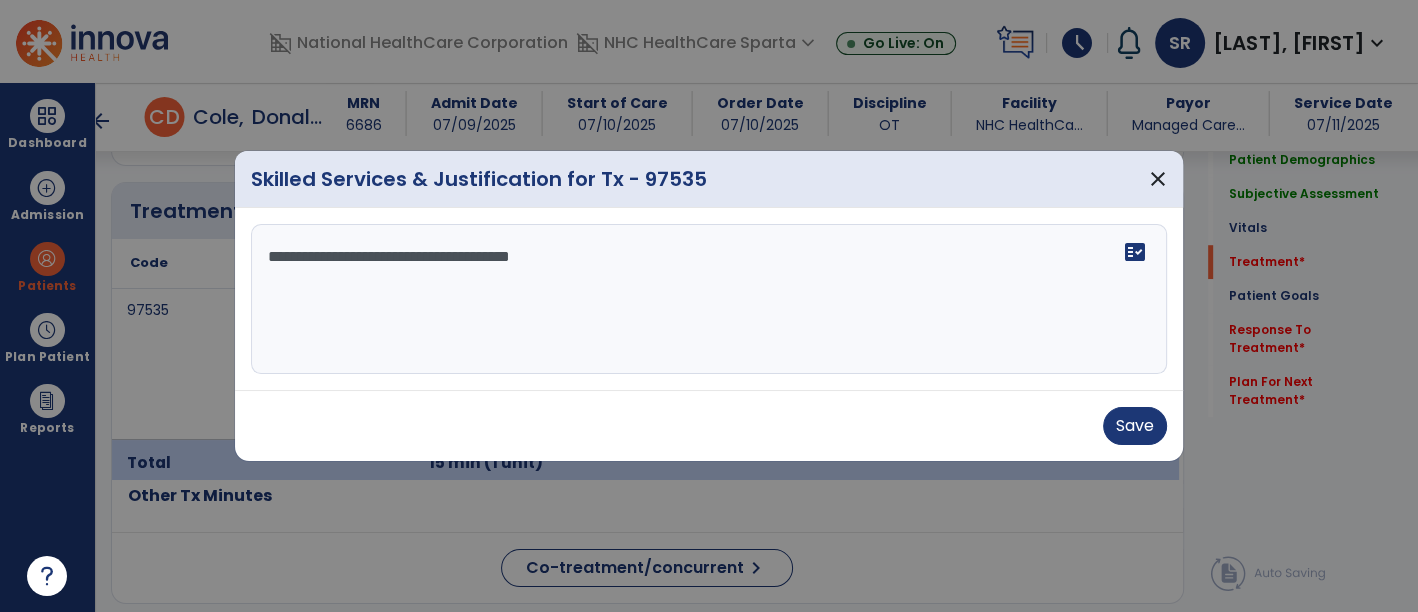 click on "**********" at bounding box center (709, 299) 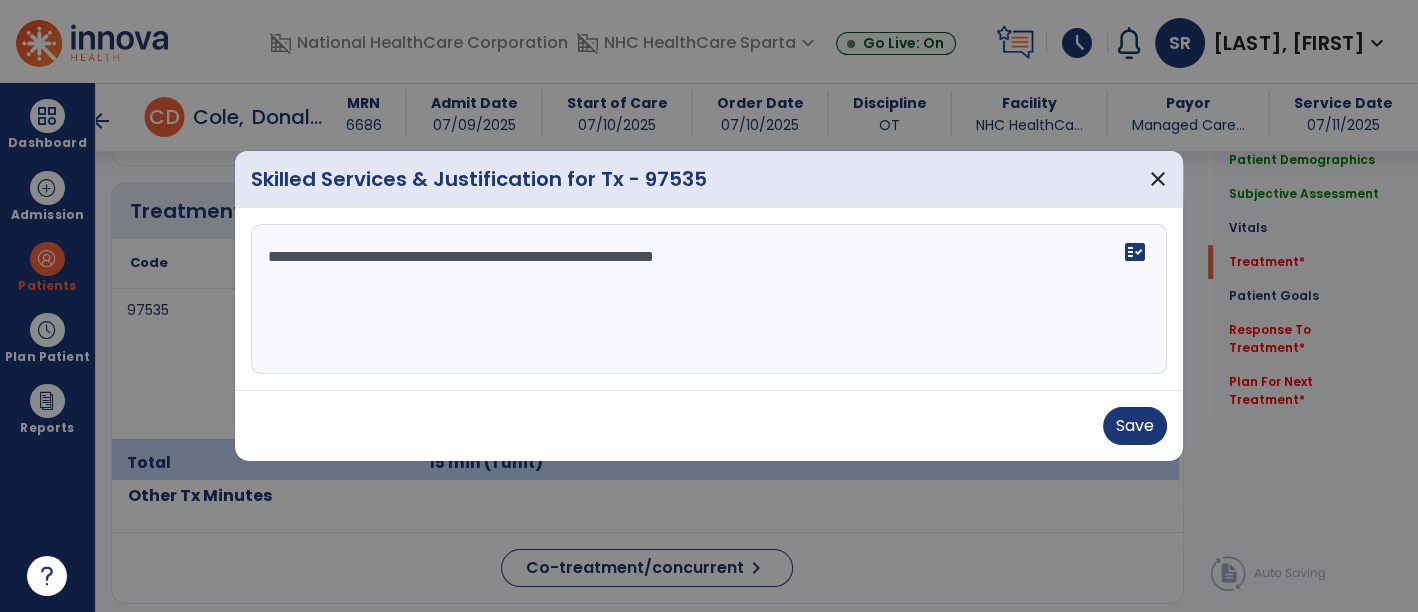 click on "**********" at bounding box center [709, 299] 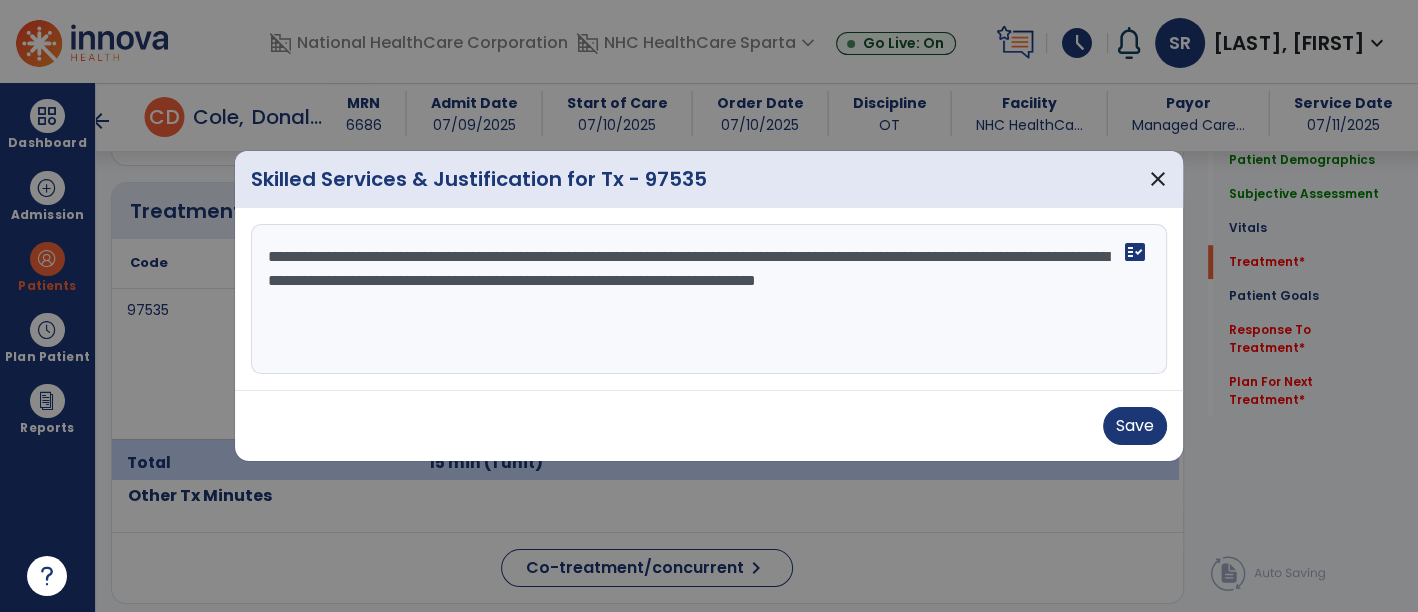 click on "**********" at bounding box center [709, 299] 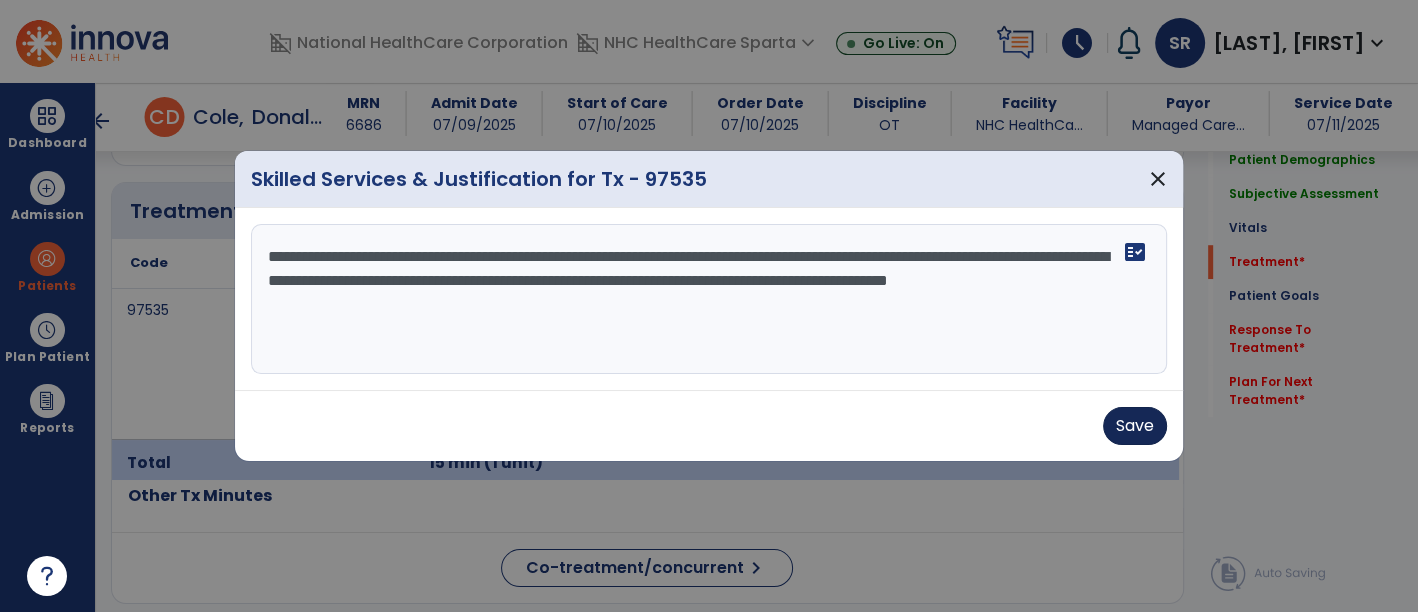 type on "**********" 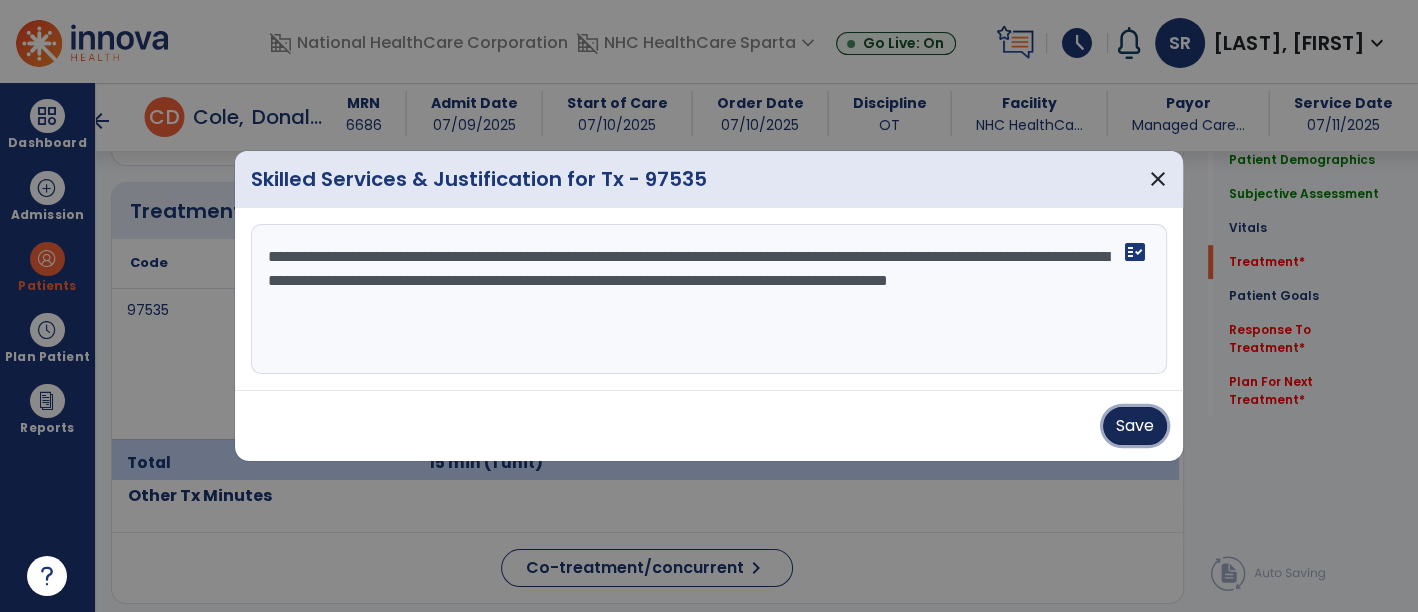 click on "Save" at bounding box center (1135, 426) 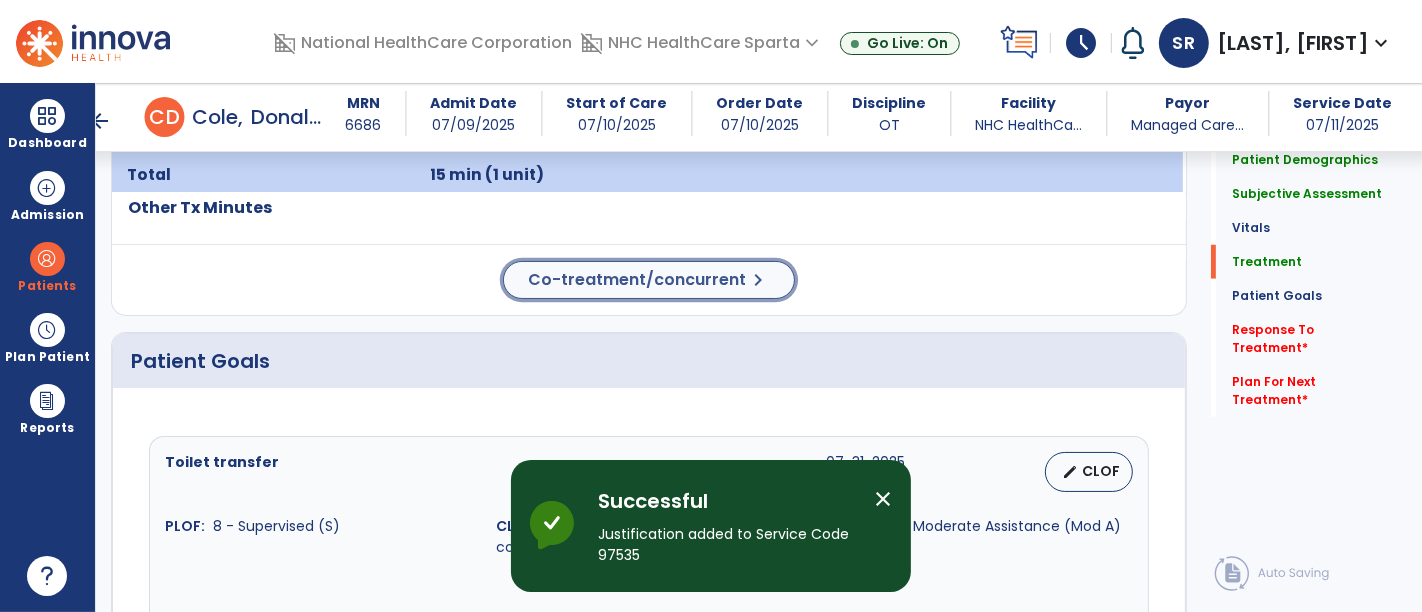 click on "Co-treatment/concurrent" 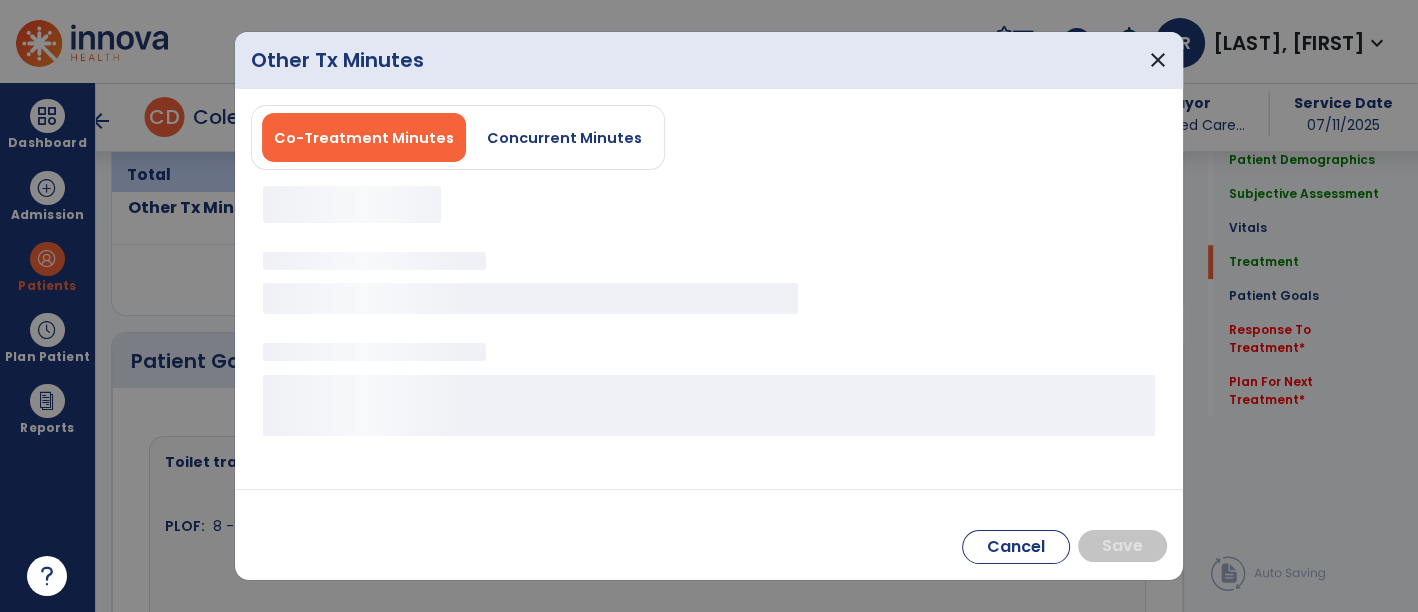 scroll, scrollTop: 1465, scrollLeft: 0, axis: vertical 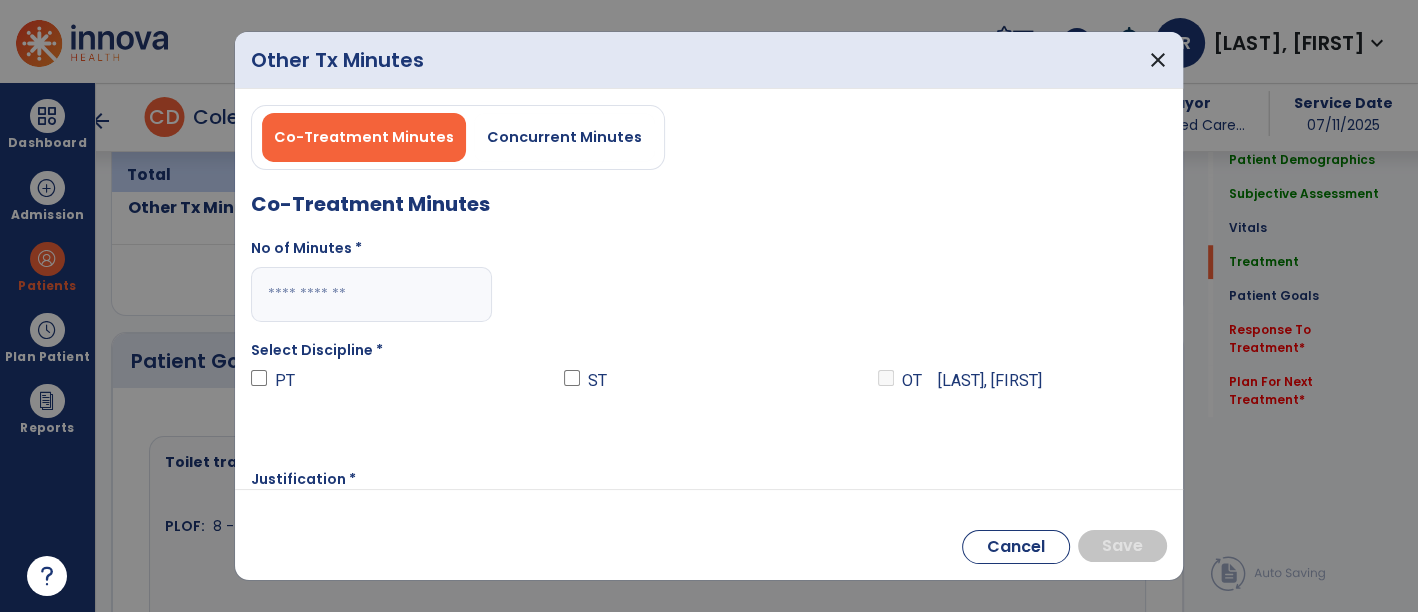 click on "No of Minutes *" at bounding box center (306, 248) 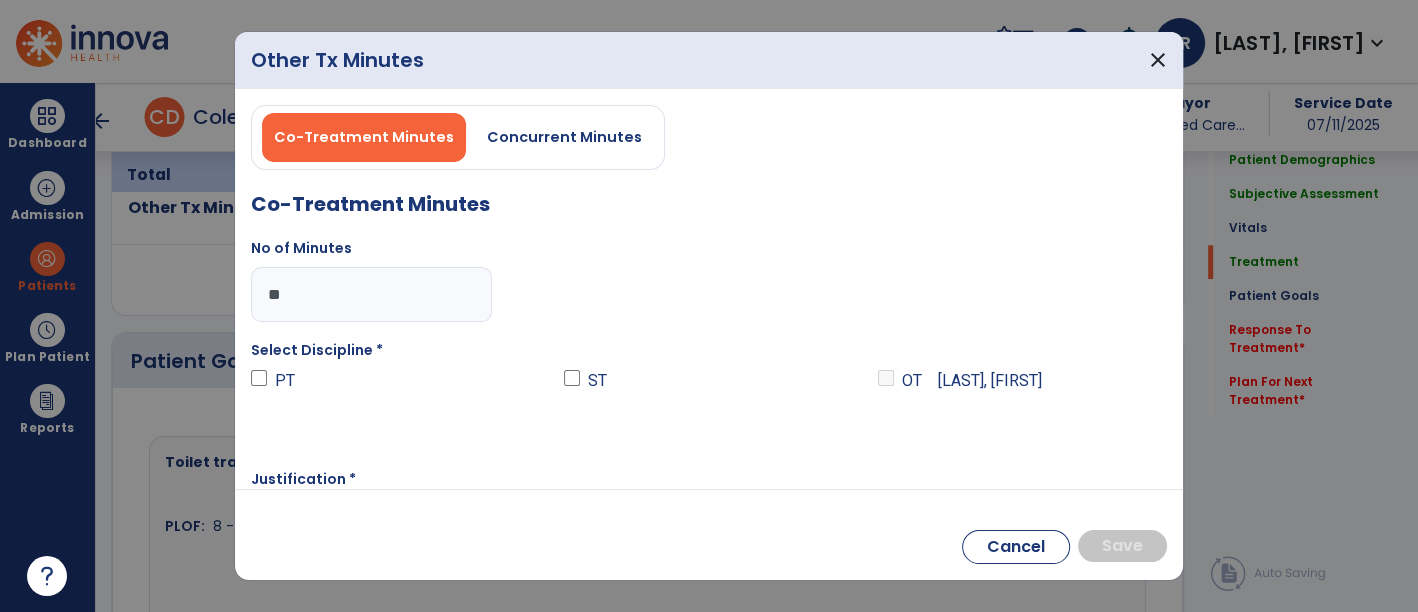 type on "**" 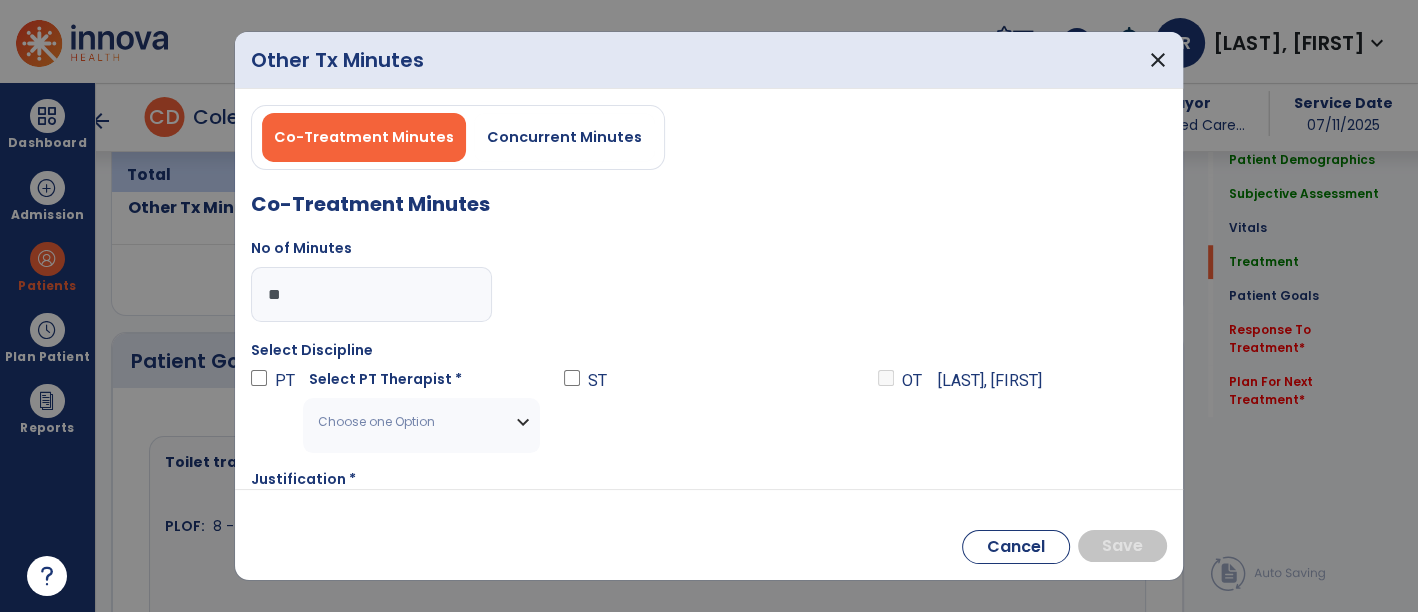click on "Choose one Option" at bounding box center [409, 422] 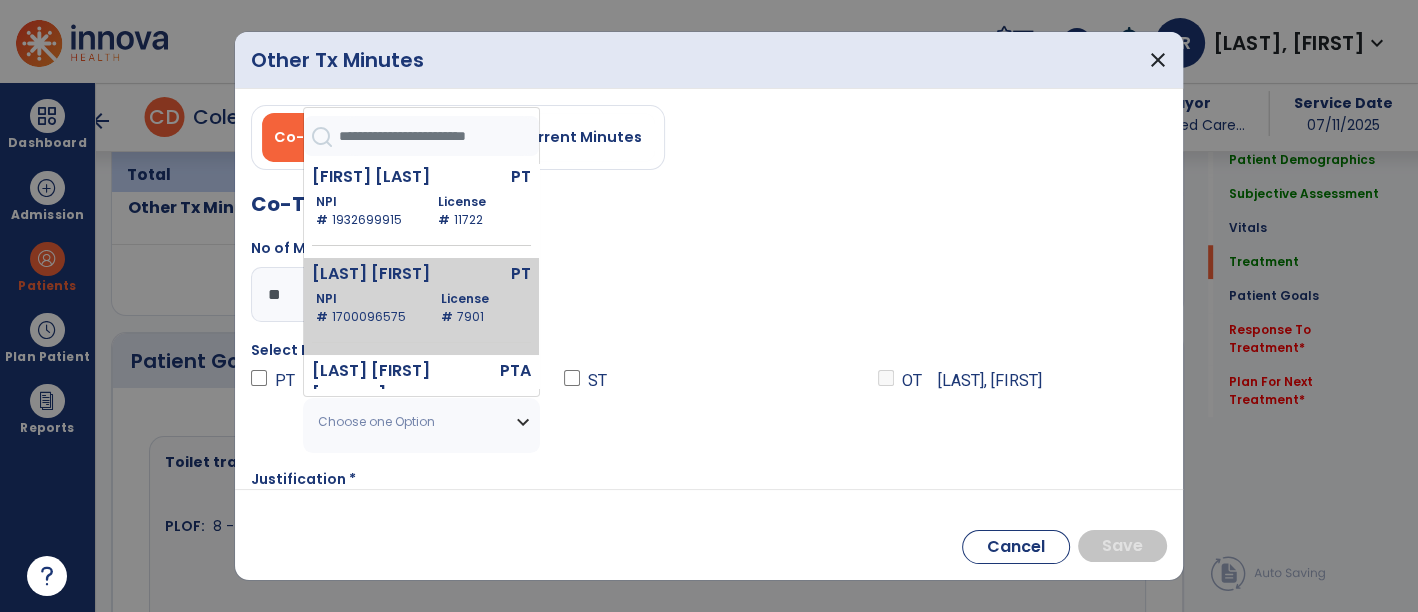 scroll, scrollTop: 0, scrollLeft: 0, axis: both 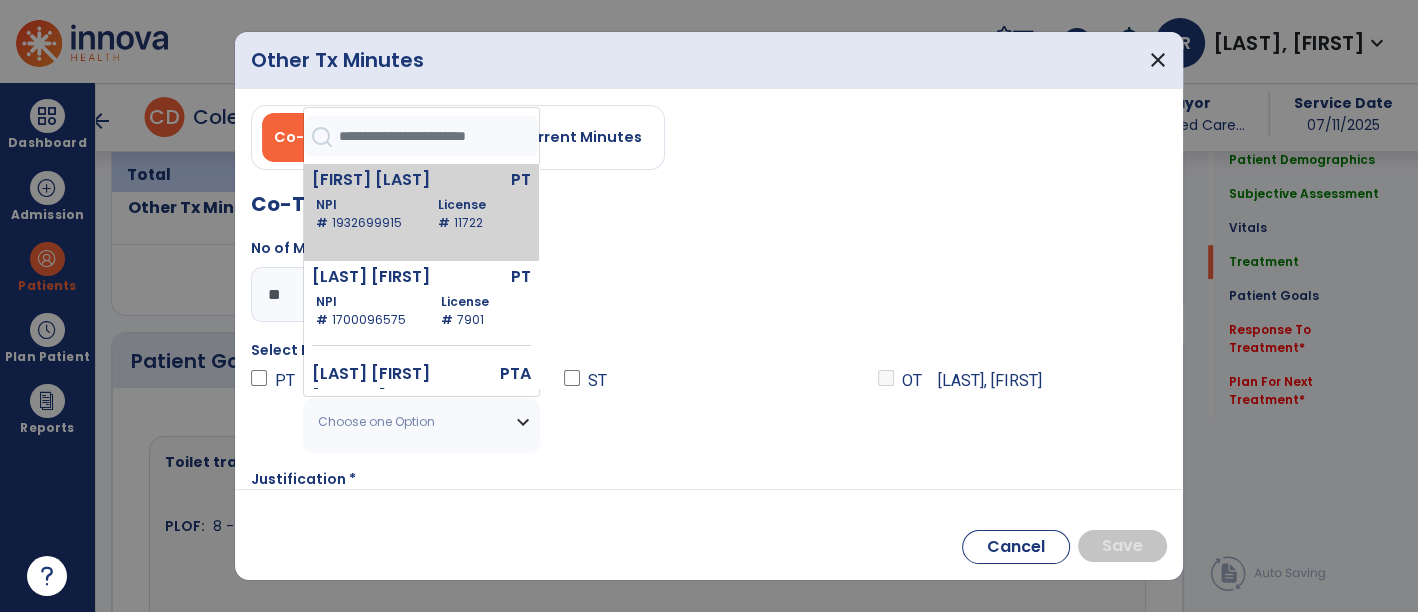 click on "NPI # 1932699915" at bounding box center [365, 214] 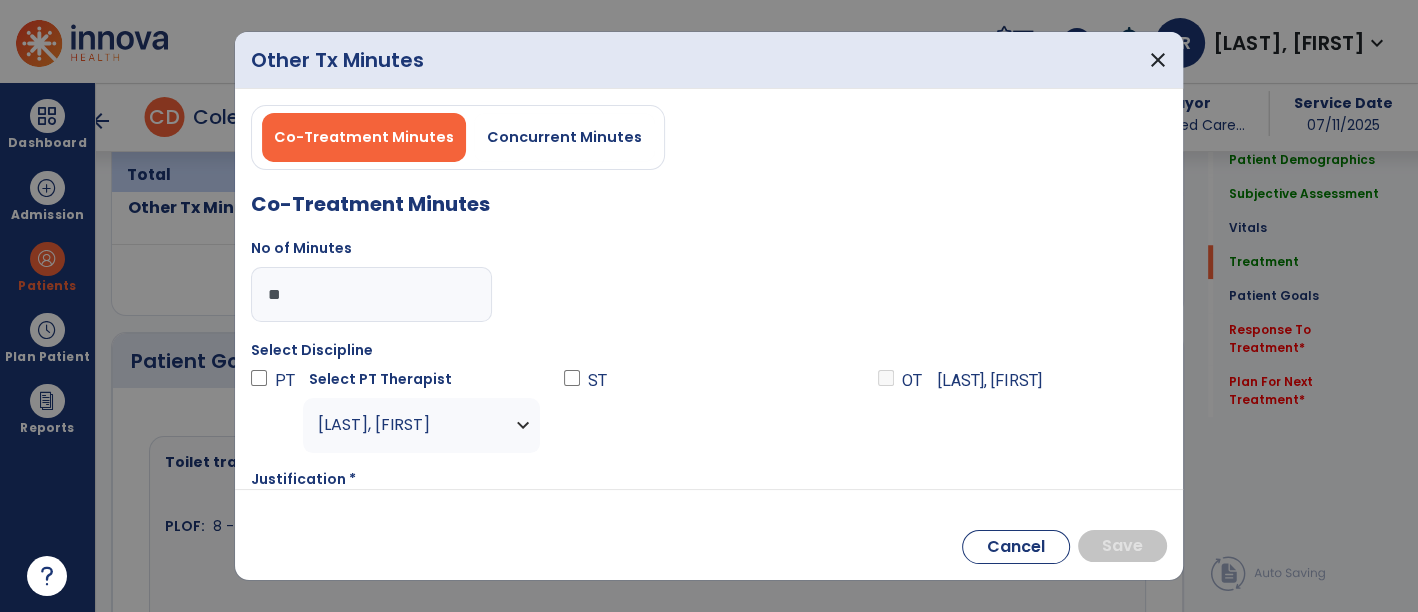 click on "Co-Treatment Minutes No of Minutes  ** Select Discipline     PT  Select PT Therapist  [LAST], [FIRST]  [FIRST] [LAST]   PT   NPI #  1932699915  License #  11722 [LAST] [FIRST]  PT   NPI #  1700096575  License #  7901 [LAST] [FIRST] [MIDDLE]  PTA   NPI #  1467776310  License #  TN4562 [LAST] [FIRST]  PT   NPI #  1205071362  License #  10628 Spare  [FIRST]   PTA   NPI #  1346378494  License #  3642 [LAST] [FIRST]  PT   NPI #  1093891459  License #  CP008012T     ST      OT   [LAST] , [FIRST]  Justification *" at bounding box center [709, 385] 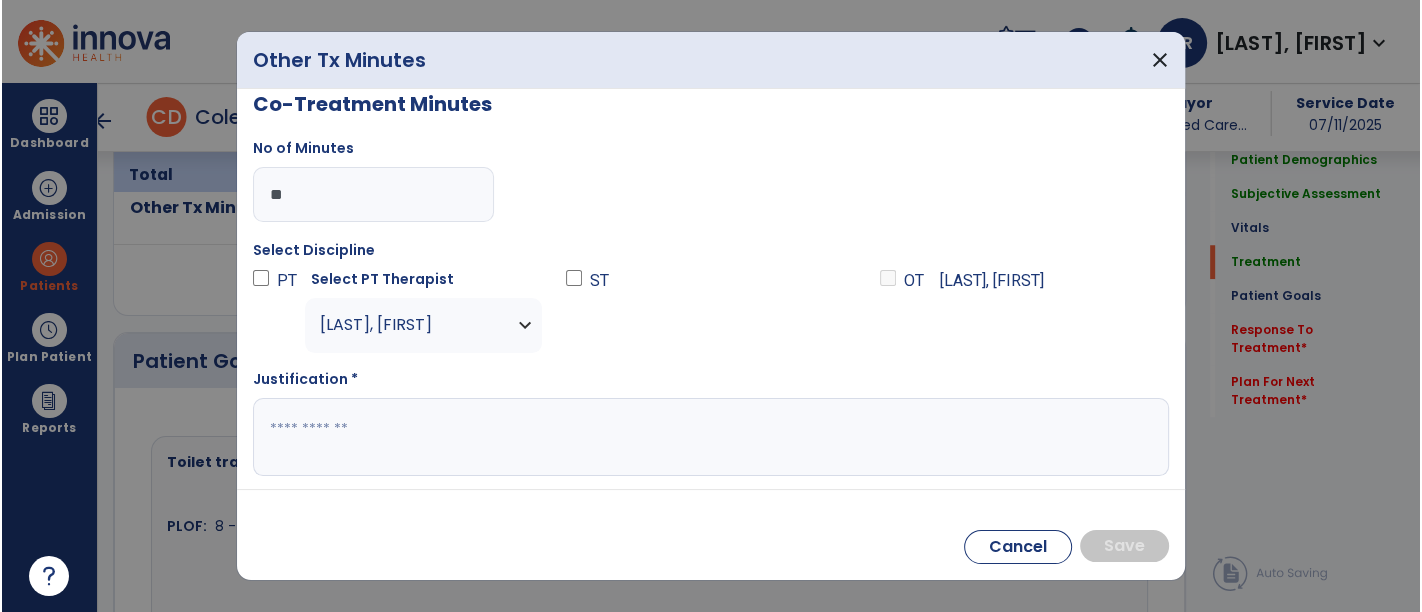 scroll, scrollTop: 100, scrollLeft: 0, axis: vertical 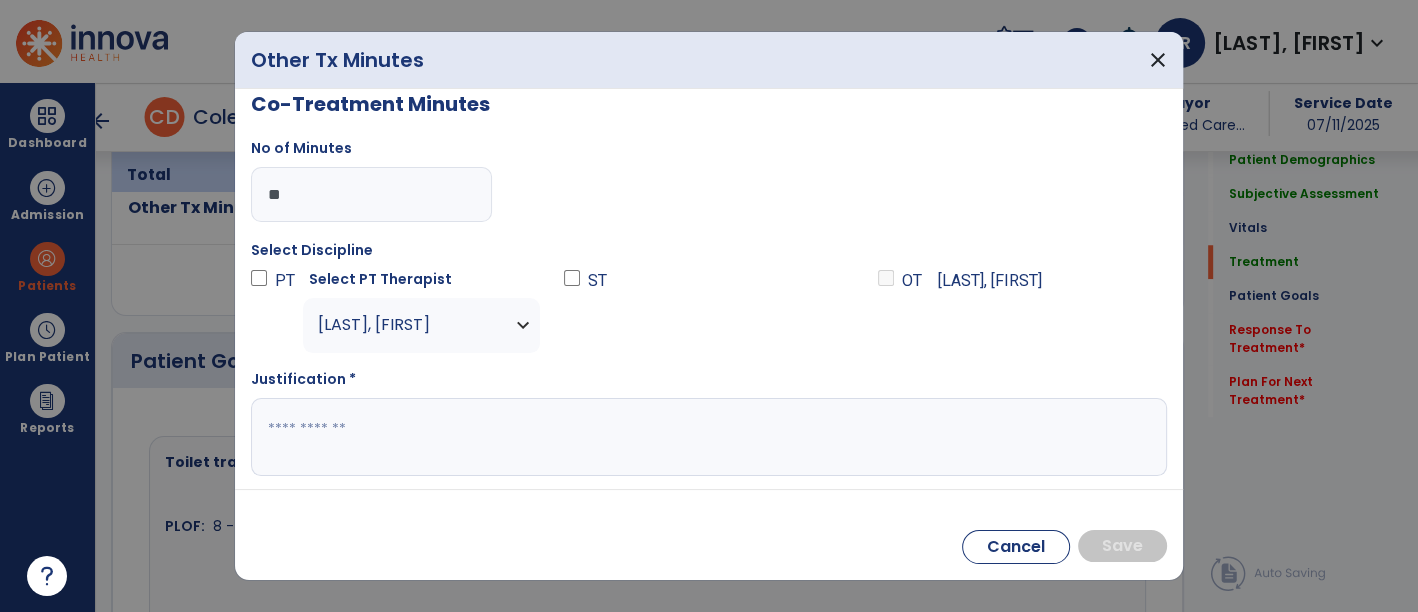 click at bounding box center (707, 437) 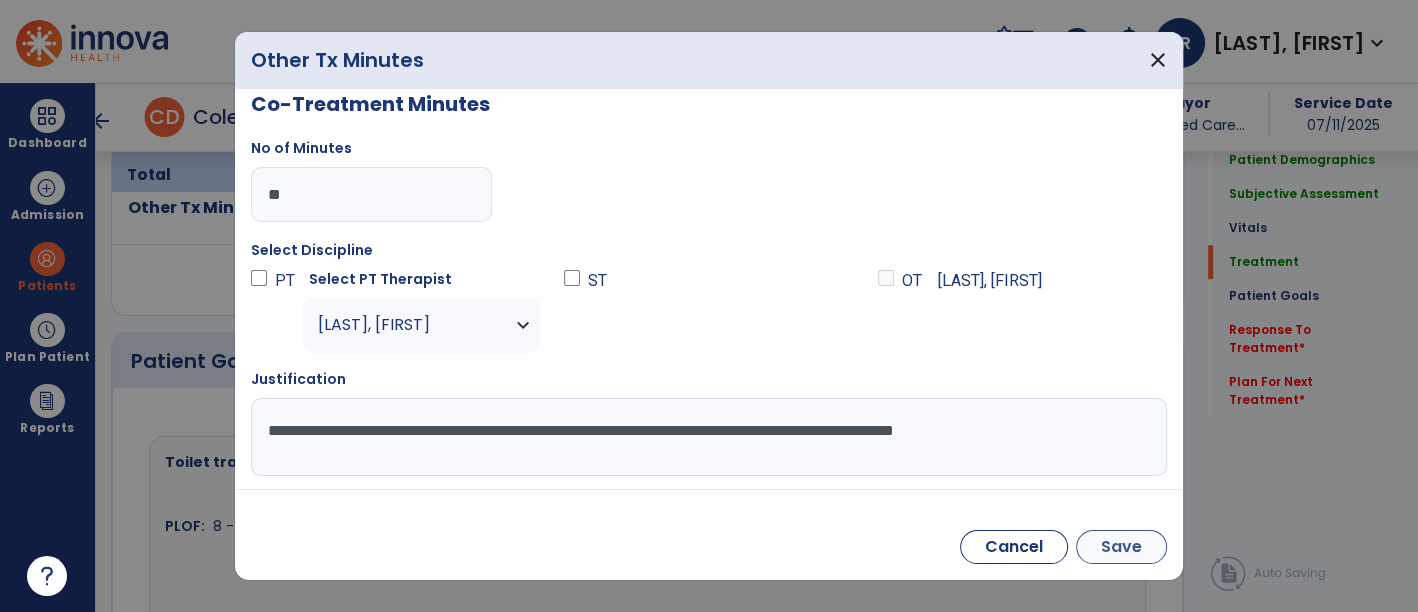 type on "**********" 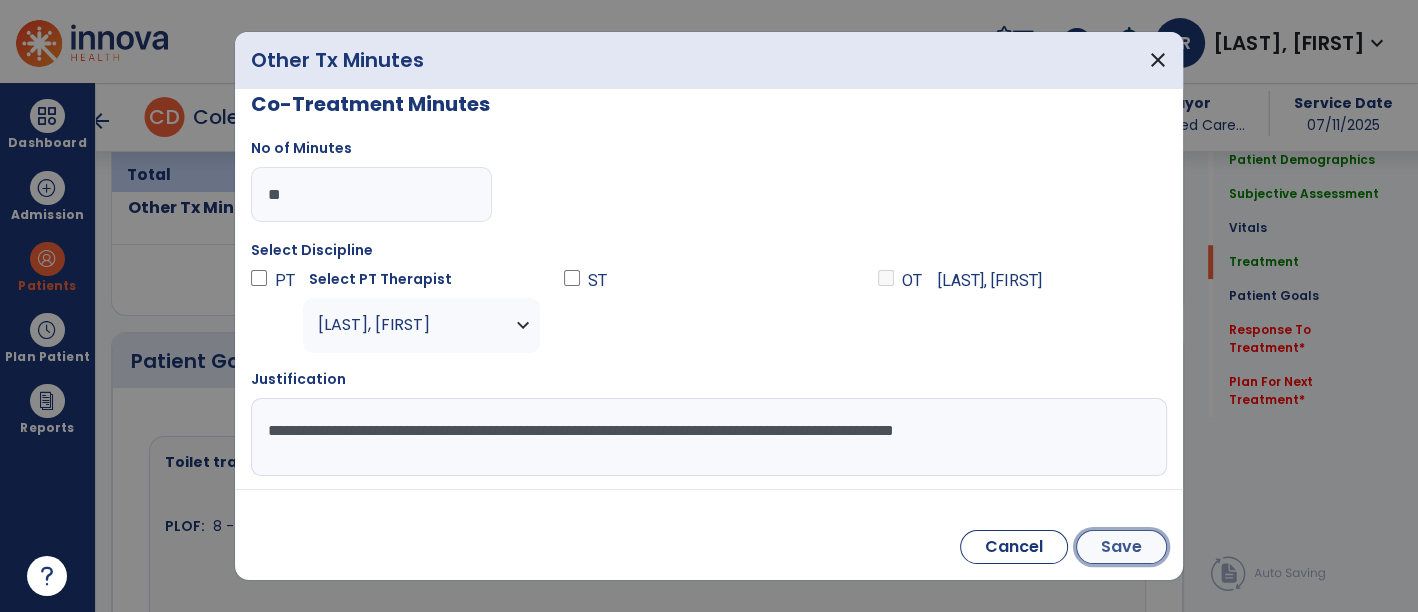 click on "Save" at bounding box center (1121, 547) 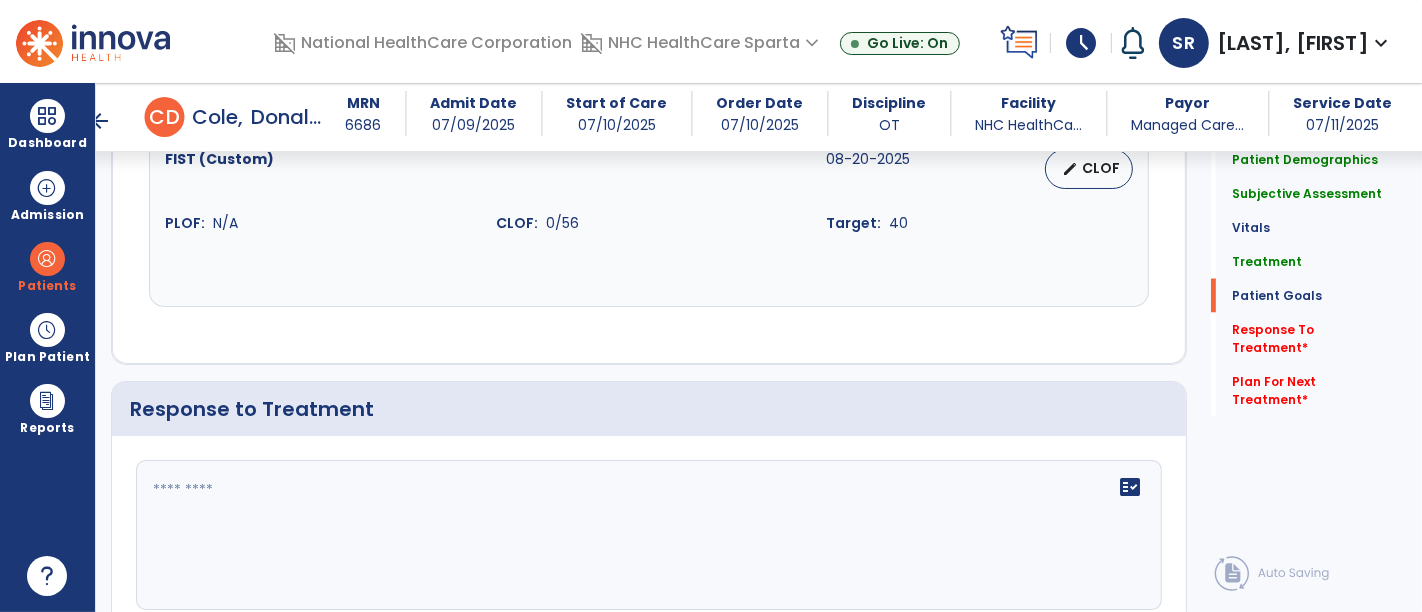 scroll, scrollTop: 3117, scrollLeft: 0, axis: vertical 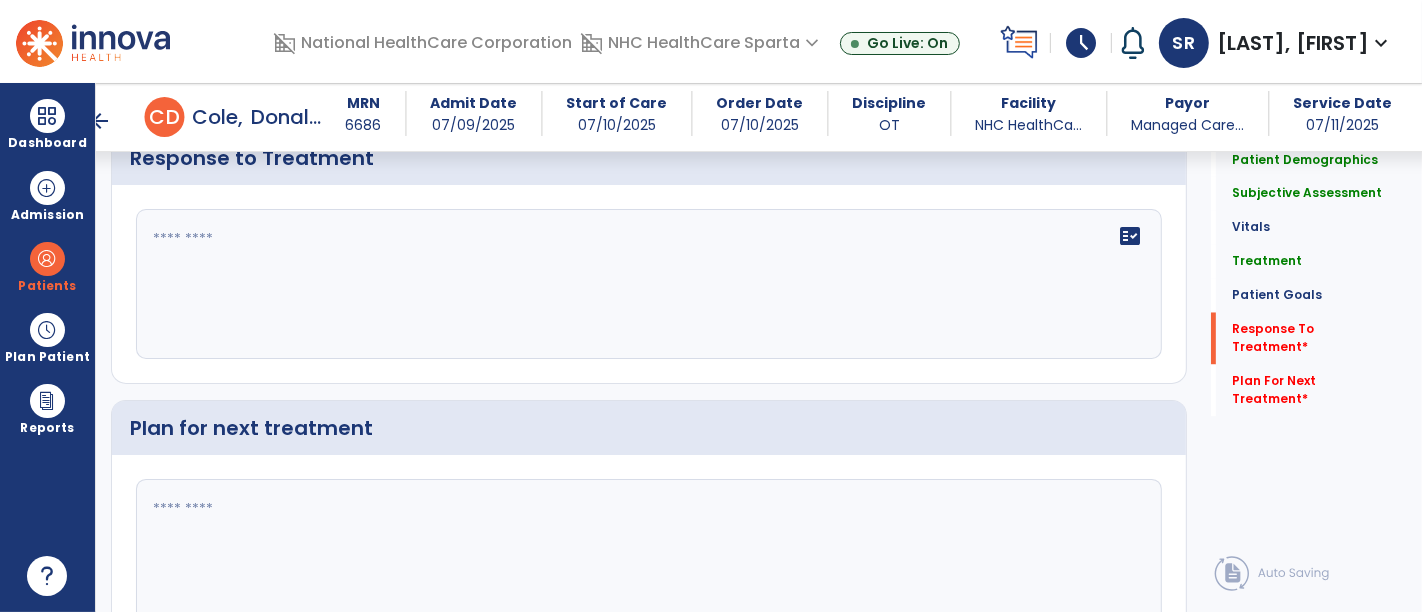 click on "fact_check" 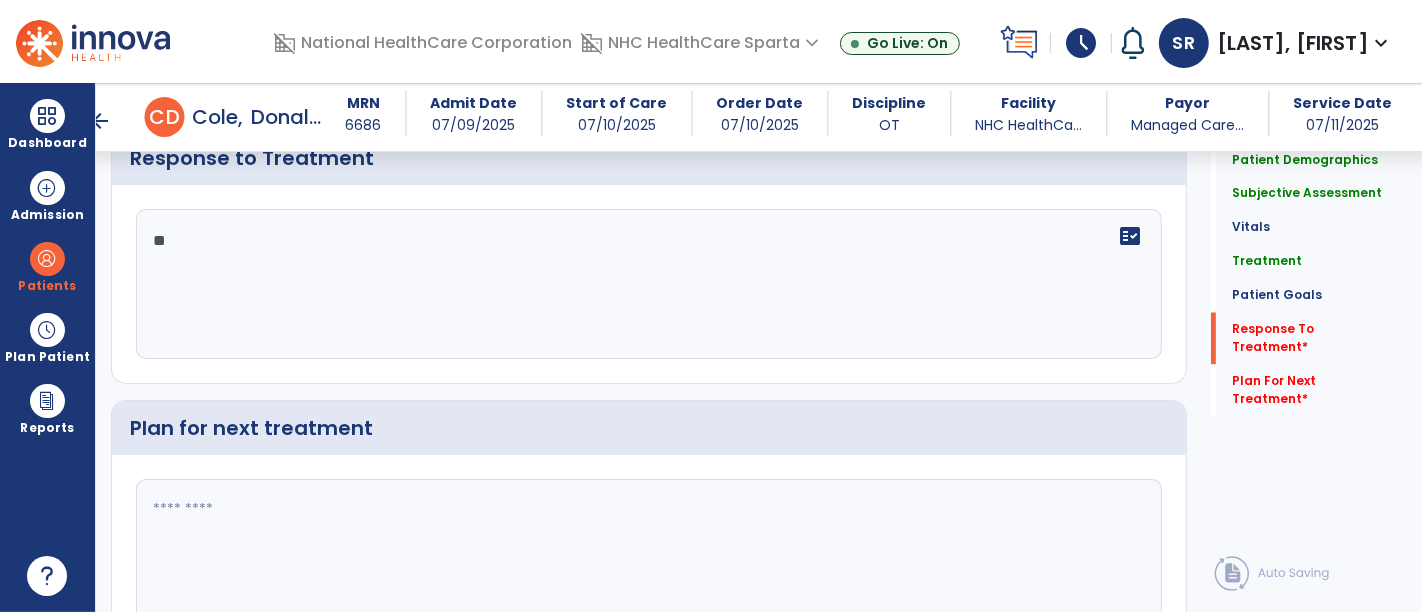 type on "*" 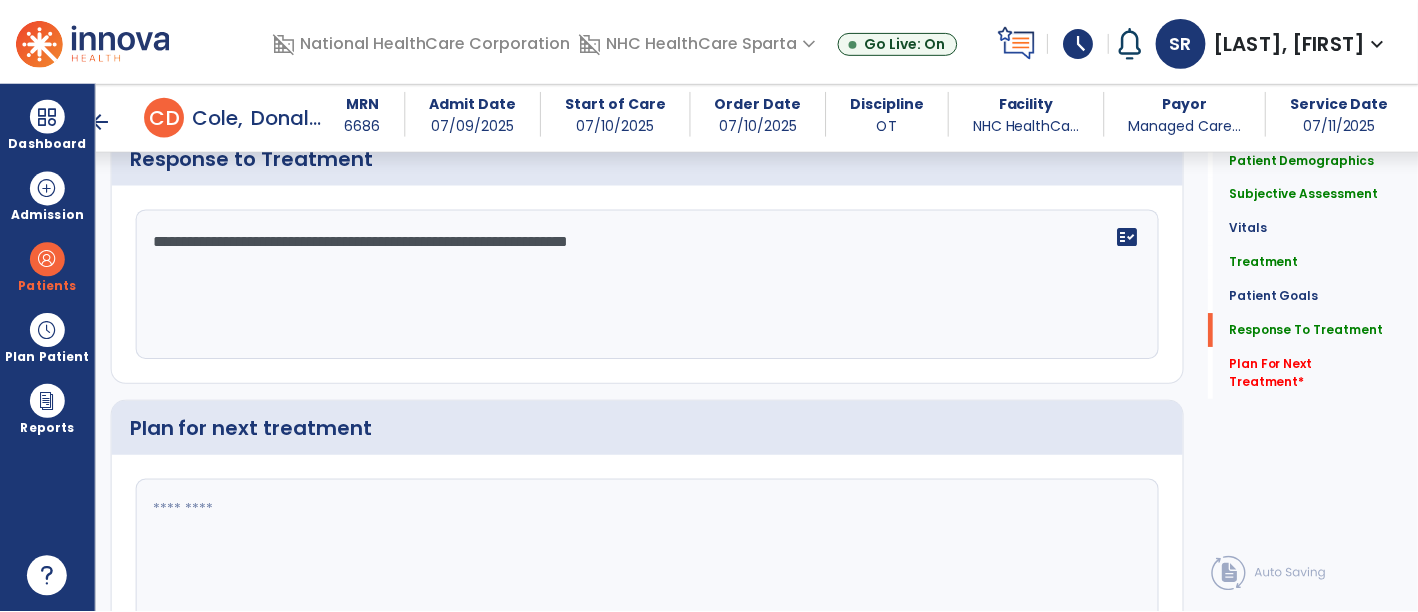 scroll, scrollTop: 3214, scrollLeft: 0, axis: vertical 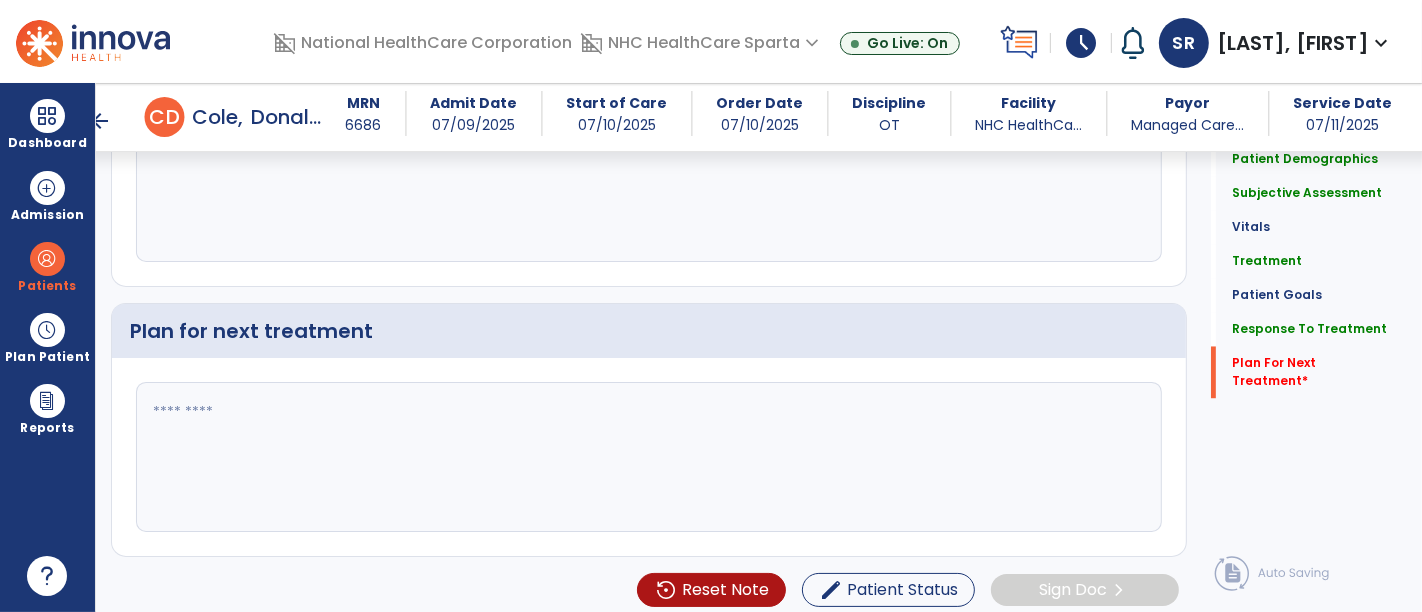 type on "**********" 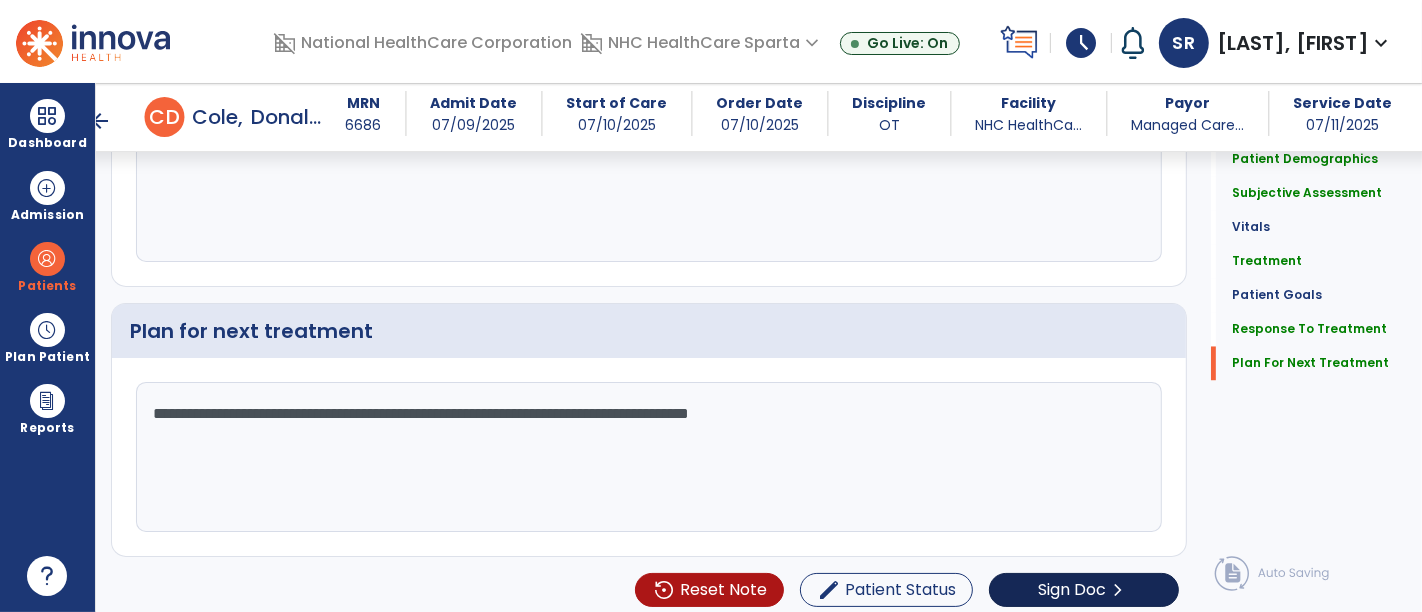 type on "**********" 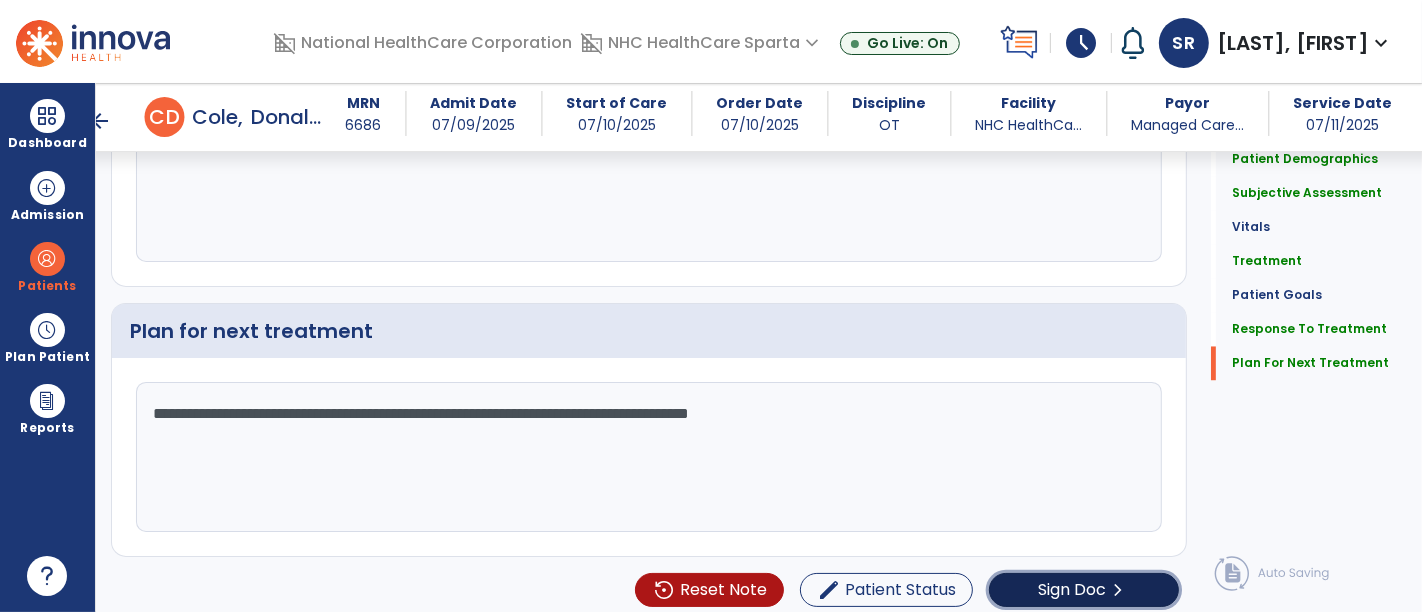 click on "Sign Doc" 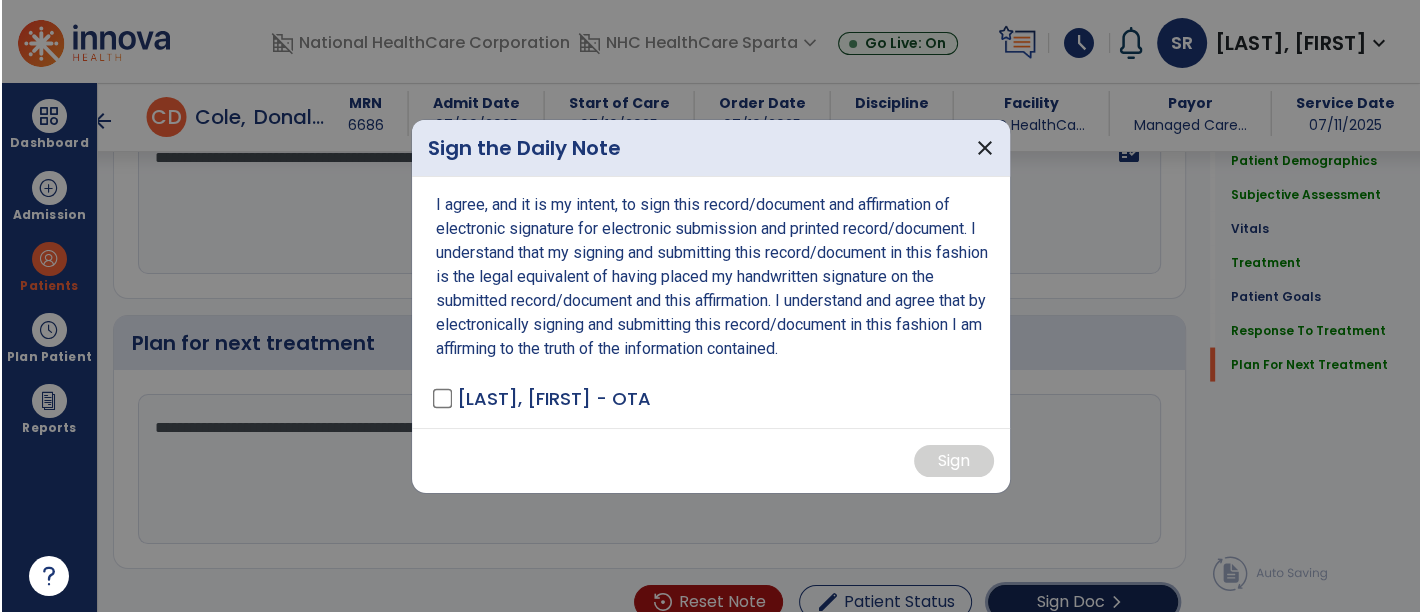 scroll, scrollTop: 3214, scrollLeft: 0, axis: vertical 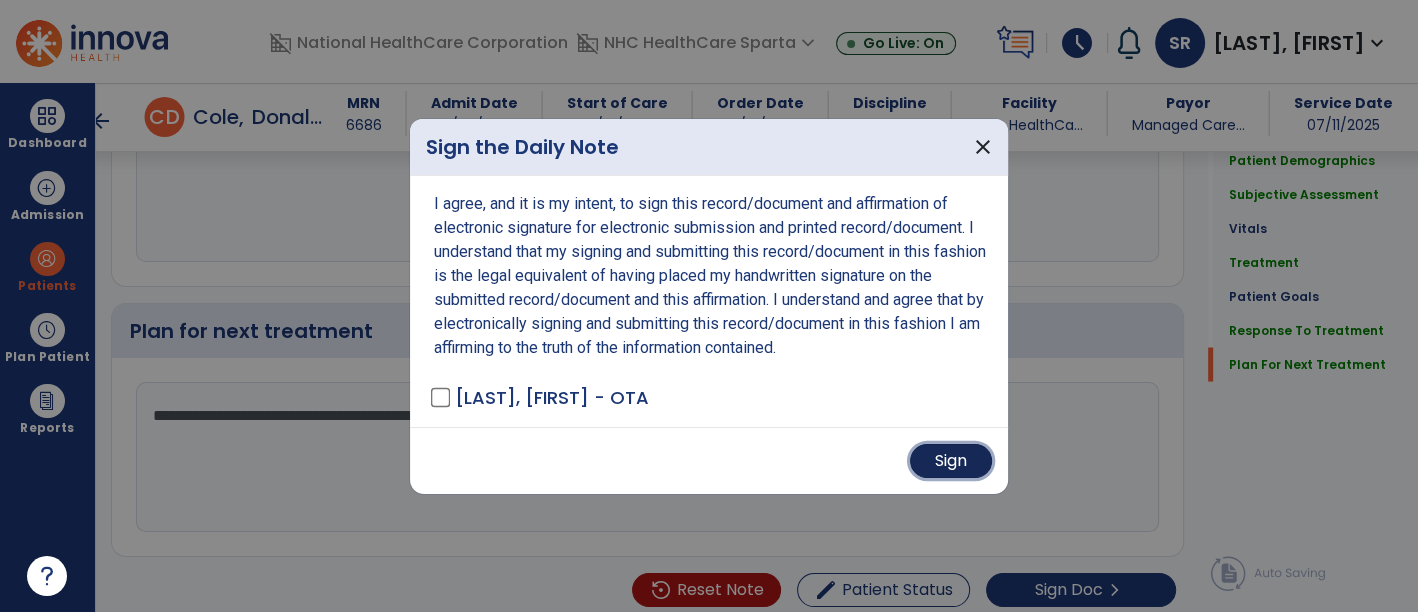 click on "Sign" at bounding box center [951, 461] 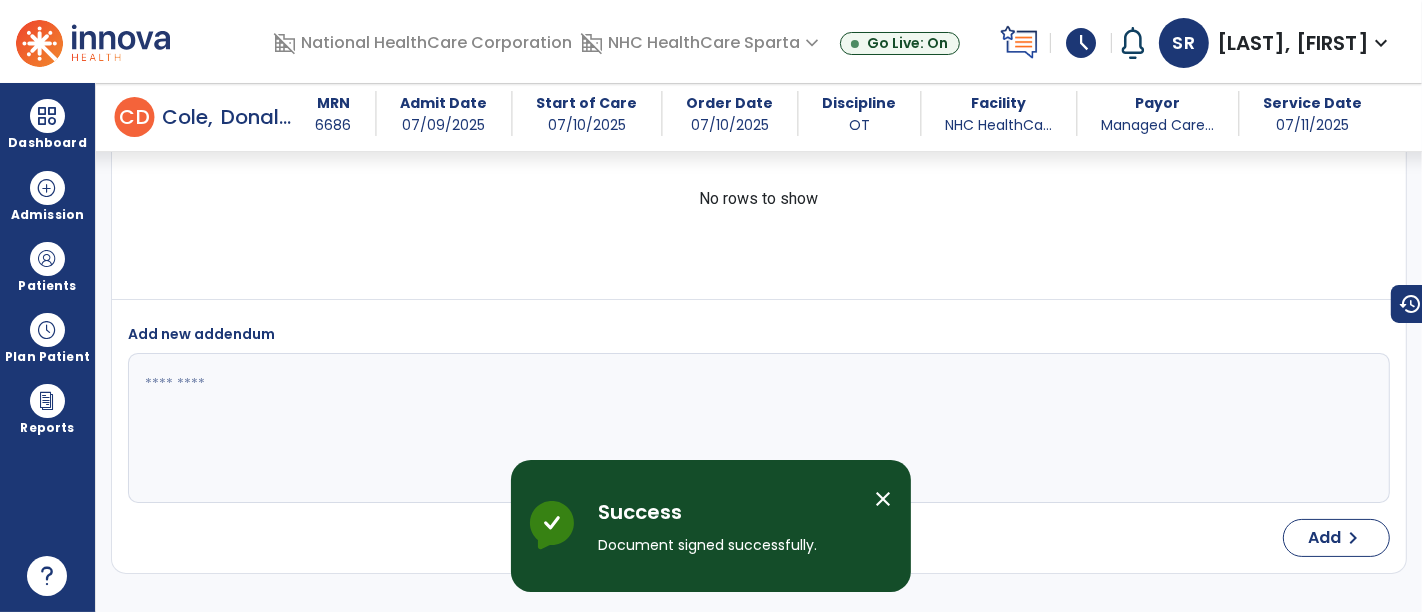 scroll, scrollTop: 3897, scrollLeft: 0, axis: vertical 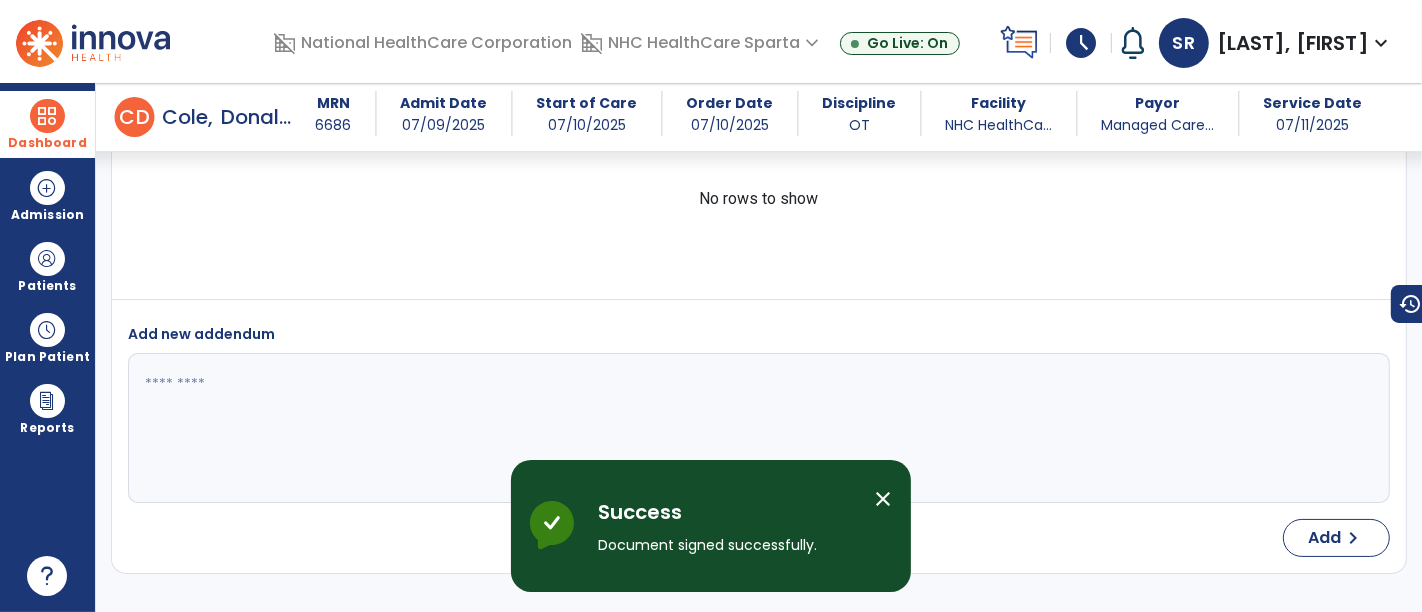 click on "Dashboard" at bounding box center [47, 124] 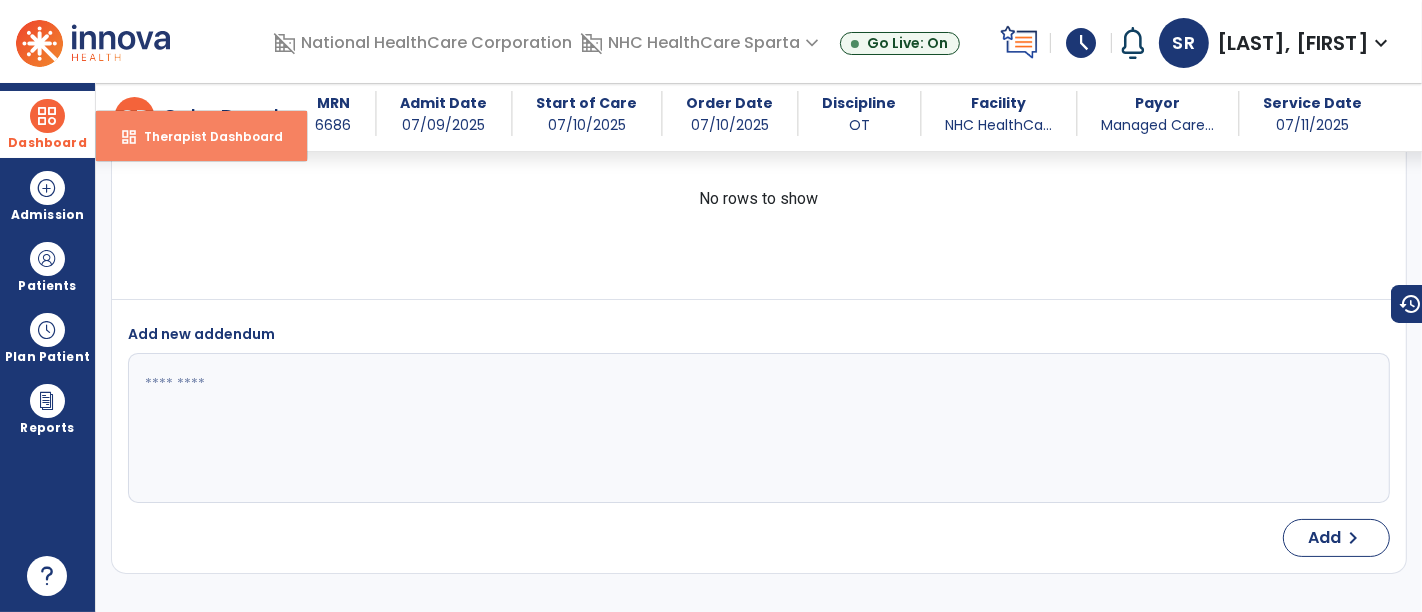 click on "Therapist Dashboard" at bounding box center (205, 136) 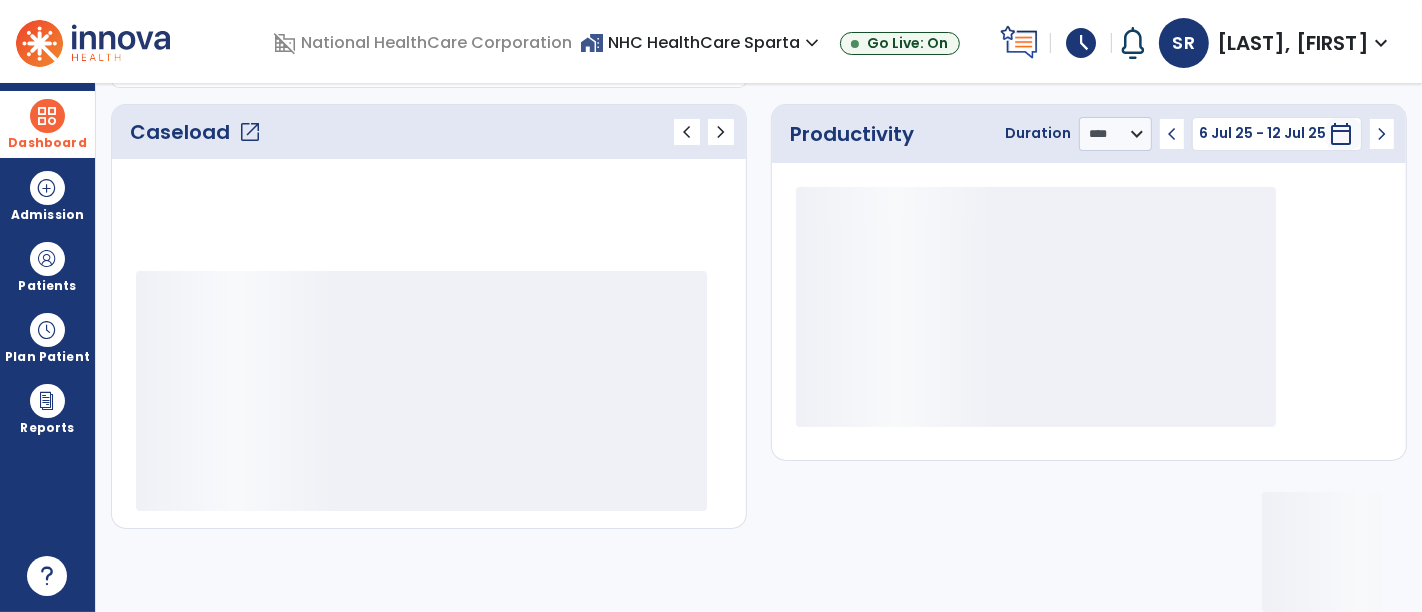 scroll, scrollTop: 259, scrollLeft: 0, axis: vertical 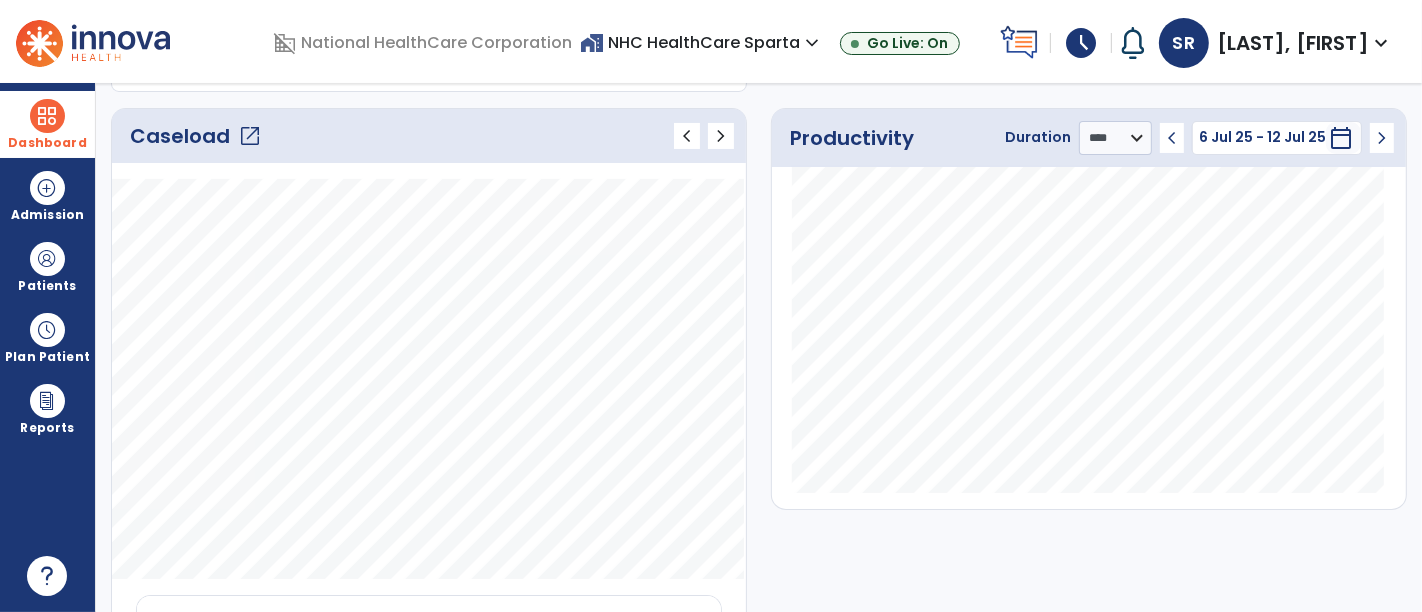 click on "Caseload   open_in_new" 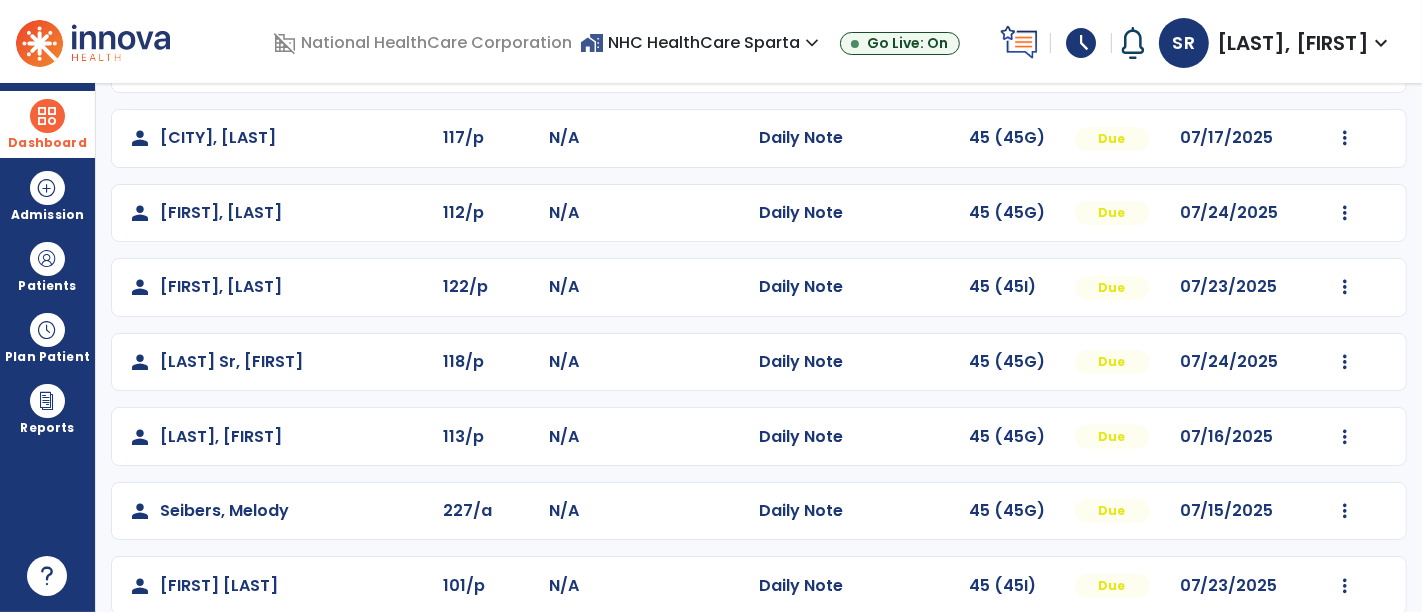 scroll, scrollTop: 540, scrollLeft: 0, axis: vertical 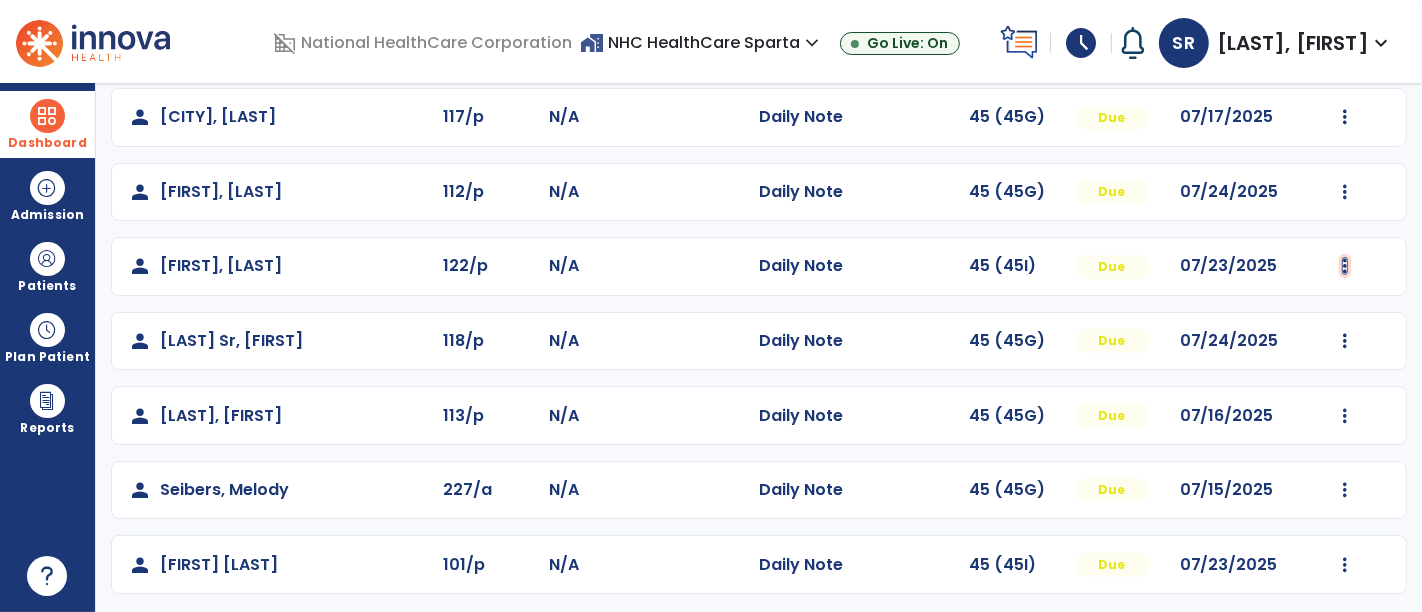 click at bounding box center (1345, -181) 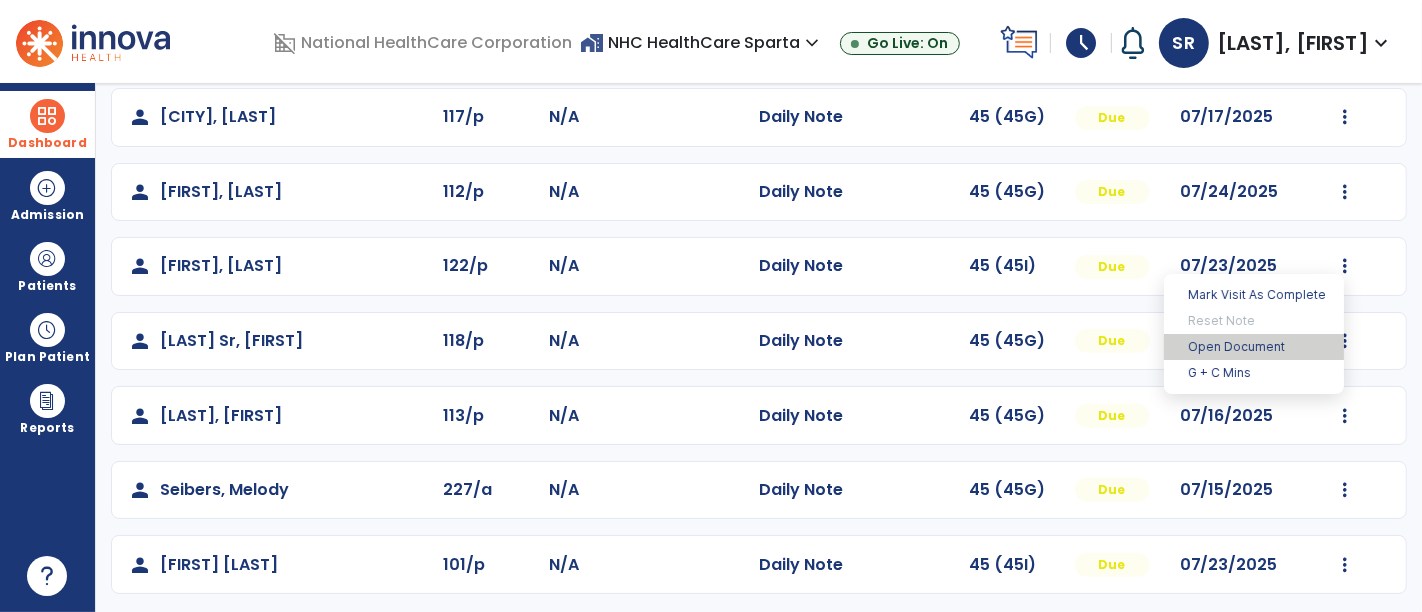 click on "Open Document" at bounding box center (1254, 347) 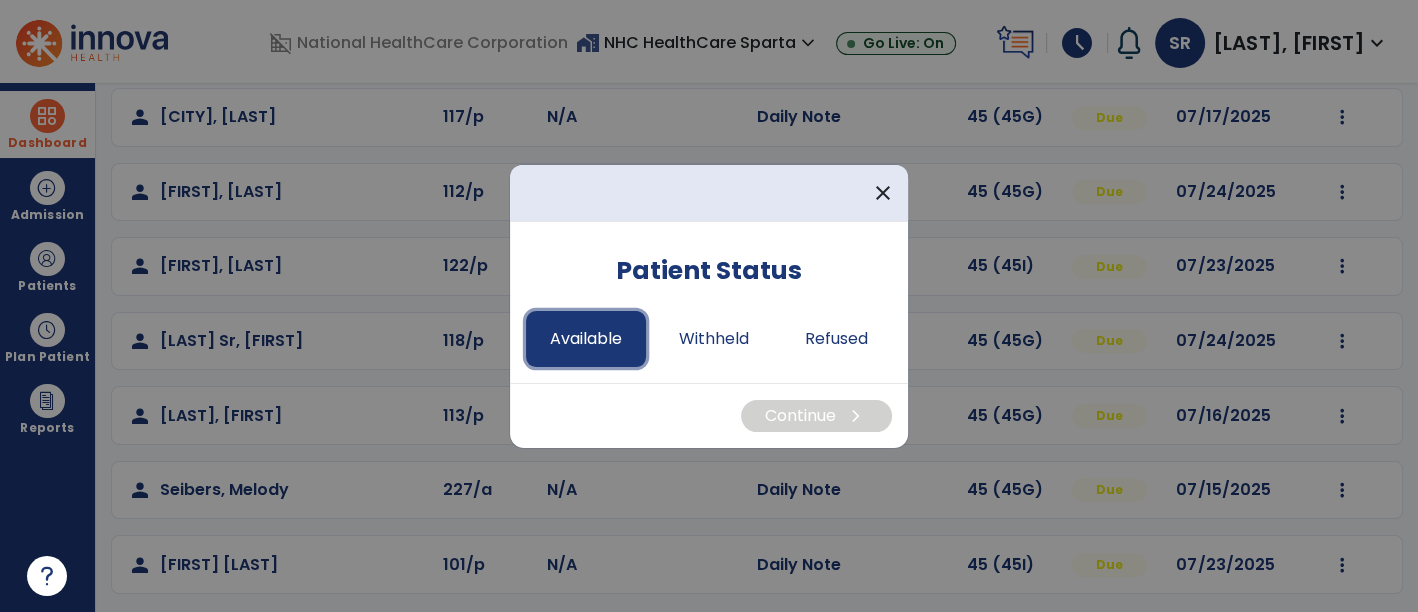 click on "Available" at bounding box center (586, 339) 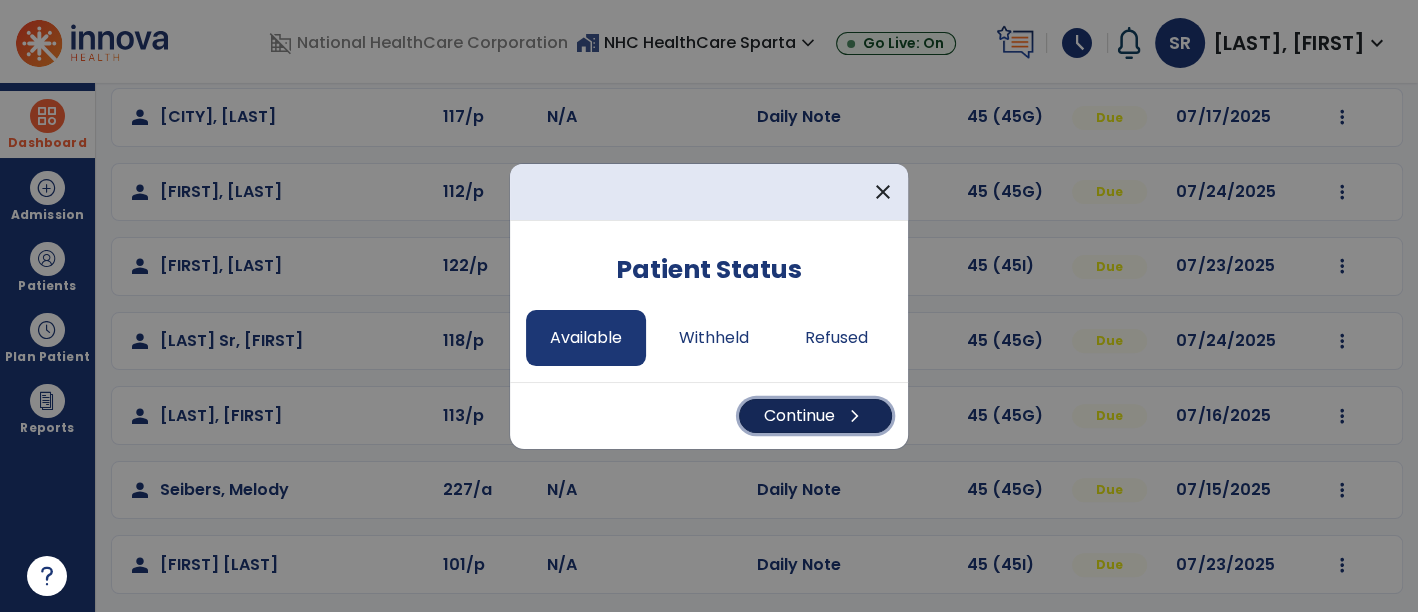 click on "Continue   chevron_right" at bounding box center (815, 416) 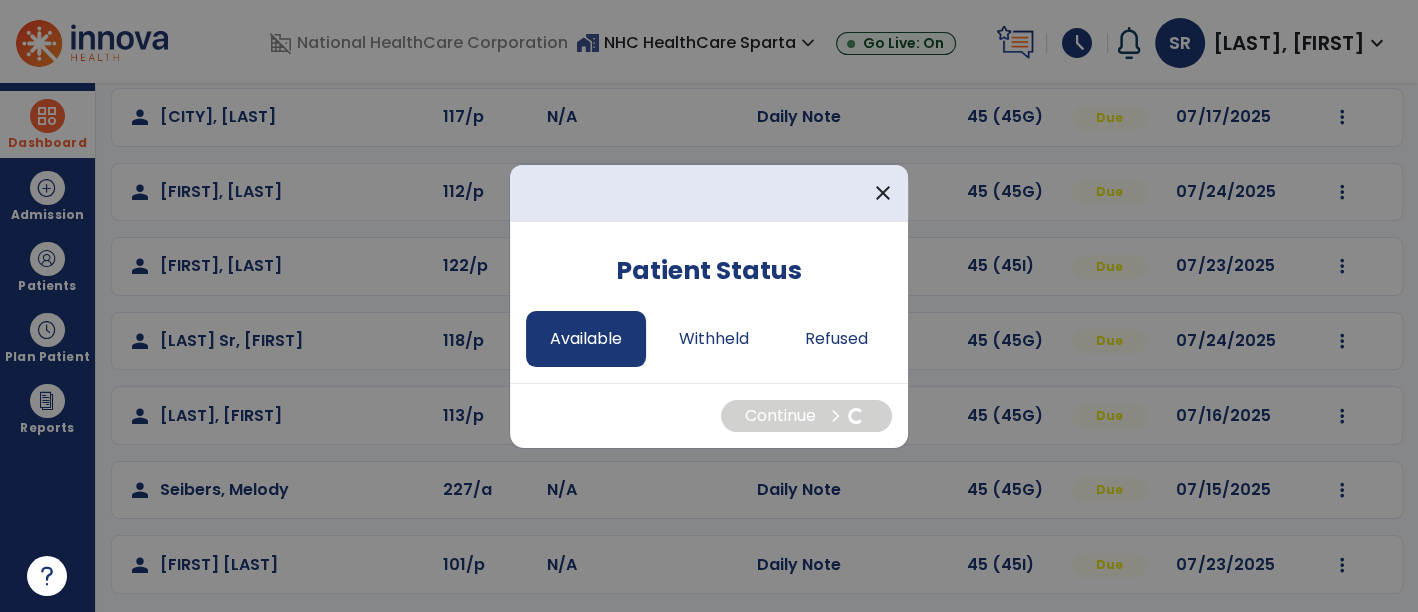 select on "*" 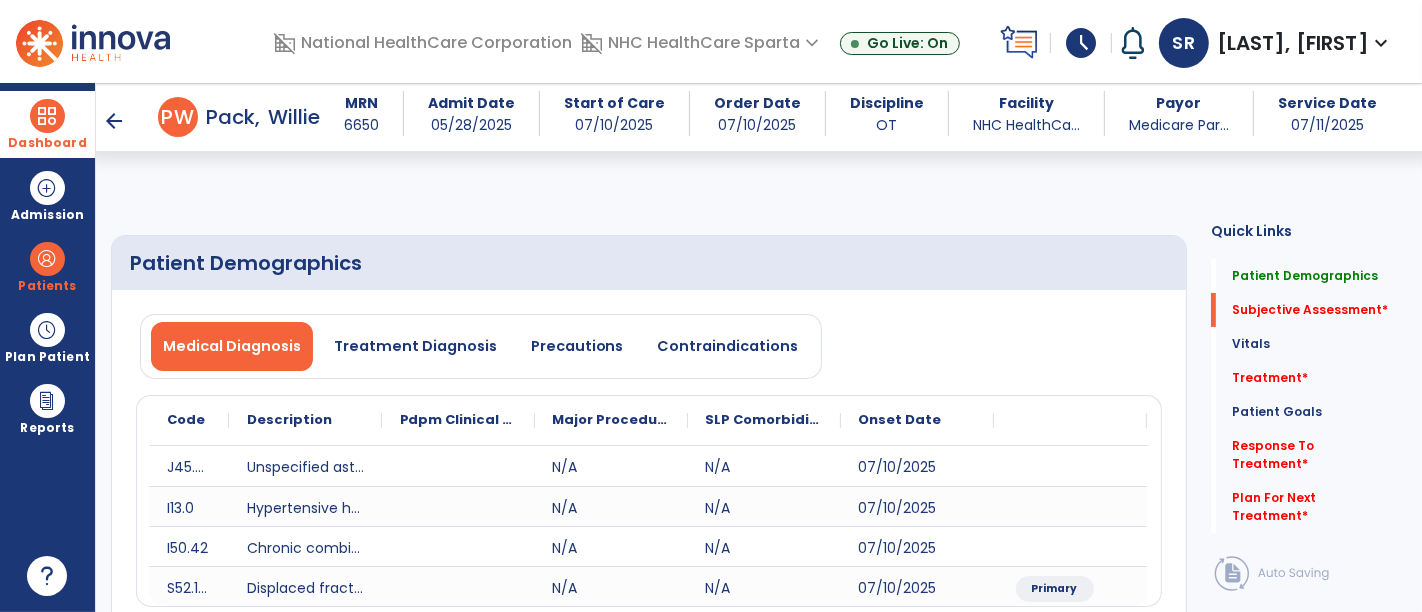 scroll, scrollTop: 443, scrollLeft: 0, axis: vertical 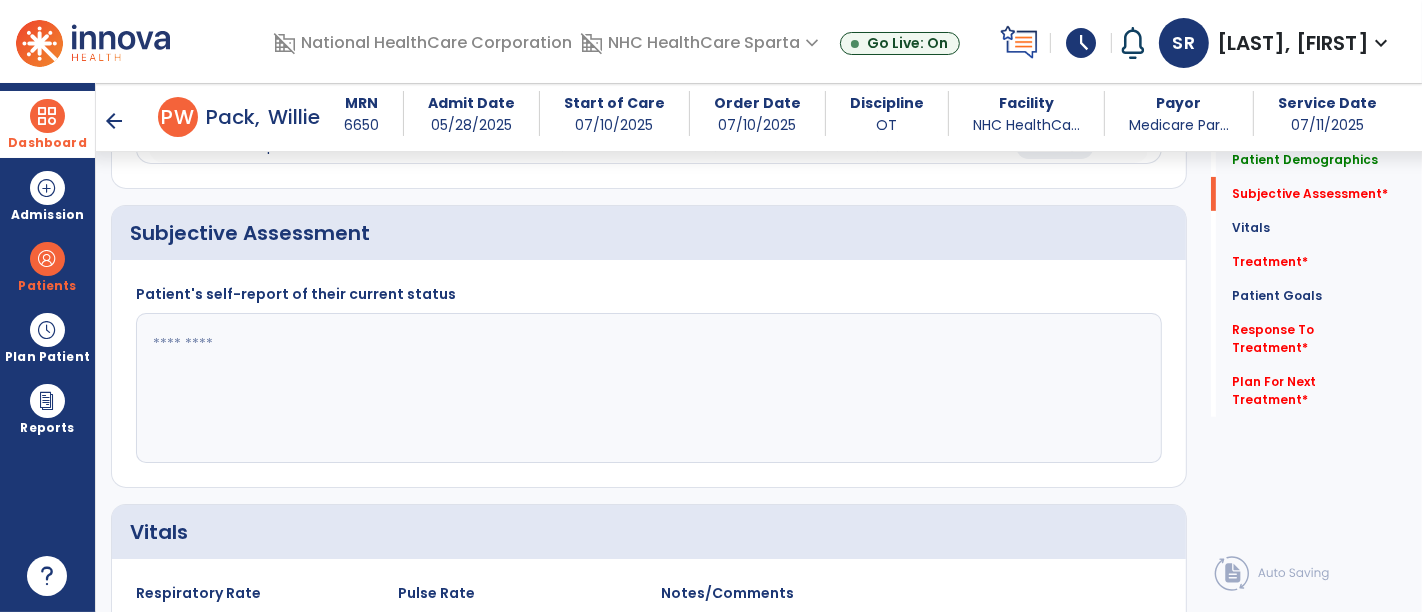 click 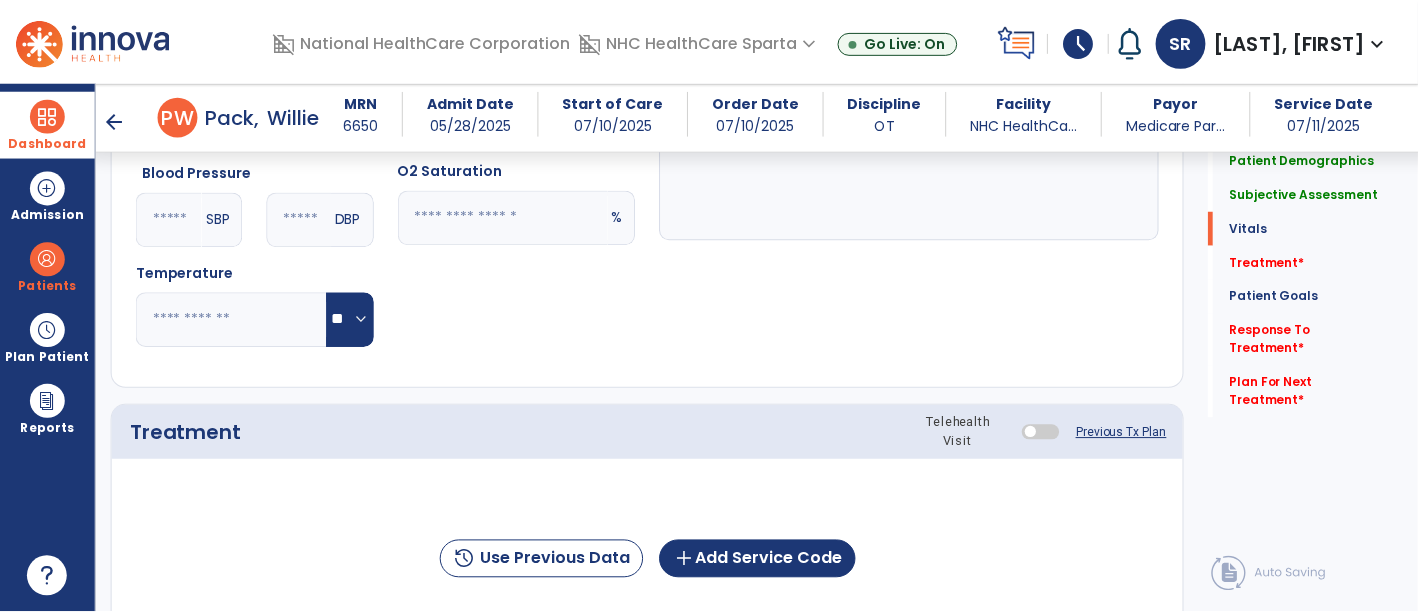 scroll, scrollTop: 983, scrollLeft: 0, axis: vertical 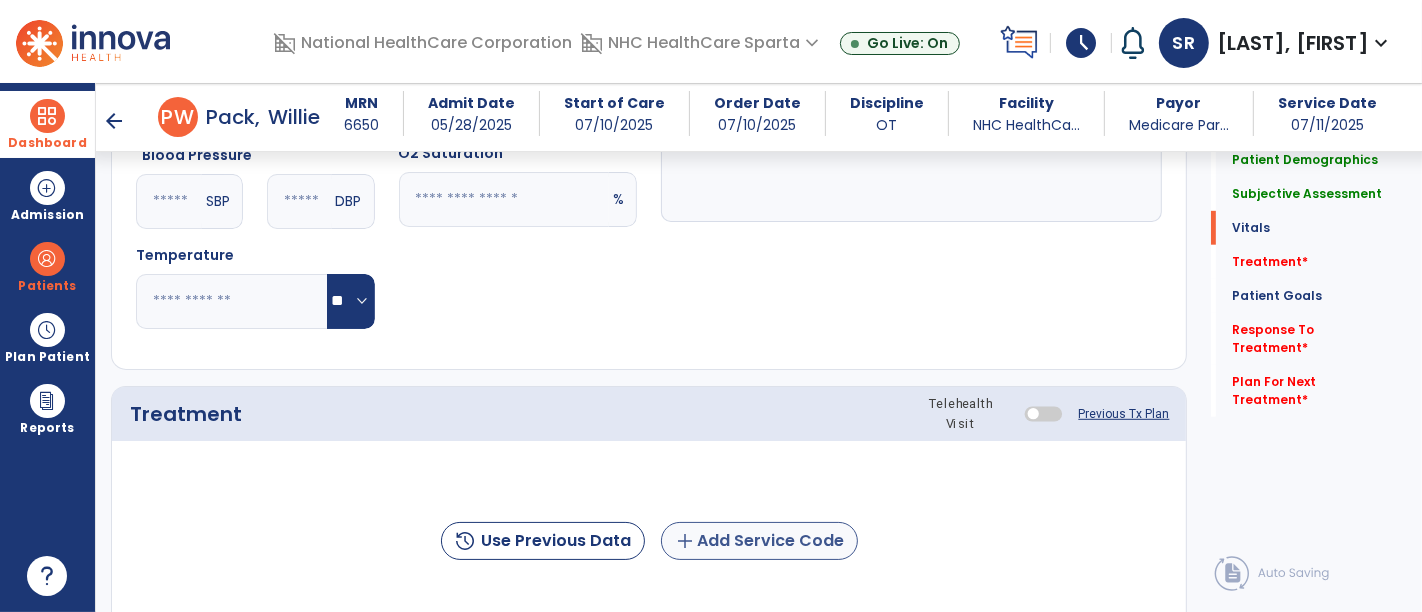 type on "**********" 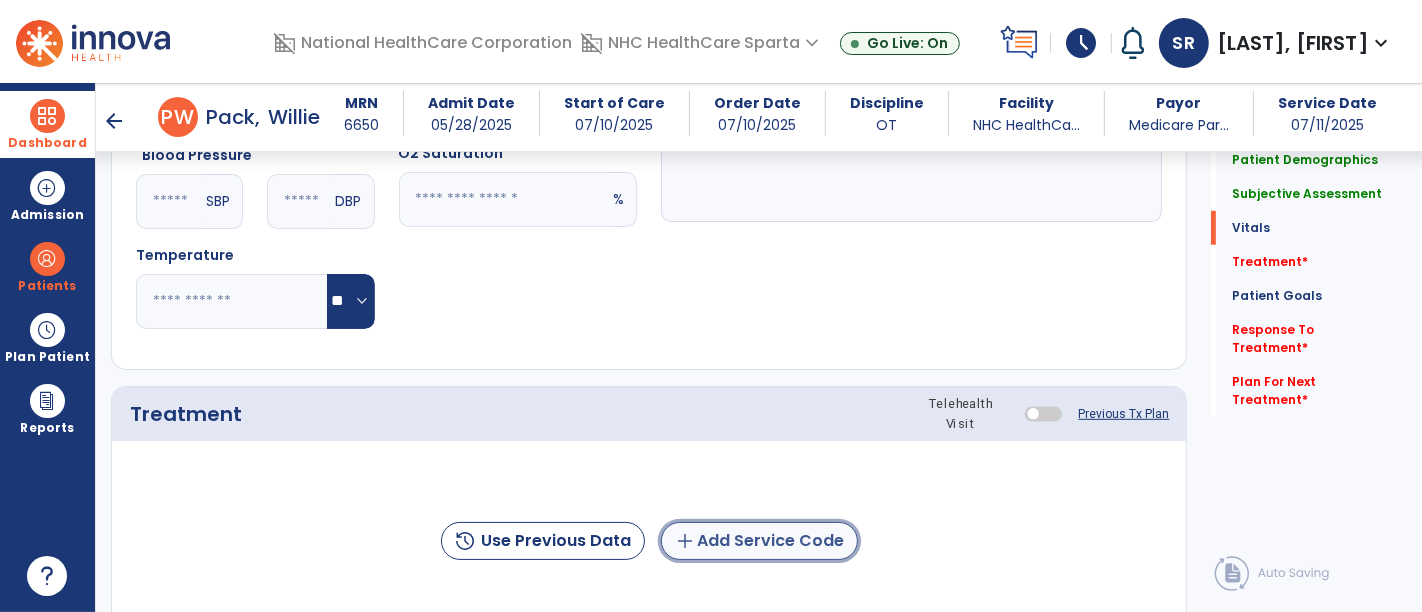 click on "add  Add Service Code" 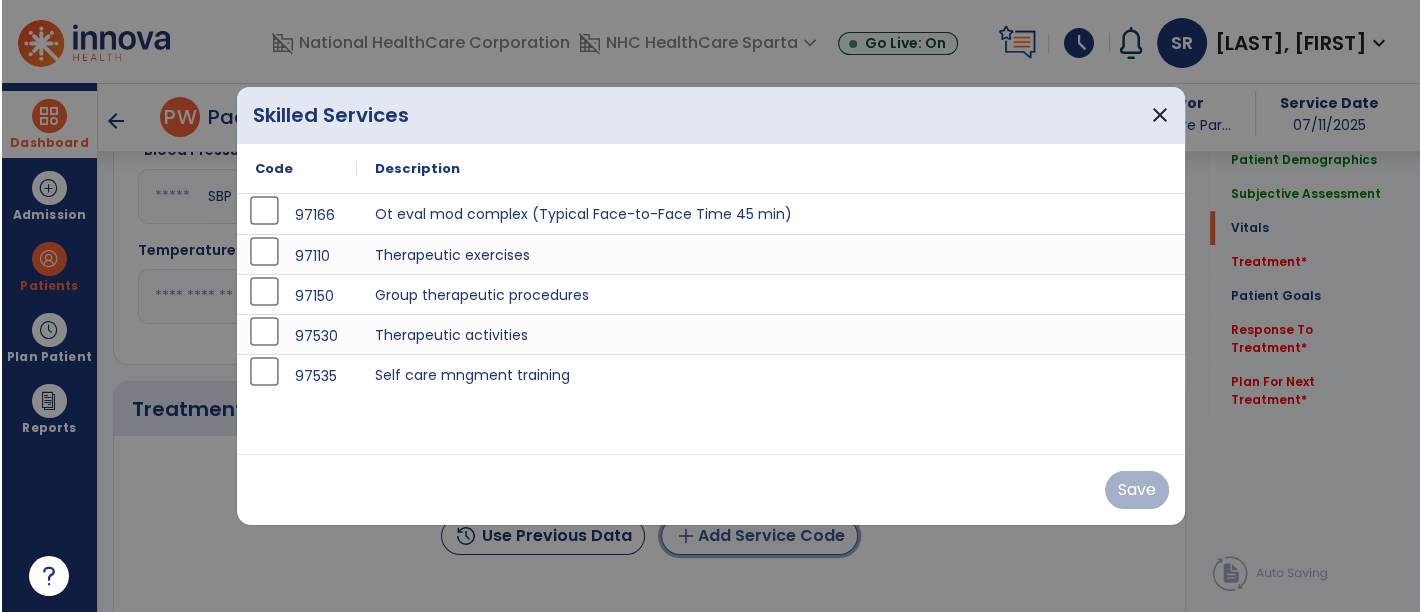 scroll, scrollTop: 983, scrollLeft: 0, axis: vertical 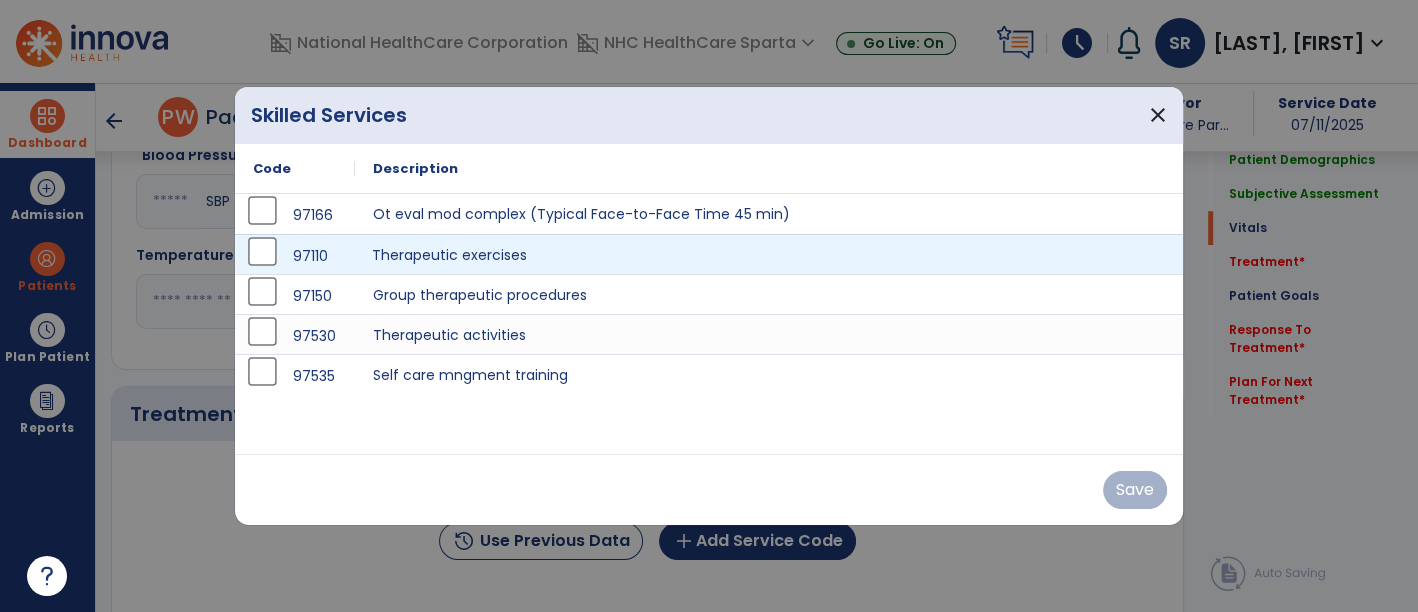 click on "Therapeutic exercises" at bounding box center [769, 254] 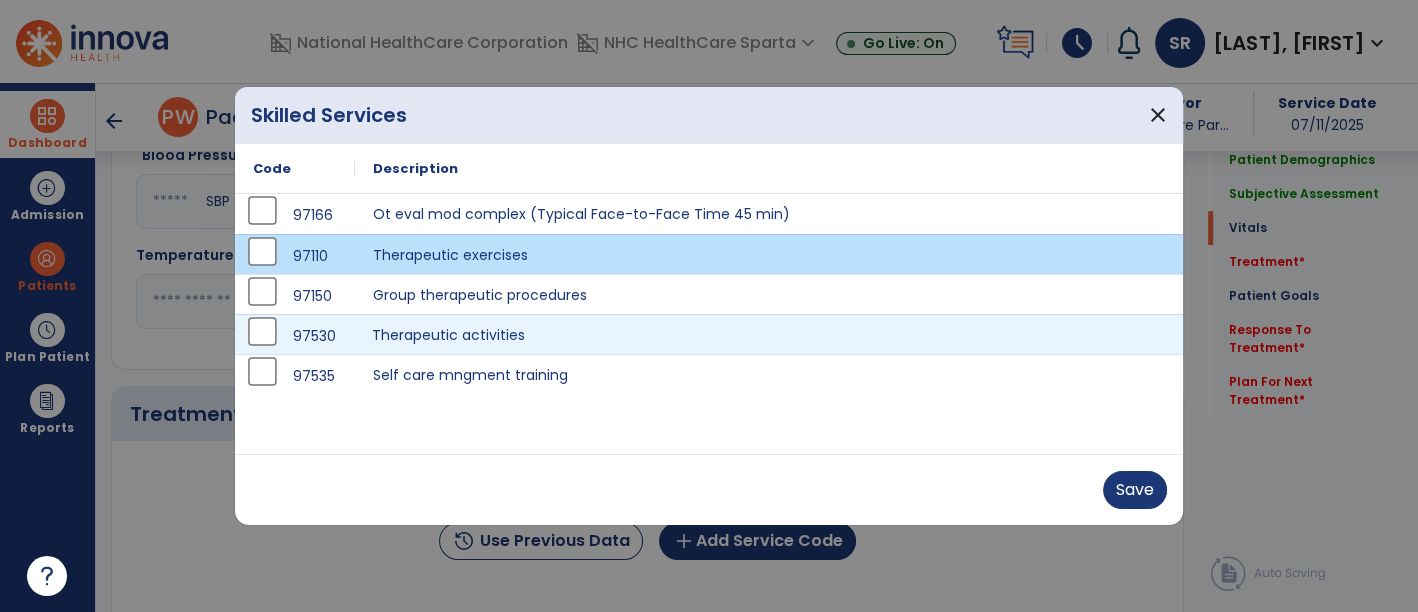 click on "Therapeutic activities" at bounding box center (769, 334) 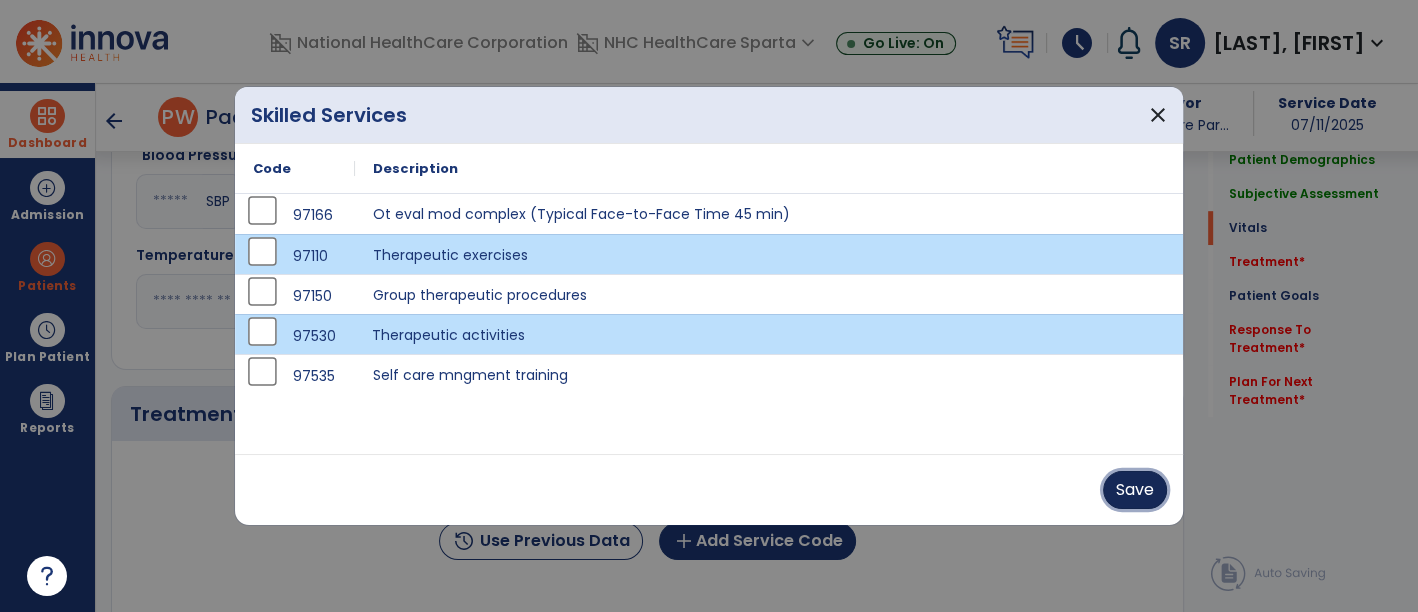 click on "Save" at bounding box center (1135, 490) 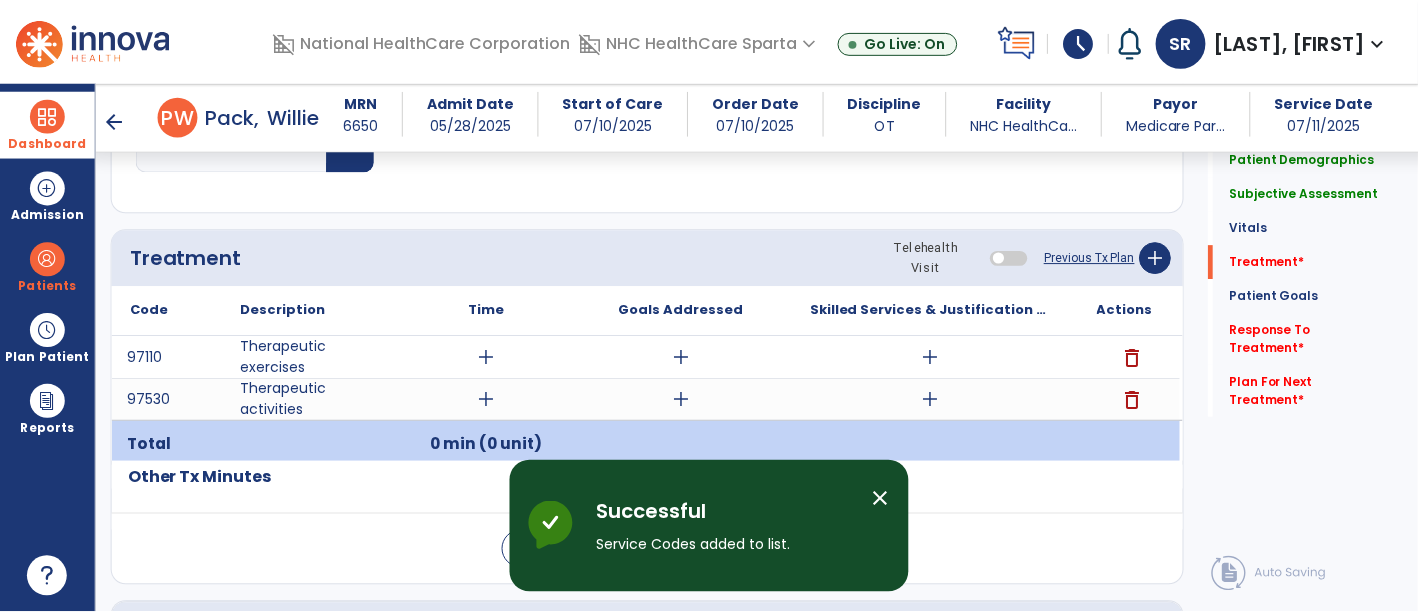 scroll, scrollTop: 1141, scrollLeft: 0, axis: vertical 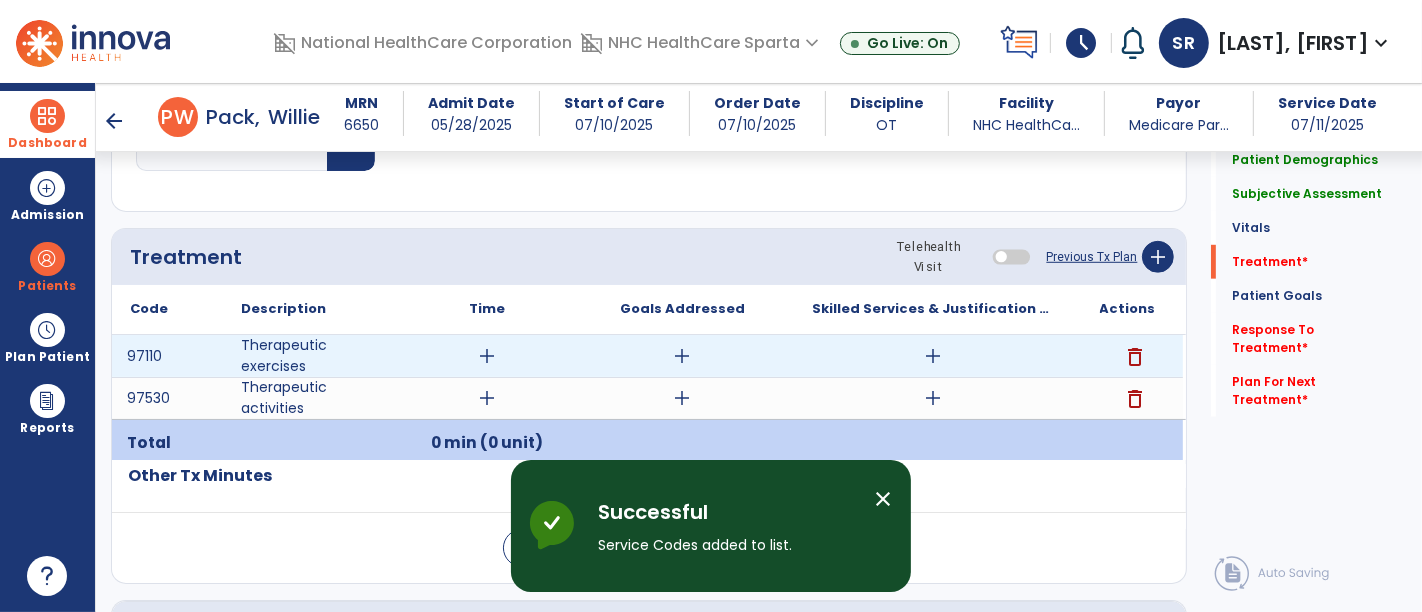 click on "add" at bounding box center (488, 356) 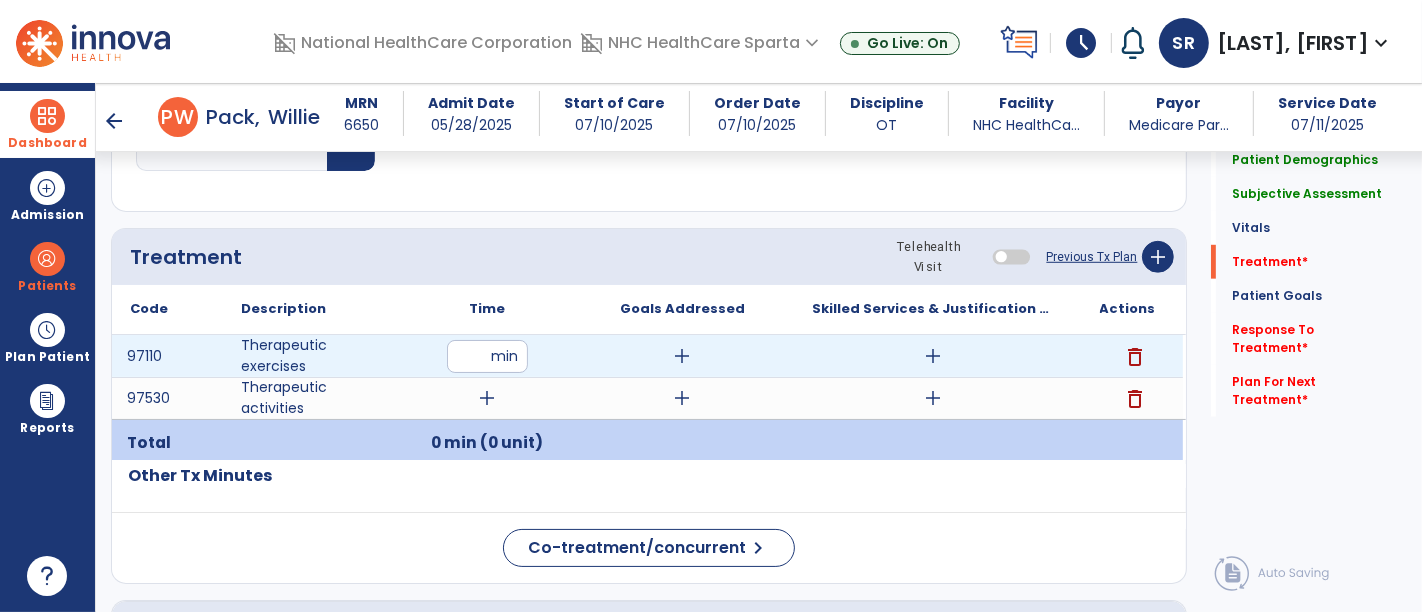 type on "**" 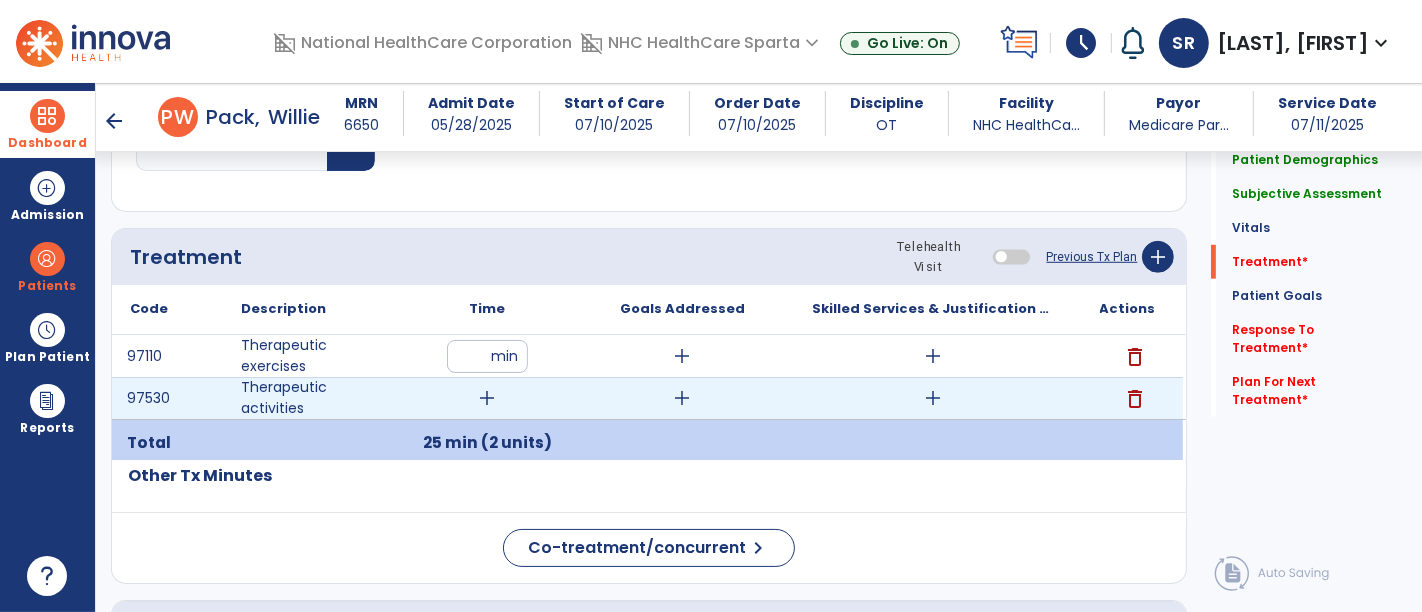 click on "add" at bounding box center [488, 398] 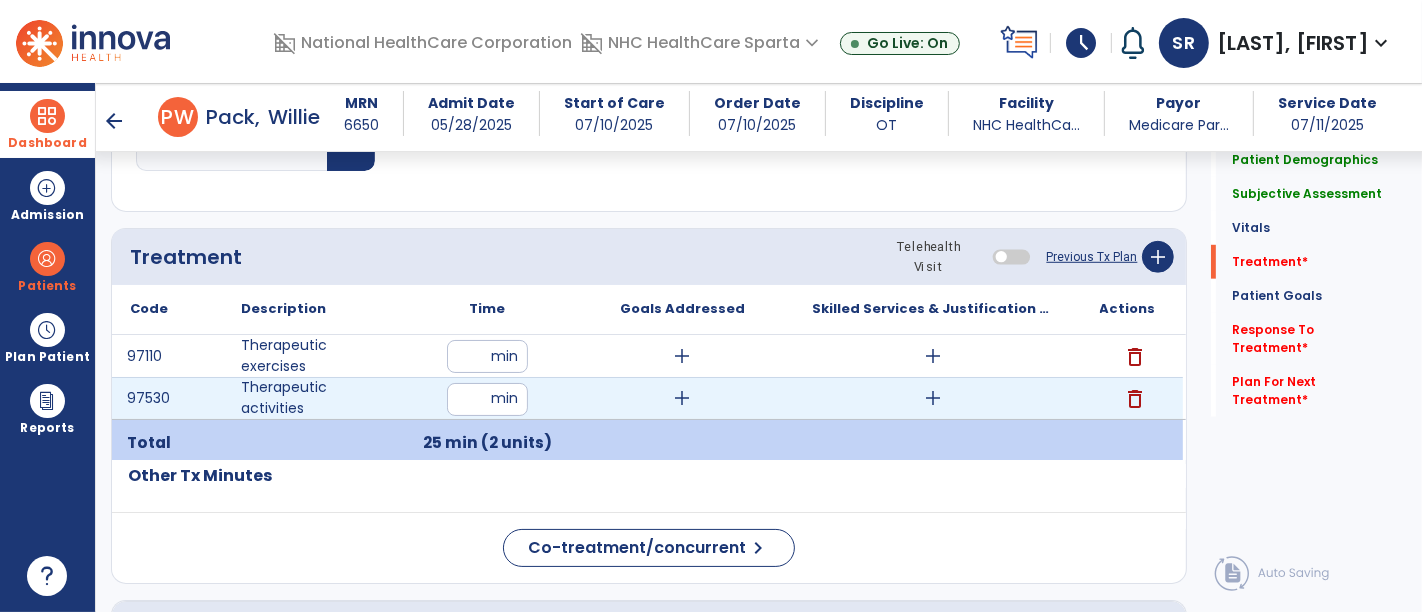 type on "**" 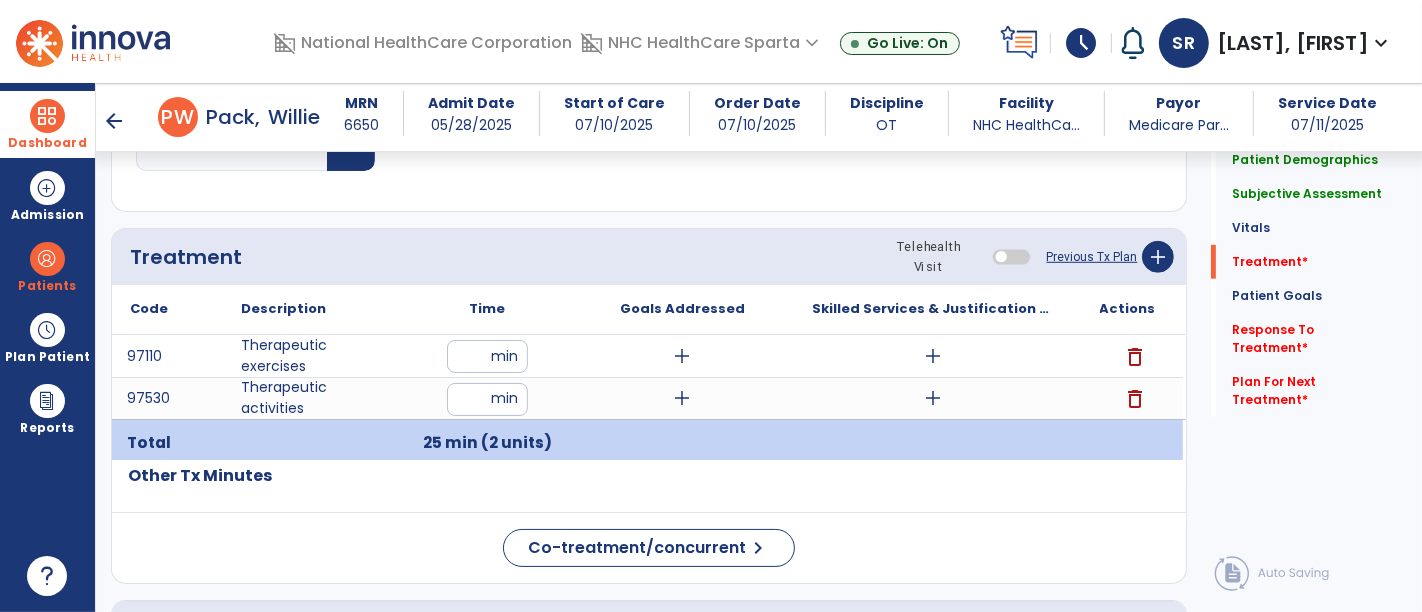 click on "Co-treatment/concurrent  chevron_right" 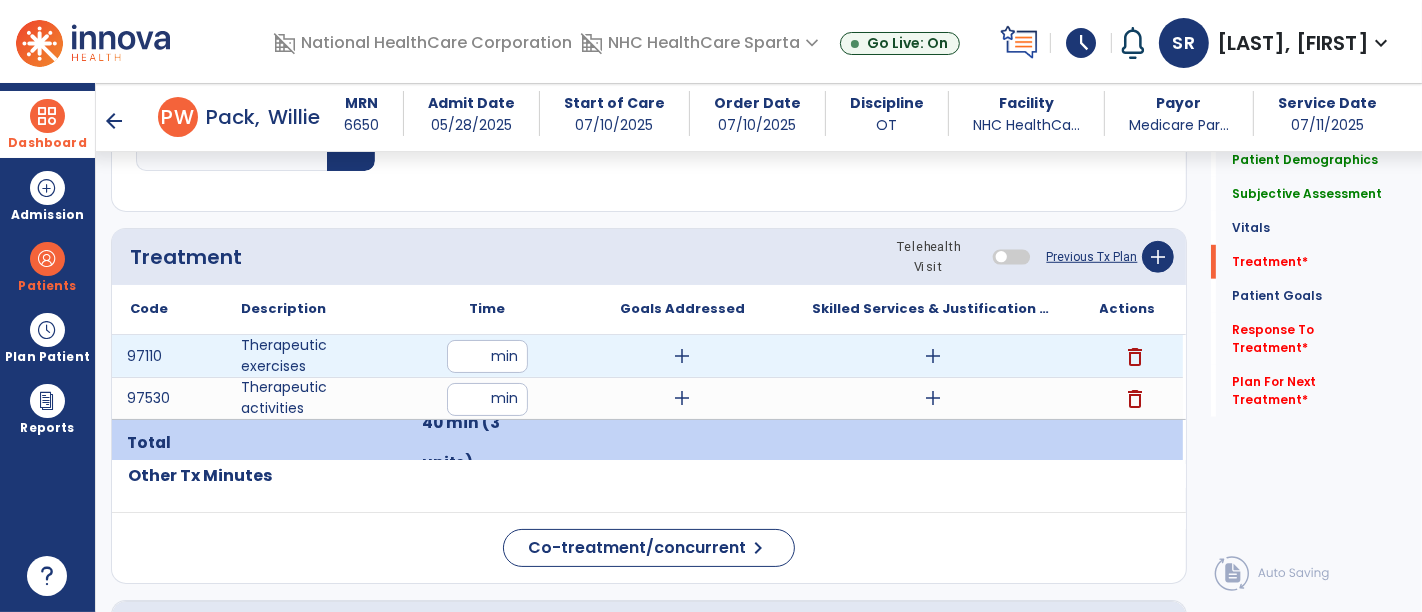 click on "**" at bounding box center [487, 356] 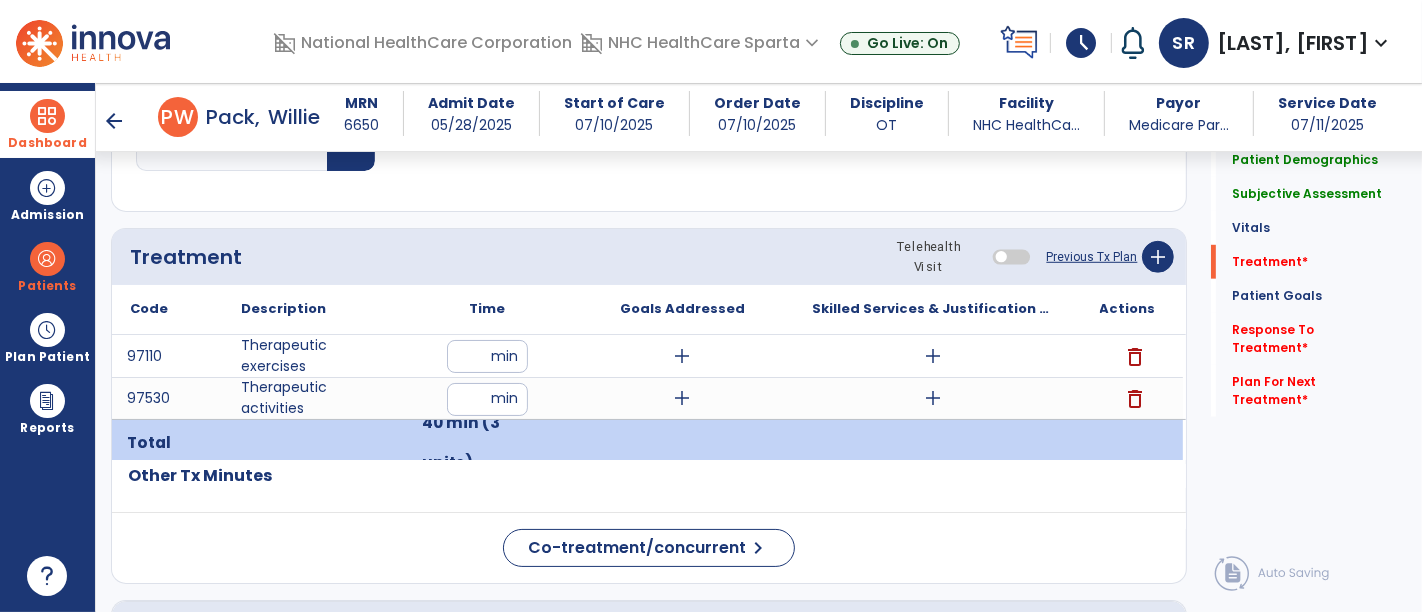 click on "Code
Description
Time" 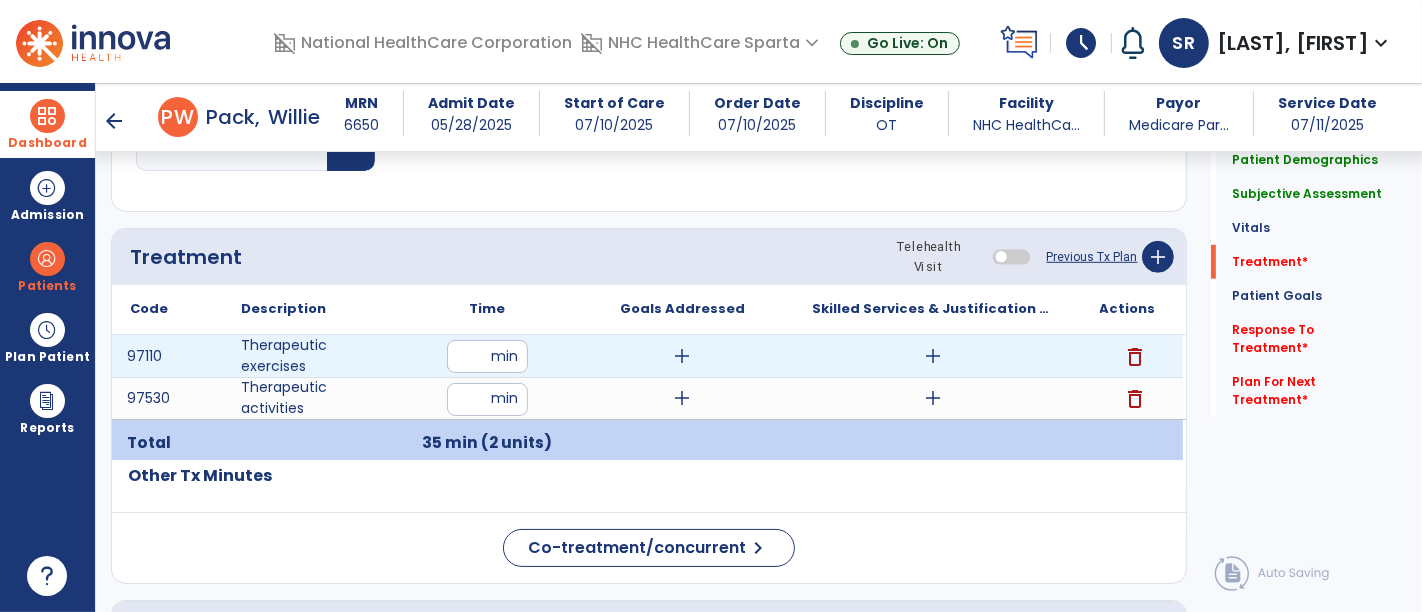 click on "add" at bounding box center (682, 356) 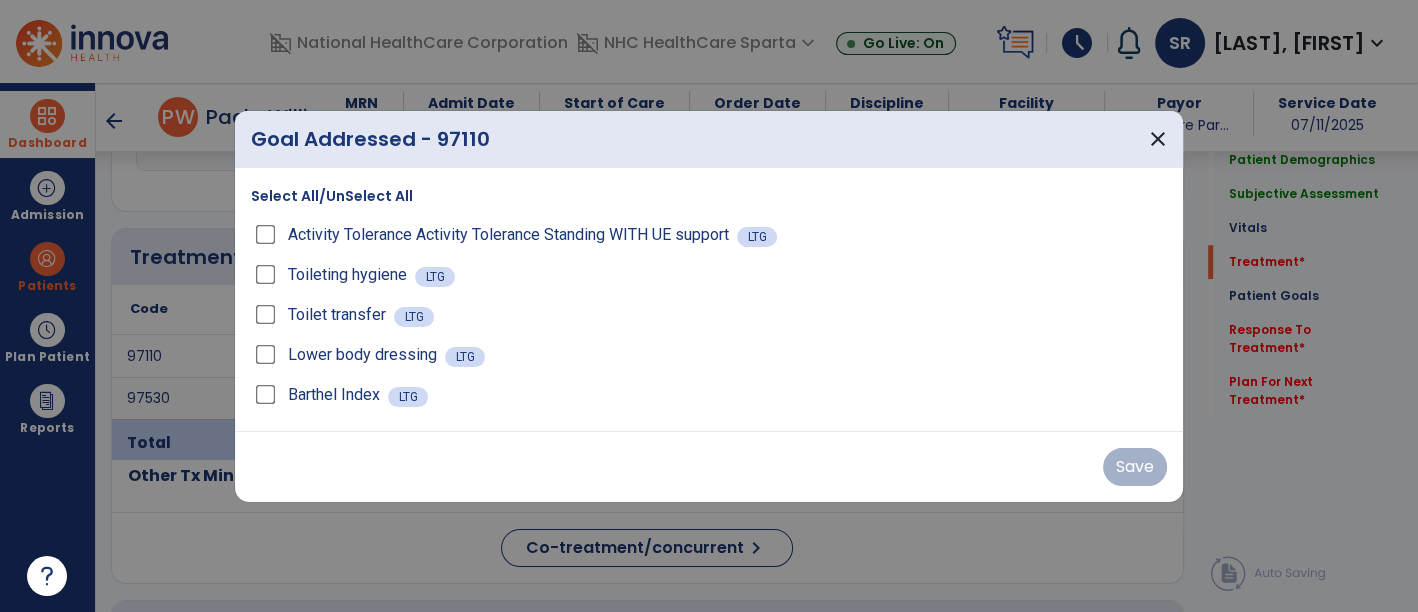 scroll, scrollTop: 1141, scrollLeft: 0, axis: vertical 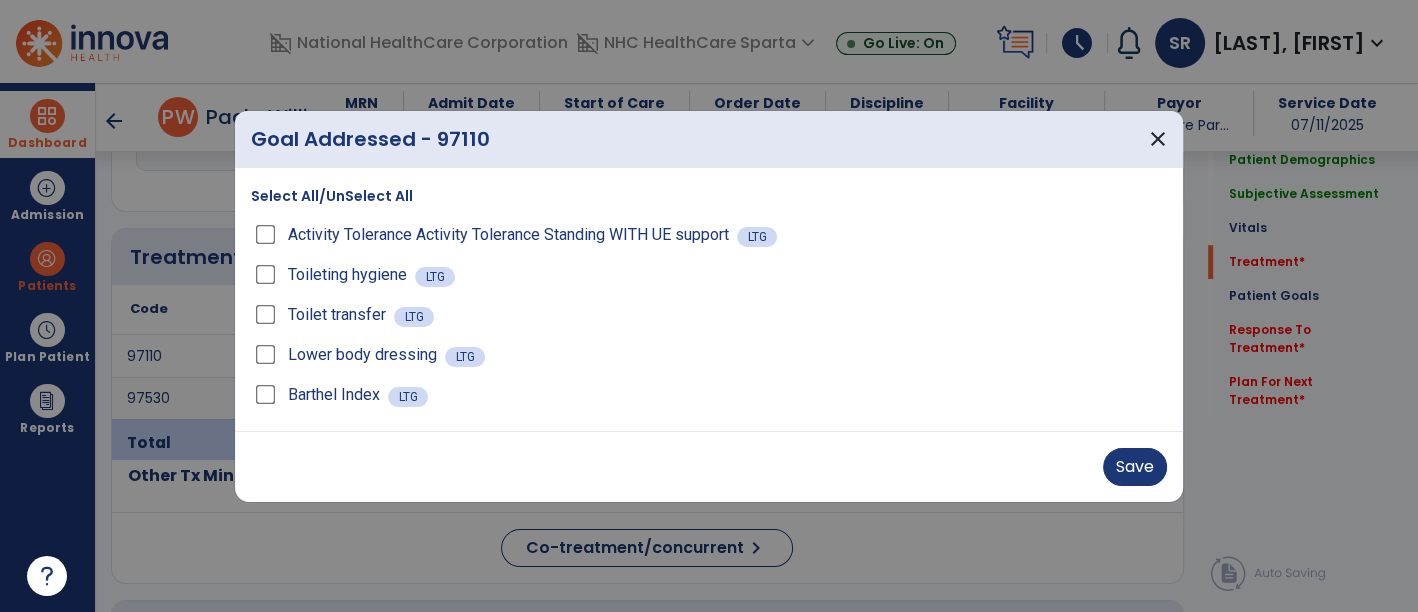 click on "Toileting hygiene" at bounding box center [333, 275] 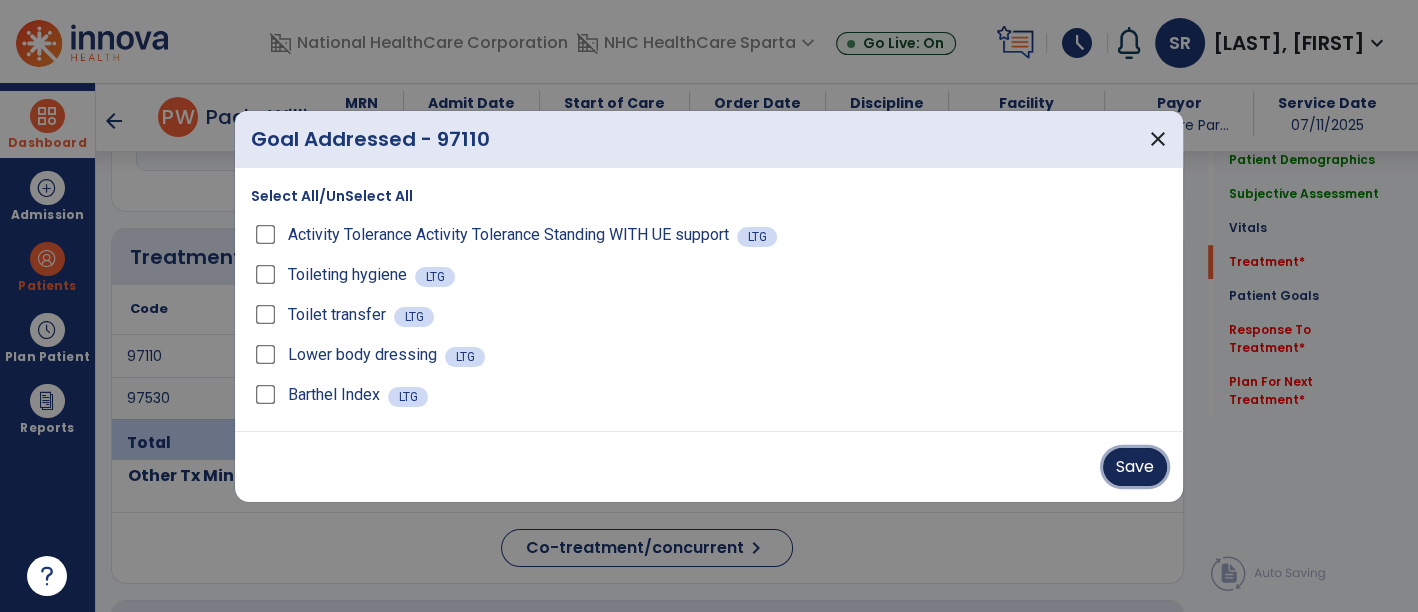 click on "Save" at bounding box center [1135, 467] 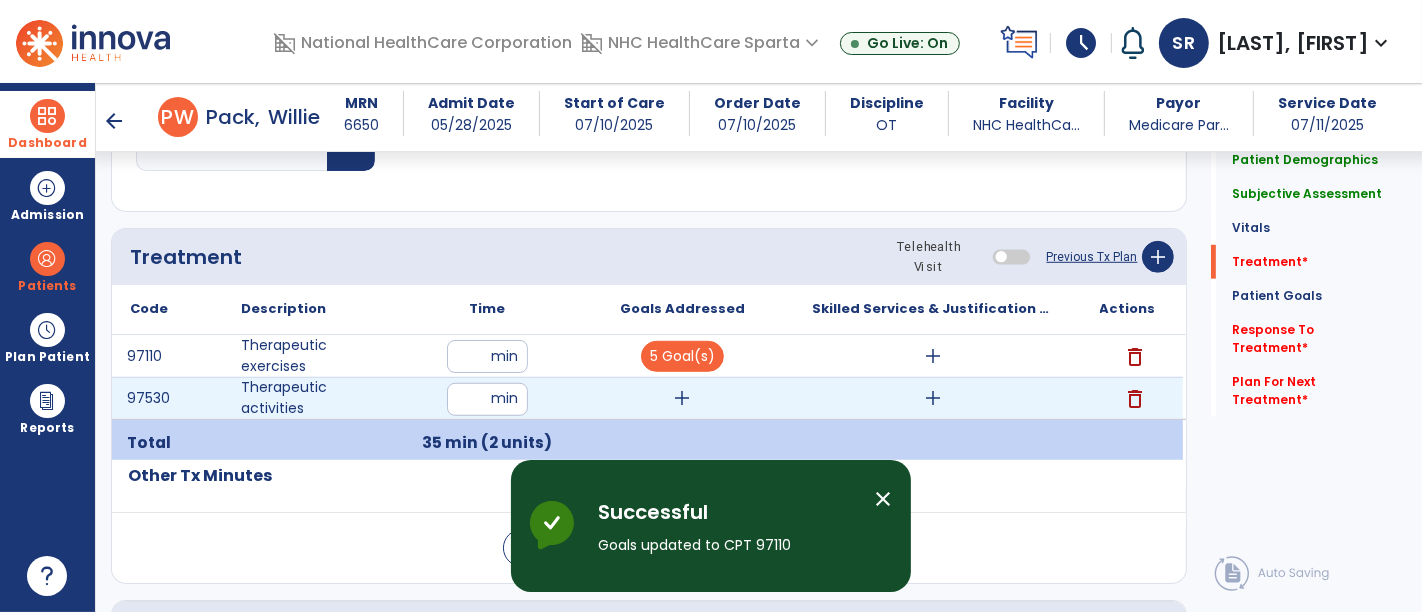 click on "add" at bounding box center (683, 398) 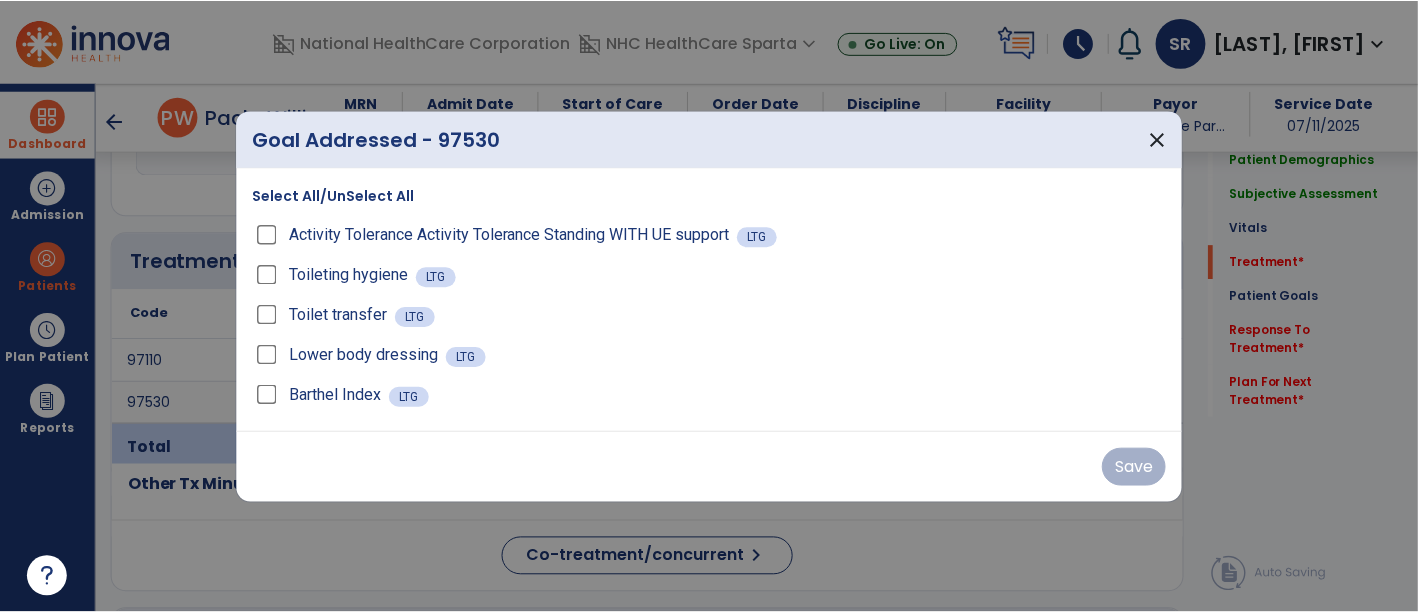 scroll, scrollTop: 1141, scrollLeft: 0, axis: vertical 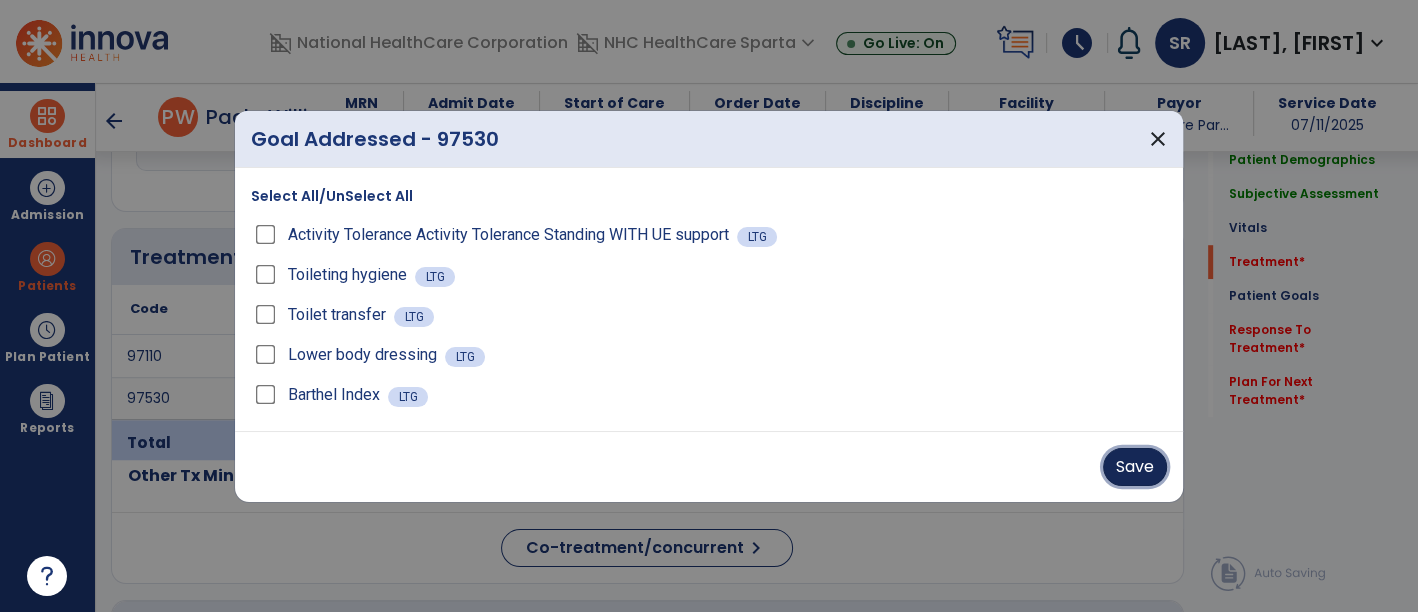 click on "Save" at bounding box center [1135, 467] 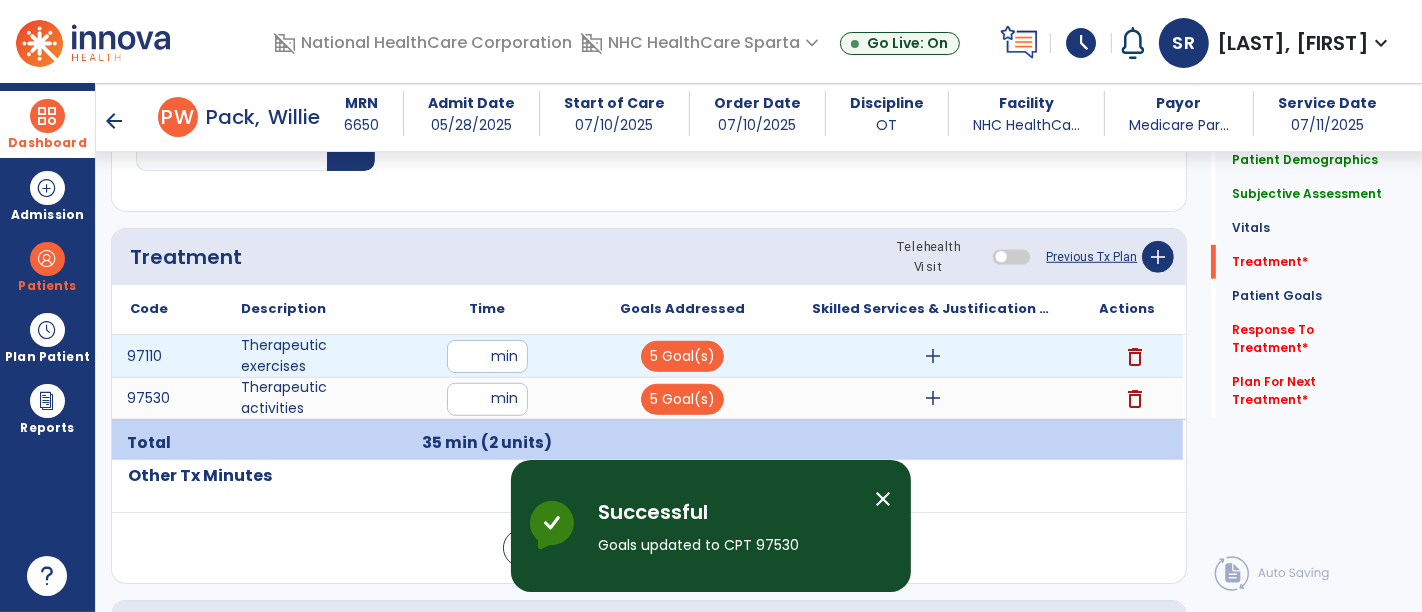 click on "add" at bounding box center (933, 356) 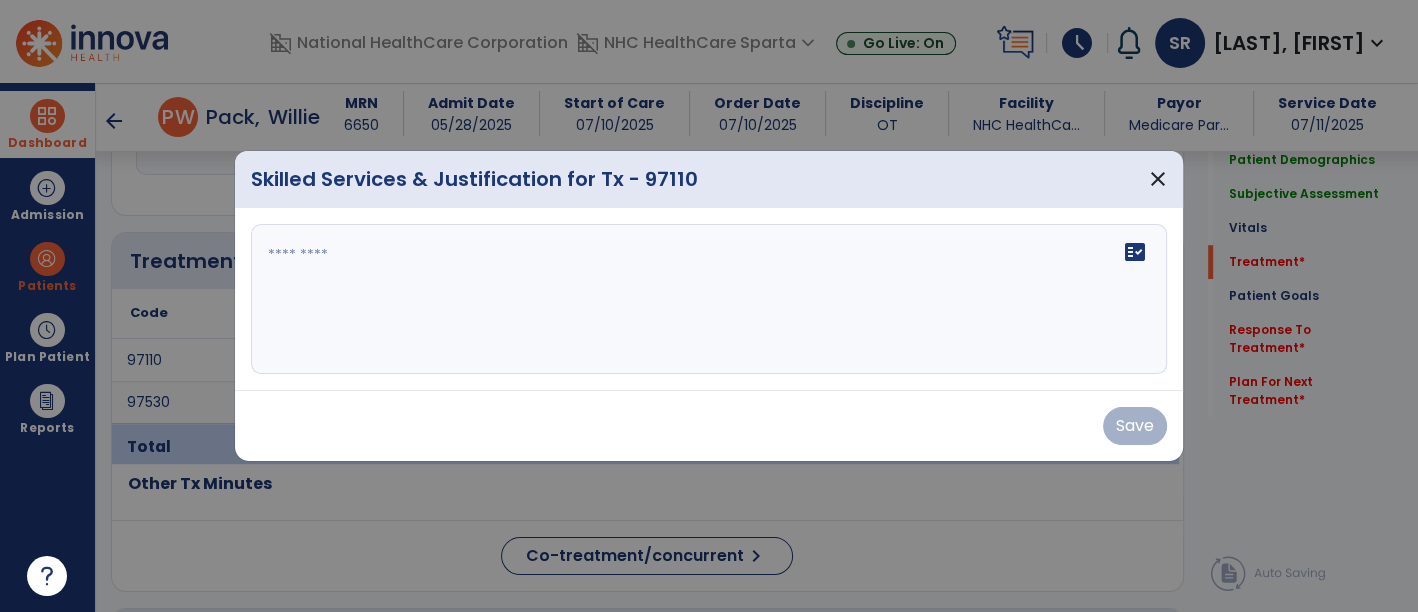 scroll, scrollTop: 1141, scrollLeft: 0, axis: vertical 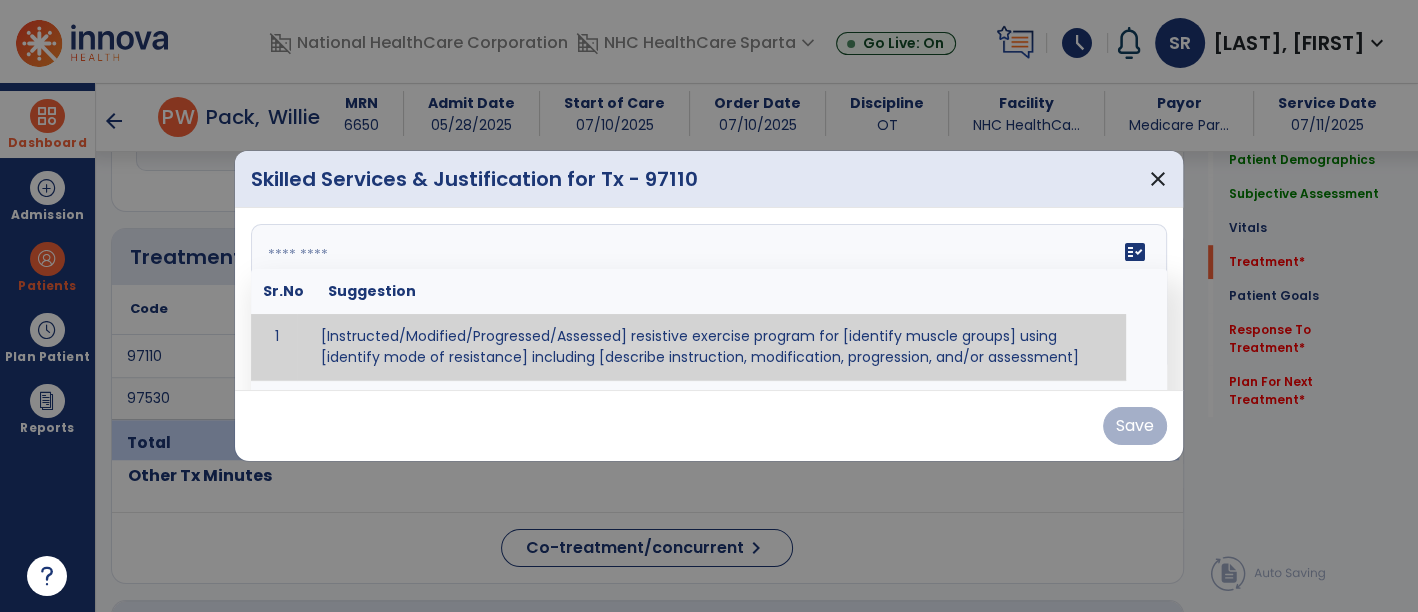 click on "fact_check  Sr.No Suggestion 1 [Instructed/Modified/Progressed/Assessed] resistive exercise program for [identify muscle groups] using [identify mode of resistance] including [describe instruction, modification, progression, and/or assessment] 2 [Instructed/Modified/Progressed/Assessed] aerobic exercise program using [identify equipment/mode] including [describe instruction, modification,progression, and/or assessment] 3 [Instructed/Modified/Progressed/Assessed] [PROM/A/AROM/AROM] program for [identify joint movements] using [contract-relax, over-pressure, inhibitory techniques, other] 4 [Assessed/Tested] aerobic capacity with administration of [aerobic capacity test]" at bounding box center (709, 299) 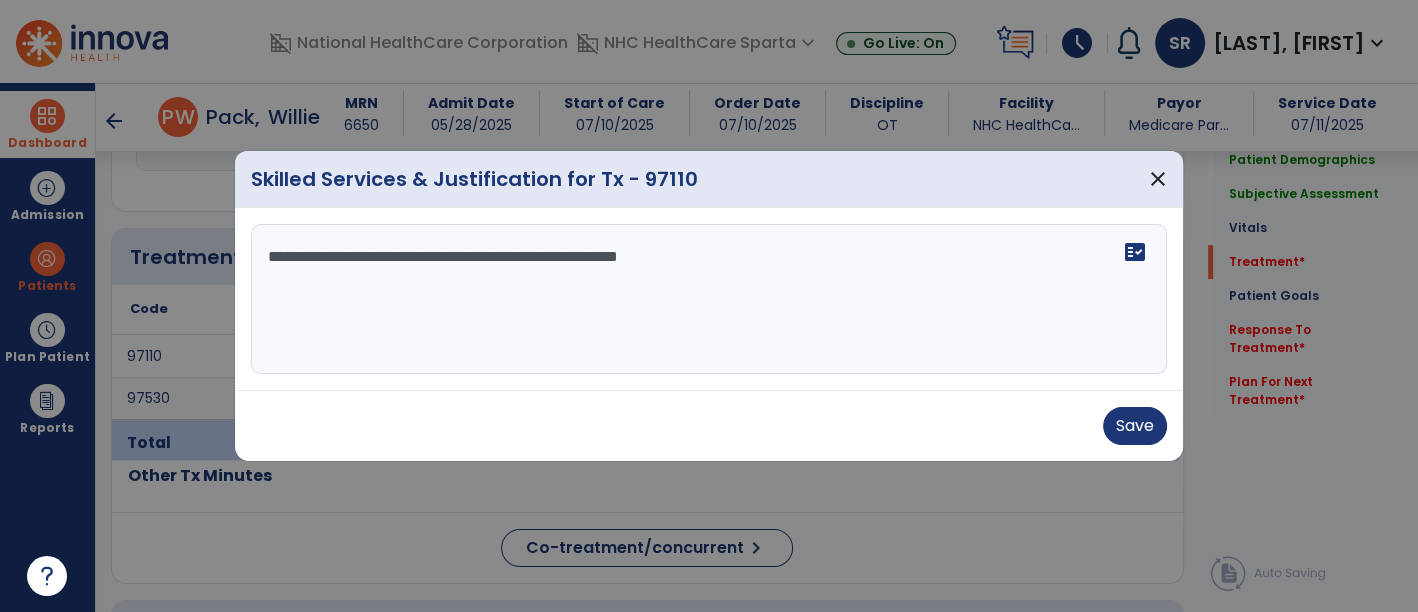click on "**********" at bounding box center (709, 299) 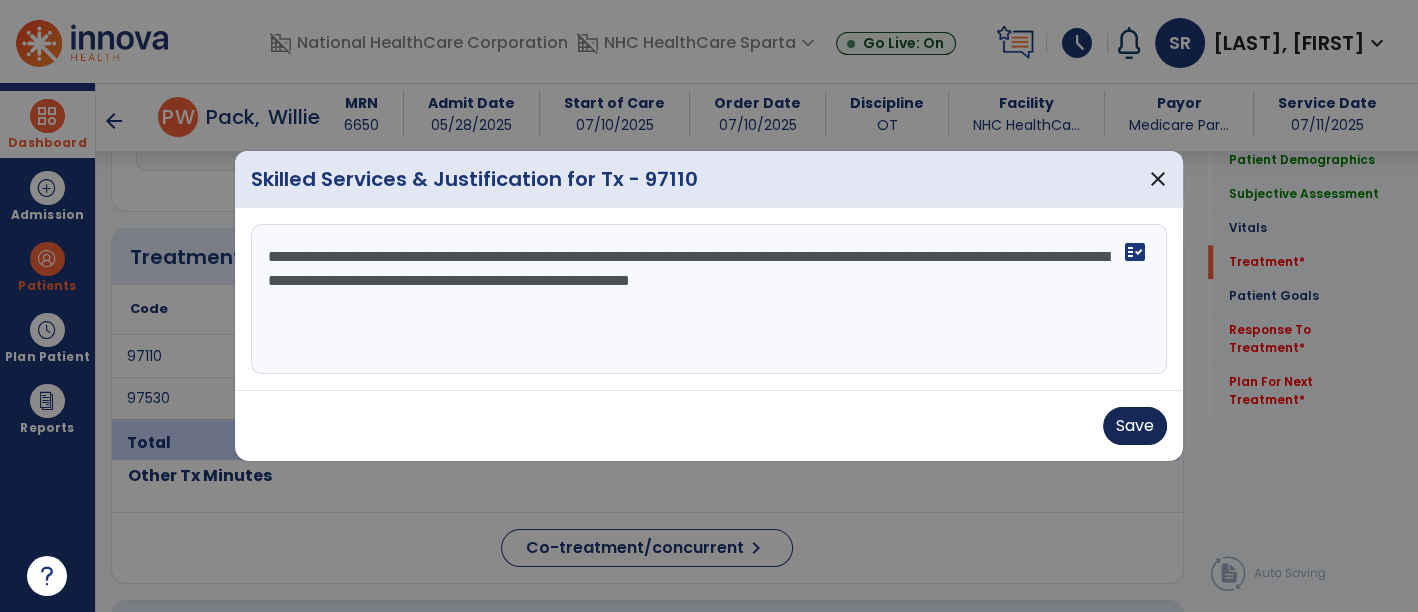 type on "**********" 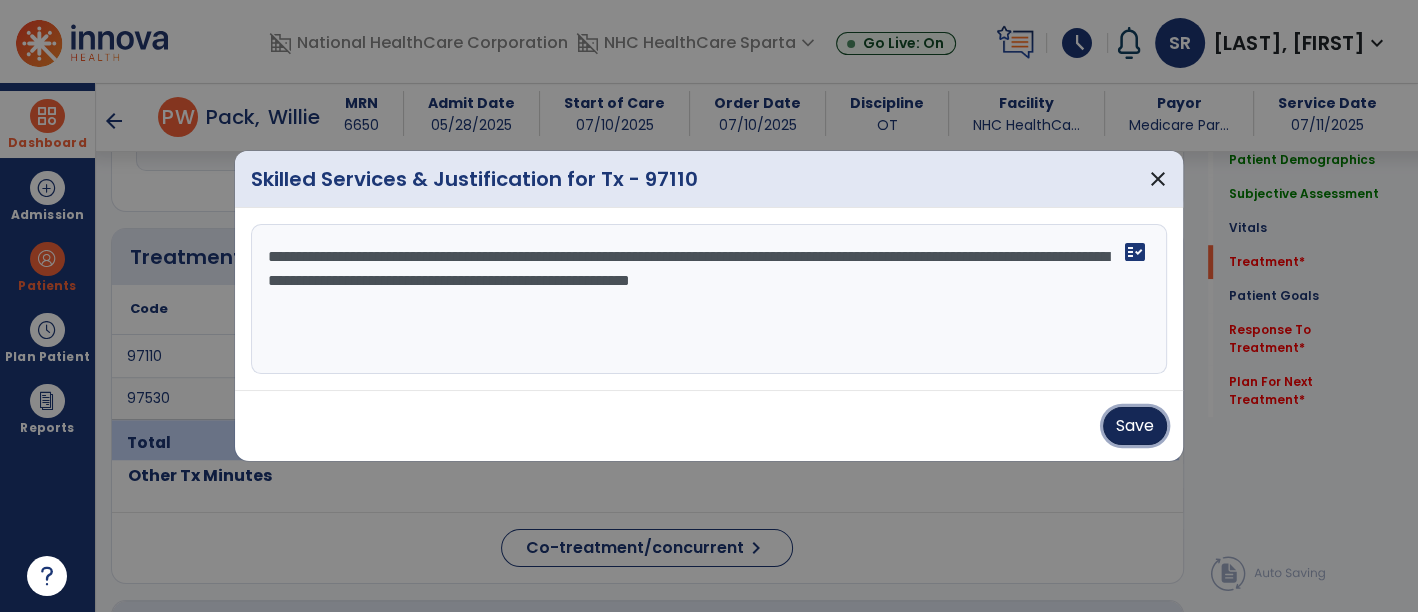 click on "Save" at bounding box center [1135, 426] 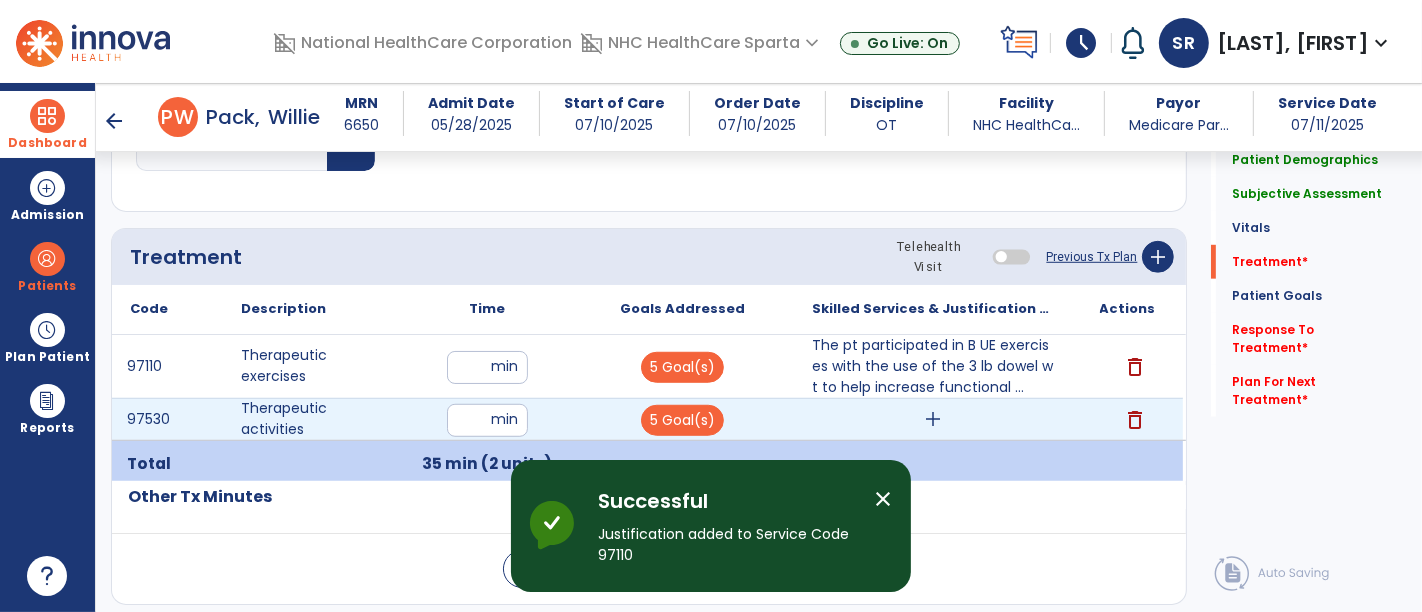 click on "add" at bounding box center [933, 419] 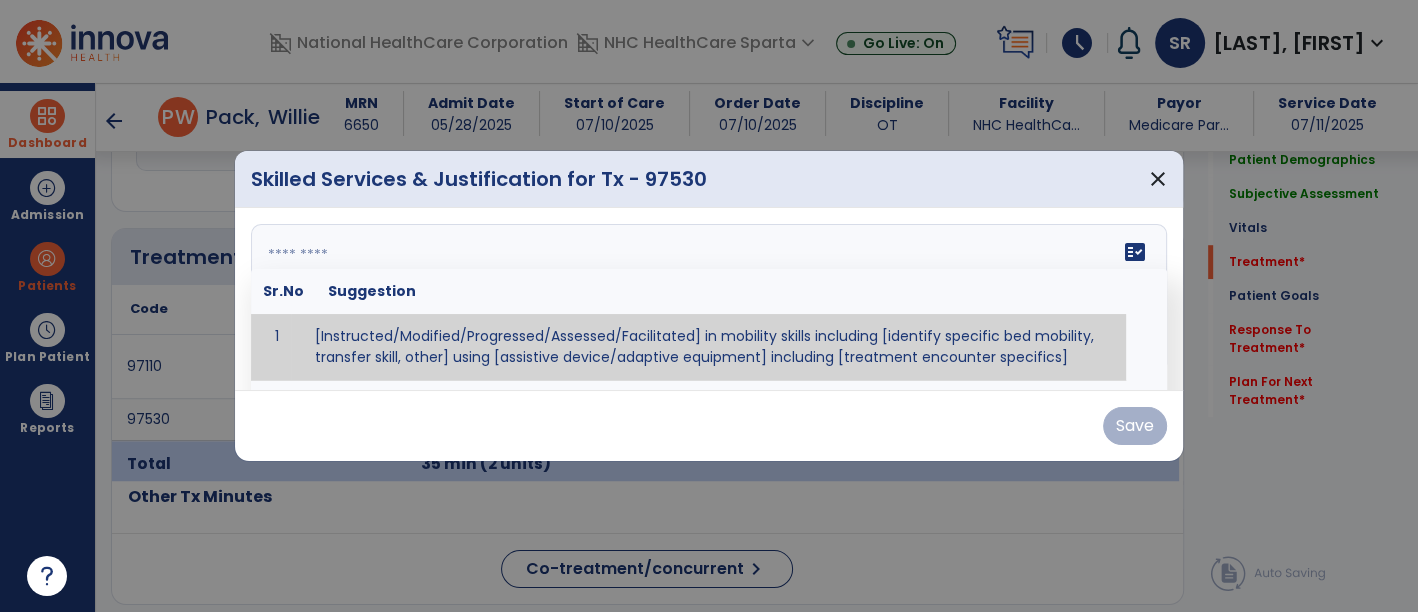 click on "fact_check  Sr.No Suggestion 1 [Instructed/Modified/Progressed/Assessed/Facilitated] in mobility skills including [identify specific bed mobility, transfer skill, other] using [assistive device/adaptive equipment] including [treatment encounter specifics]" at bounding box center (709, 299) 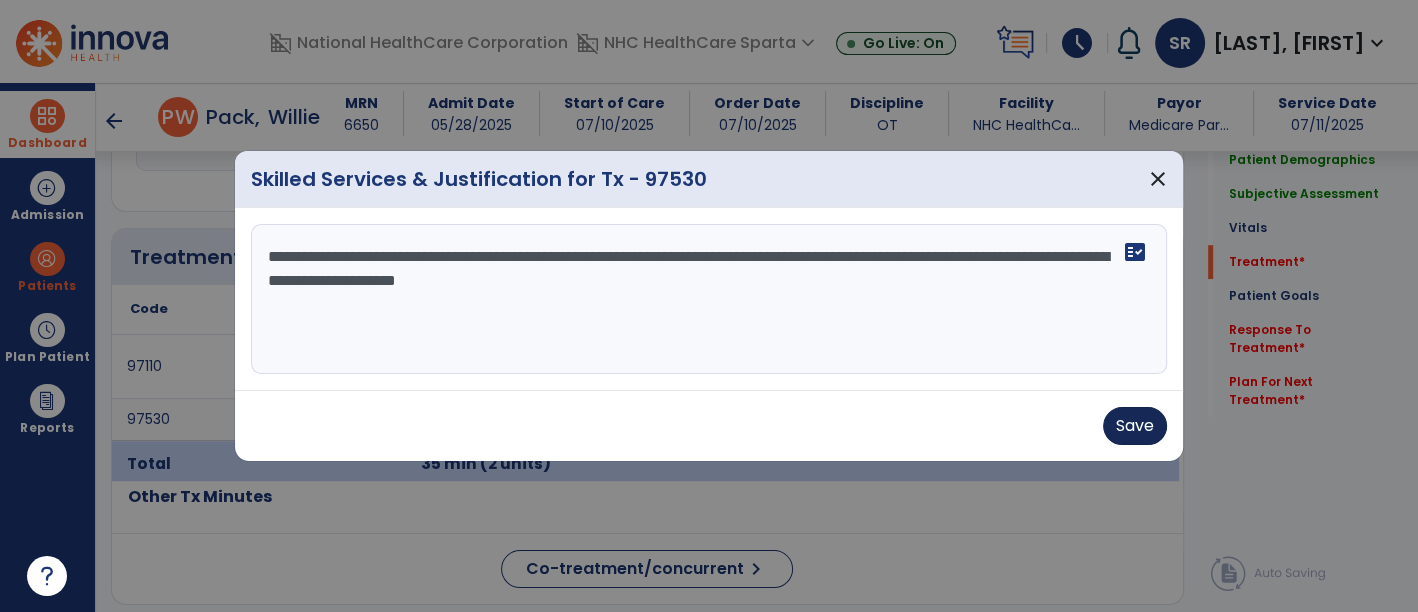 type on "**********" 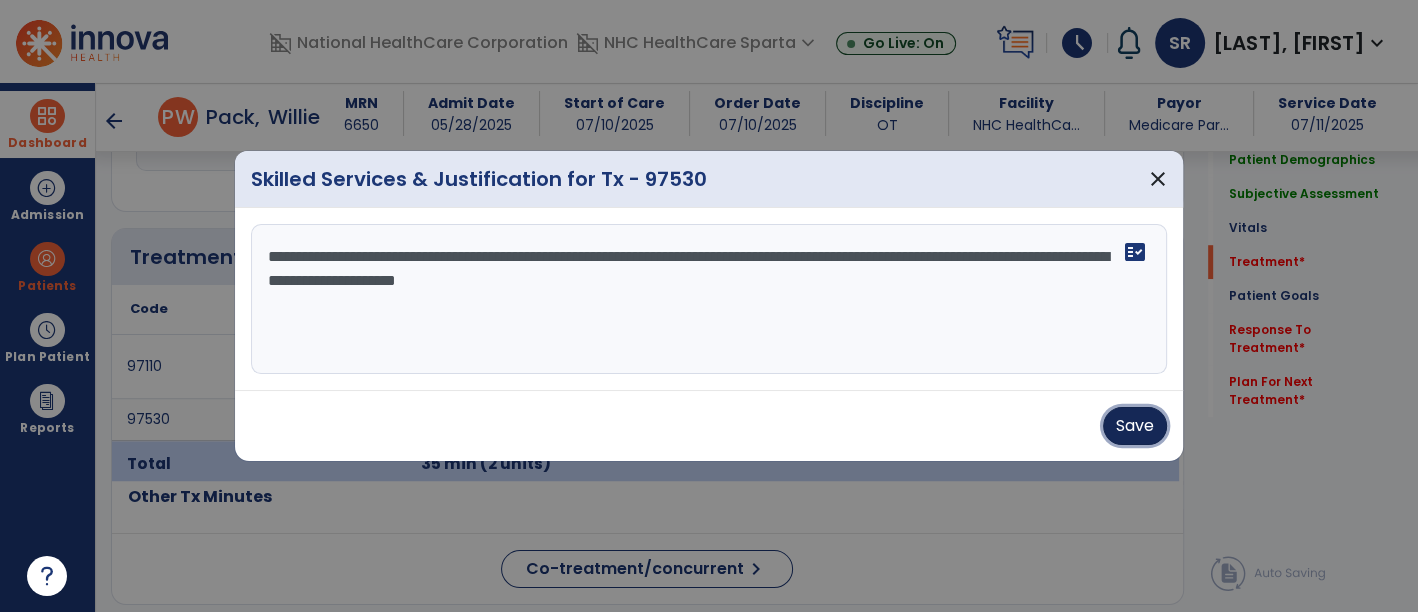 click on "Save" at bounding box center [1135, 426] 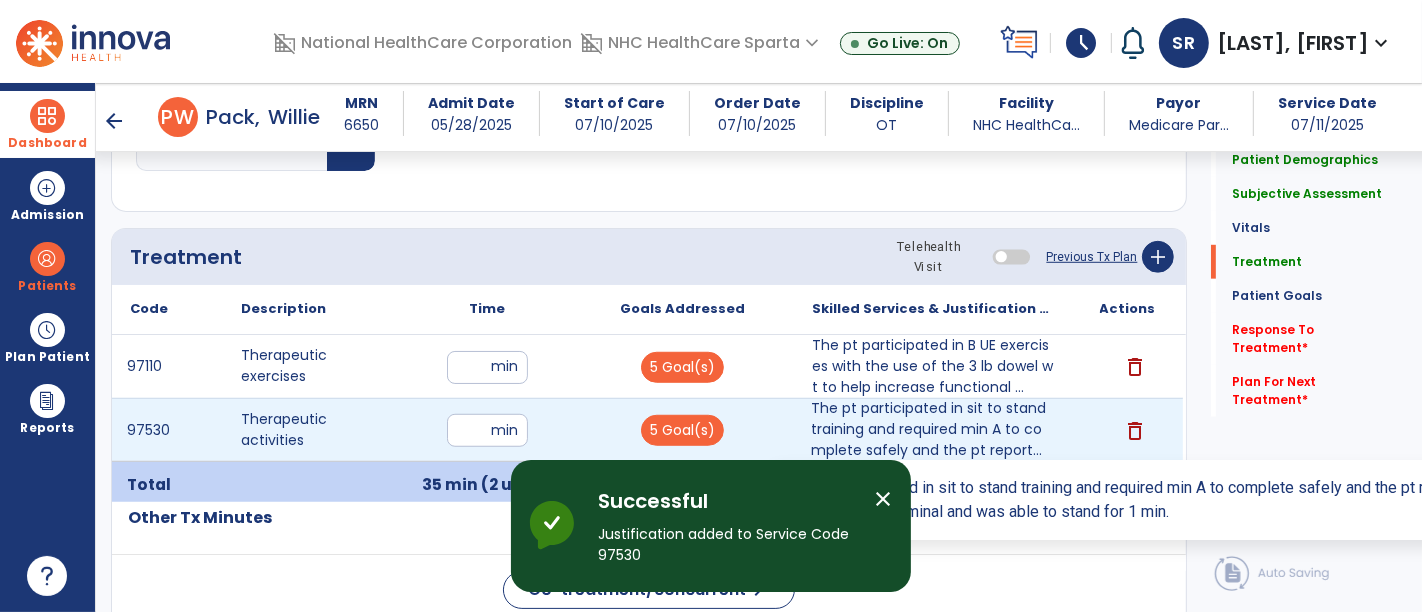 click on "The pt participated in sit to stand training and required min A to complete safely and the pt report..." at bounding box center [933, 429] 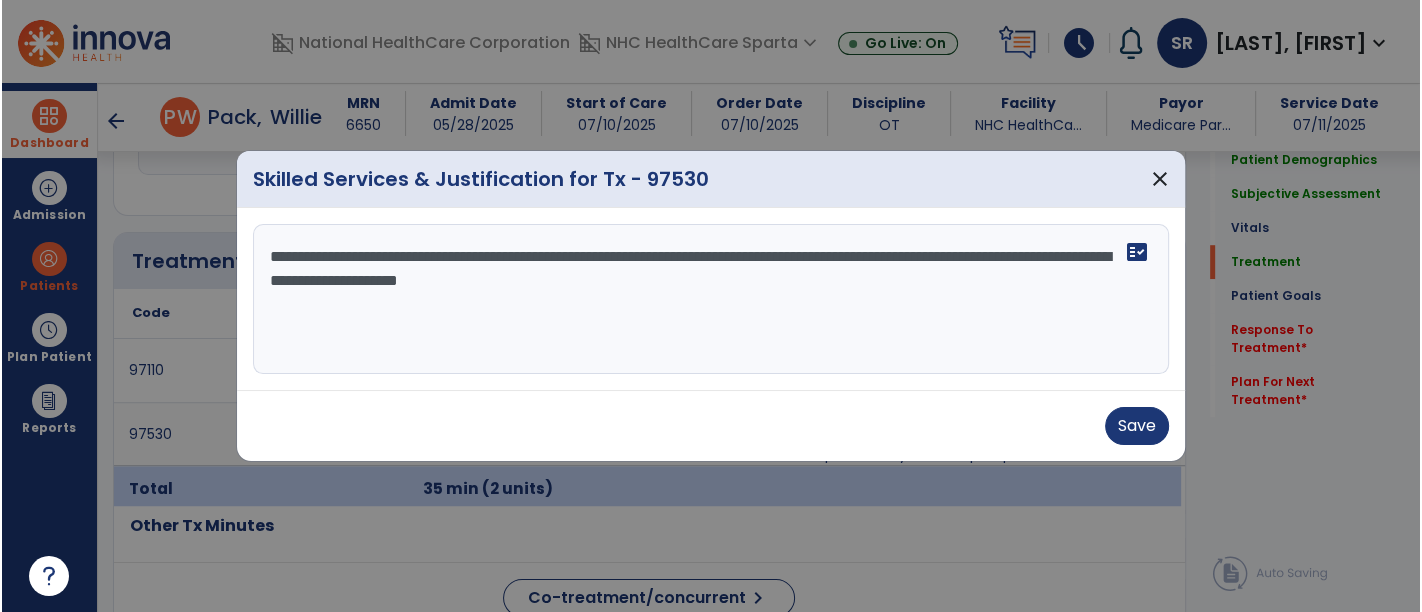 scroll, scrollTop: 1141, scrollLeft: 0, axis: vertical 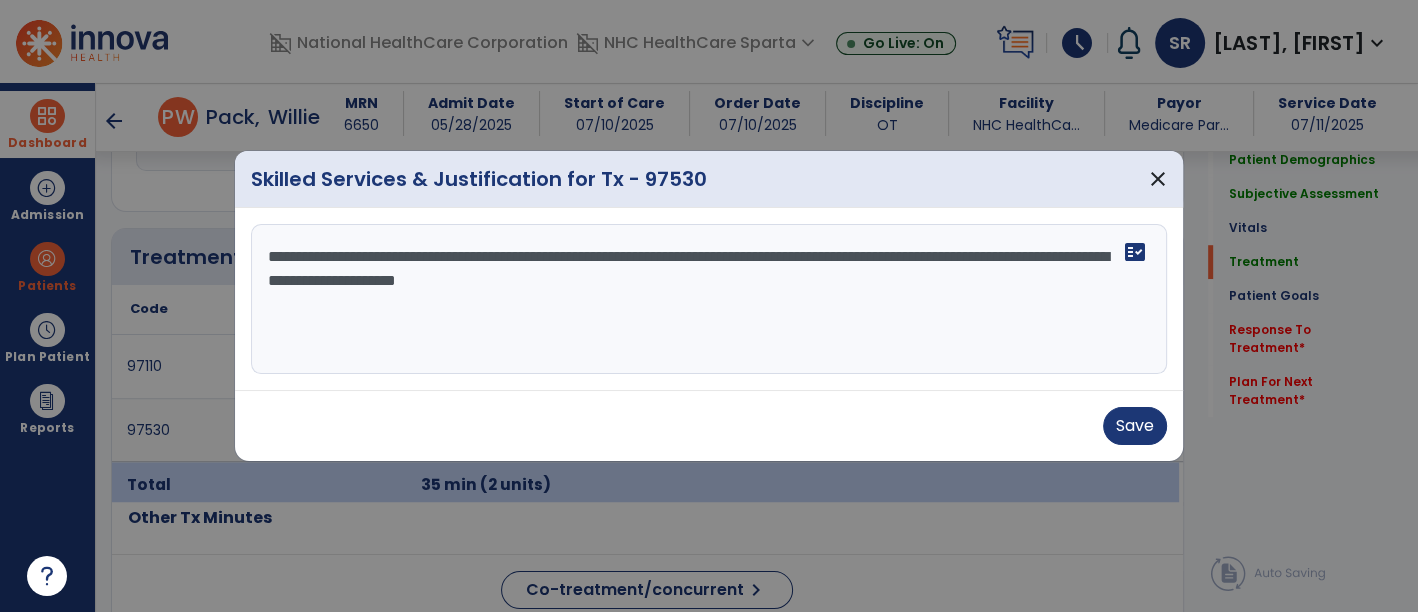 click on "**********" at bounding box center [709, 299] 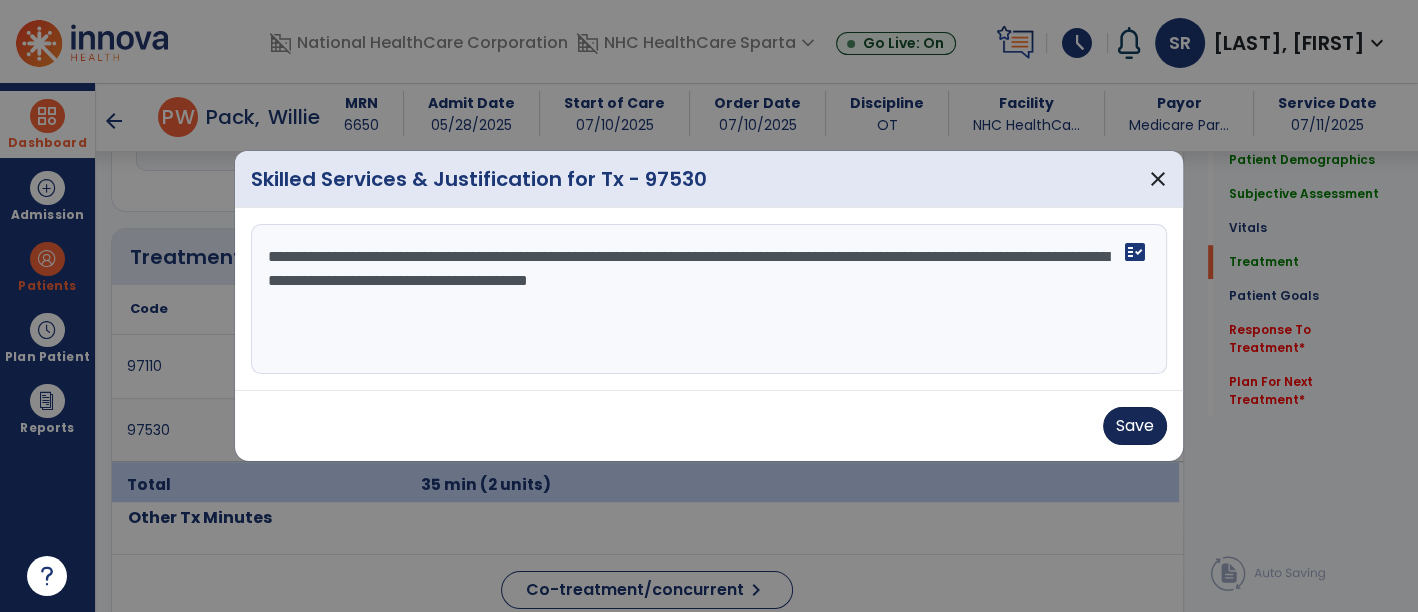 type on "**********" 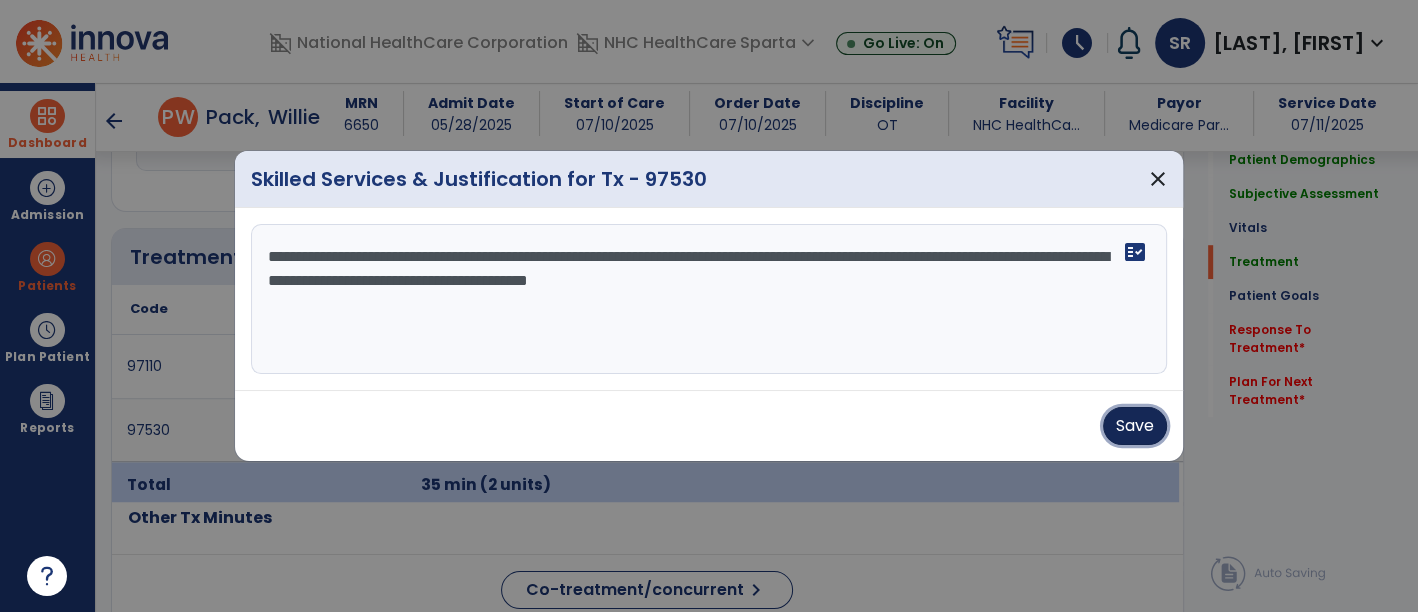 click on "Save" at bounding box center [1135, 426] 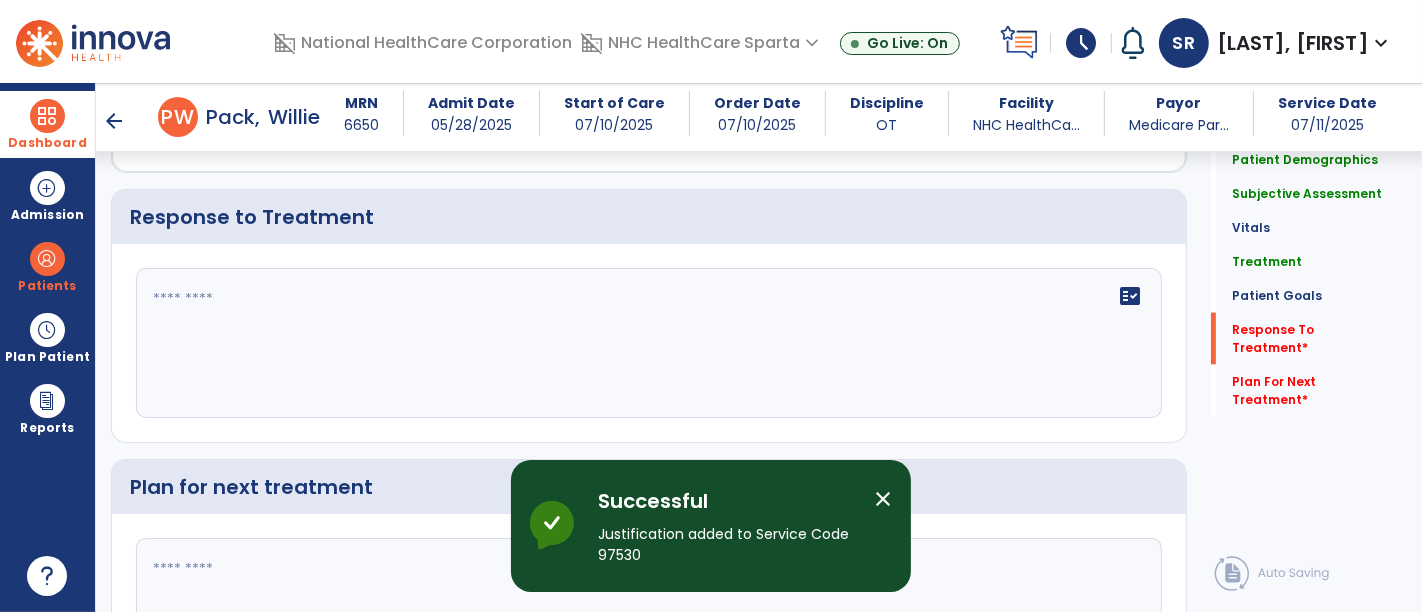 scroll, scrollTop: 2697, scrollLeft: 0, axis: vertical 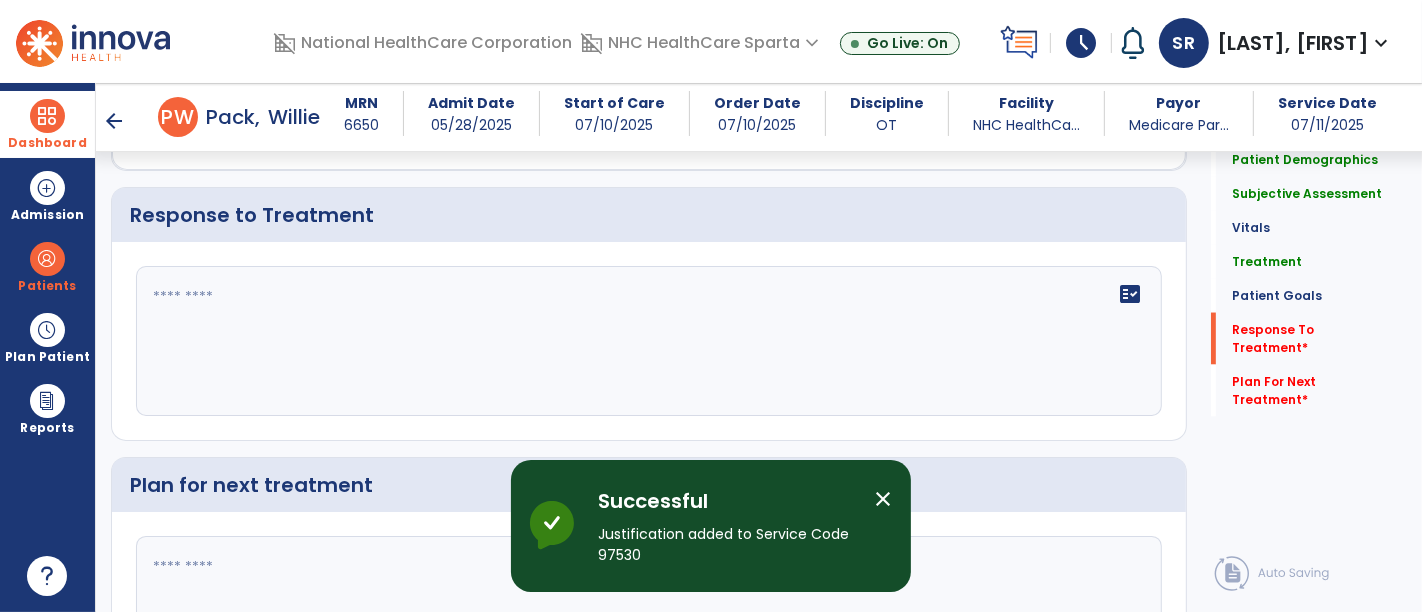 click 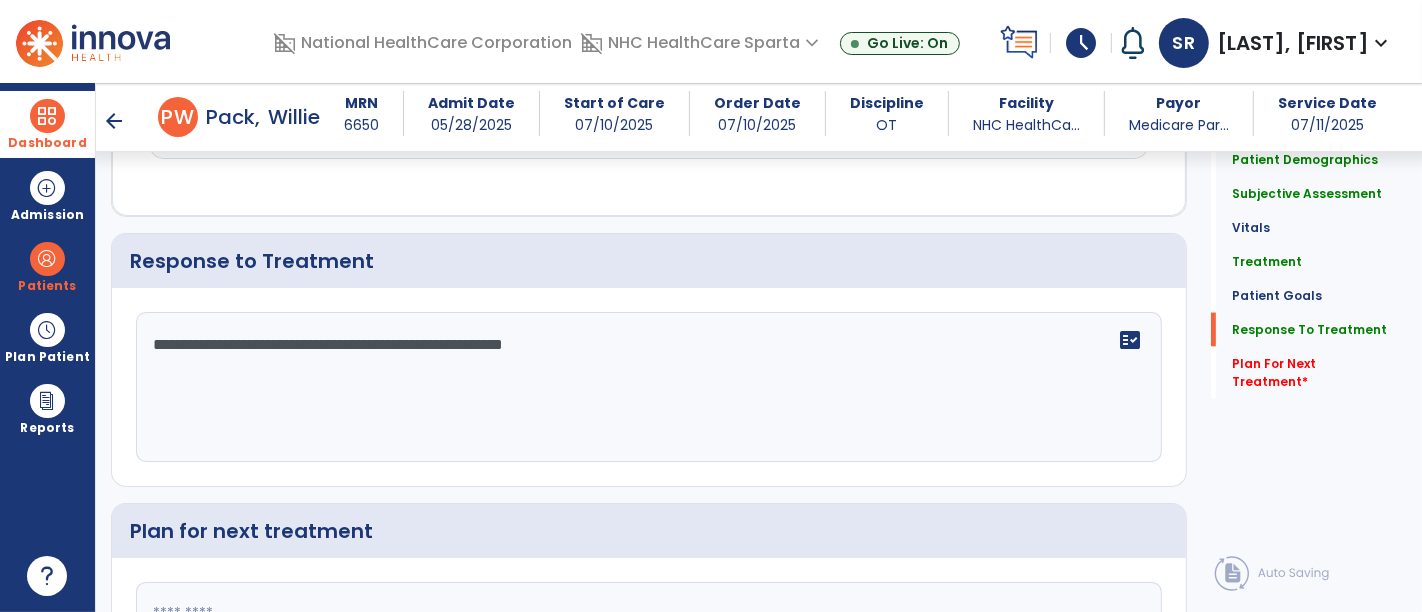 scroll, scrollTop: 2697, scrollLeft: 0, axis: vertical 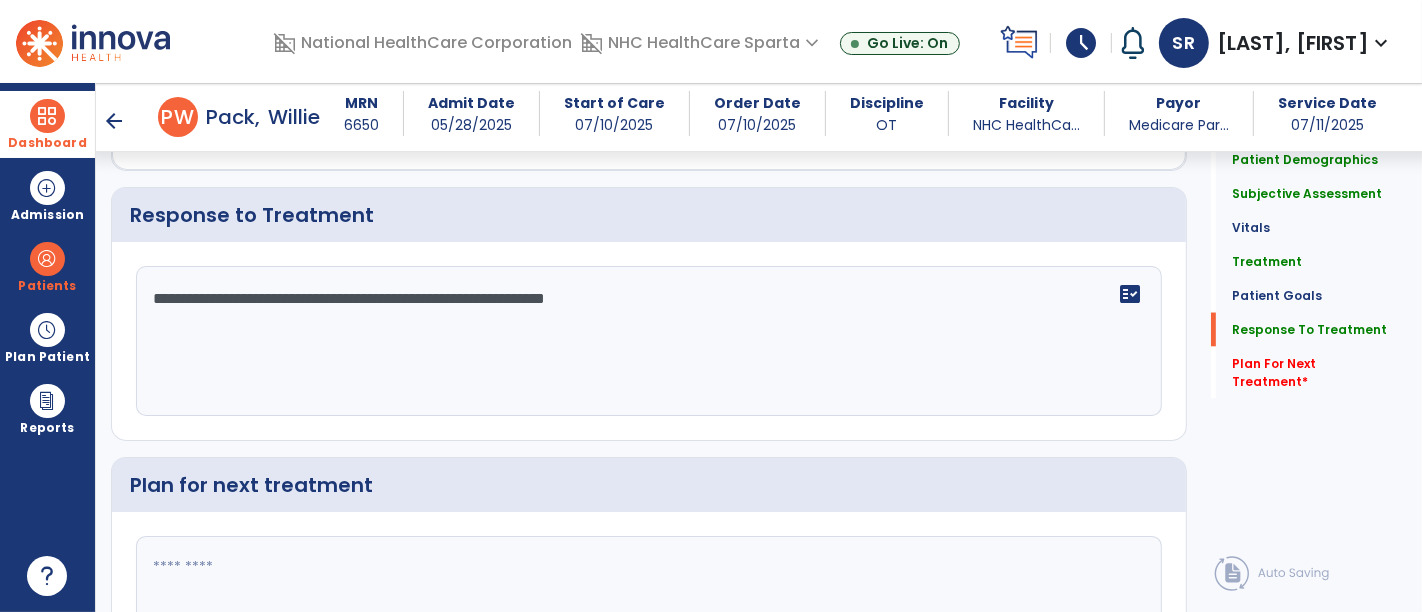 type on "**********" 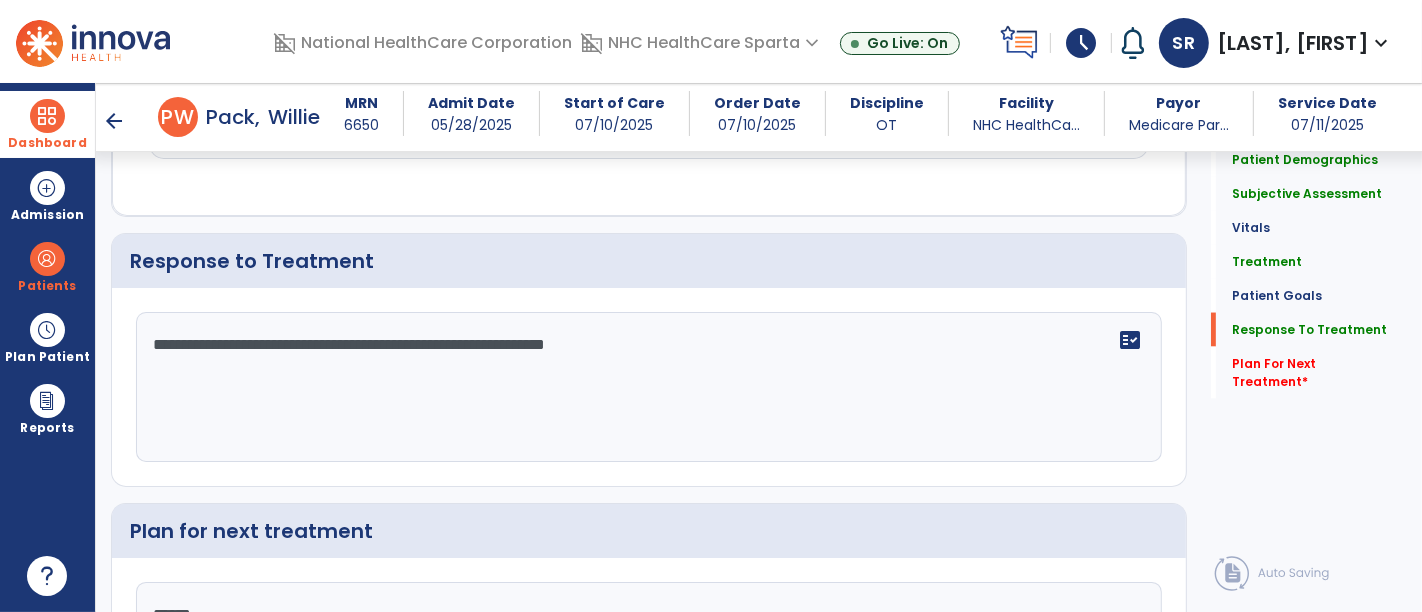 scroll, scrollTop: 2697, scrollLeft: 0, axis: vertical 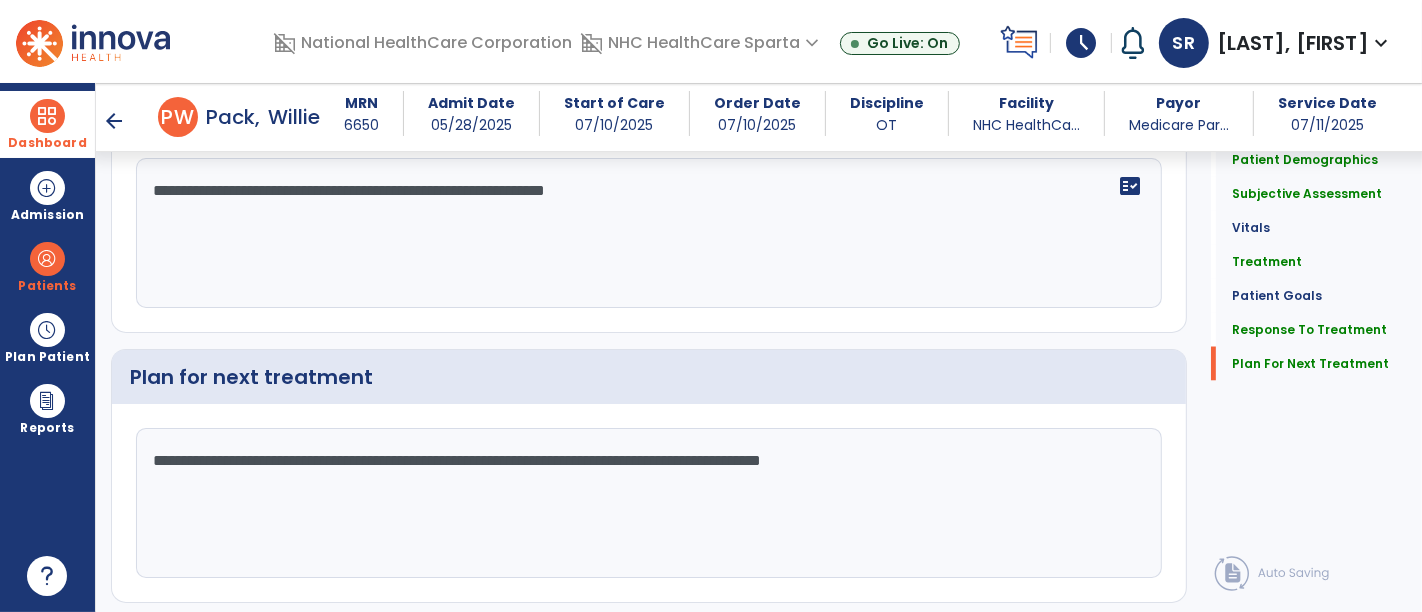 type on "**********" 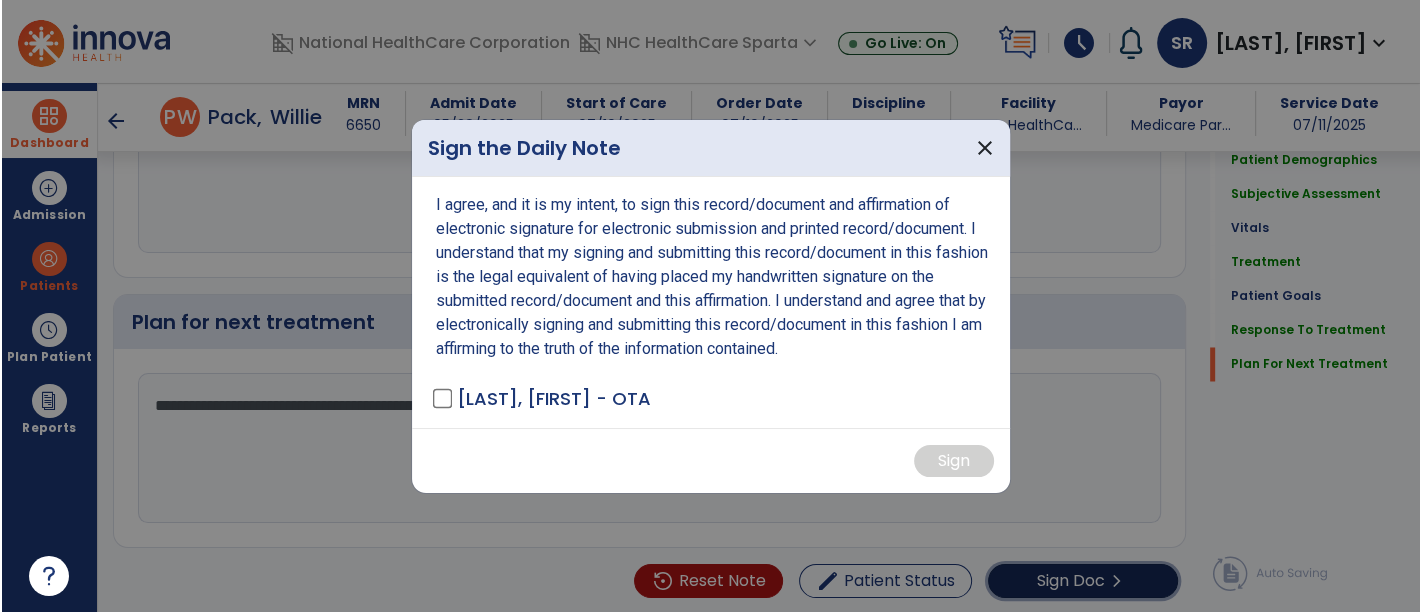 scroll, scrollTop: 2851, scrollLeft: 0, axis: vertical 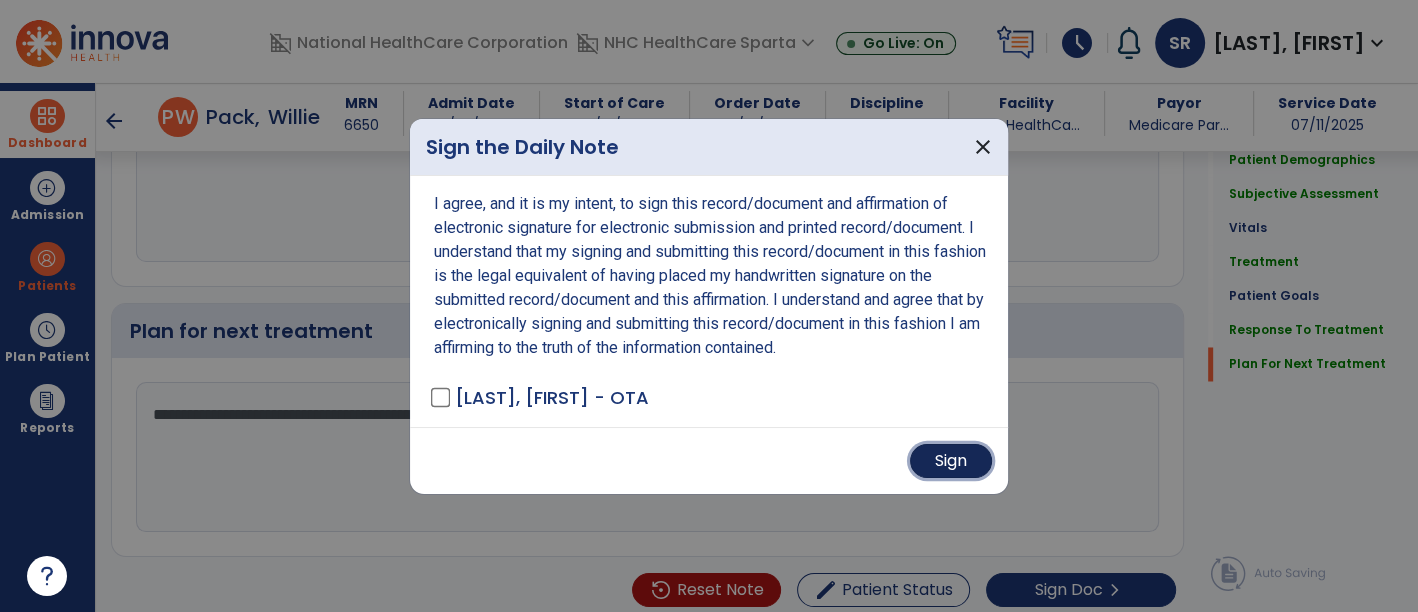 click on "Sign" at bounding box center [951, 461] 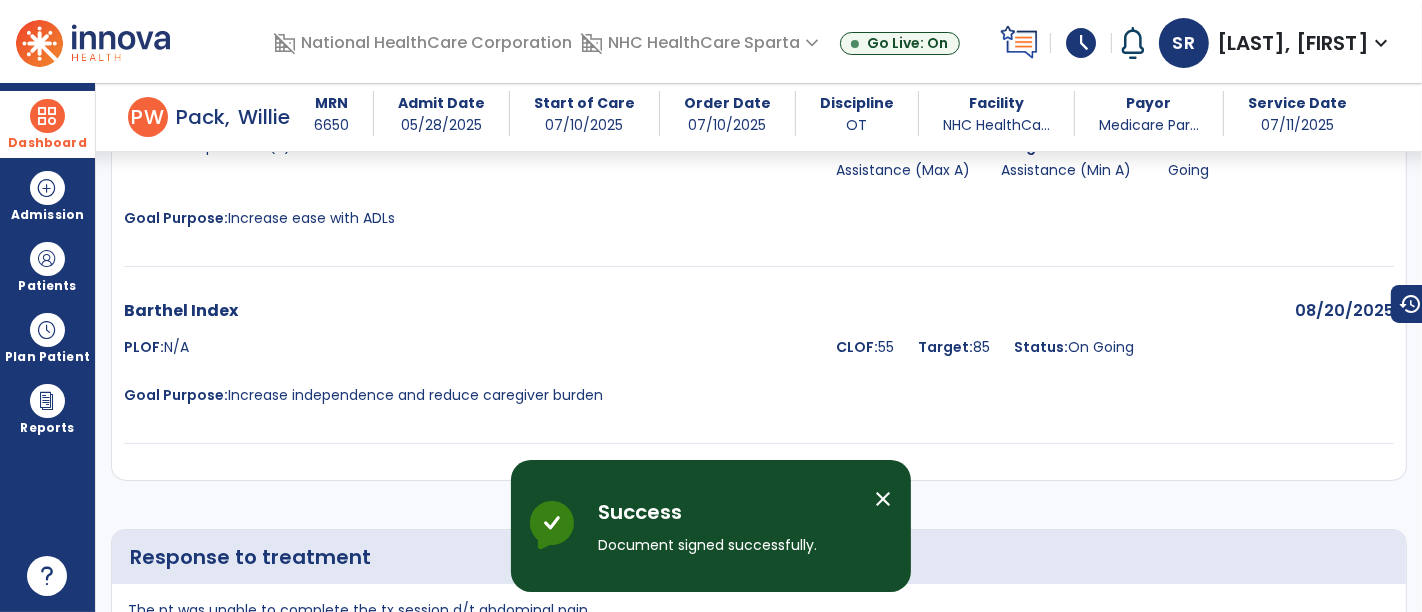 scroll, scrollTop: 4174, scrollLeft: 0, axis: vertical 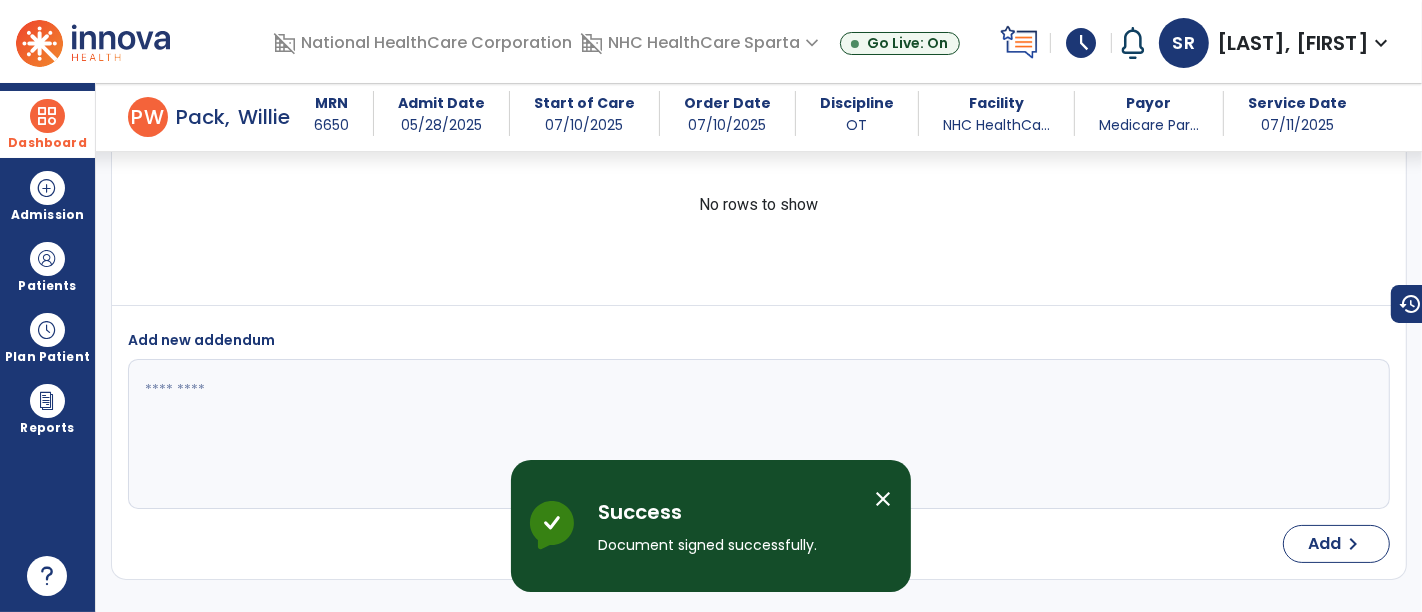 click on "Dashboard" at bounding box center (47, 124) 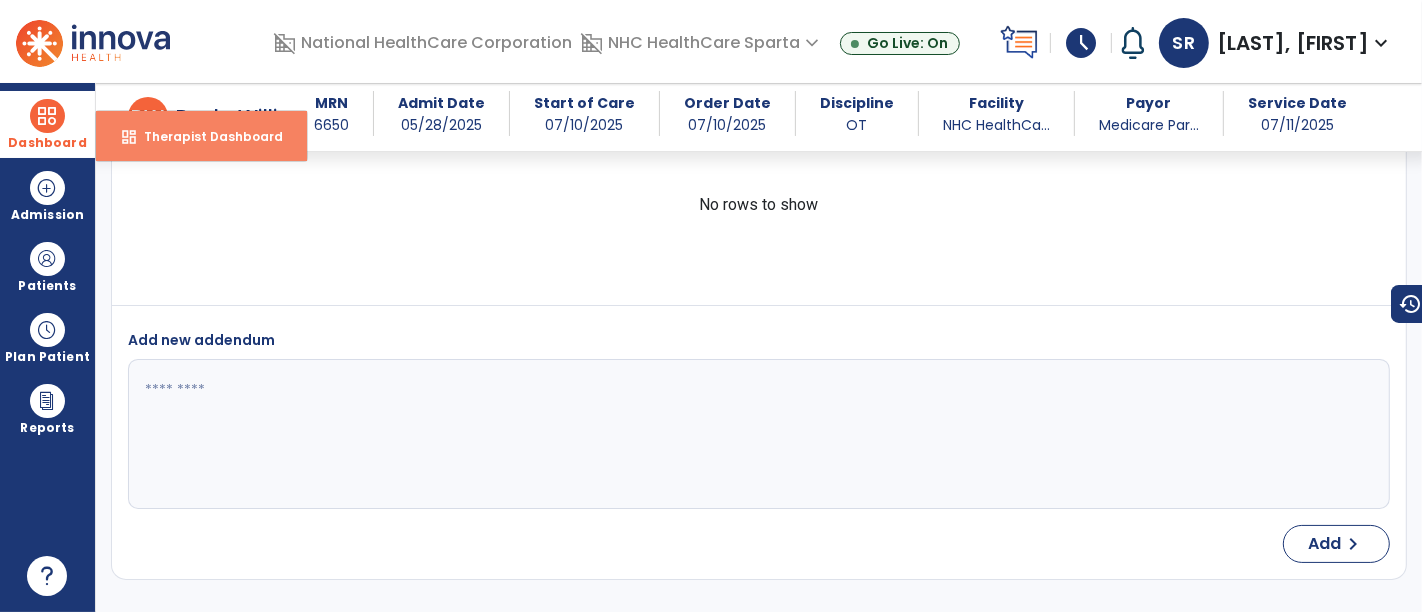 click on "dashboard  Therapist Dashboard" at bounding box center (201, 136) 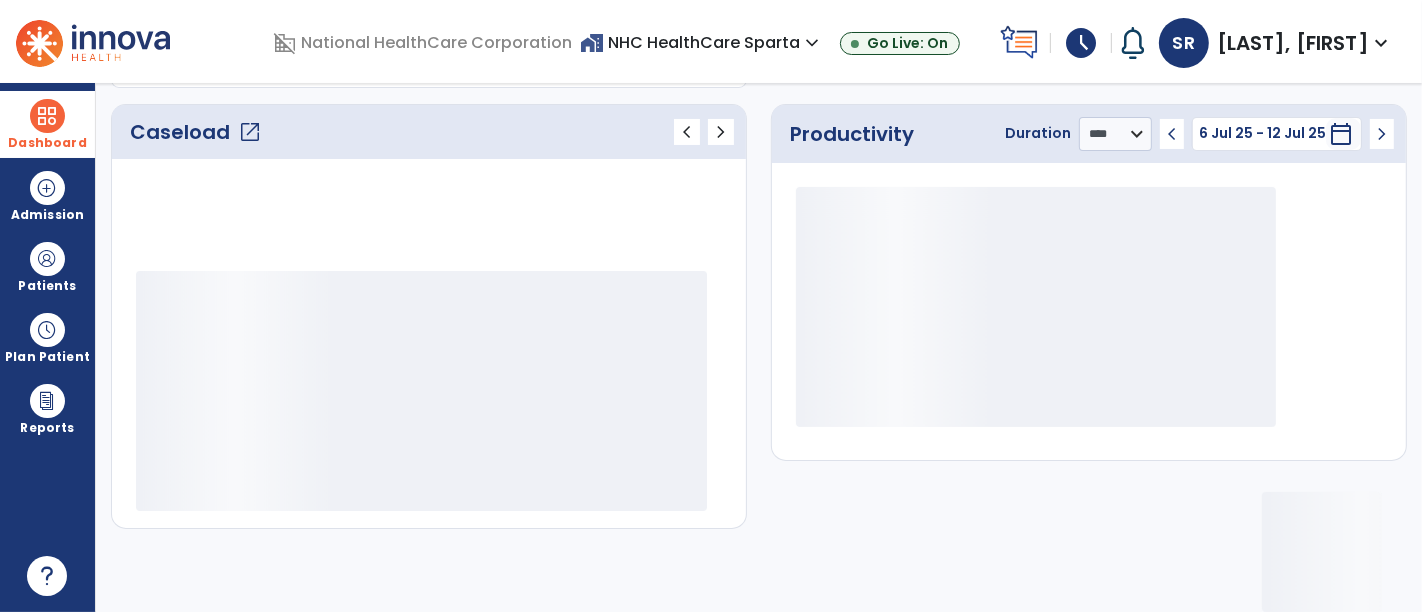 scroll, scrollTop: 259, scrollLeft: 0, axis: vertical 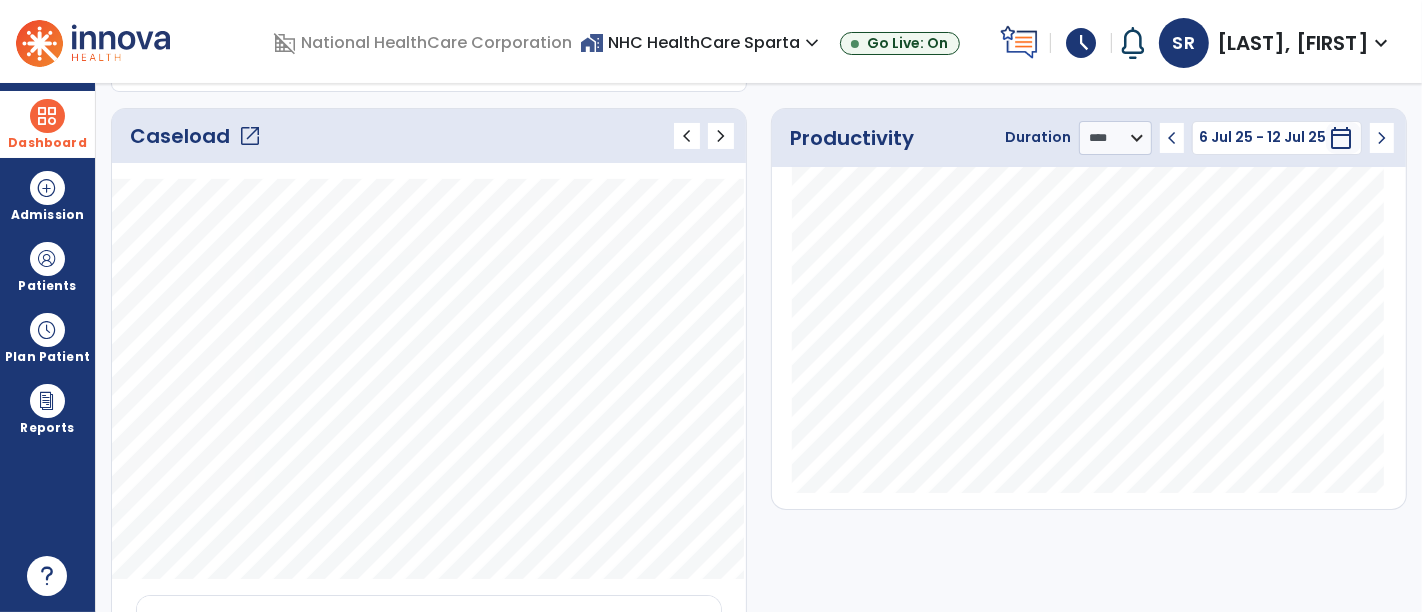 click on "Caseload   open_in_new" 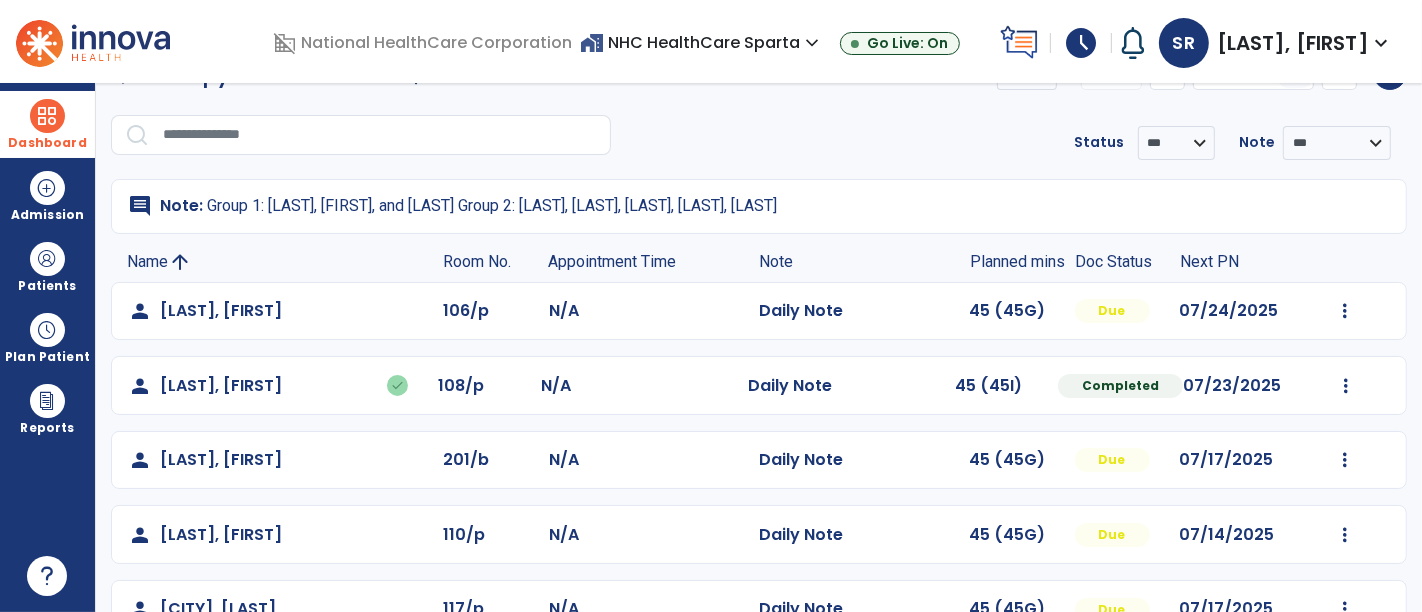 scroll, scrollTop: 540, scrollLeft: 0, axis: vertical 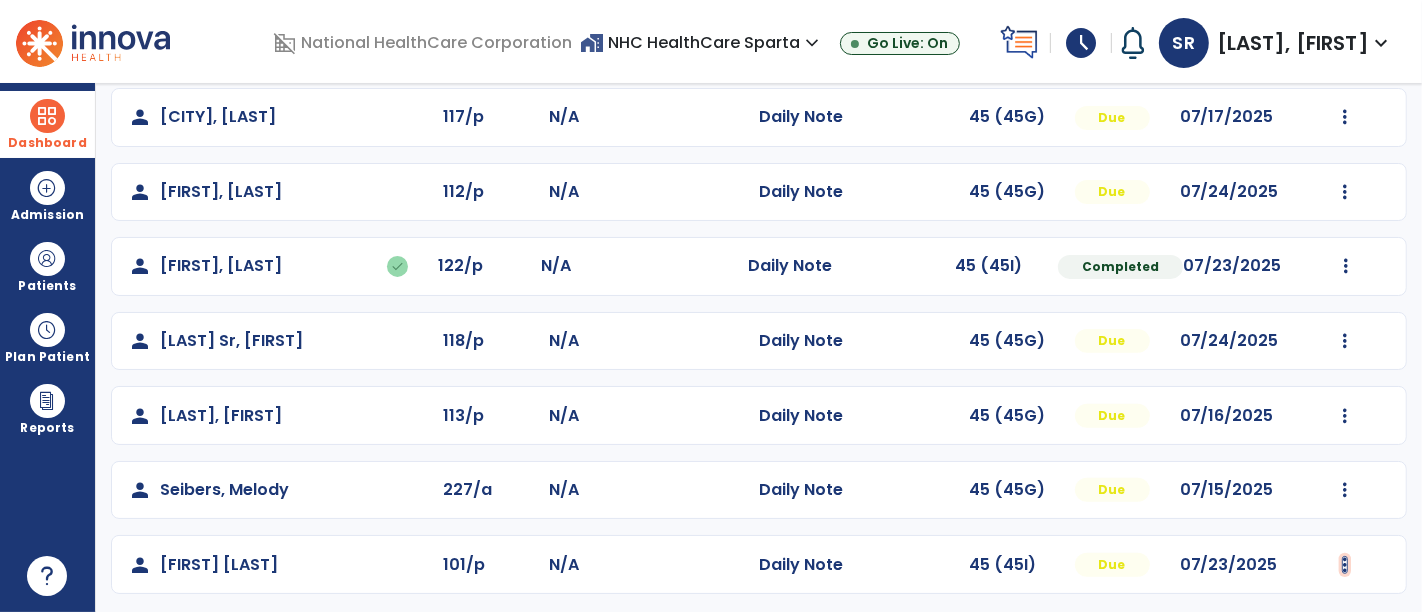 click at bounding box center [1345, -181] 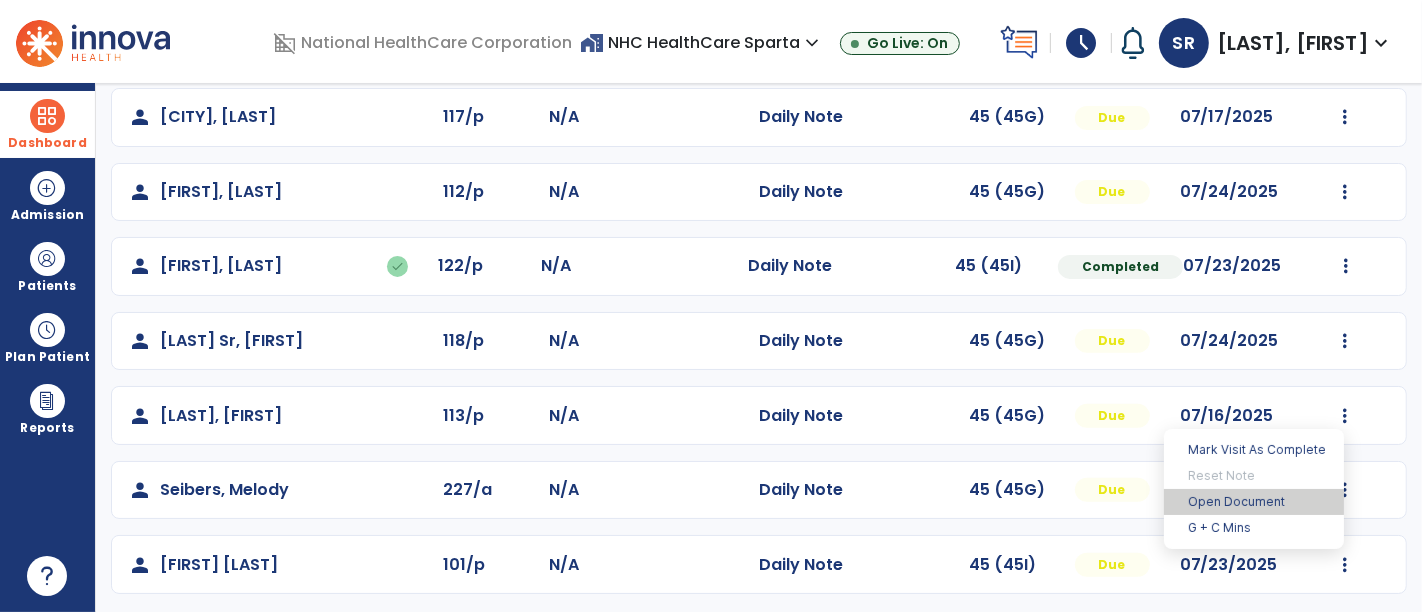 click on "Open Document" at bounding box center [1254, 502] 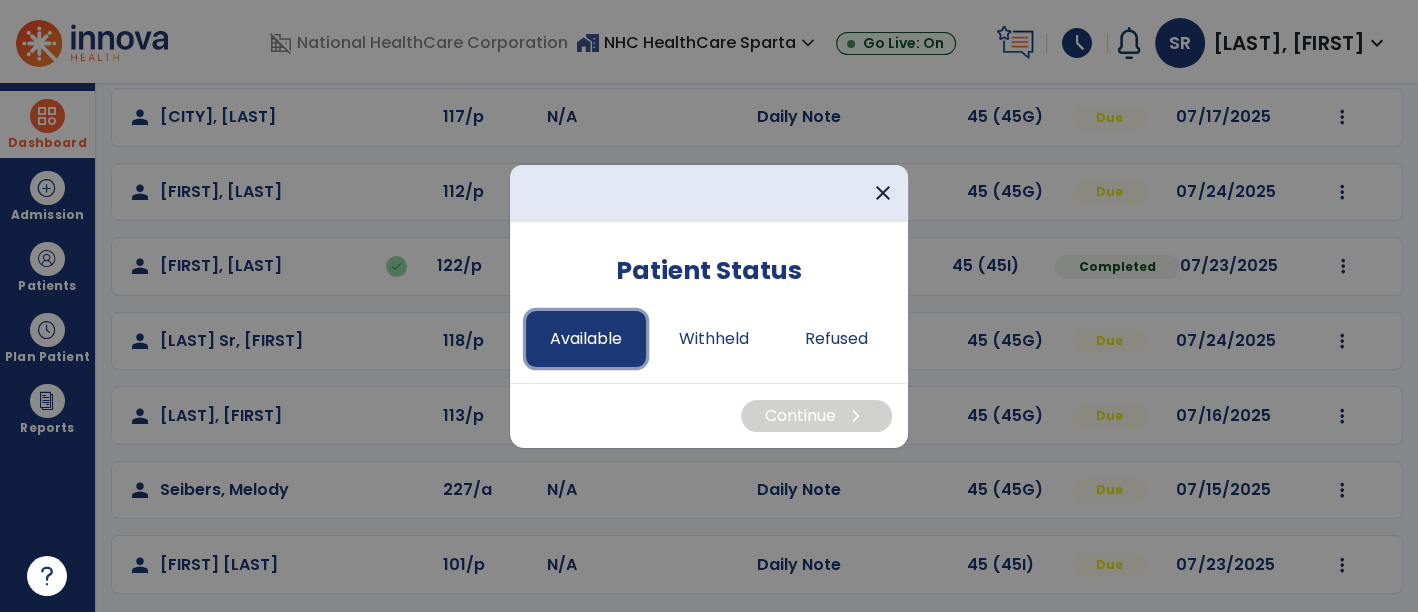 click on "Available" at bounding box center [586, 339] 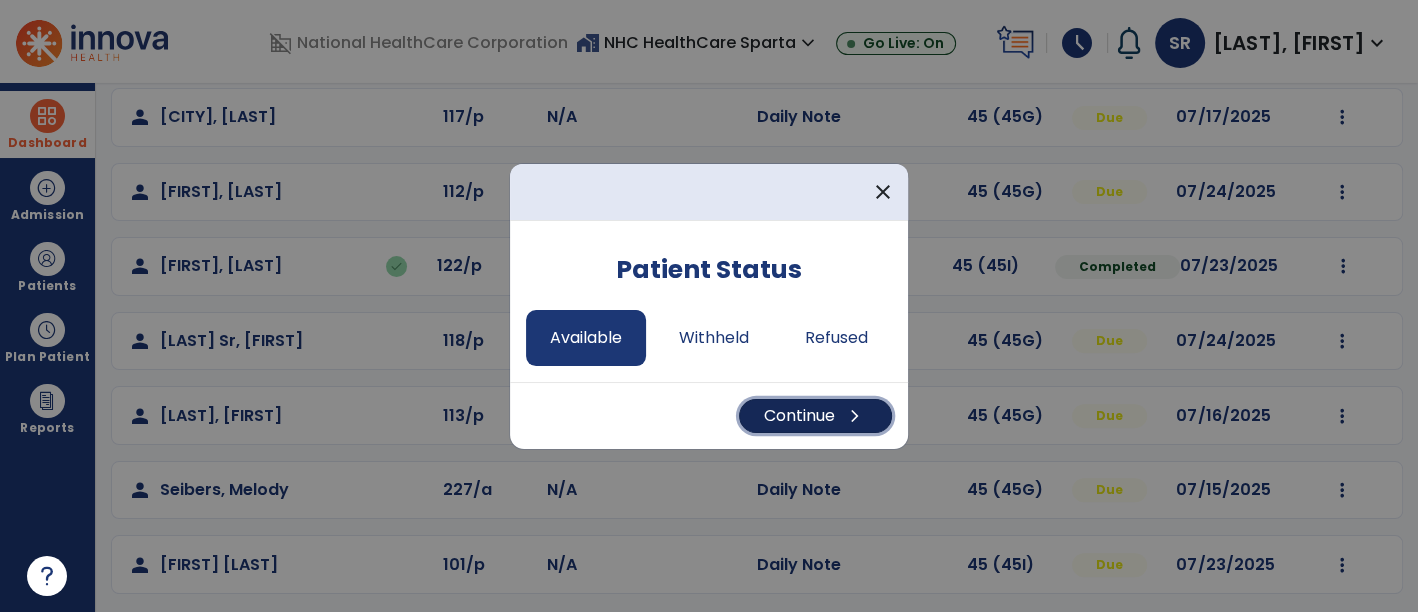 click on "Continue   chevron_right" at bounding box center [815, 416] 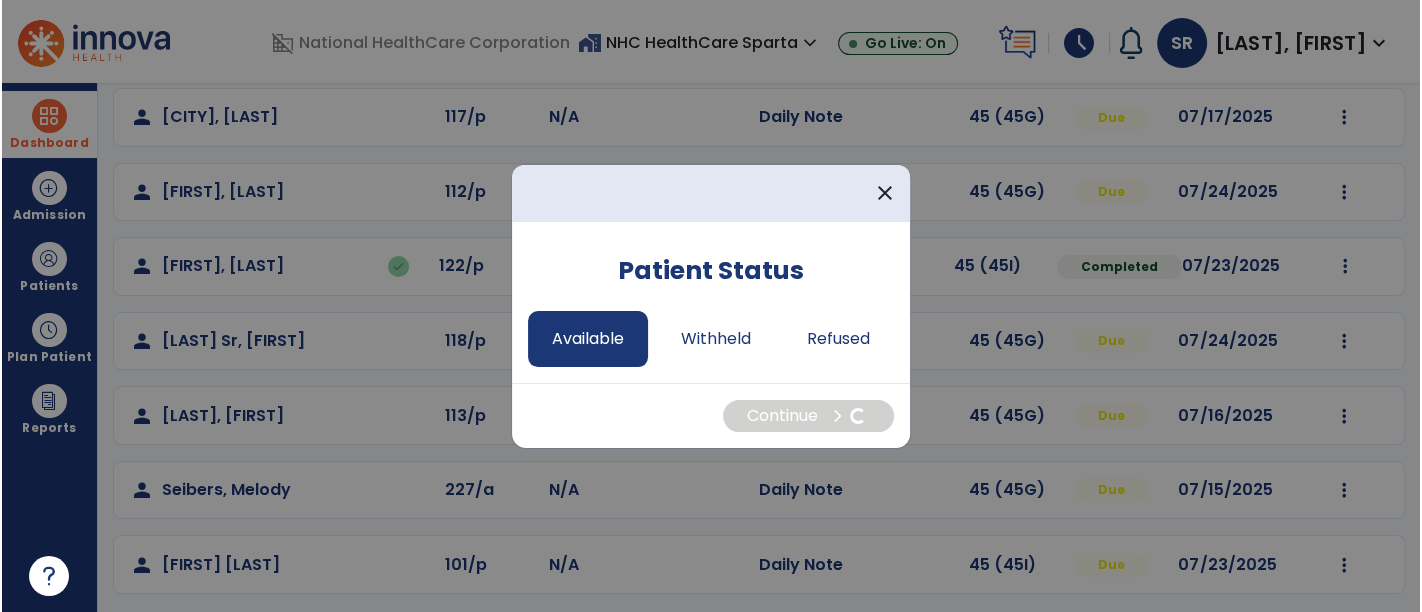 scroll, scrollTop: 0, scrollLeft: 0, axis: both 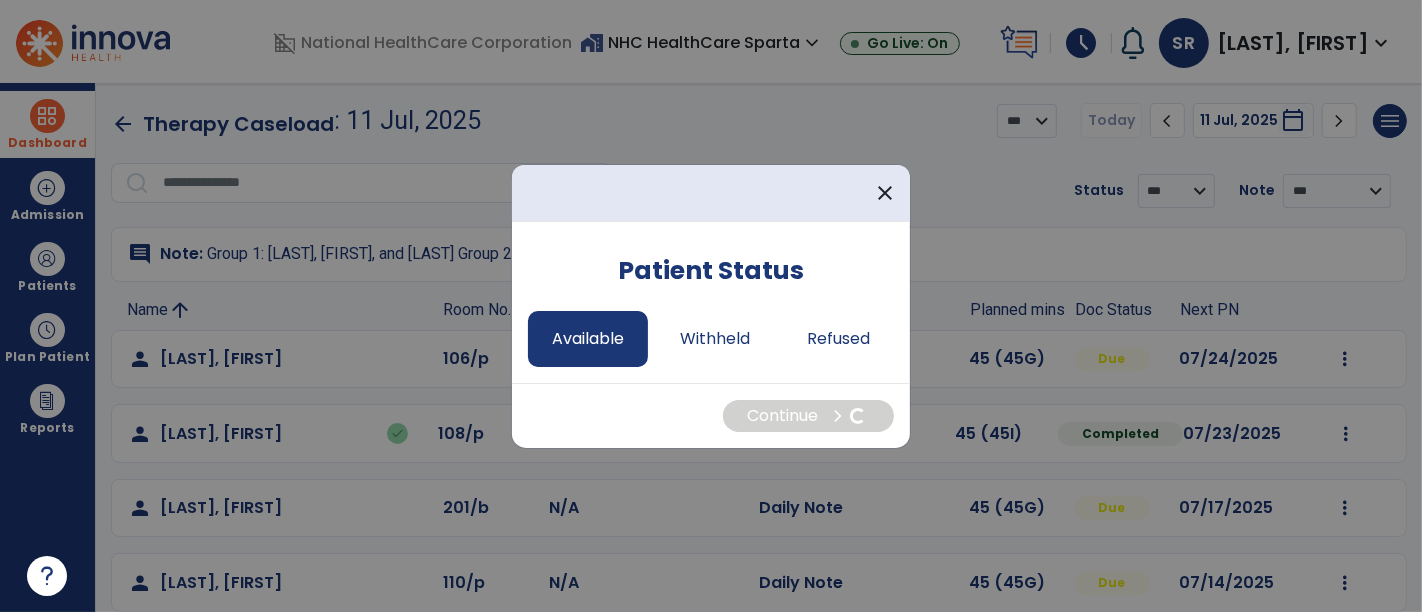 select on "*" 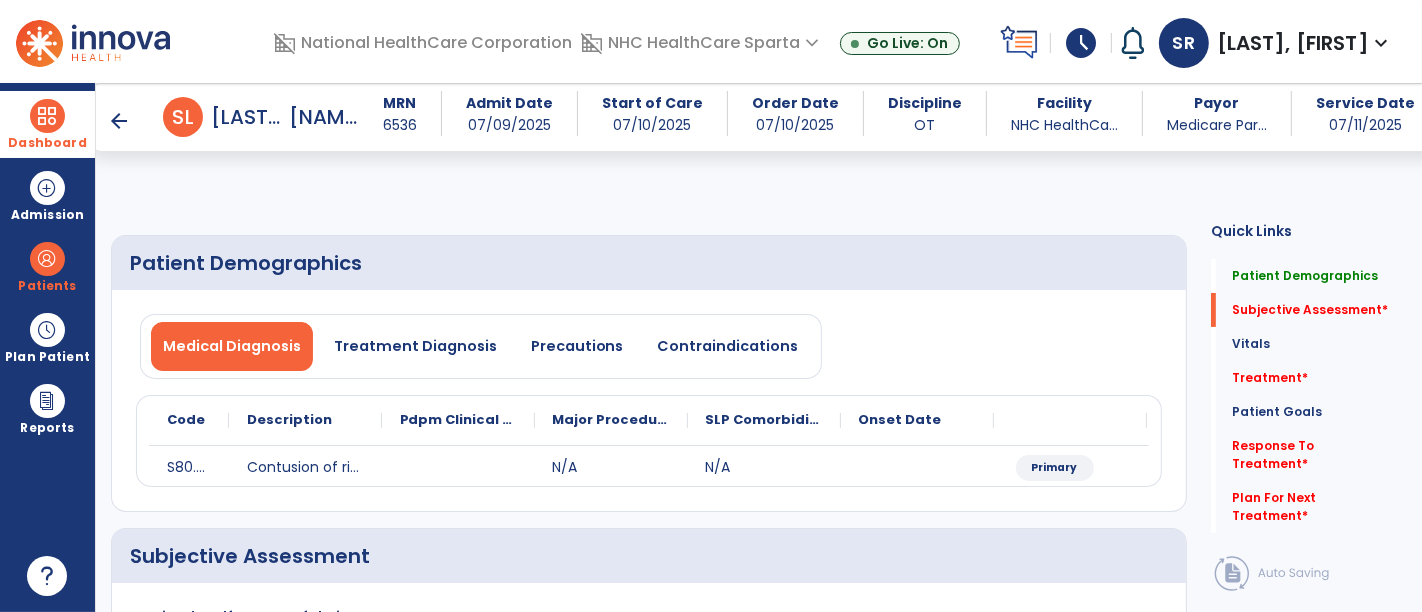 scroll, scrollTop: 364, scrollLeft: 0, axis: vertical 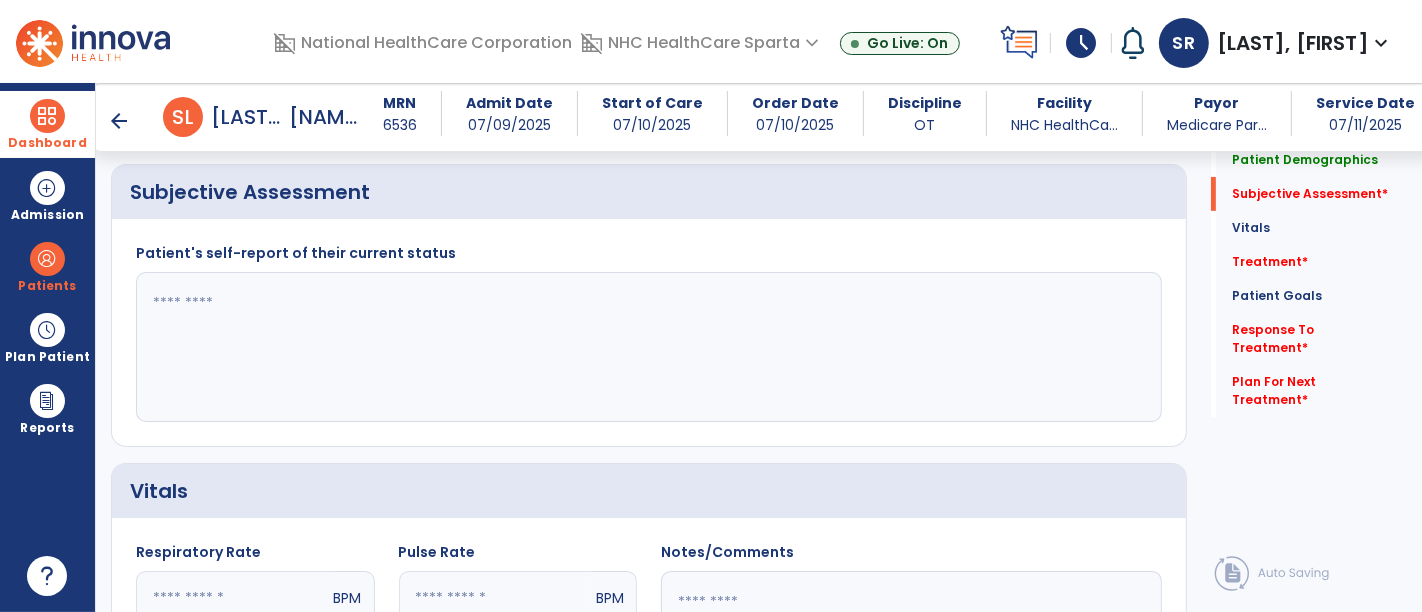 click 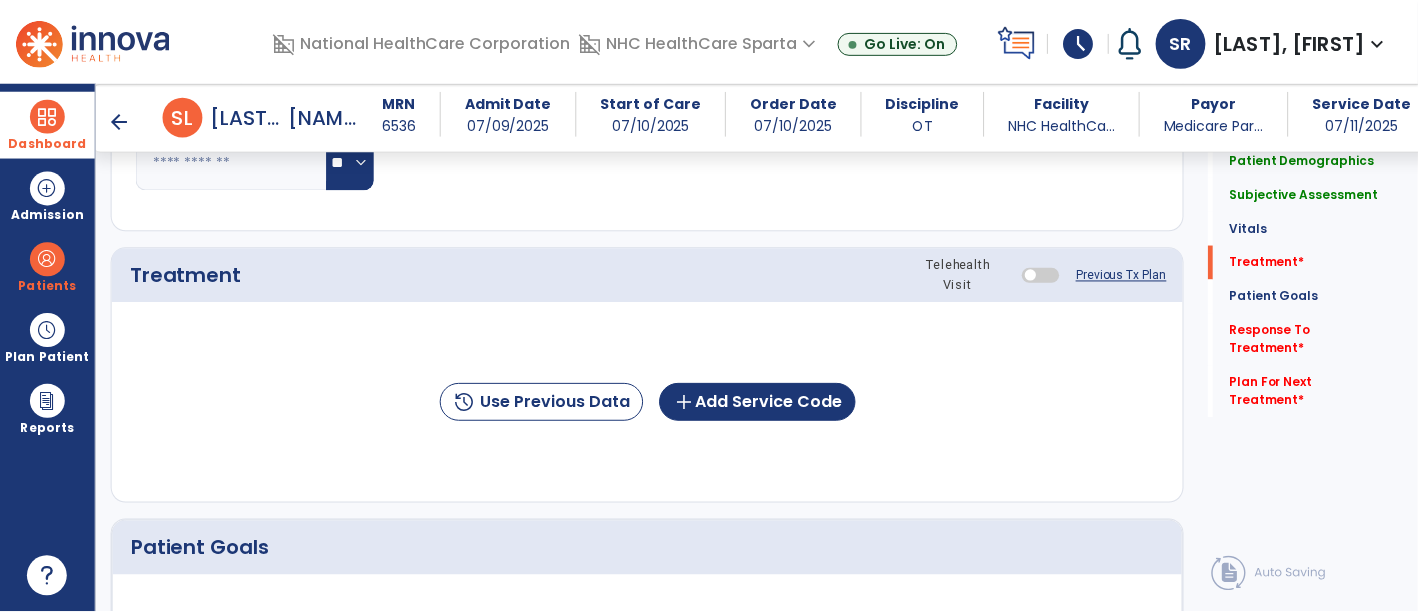 scroll, scrollTop: 1003, scrollLeft: 0, axis: vertical 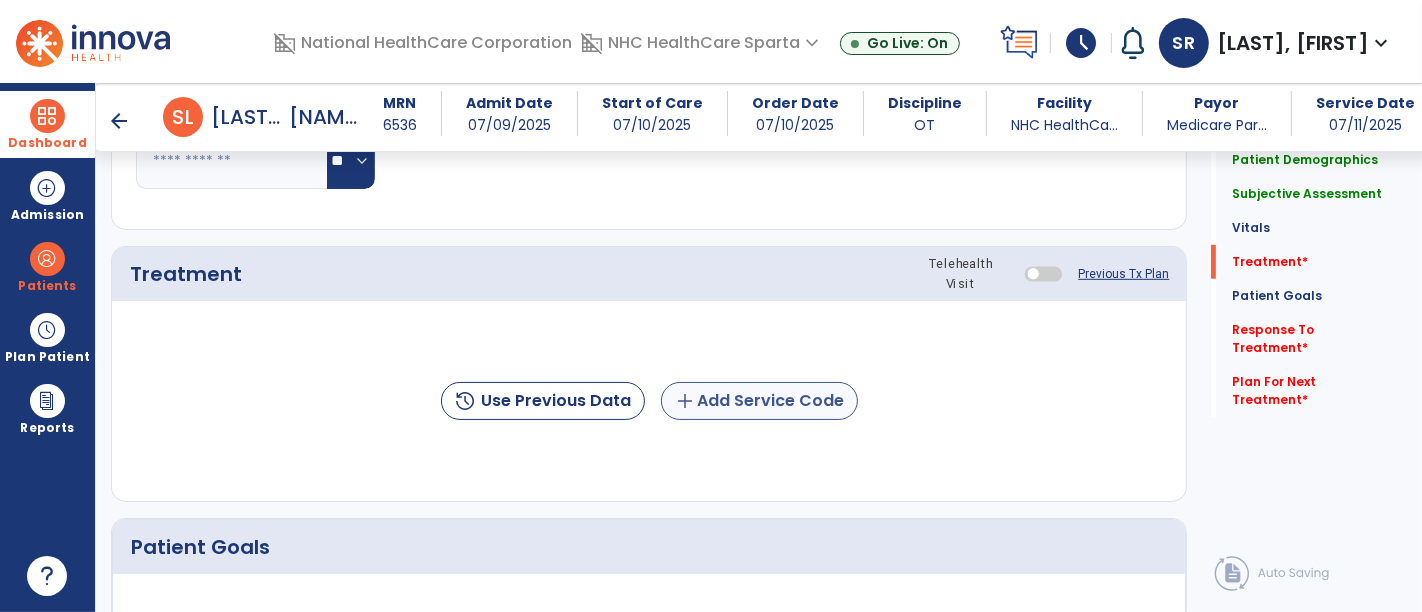 type on "**********" 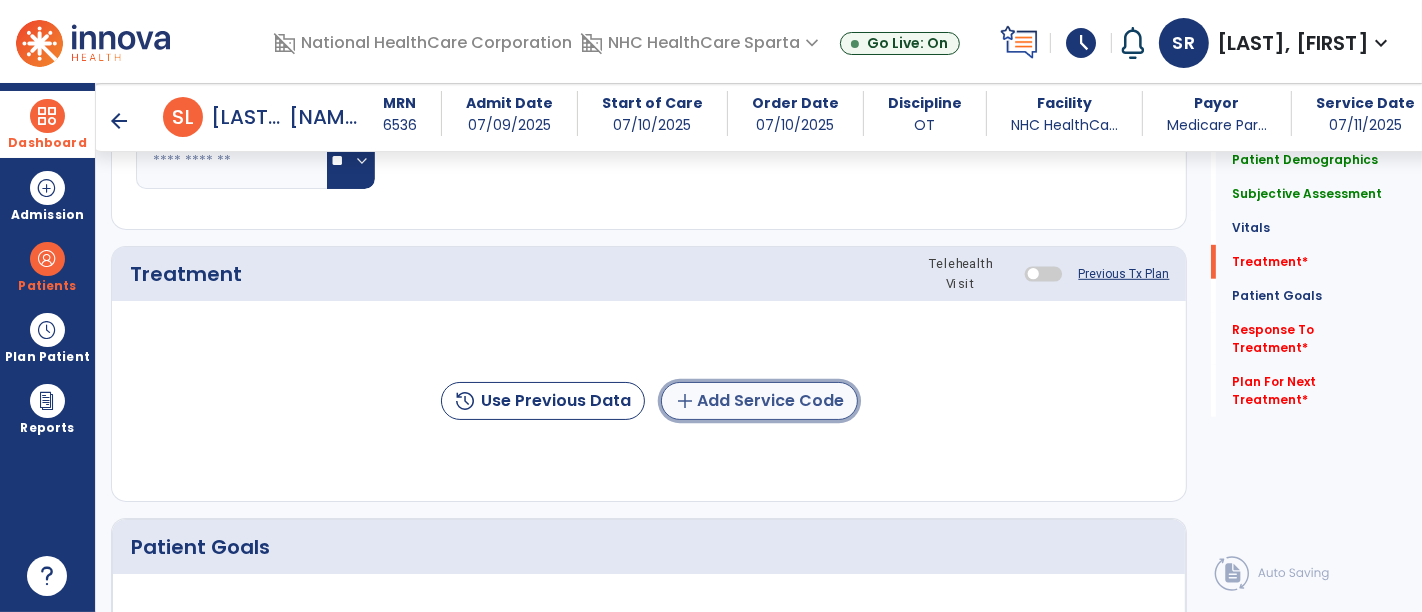 click on "add  Add Service Code" 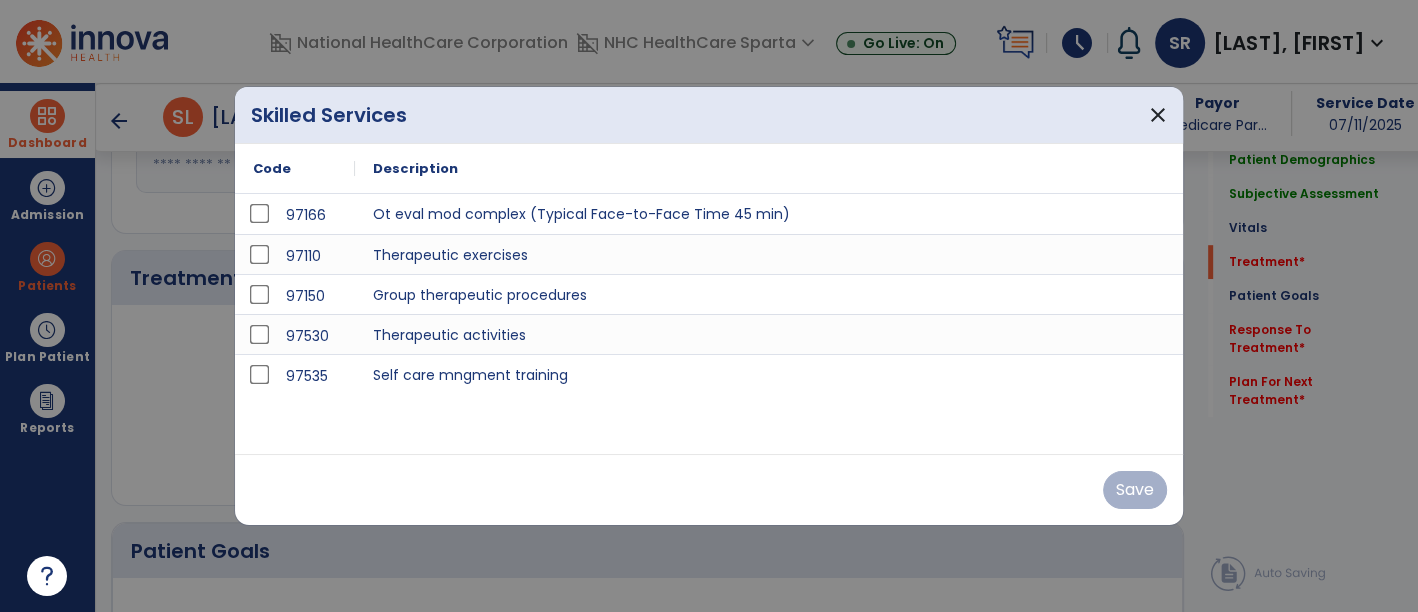 scroll, scrollTop: 1003, scrollLeft: 0, axis: vertical 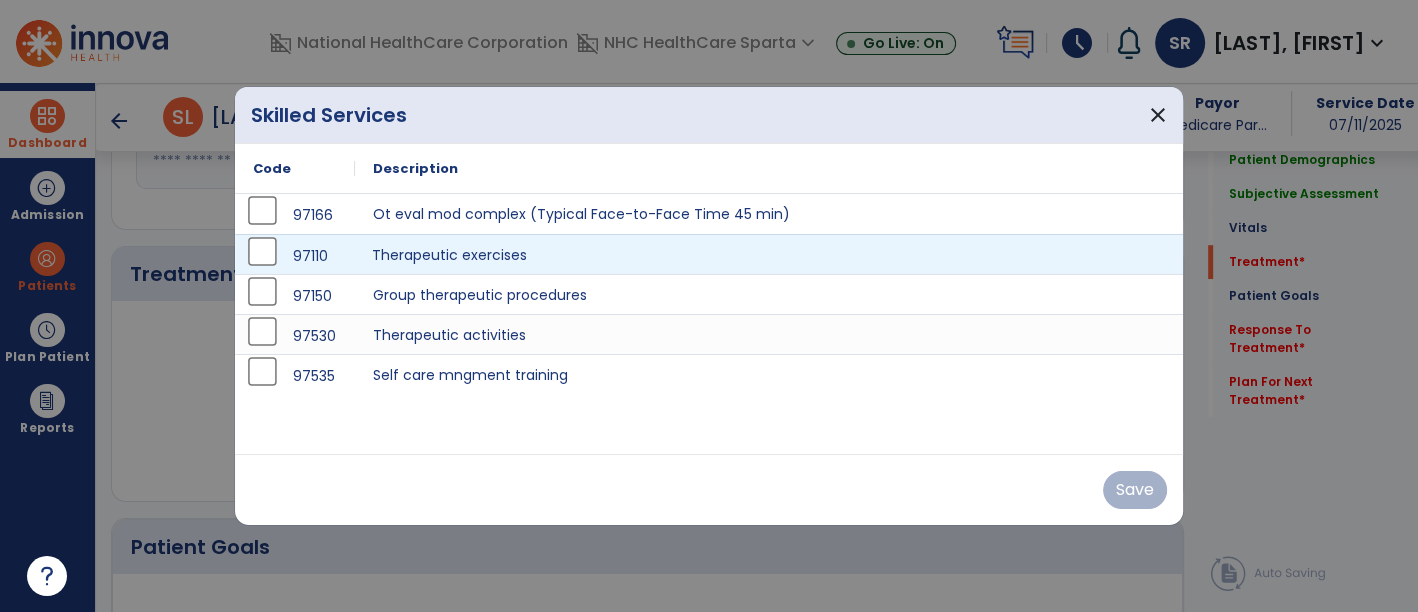 click on "Therapeutic exercises" at bounding box center (769, 254) 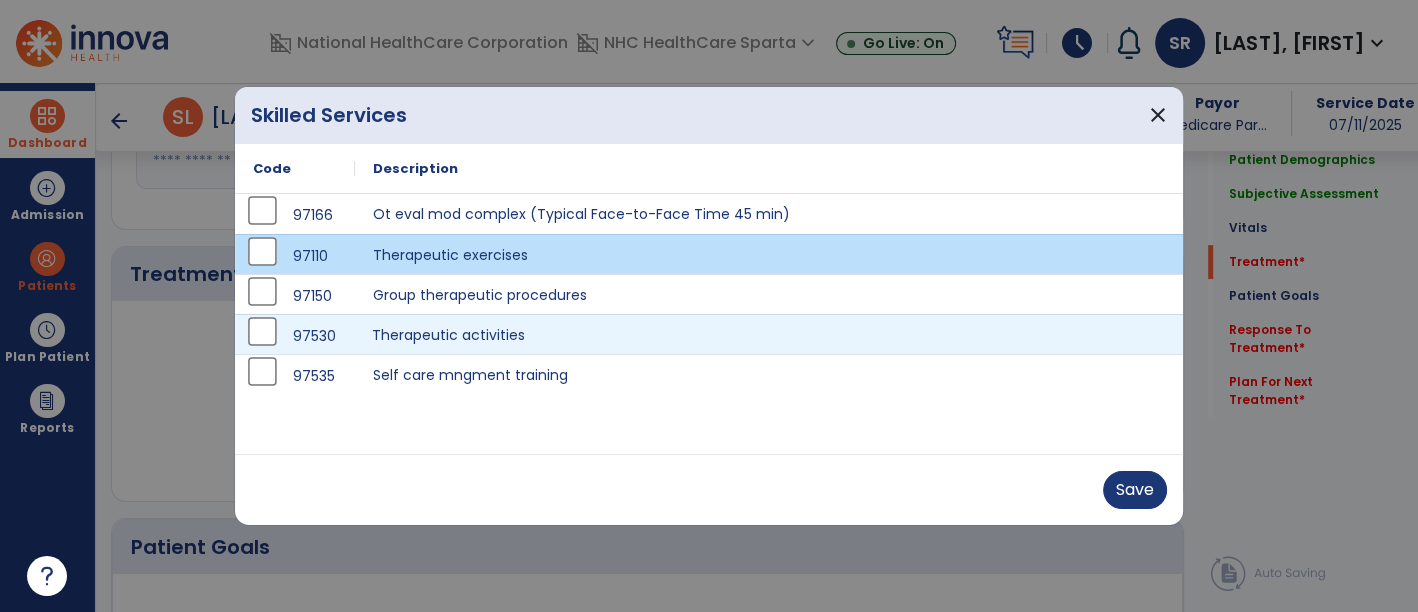 click on "Therapeutic activities" at bounding box center (769, 334) 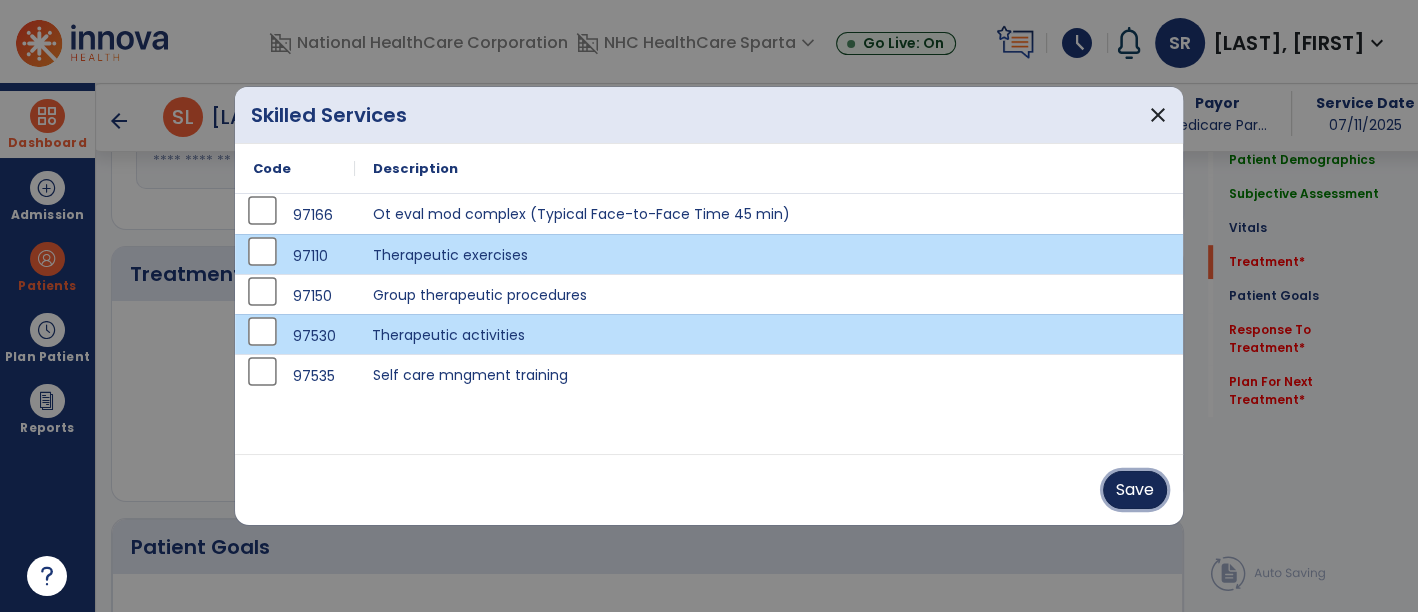 click on "Save" at bounding box center (1135, 490) 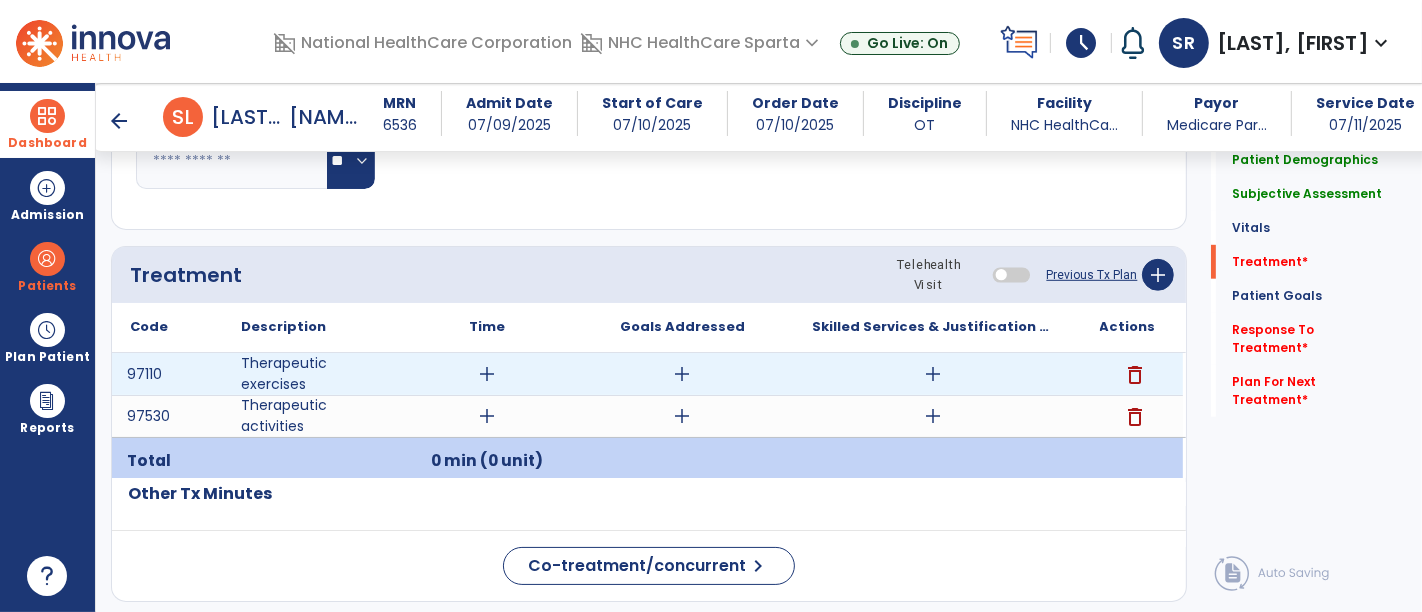 click on "add" at bounding box center [488, 374] 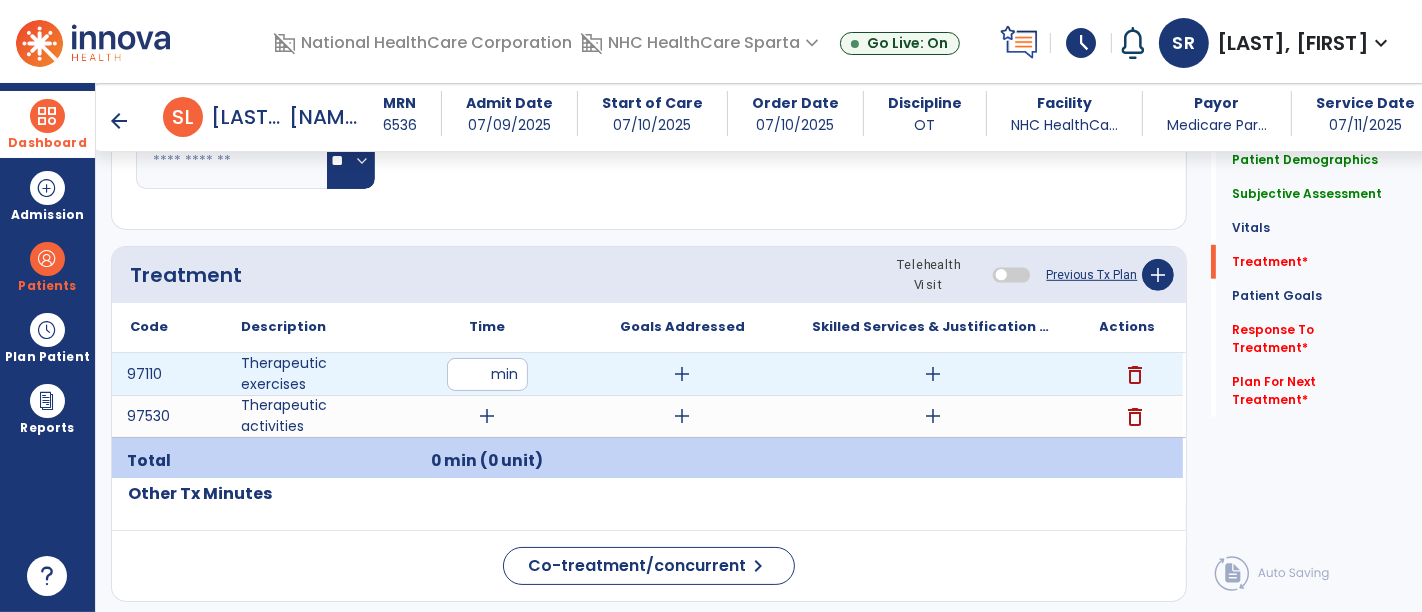 type on "*" 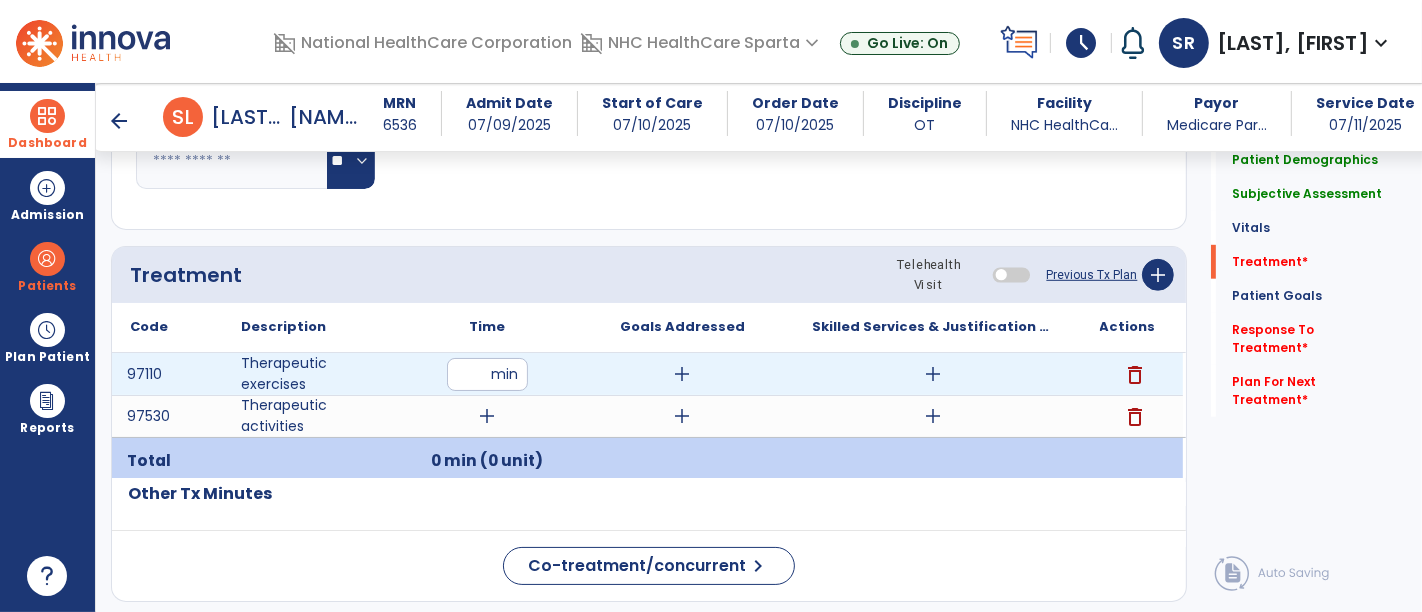 type on "**" 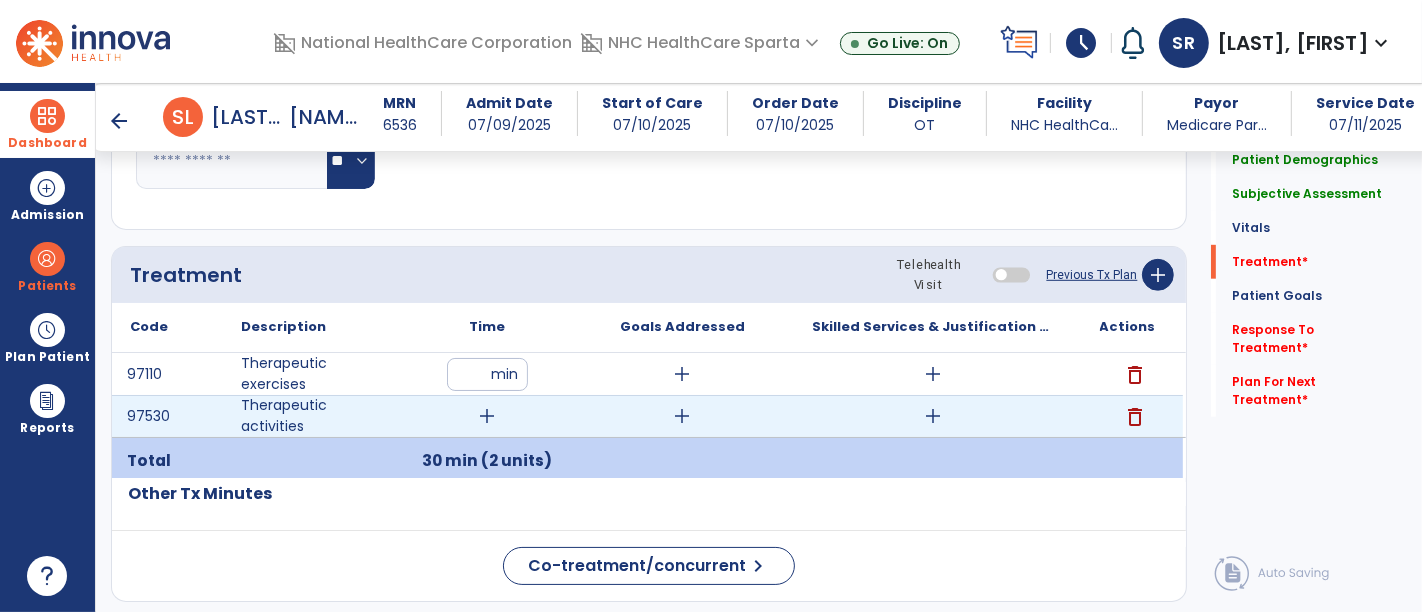 click on "add" at bounding box center [488, 416] 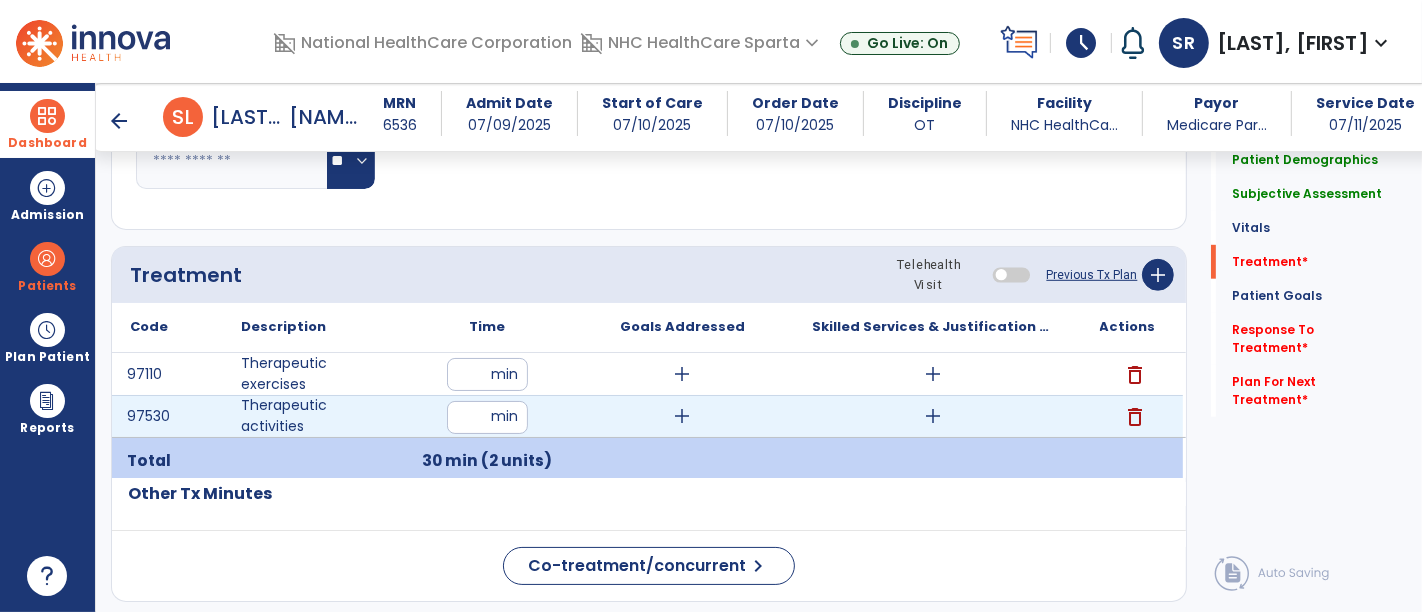 type on "*" 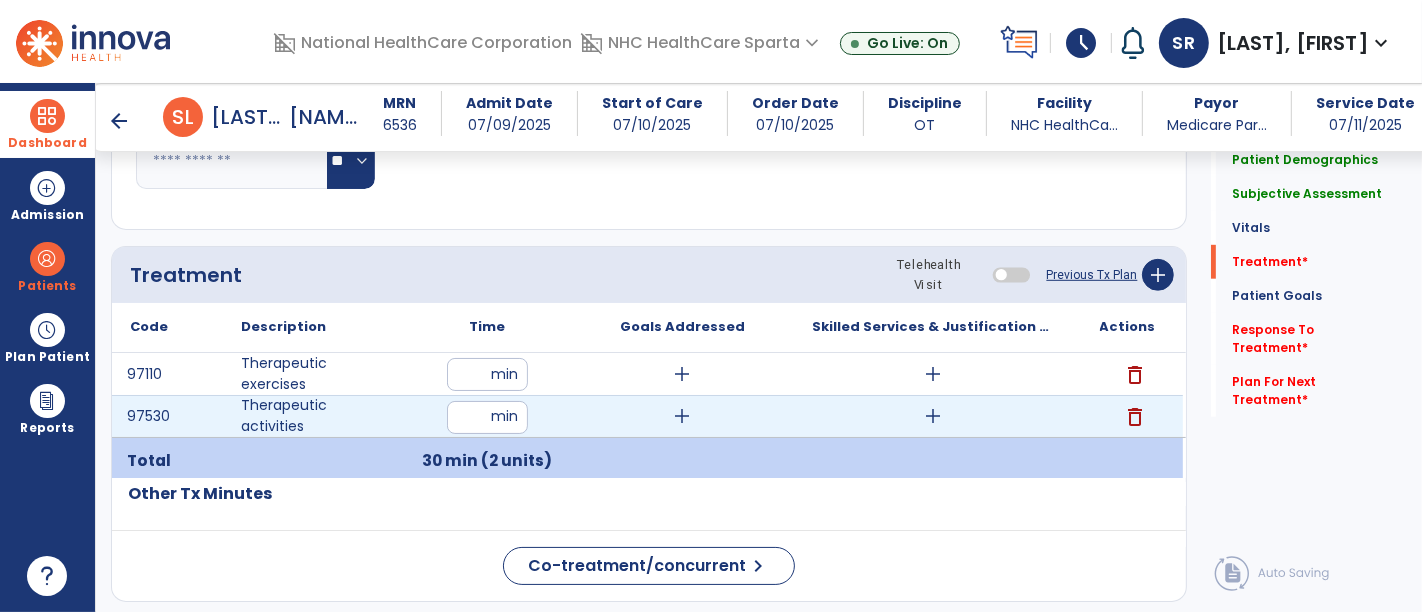 type on "**" 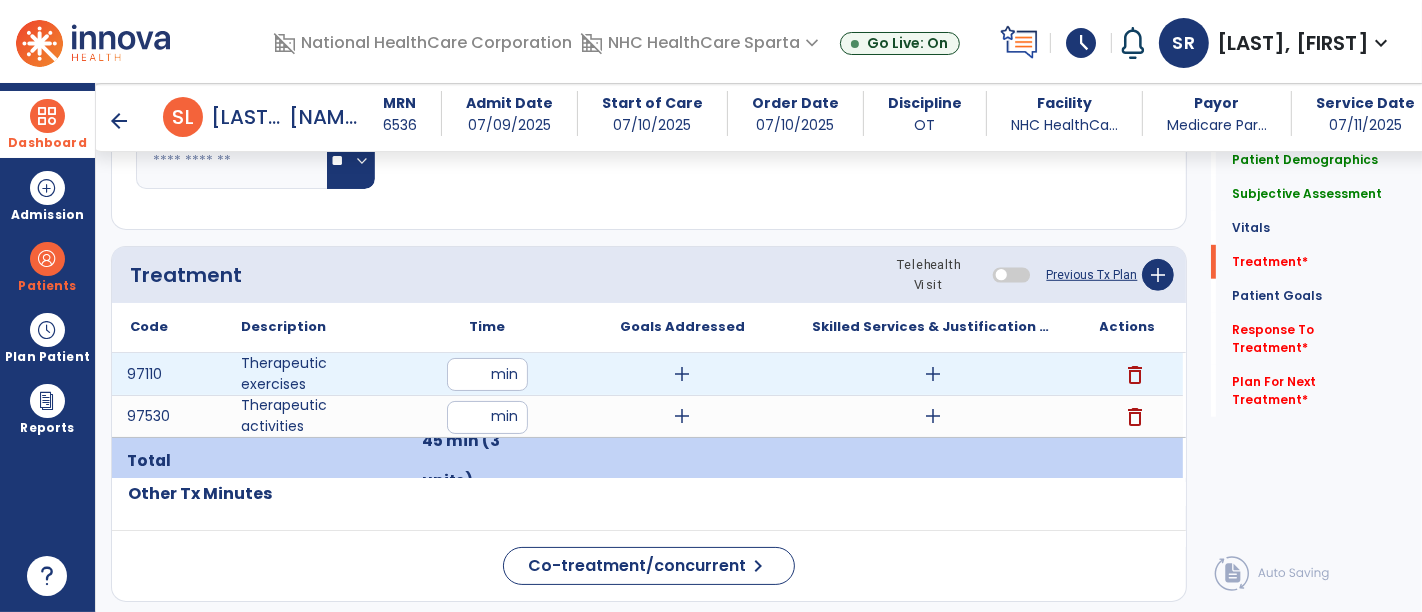 click on "add" at bounding box center (683, 374) 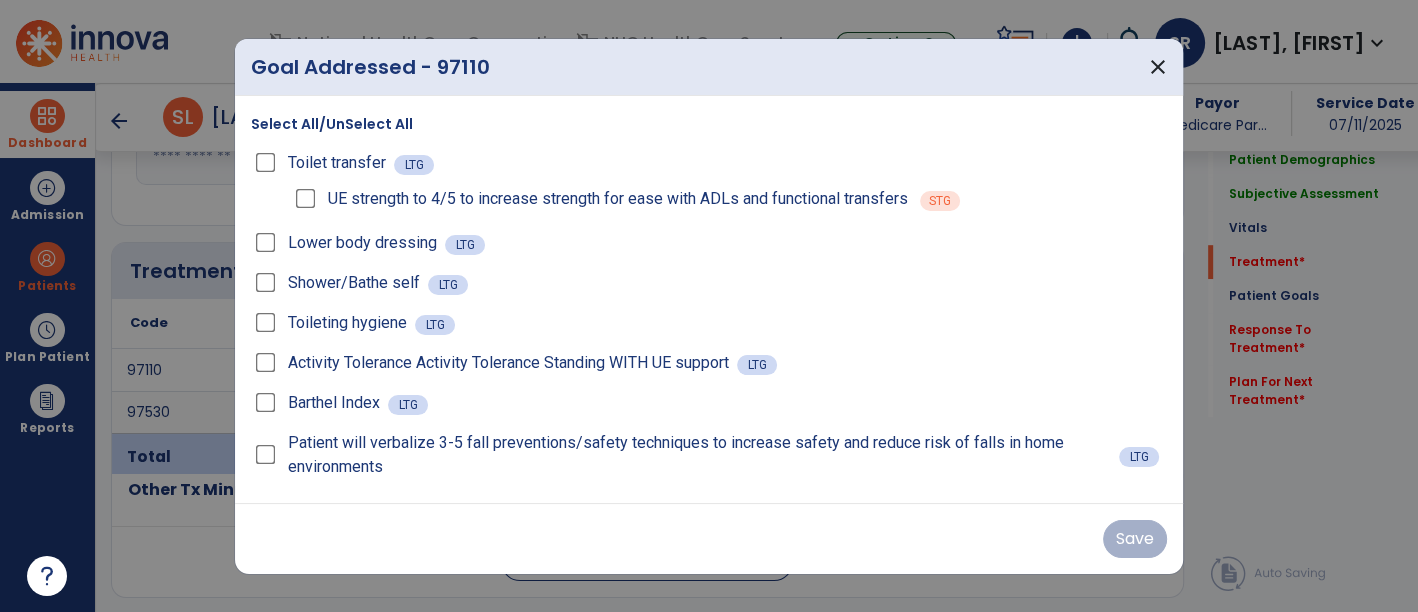 scroll, scrollTop: 1003, scrollLeft: 0, axis: vertical 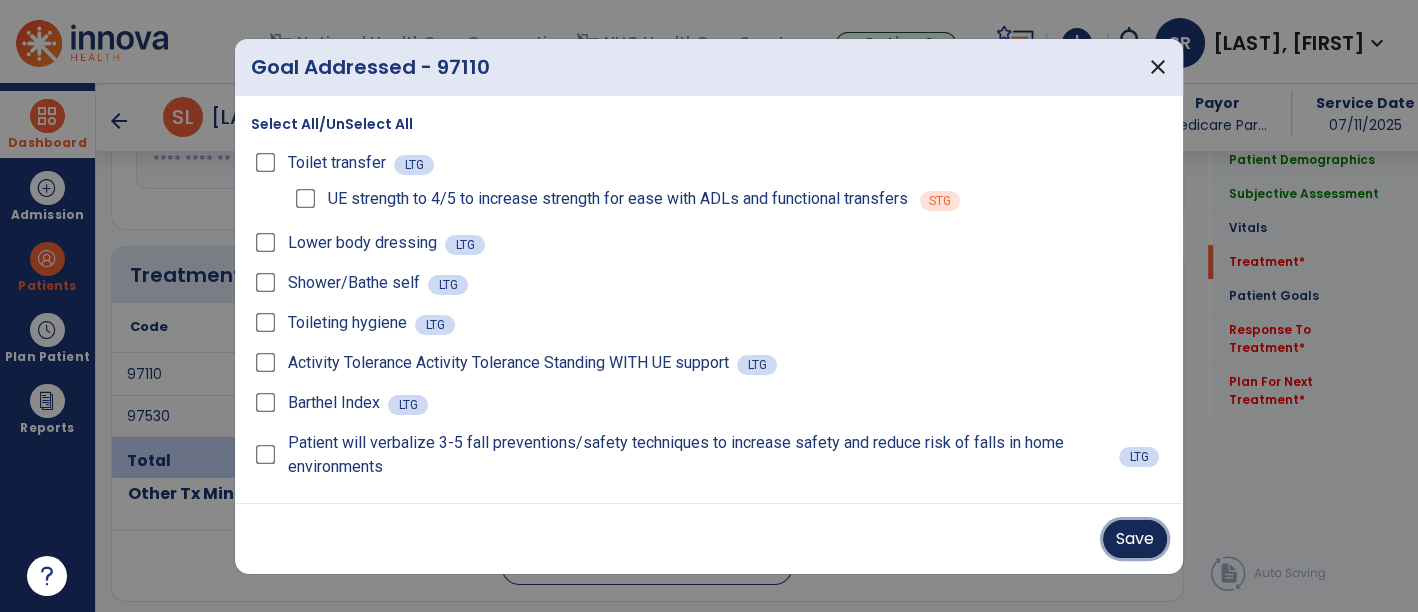 click on "Save" at bounding box center (1135, 539) 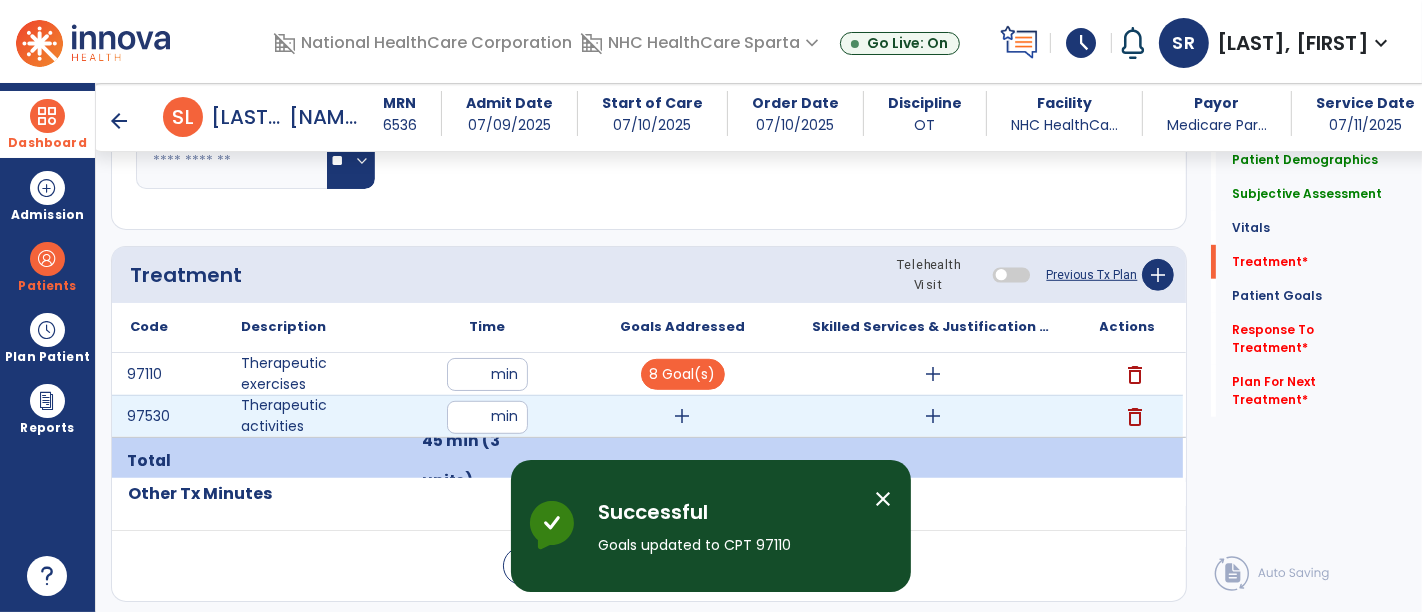 click on "add" at bounding box center [682, 416] 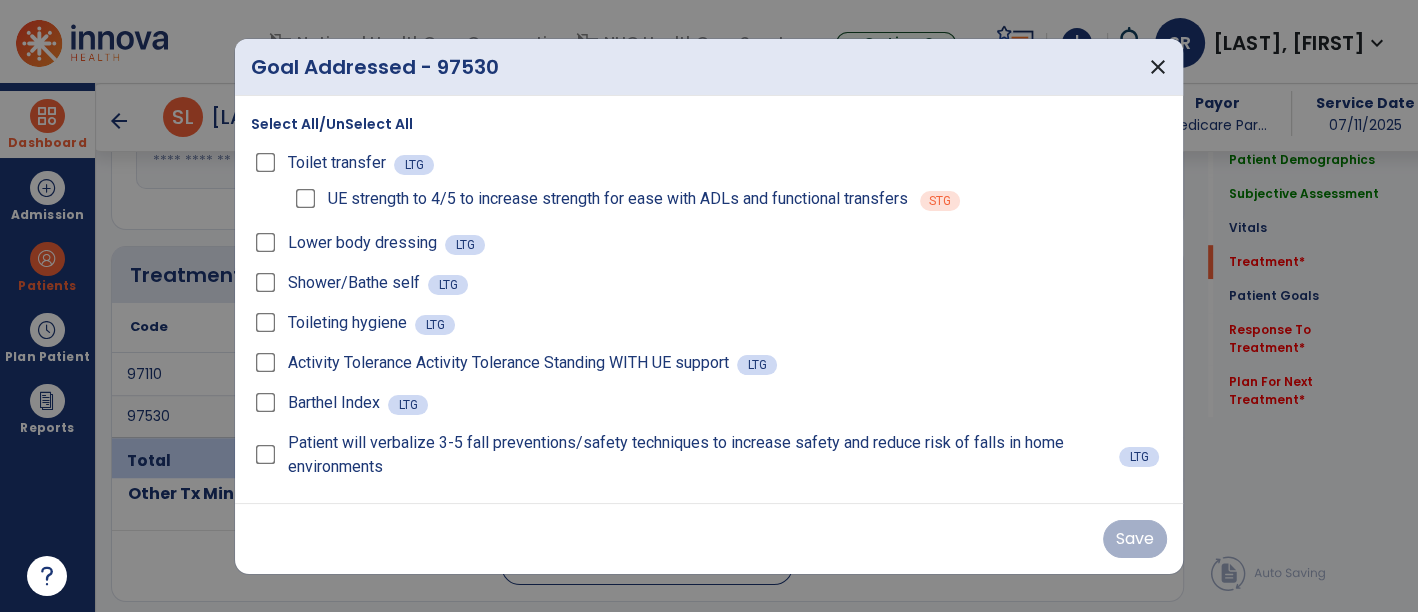 scroll, scrollTop: 1003, scrollLeft: 0, axis: vertical 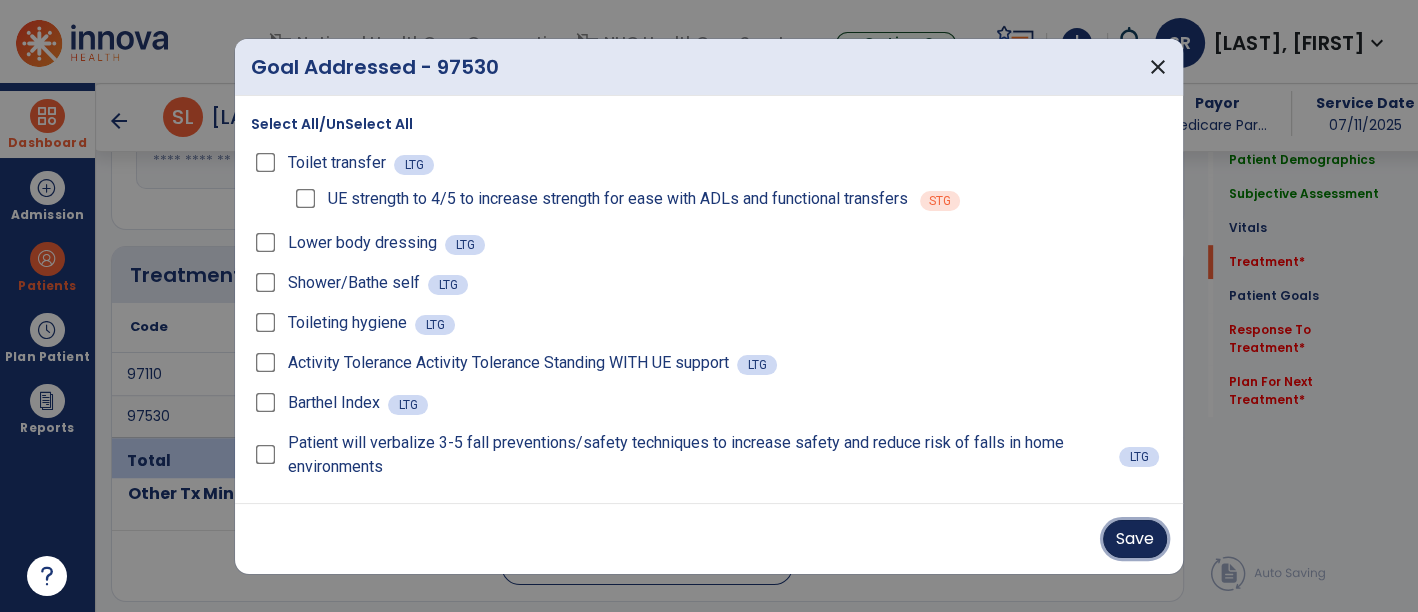 click on "Save" at bounding box center (1135, 539) 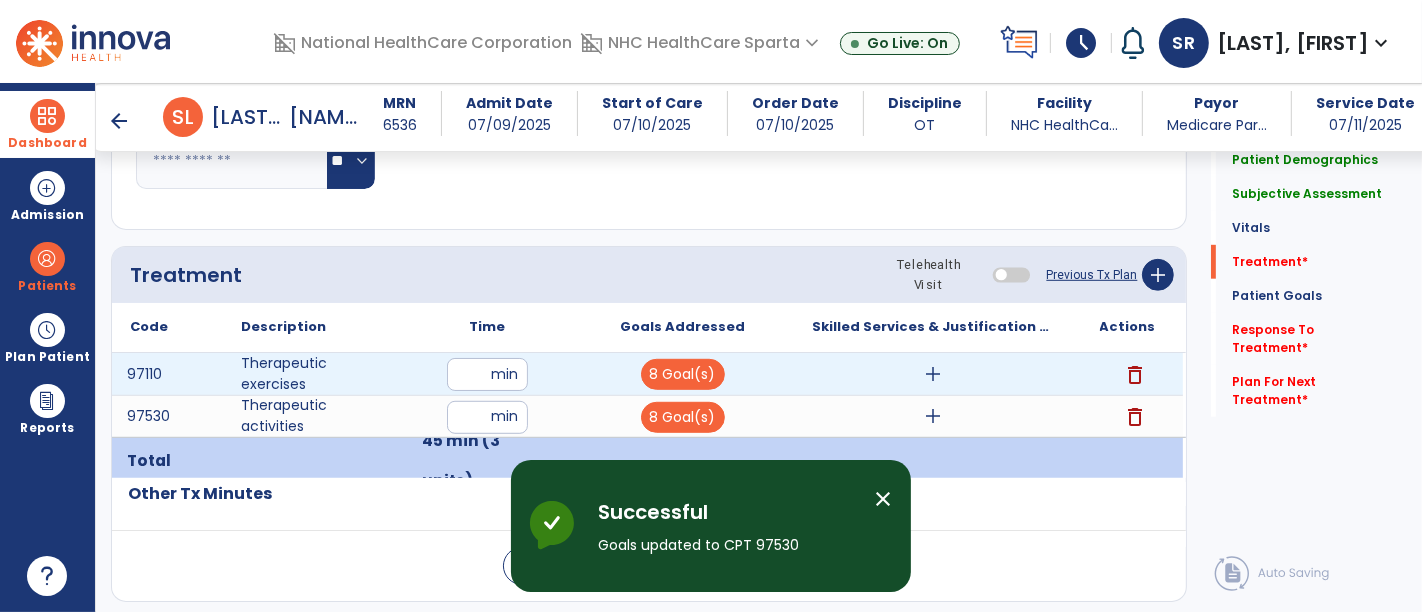 click on "add" at bounding box center [933, 374] 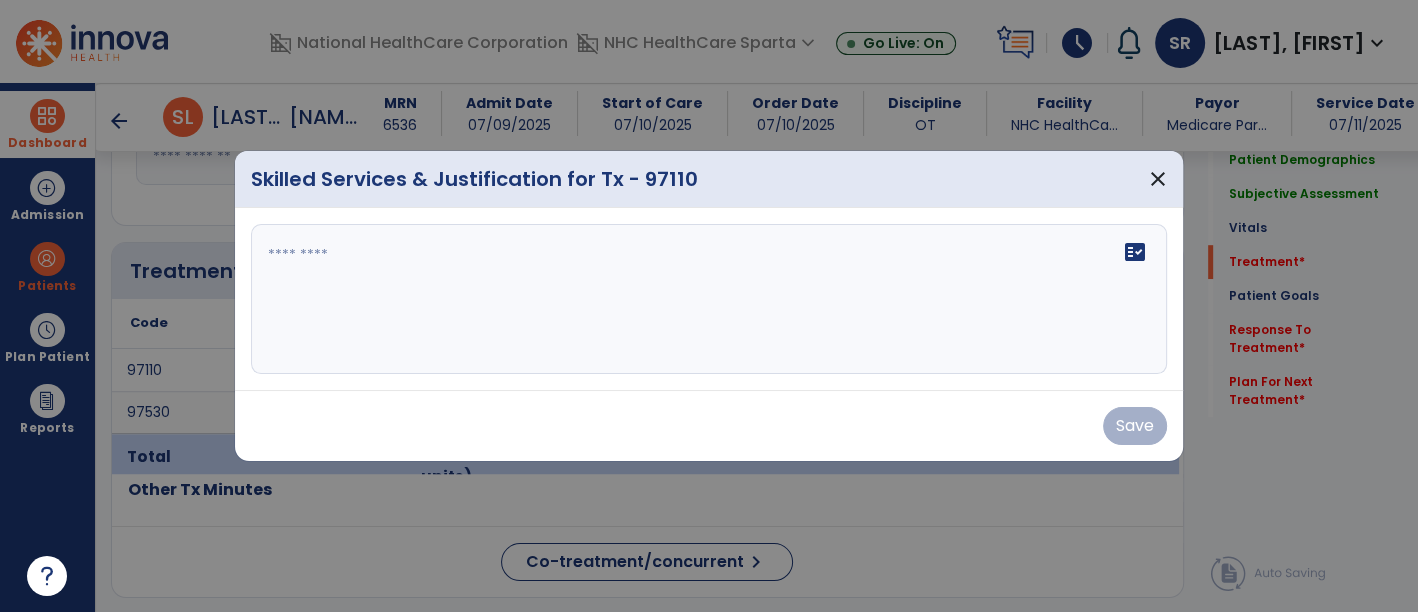 scroll, scrollTop: 1003, scrollLeft: 0, axis: vertical 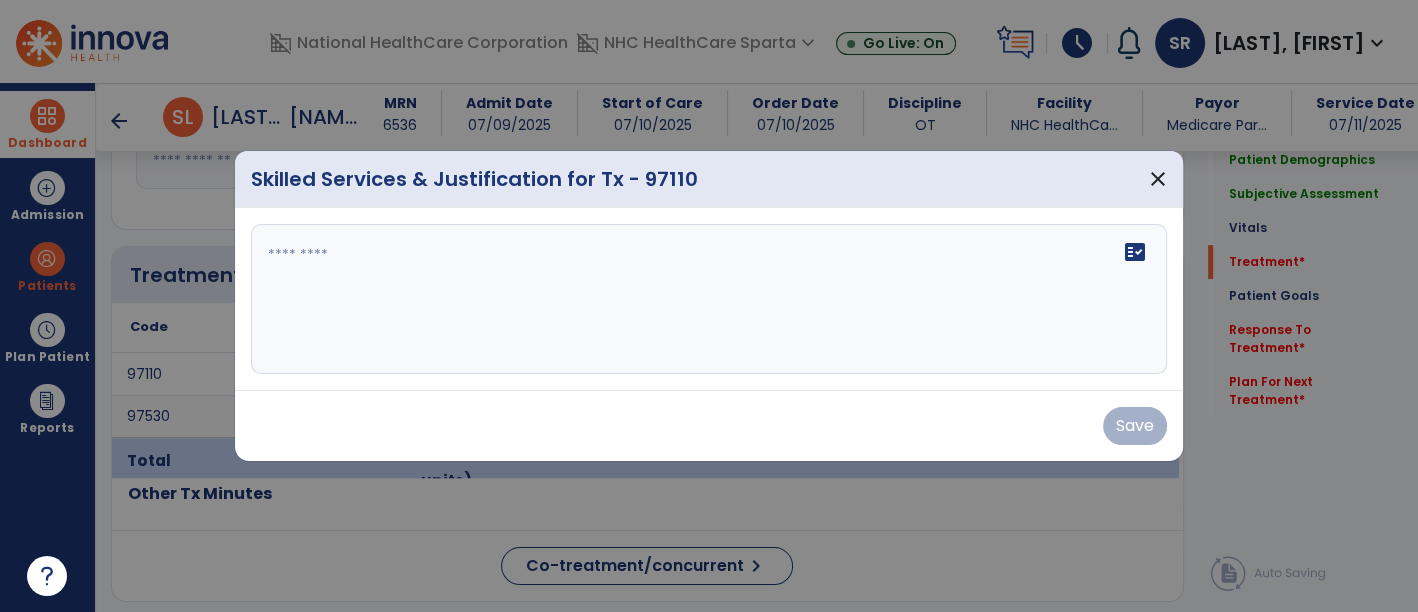 click on "fact_check" at bounding box center (709, 299) 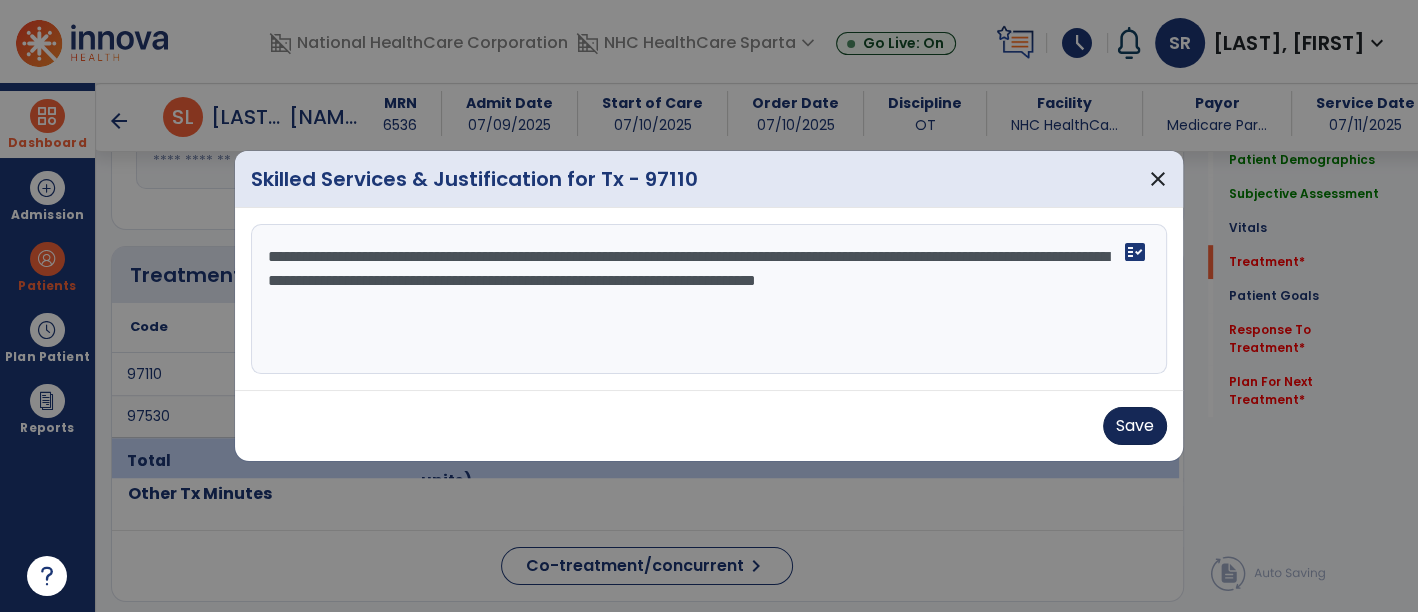 type on "**********" 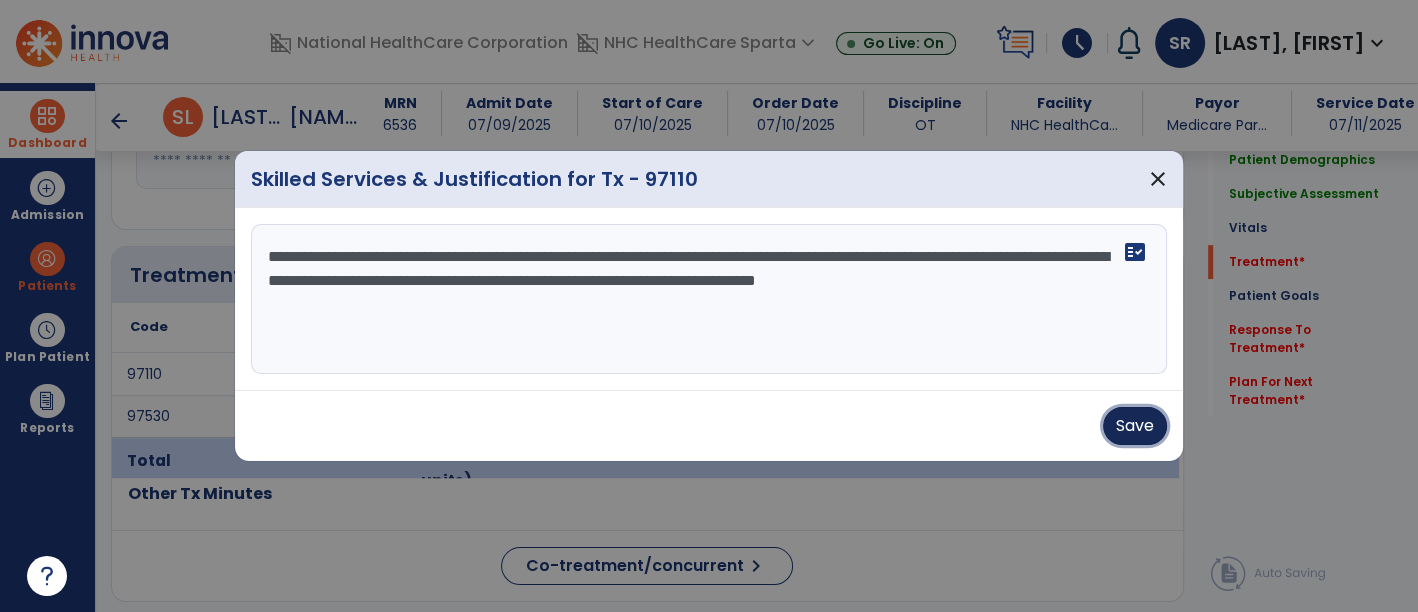 click on "Save" at bounding box center [1135, 426] 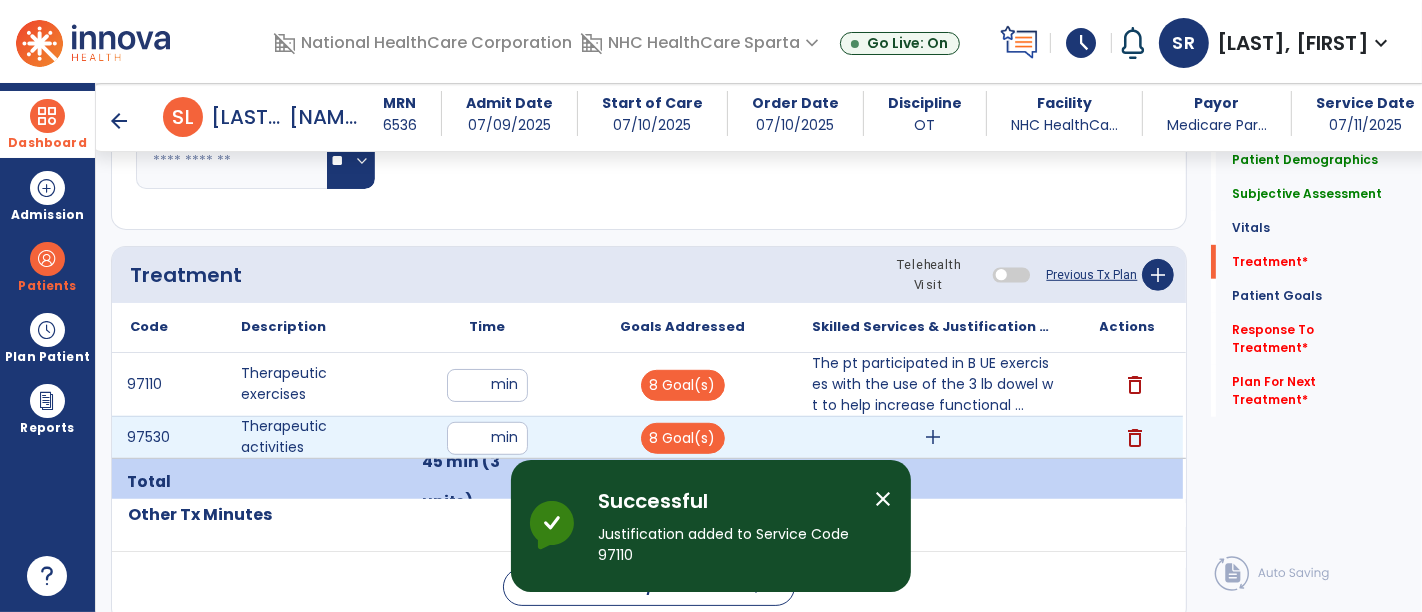 click on "add" at bounding box center (933, 437) 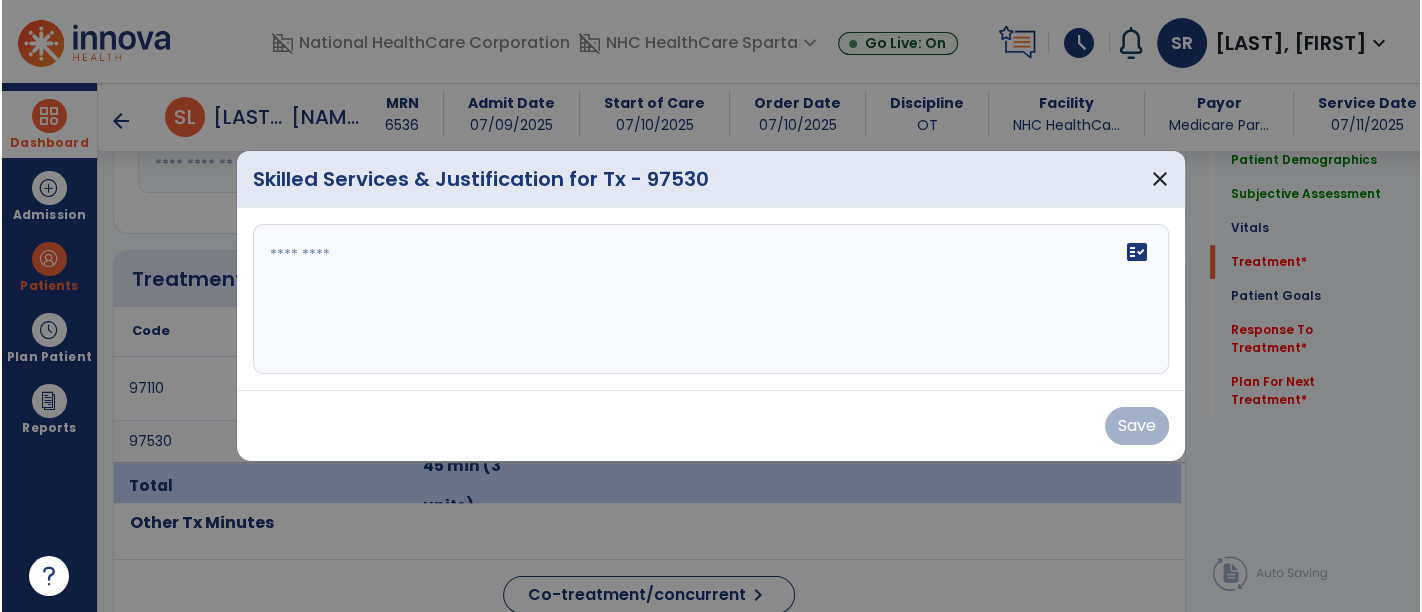 scroll, scrollTop: 1003, scrollLeft: 0, axis: vertical 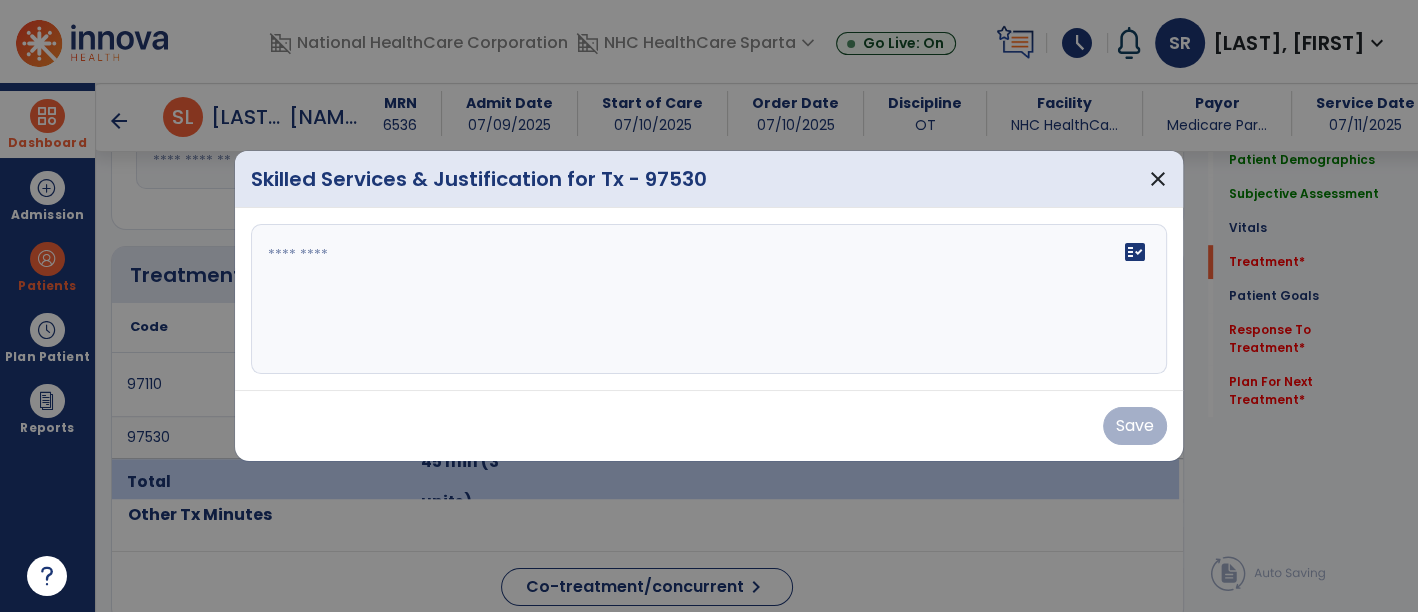 click at bounding box center [709, 299] 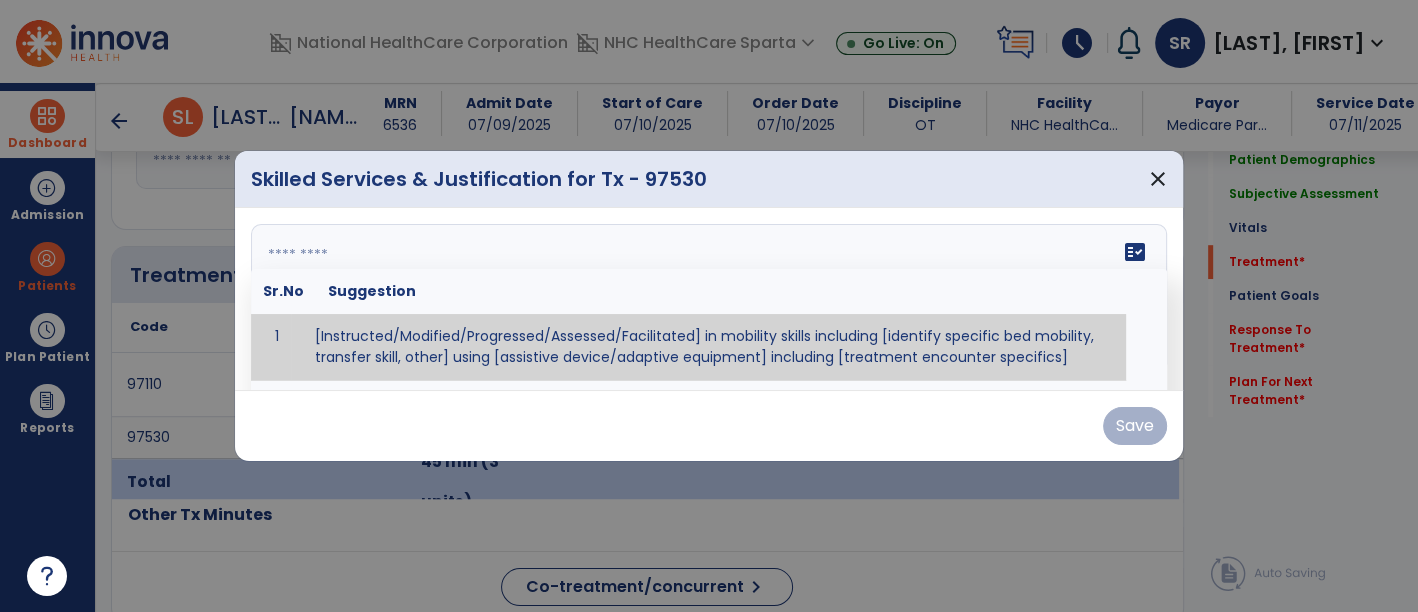 click at bounding box center [707, 299] 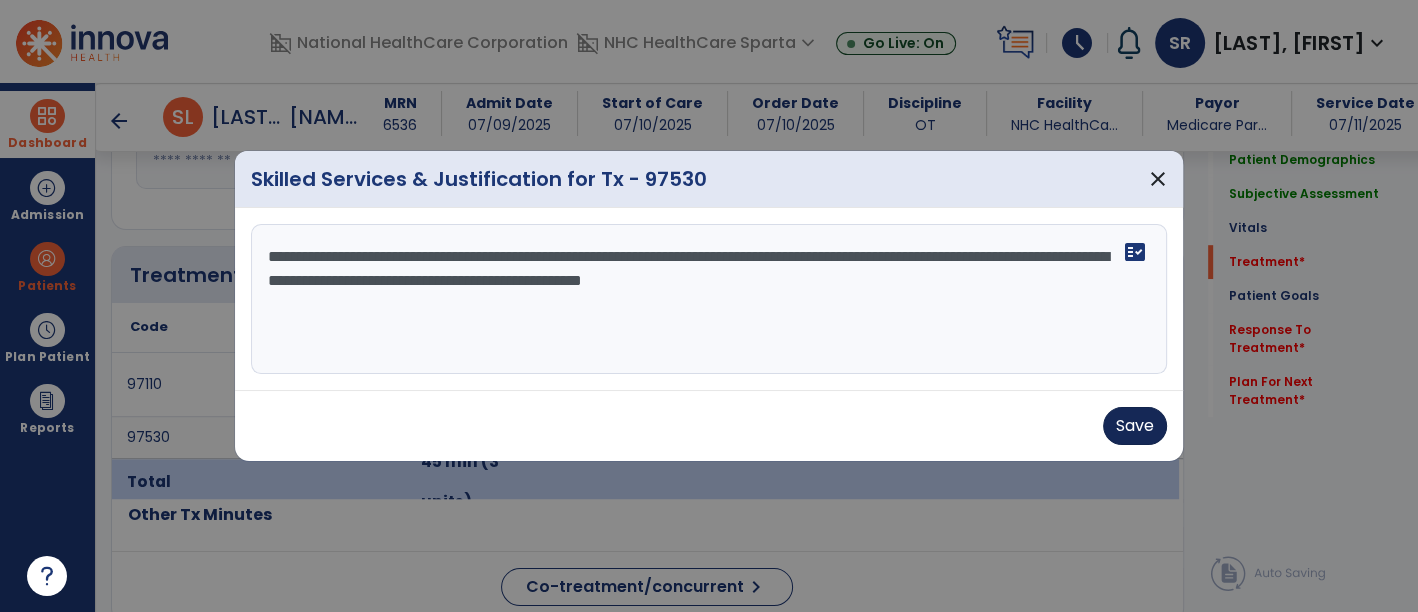 type on "**********" 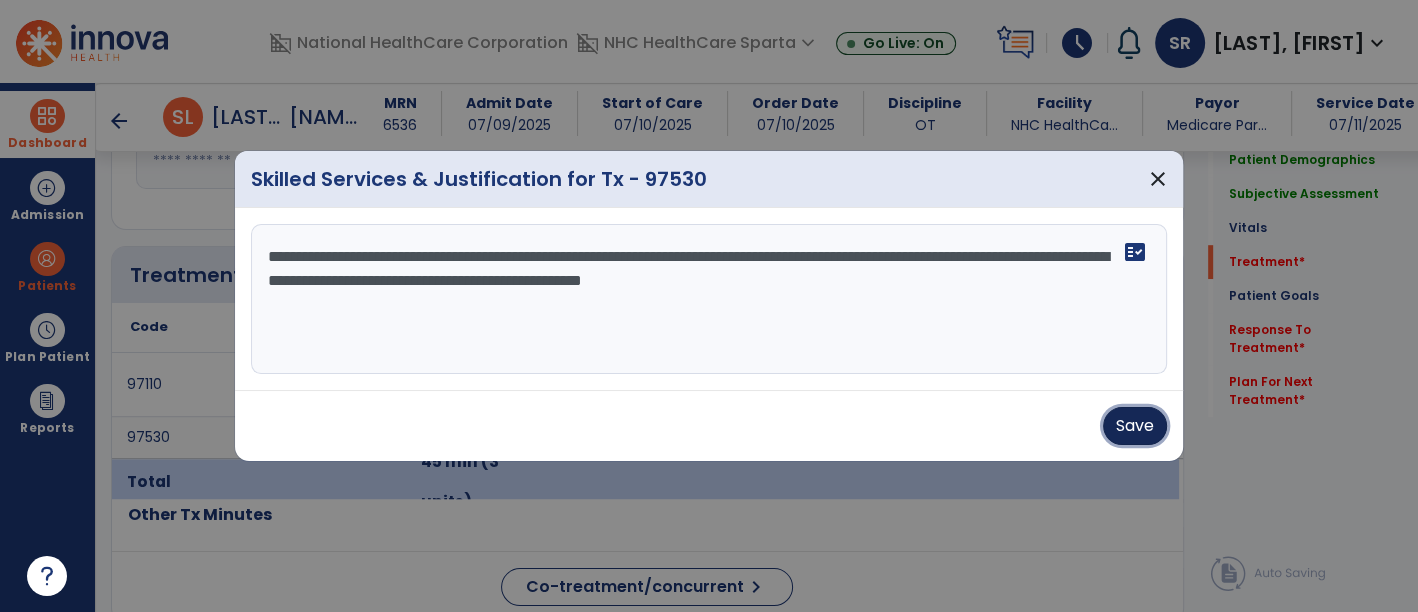 click on "Save" at bounding box center (1135, 426) 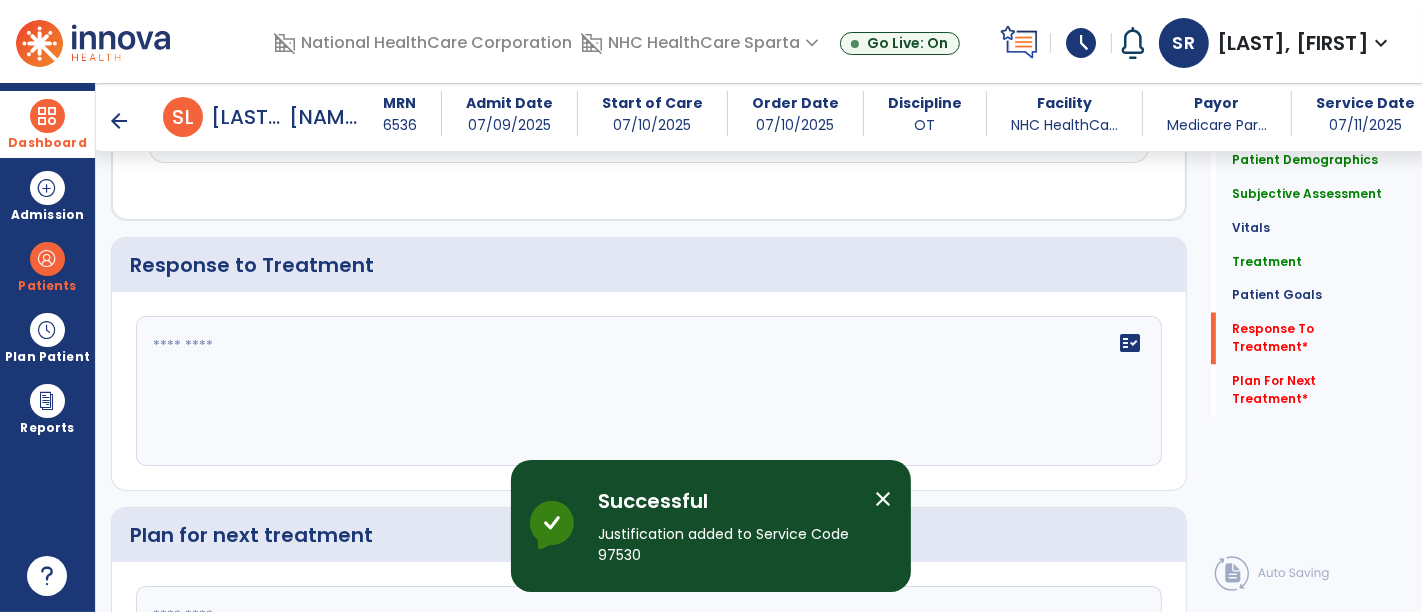 scroll, scrollTop: 3005, scrollLeft: 0, axis: vertical 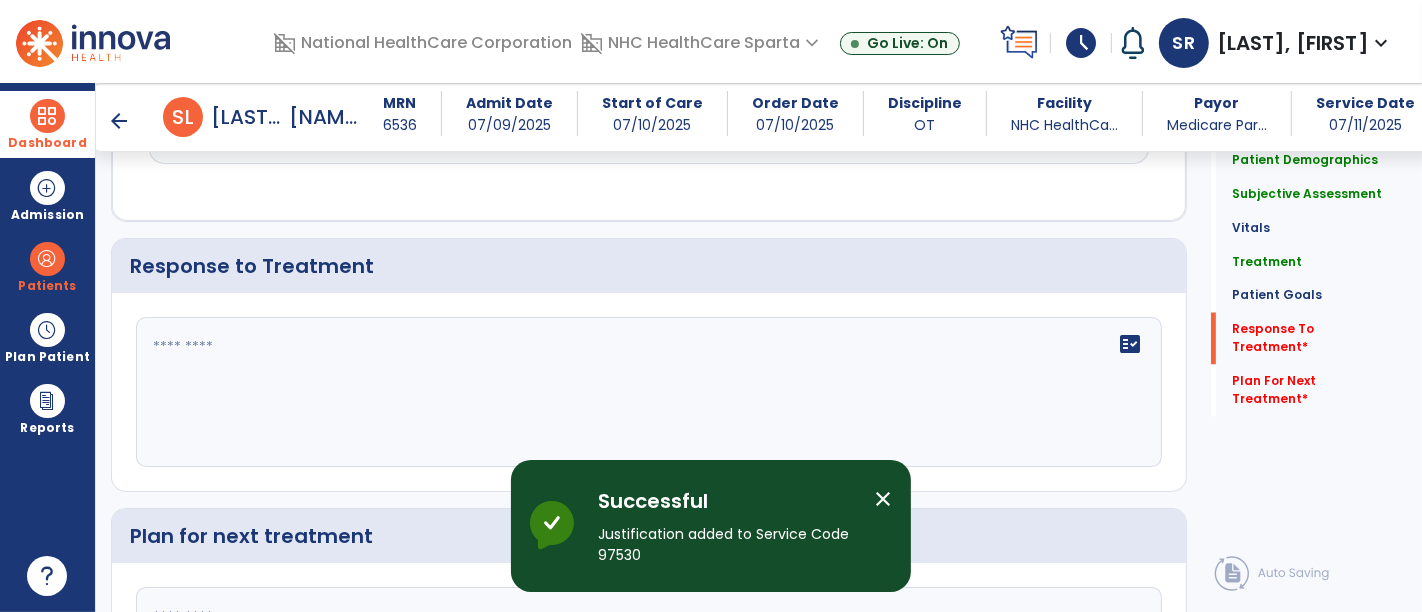 click on "fact_check" 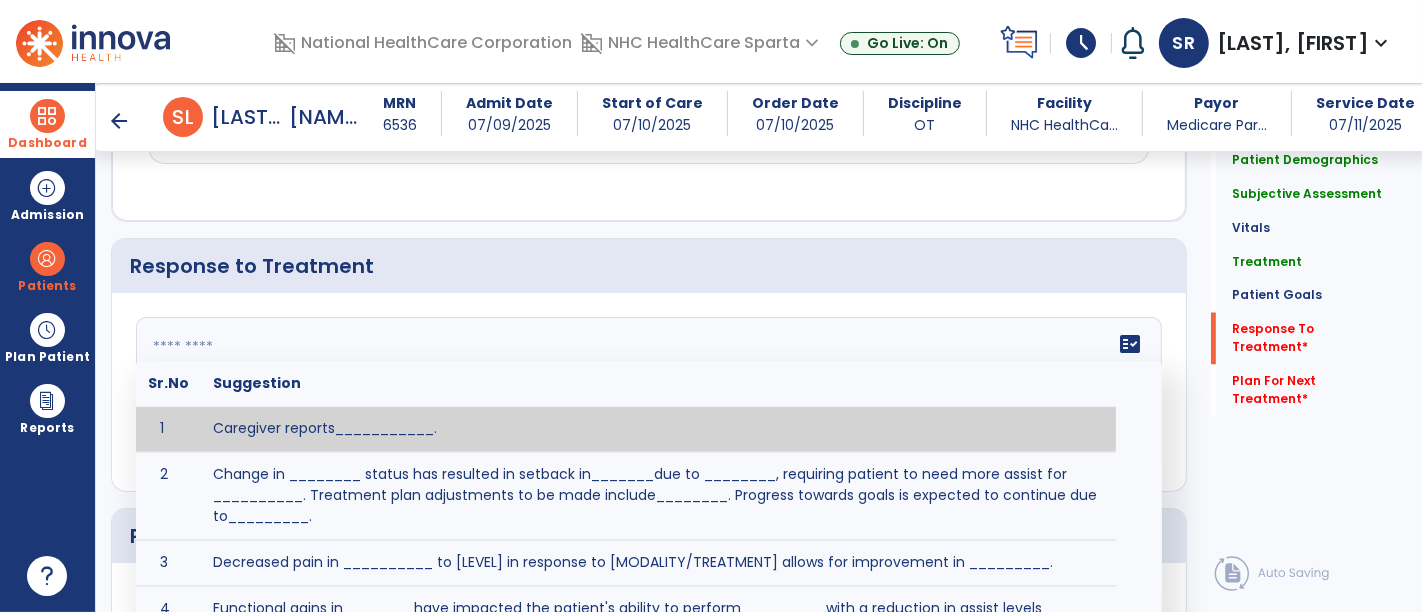 click 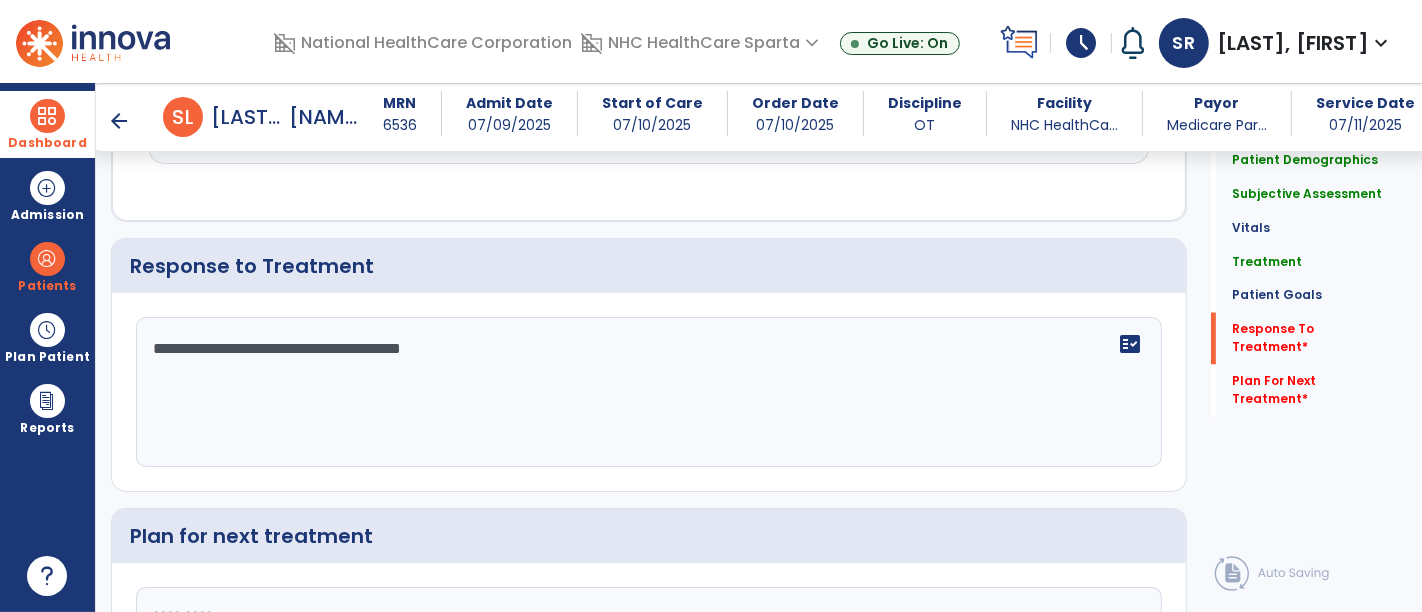 type on "**********" 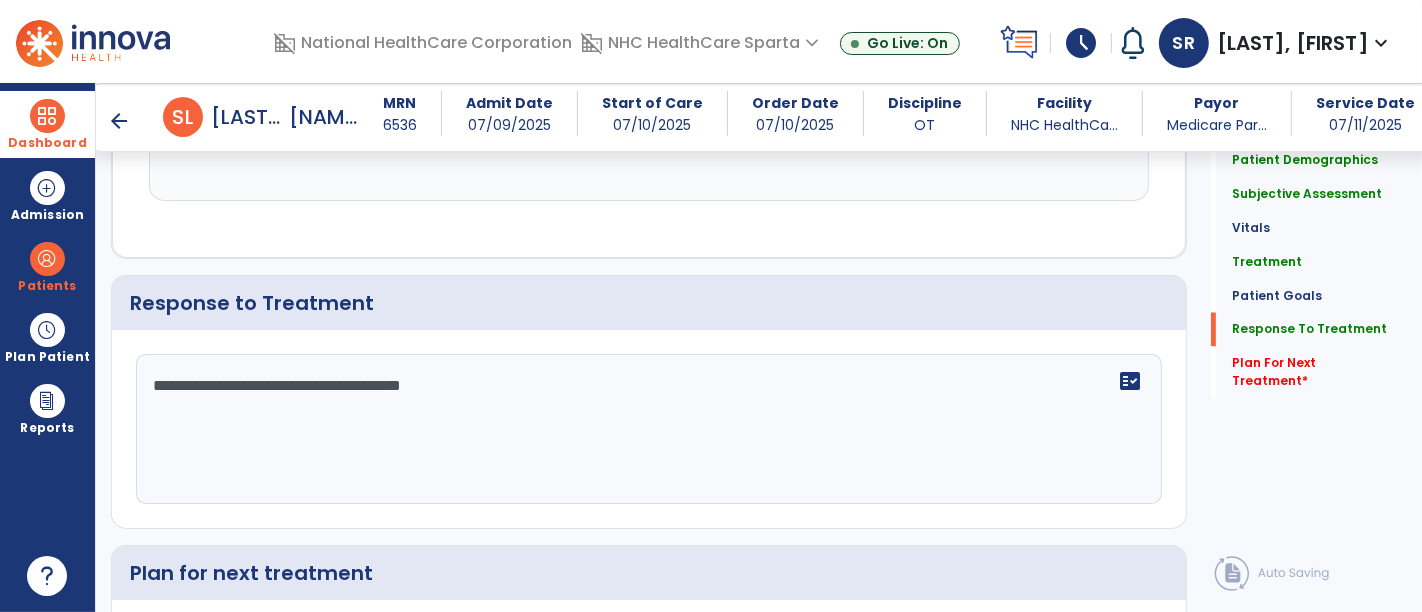 type on "*" 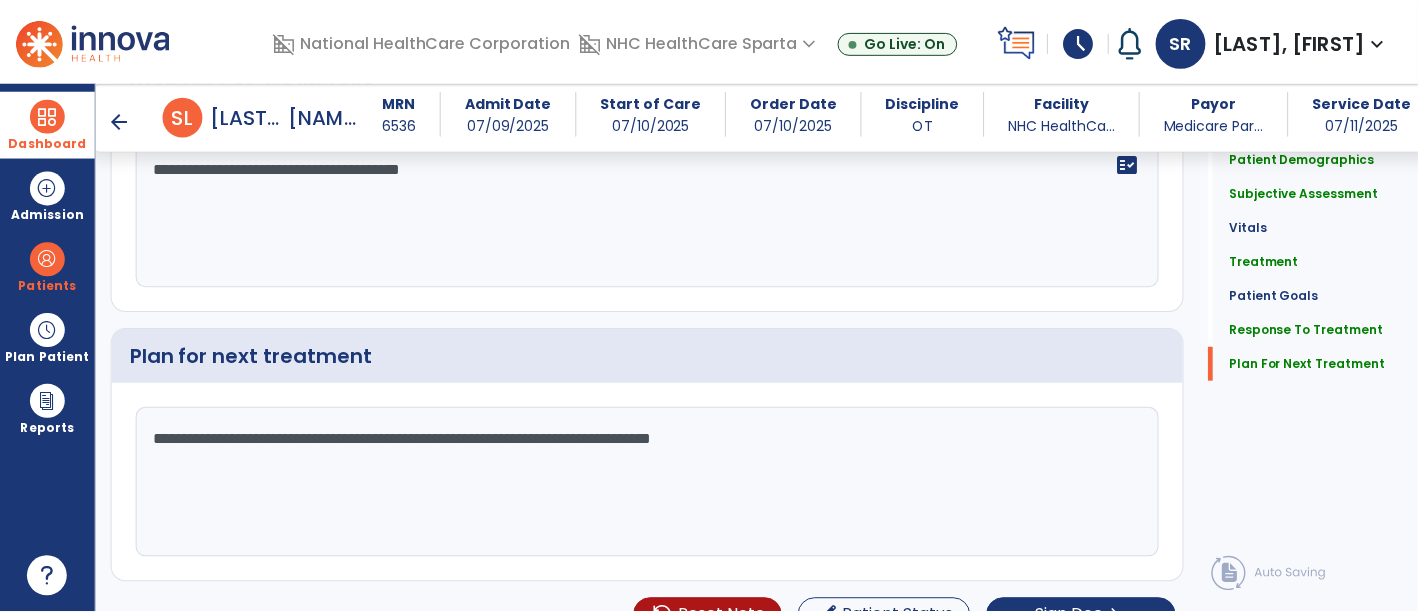 scroll, scrollTop: 3208, scrollLeft: 0, axis: vertical 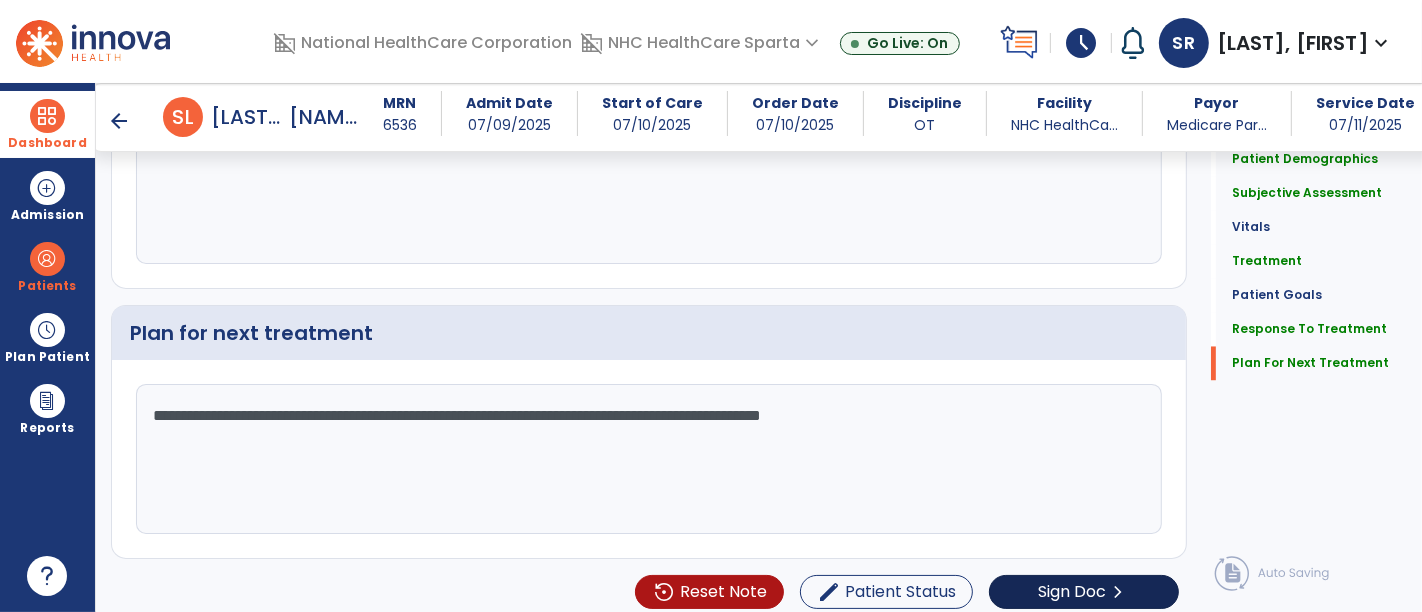 type on "**********" 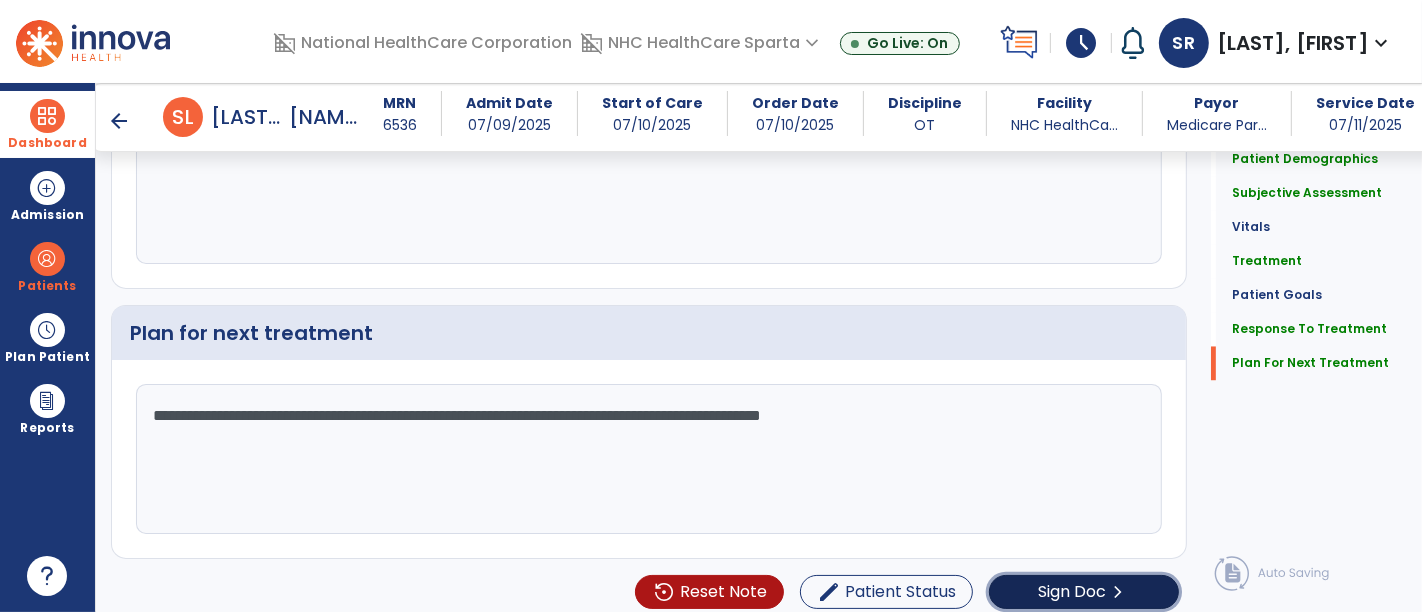 click on "Sign Doc" 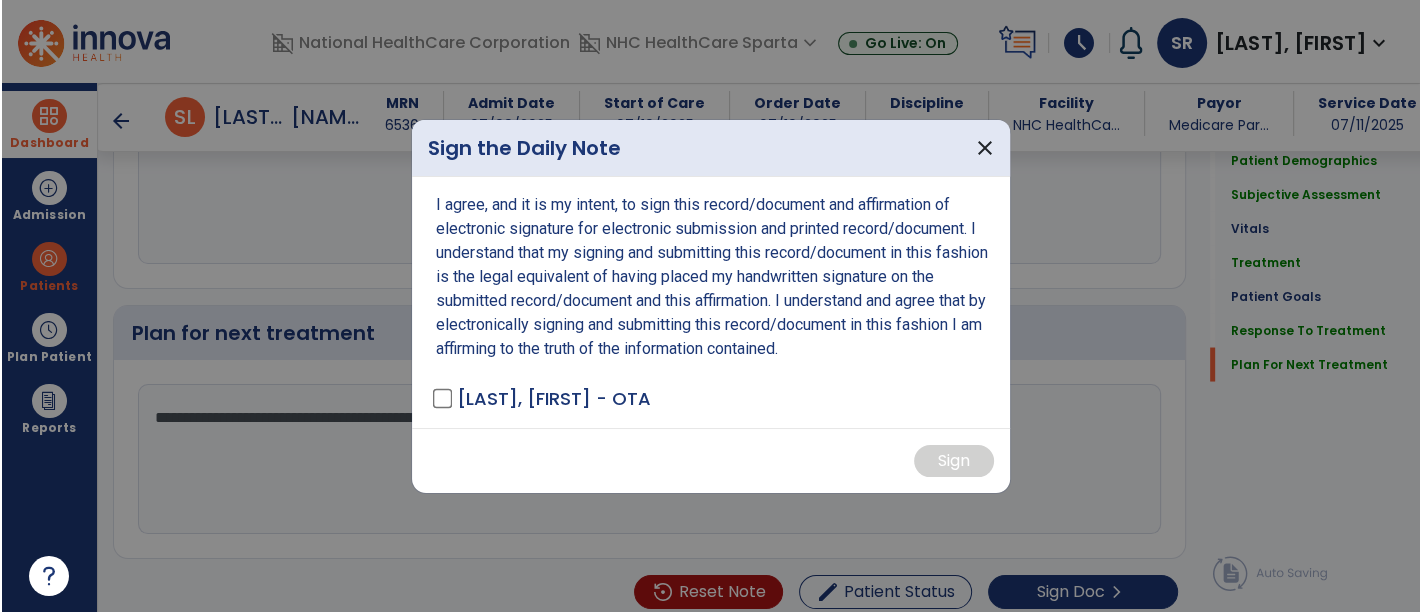 scroll, scrollTop: 3208, scrollLeft: 0, axis: vertical 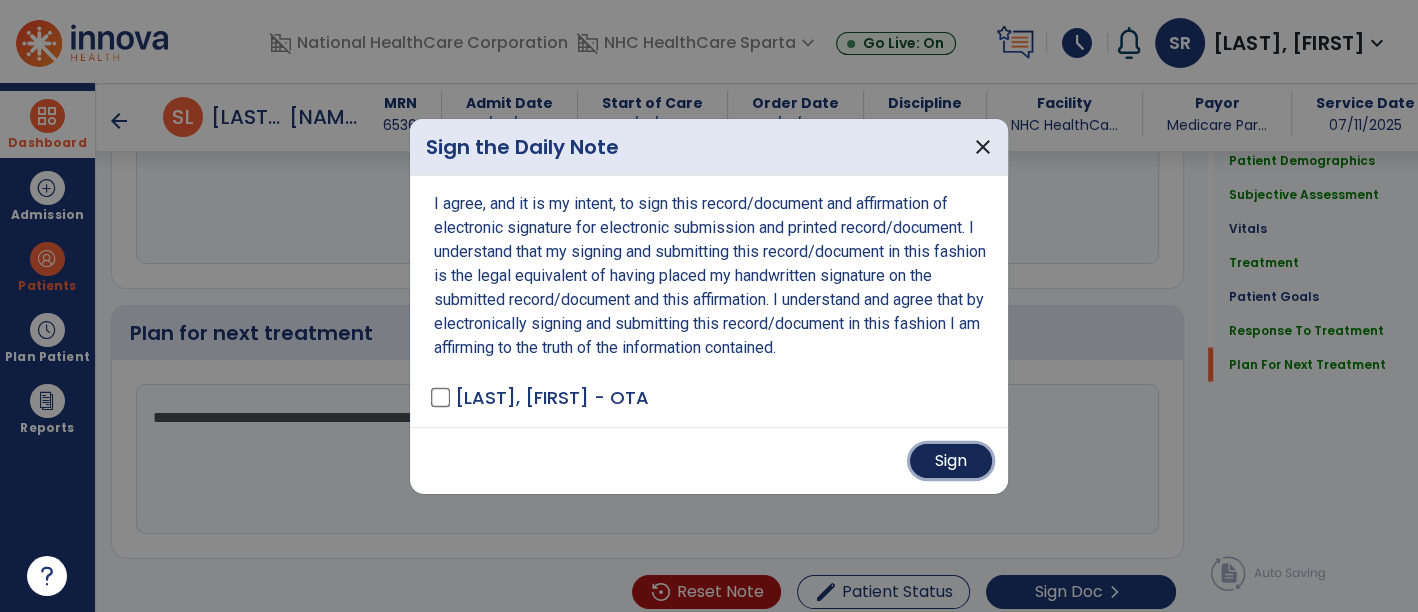 click on "Sign" at bounding box center [951, 461] 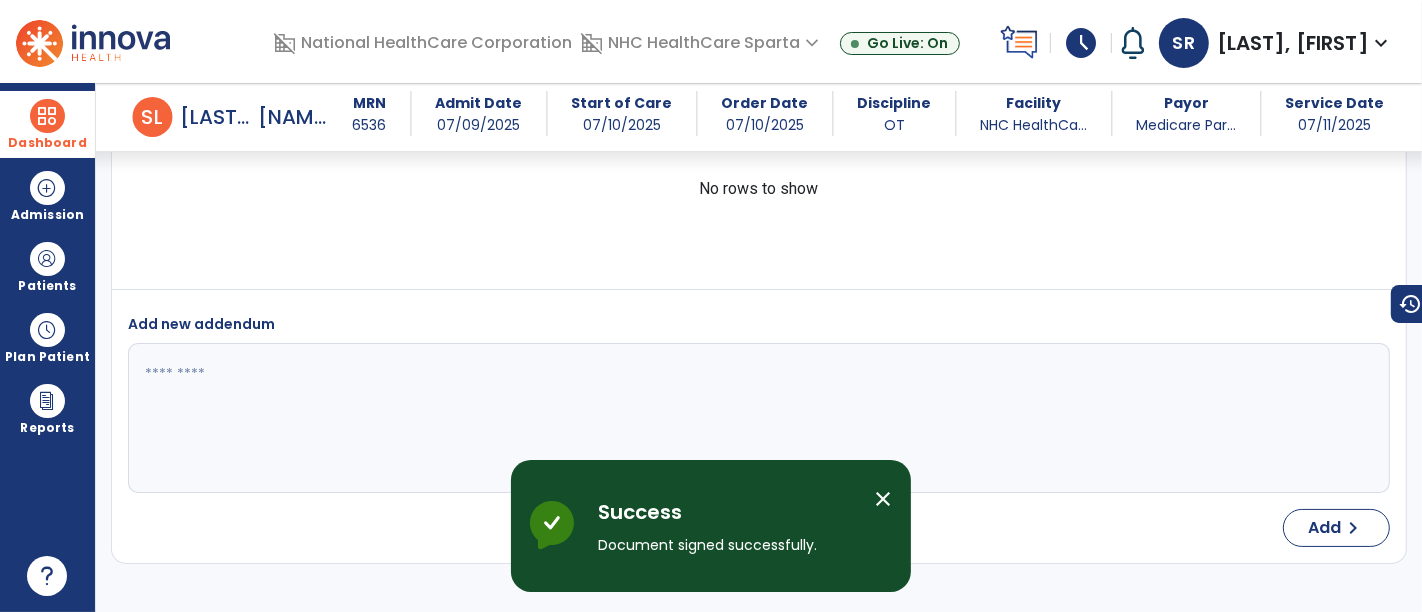 scroll, scrollTop: 4886, scrollLeft: 0, axis: vertical 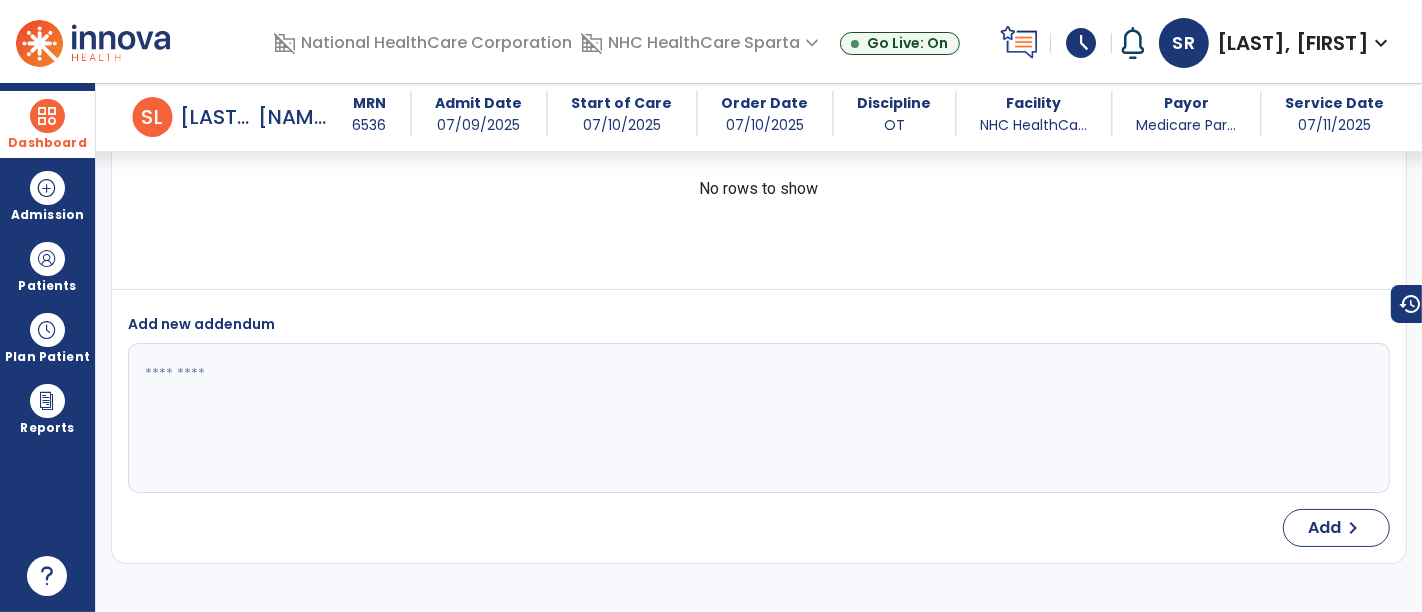 click at bounding box center [47, 116] 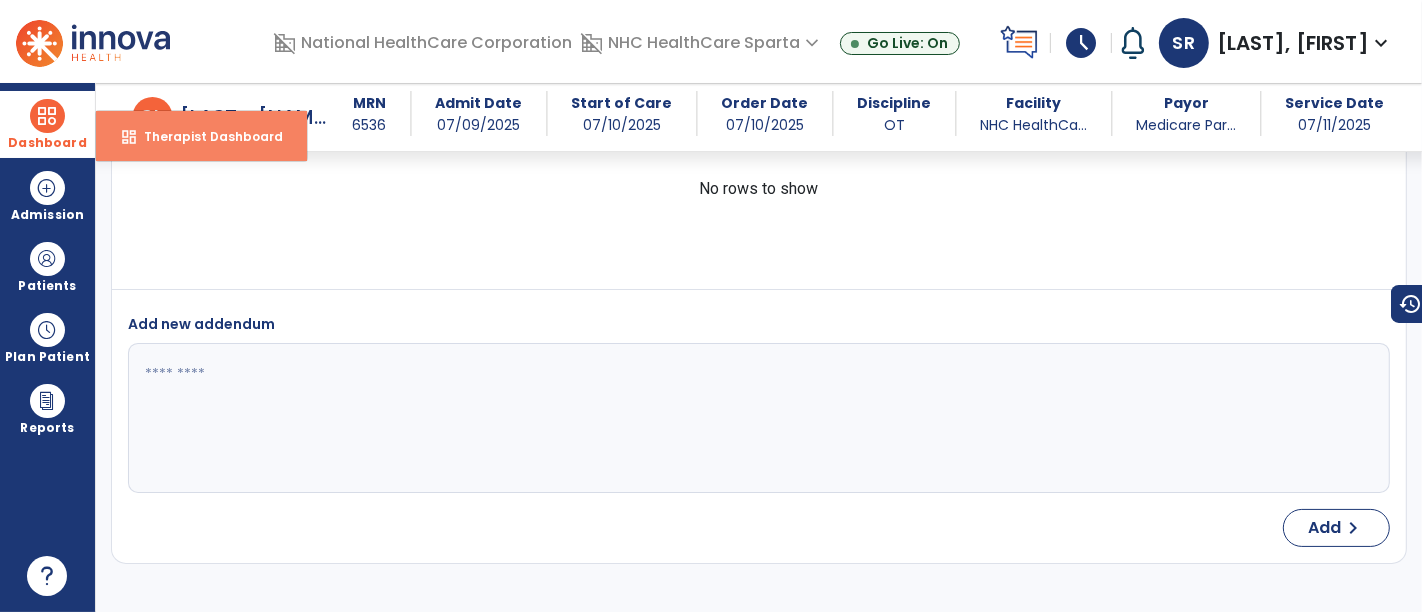 click on "dashboard  Therapist Dashboard" at bounding box center [201, 136] 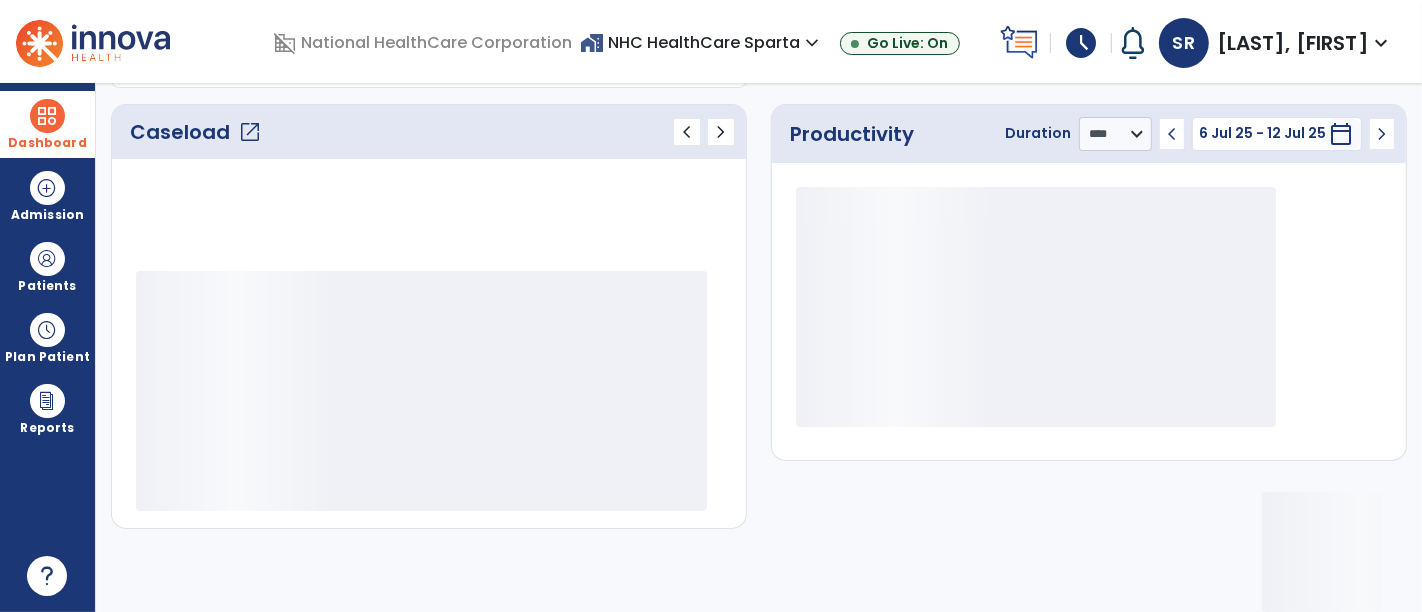 scroll, scrollTop: 259, scrollLeft: 0, axis: vertical 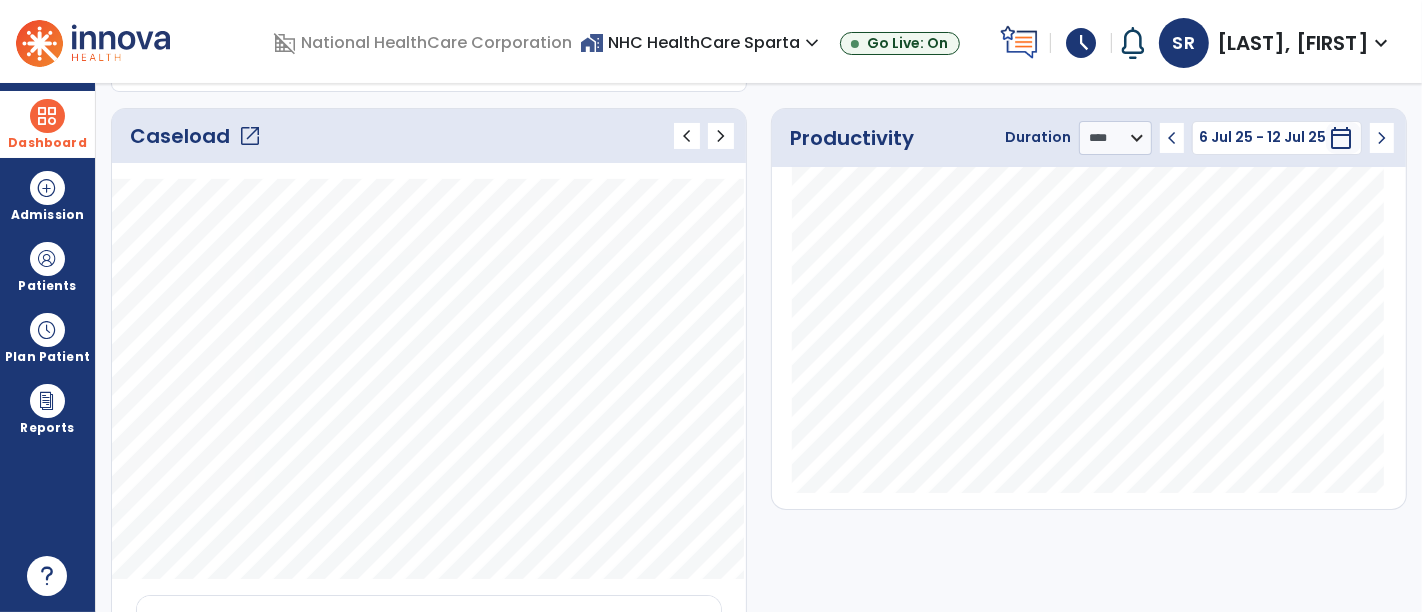 click on "Caseload   open_in_new" 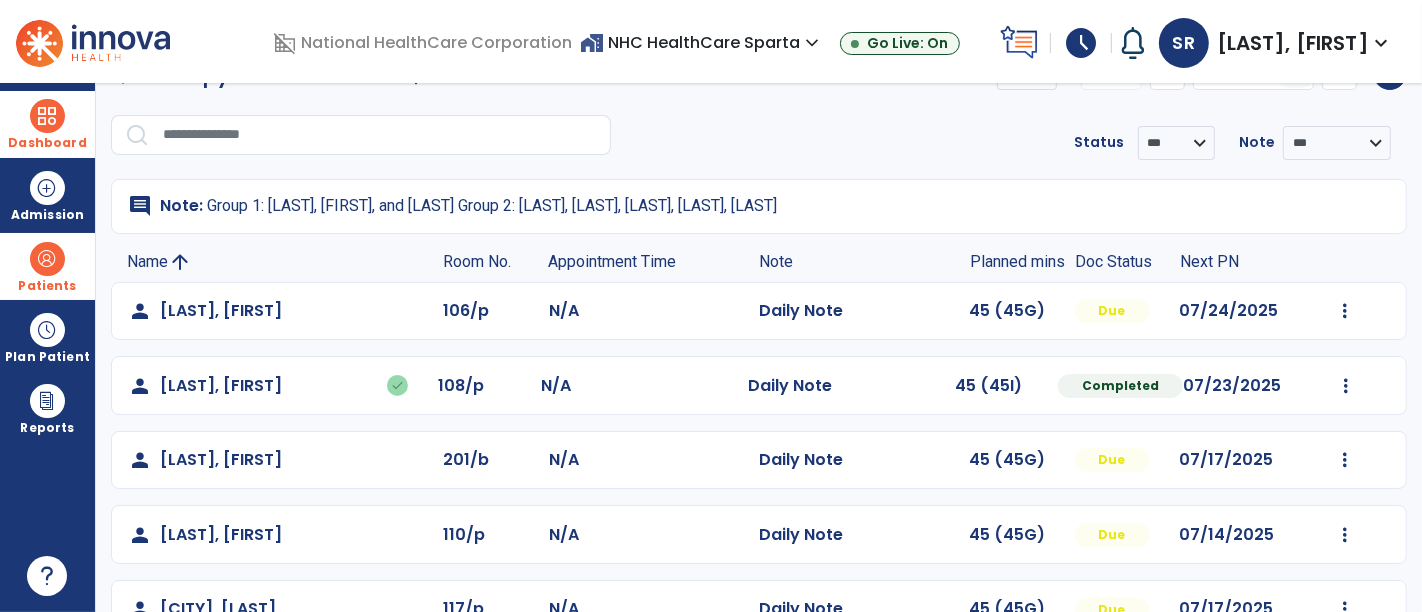 click on "Patients" at bounding box center (47, 266) 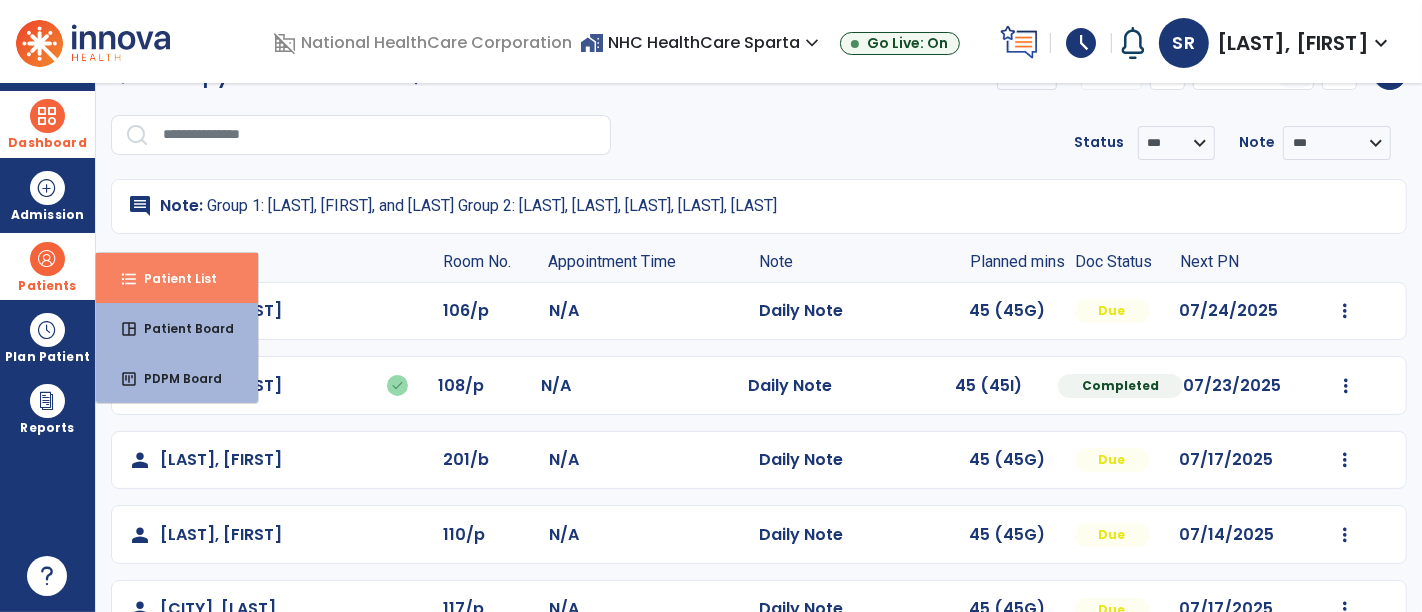 click on "Patient List" at bounding box center [172, 278] 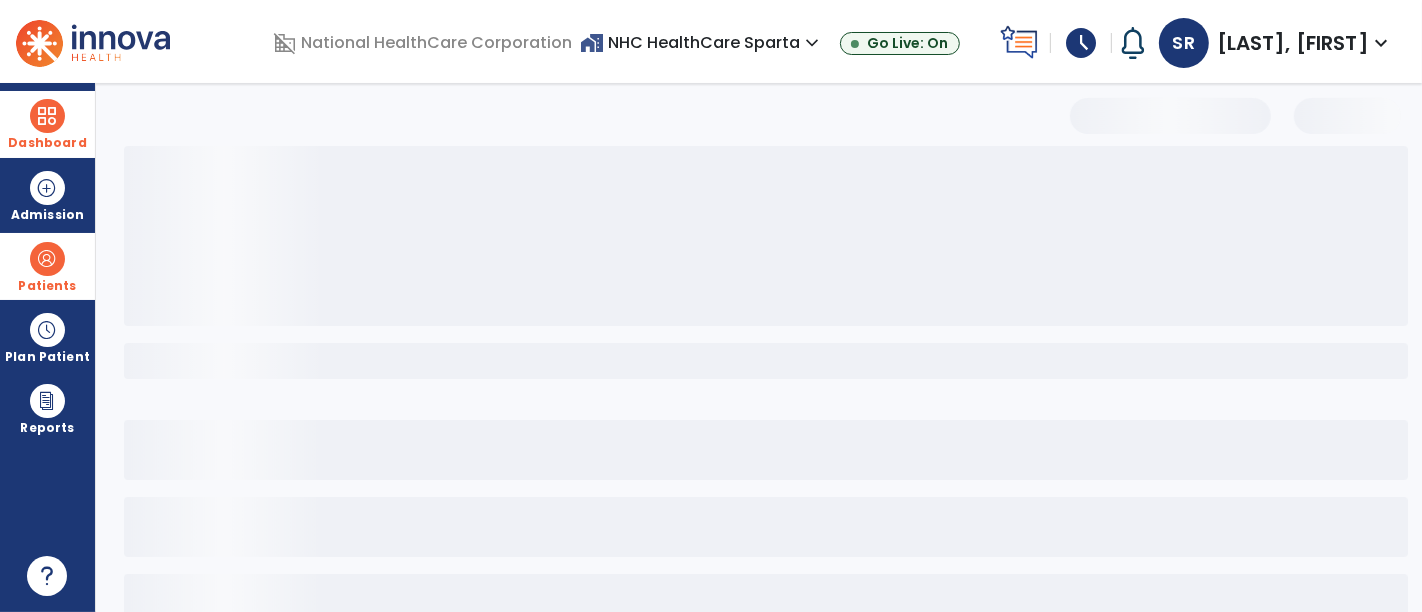 select on "***" 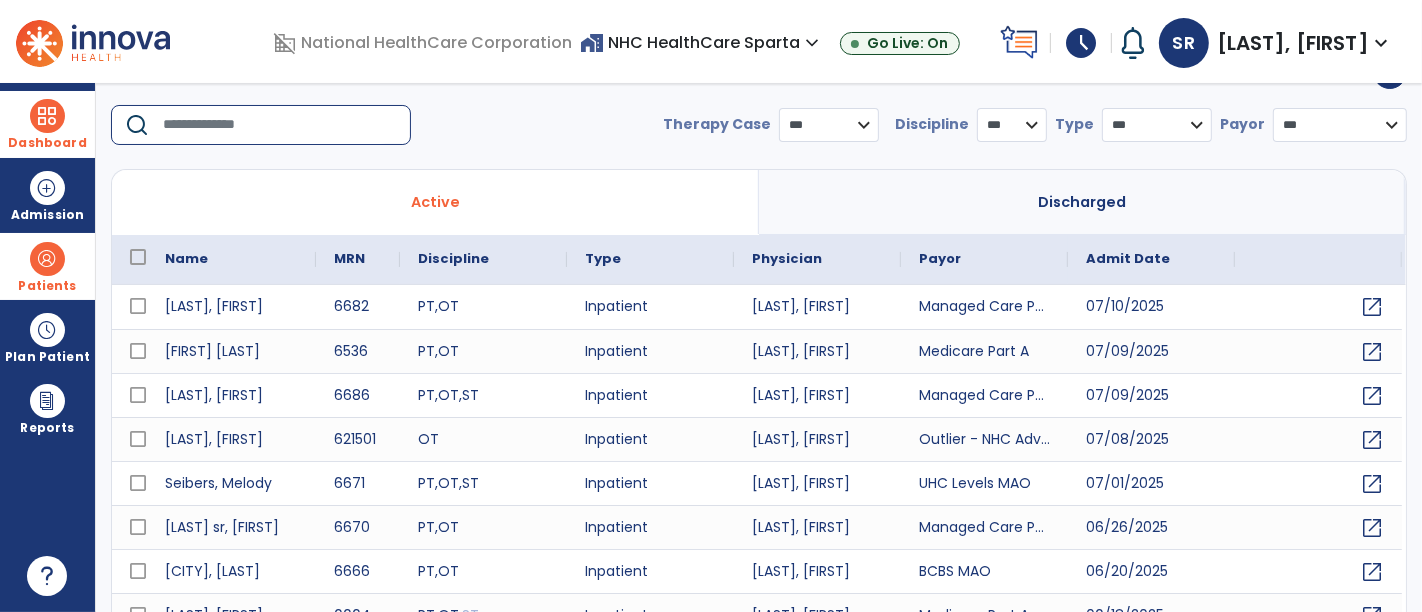 click at bounding box center [280, 125] 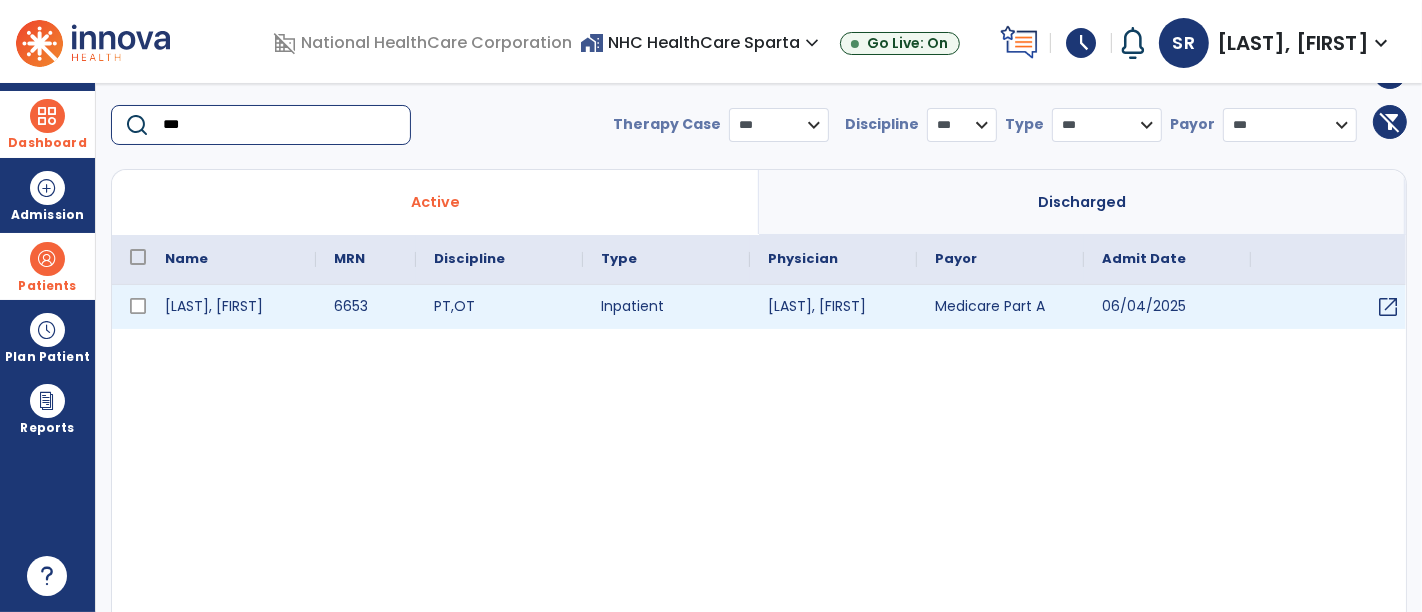 type on "***" 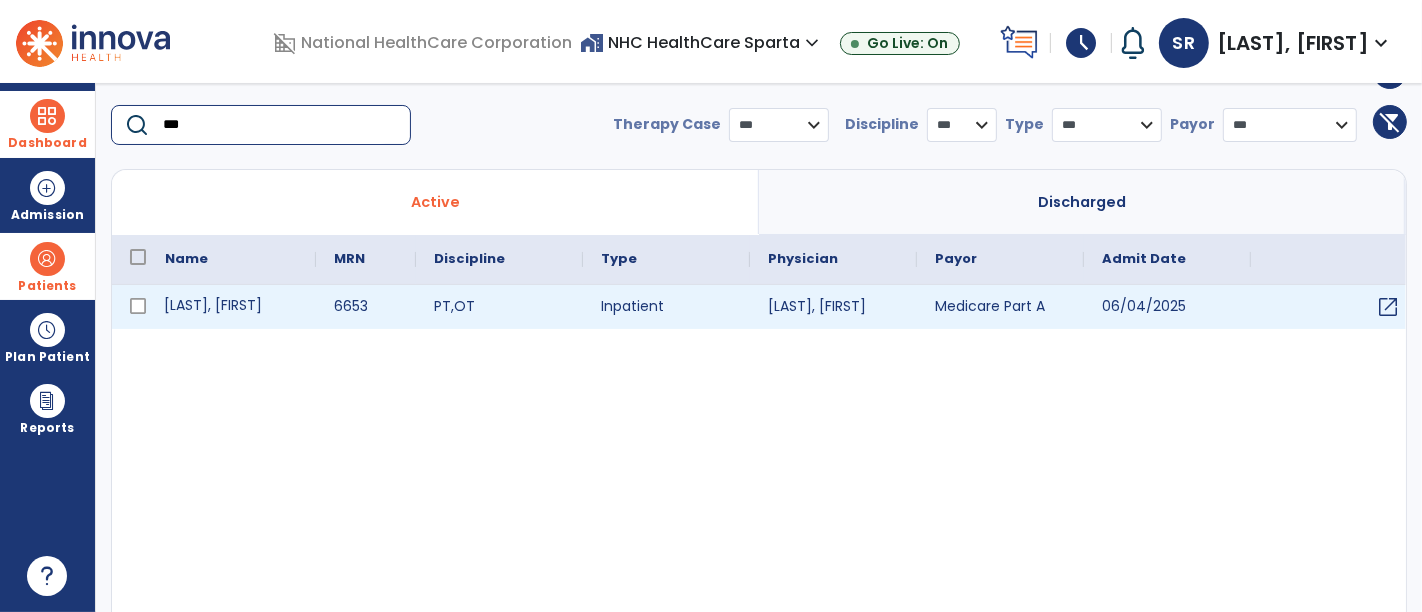 click on "[LAST], [FIRST]" at bounding box center (231, 307) 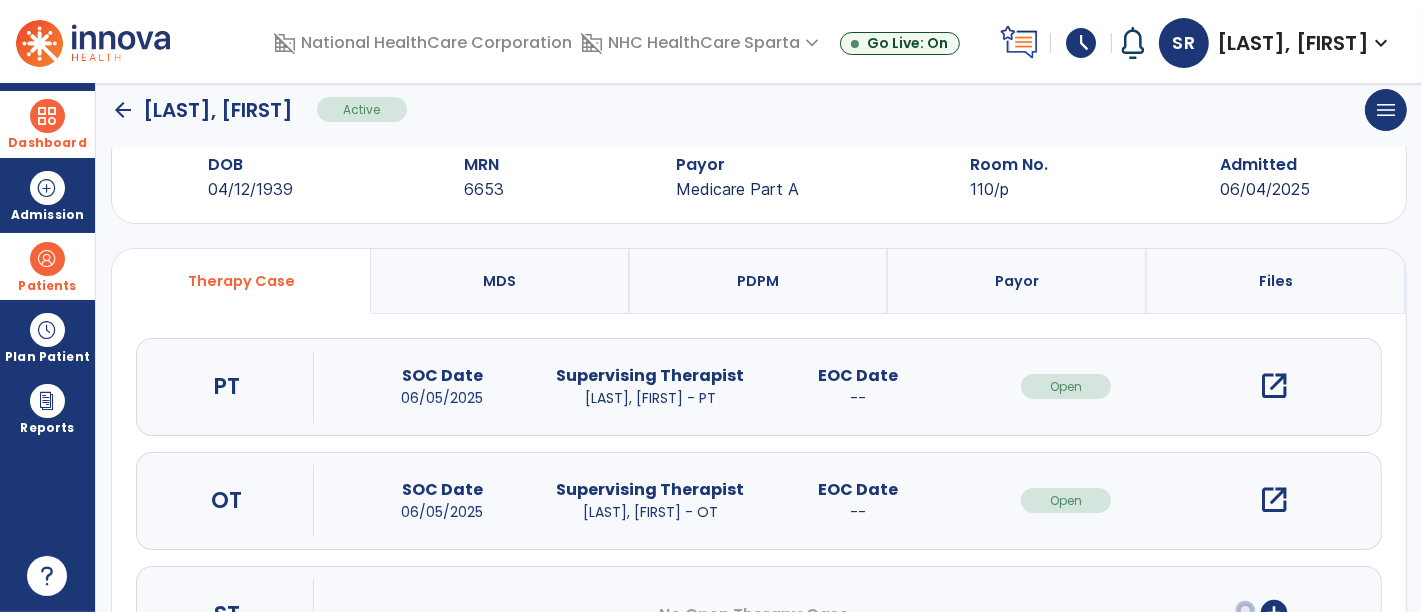scroll, scrollTop: 135, scrollLeft: 0, axis: vertical 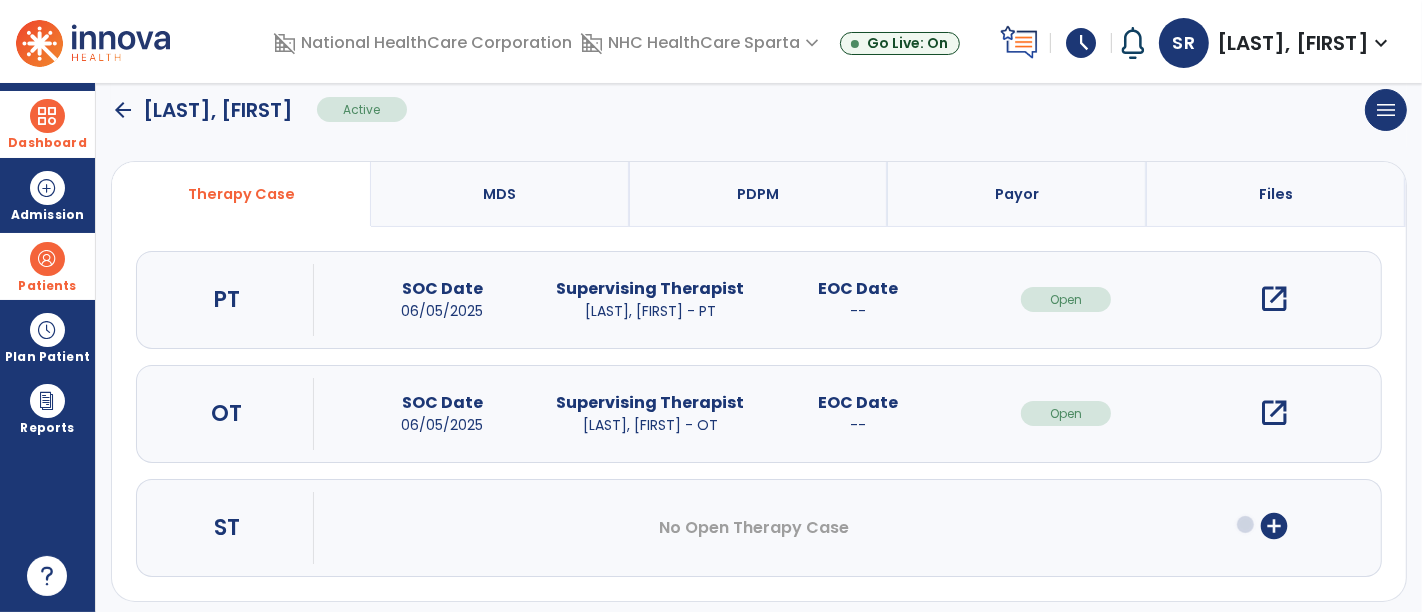 click on "open_in_new" at bounding box center (1274, 413) 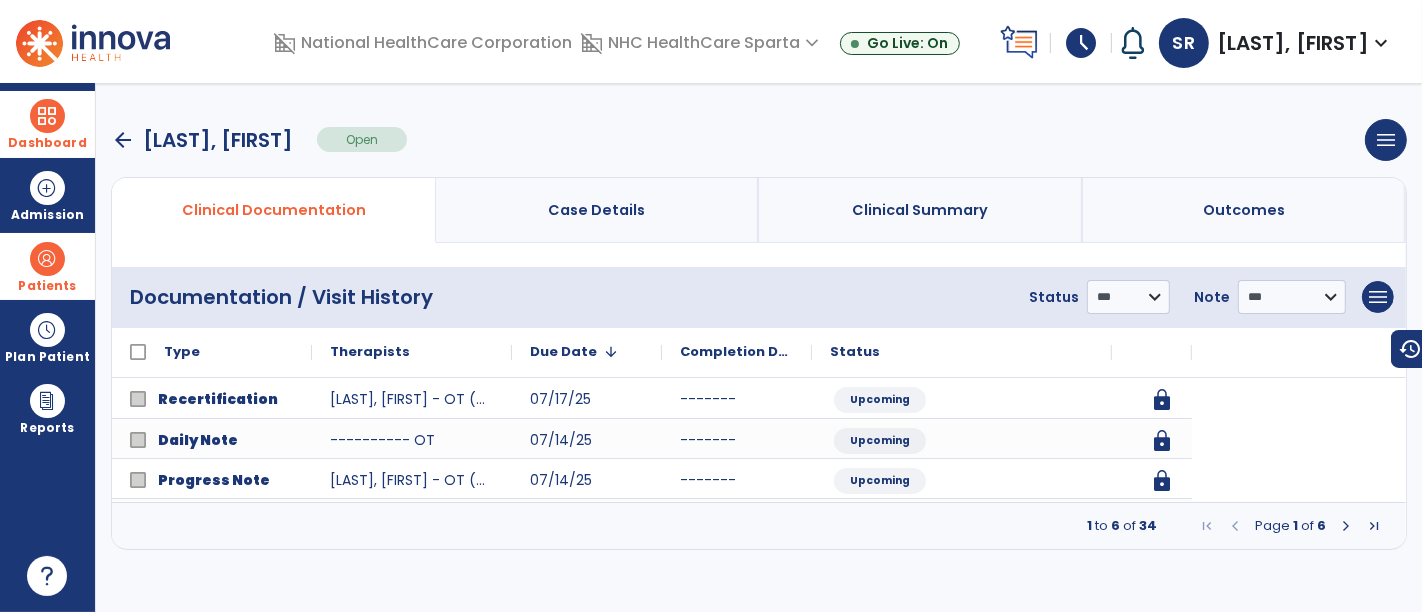 scroll, scrollTop: 0, scrollLeft: 0, axis: both 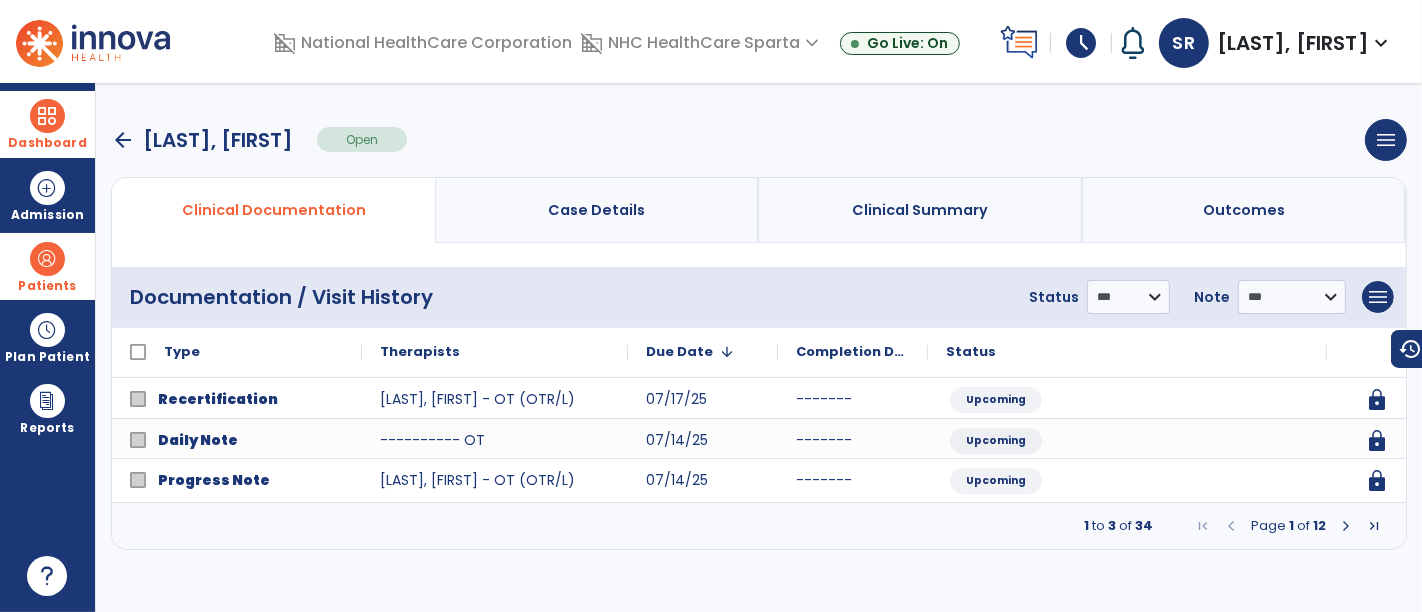 click at bounding box center (1346, 526) 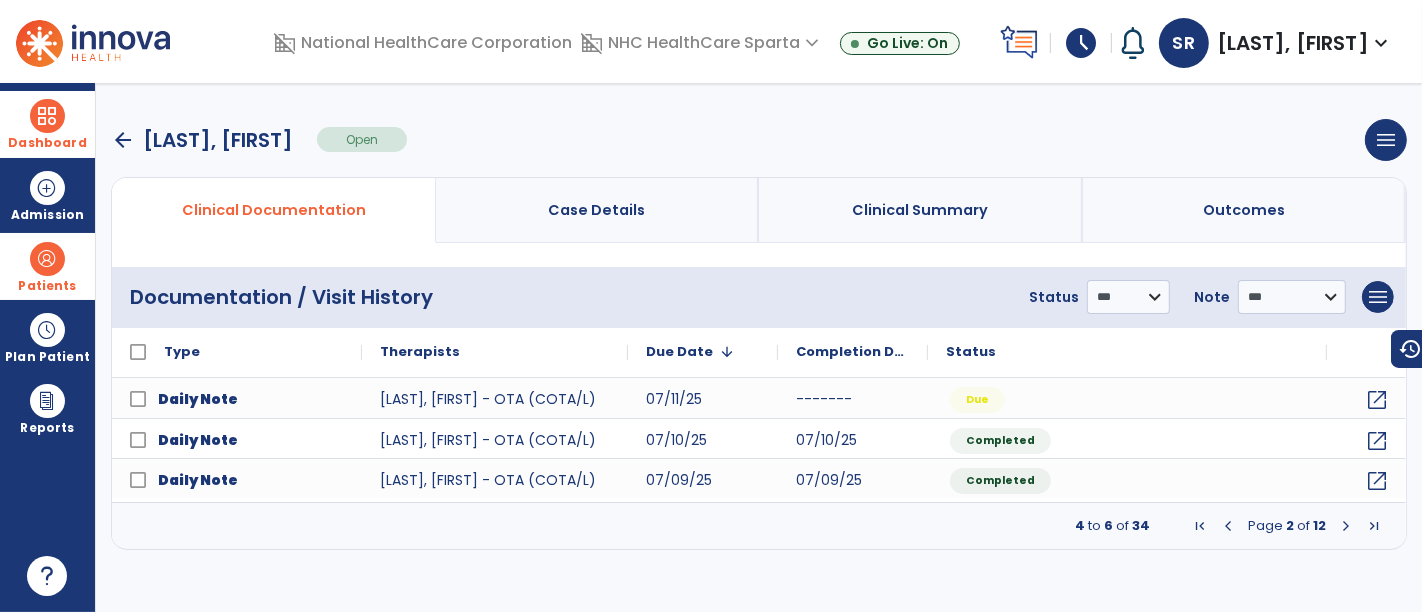 click at bounding box center [1346, 526] 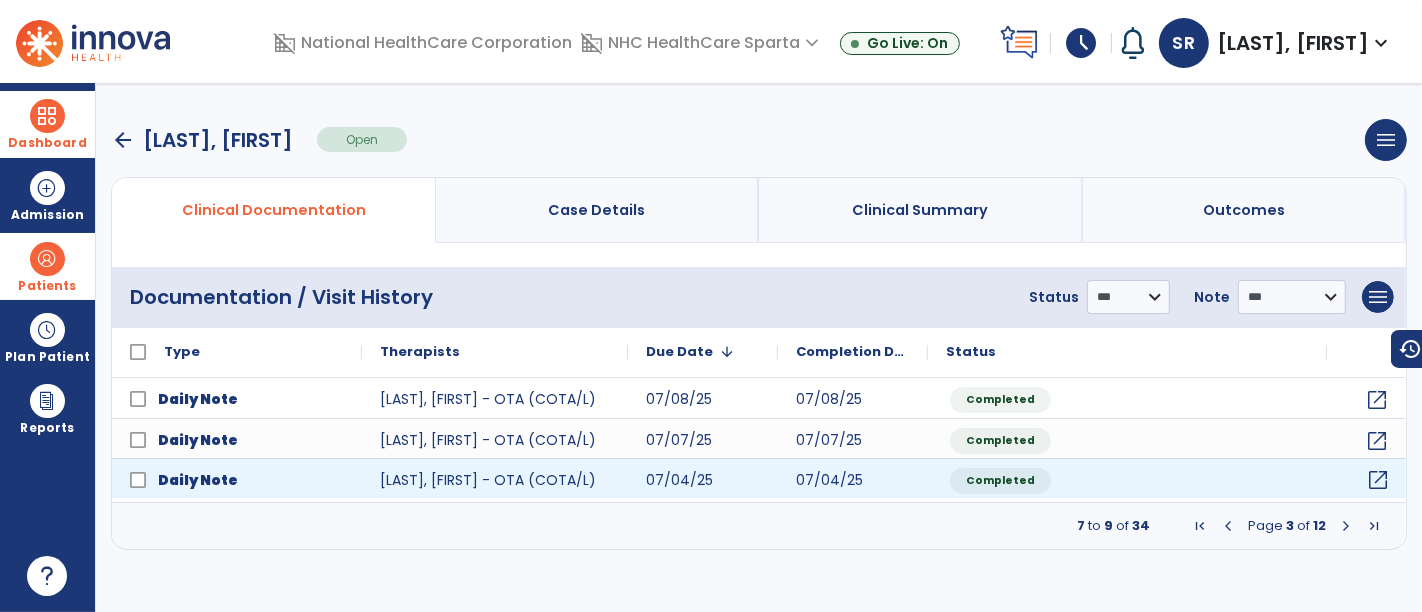click on "open_in_new" 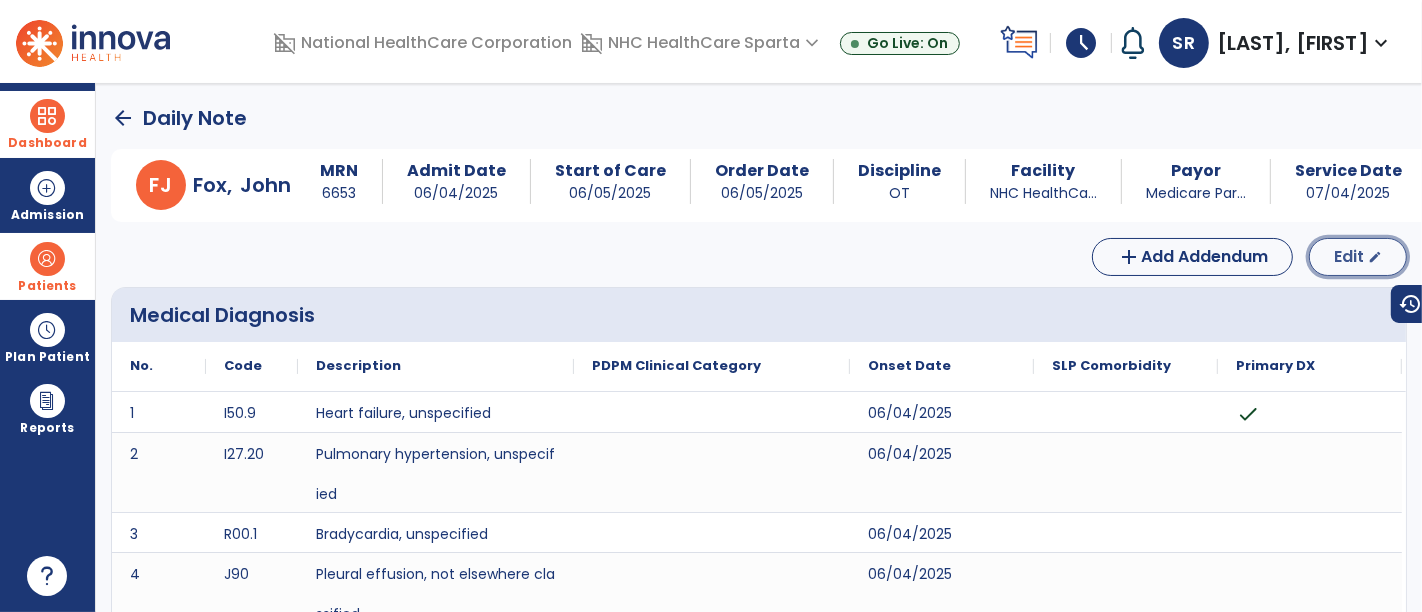 click on "Edit" 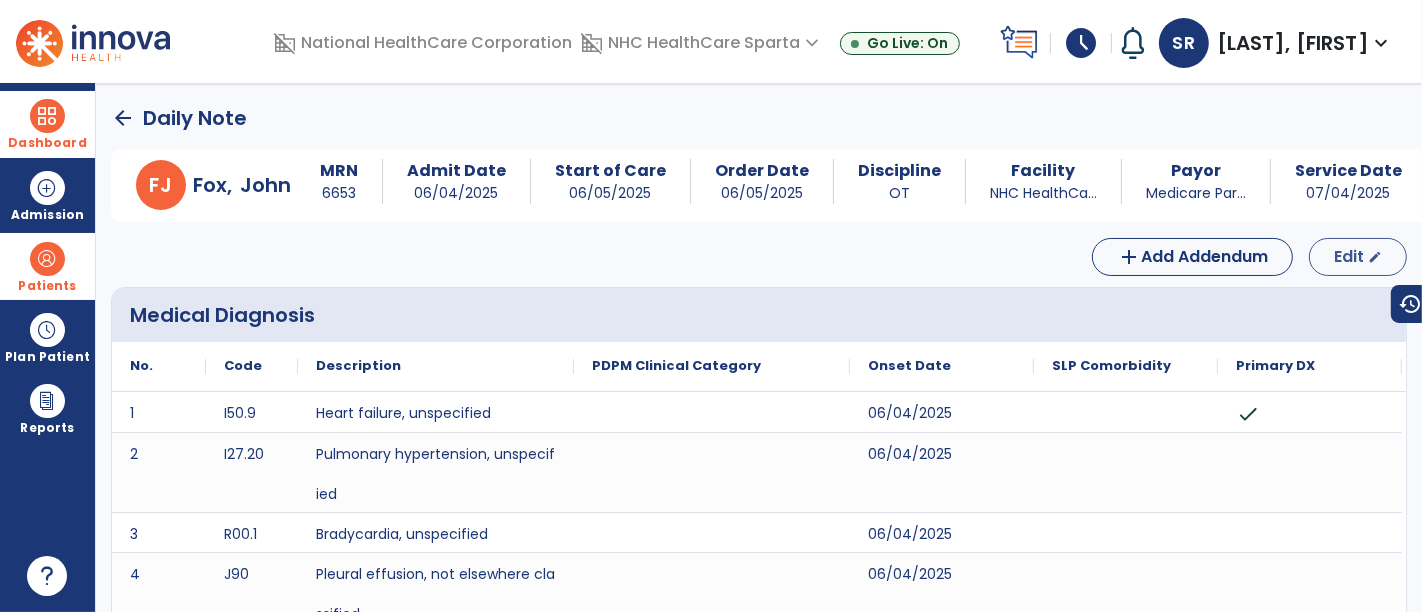 select on "*" 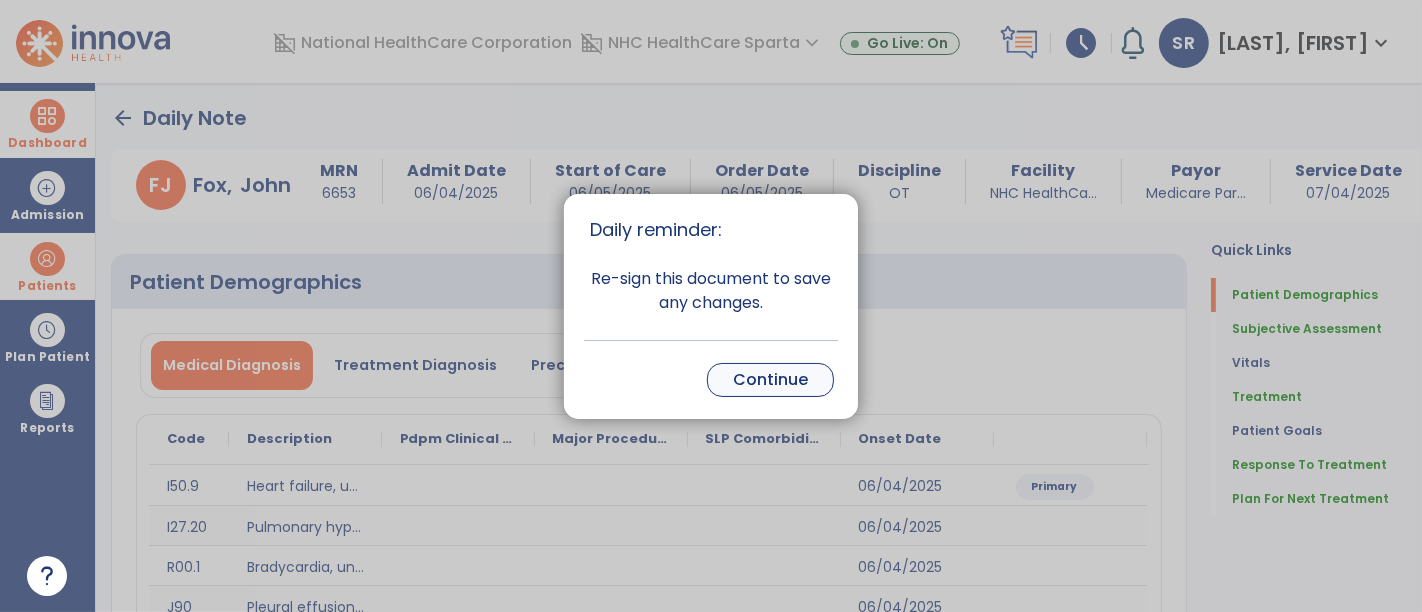 click on "Continue" at bounding box center [770, 380] 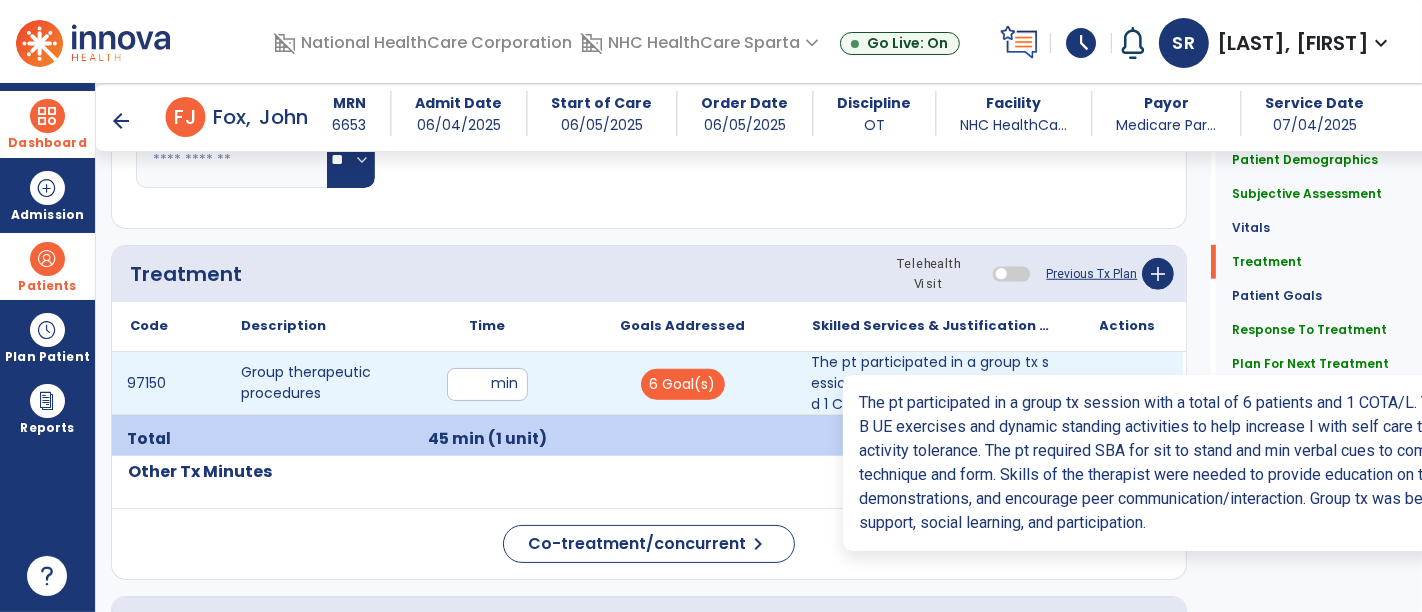 click on "The pt participated in a group tx session with a total of 6 patients and 1 COTA/L. The pt participat..." at bounding box center [933, 383] 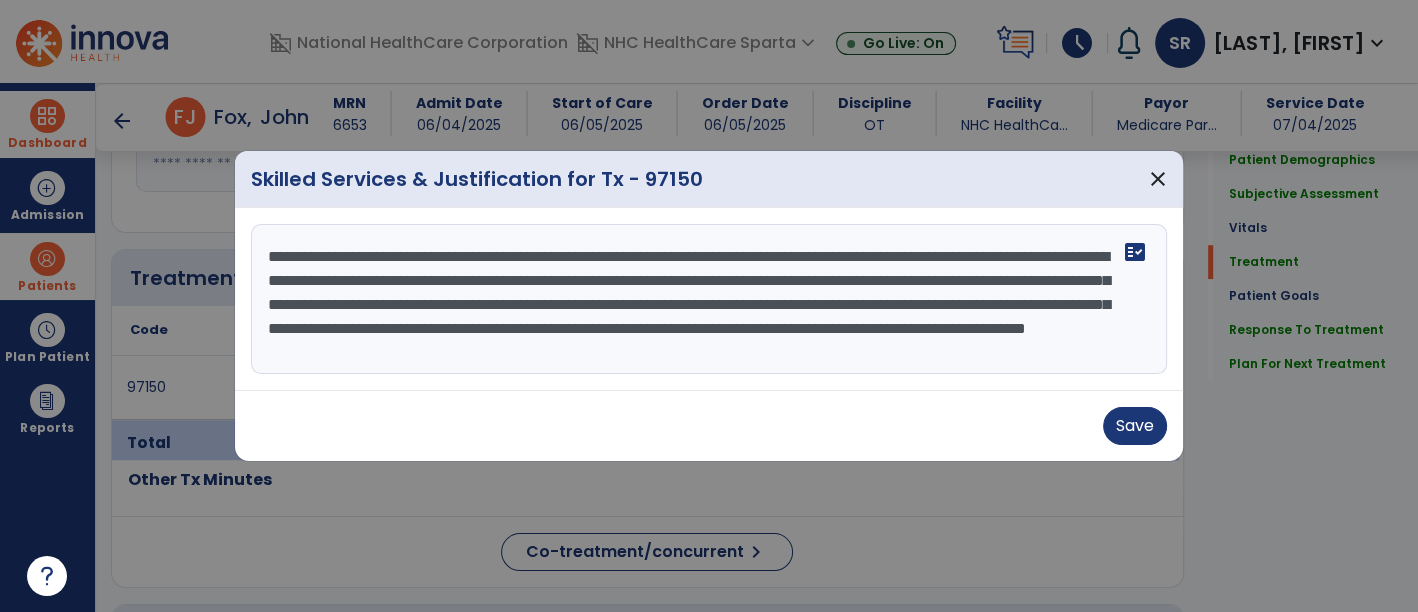 scroll, scrollTop: 1324, scrollLeft: 0, axis: vertical 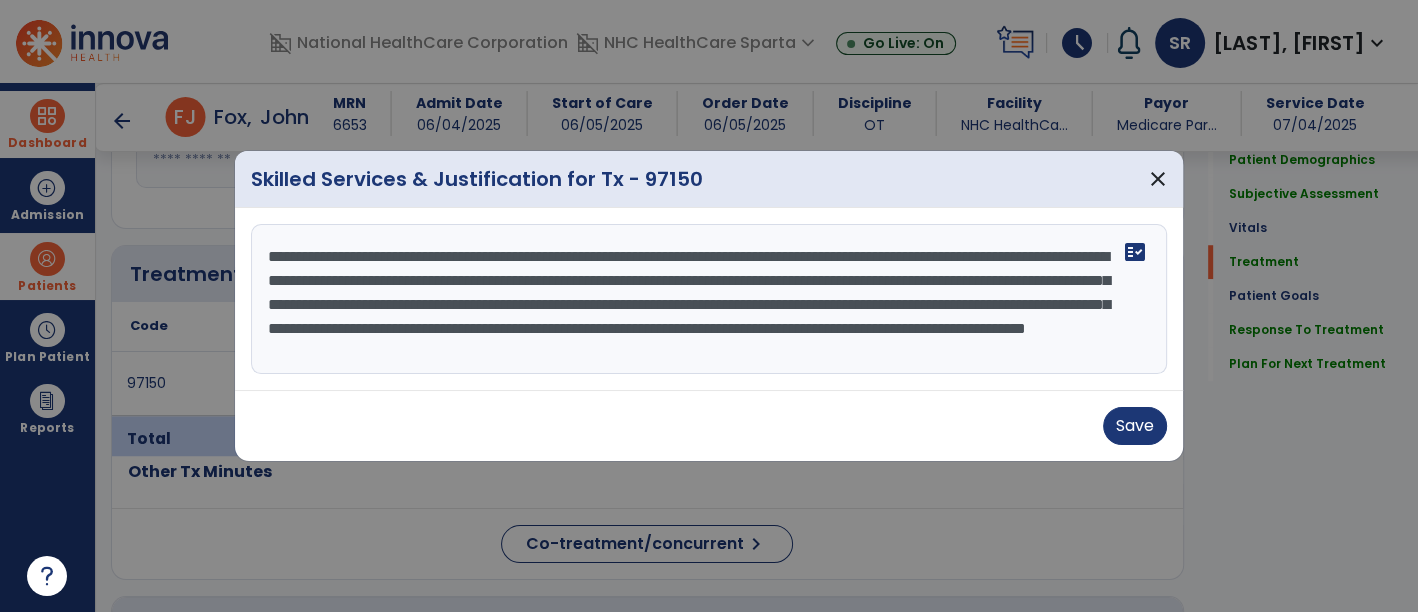 drag, startPoint x: 271, startPoint y: 258, endPoint x: 921, endPoint y: 575, distance: 723.1798 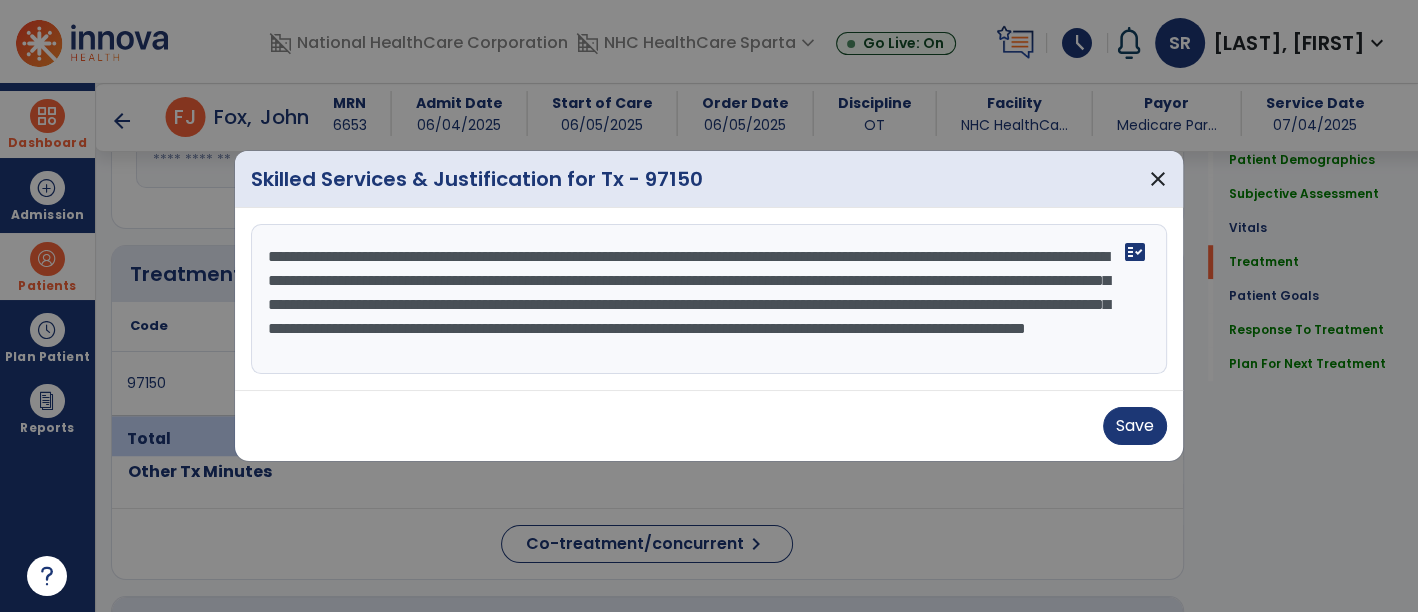 click on "Skilled Services & Justification for Tx - 97150   close  The pt participated in a group tx session with a total of 6 patients and 1 COTA/L. The pt participated in B UE exercises and dynamic standing activities to help increase I with self care tasks and increase activity tolerance. The pt required SBA for sit to stand and min verbal cues to complete with proper technique and form. Skills of the therapist were needed to provide education on techniques, visual demonstrations, and encourage peer communication/interaction. Group tx was beneficial for peer support, social learning, and participation.   fact_check   Save" at bounding box center (709, 306) 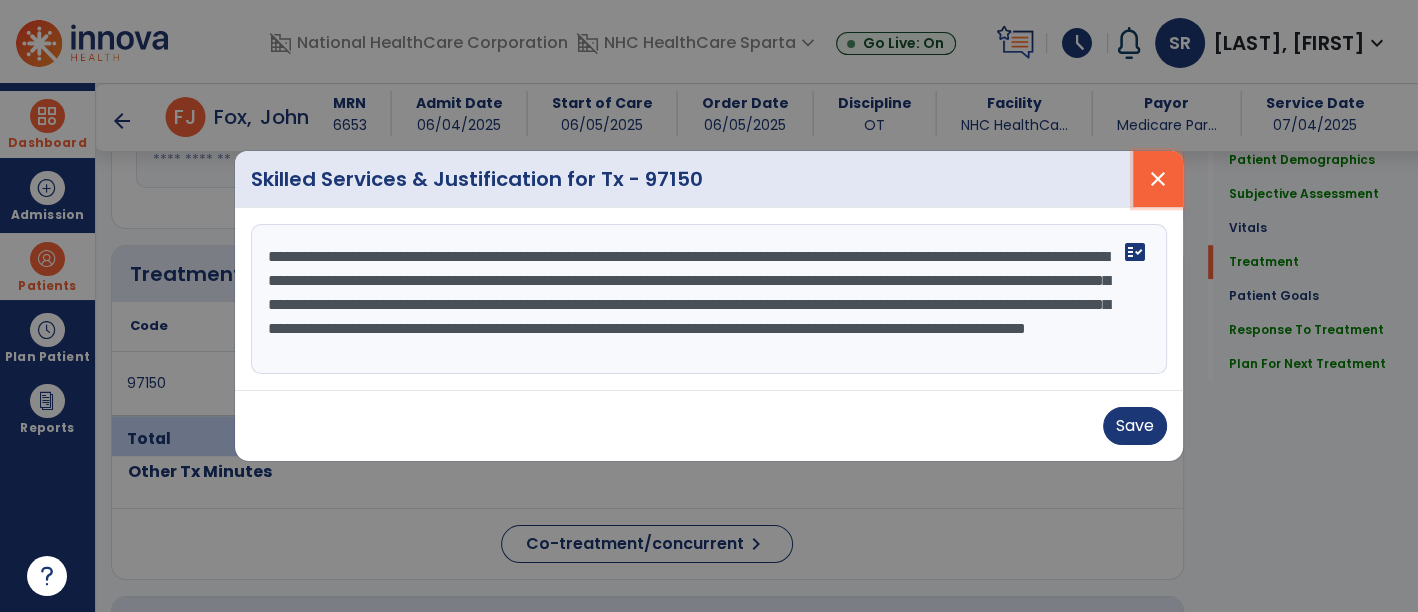 click on "close" at bounding box center [1158, 179] 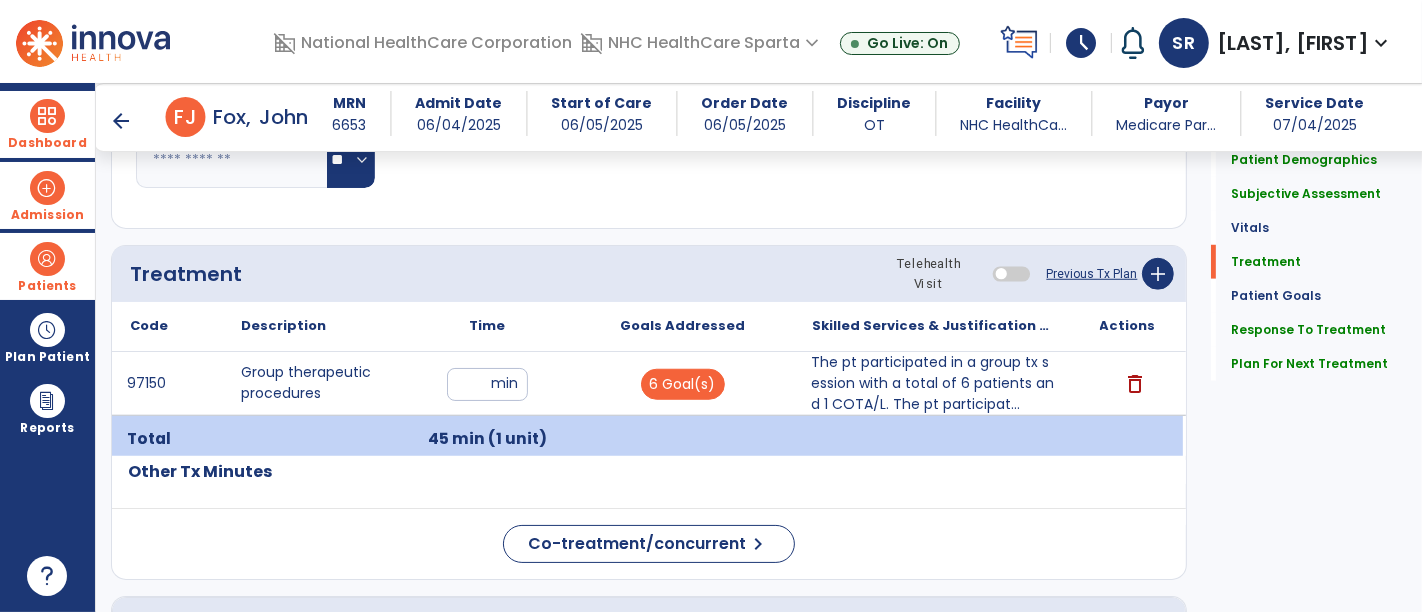 click at bounding box center [47, 188] 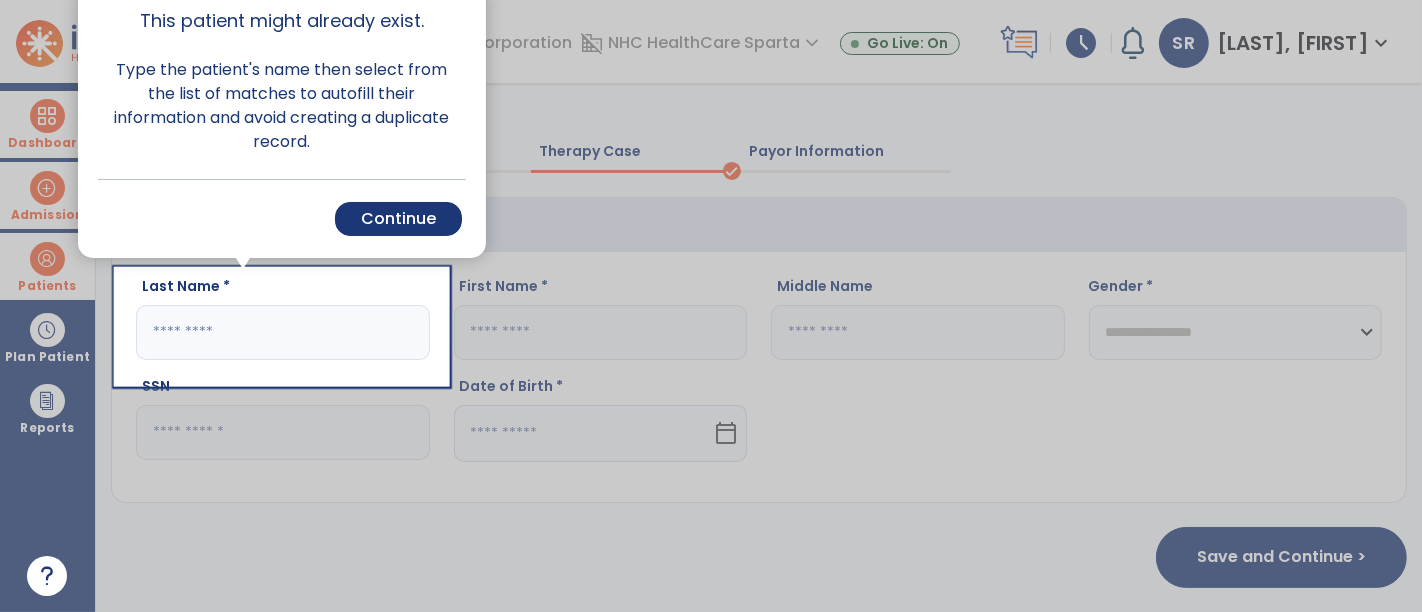 scroll, scrollTop: 14, scrollLeft: 0, axis: vertical 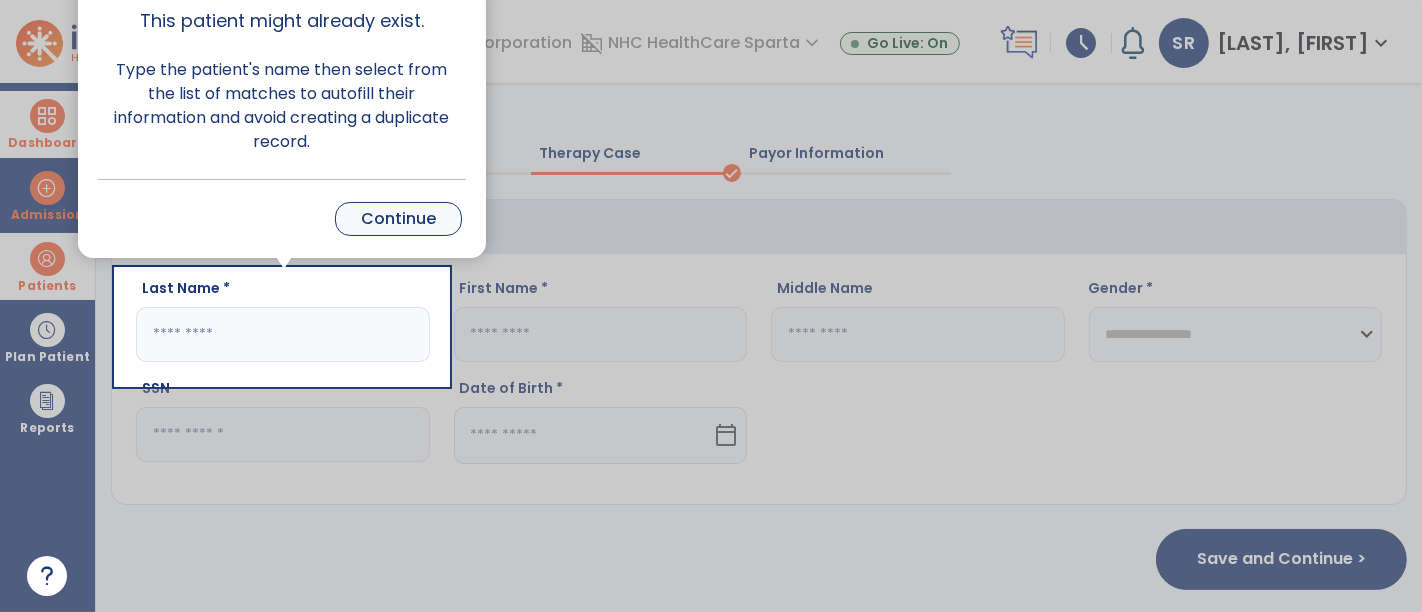 click on "Continue" at bounding box center [398, 219] 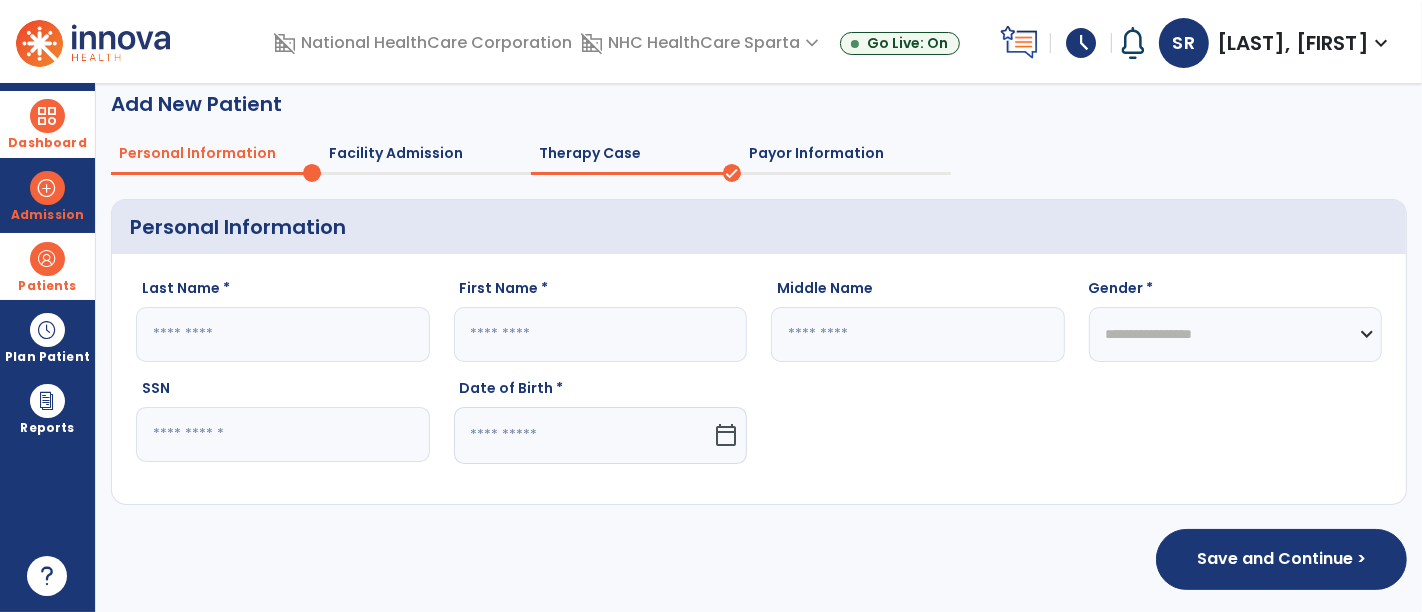 click at bounding box center [47, 116] 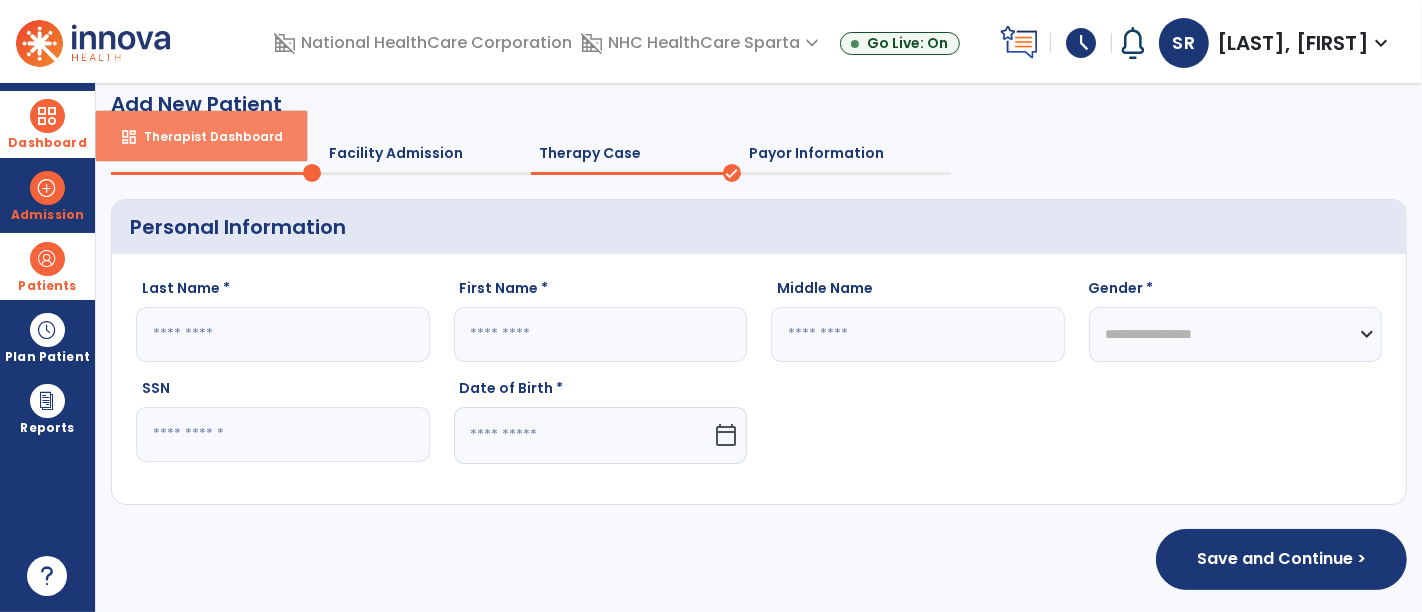 click on "dashboard  Therapist Dashboard" at bounding box center (201, 136) 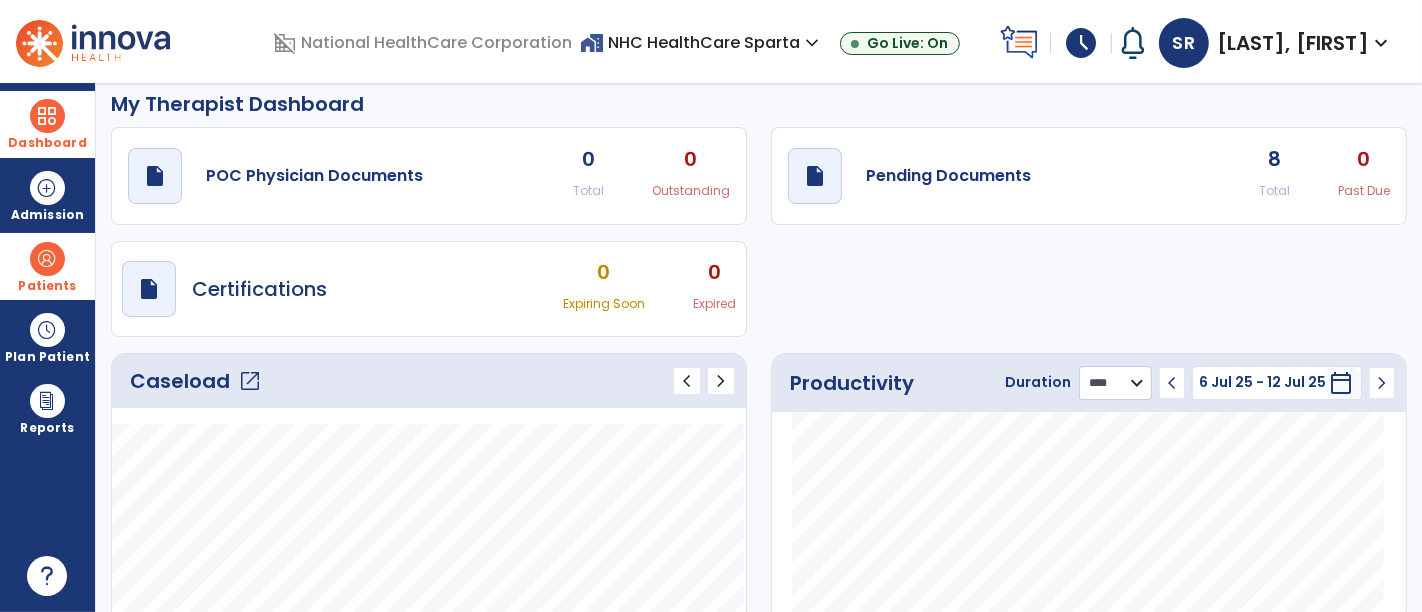 click on "******** **** ***" 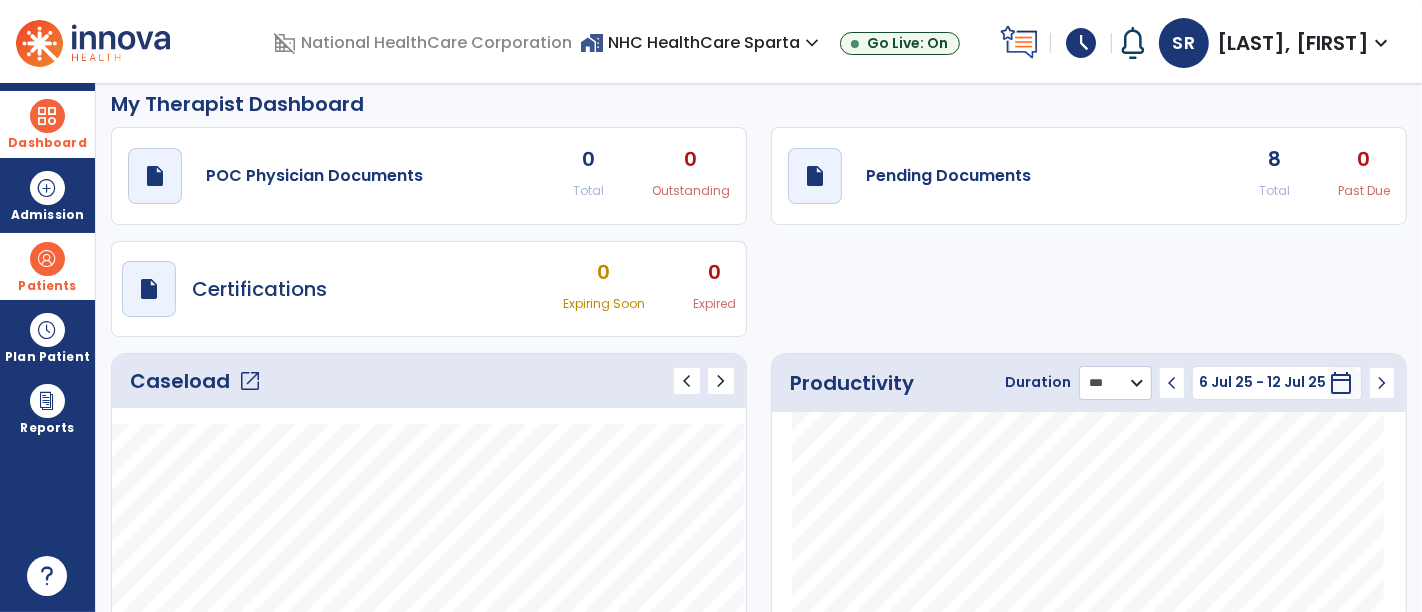 click on "******** **** ***" 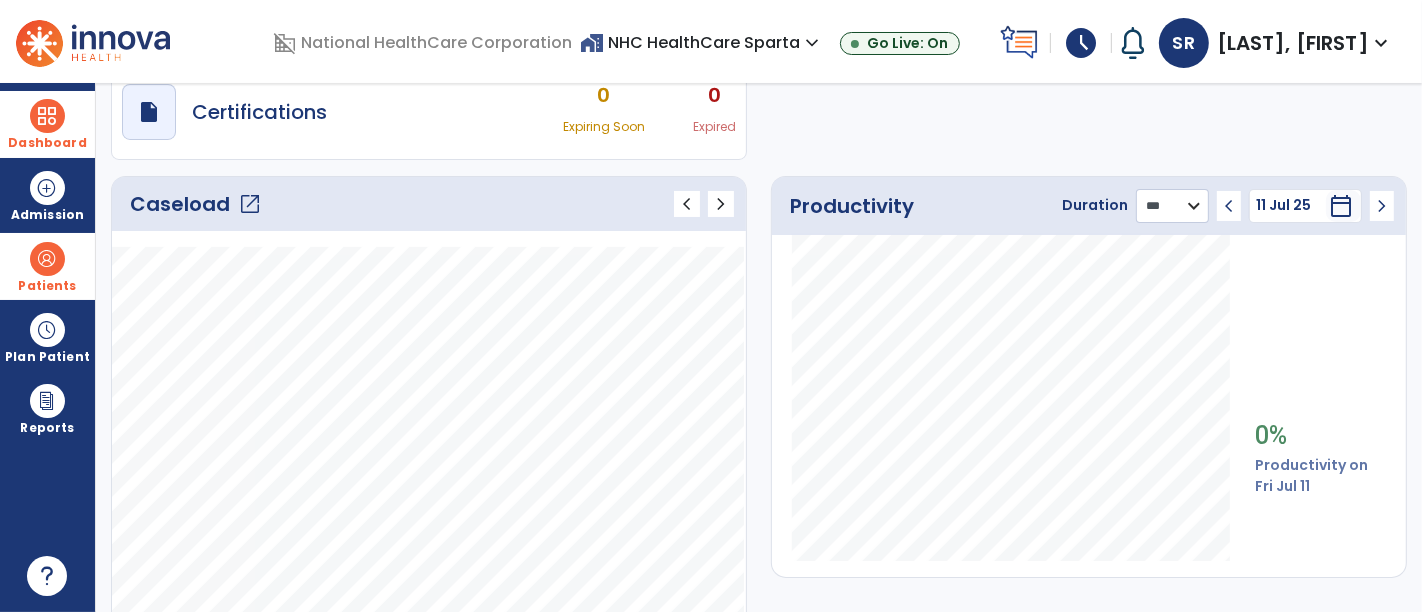scroll, scrollTop: 191, scrollLeft: 0, axis: vertical 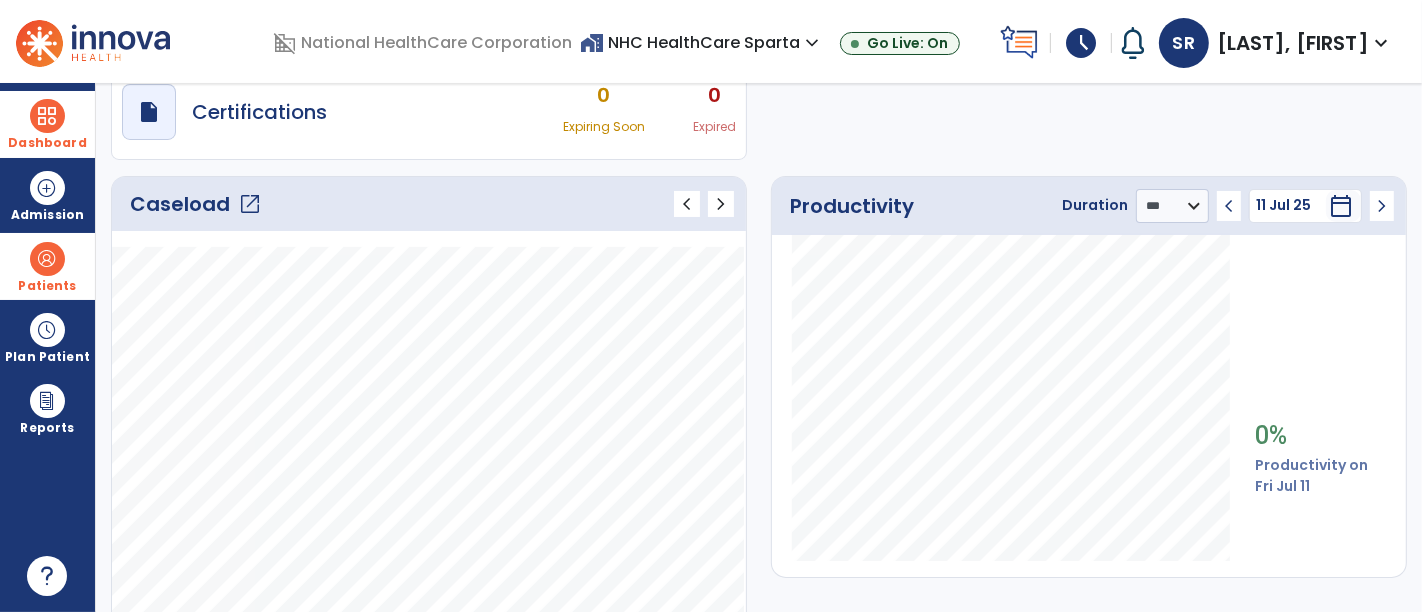 click on "chevron_left" 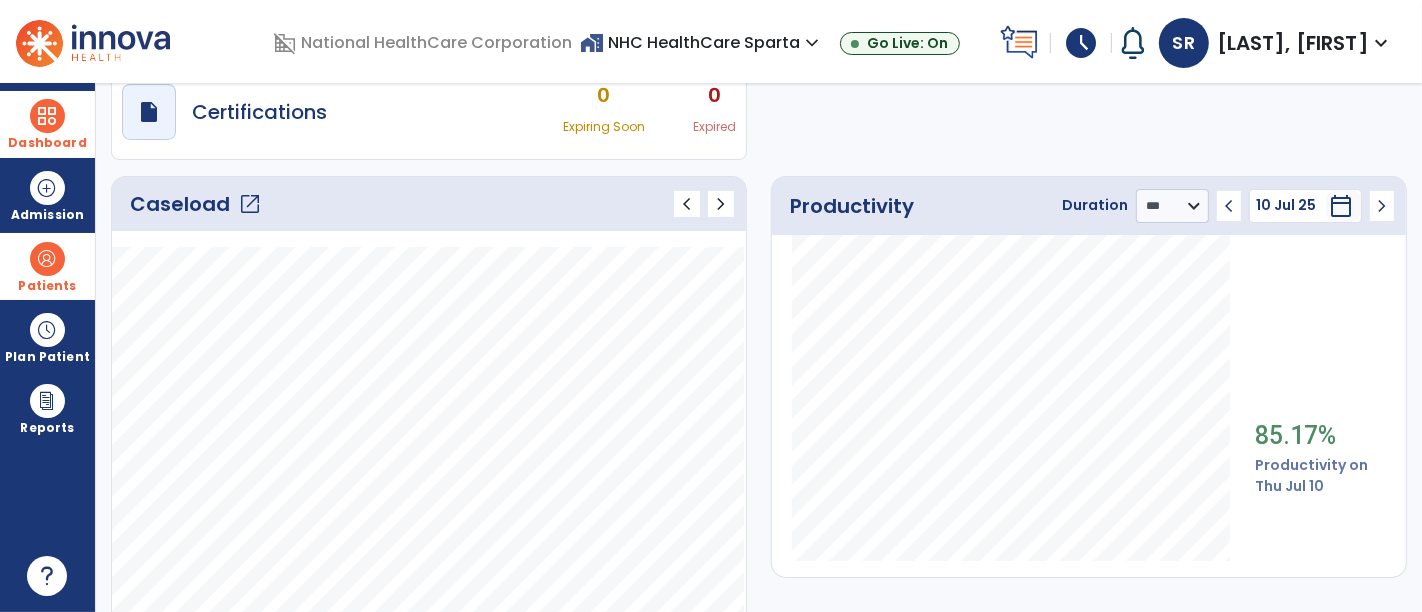 click on "chevron_left" 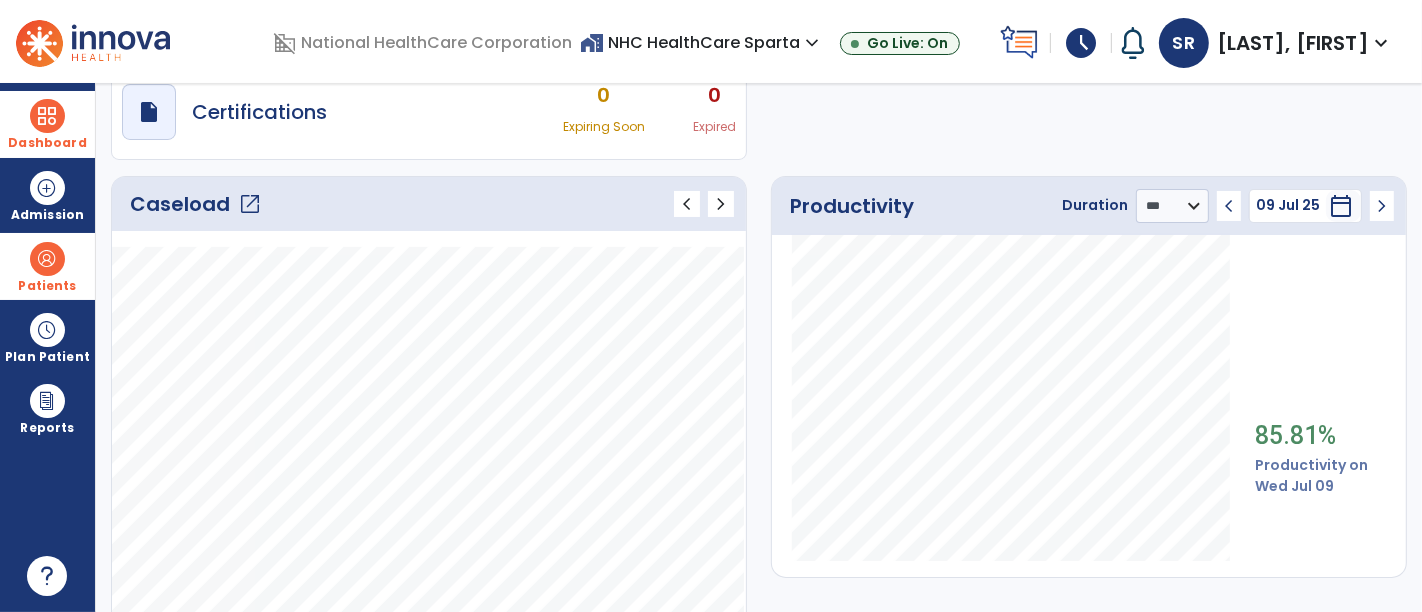 click on "chevron_left" 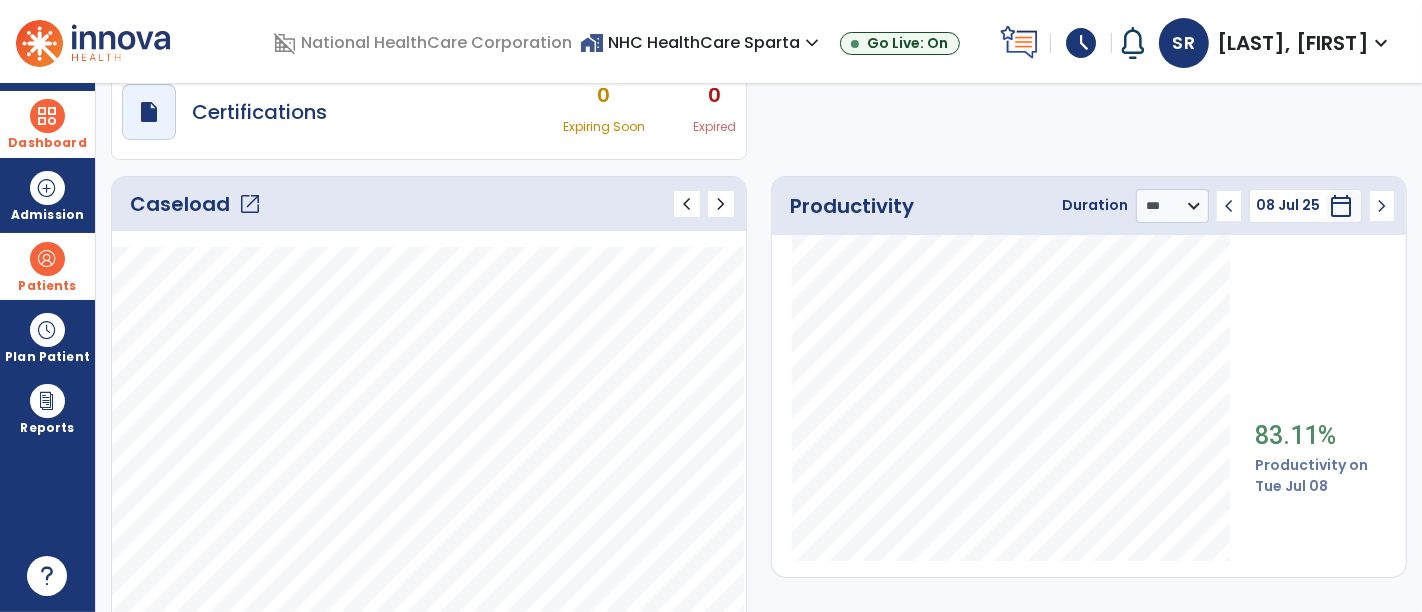 click on "chevron_left" 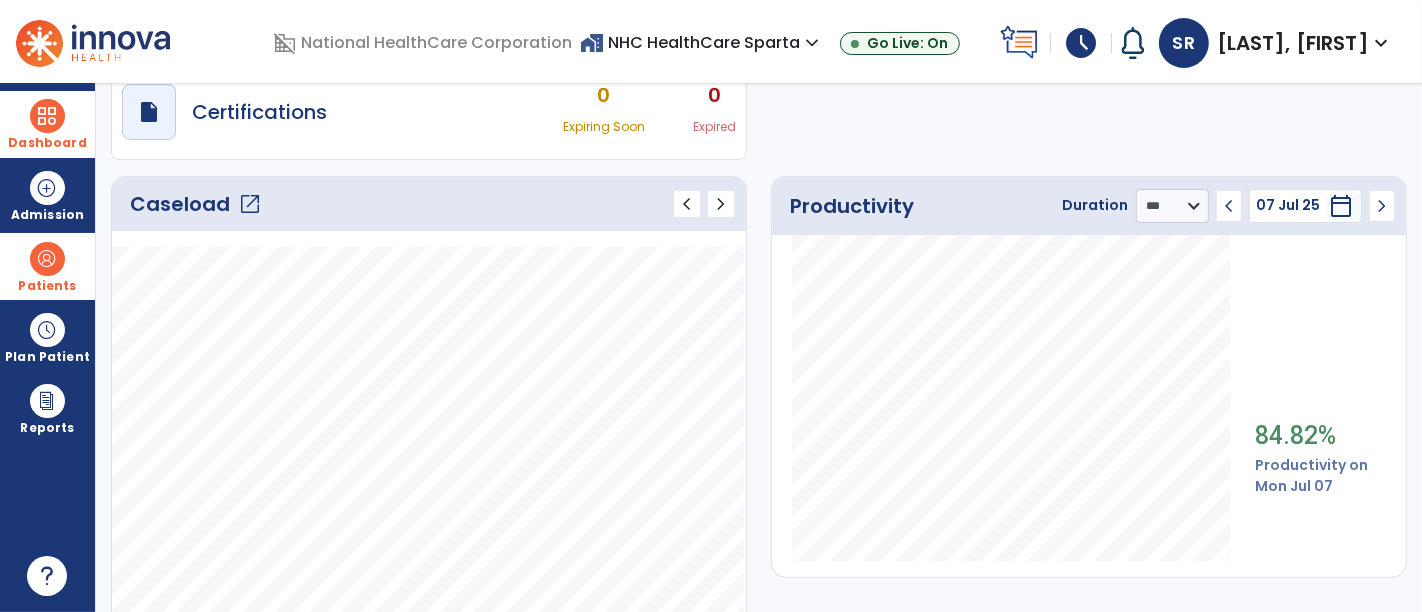 click on "Caseload   open_in_new" 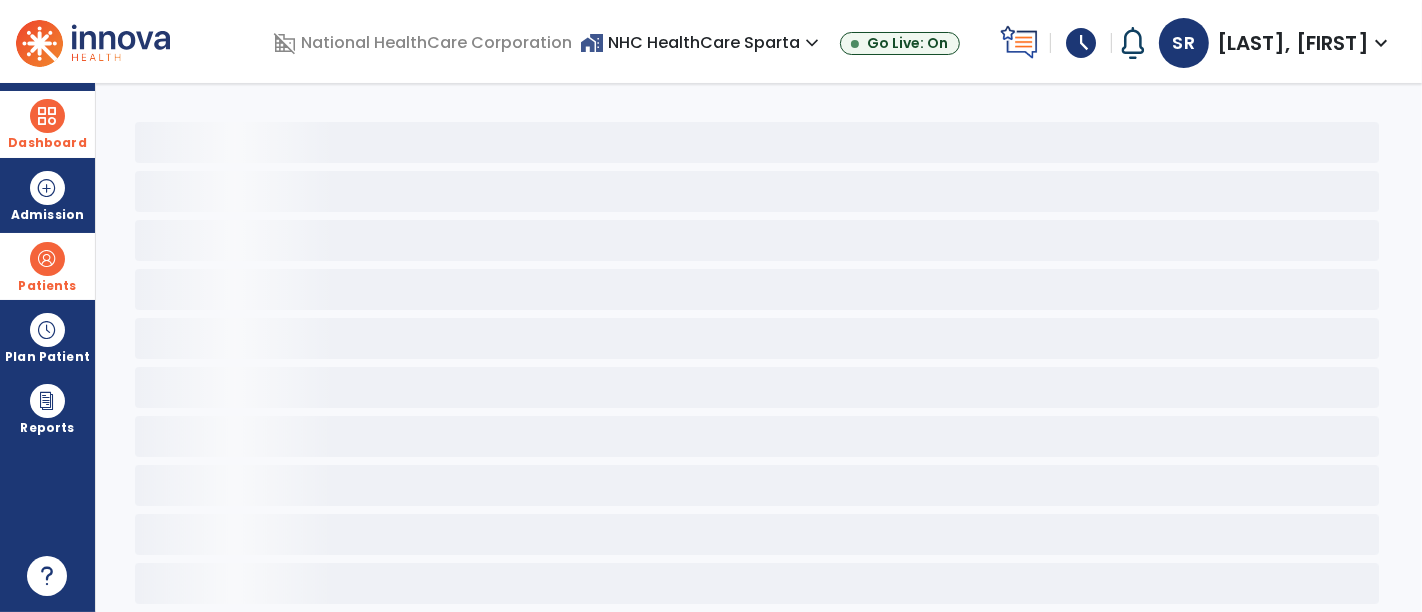 scroll, scrollTop: 48, scrollLeft: 0, axis: vertical 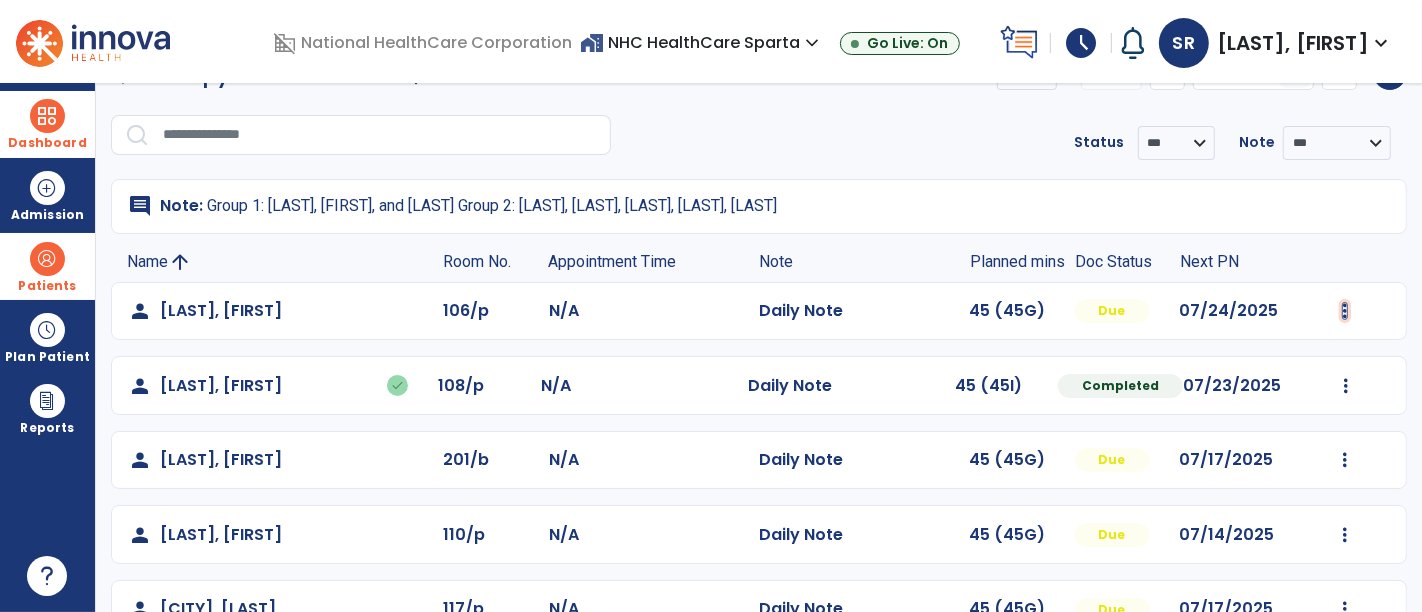 click at bounding box center (1345, 311) 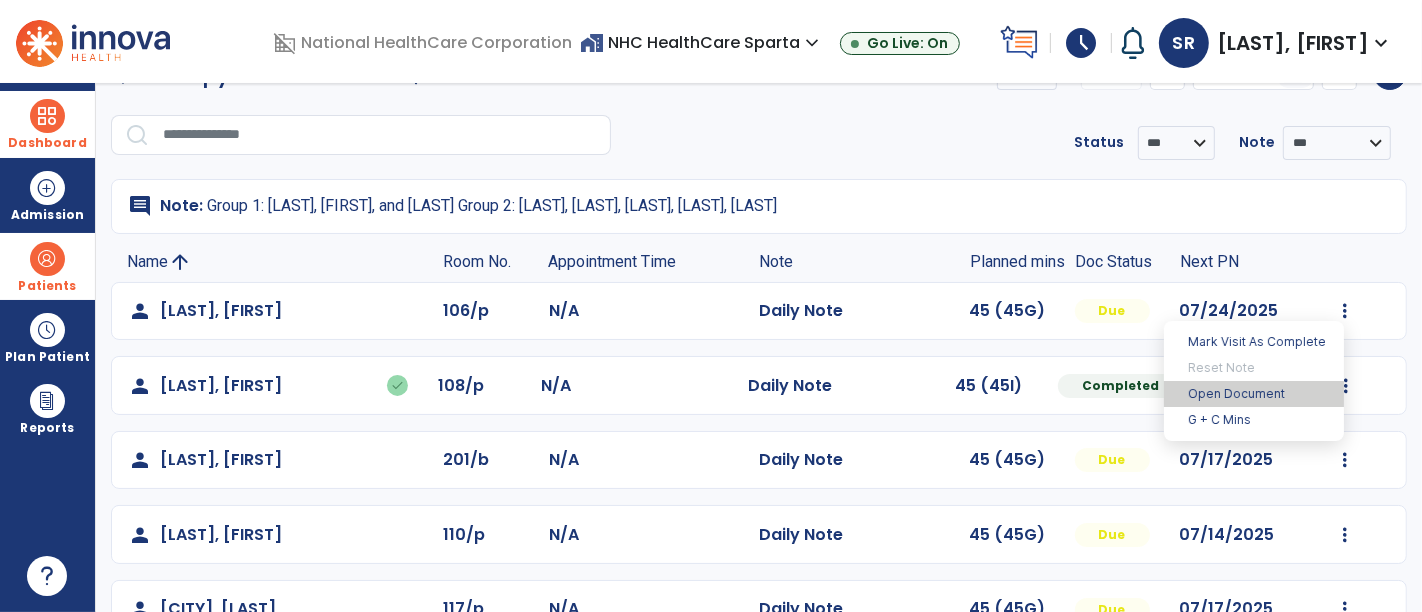 click on "Open Document" at bounding box center [1254, 394] 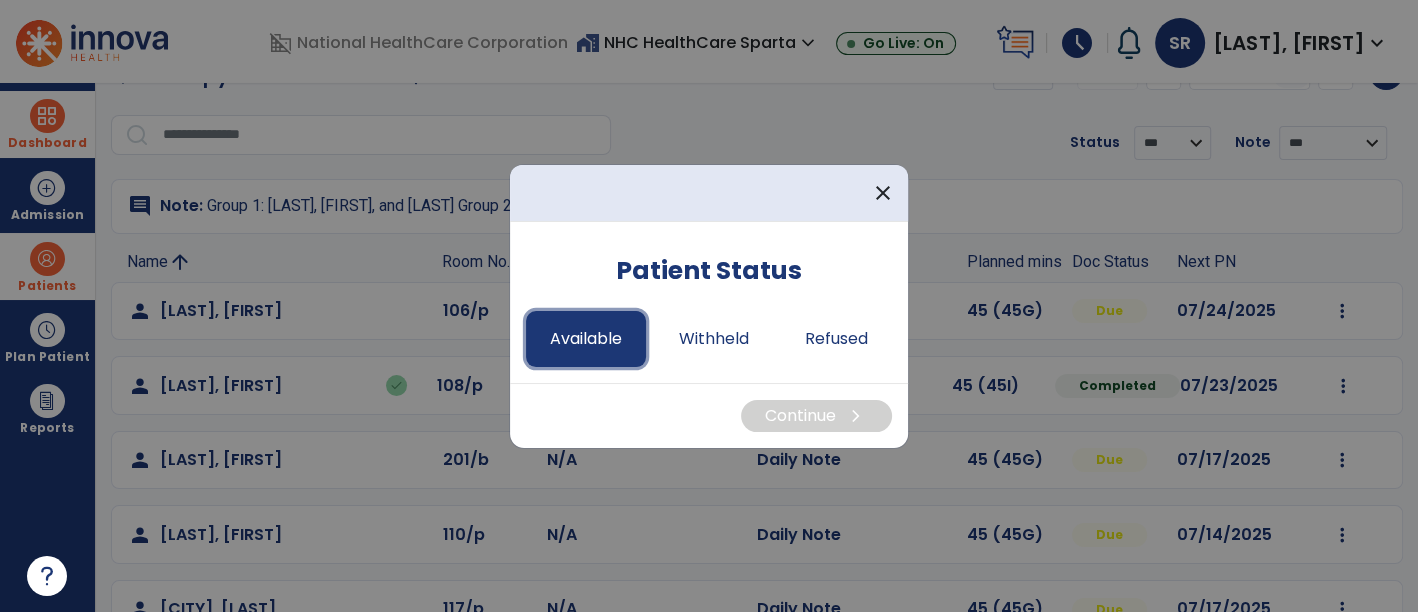 click on "Available" at bounding box center [586, 339] 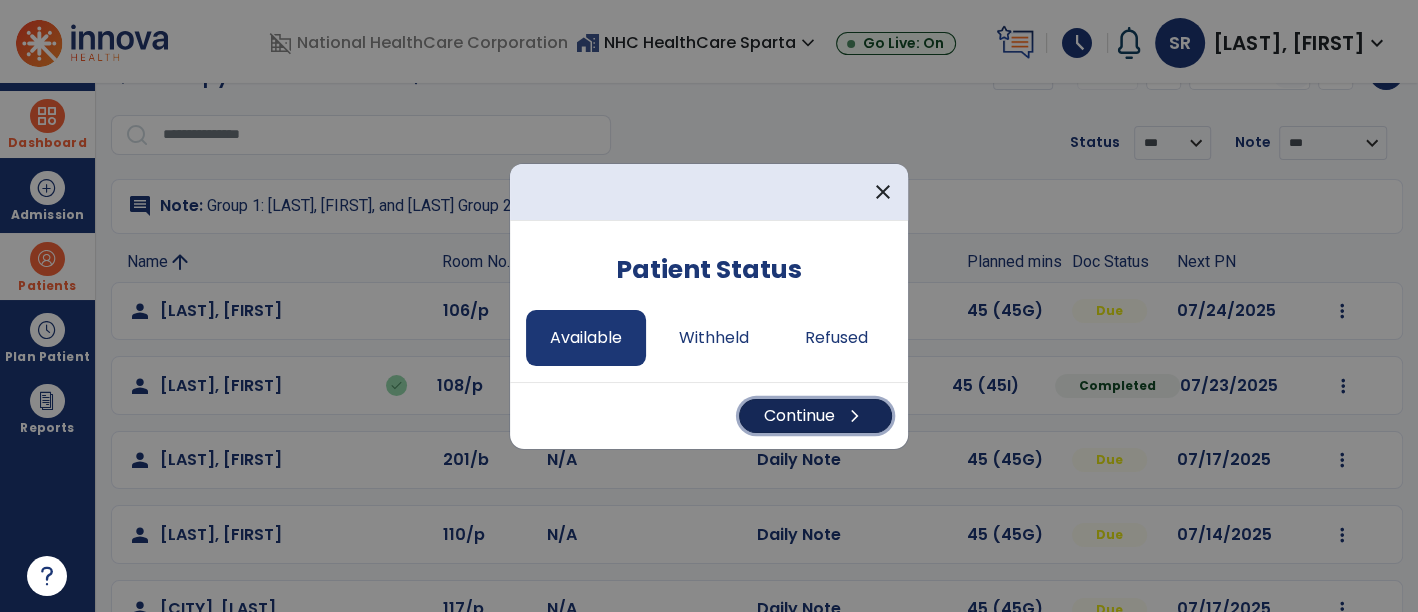 click on "Continue   chevron_right" at bounding box center (815, 416) 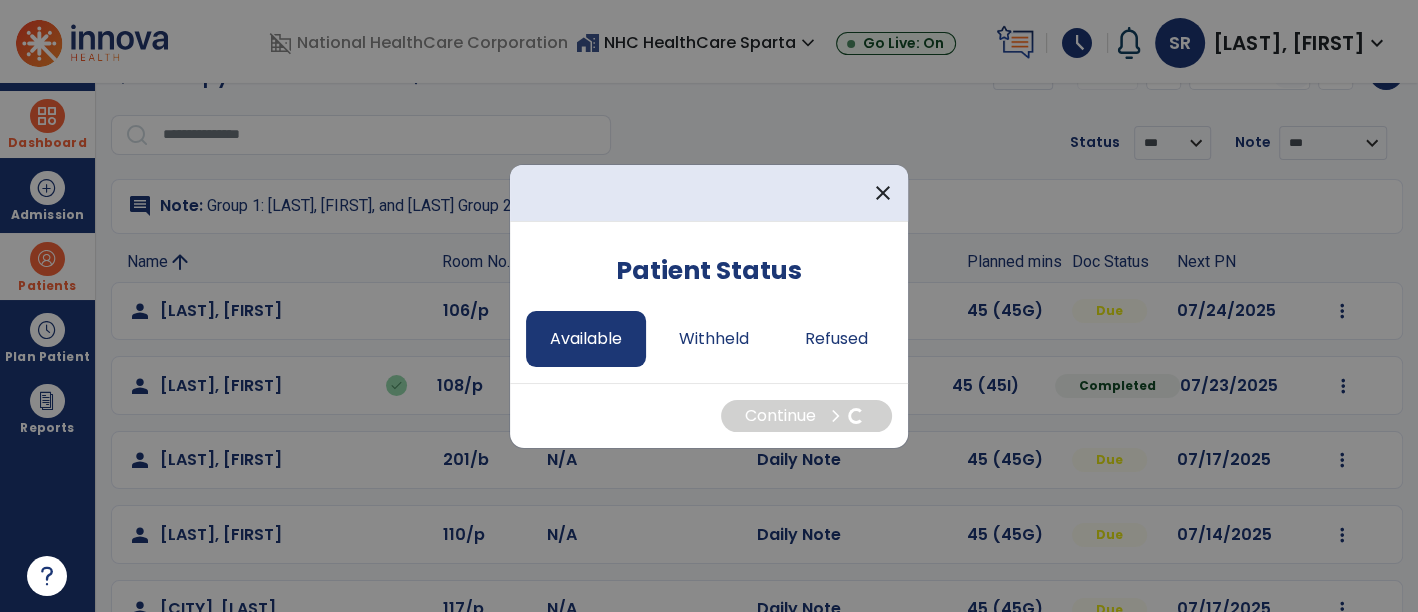 select on "*" 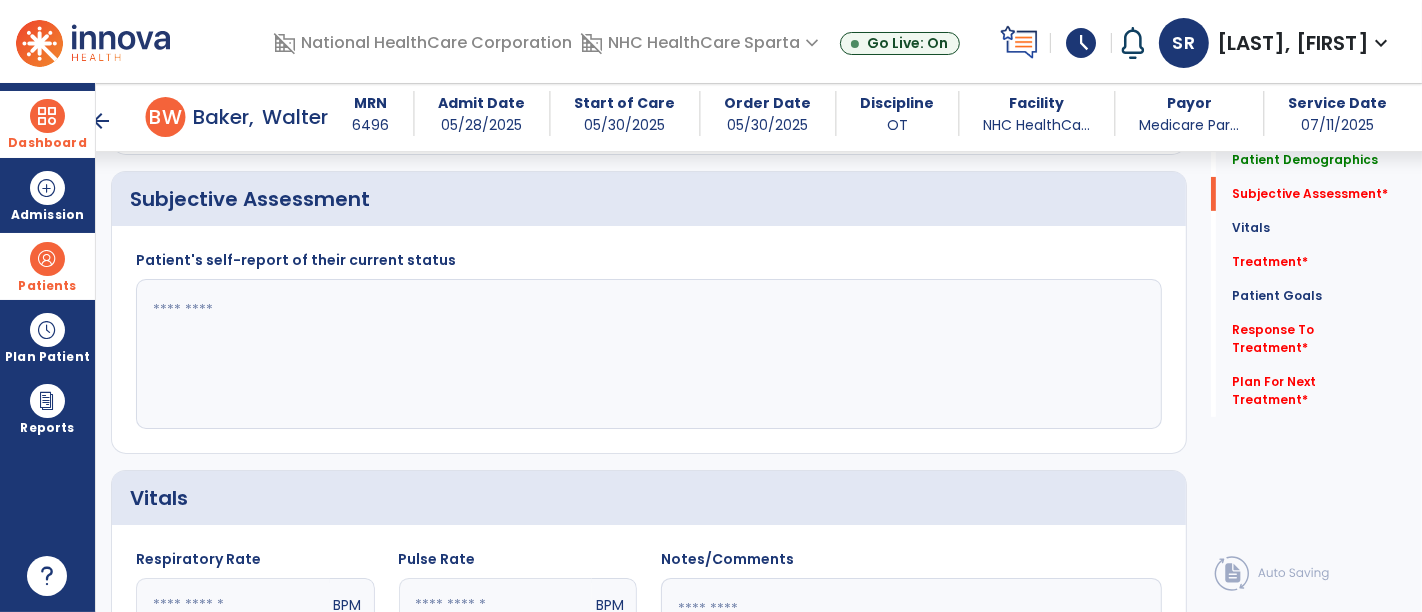 scroll, scrollTop: 395, scrollLeft: 0, axis: vertical 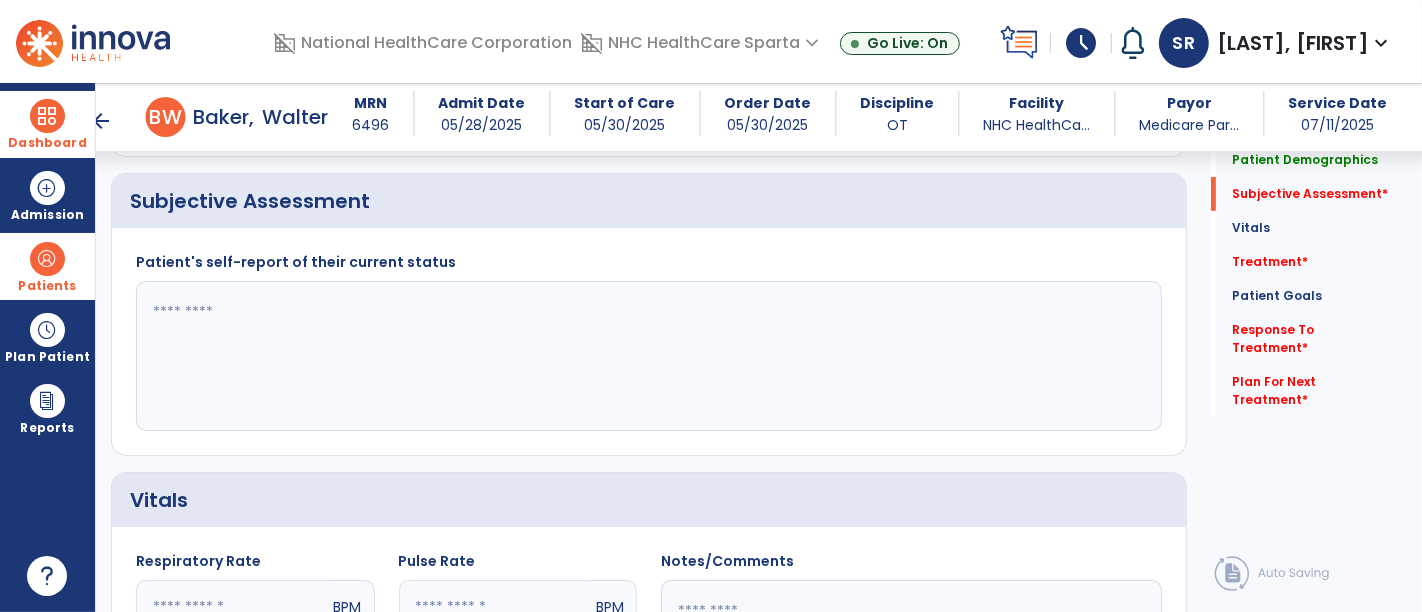 click 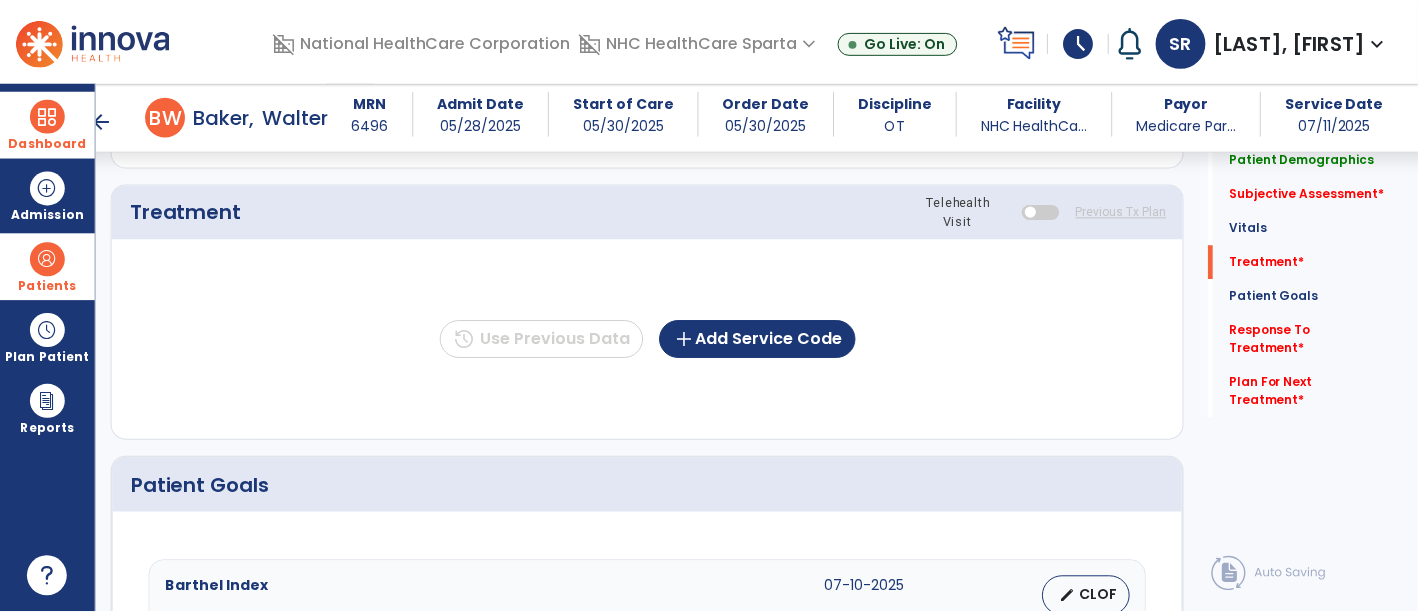 scroll, scrollTop: 1104, scrollLeft: 0, axis: vertical 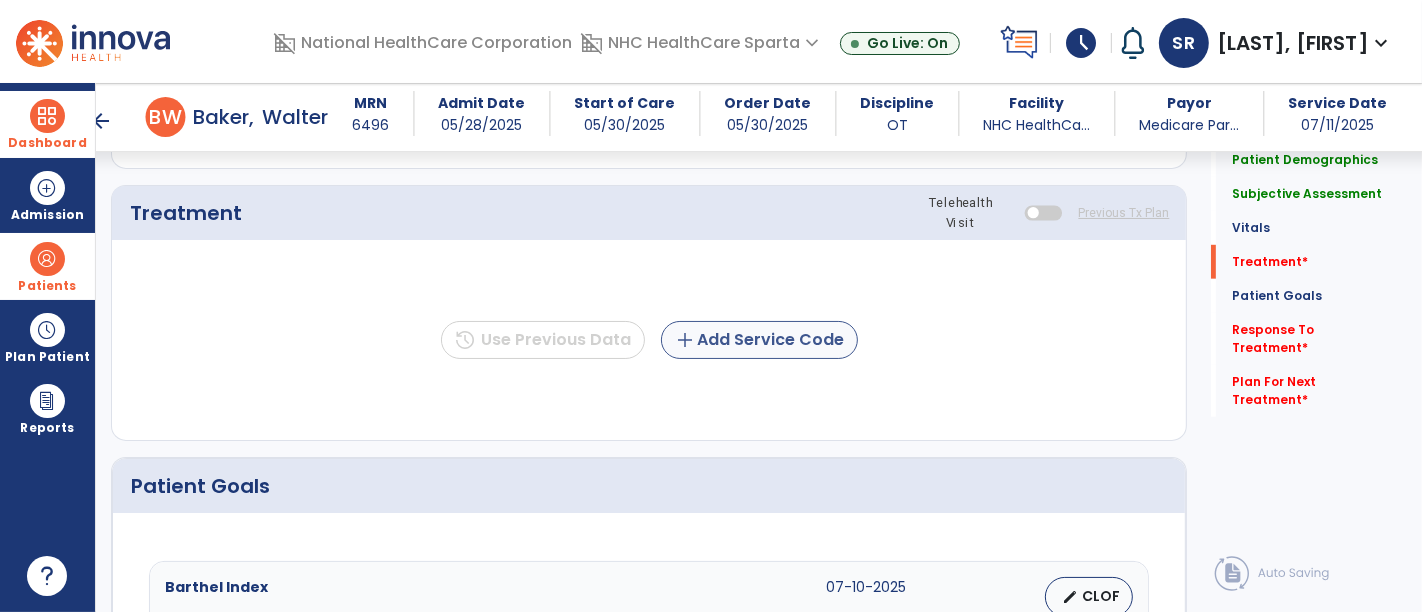 type on "**********" 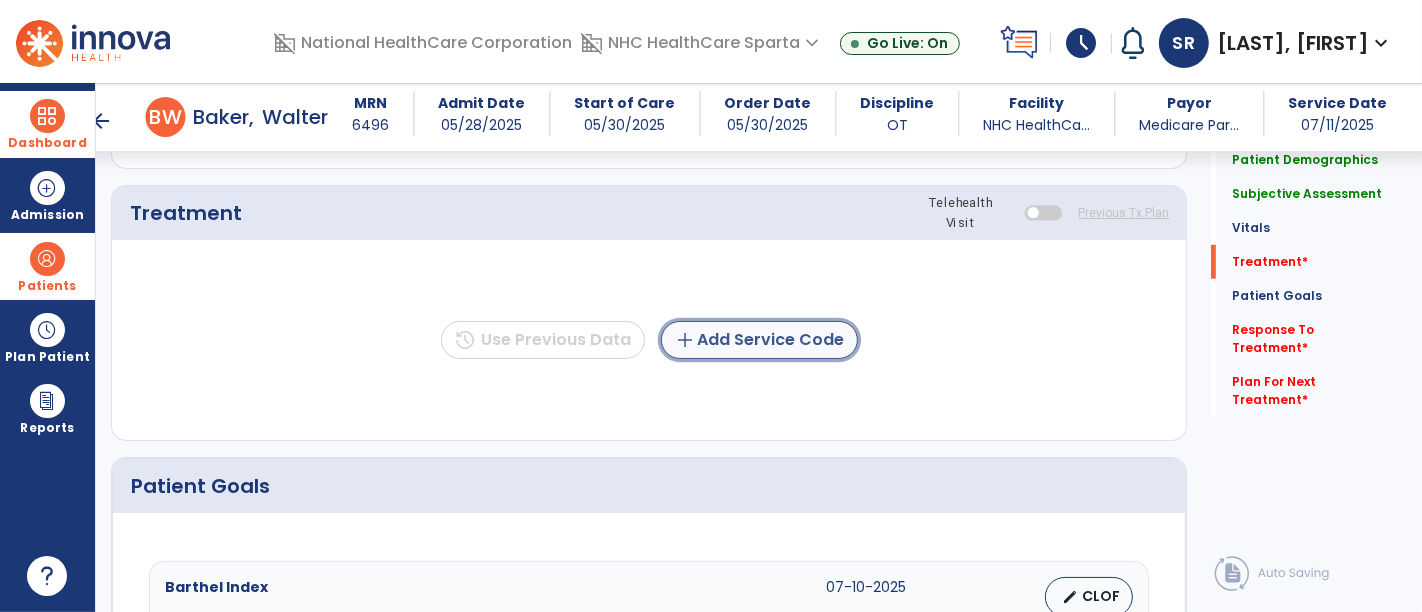 click on "add  Add Service Code" 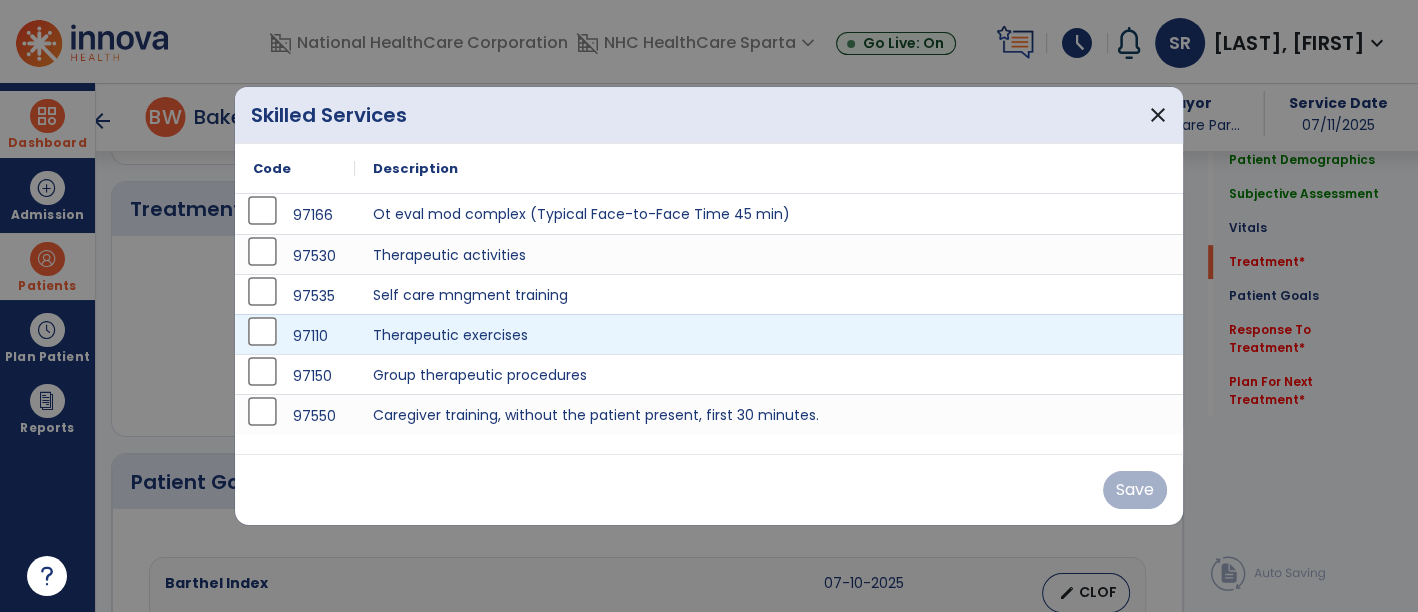 scroll, scrollTop: 1104, scrollLeft: 0, axis: vertical 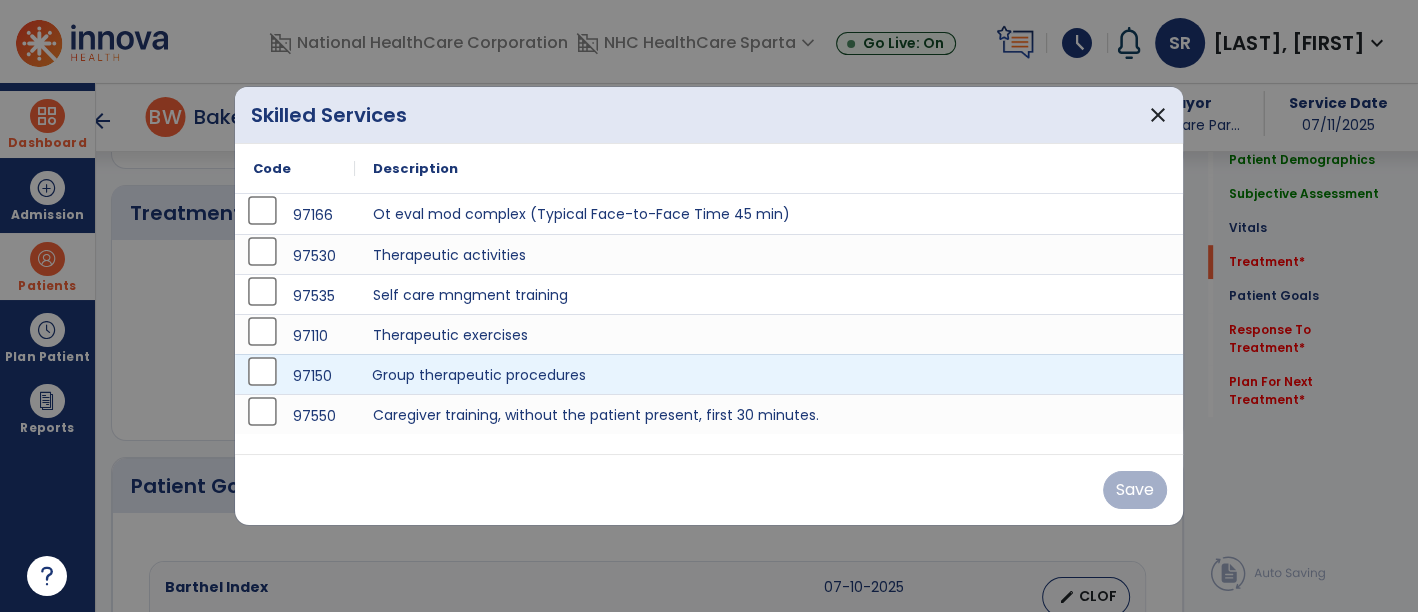 click on "Group therapeutic procedures" at bounding box center [769, 374] 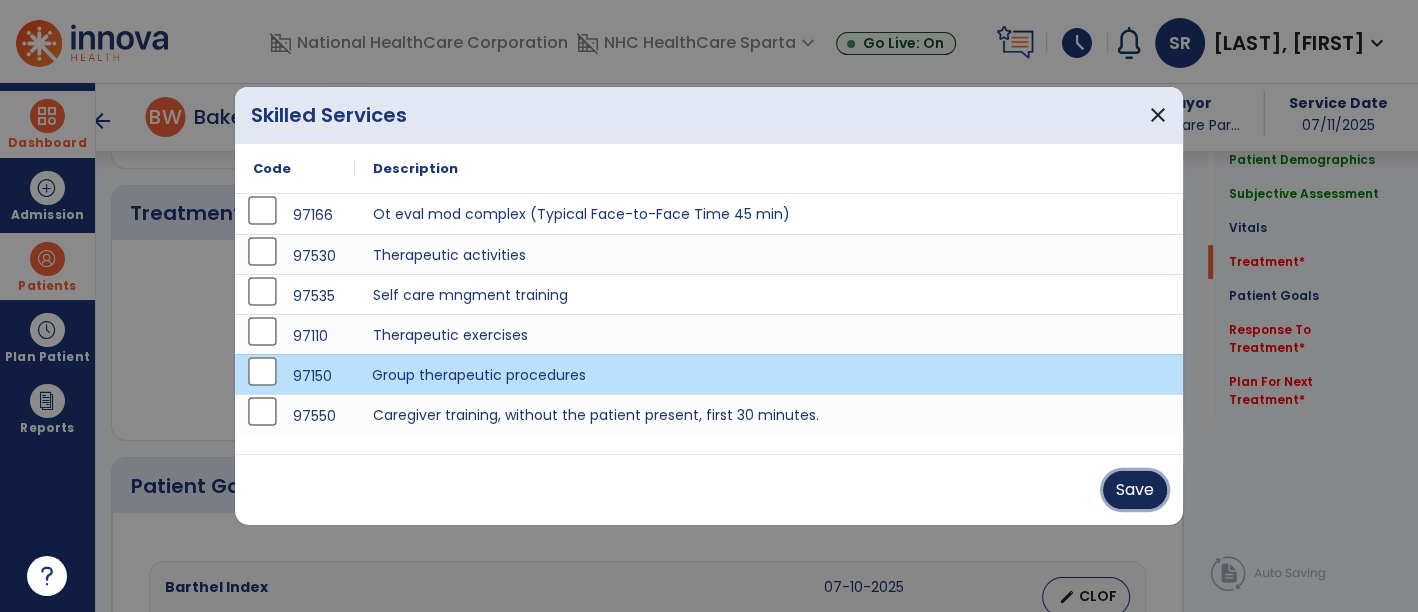 click on "Save" at bounding box center (1135, 490) 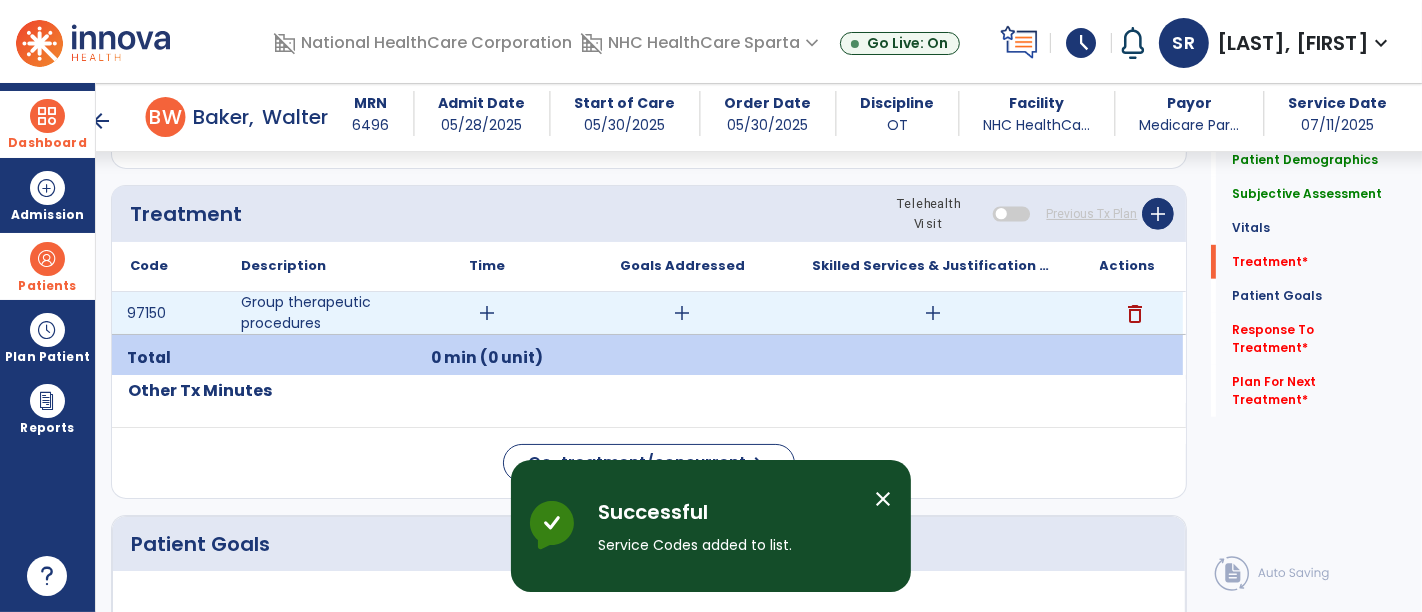 click on "add" at bounding box center (488, 313) 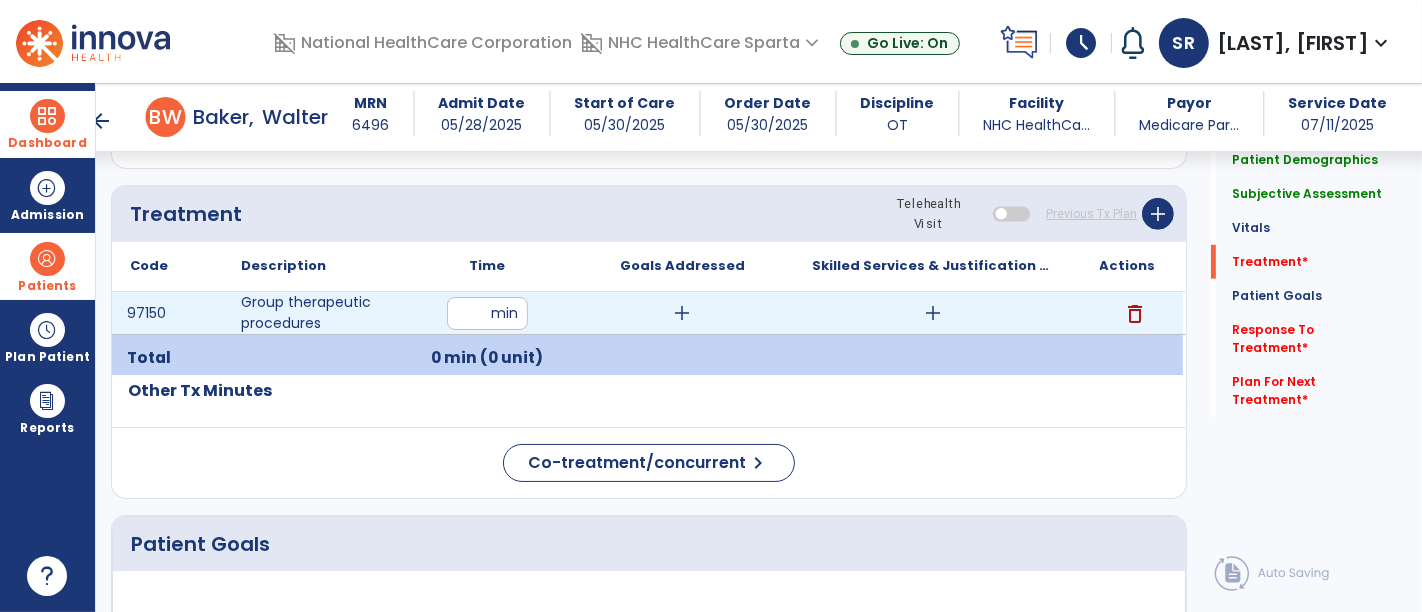 type on "**" 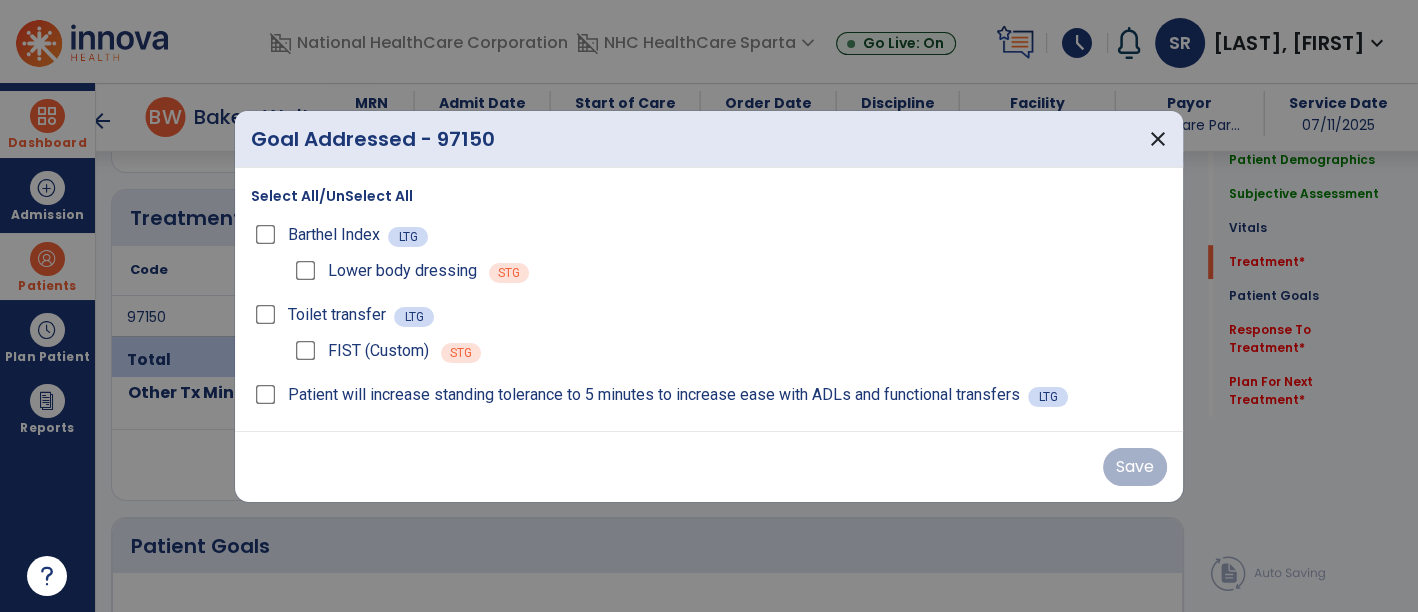 scroll, scrollTop: 1104, scrollLeft: 0, axis: vertical 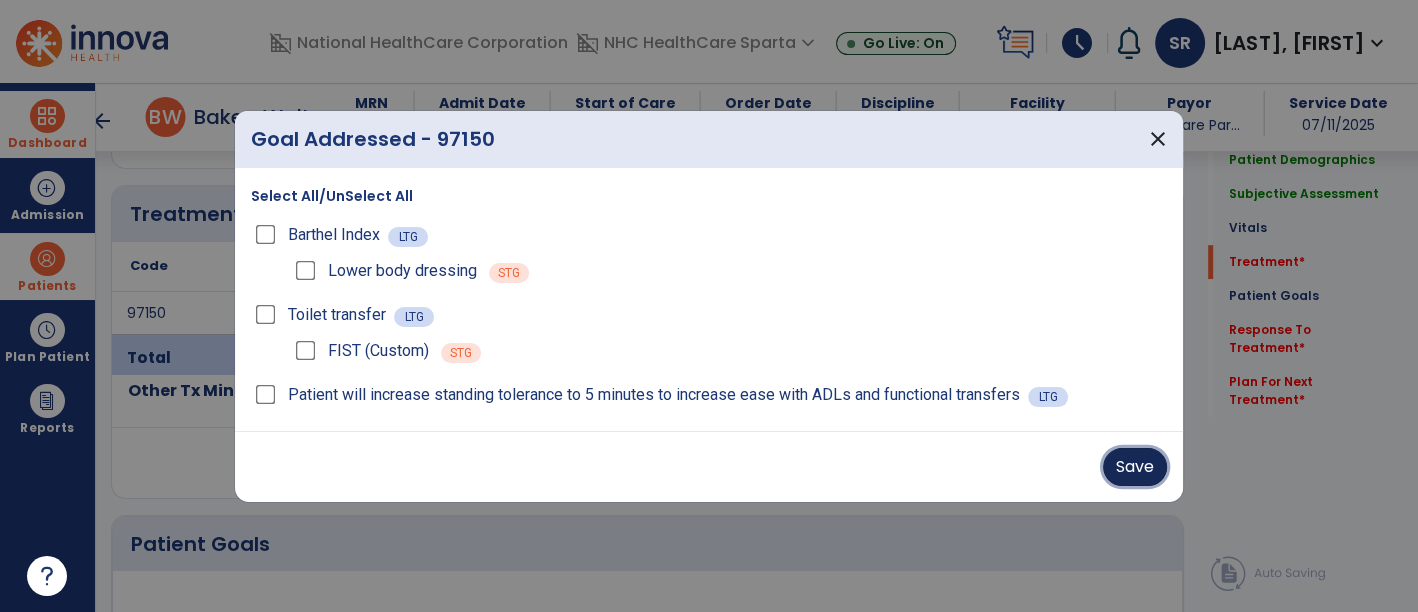click on "Save" at bounding box center [1135, 467] 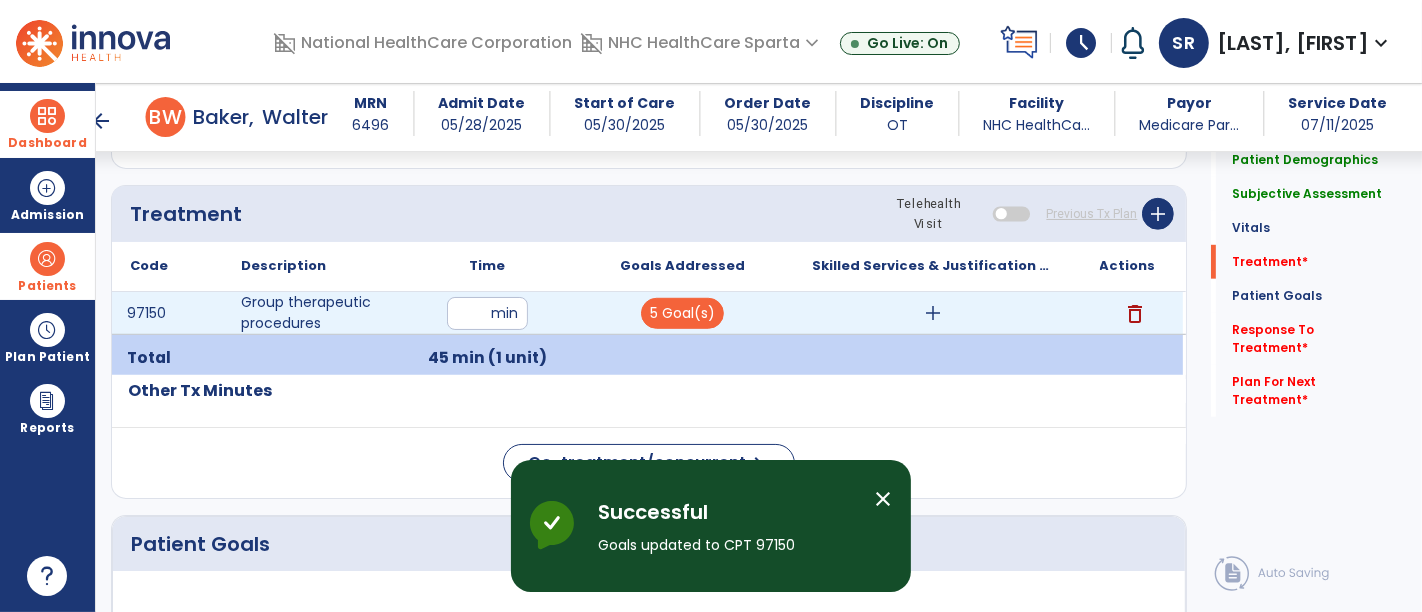 click on "add" at bounding box center [933, 313] 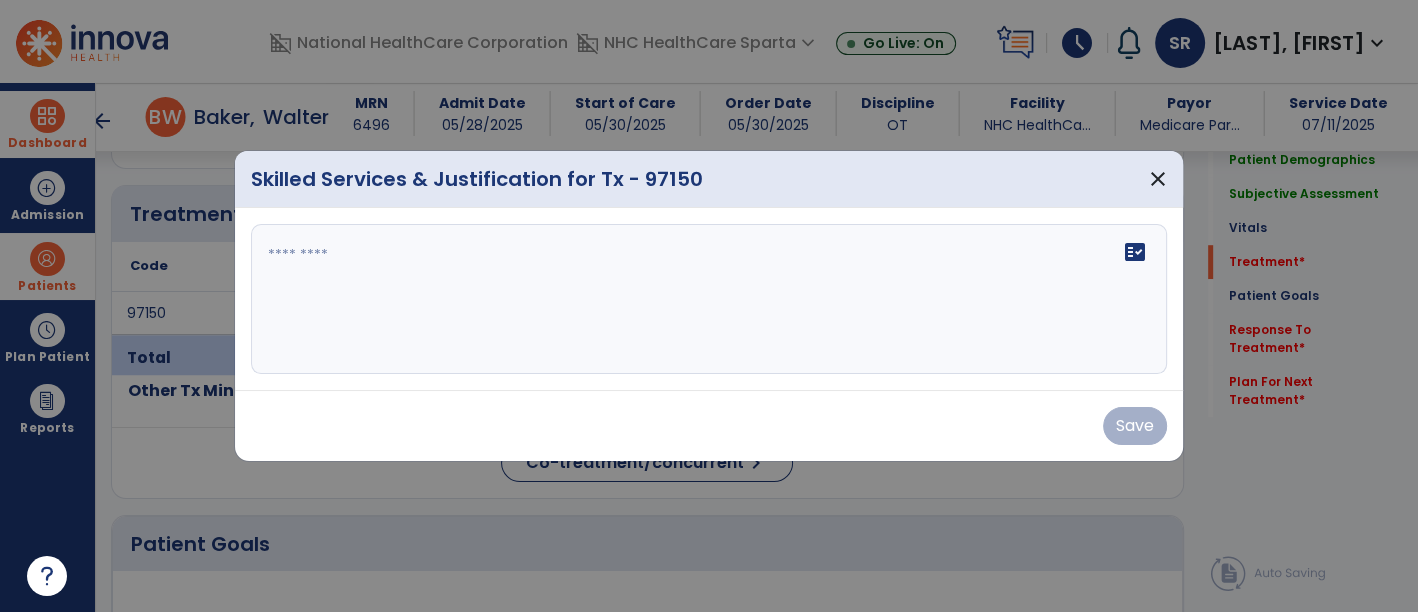 scroll, scrollTop: 1104, scrollLeft: 0, axis: vertical 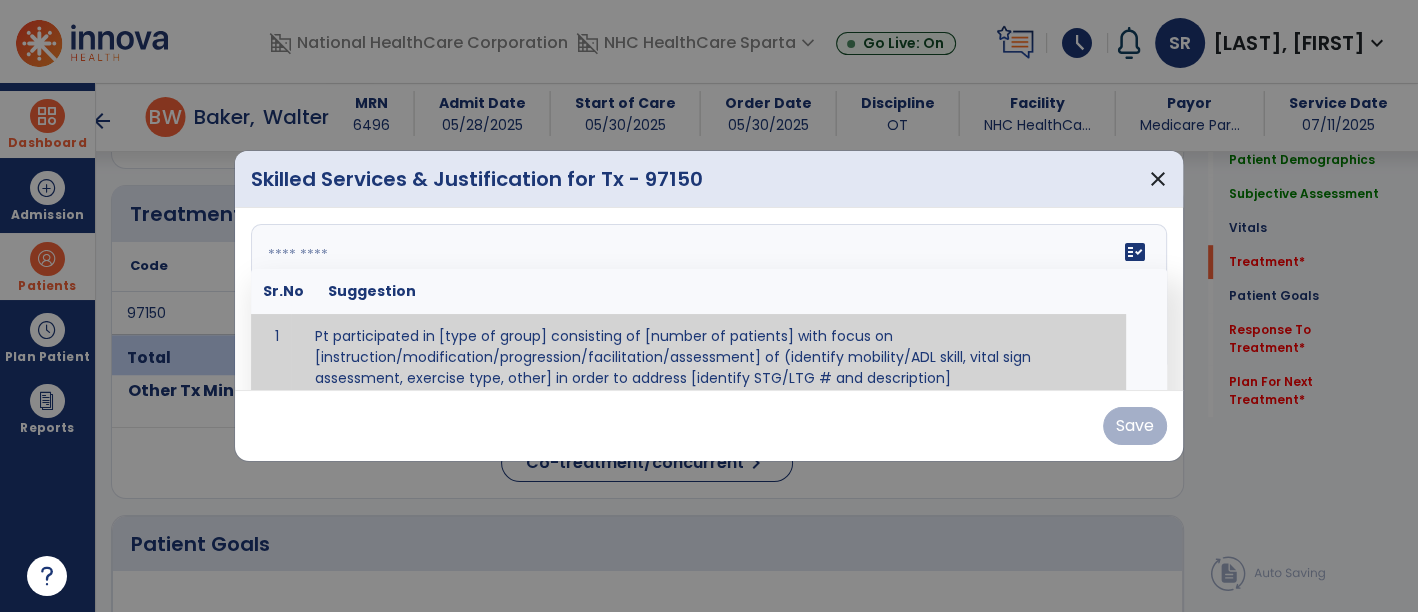 click on "fact_check  Sr.No Suggestion 1 Pt participated in [type of group] consisting of [number of patients] with focus on [instruction/modification/progression/facilitation/assessment] of (identify mobility/ADL skill, vital sign assessment, exercise type, other] in order to address [identify STG/LTG # and description]" at bounding box center [709, 299] 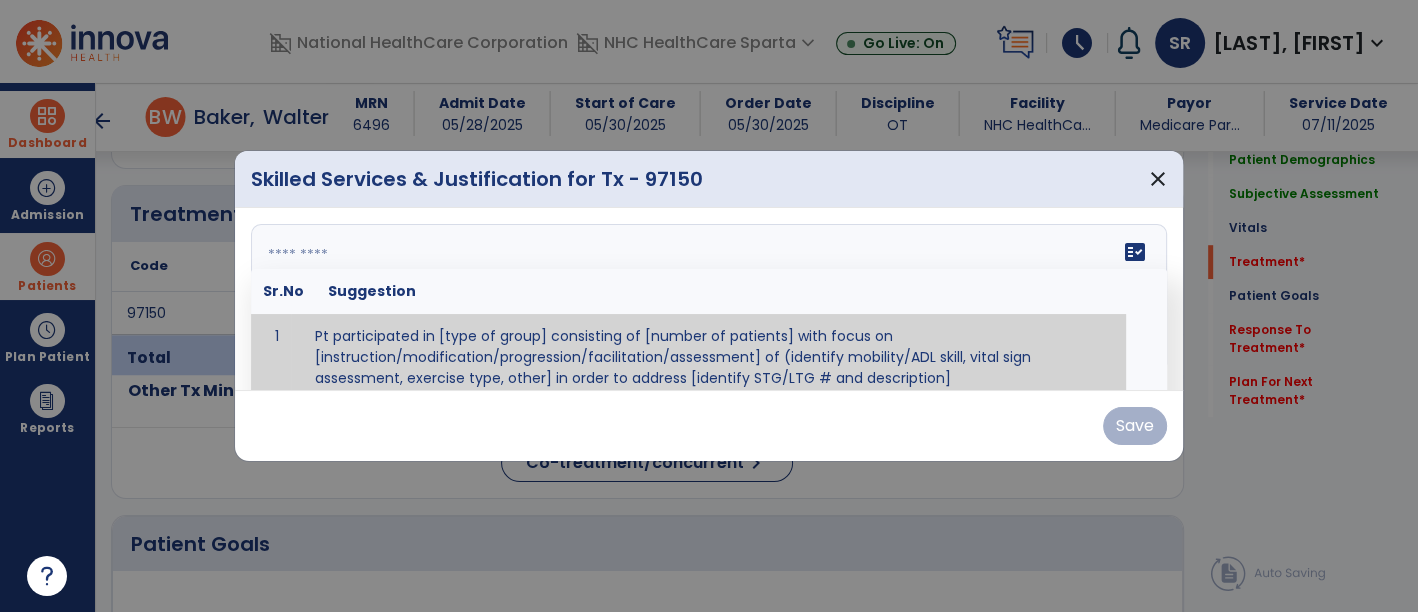 scroll, scrollTop: 11, scrollLeft: 0, axis: vertical 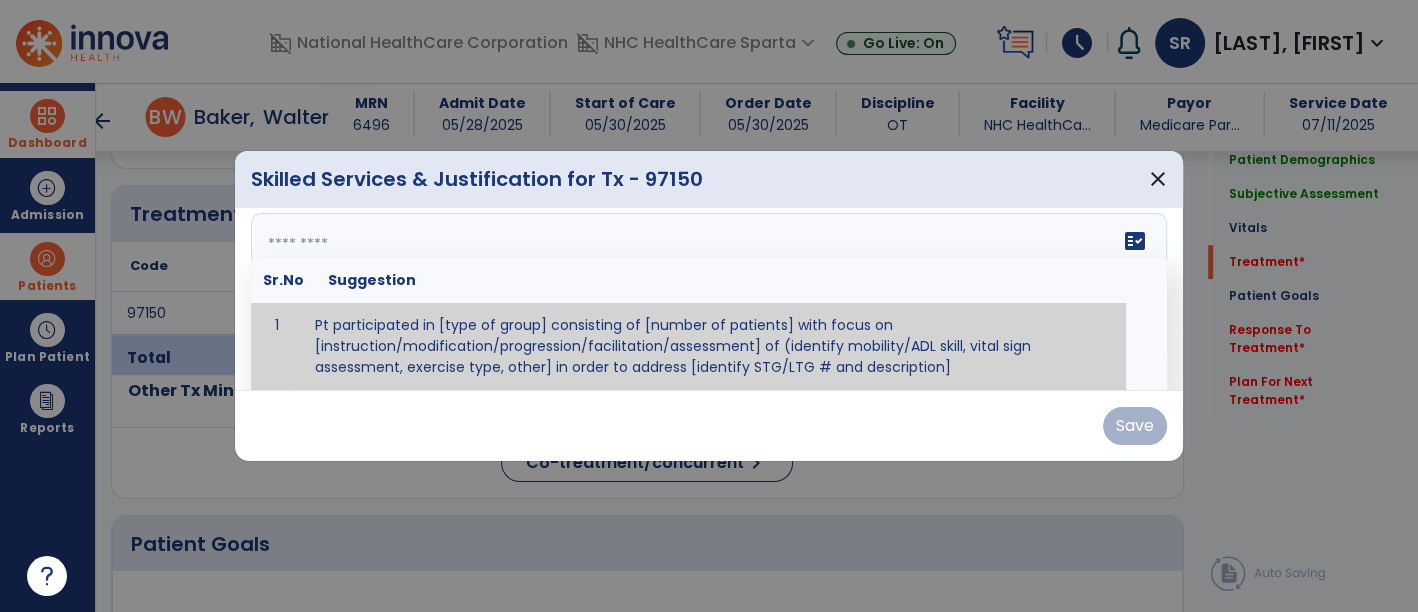 paste on "**********" 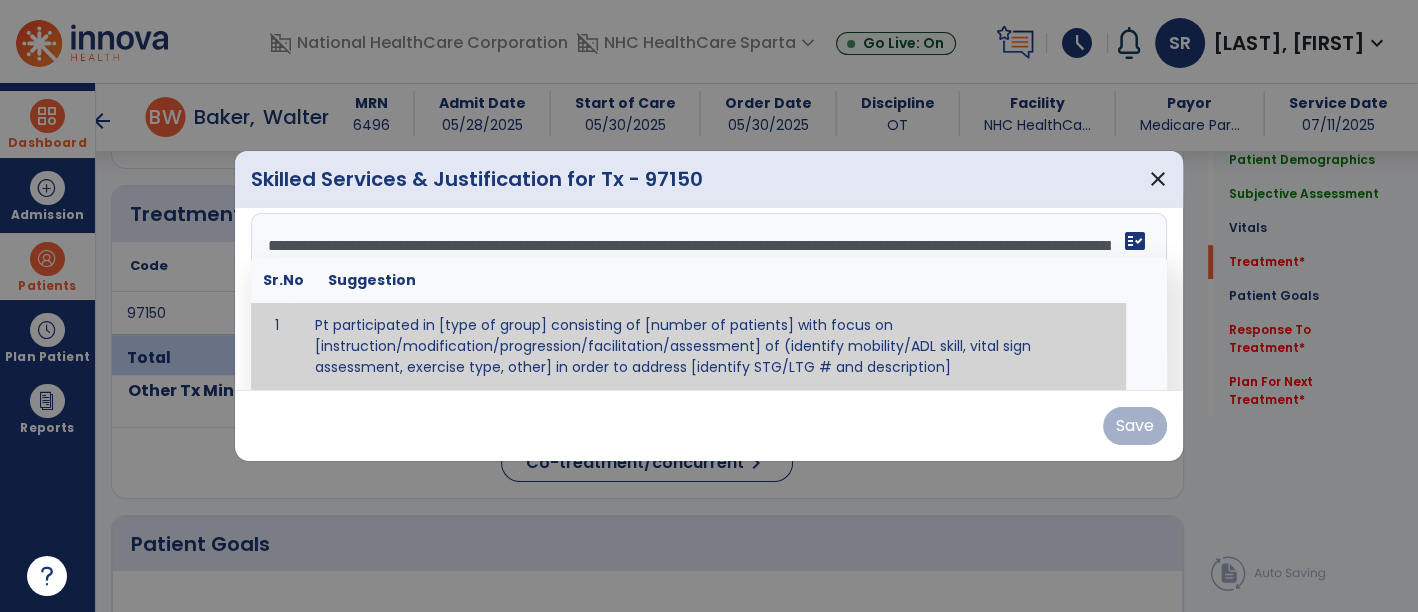 scroll, scrollTop: 15, scrollLeft: 0, axis: vertical 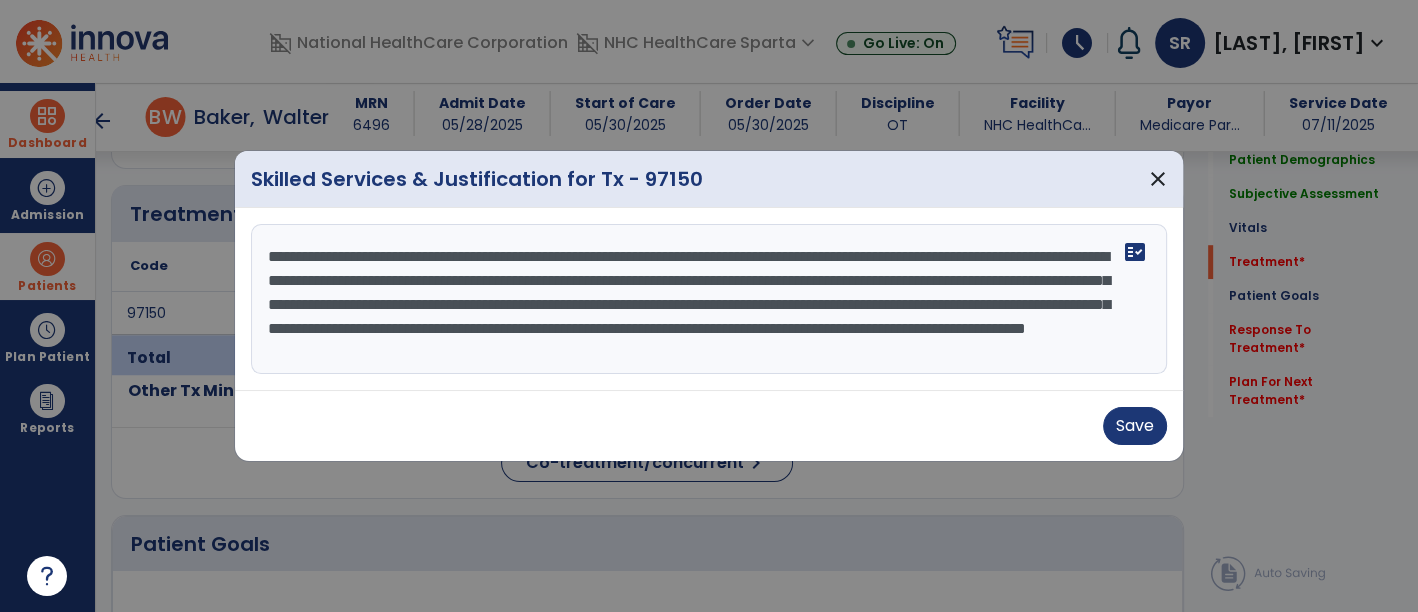 click on "**********" at bounding box center [709, 299] 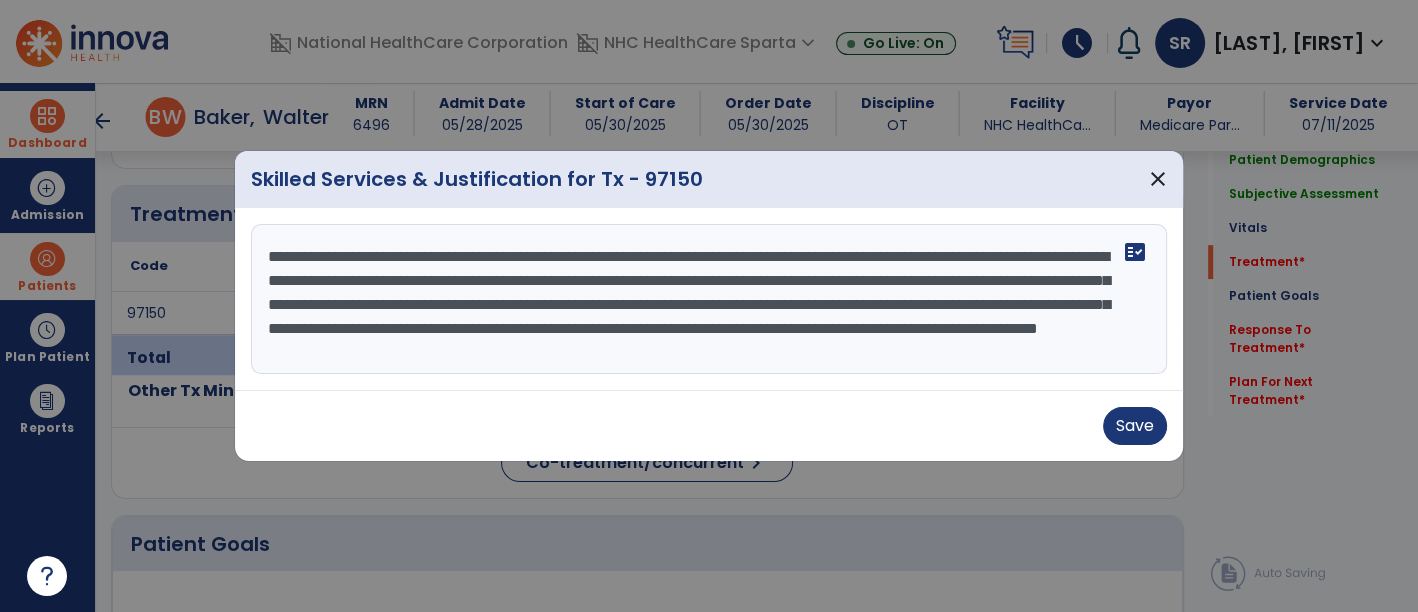click on "**********" at bounding box center [709, 299] 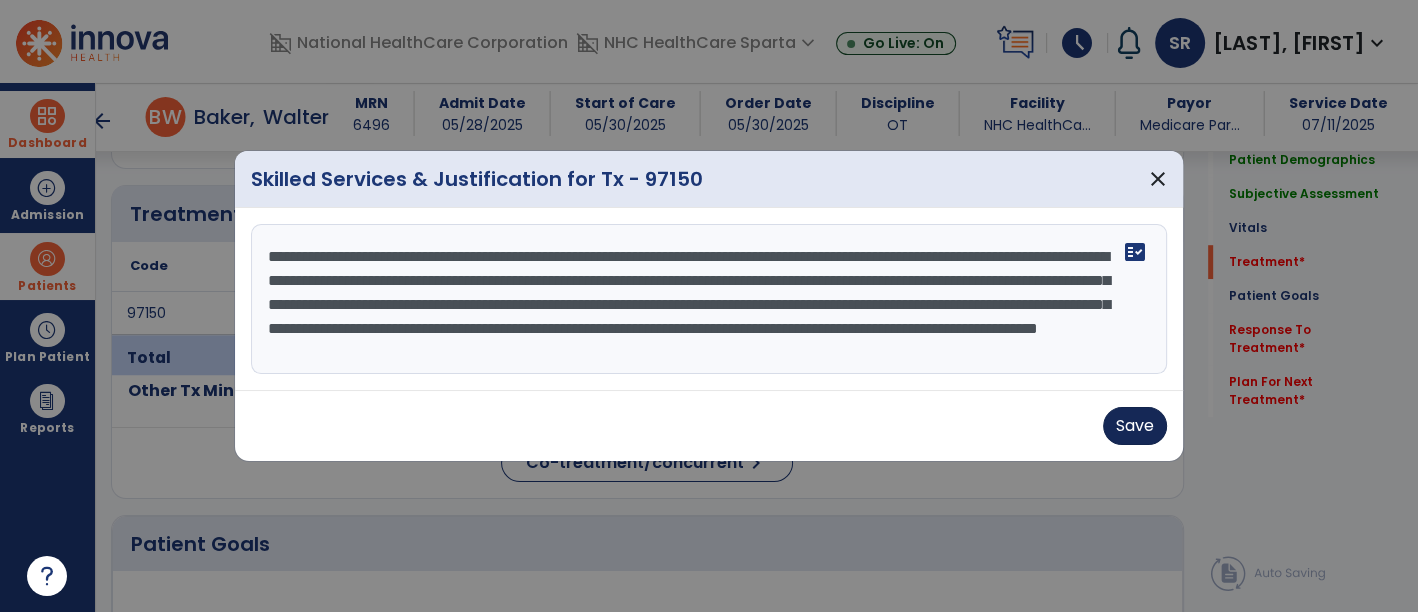 type on "**********" 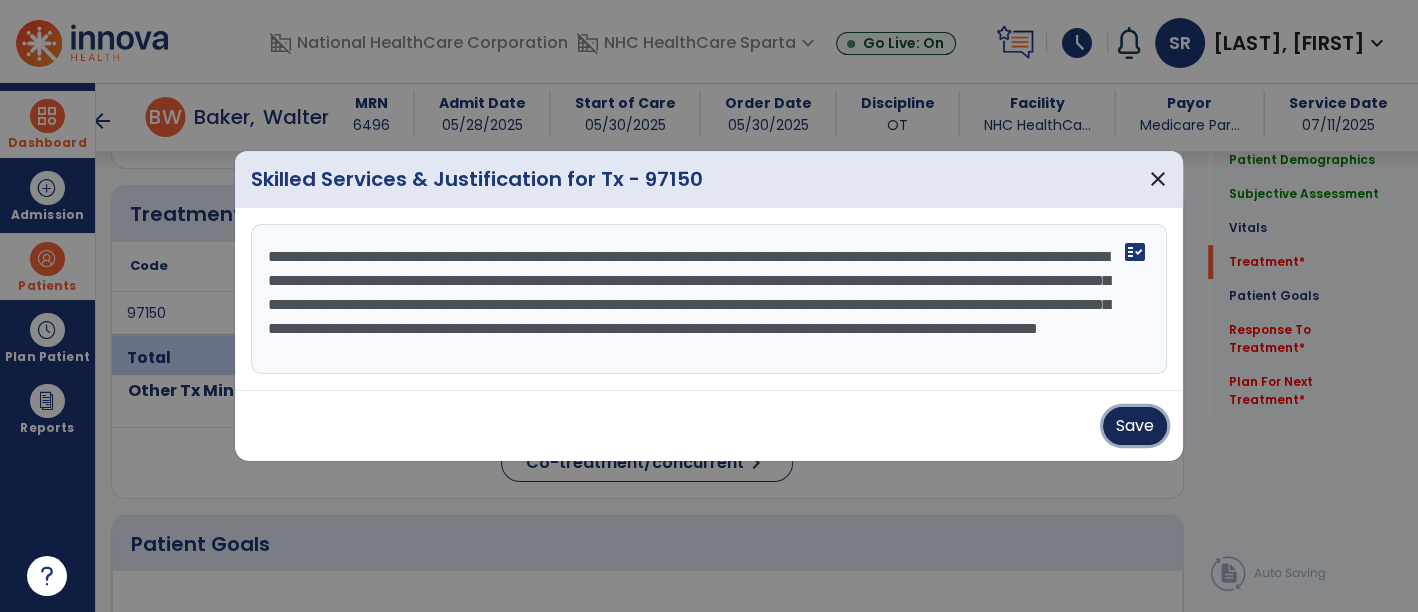 click on "Save" at bounding box center (1135, 426) 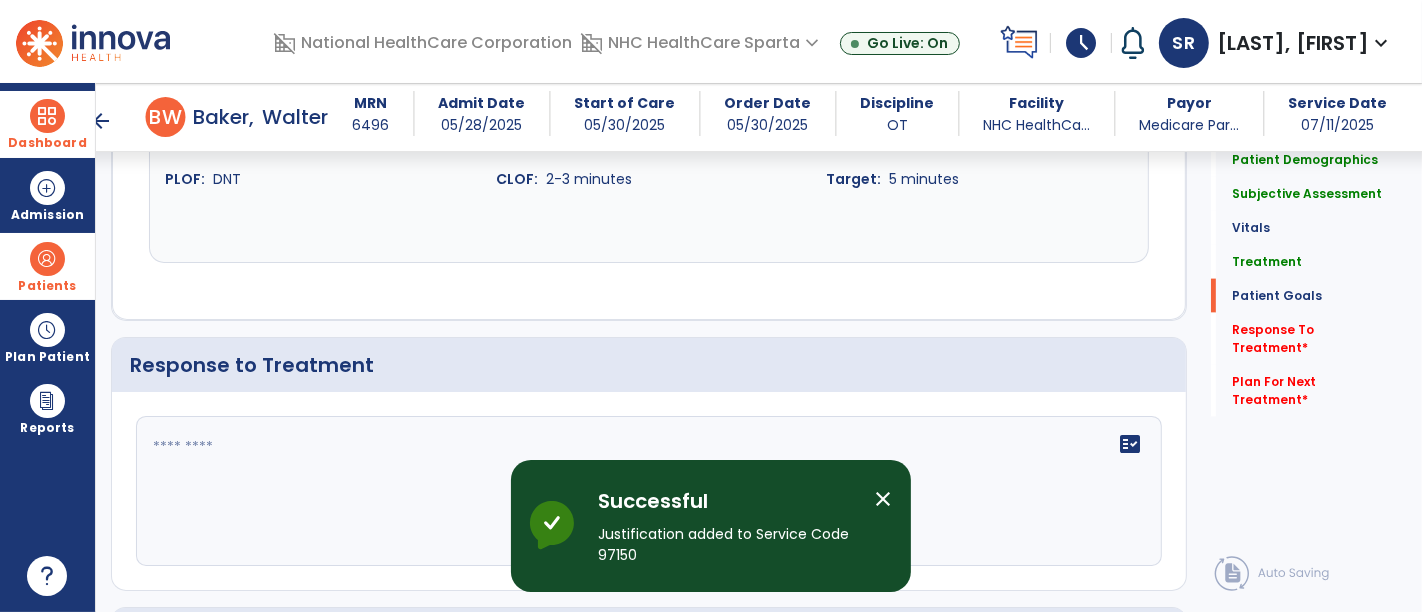 scroll, scrollTop: 2350, scrollLeft: 0, axis: vertical 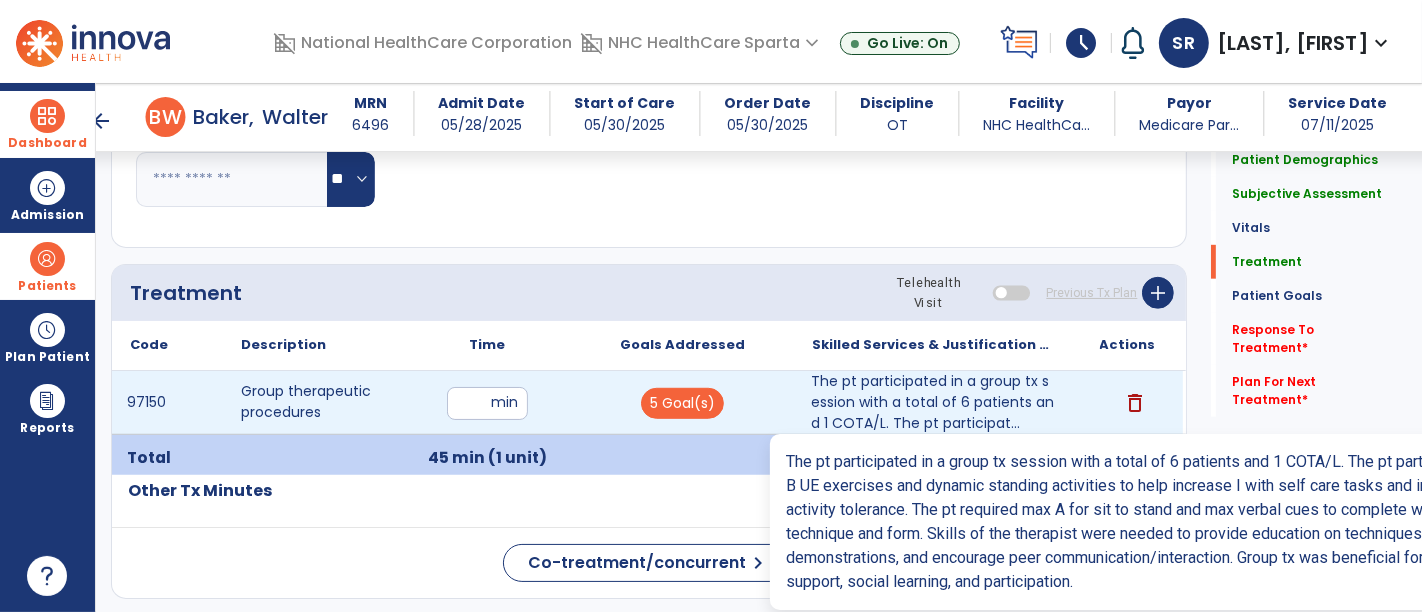 click on "The pt participated in a group tx session with a total of 6 patients and 1 COTA/L. The pt participat..." at bounding box center [933, 402] 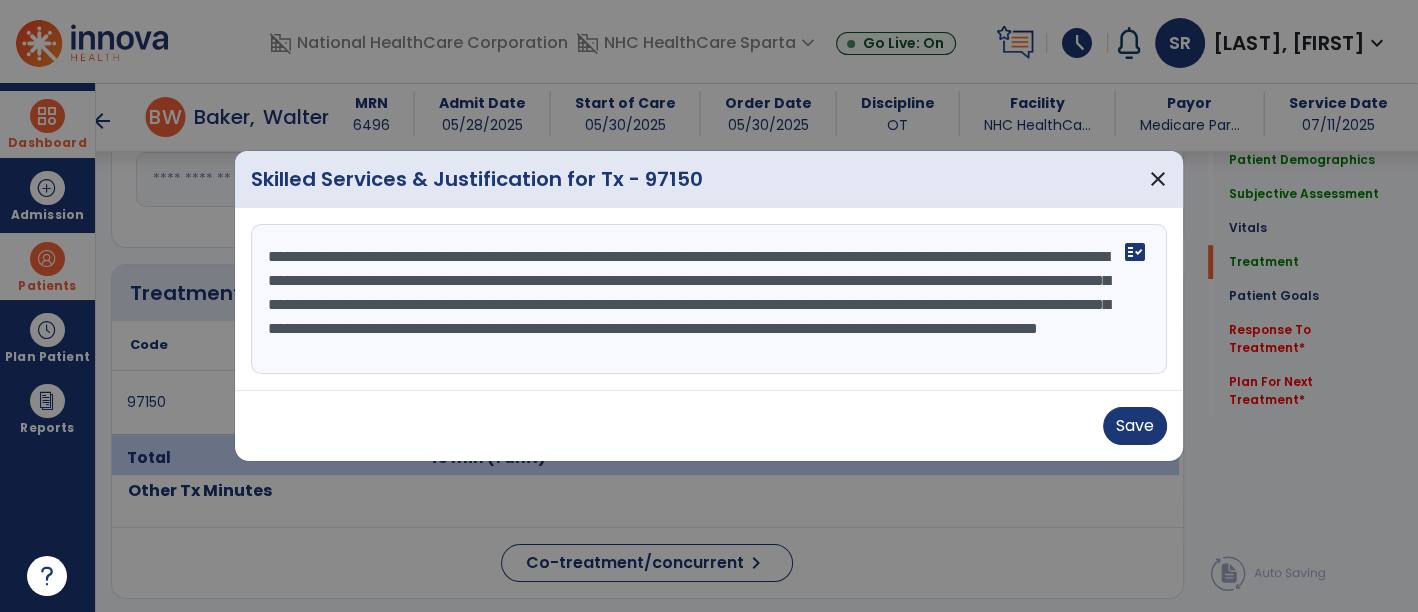 scroll, scrollTop: 1025, scrollLeft: 0, axis: vertical 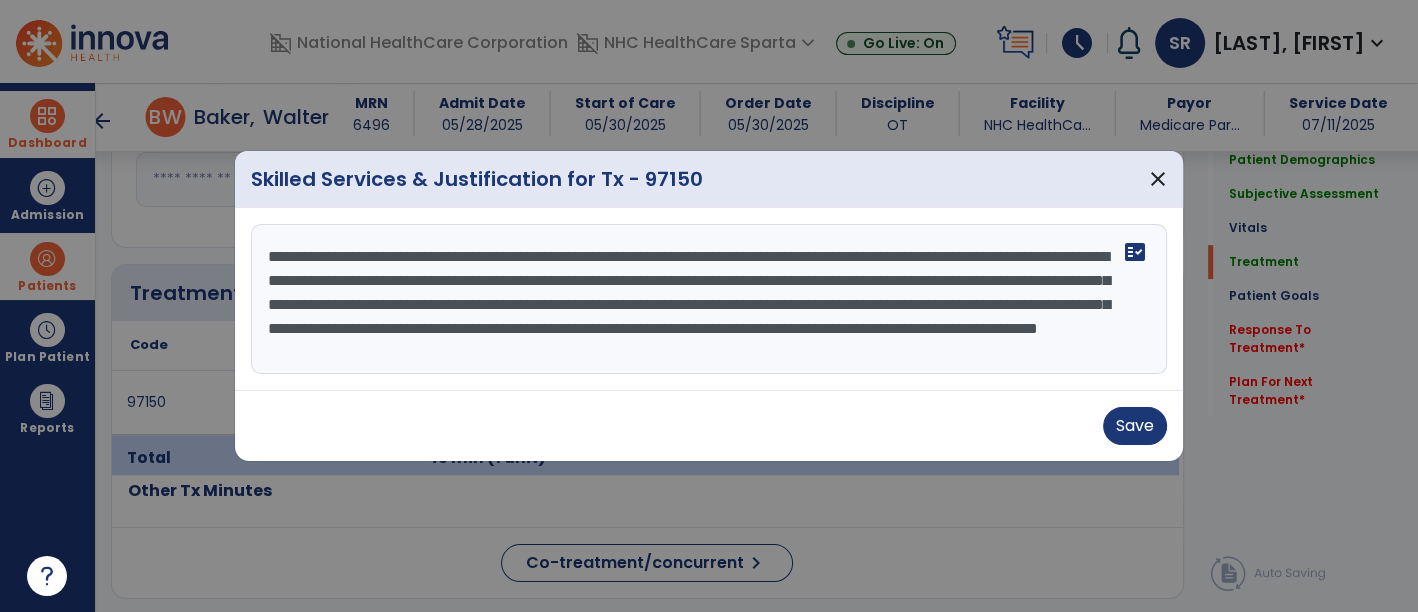 click on "**********" at bounding box center (709, 299) 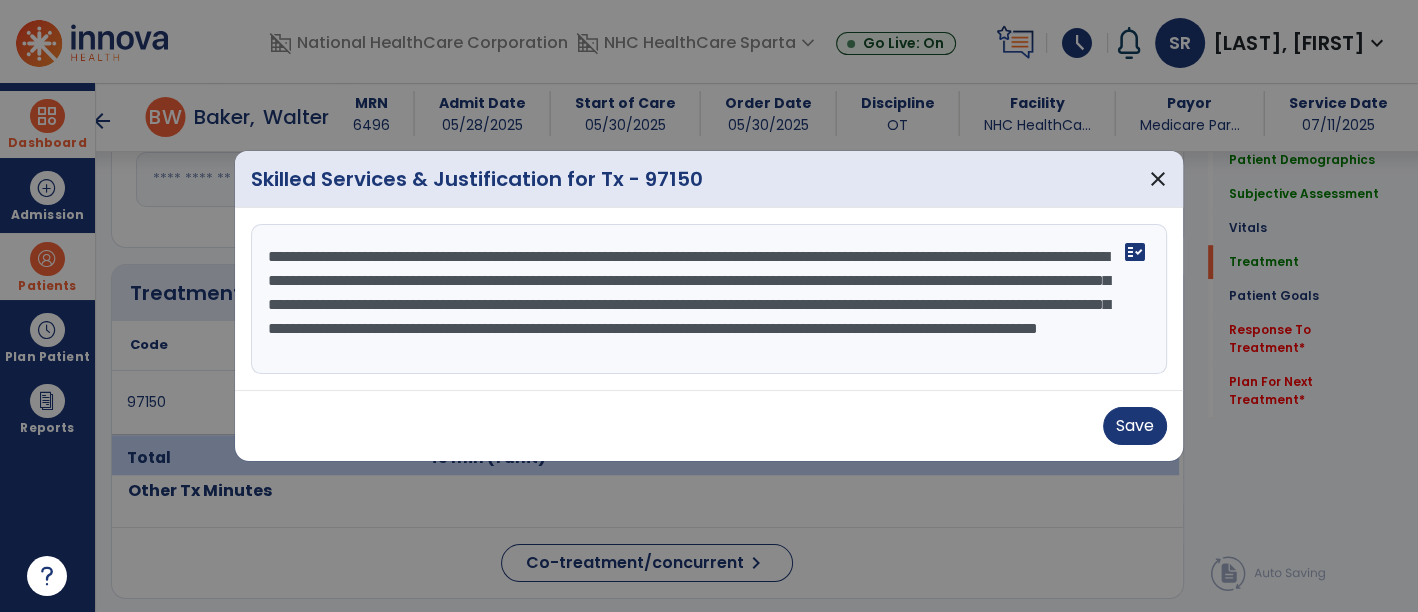 scroll, scrollTop: 23, scrollLeft: 0, axis: vertical 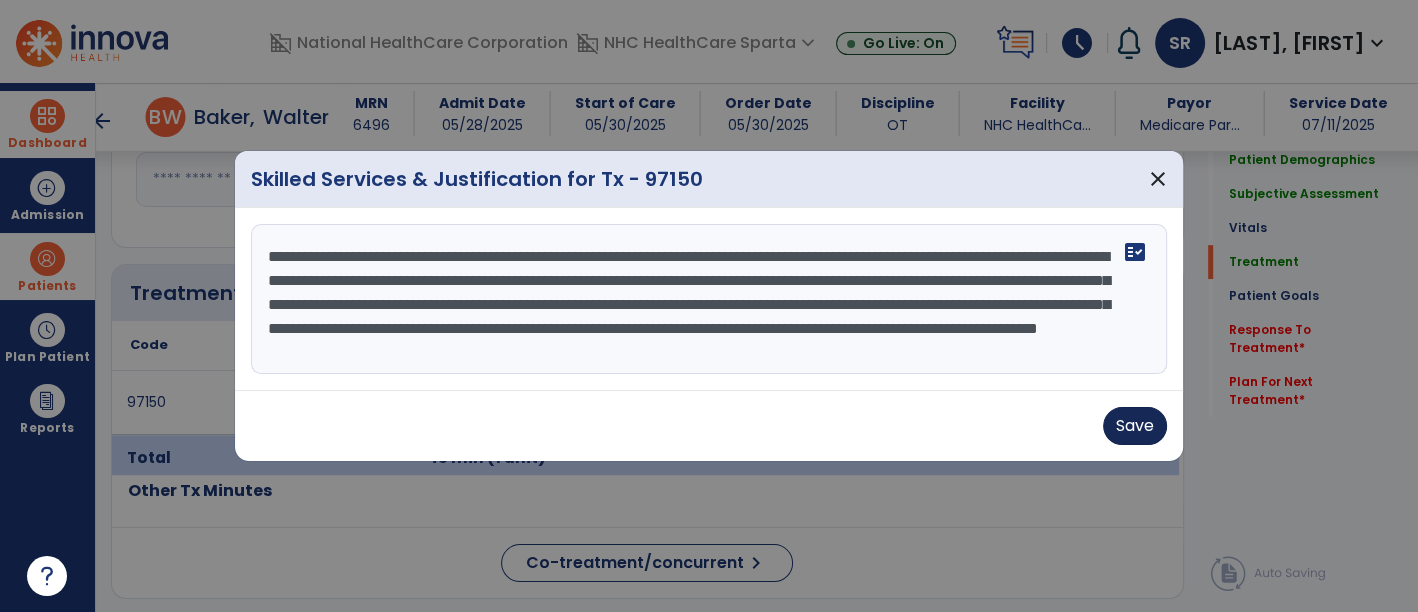 type on "**********" 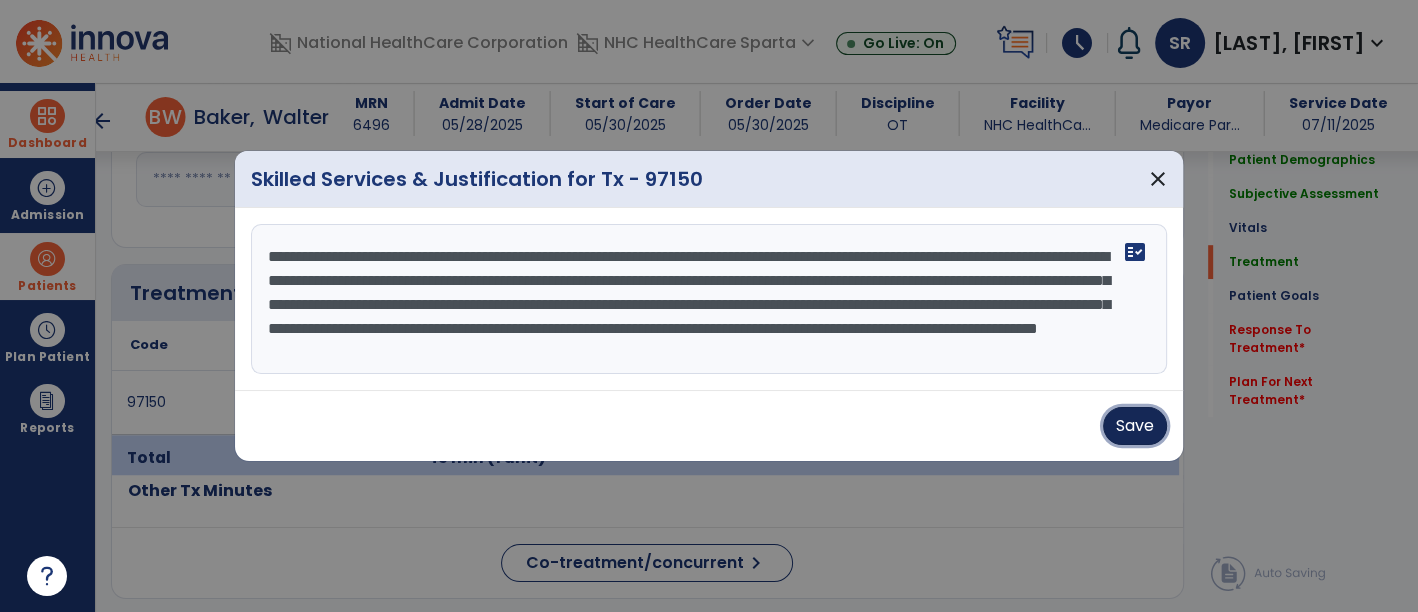 click on "Save" at bounding box center [1135, 426] 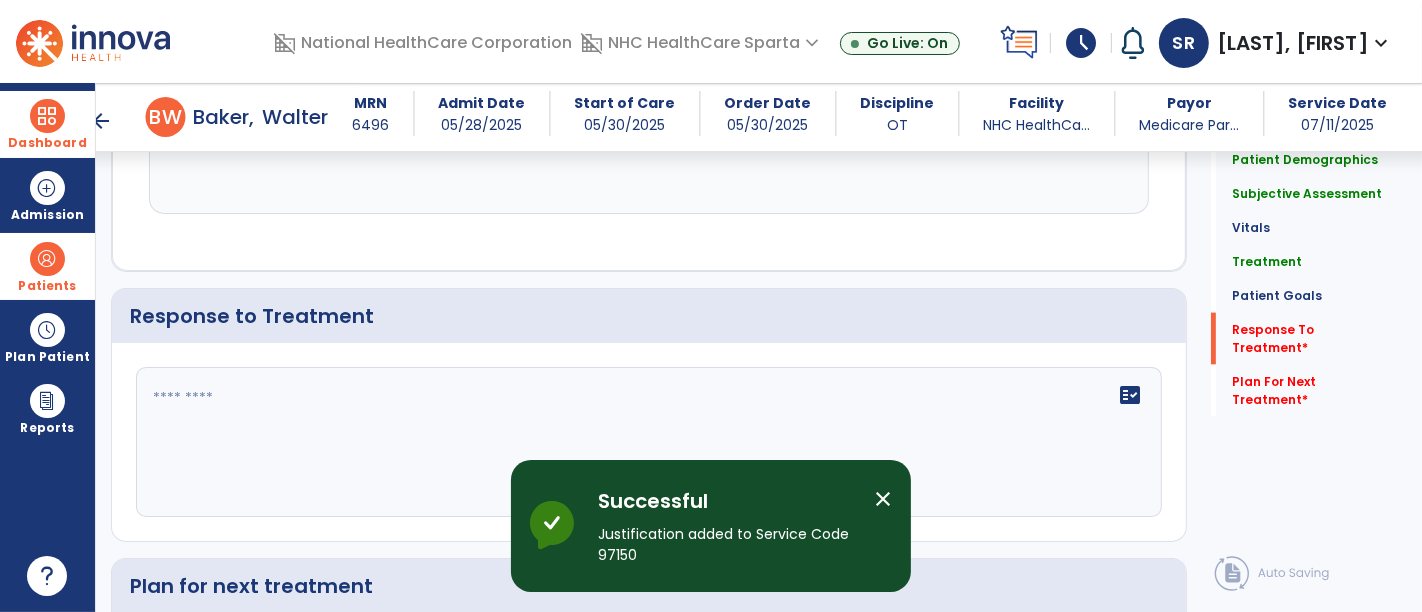 scroll, scrollTop: 2423, scrollLeft: 0, axis: vertical 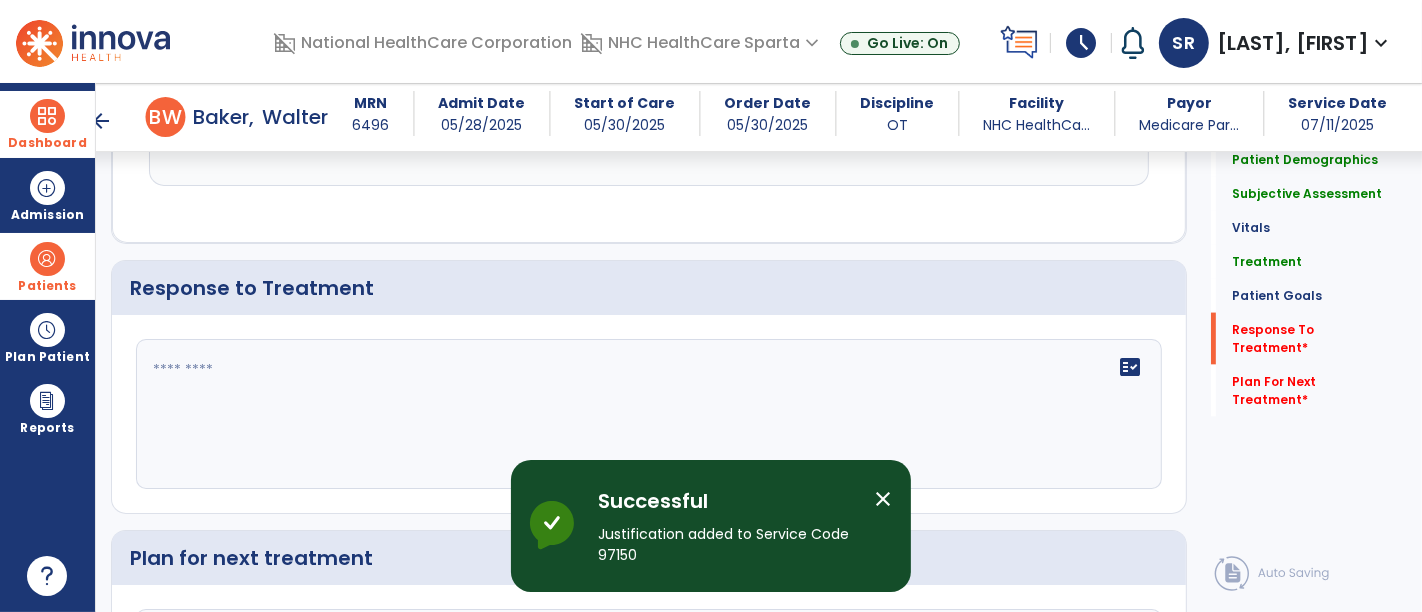 click 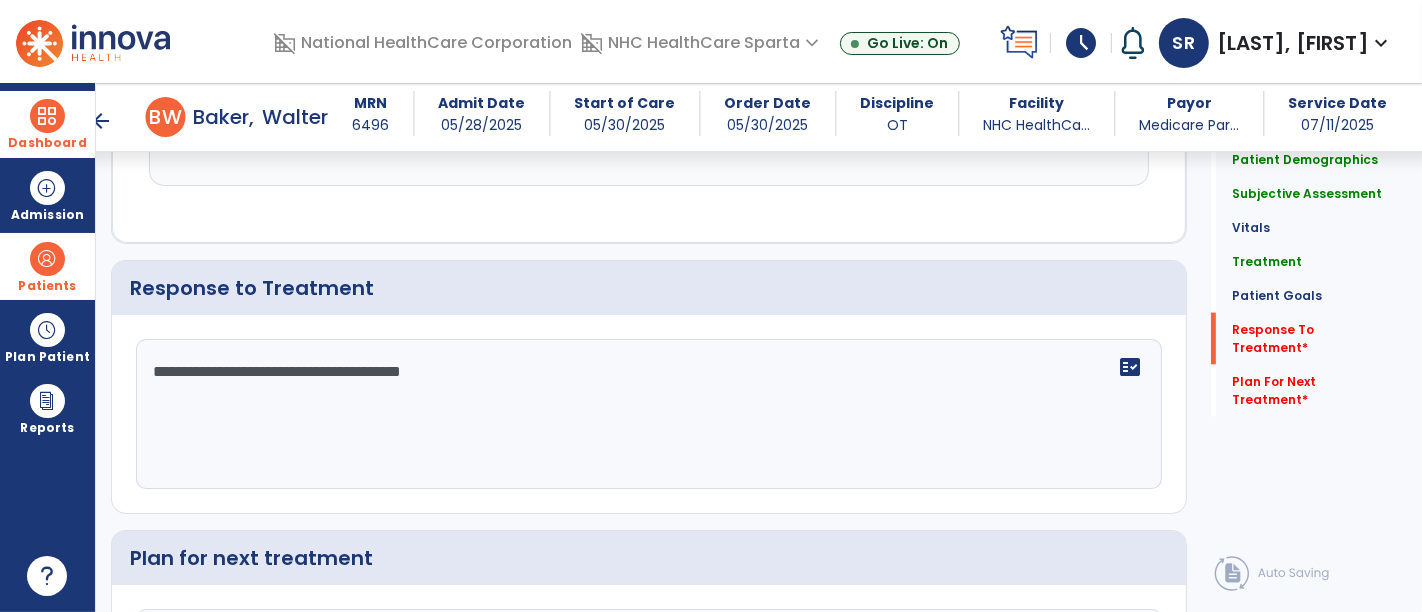type on "**********" 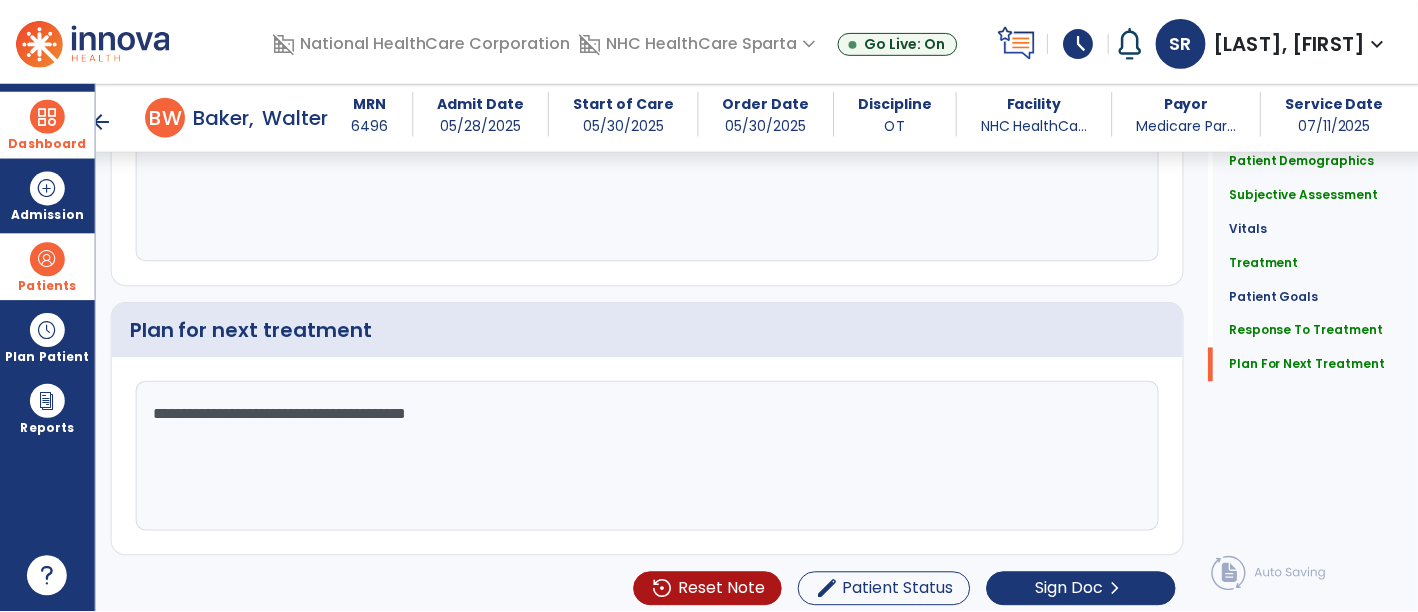 scroll, scrollTop: 2651, scrollLeft: 0, axis: vertical 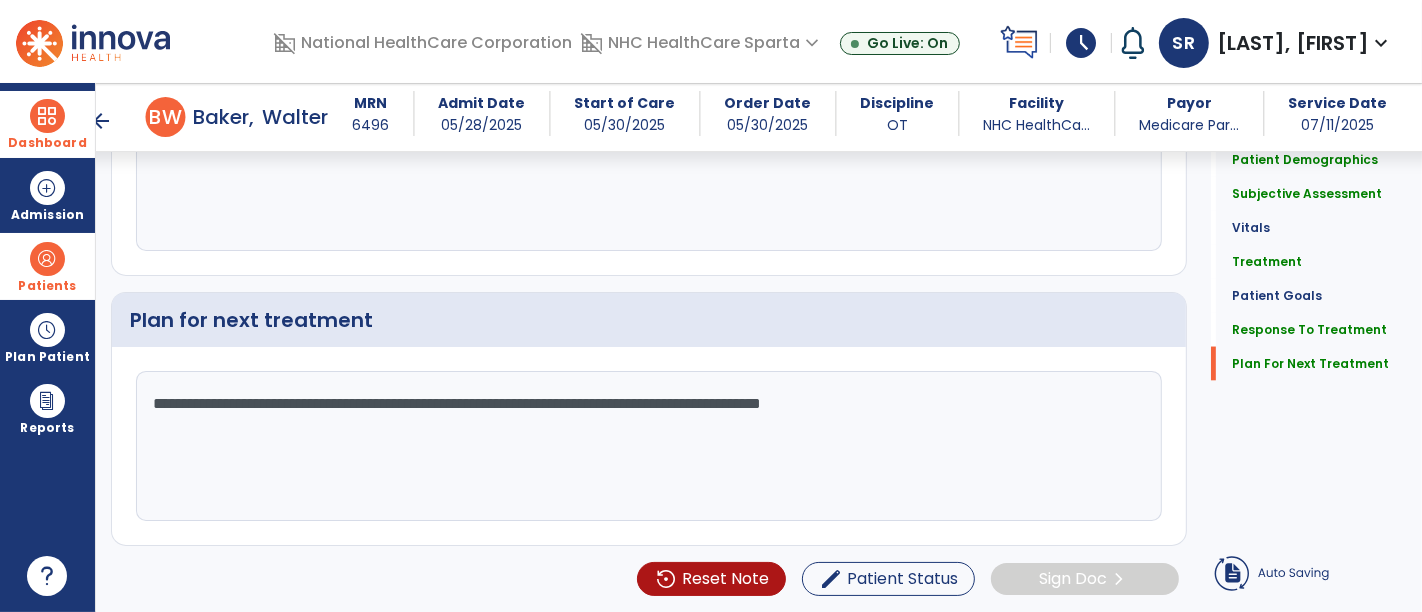 type on "**********" 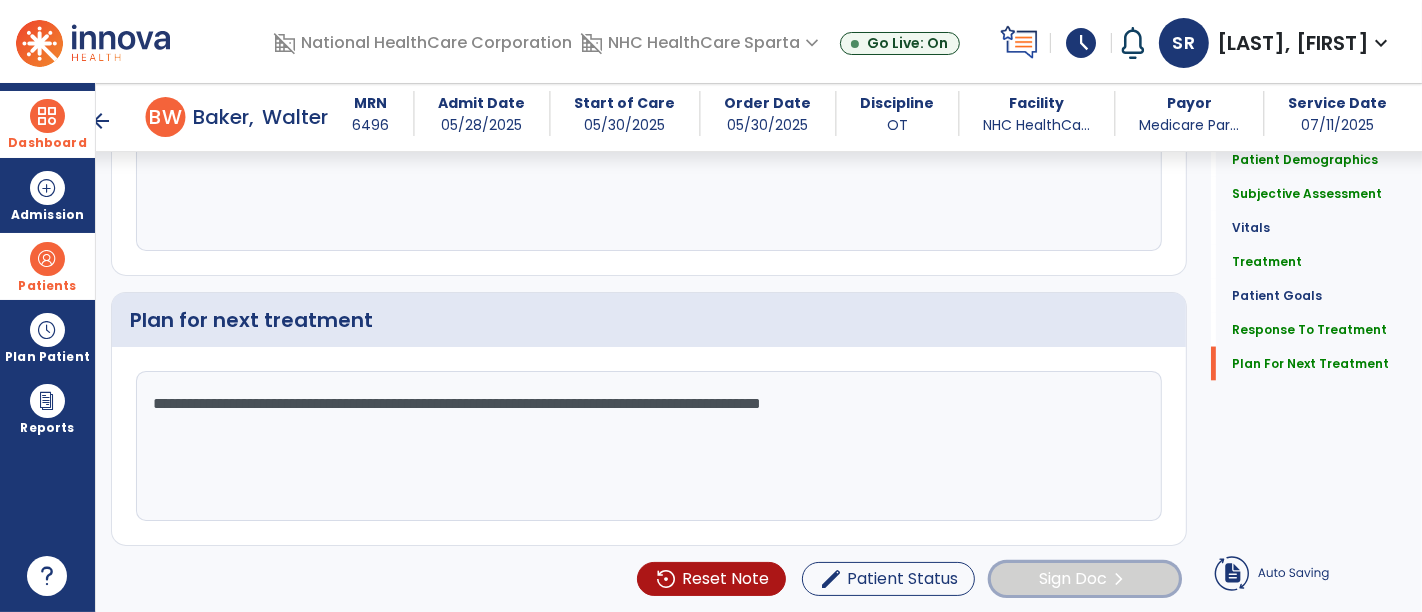 click on "Sign Doc" 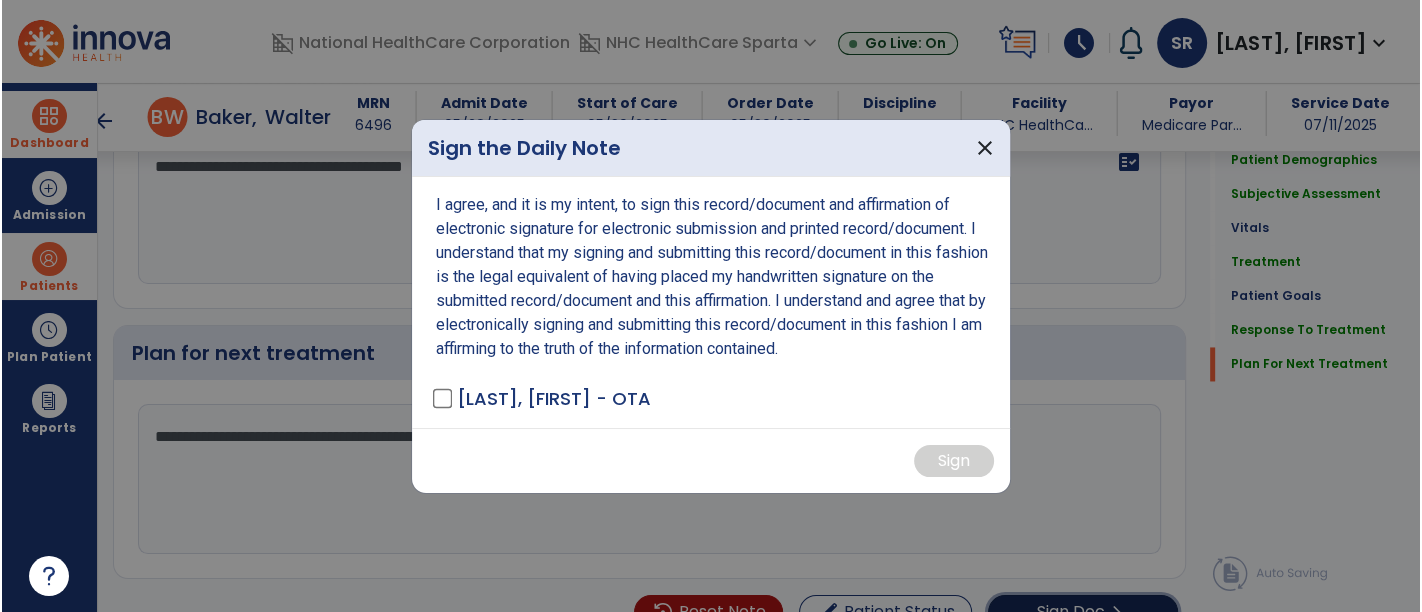 scroll, scrollTop: 2651, scrollLeft: 0, axis: vertical 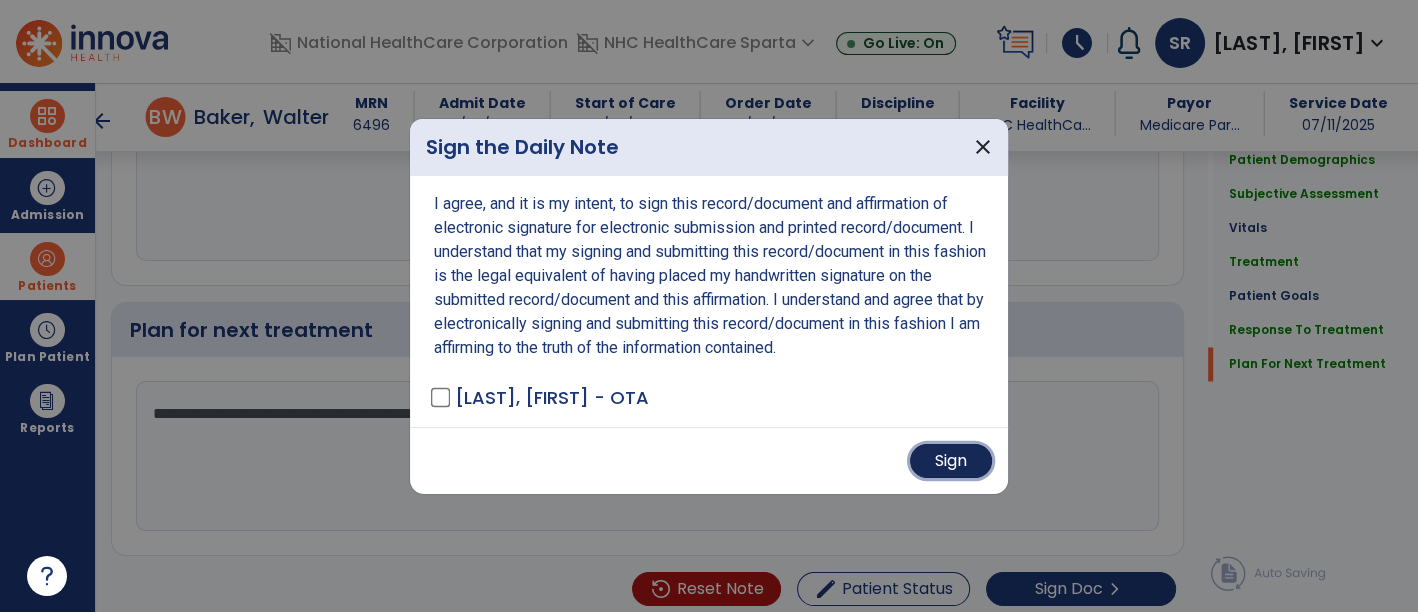 click on "Sign" at bounding box center (951, 461) 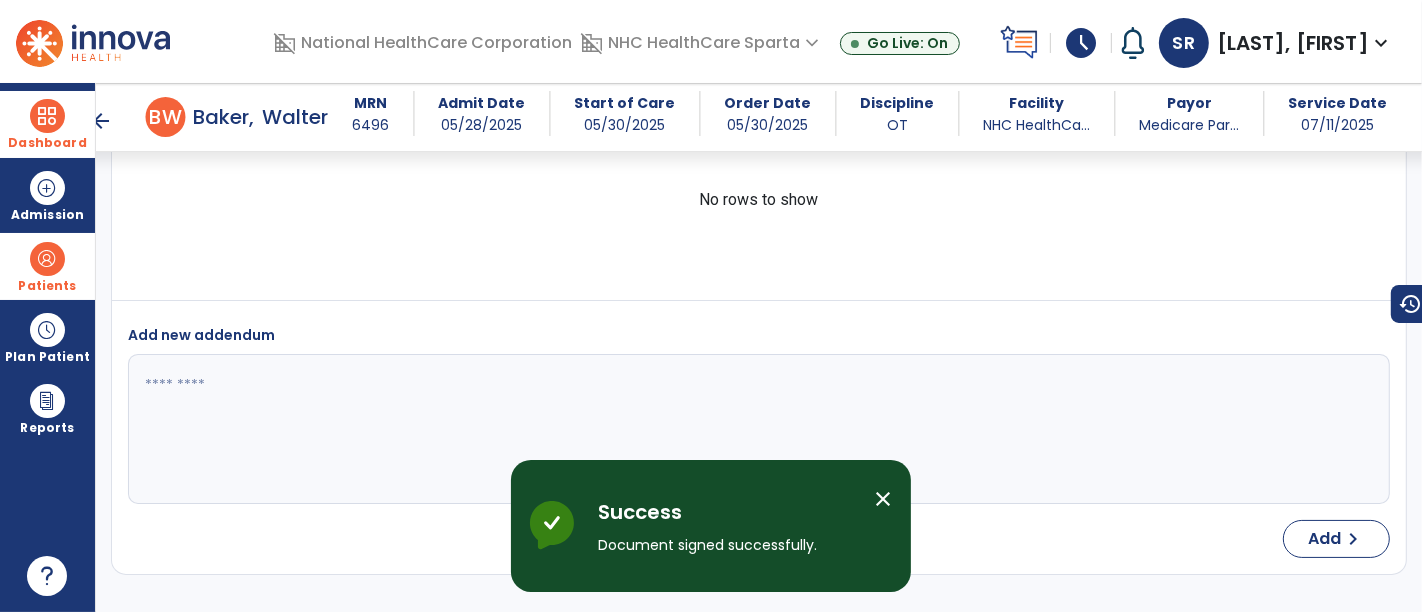 click on "Dashboard" at bounding box center (47, 124) 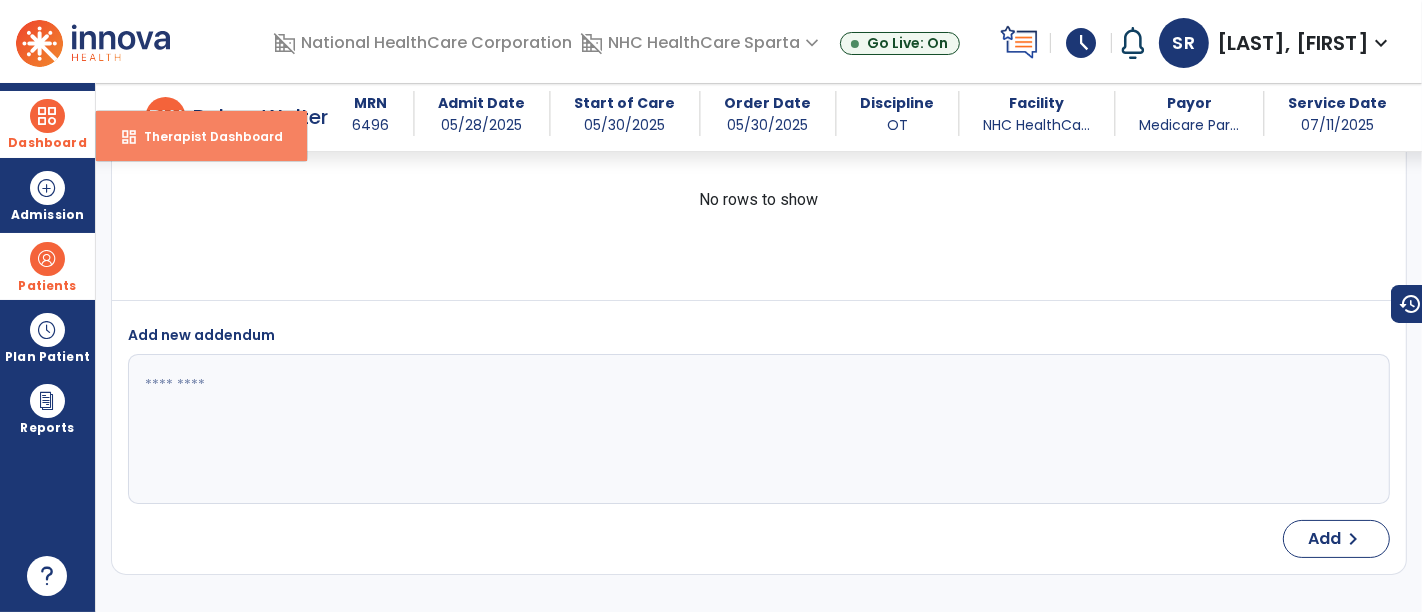 click on "Therapist Dashboard" at bounding box center (205, 136) 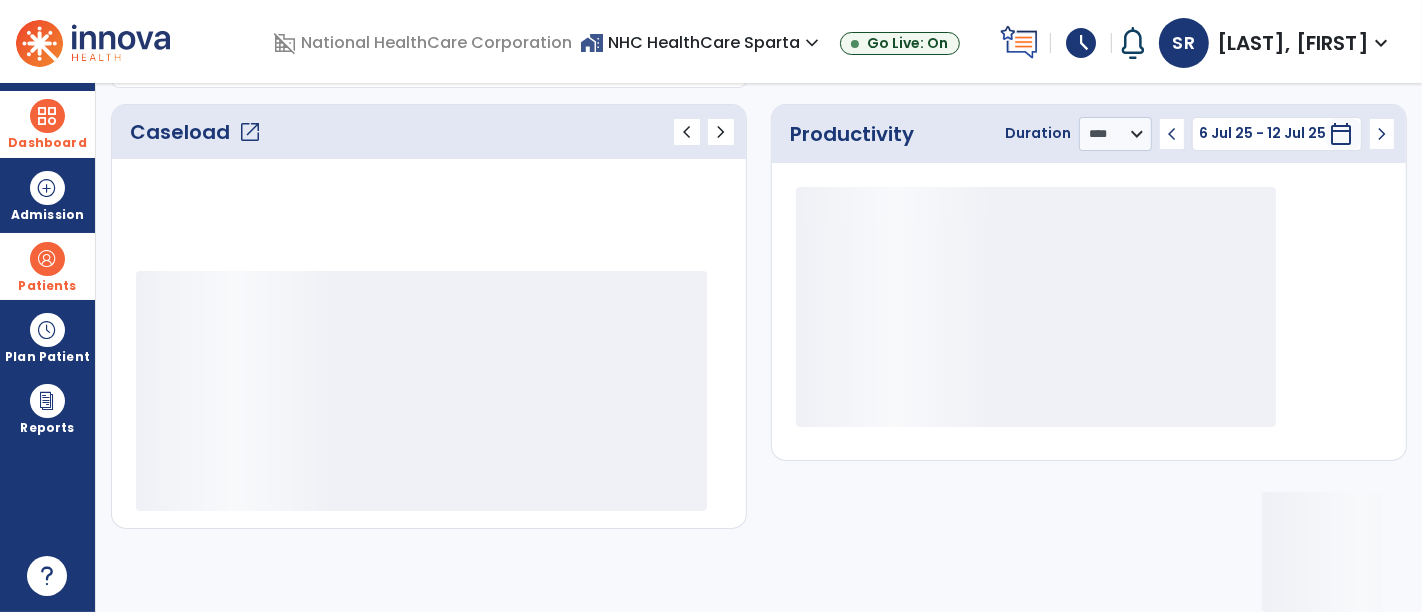 scroll, scrollTop: 259, scrollLeft: 0, axis: vertical 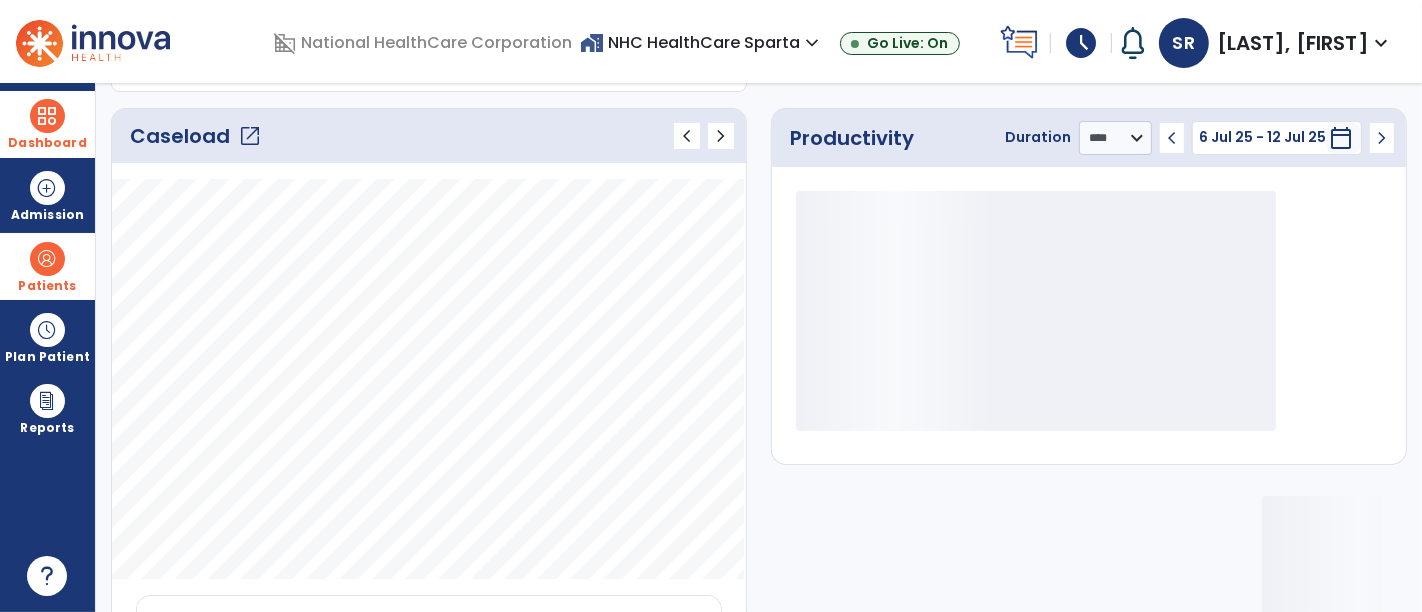 click on "Caseload   open_in_new" 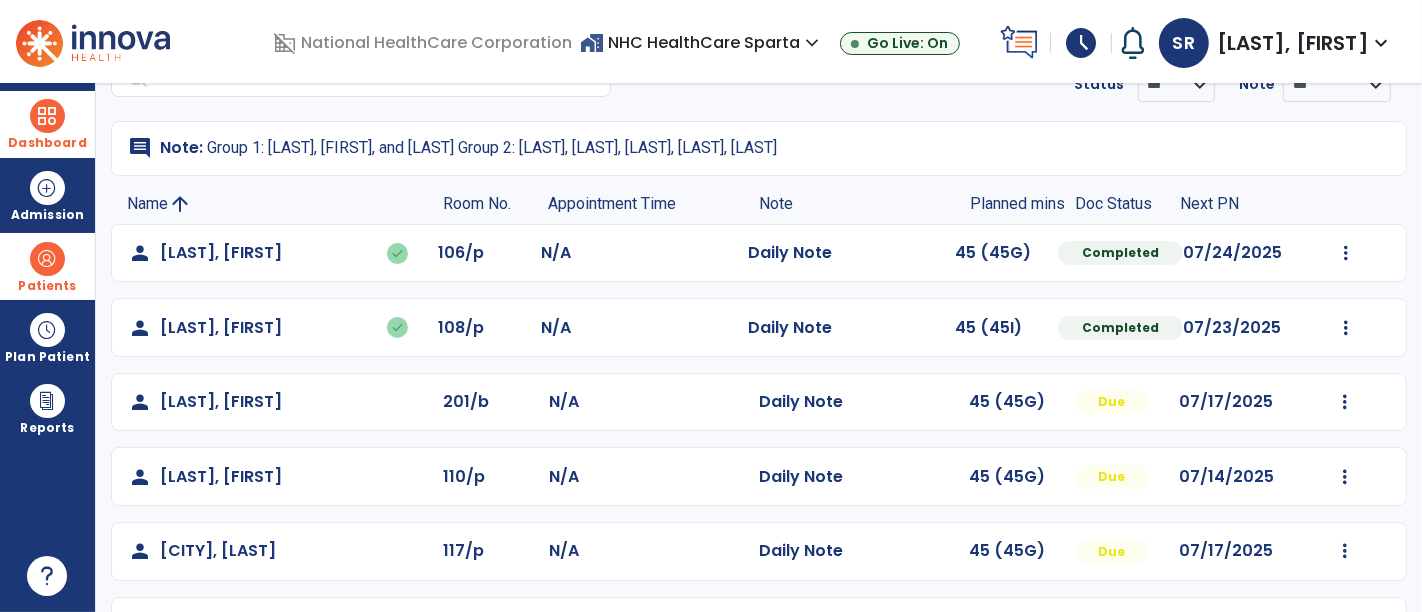 scroll, scrollTop: 119, scrollLeft: 0, axis: vertical 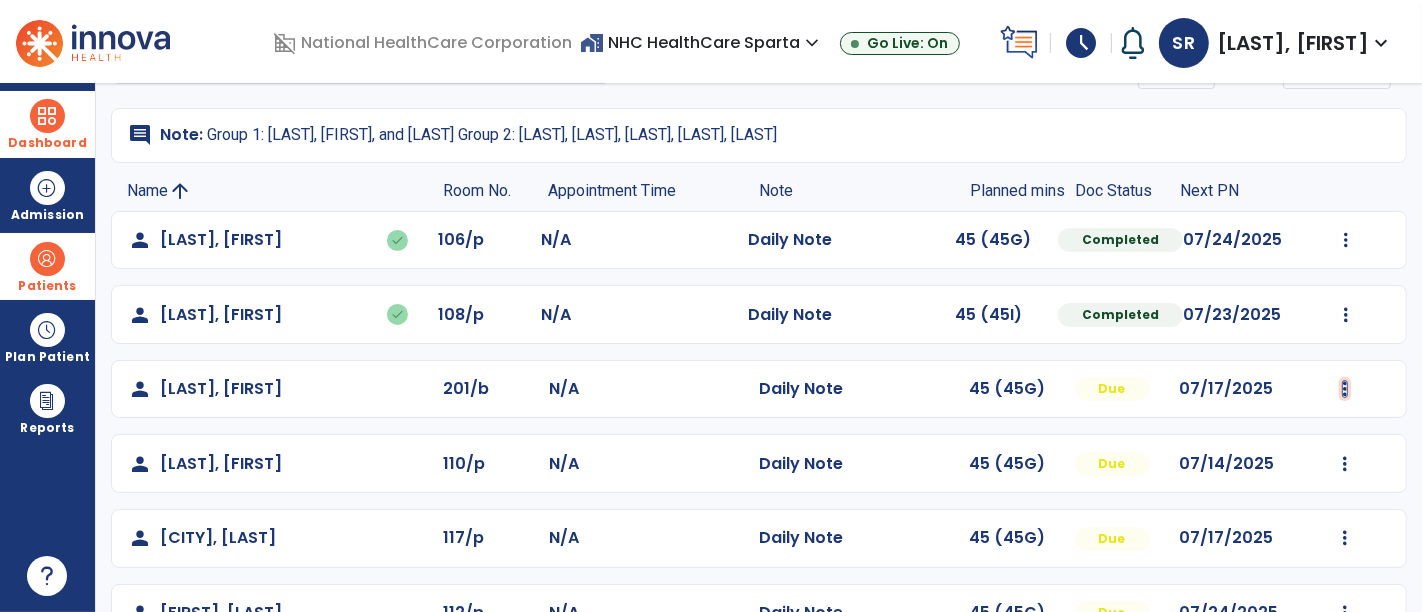 click at bounding box center (1346, 240) 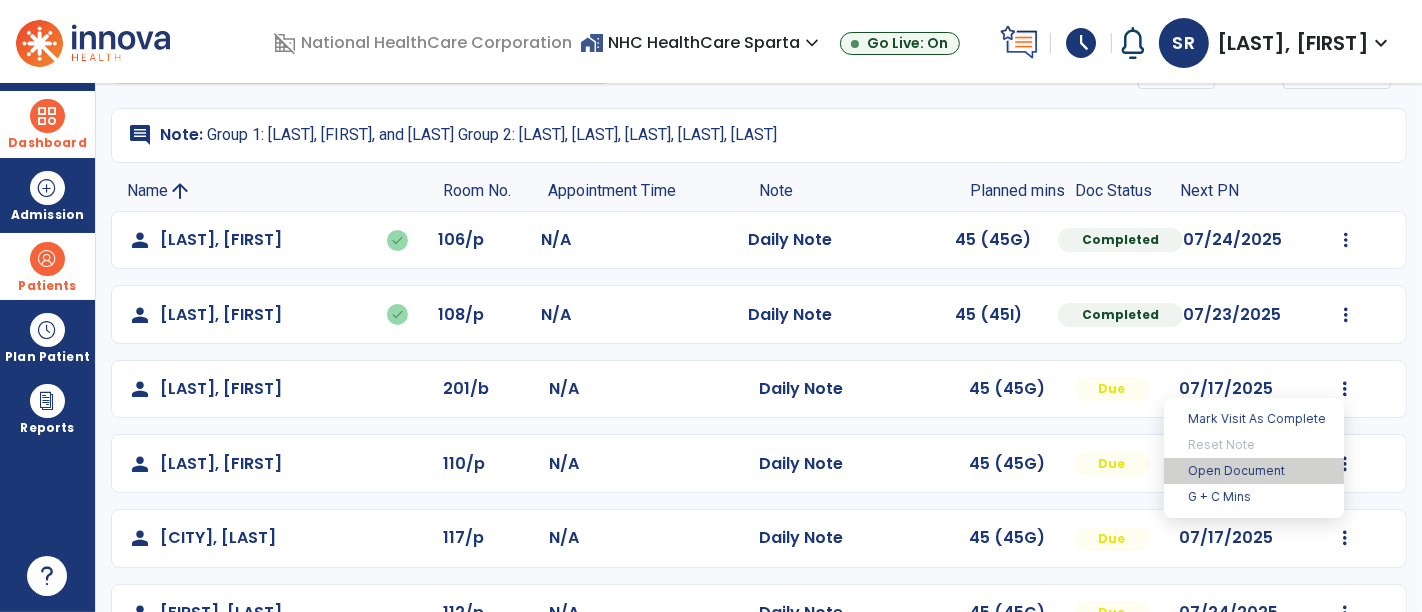 click on "Open Document" at bounding box center (1254, 471) 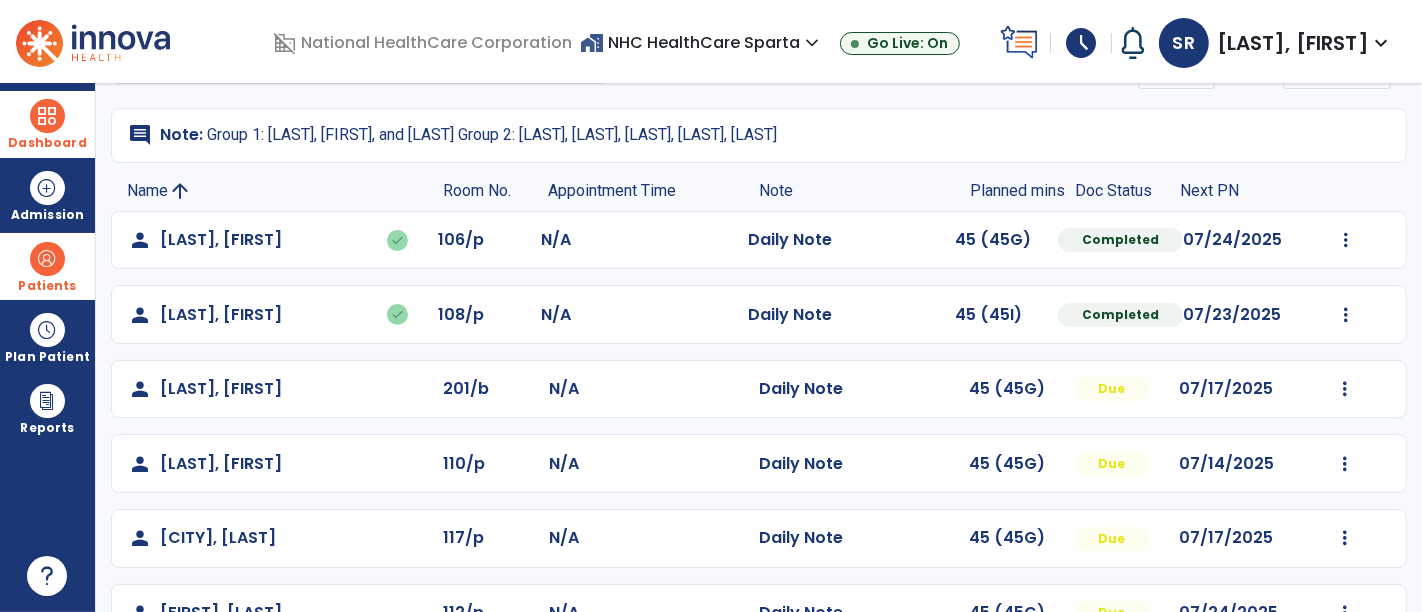 click on "Mark Visit As Complete   Reset Note   Open Document   G + C Mins" 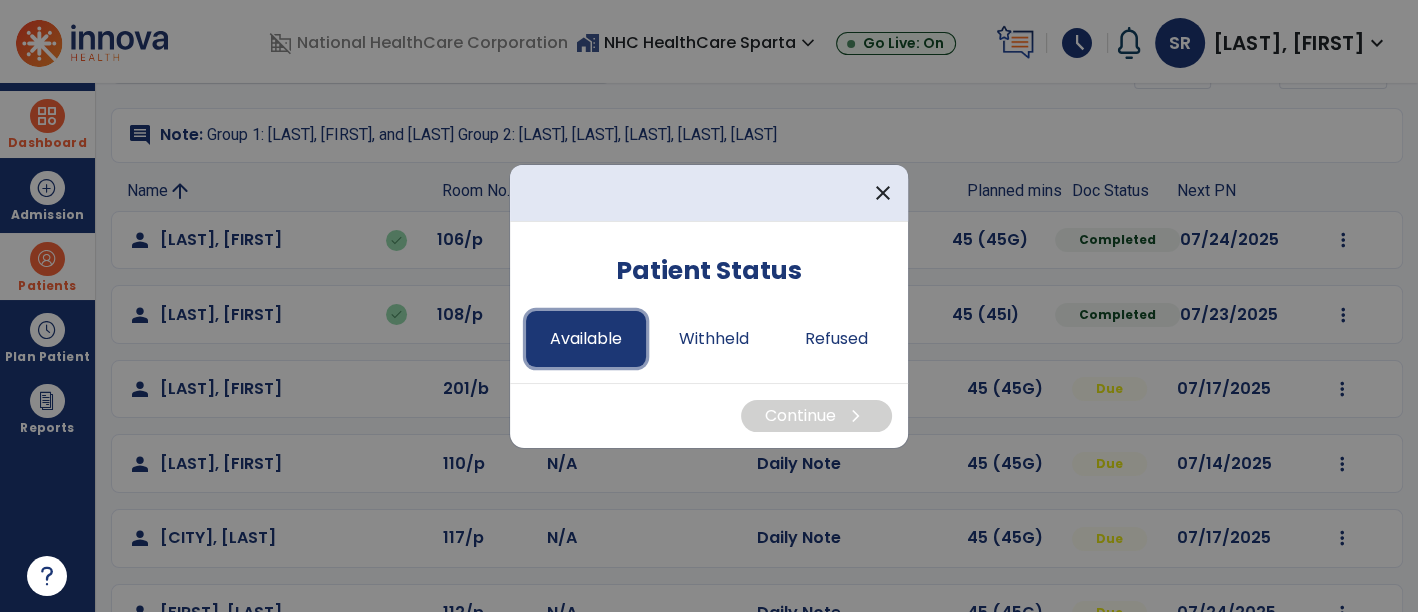 click on "Available" at bounding box center [586, 339] 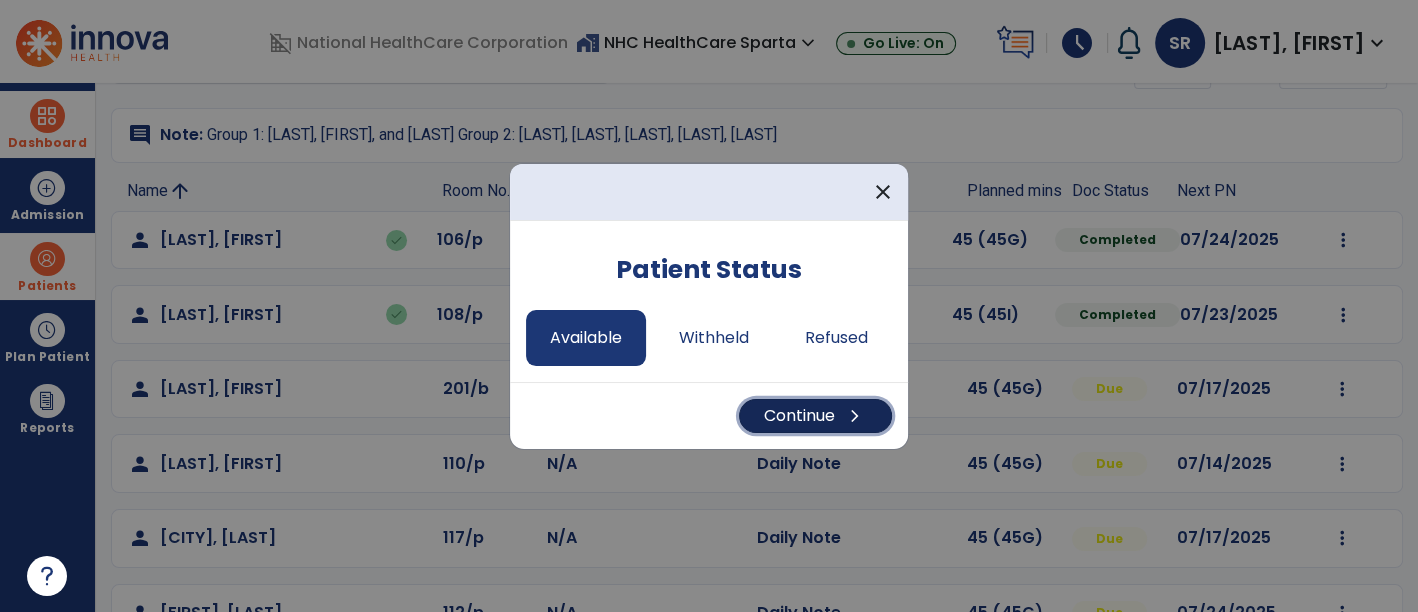 click on "Continue   chevron_right" at bounding box center [815, 416] 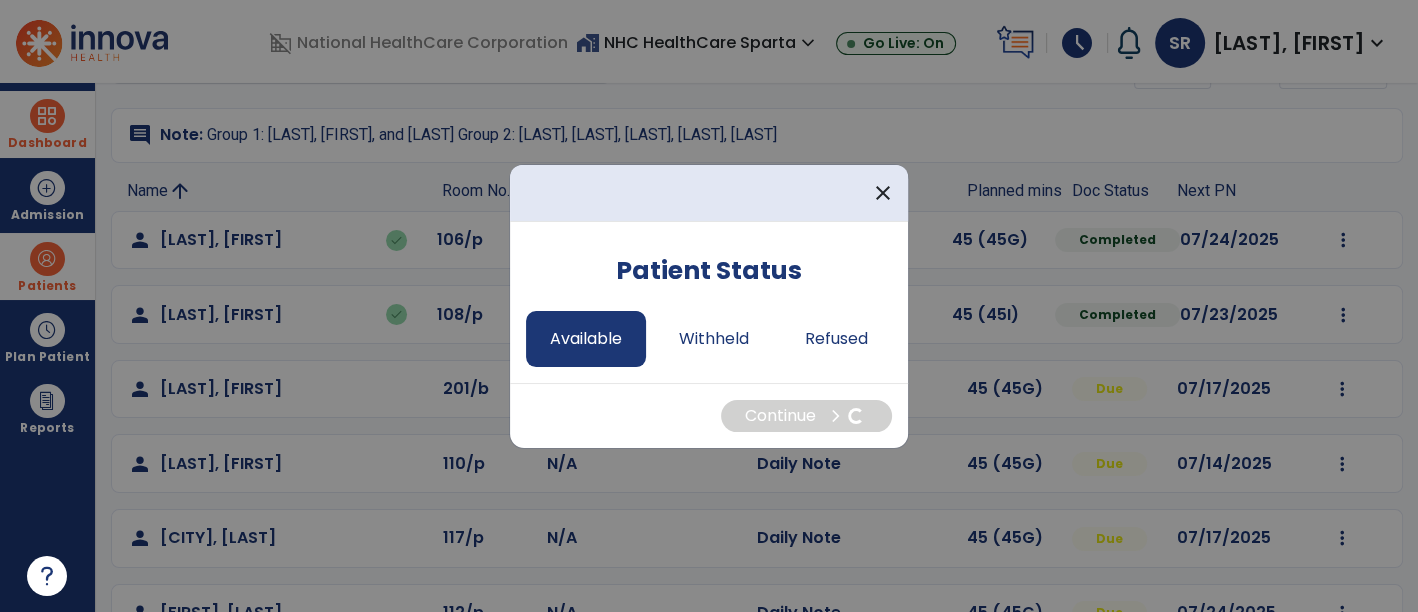 select on "*" 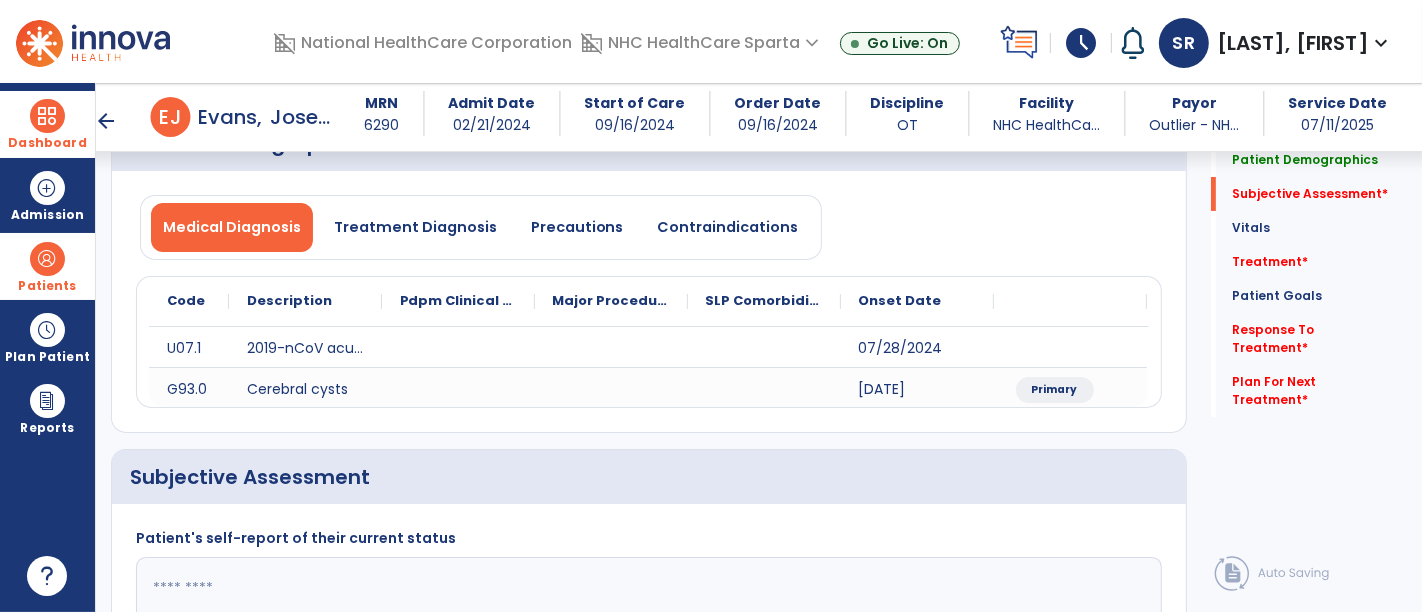 scroll, scrollTop: 411, scrollLeft: 0, axis: vertical 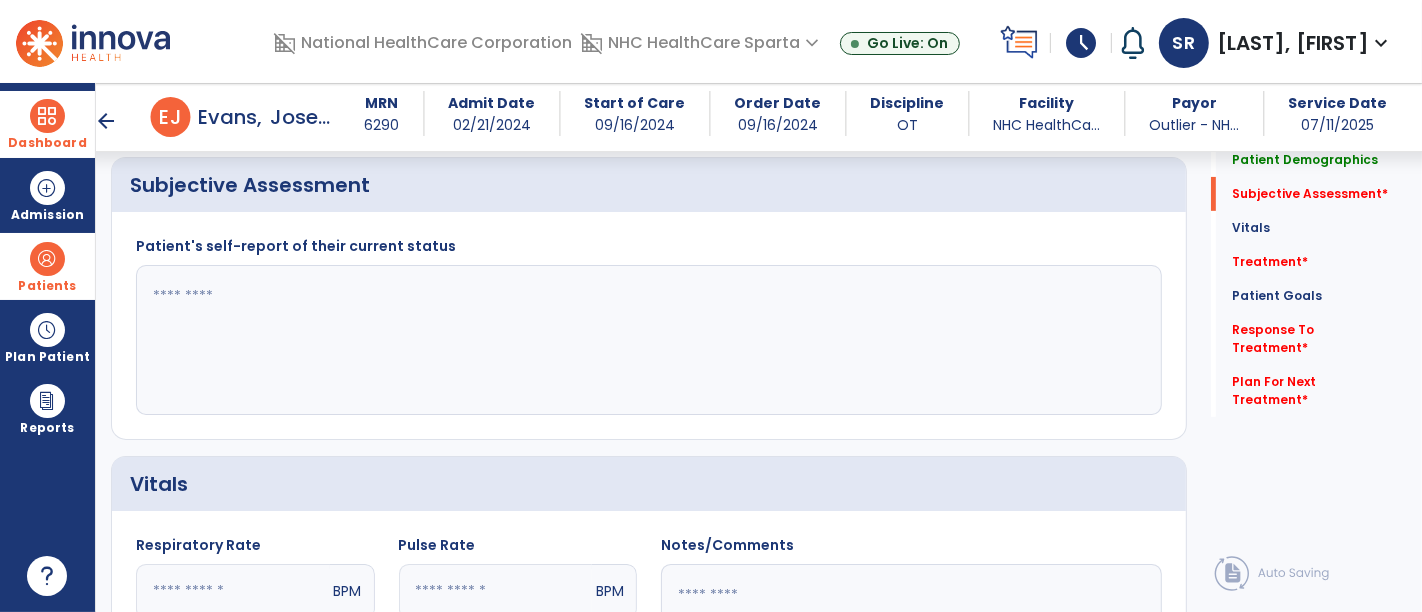 click 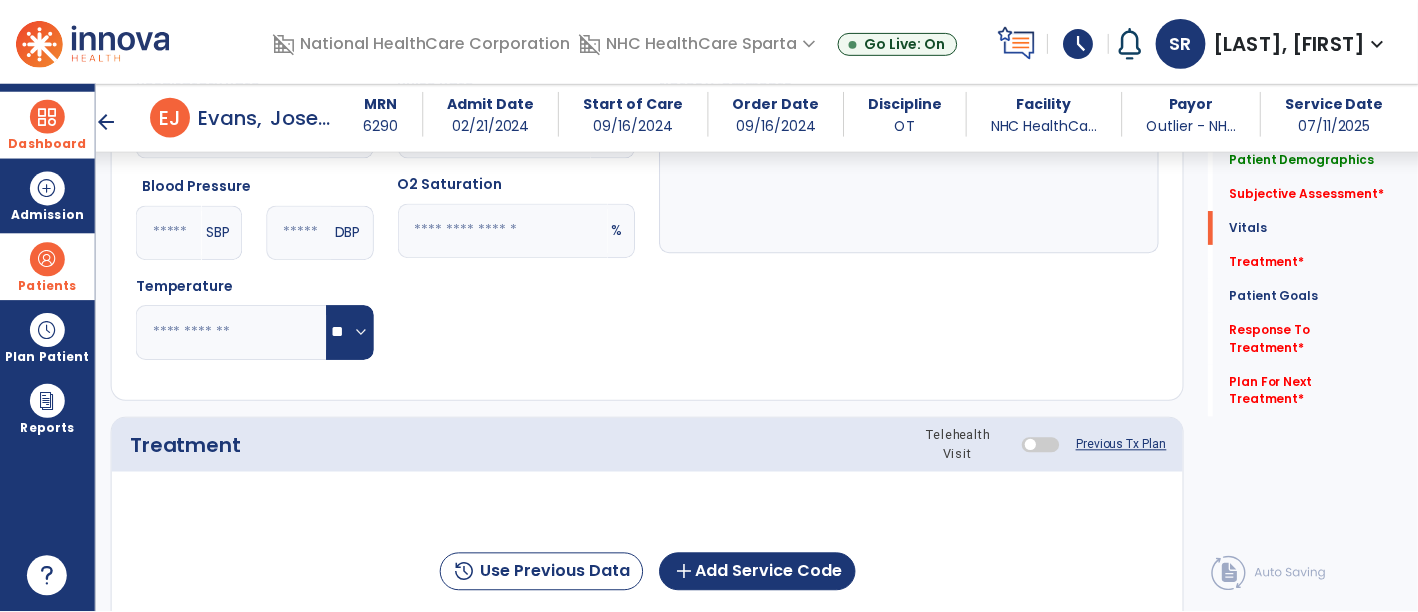 scroll, scrollTop: 1054, scrollLeft: 0, axis: vertical 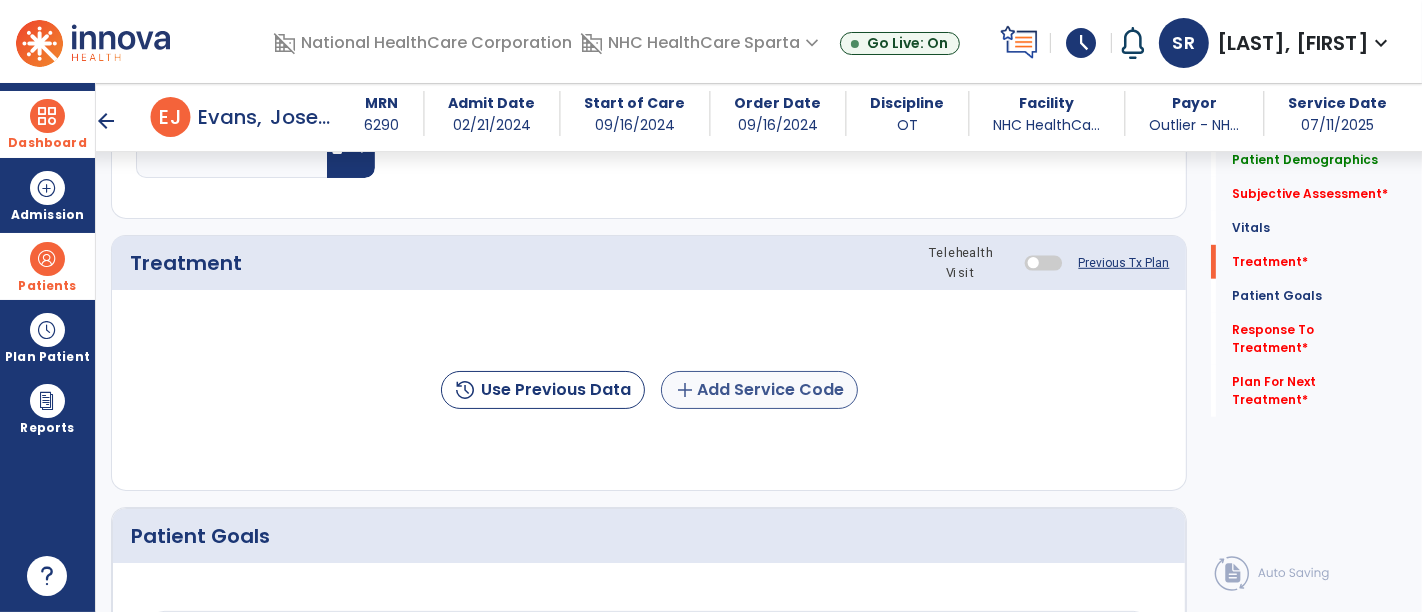 type on "**********" 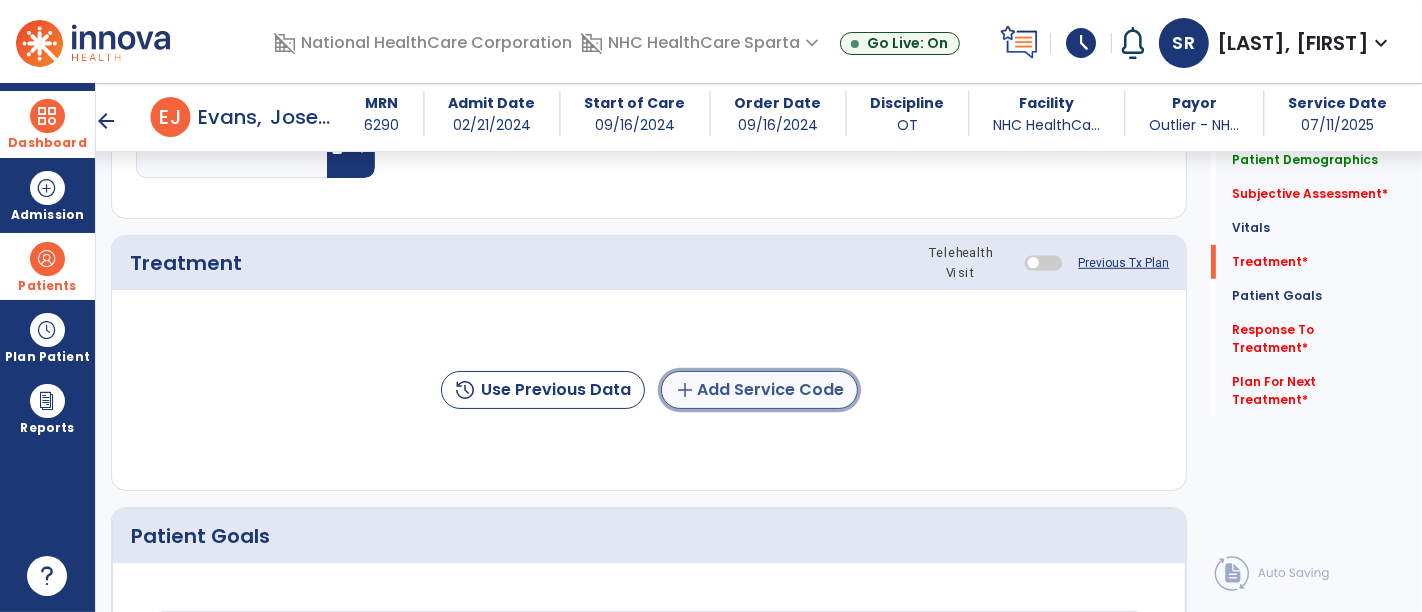 click on "add  Add Service Code" 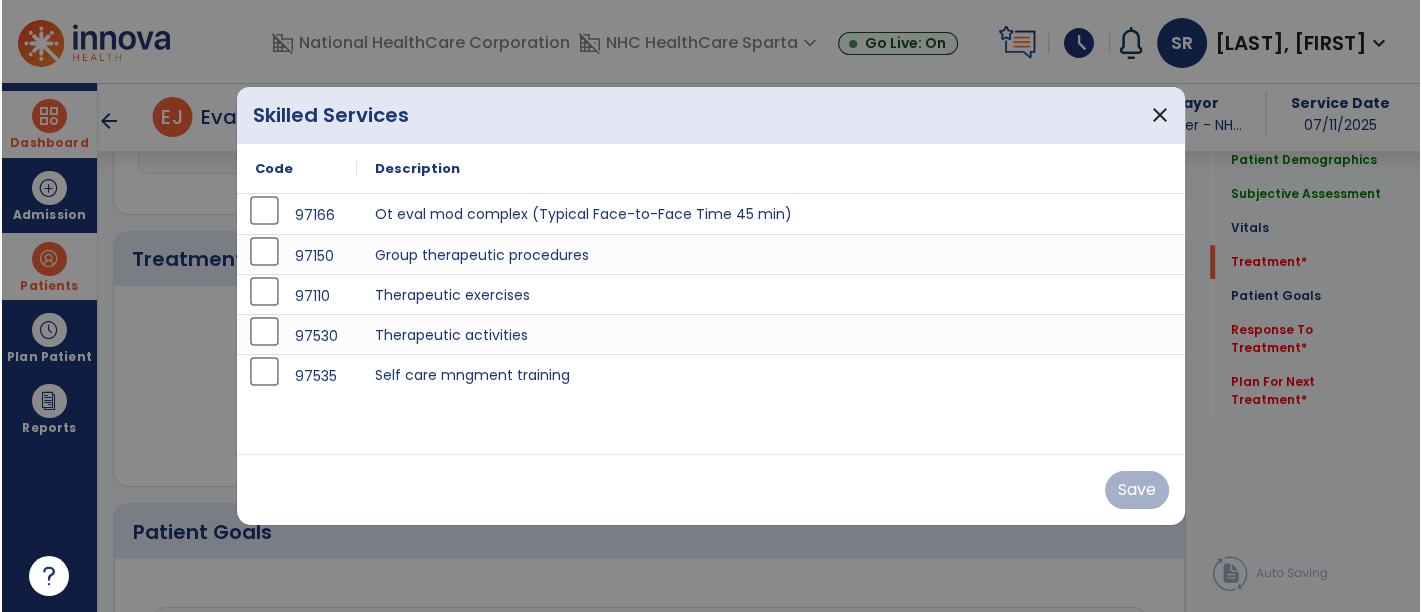 scroll, scrollTop: 1054, scrollLeft: 0, axis: vertical 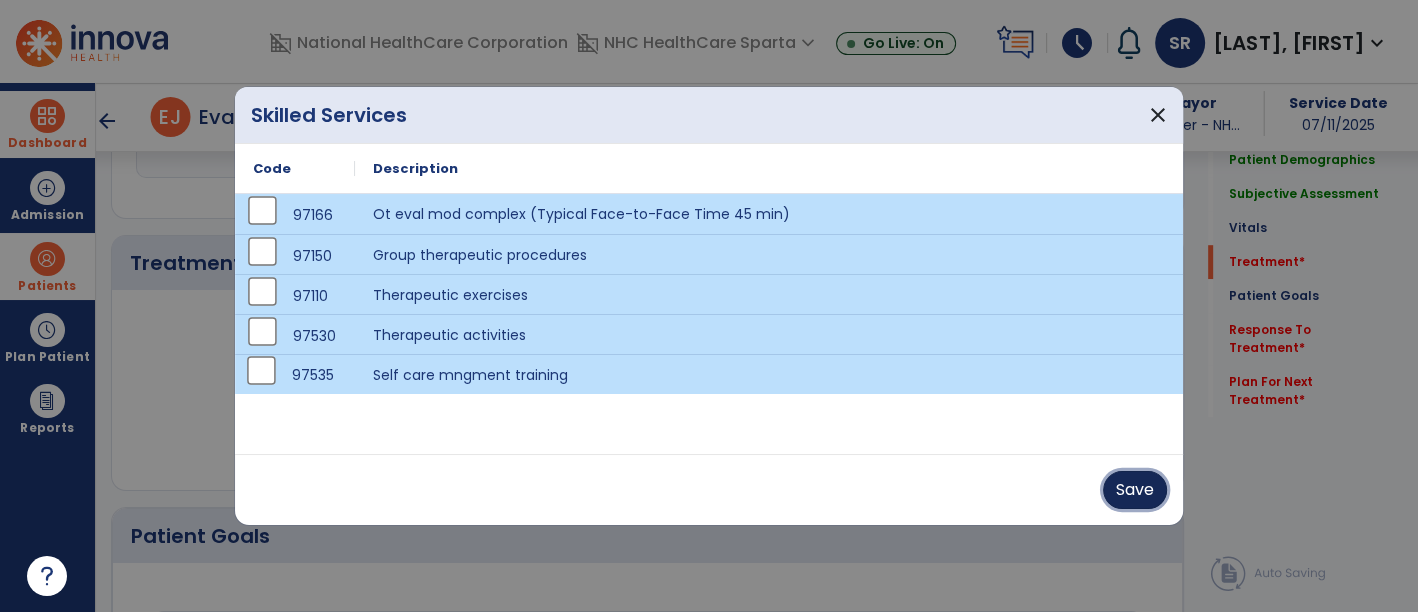click on "Save" at bounding box center [1135, 490] 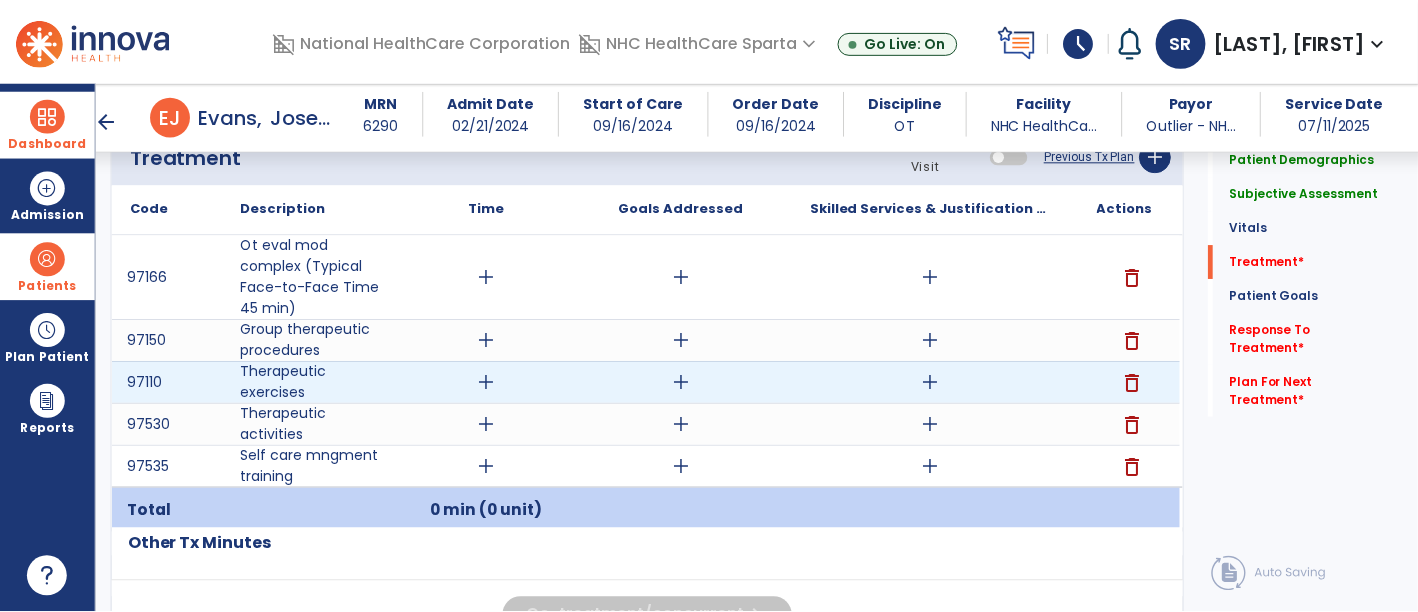 scroll, scrollTop: 1160, scrollLeft: 0, axis: vertical 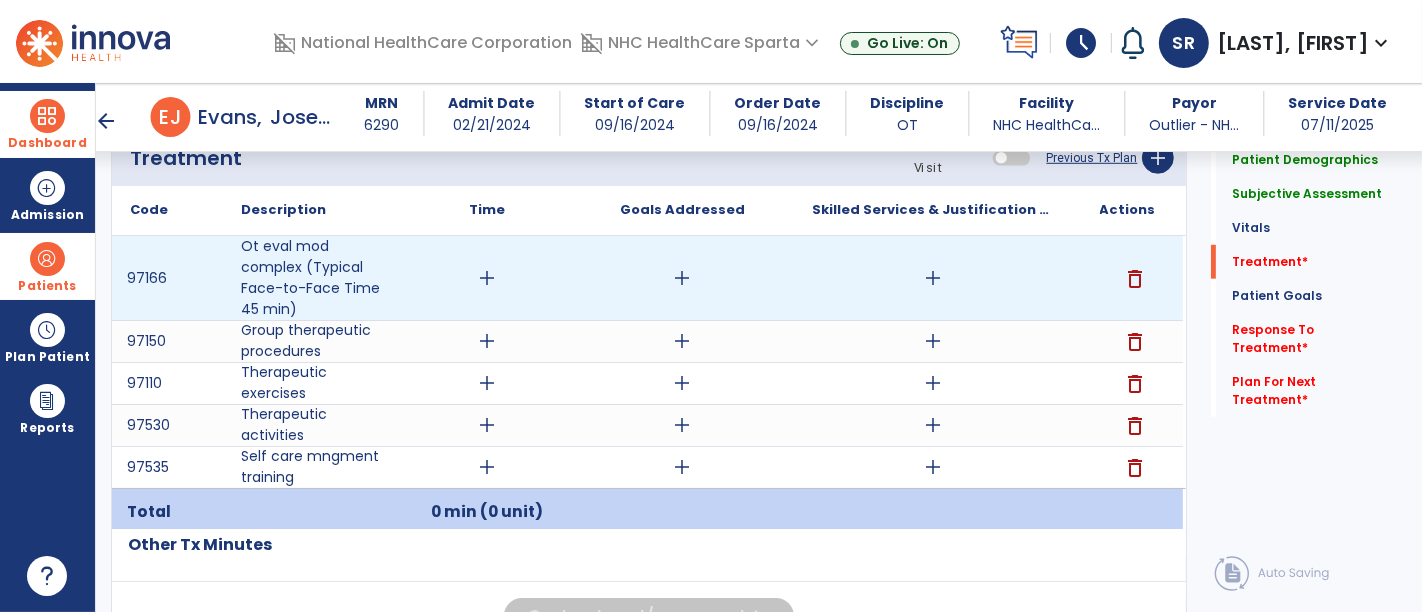 click on "delete" at bounding box center (1136, 279) 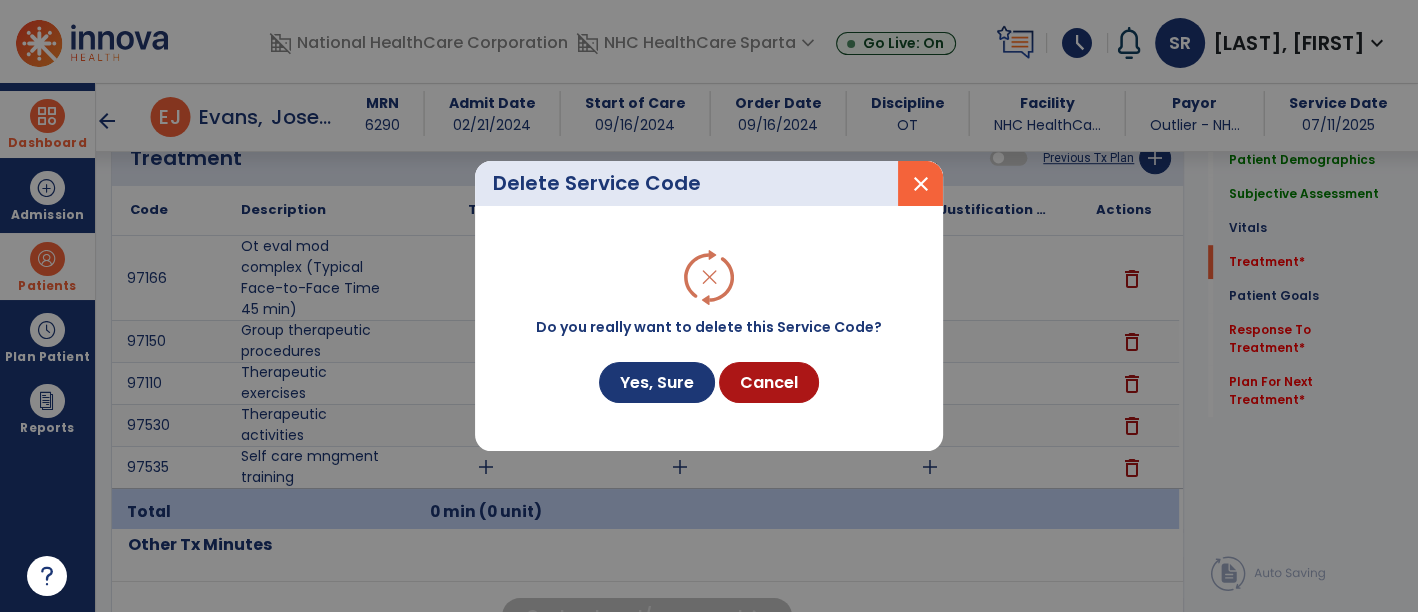 scroll, scrollTop: 1160, scrollLeft: 0, axis: vertical 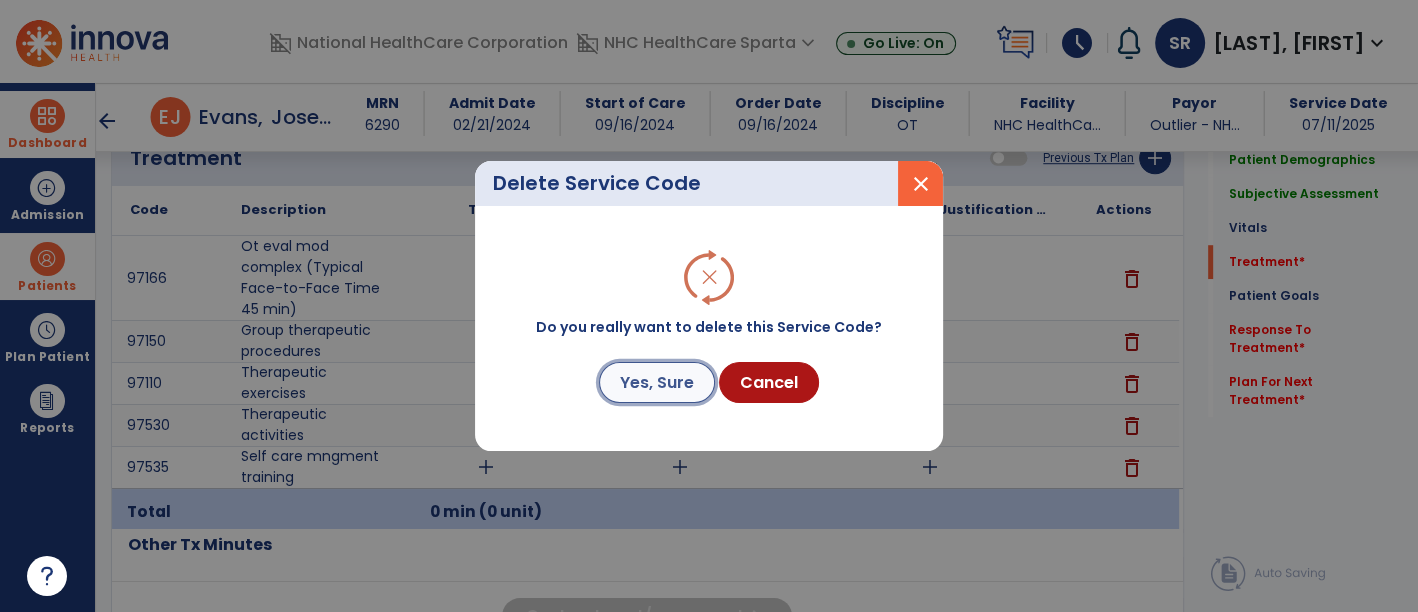 click on "Yes, Sure" at bounding box center [657, 382] 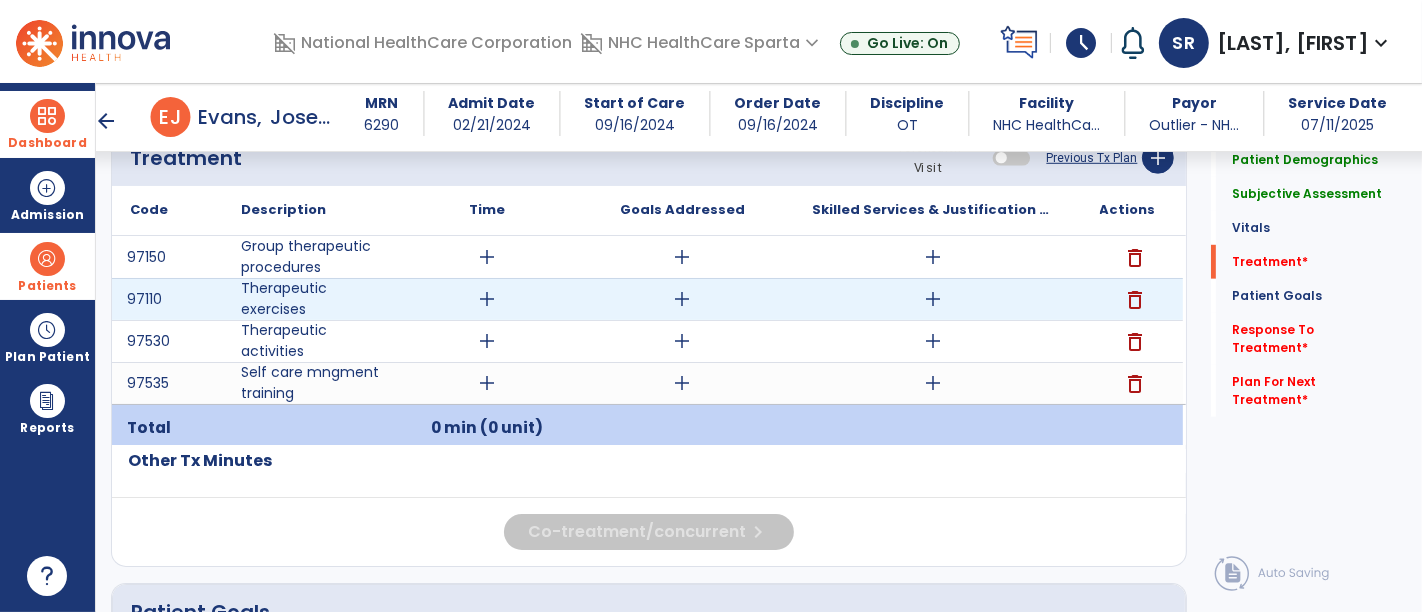 click on "delete" at bounding box center (1136, 300) 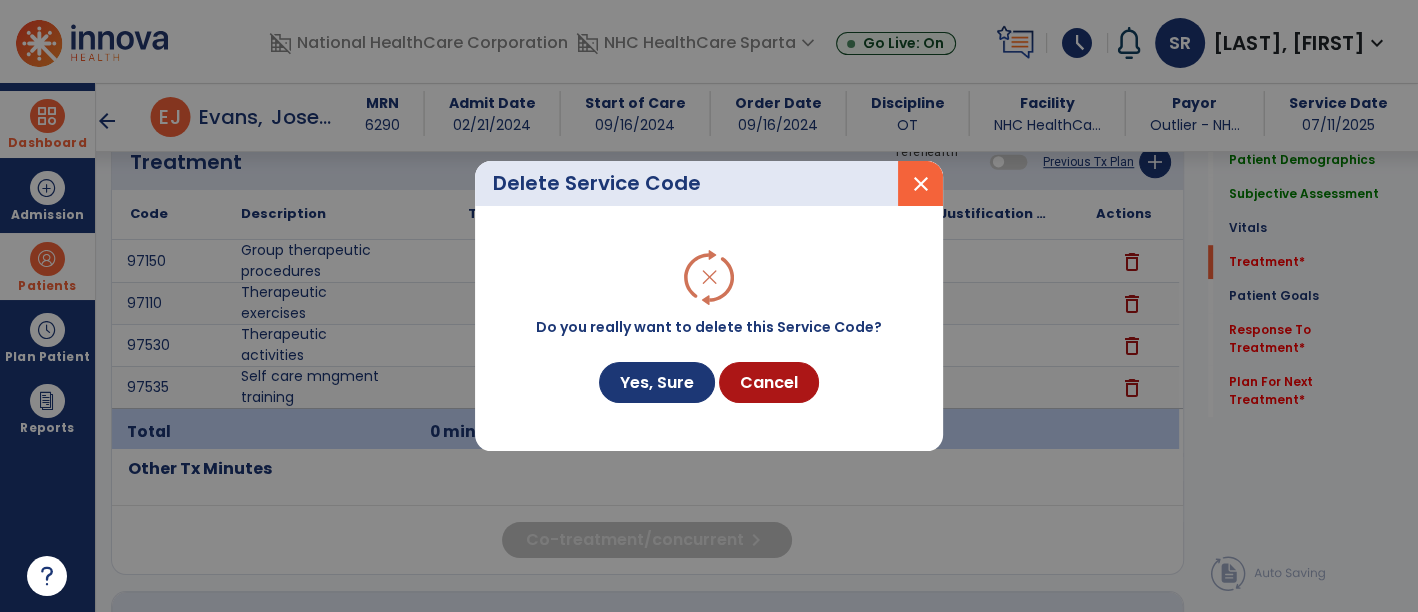 scroll, scrollTop: 1160, scrollLeft: 0, axis: vertical 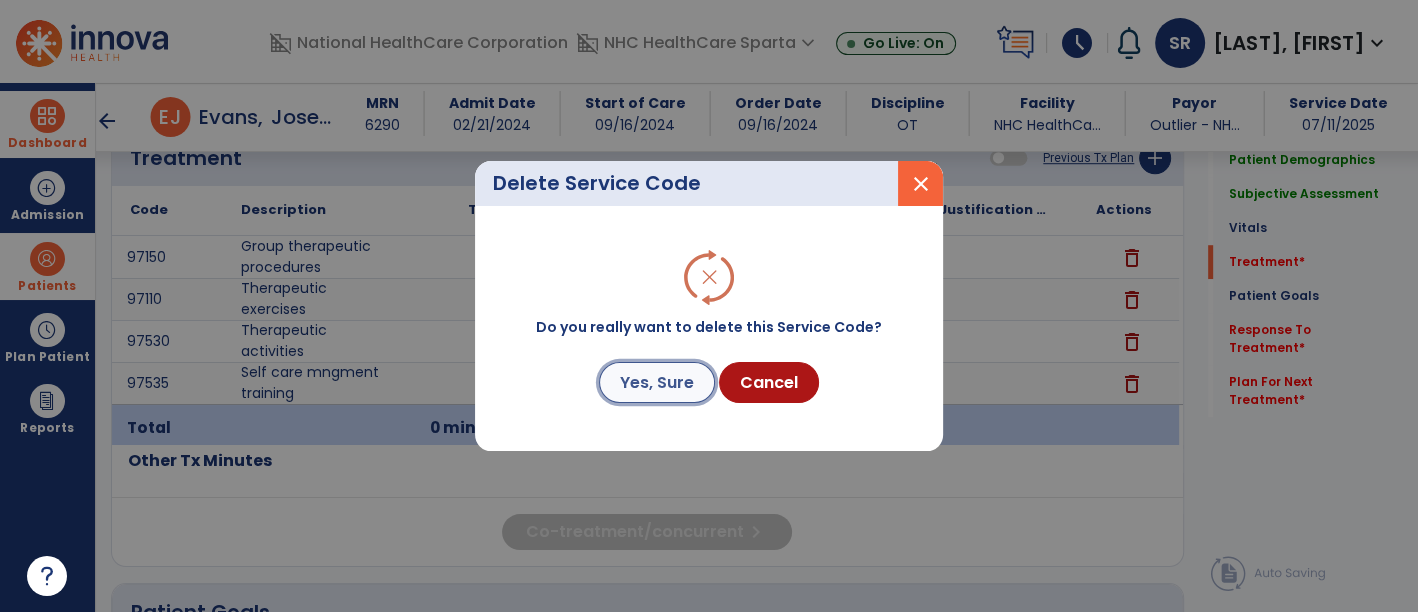 click on "Yes, Sure" at bounding box center [657, 382] 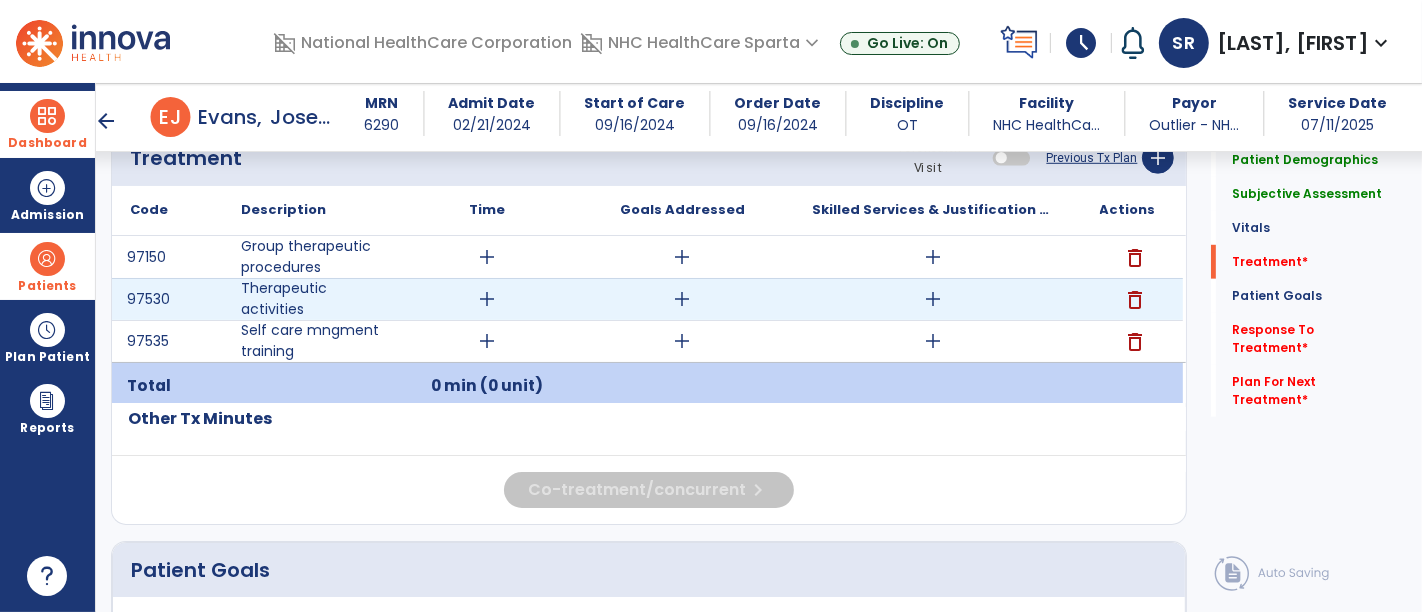 click on "delete" at bounding box center [1136, 300] 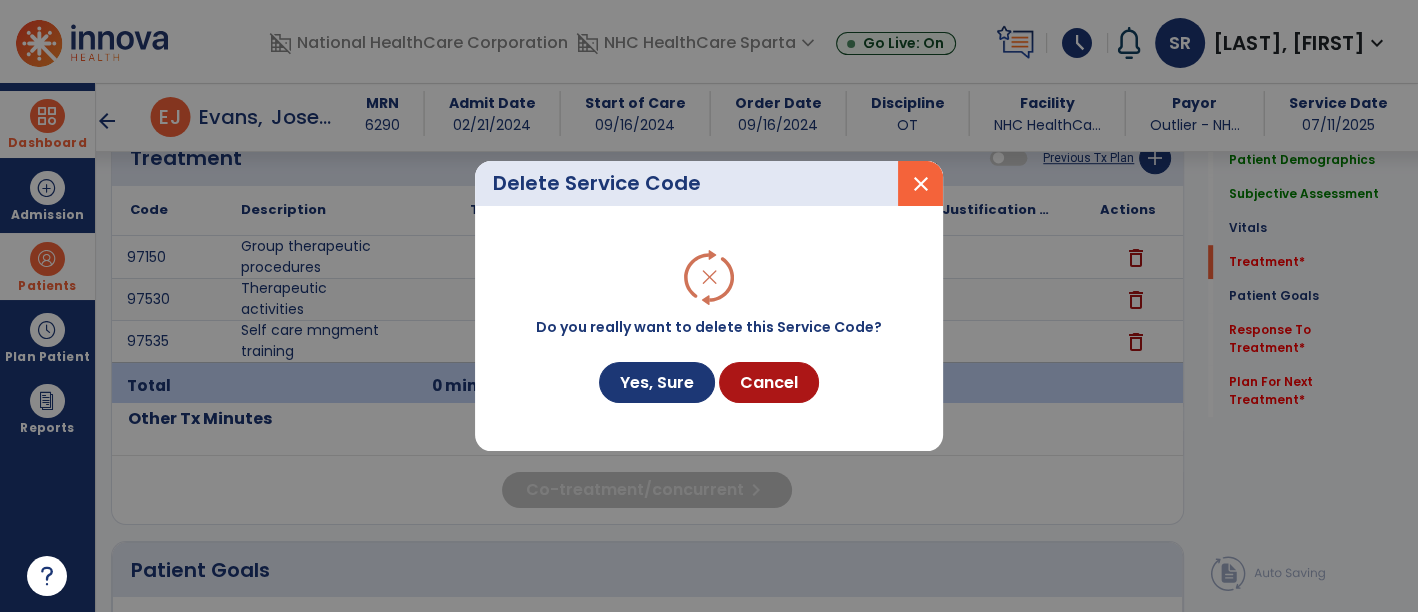 scroll, scrollTop: 1160, scrollLeft: 0, axis: vertical 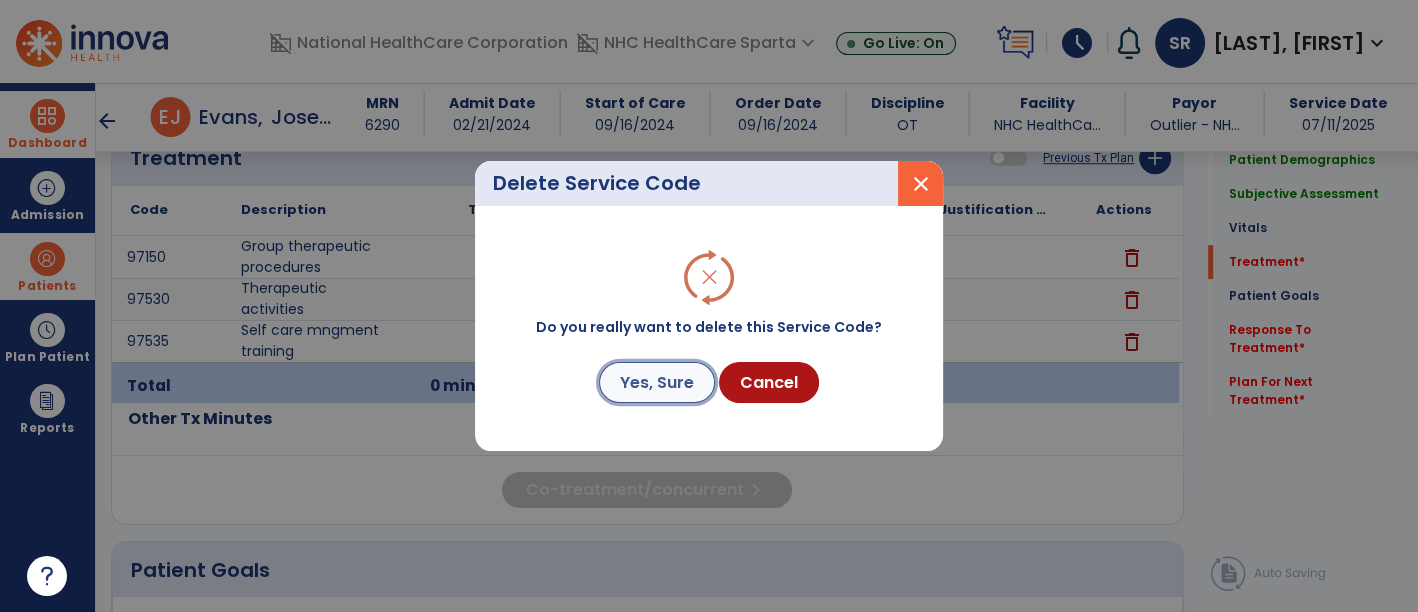 click on "Yes, Sure" at bounding box center (657, 382) 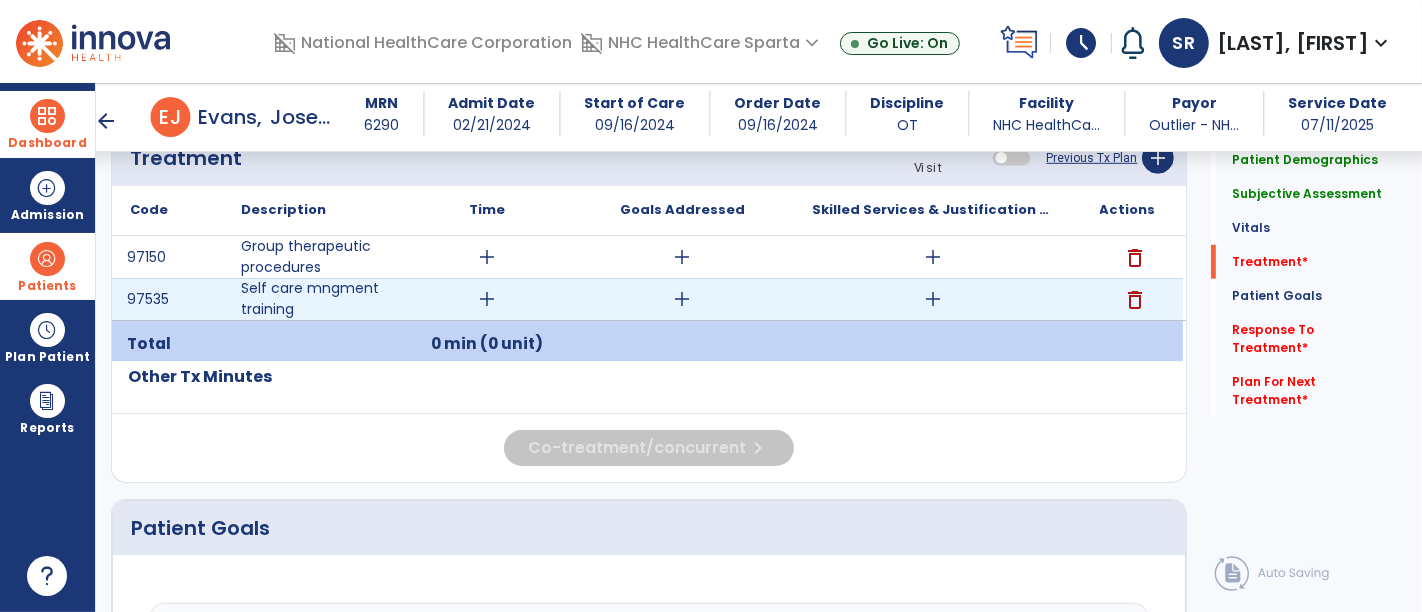 click on "delete" at bounding box center [1136, 300] 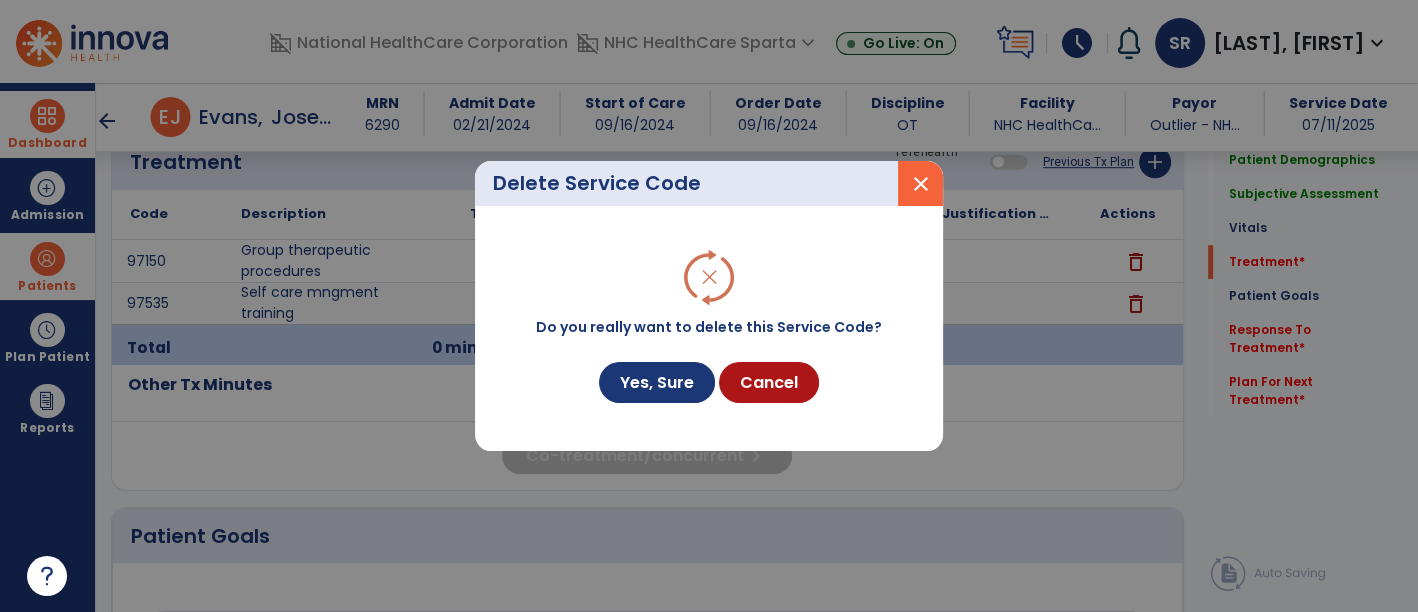 scroll, scrollTop: 1160, scrollLeft: 0, axis: vertical 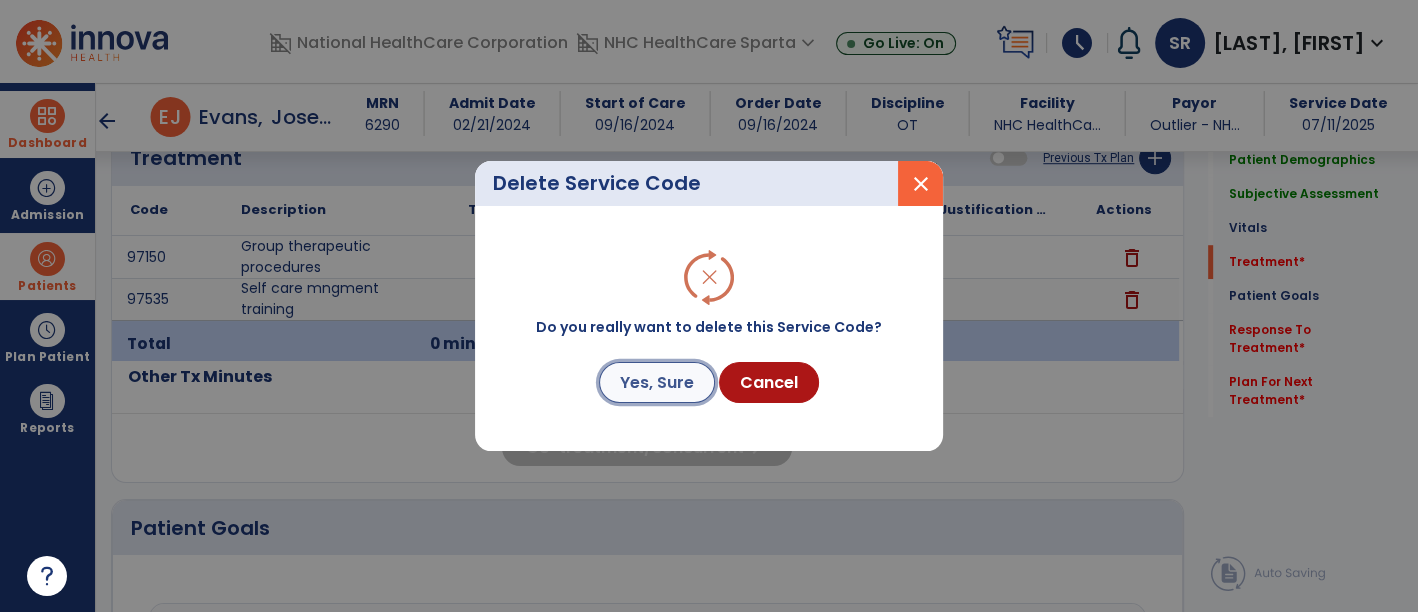 click on "Yes, Sure" at bounding box center (657, 382) 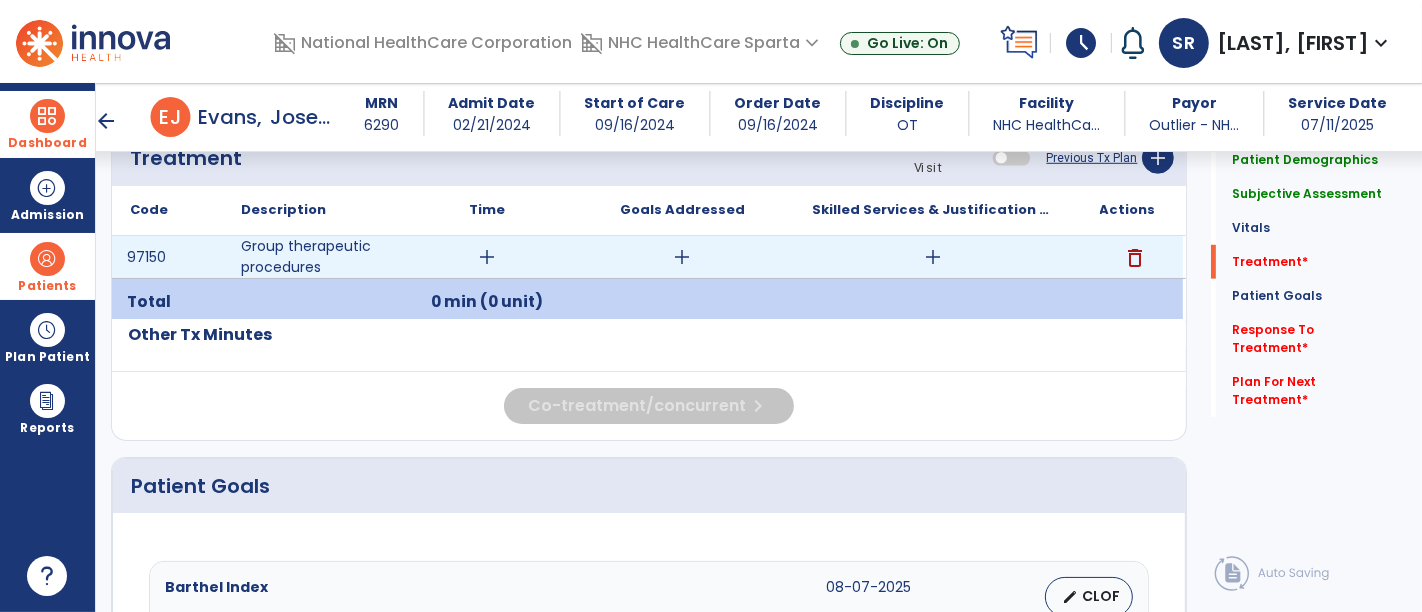 click on "add" at bounding box center [488, 257] 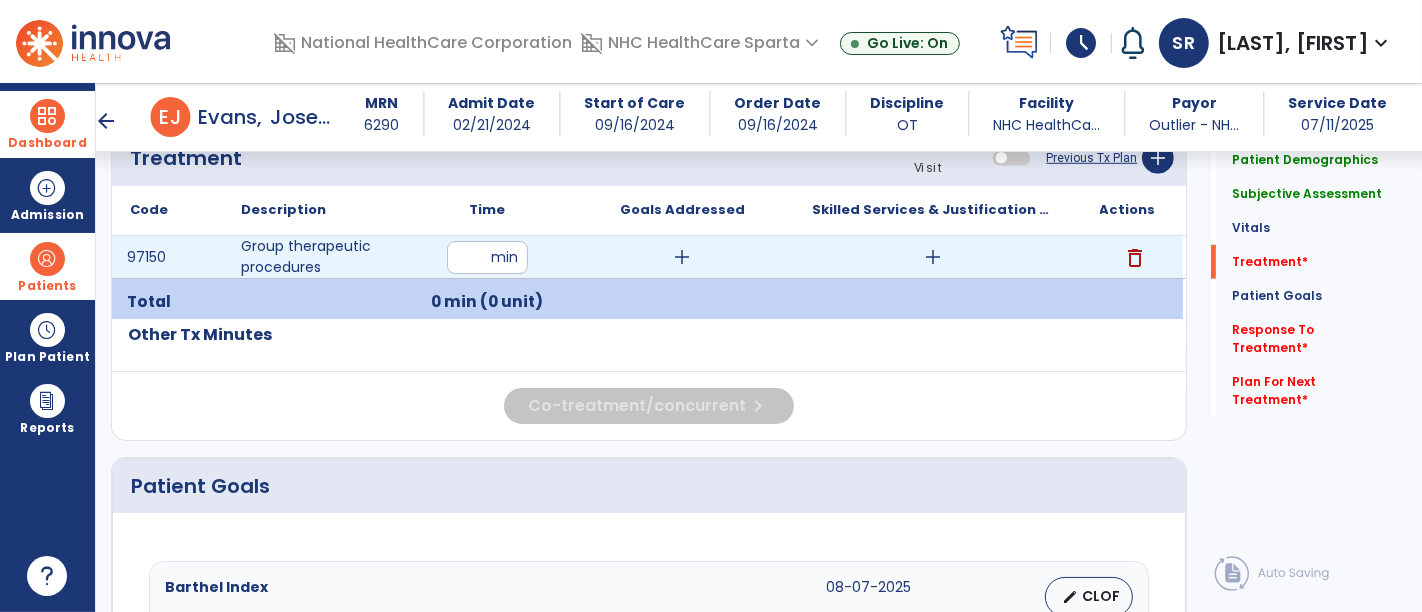 type on "**" 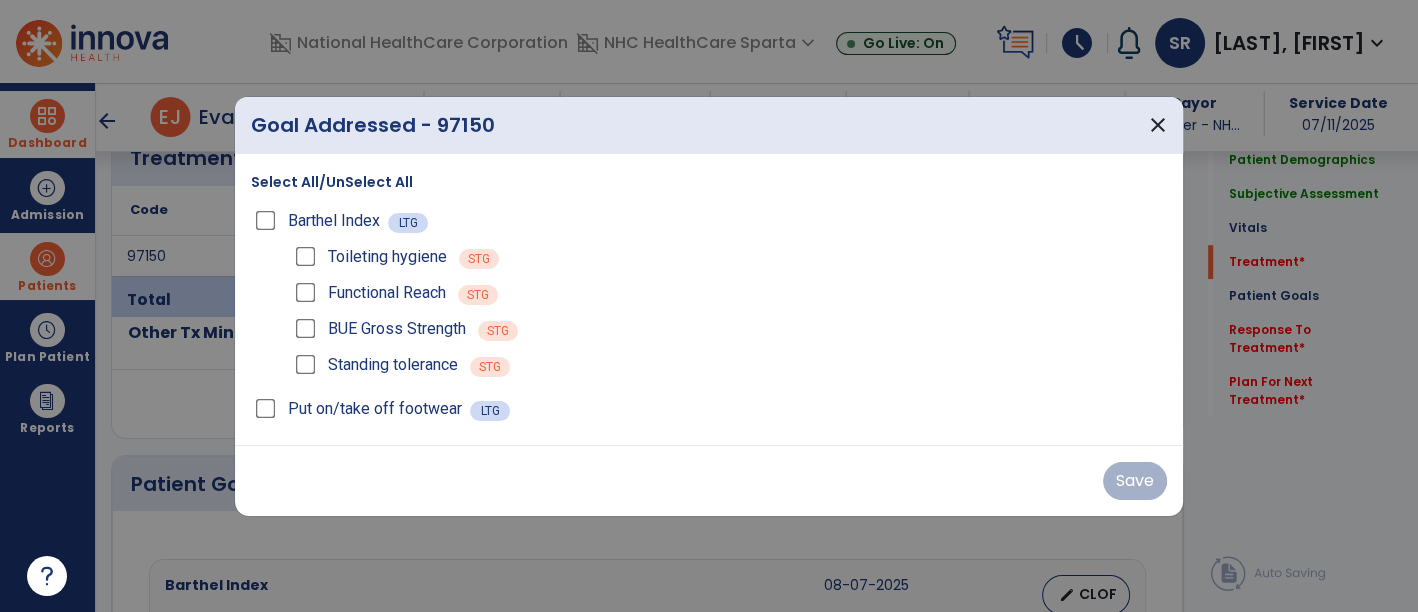click on "Toileting hygiene  STG" at bounding box center (729, 257) 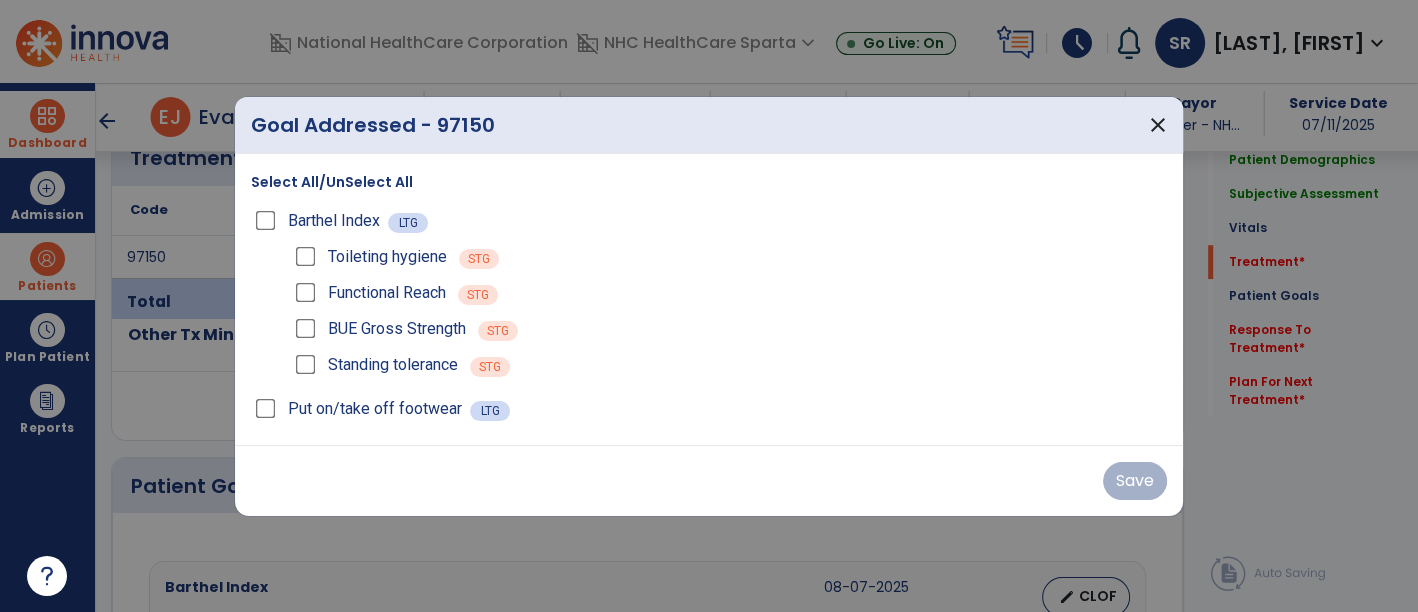 scroll, scrollTop: 1160, scrollLeft: 0, axis: vertical 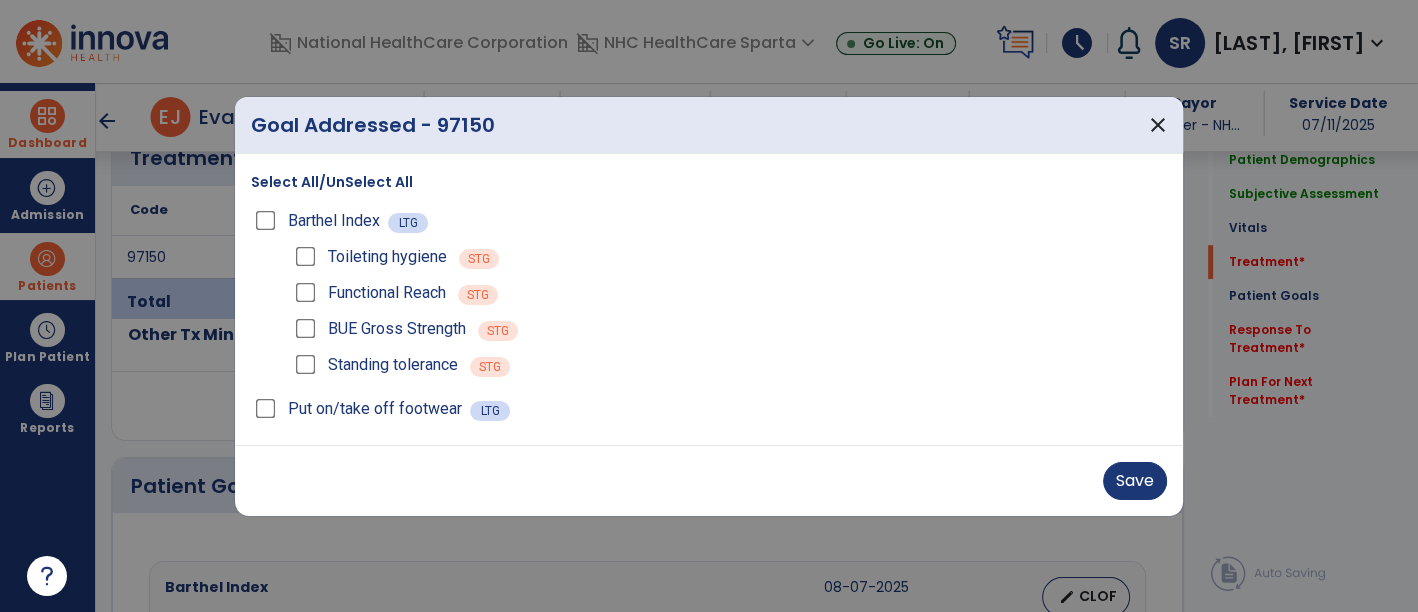 click on "Functional Reach" at bounding box center (368, 293) 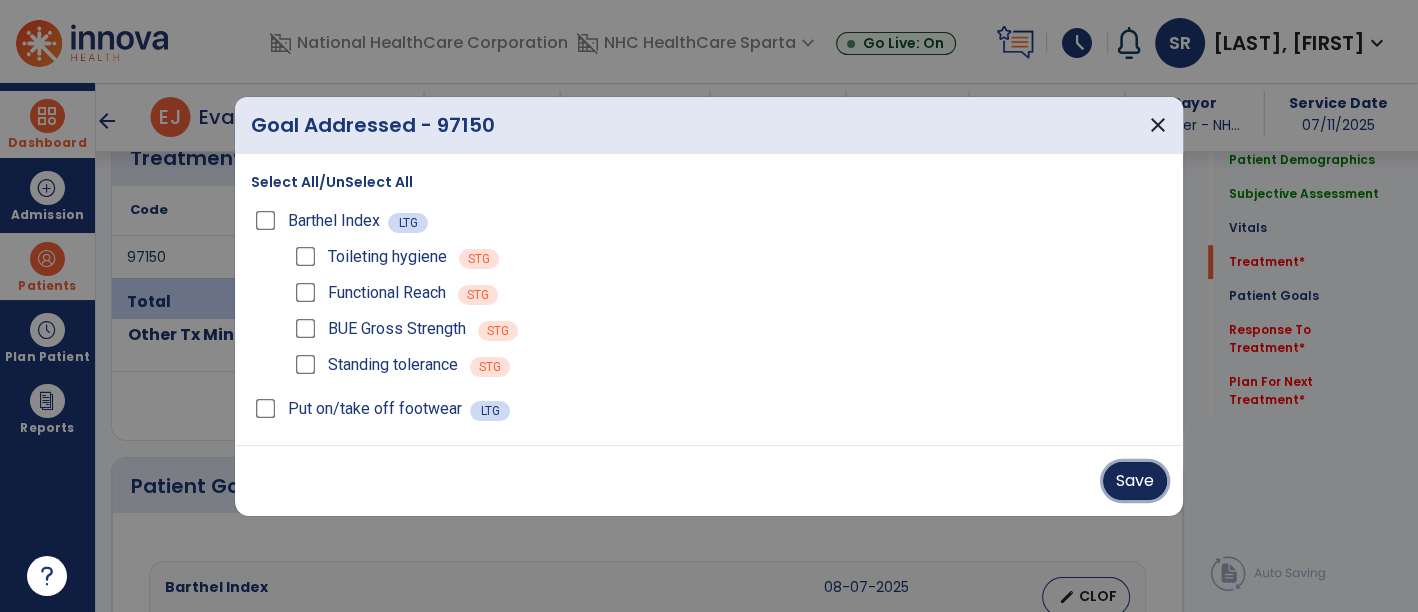 click on "Save" at bounding box center (1135, 481) 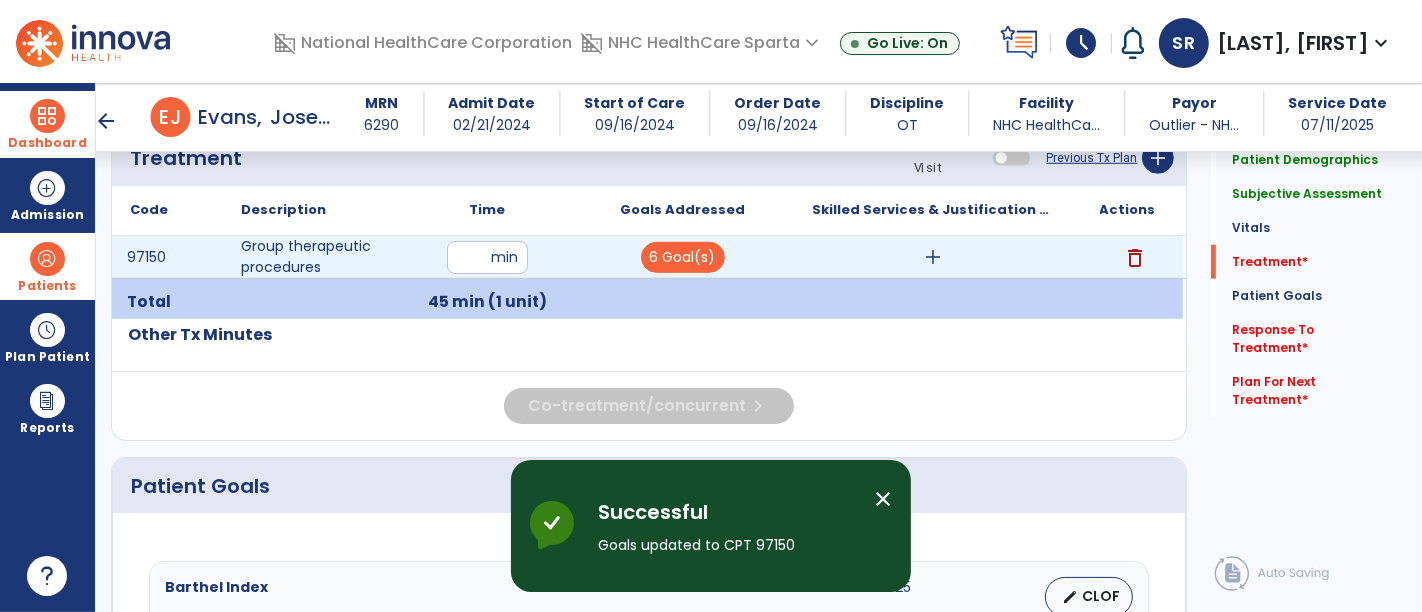 click on "add" at bounding box center (933, 257) 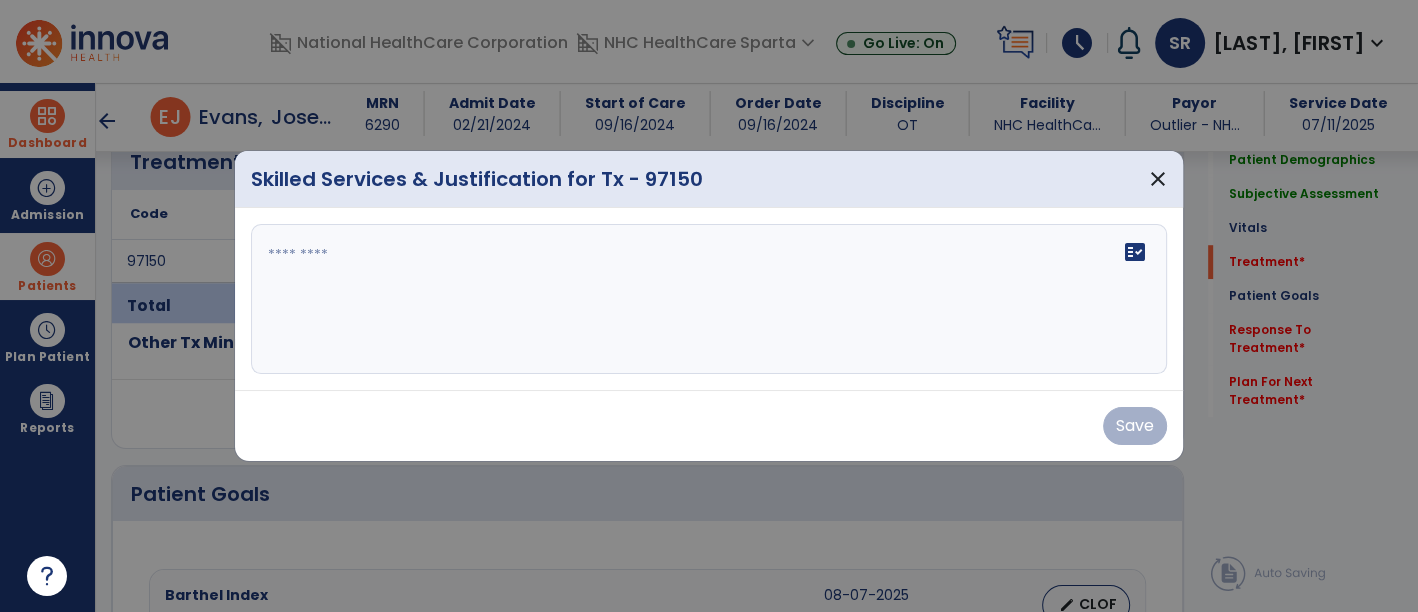 scroll, scrollTop: 1160, scrollLeft: 0, axis: vertical 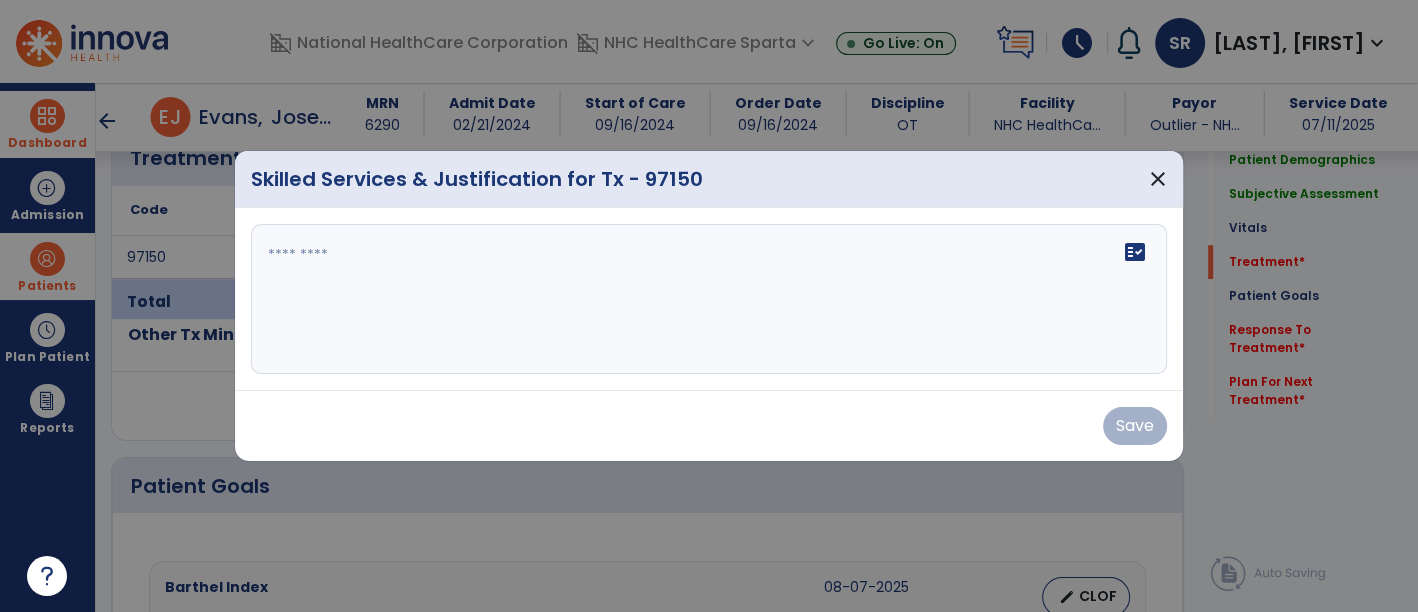 click at bounding box center (709, 299) 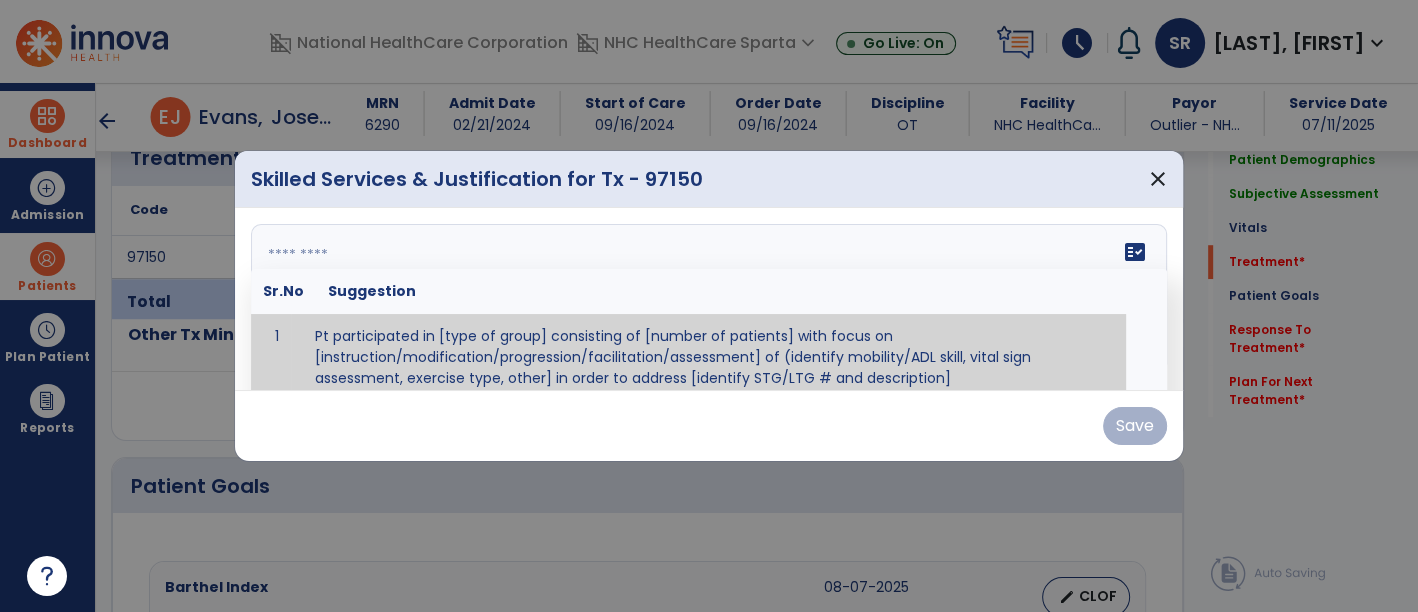 scroll, scrollTop: 11, scrollLeft: 0, axis: vertical 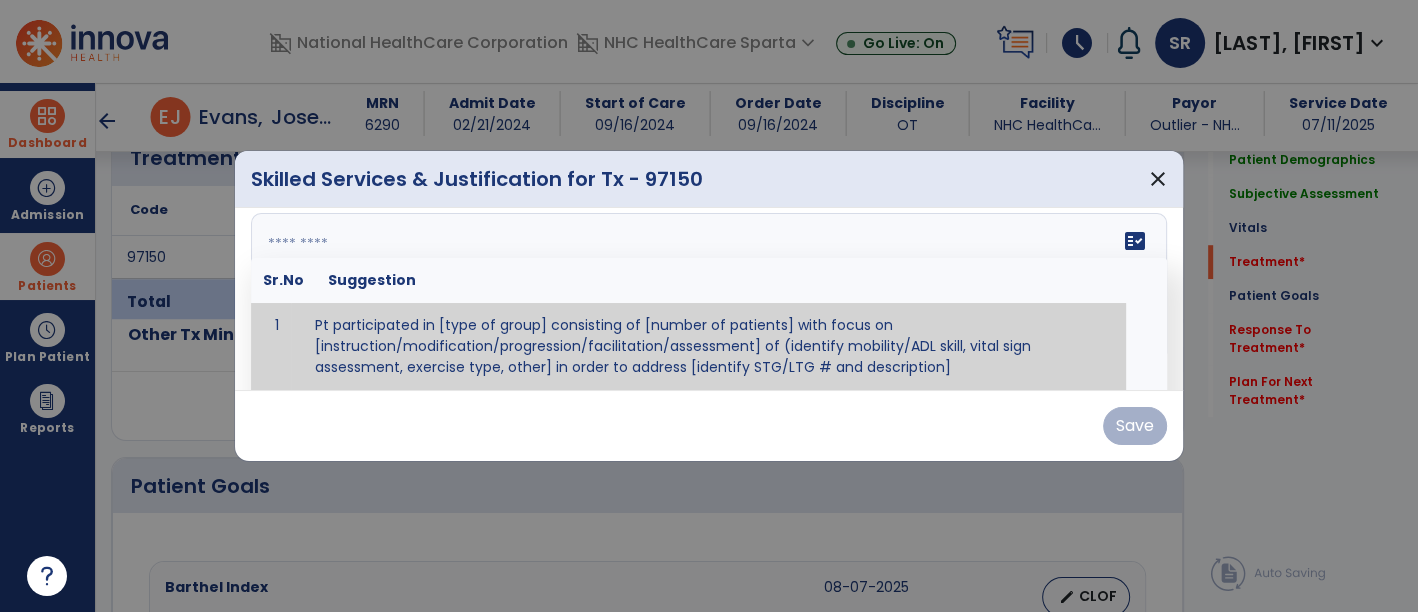 paste on "**********" 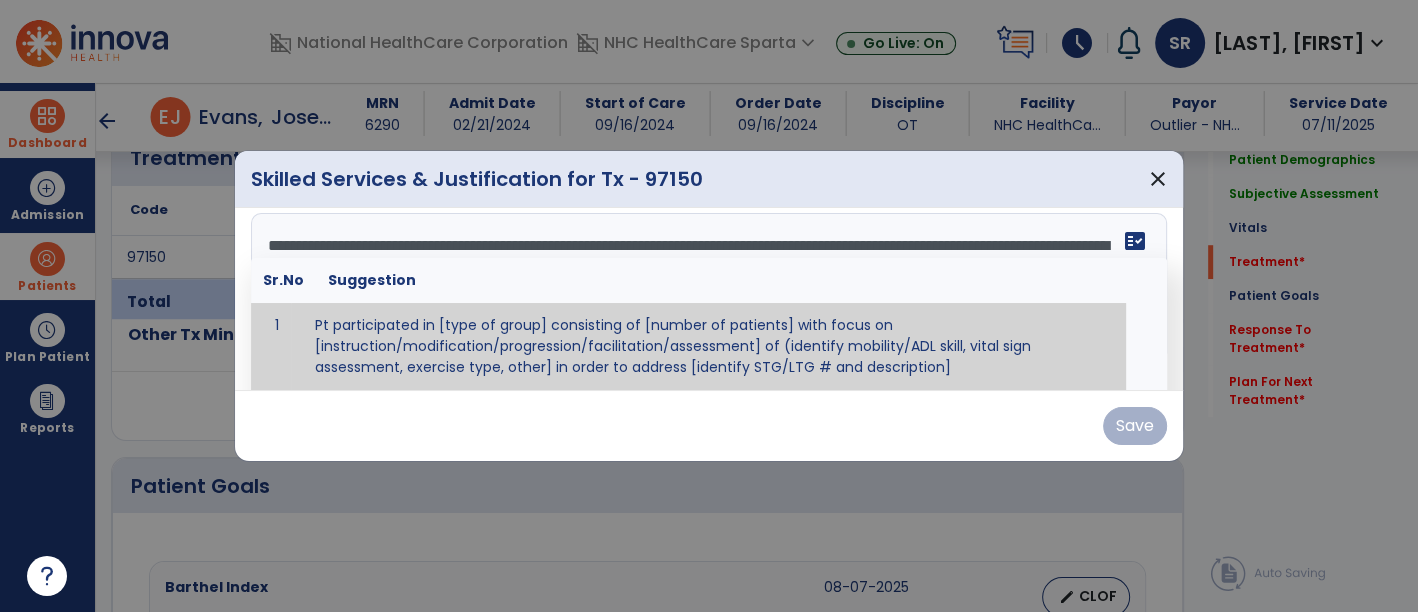 scroll, scrollTop: 15, scrollLeft: 0, axis: vertical 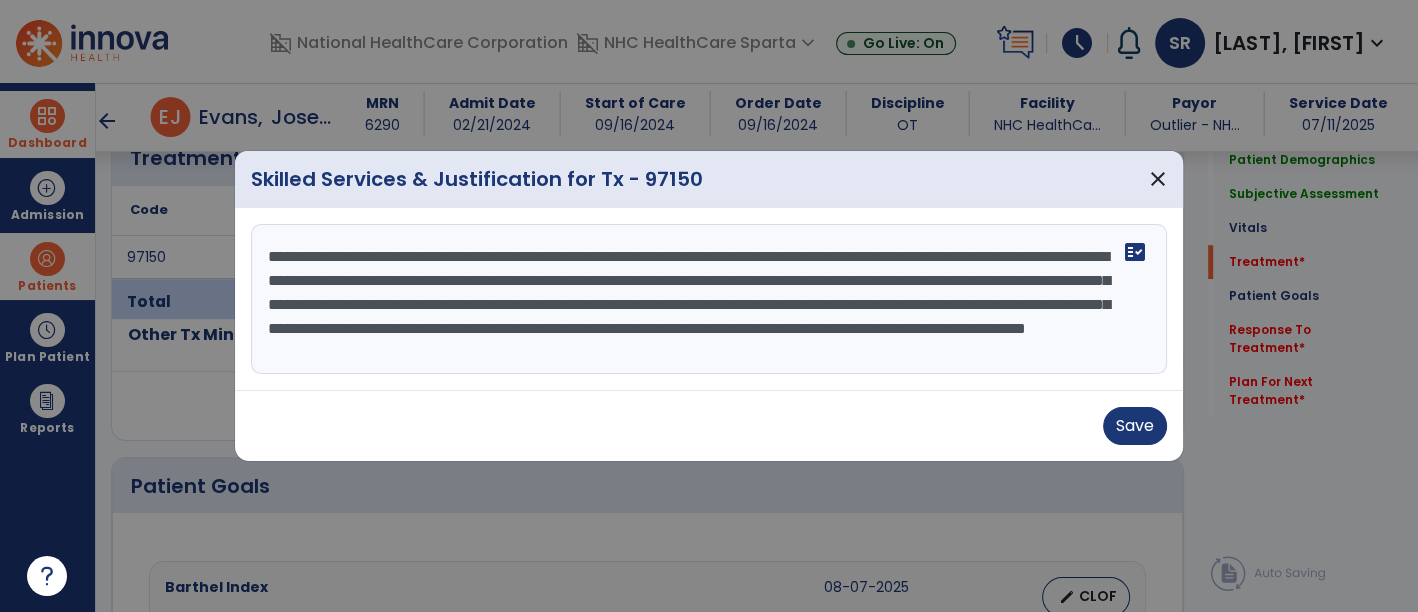 click on "**********" at bounding box center [709, 299] 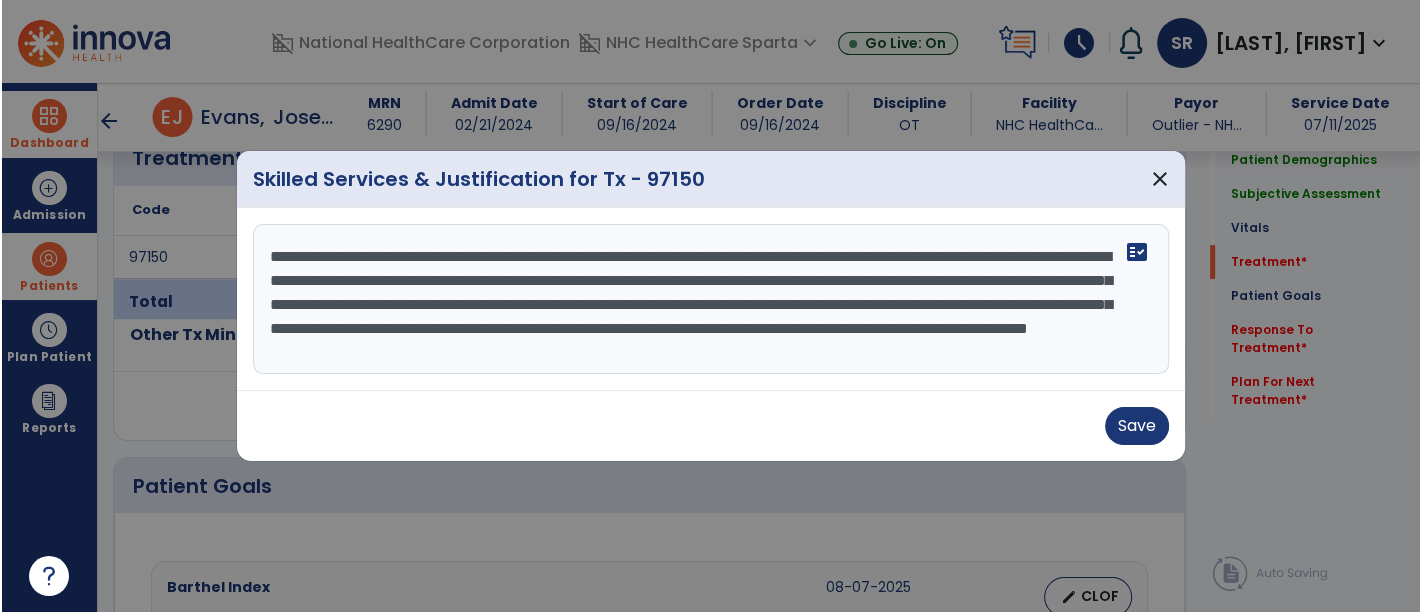 scroll, scrollTop: 0, scrollLeft: 0, axis: both 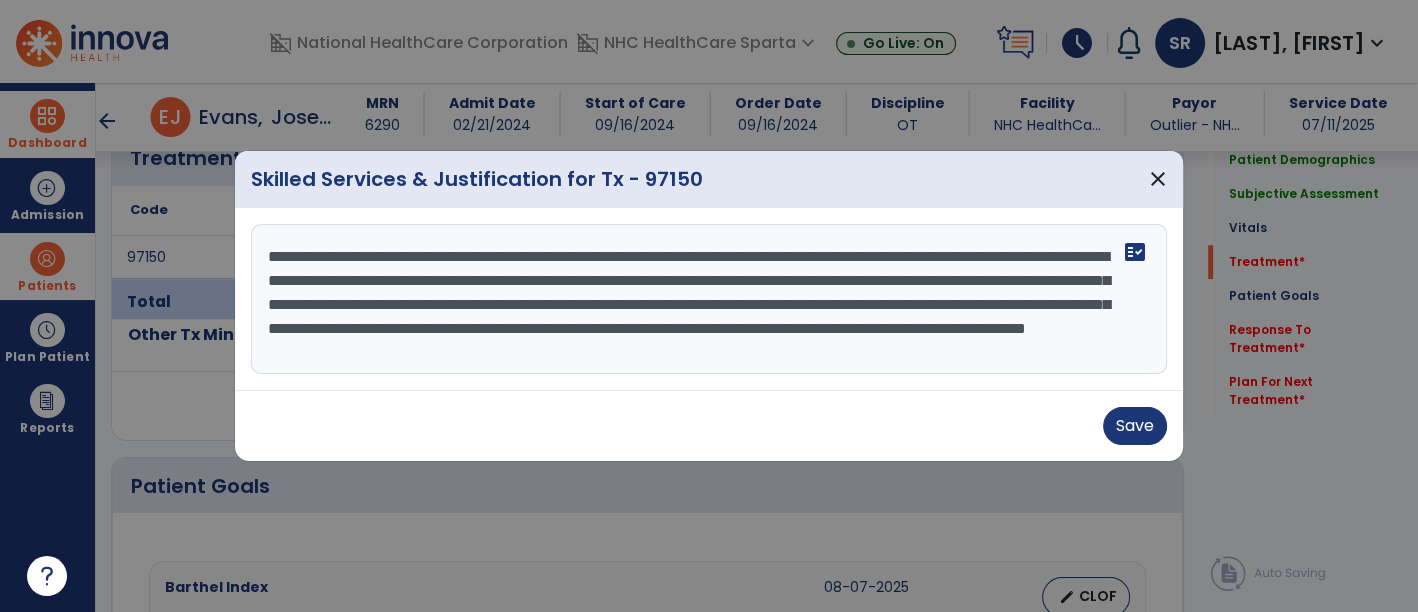 drag, startPoint x: 488, startPoint y: 362, endPoint x: 92, endPoint y: 185, distance: 433.75684 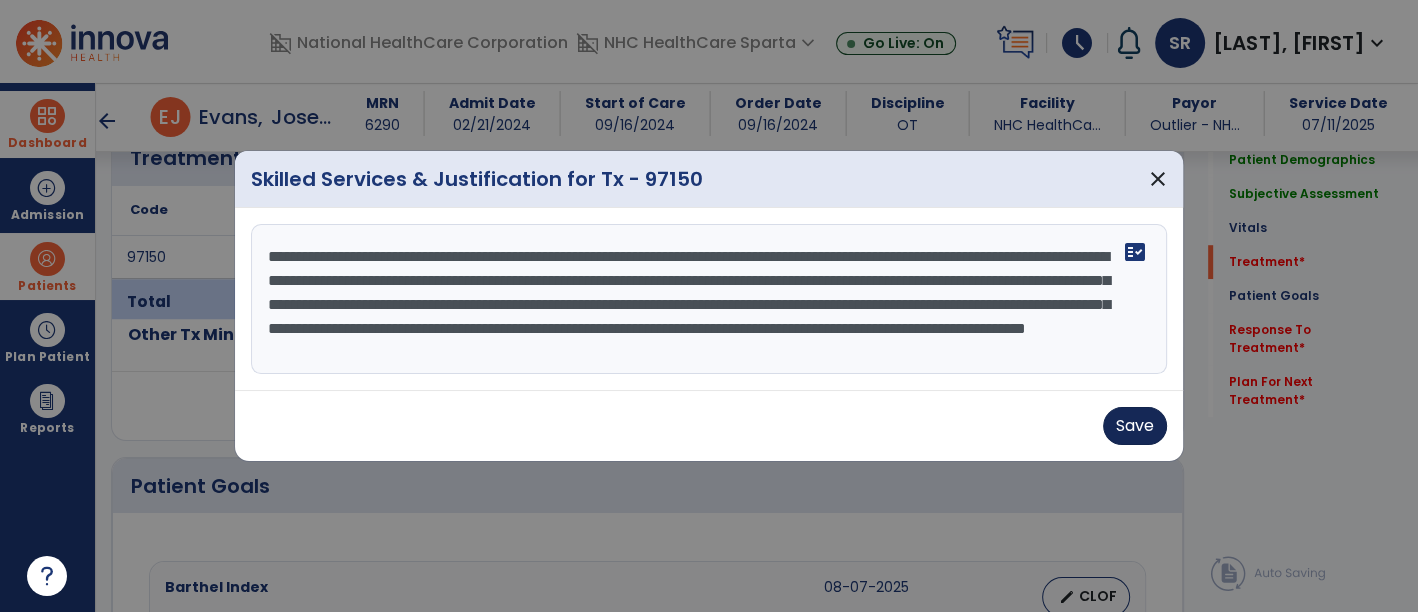 type on "**********" 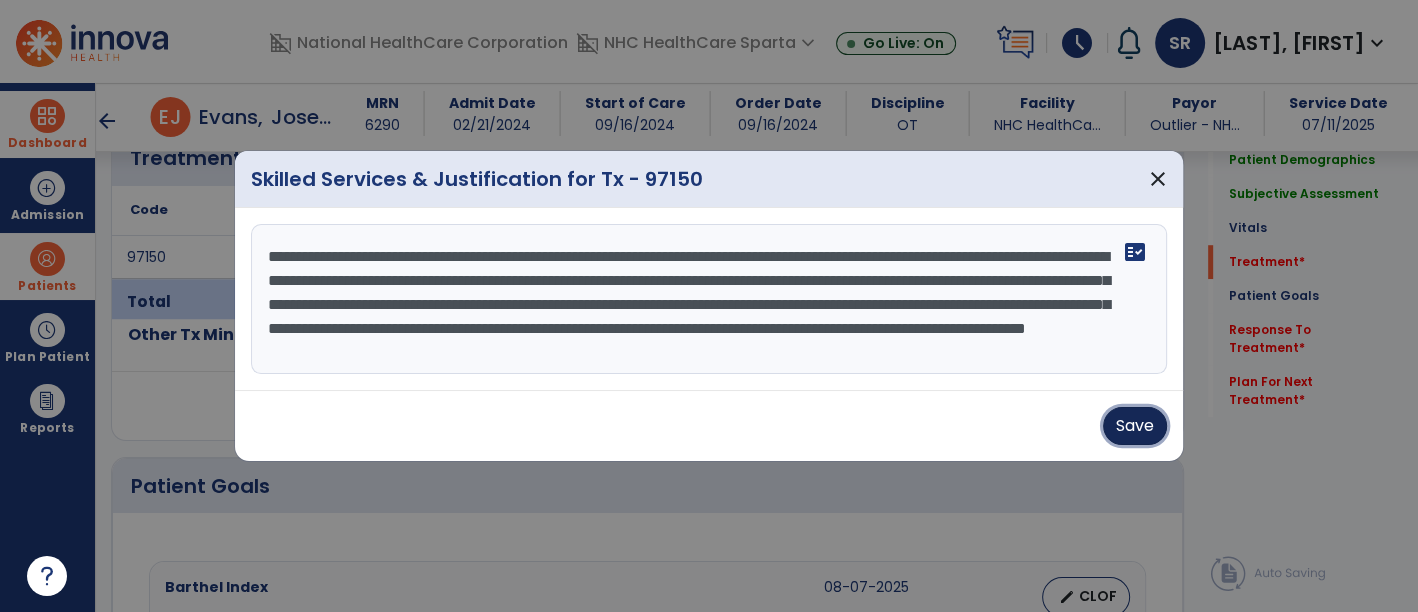 click on "Save" at bounding box center (1135, 426) 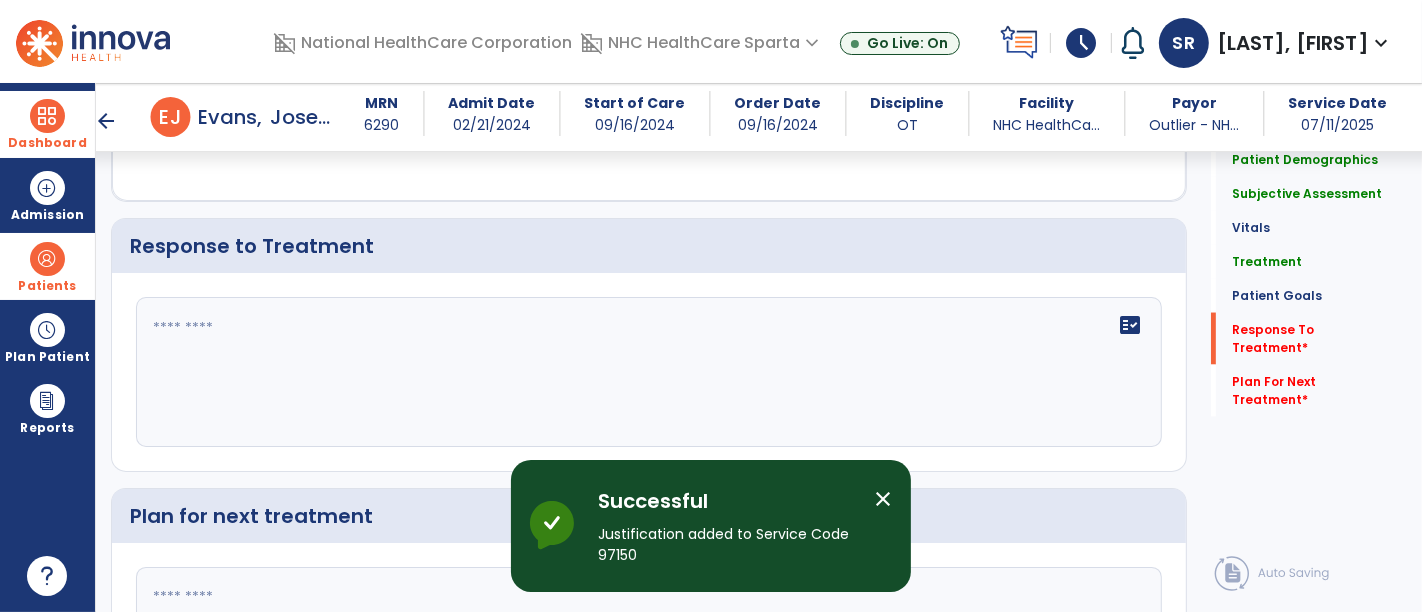 scroll, scrollTop: 2681, scrollLeft: 0, axis: vertical 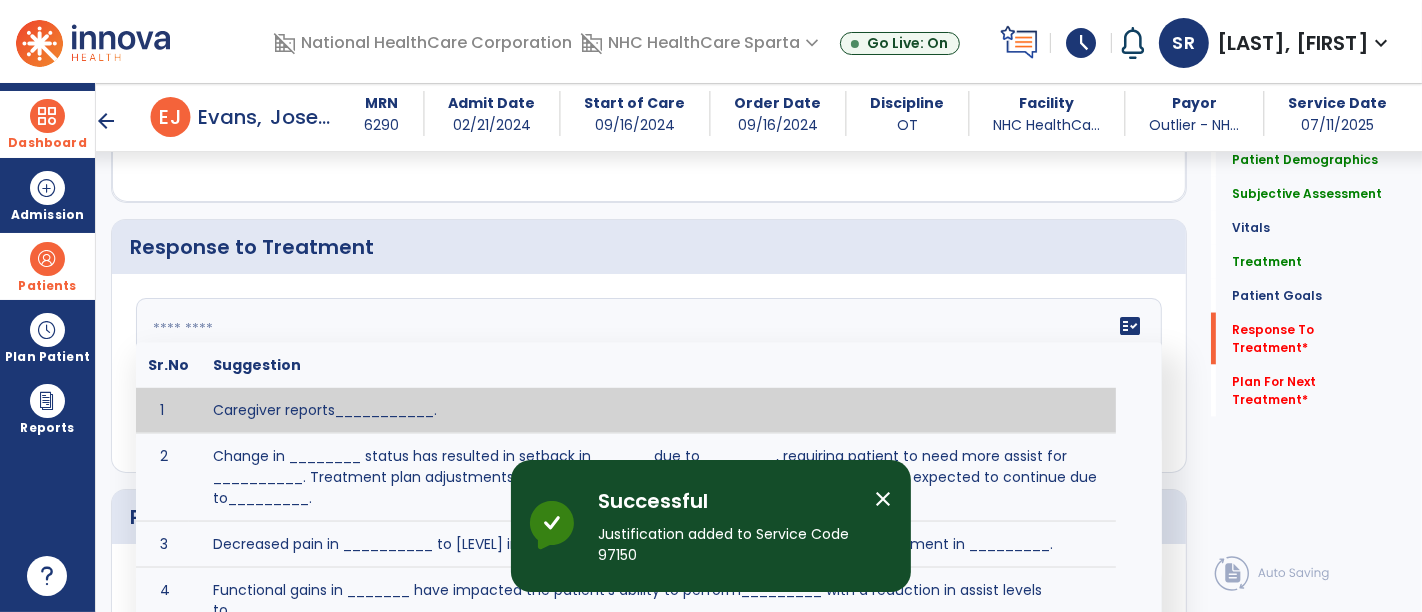 click on "fact_check  Sr.No Suggestion 1 Caregiver reports___________. 2 Change in ________ status has resulted in setback in_______due to ________, requiring patient to need more assist for __________.   Treatment plan adjustments to be made include________.  Progress towards goals is expected to continue due to_________. 3 Decreased pain in __________ to [LEVEL] in response to [MODALITY/TREATMENT] allows for improvement in _________. 4 Functional gains in _______ have impacted the patient's ability to perform_________ with a reduction in assist levels to_________. 5 Functional progress this week has been significant due to__________. 6 Gains in ________ have improved the patient's ability to perform ______with decreased levels of assist to___________. 7 Improvement in ________allows patient to tolerate higher levels of challenges in_________. 8 Pain in [AREA] has decreased to [LEVEL] in response to [TREATMENT/MODALITY], allowing fore ease in completing__________. 9 10 11 12 13 14 15 16 17 18 19 20 21" 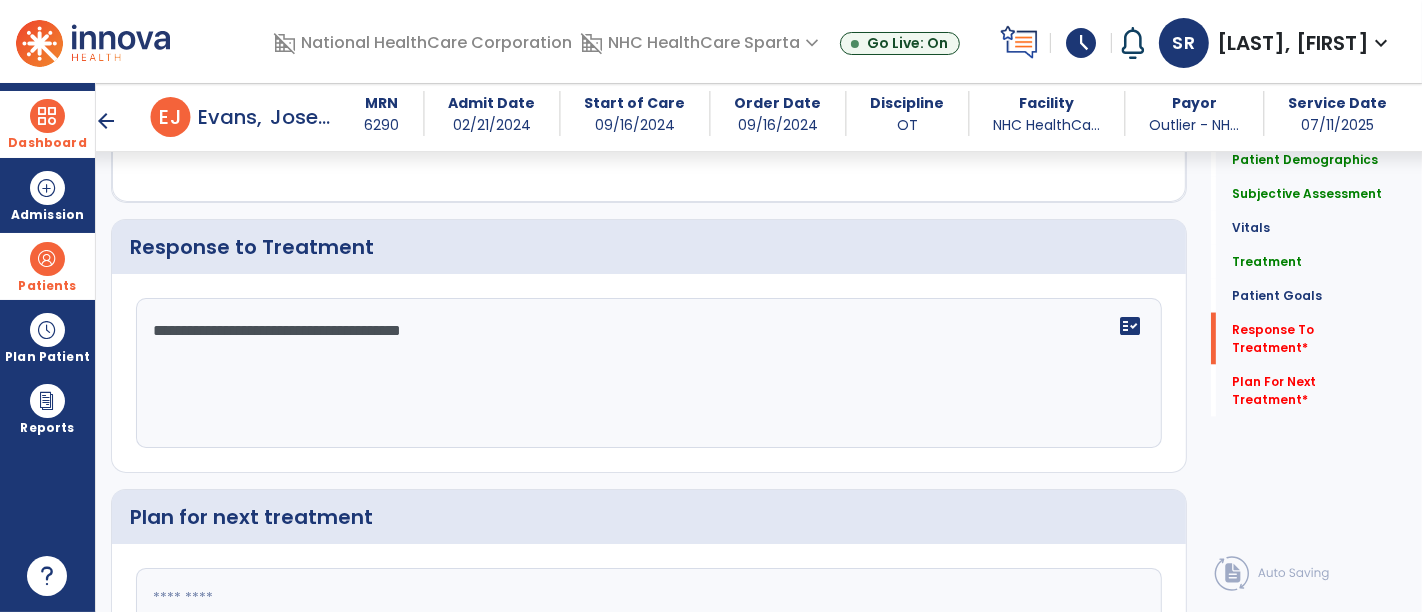 type on "**********" 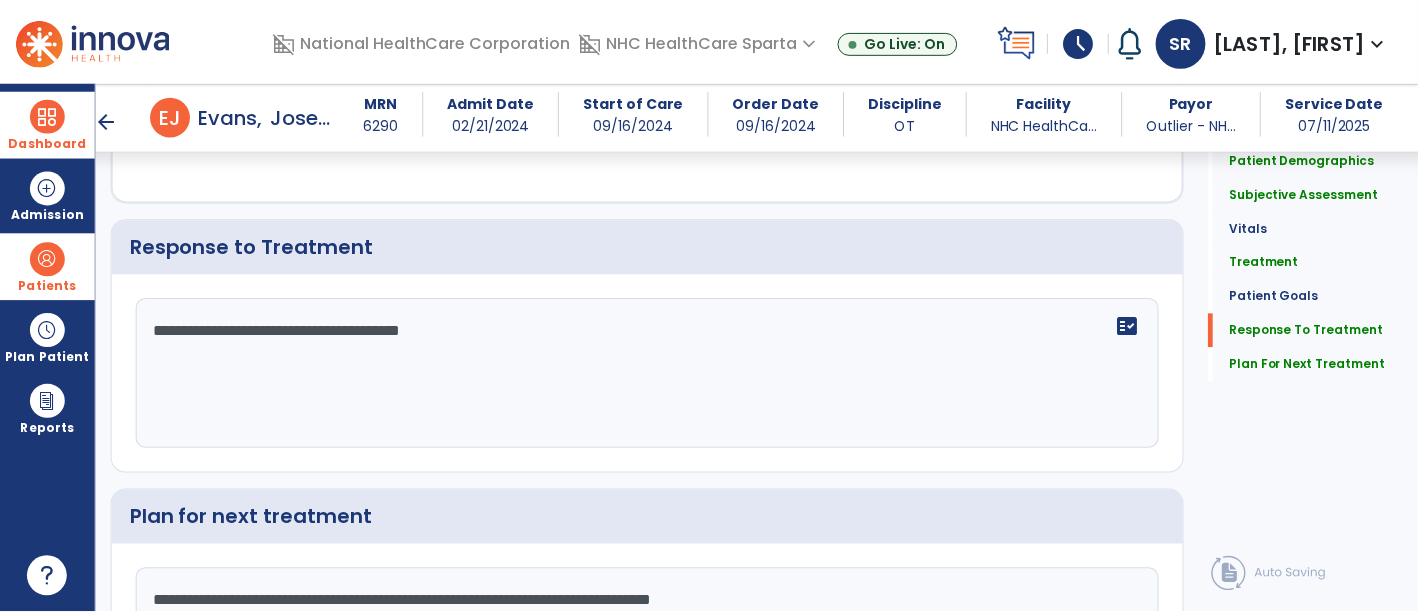 scroll, scrollTop: 2847, scrollLeft: 0, axis: vertical 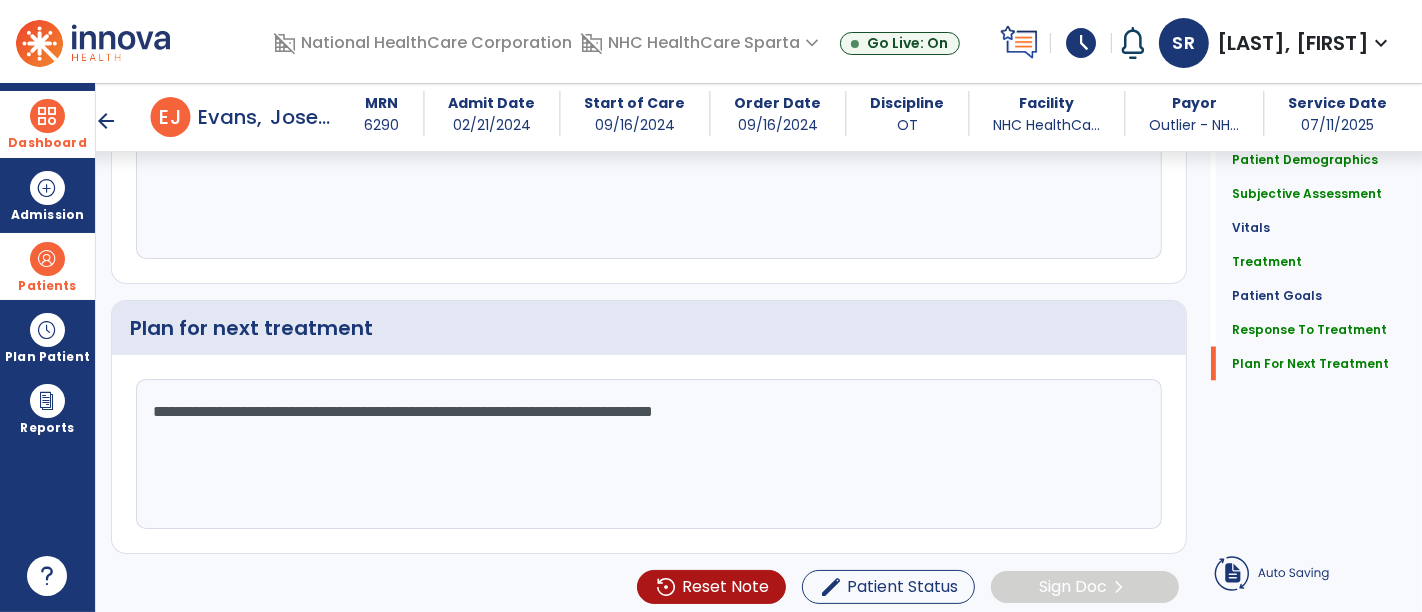 type on "**********" 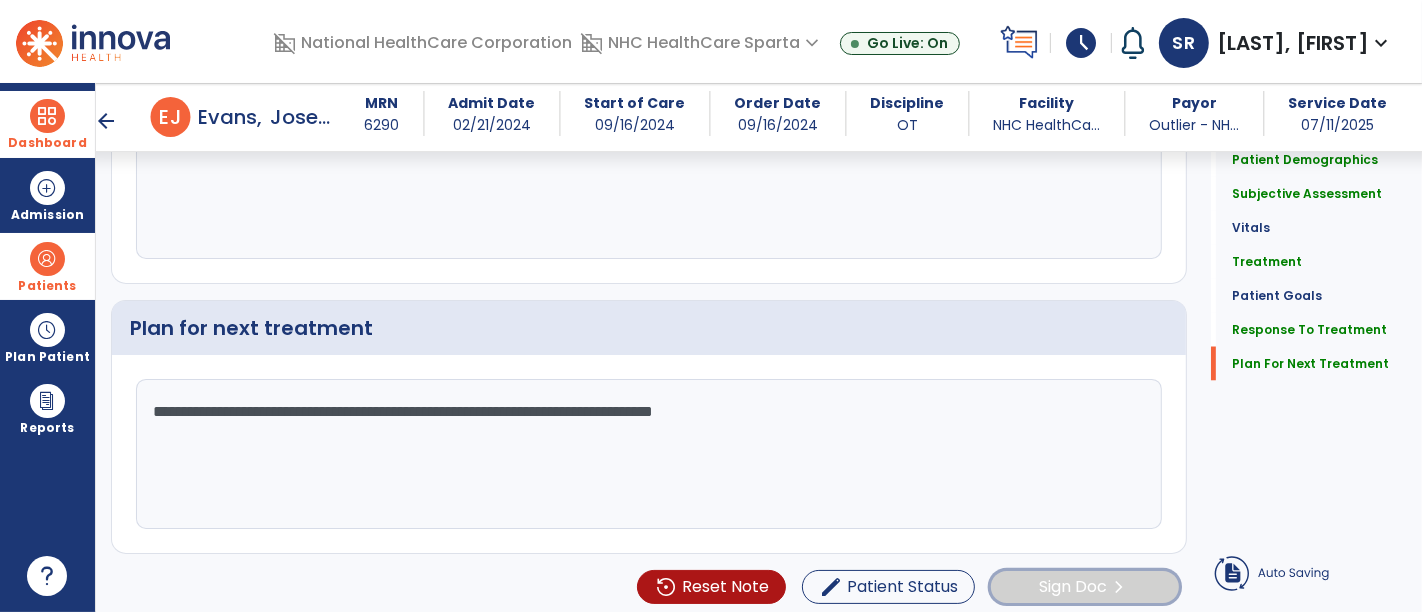 click on "Sign Doc" 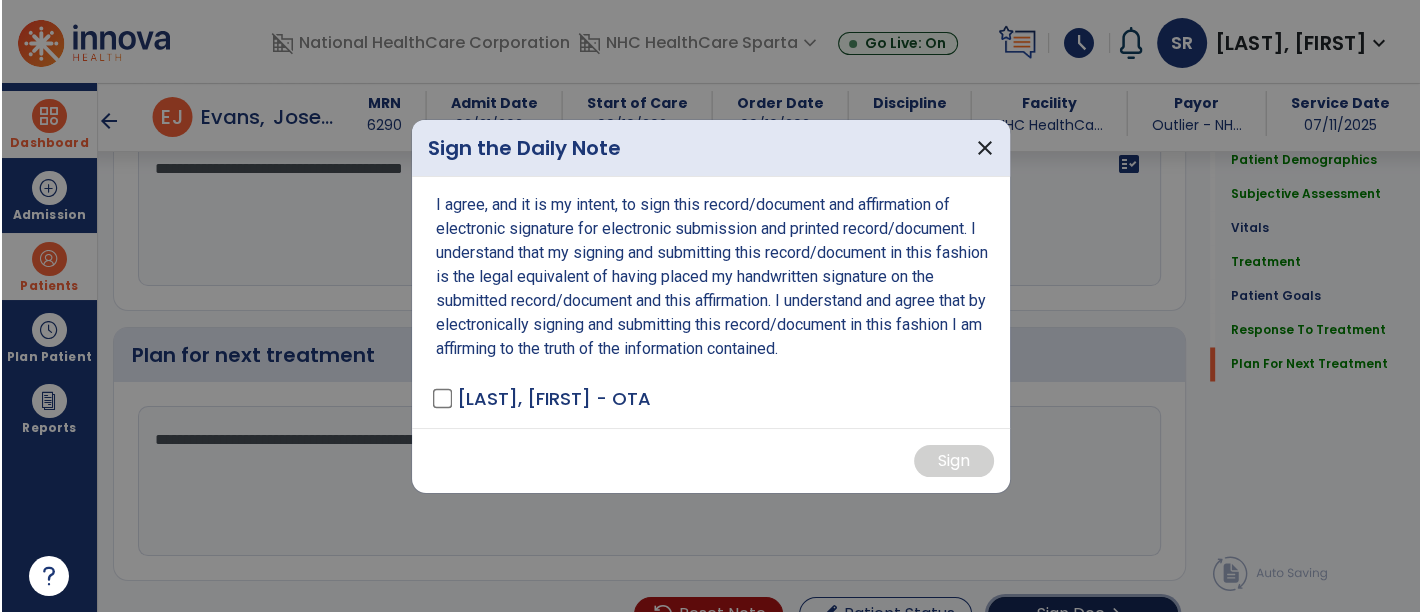 scroll, scrollTop: 2847, scrollLeft: 0, axis: vertical 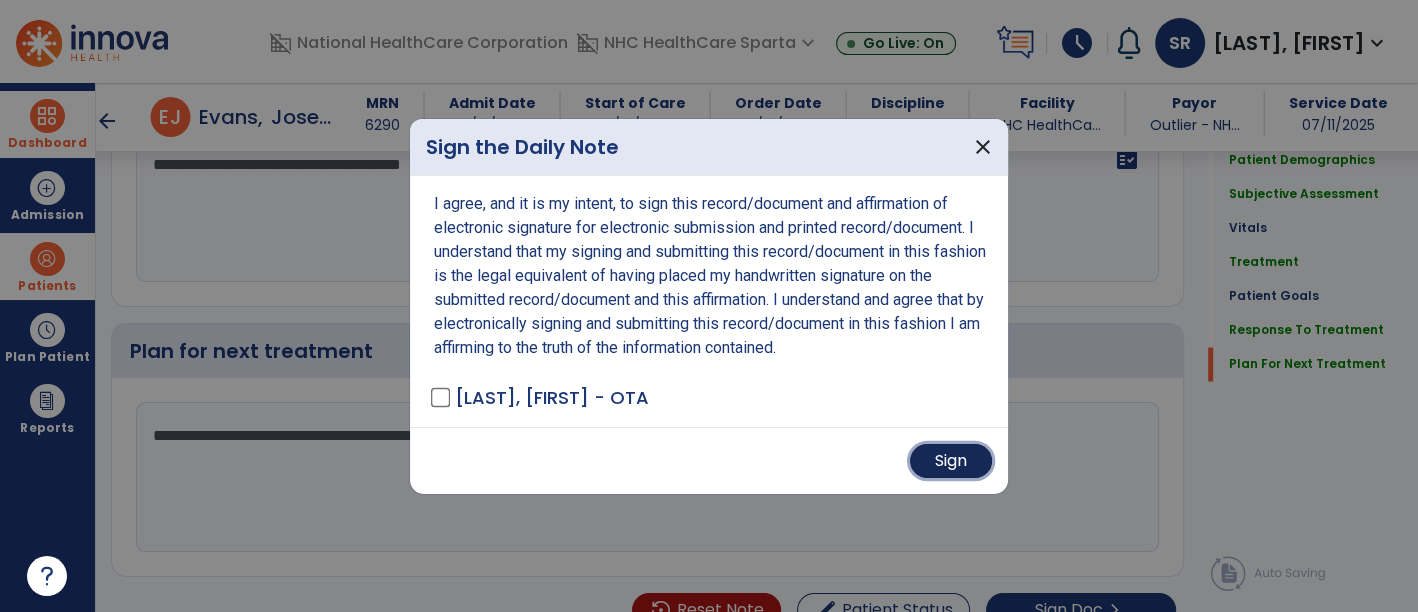 click on "Sign" at bounding box center (951, 461) 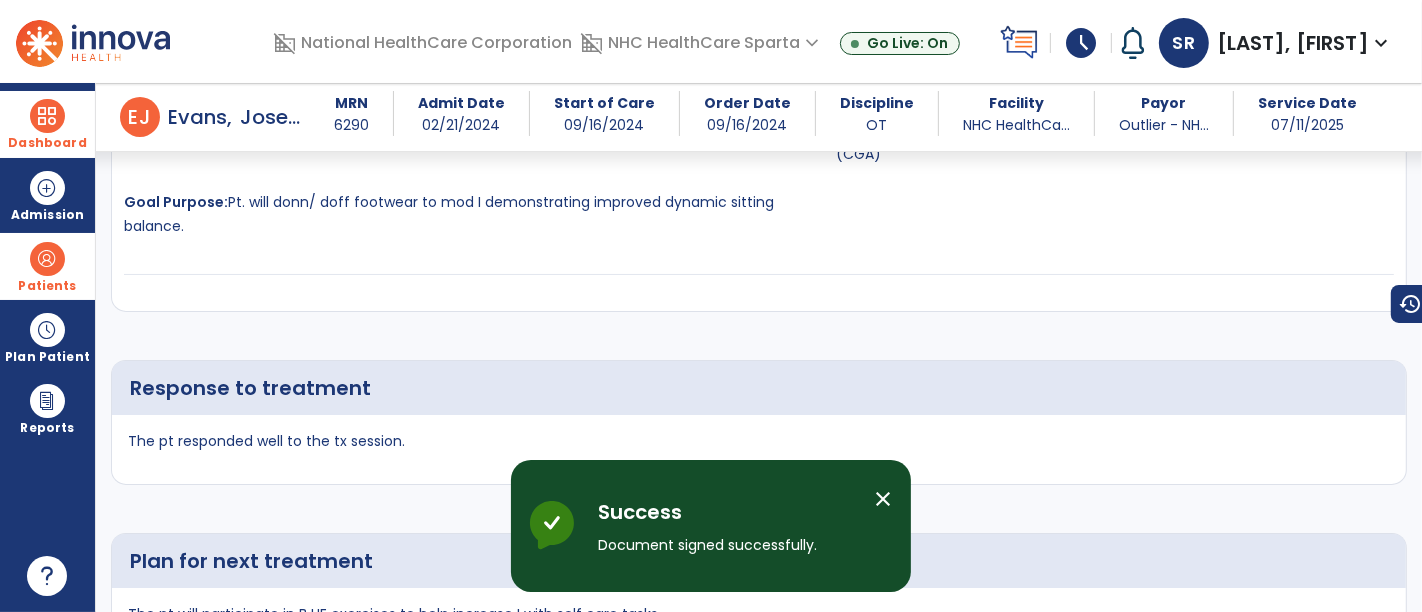 click on "Dashboard" at bounding box center (47, 143) 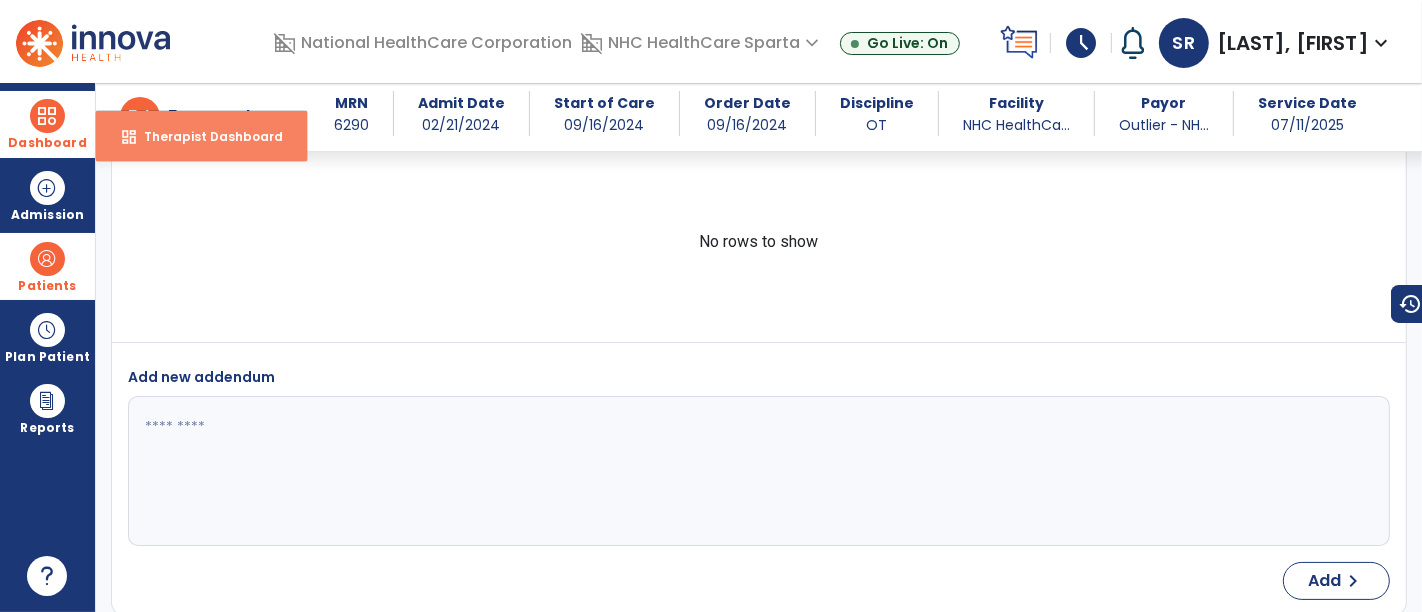 click on "Therapist Dashboard" at bounding box center [205, 136] 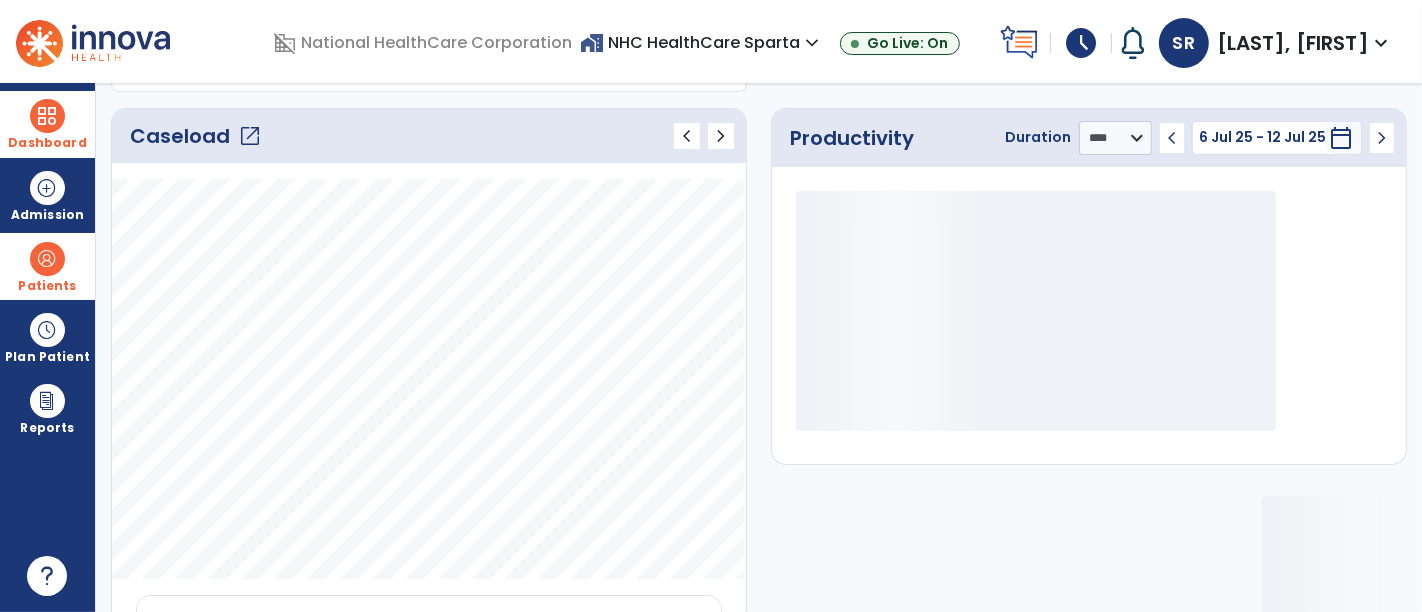 click on "Caseload   open_in_new" 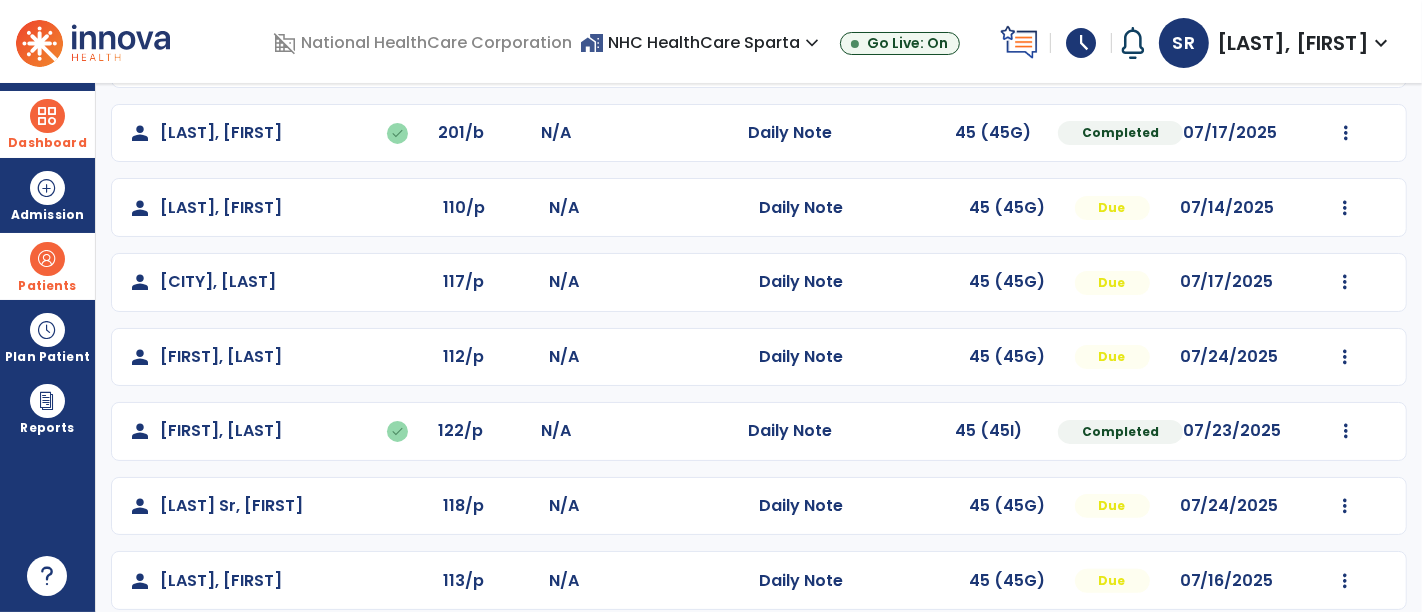 scroll, scrollTop: 373, scrollLeft: 0, axis: vertical 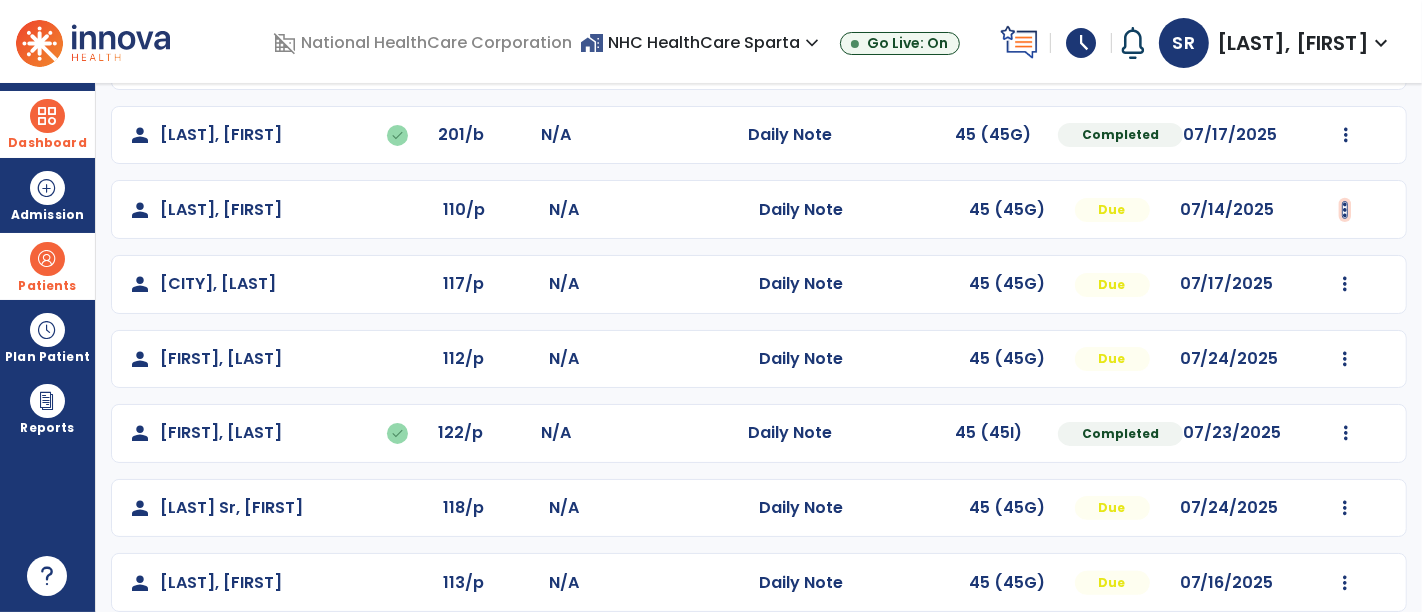 click at bounding box center [1346, -14] 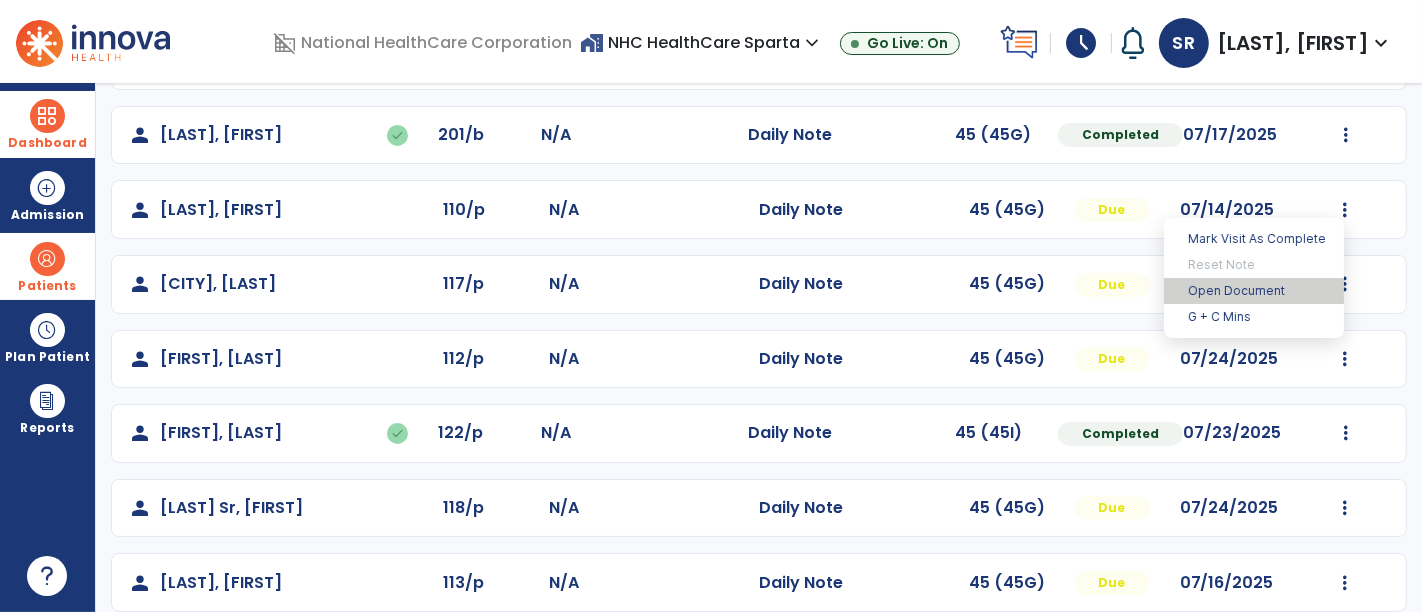 click on "Open Document" at bounding box center [1254, 291] 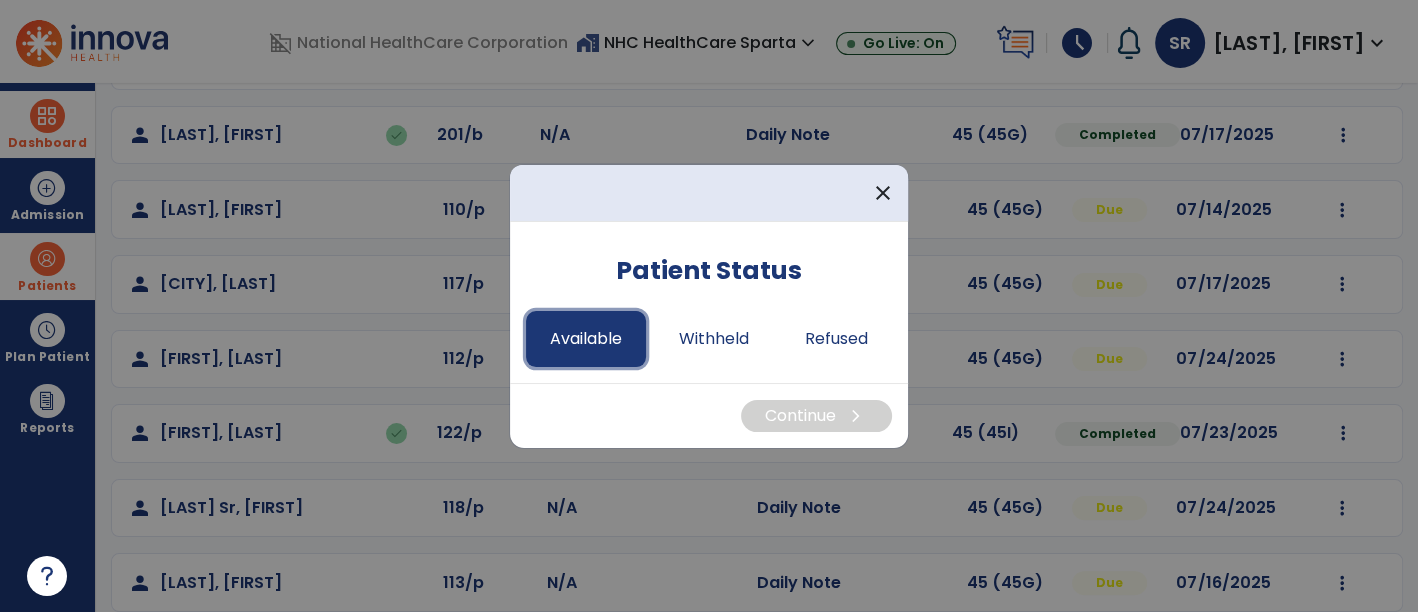 click on "Available" at bounding box center [586, 339] 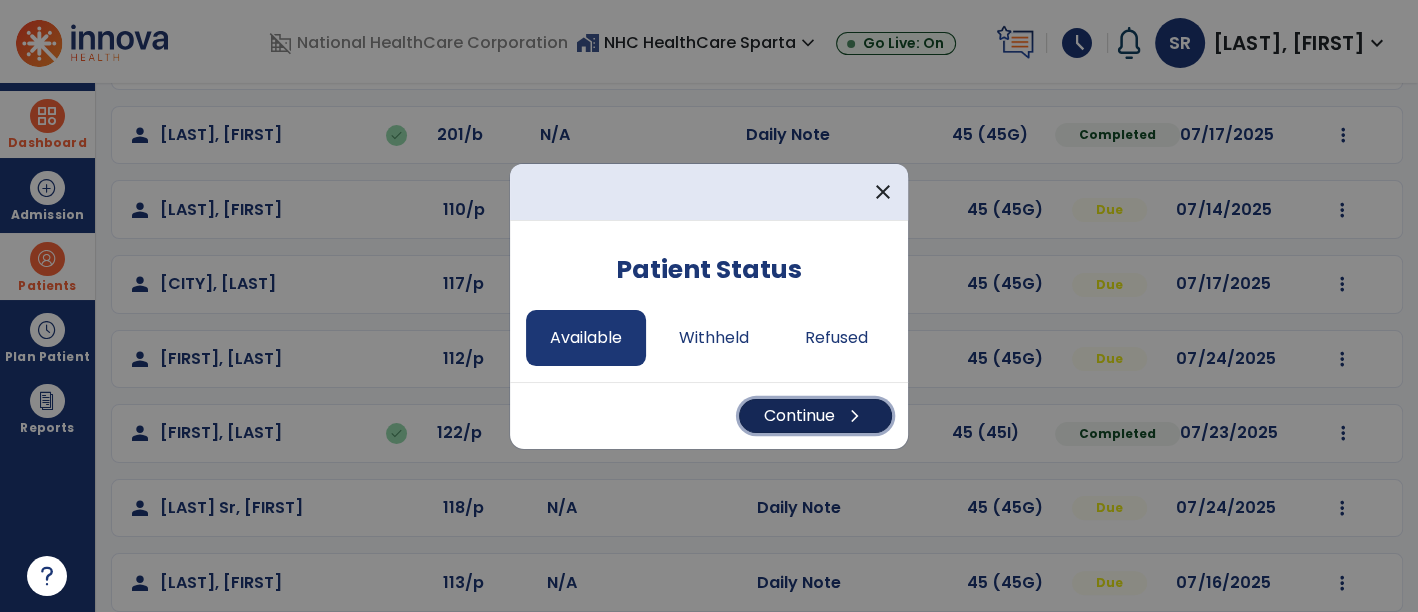 click on "Continue   chevron_right" at bounding box center (815, 416) 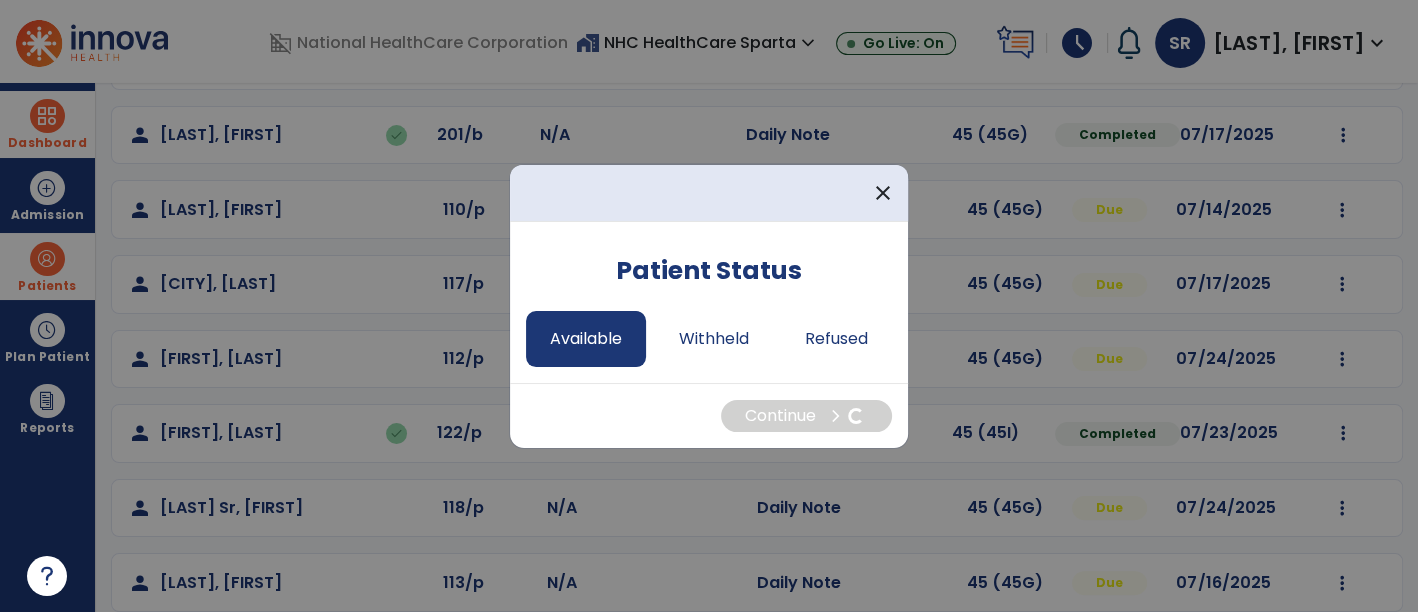 select on "*" 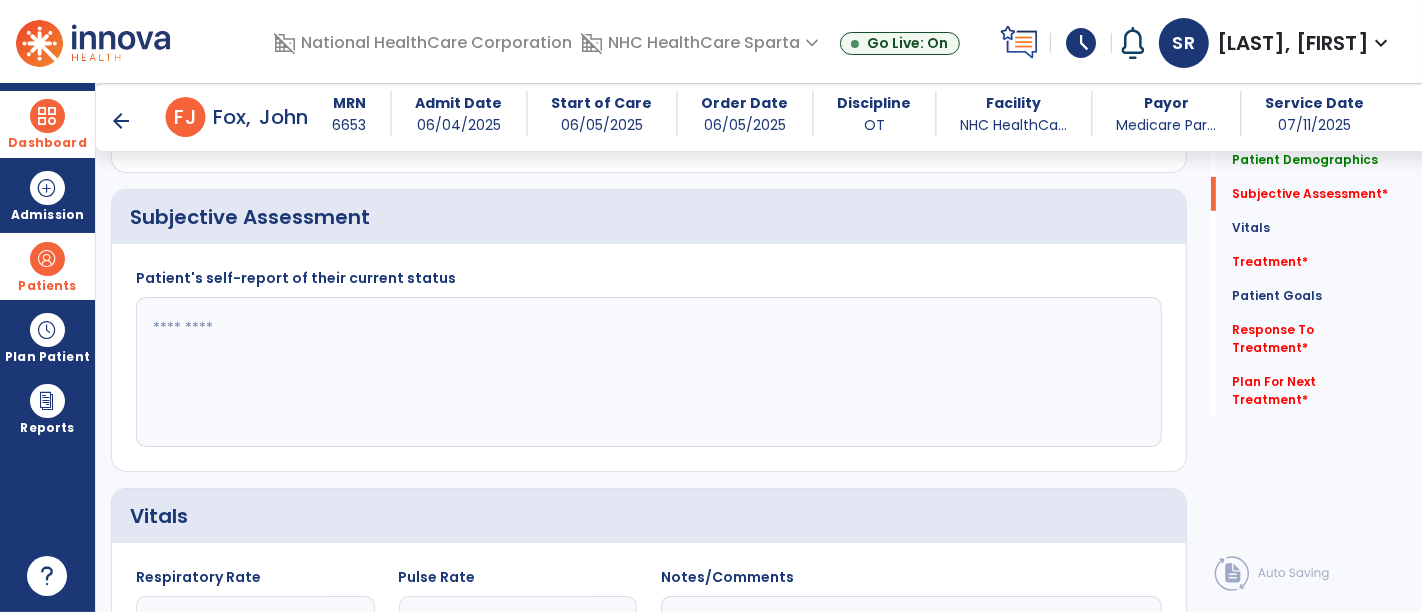 scroll, scrollTop: 657, scrollLeft: 0, axis: vertical 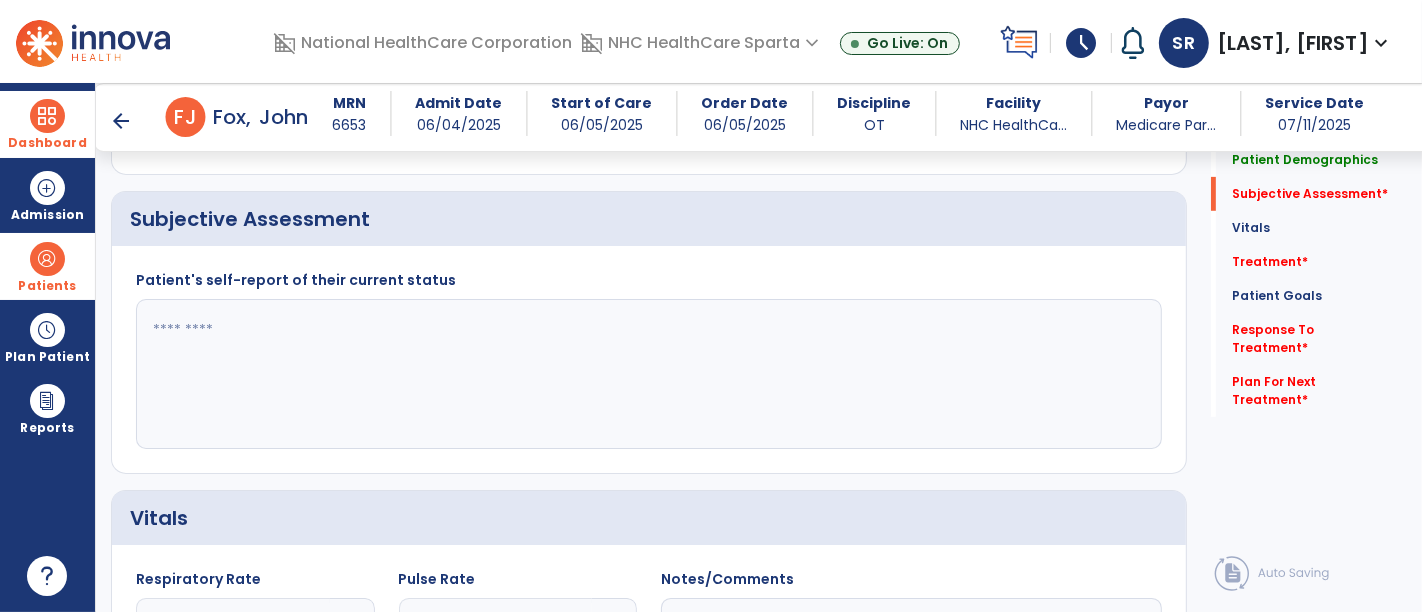 click 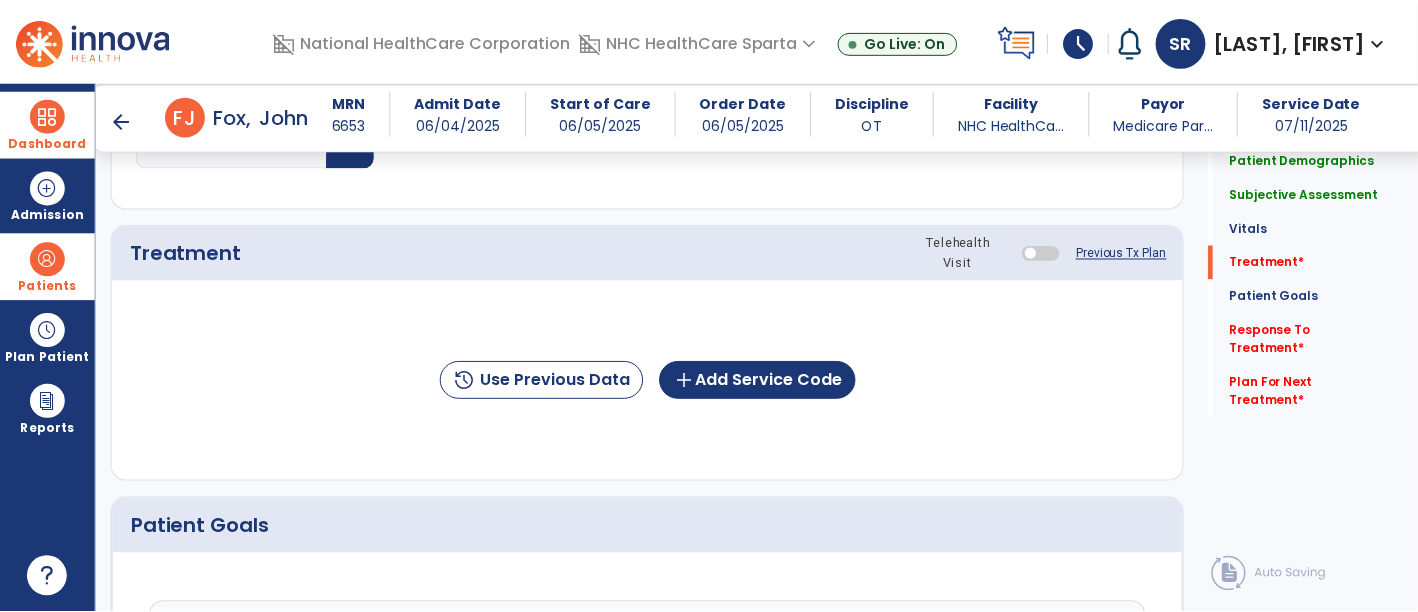 scroll, scrollTop: 1420, scrollLeft: 0, axis: vertical 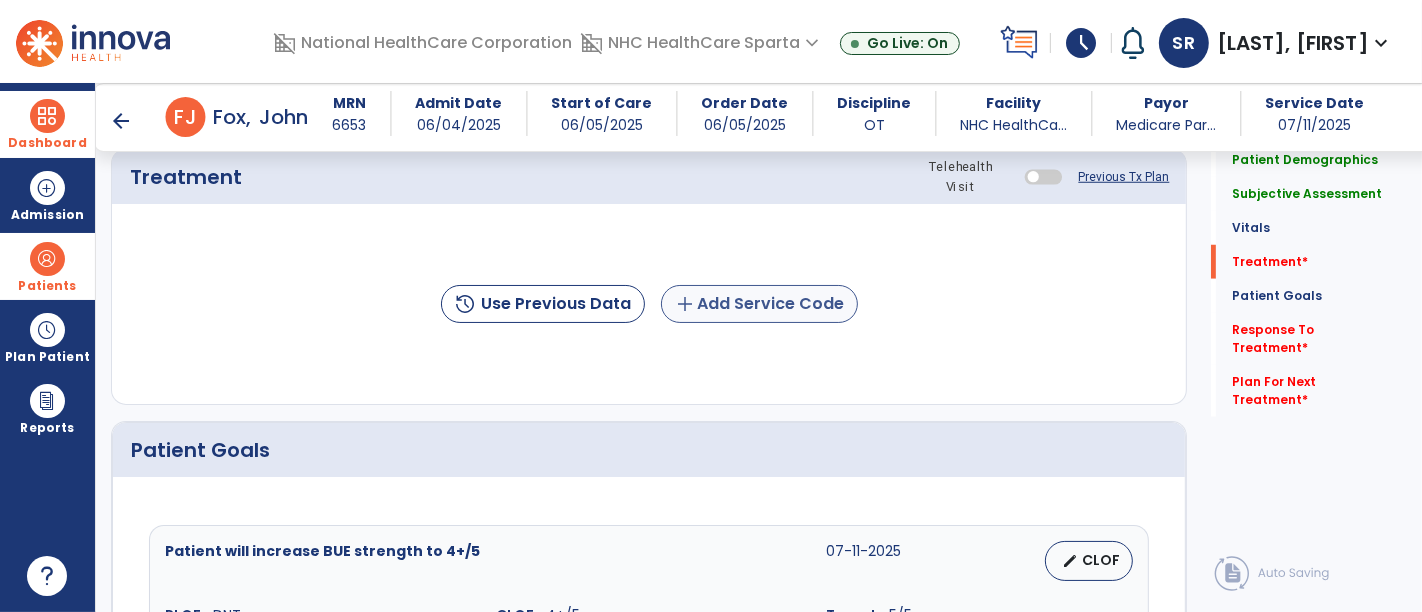 type on "**********" 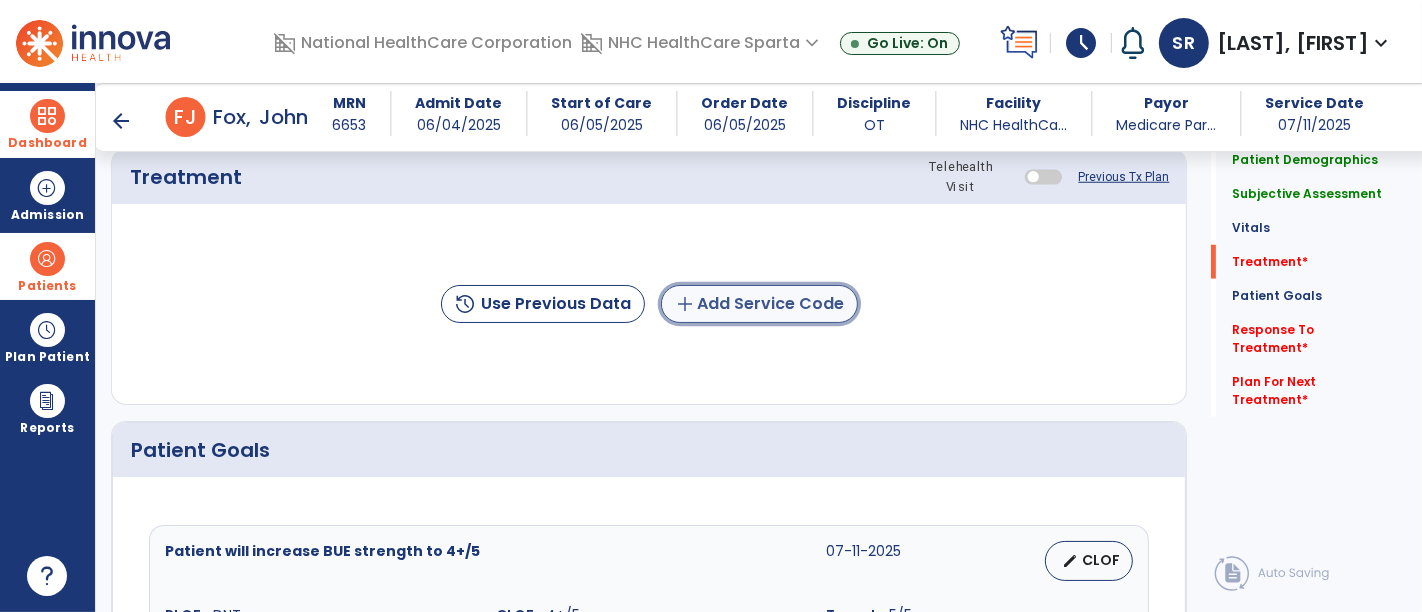 click on "add  Add Service Code" 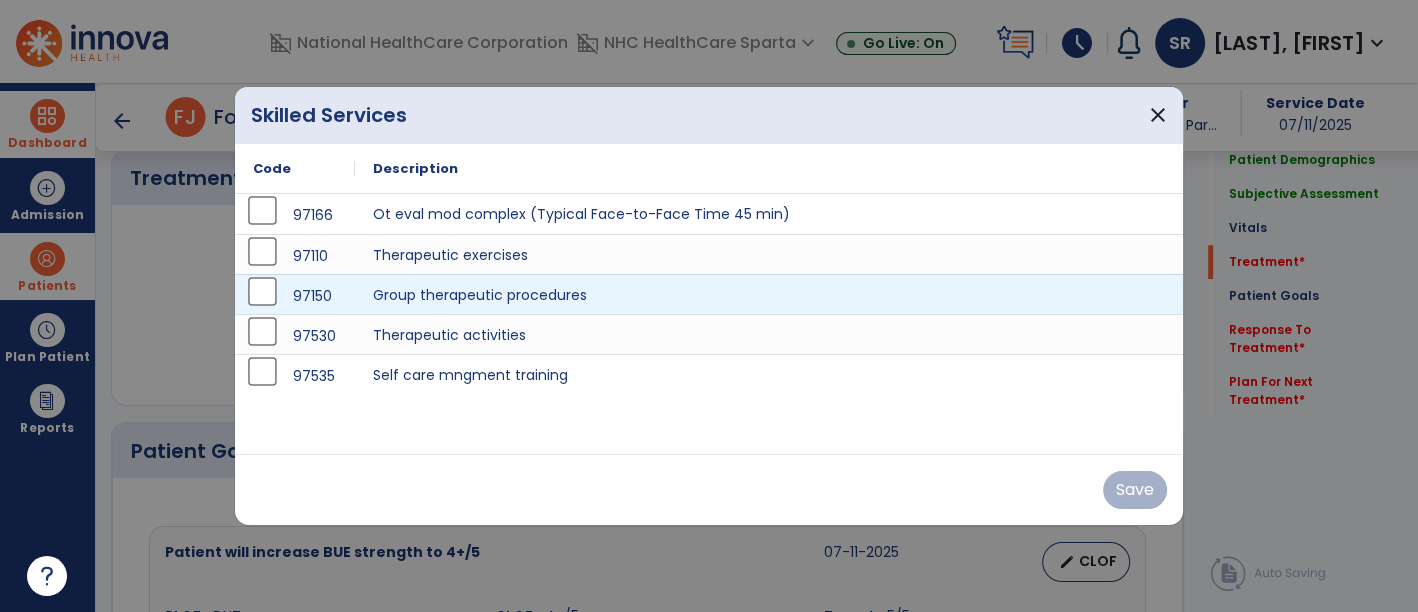 scroll, scrollTop: 1420, scrollLeft: 0, axis: vertical 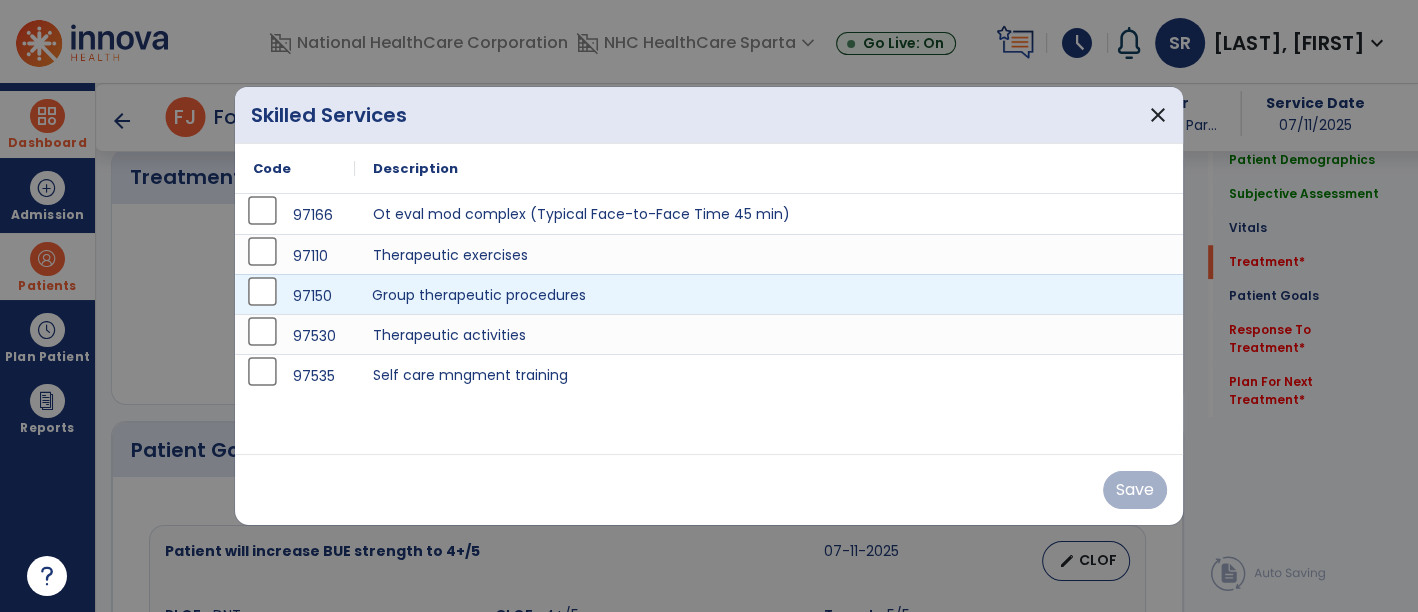 click on "Group therapeutic procedures" at bounding box center (769, 294) 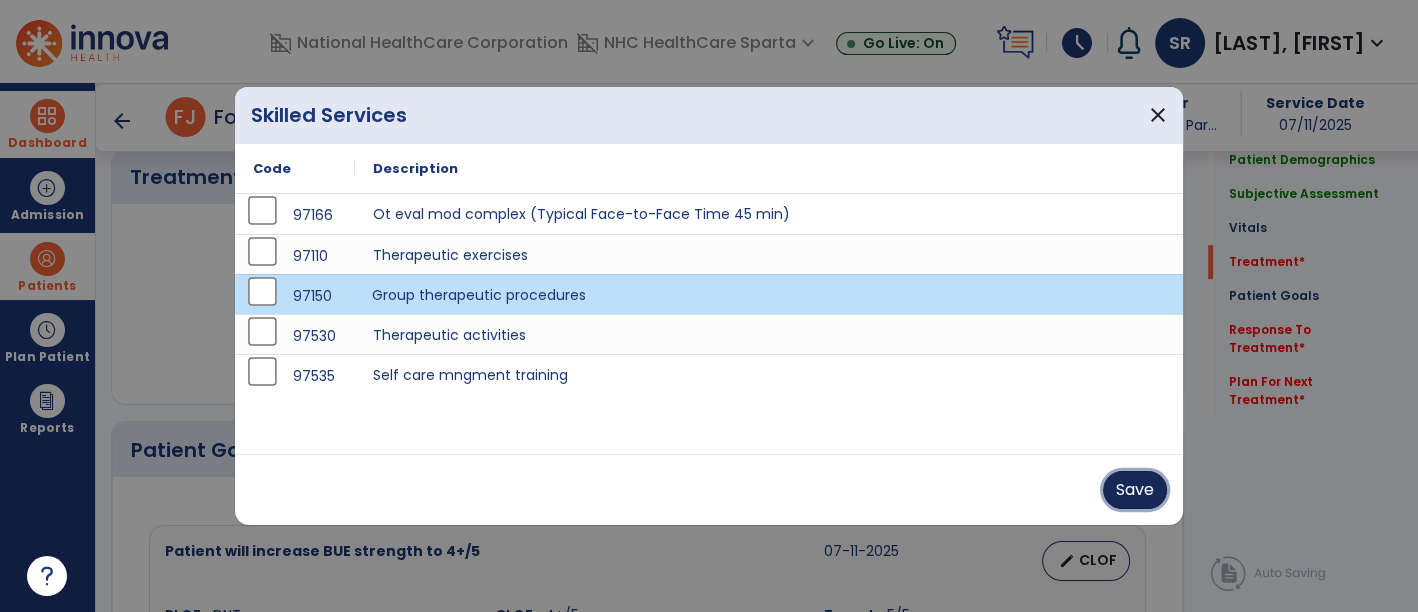 click on "Save" at bounding box center (1135, 490) 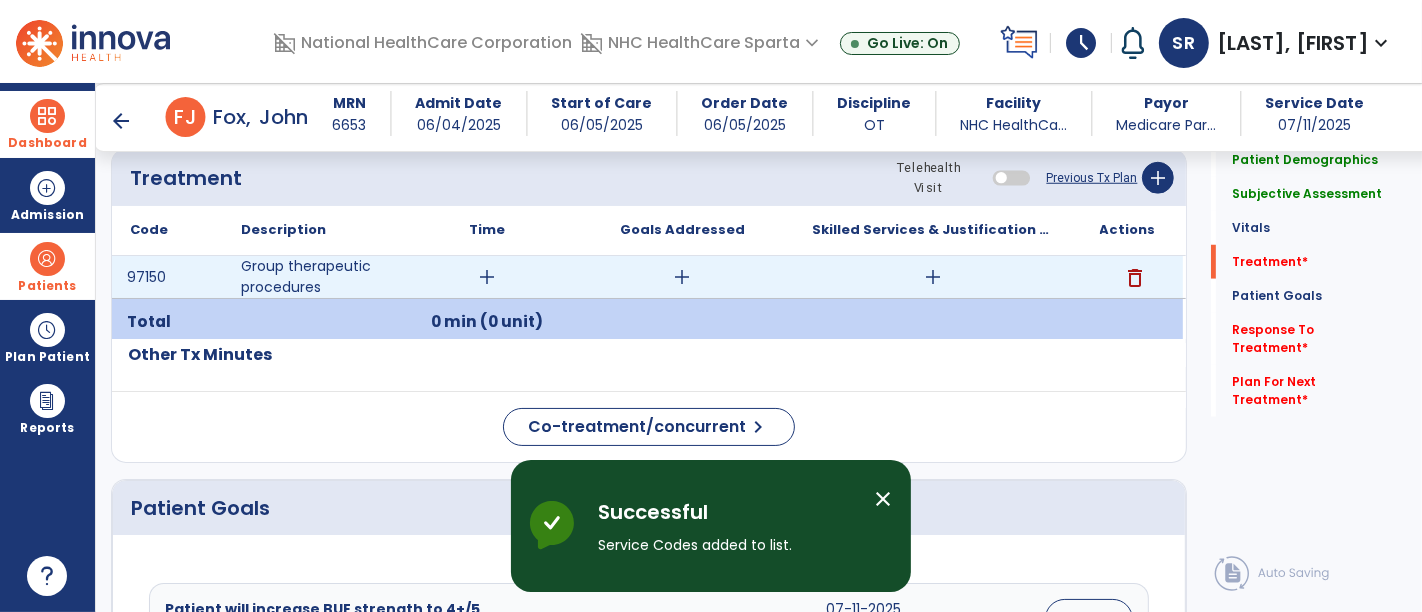 click on "add" at bounding box center [488, 277] 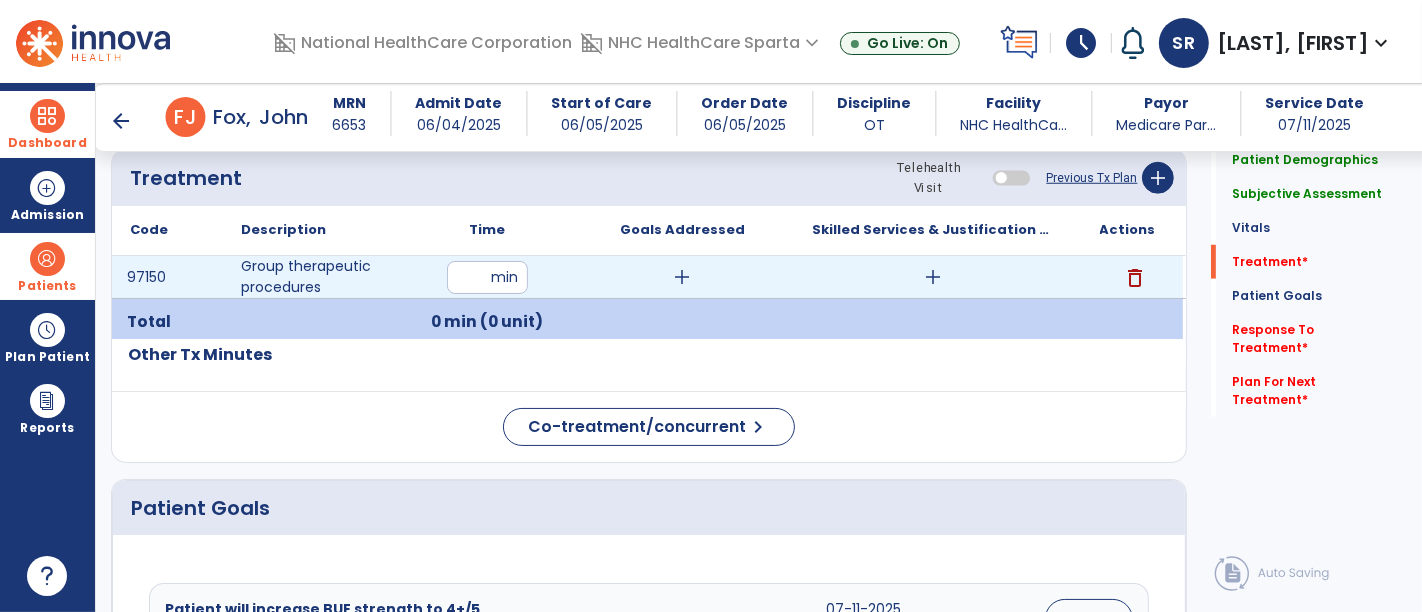 type on "**" 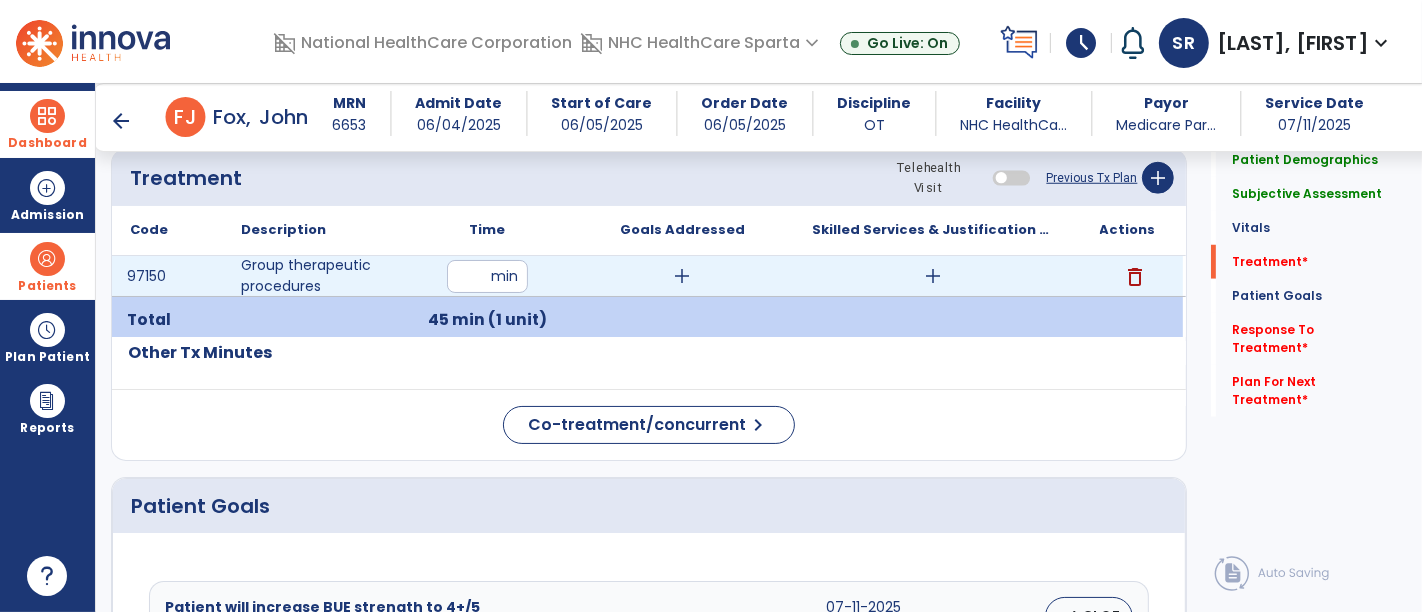 click on "add" at bounding box center (683, 276) 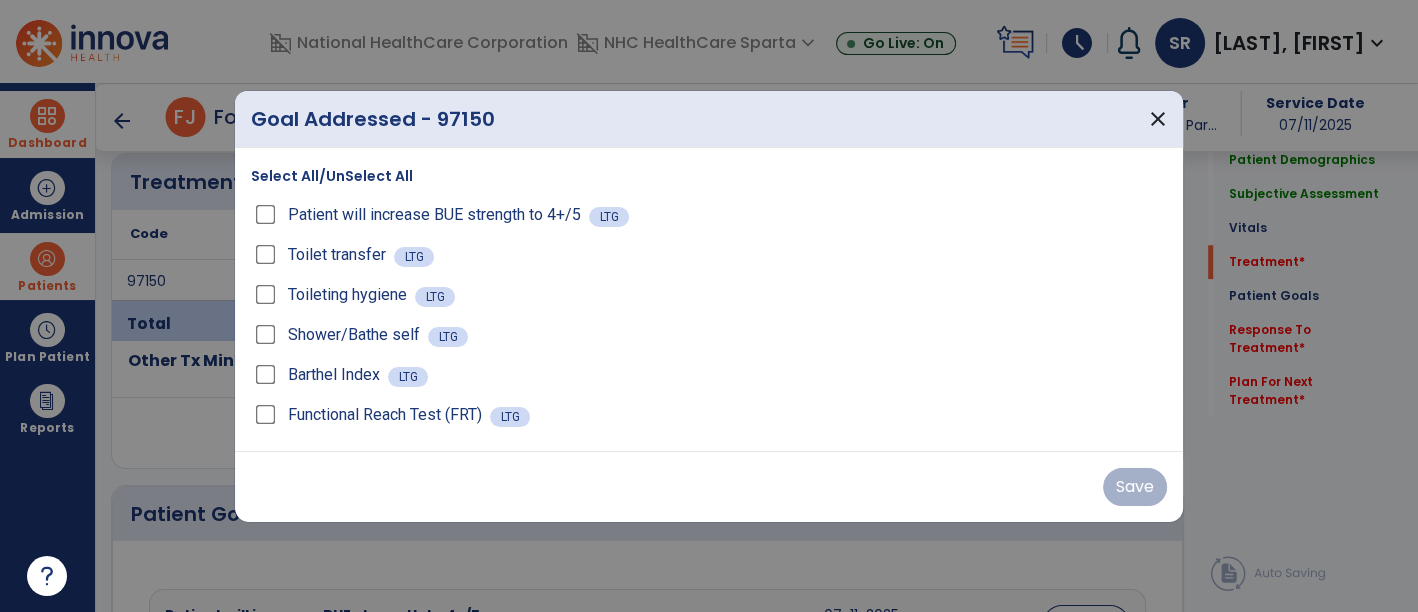 scroll, scrollTop: 1420, scrollLeft: 0, axis: vertical 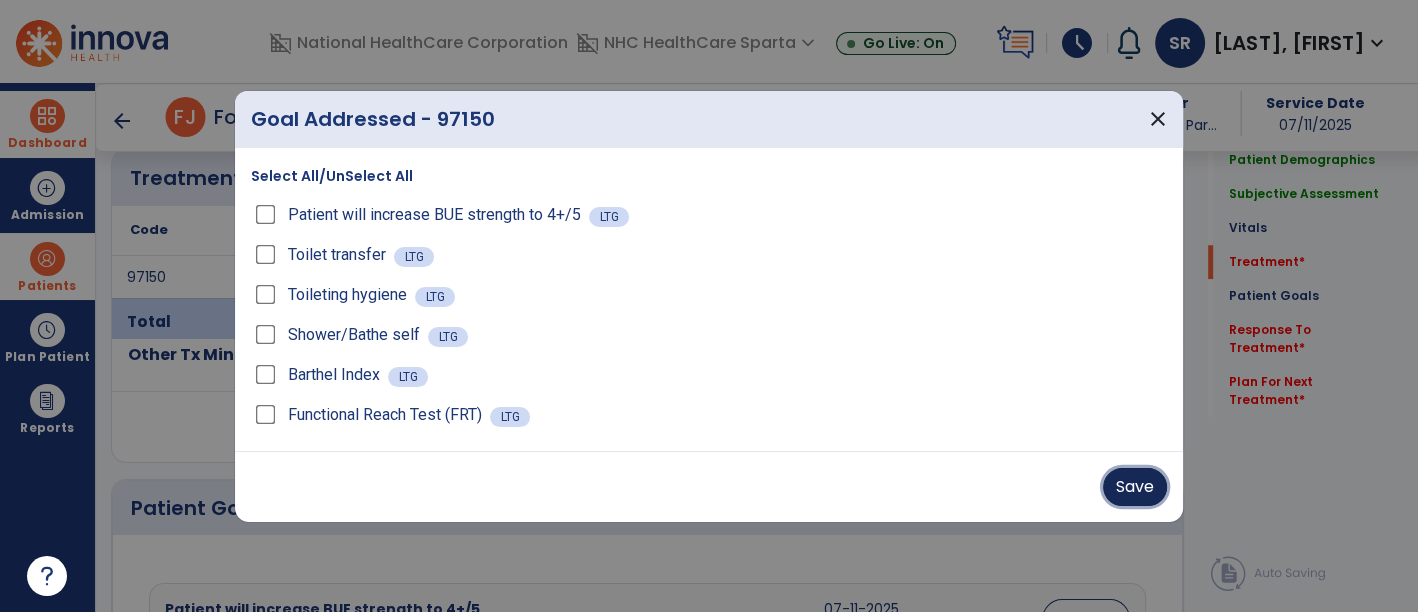 click on "Save" at bounding box center [1135, 487] 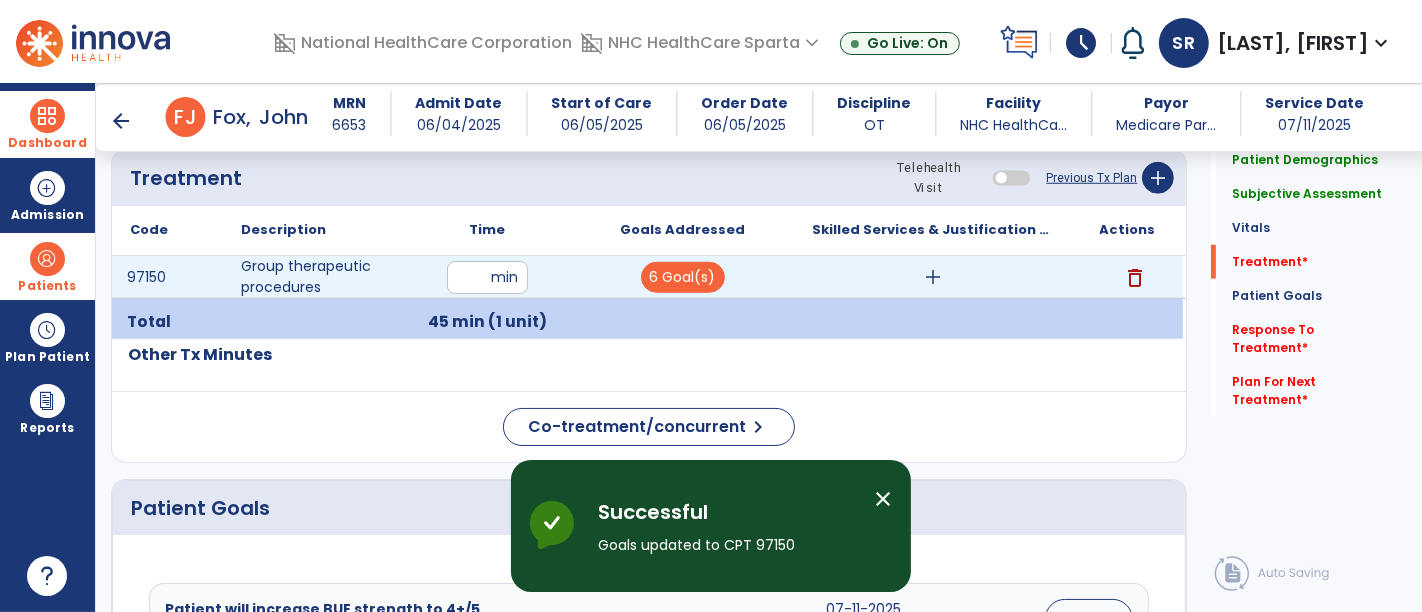 click on "add" at bounding box center (933, 277) 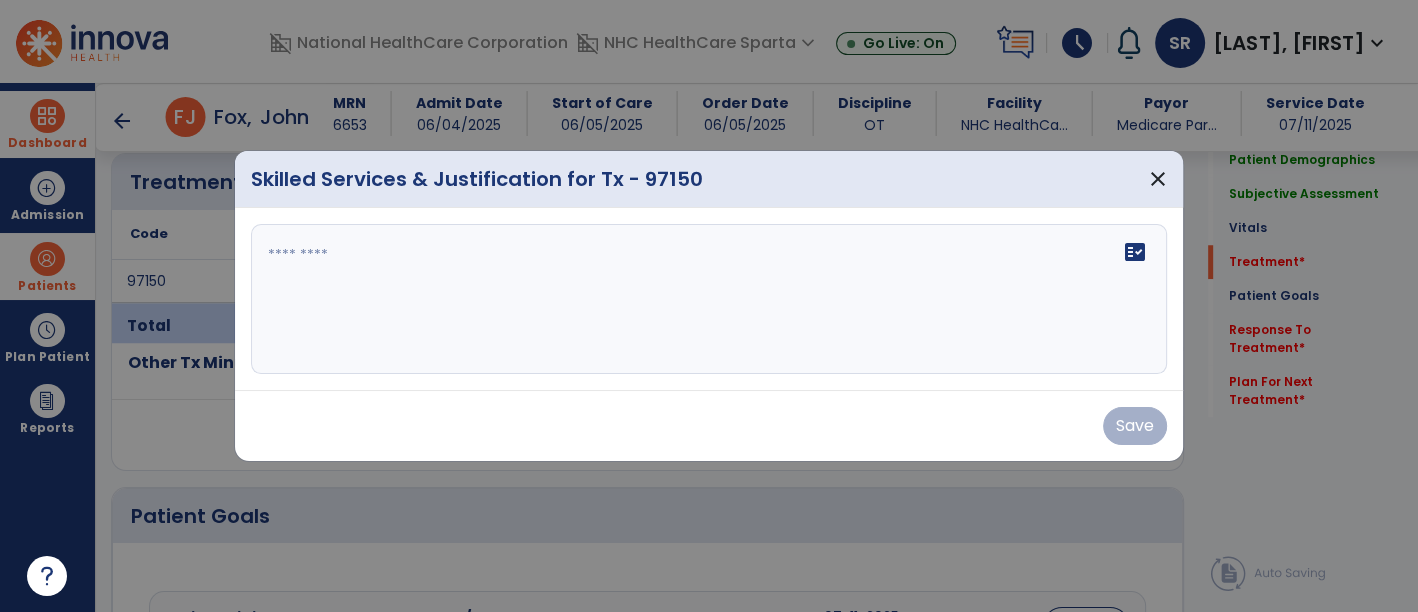 scroll, scrollTop: 1420, scrollLeft: 0, axis: vertical 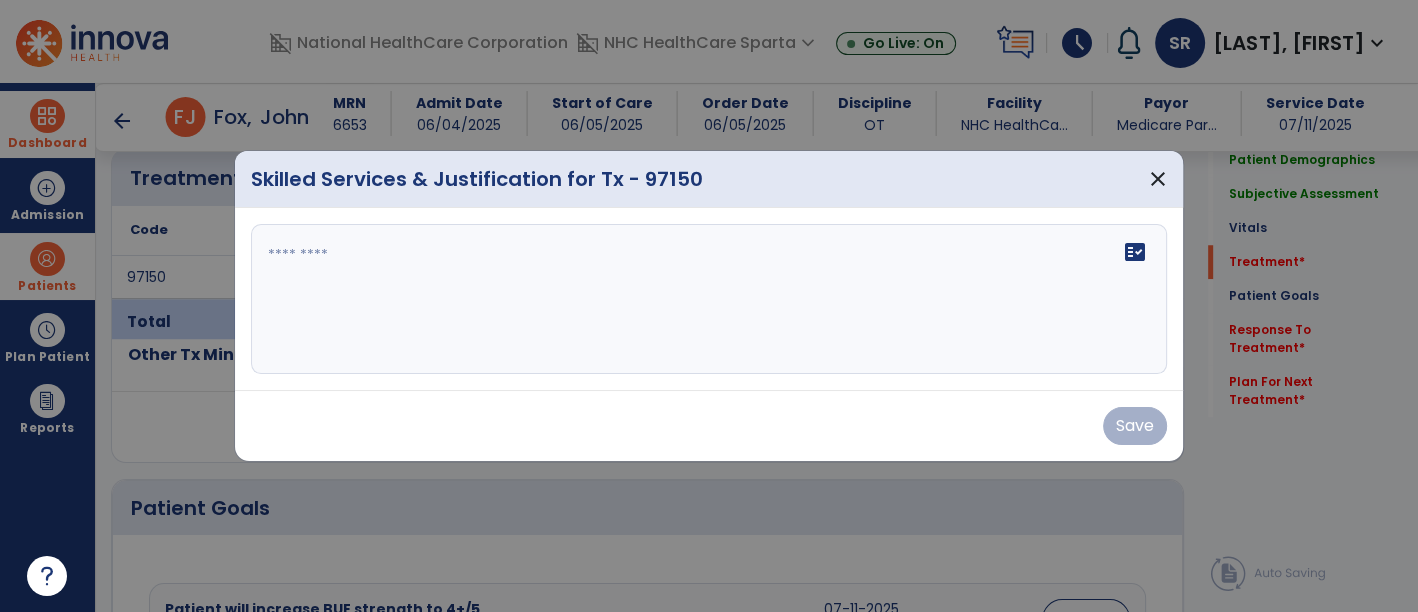 click on "fact_check" at bounding box center (709, 299) 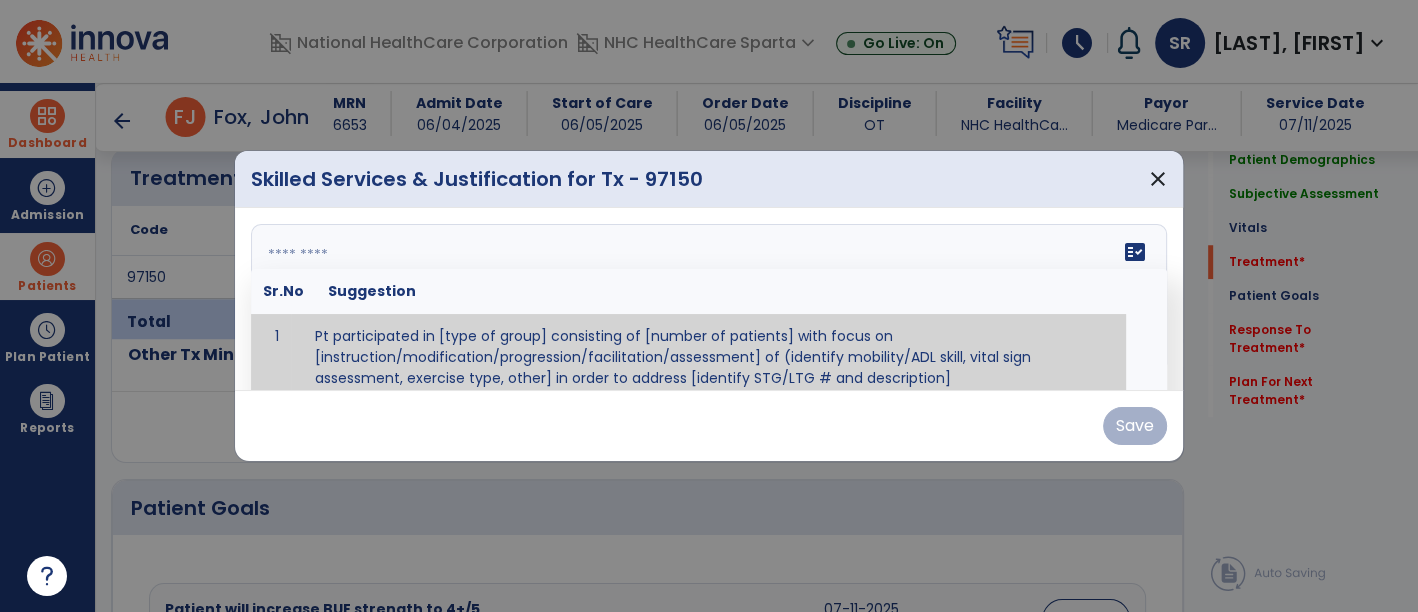 scroll, scrollTop: 11, scrollLeft: 0, axis: vertical 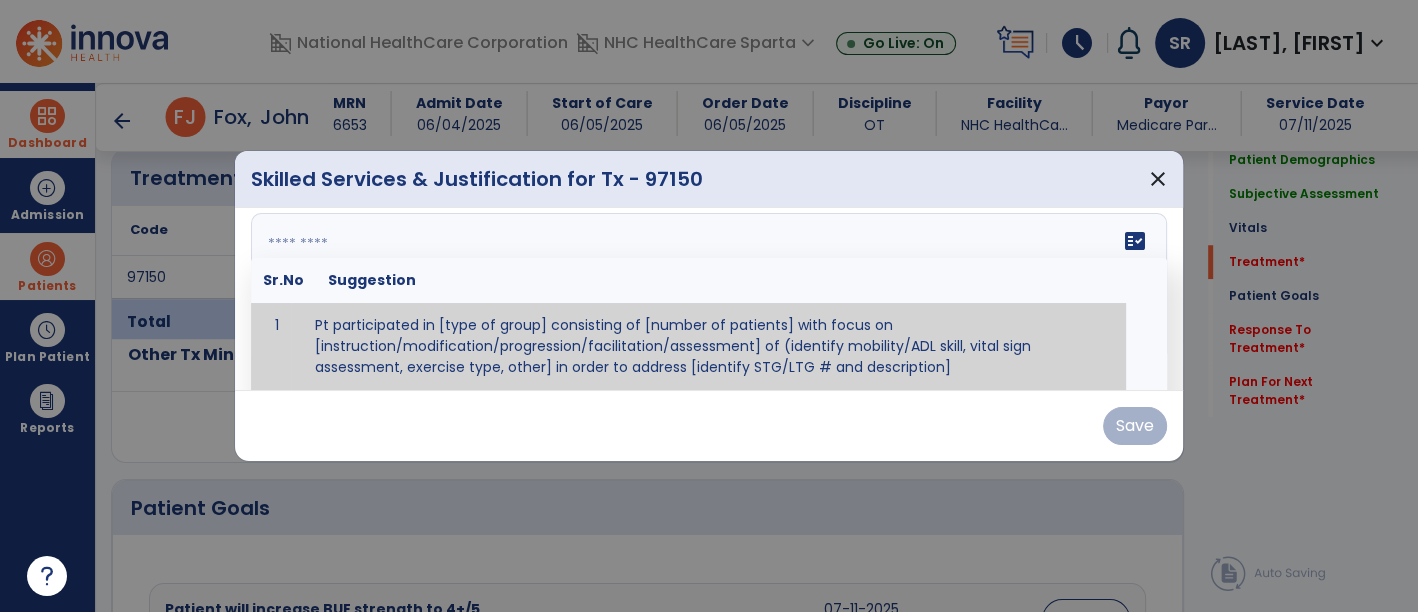 paste on "**********" 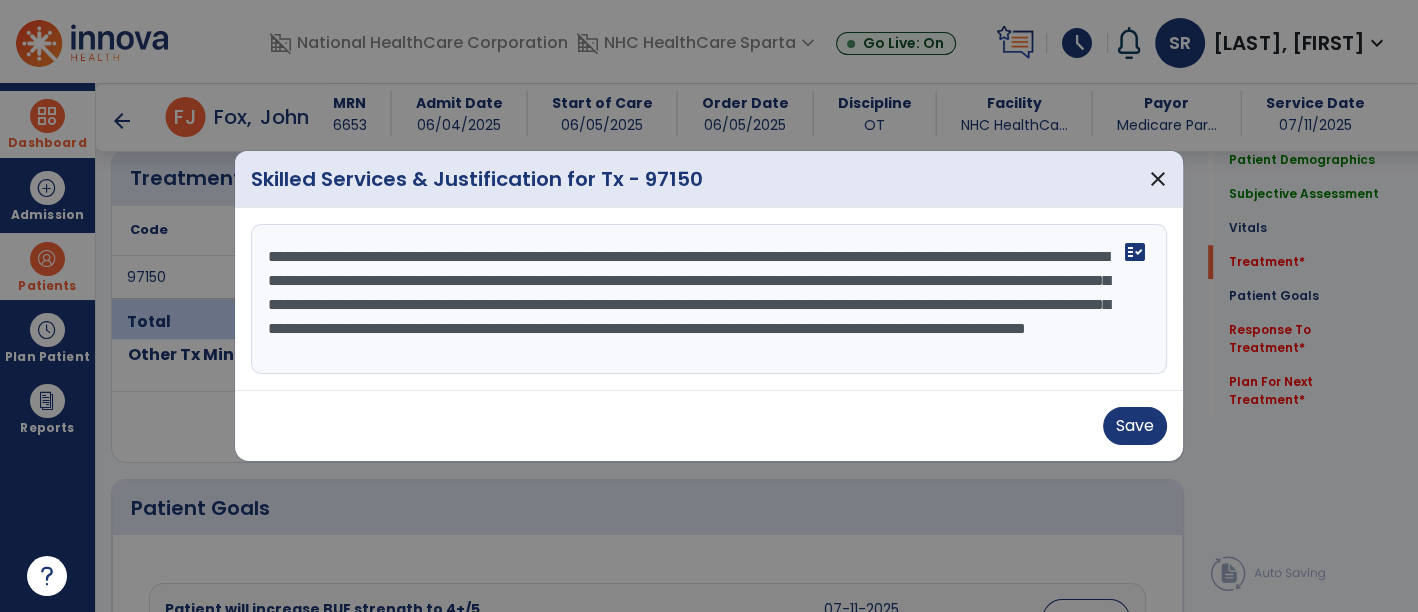 scroll, scrollTop: 15, scrollLeft: 0, axis: vertical 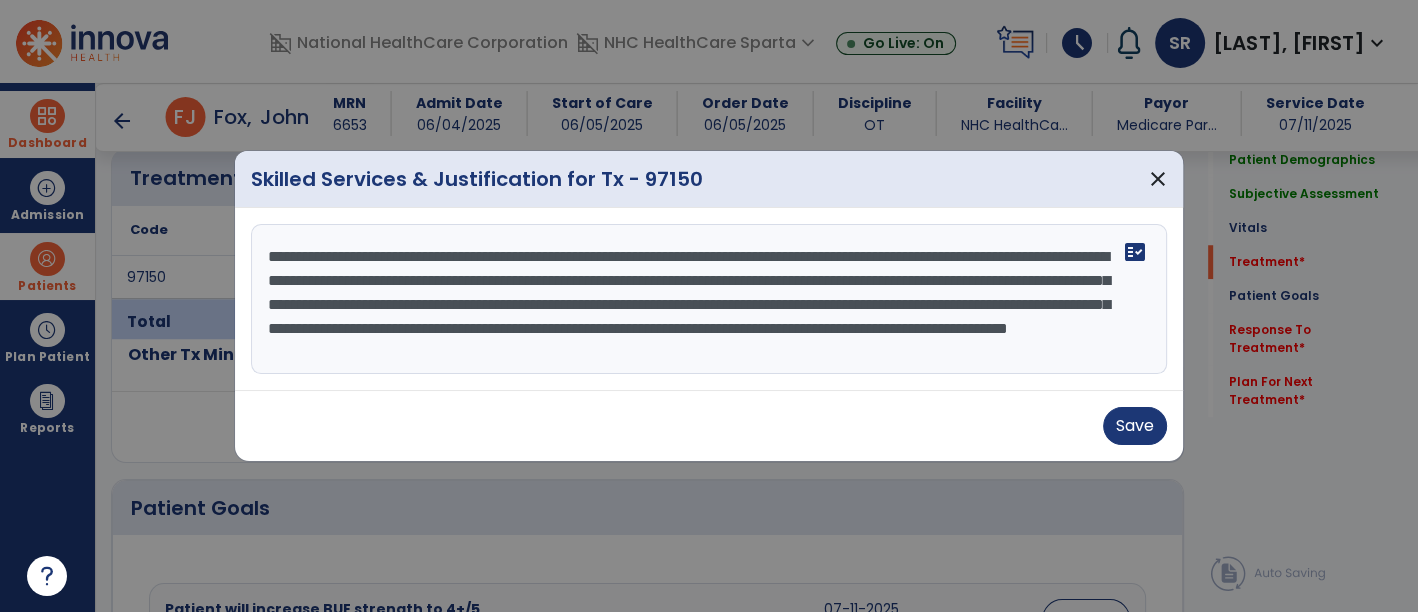 click on "**********" at bounding box center [707, 299] 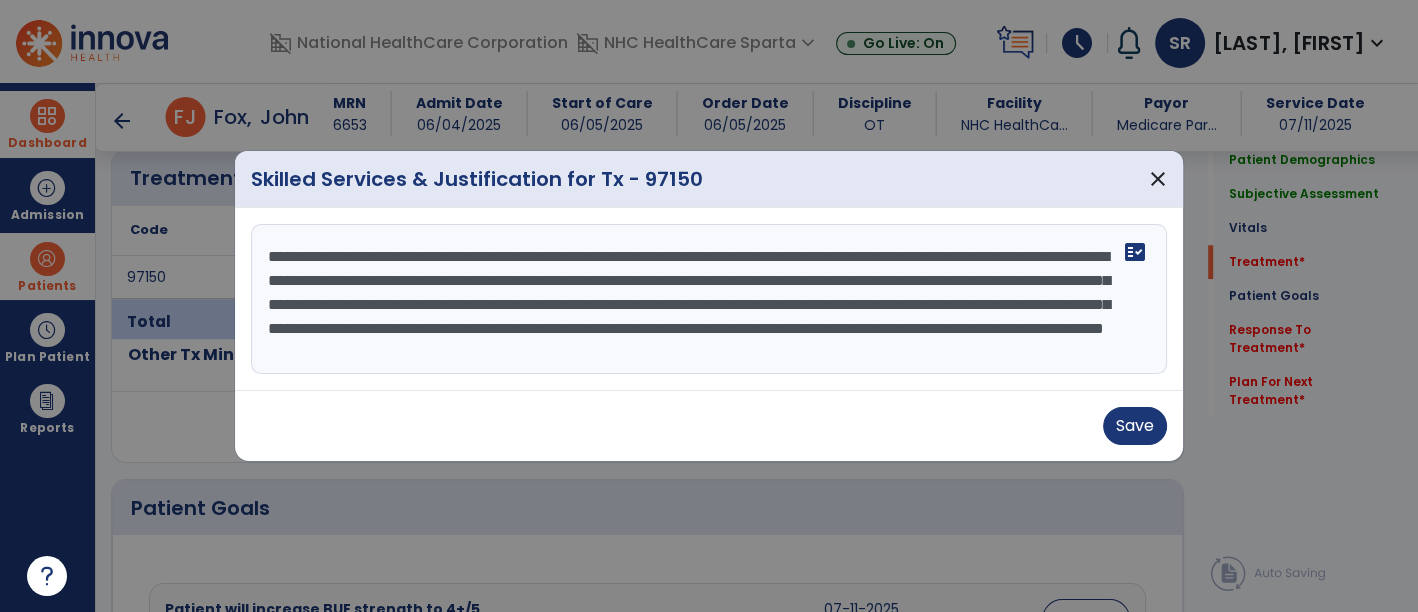 click on "**********" at bounding box center [707, 299] 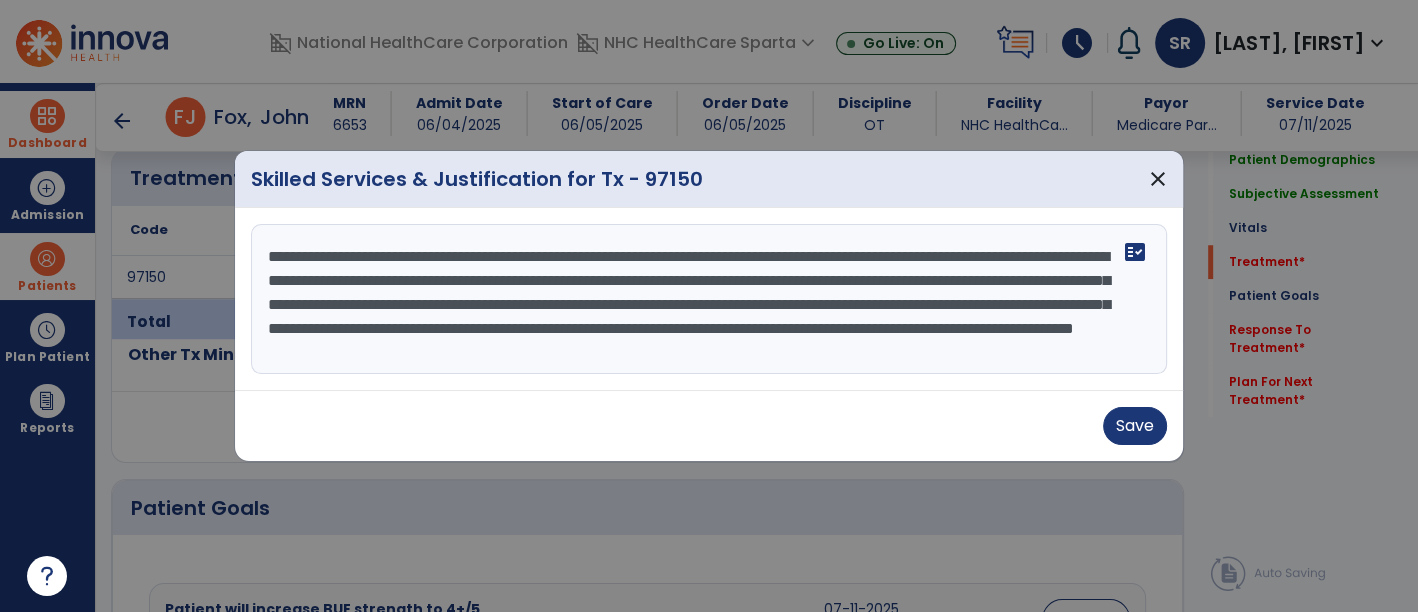 scroll, scrollTop: 17, scrollLeft: 0, axis: vertical 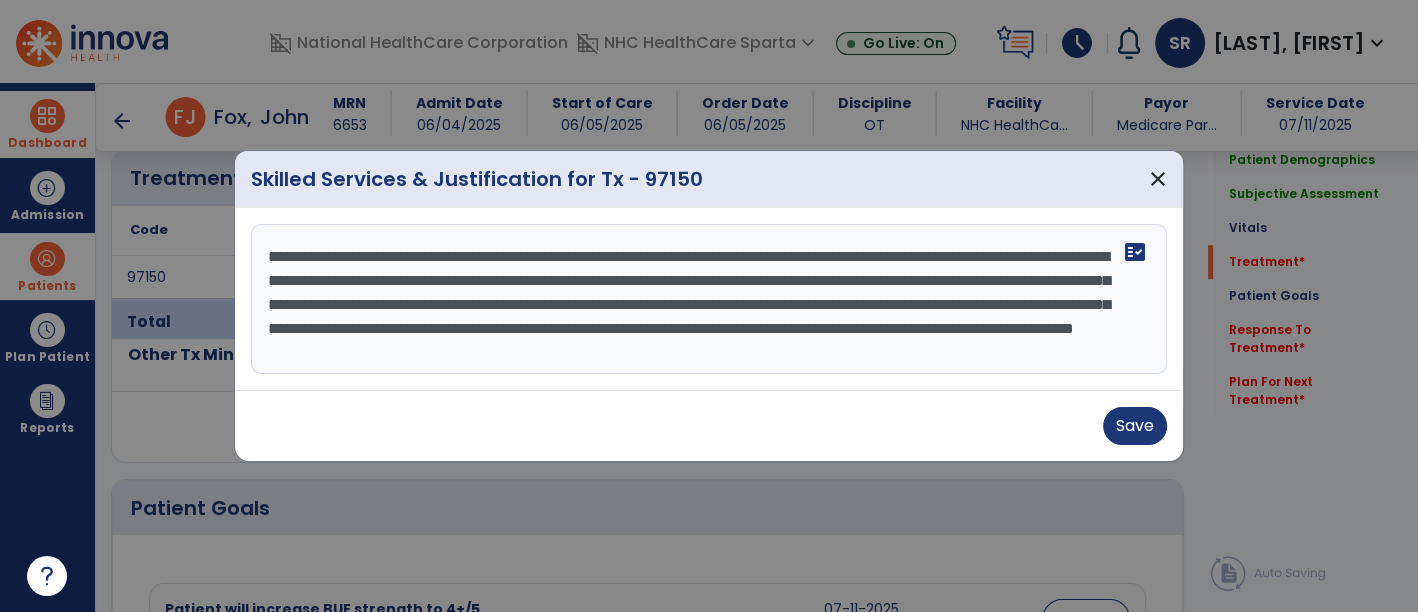 type on "**********" 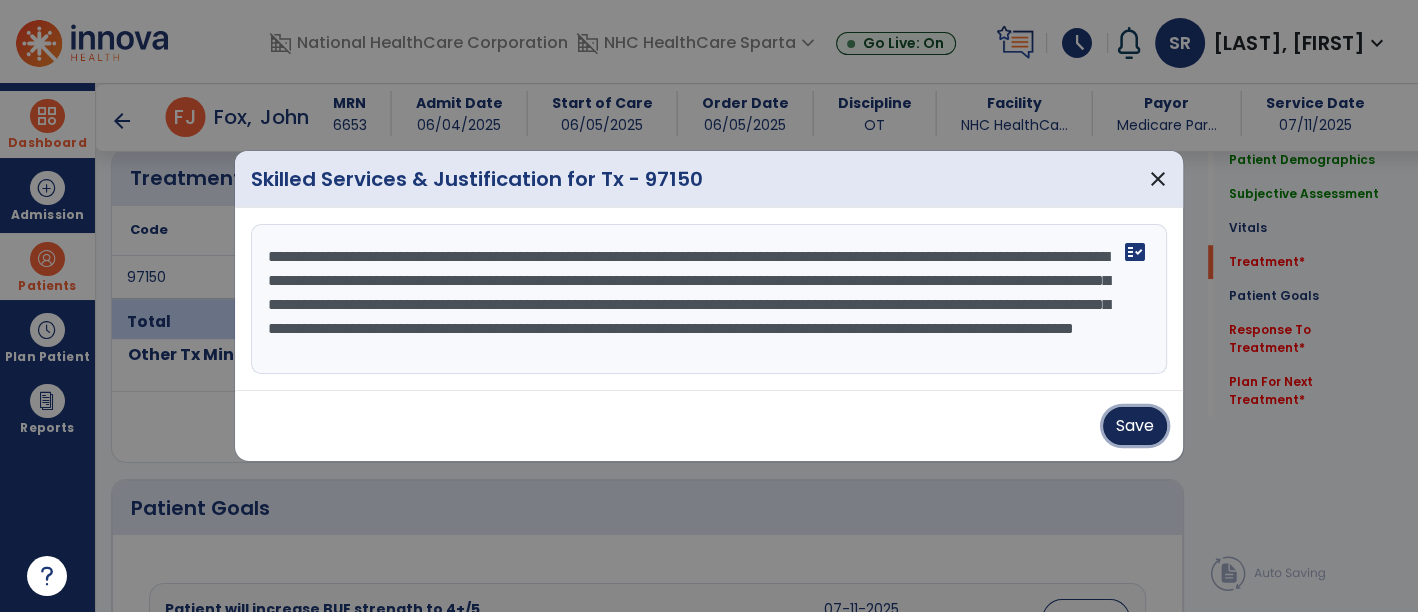 click on "Save" at bounding box center [1135, 426] 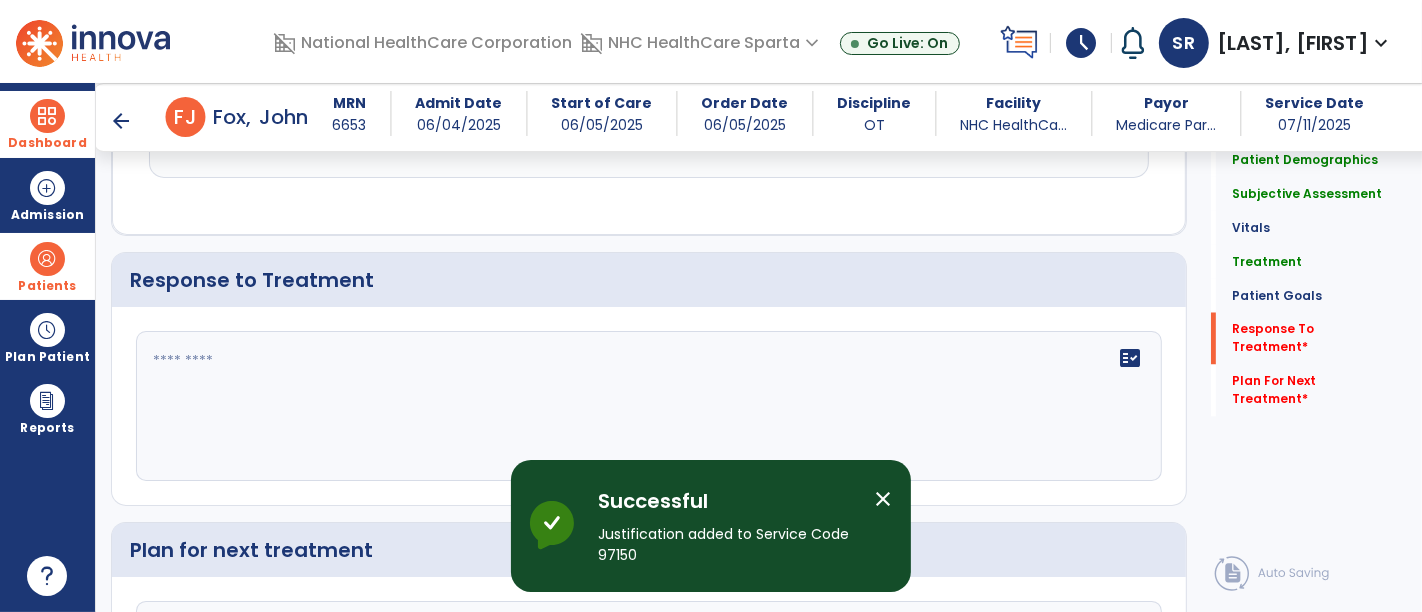 scroll, scrollTop: 2977, scrollLeft: 0, axis: vertical 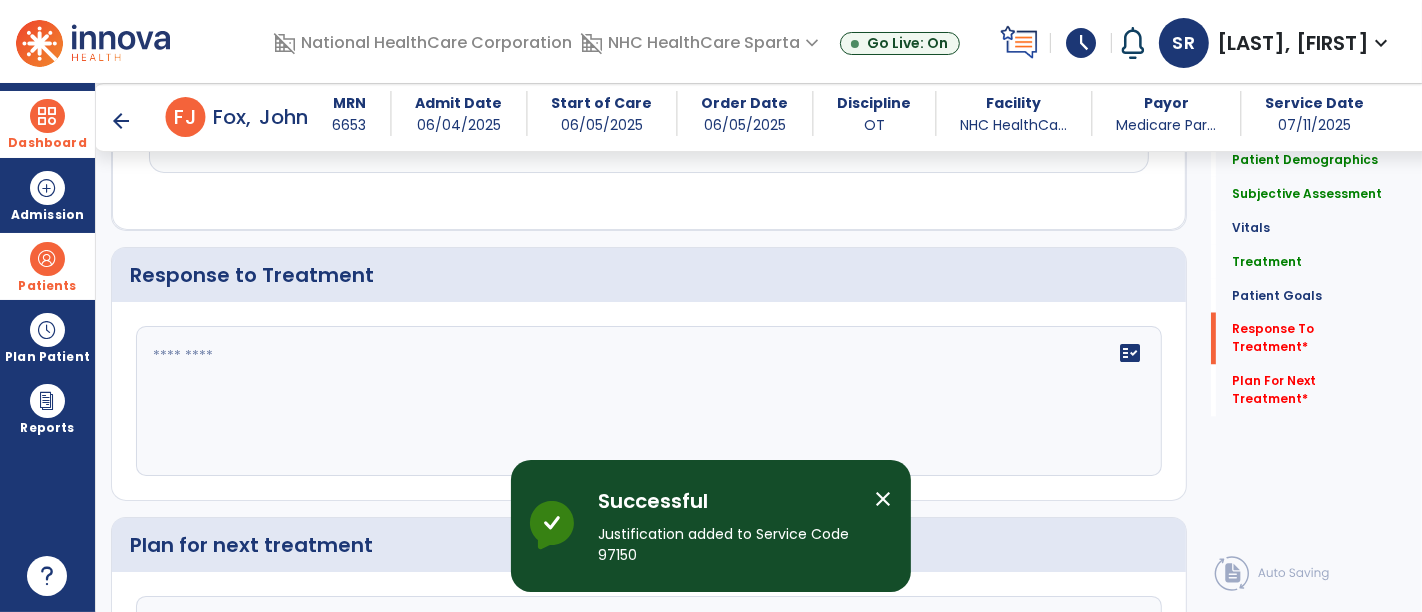 click 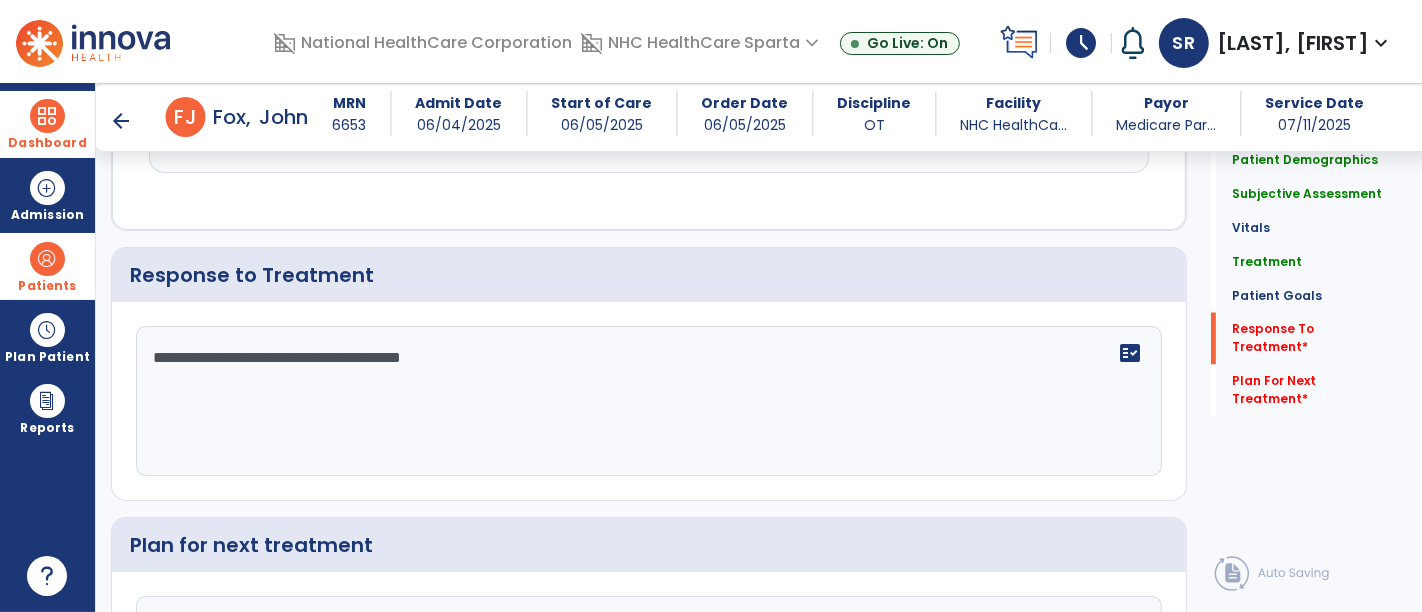 type on "**********" 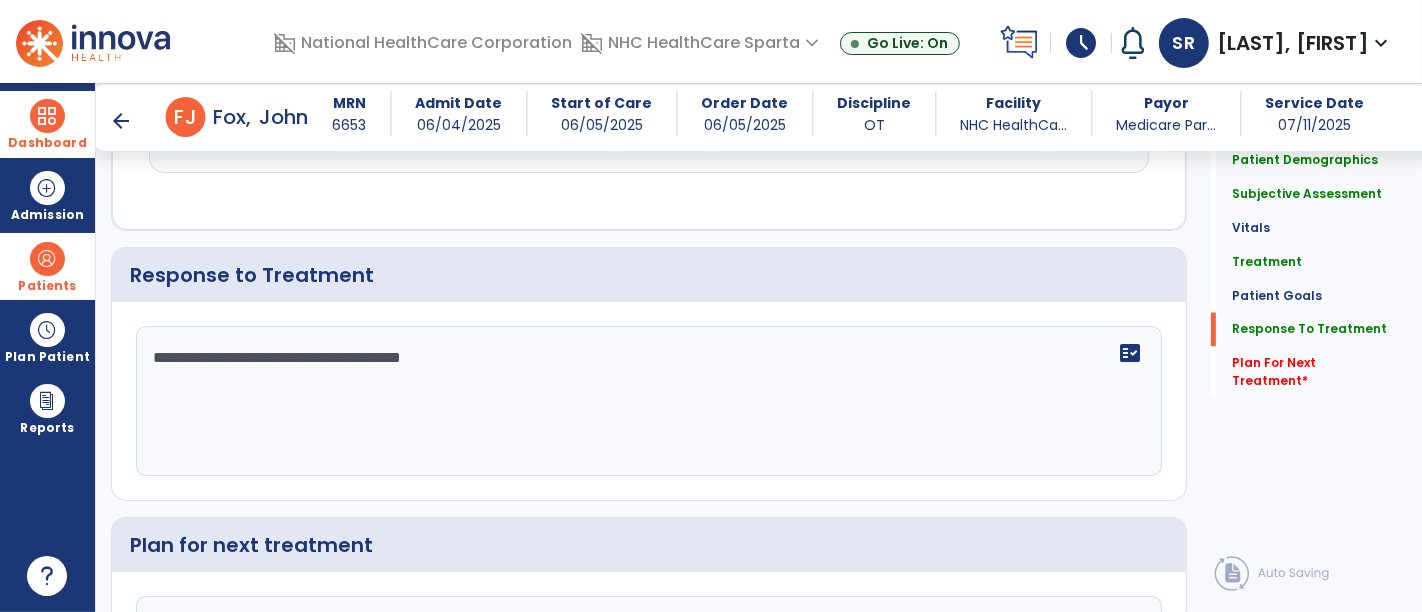 scroll, scrollTop: 3149, scrollLeft: 0, axis: vertical 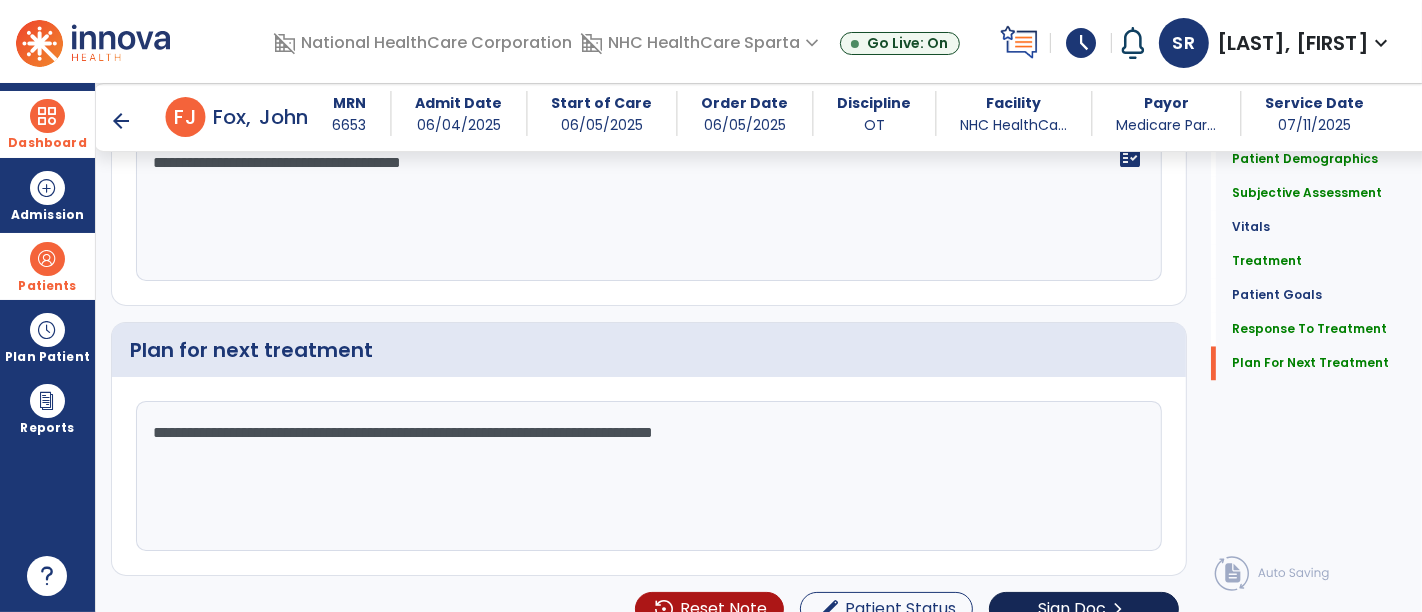type on "**********" 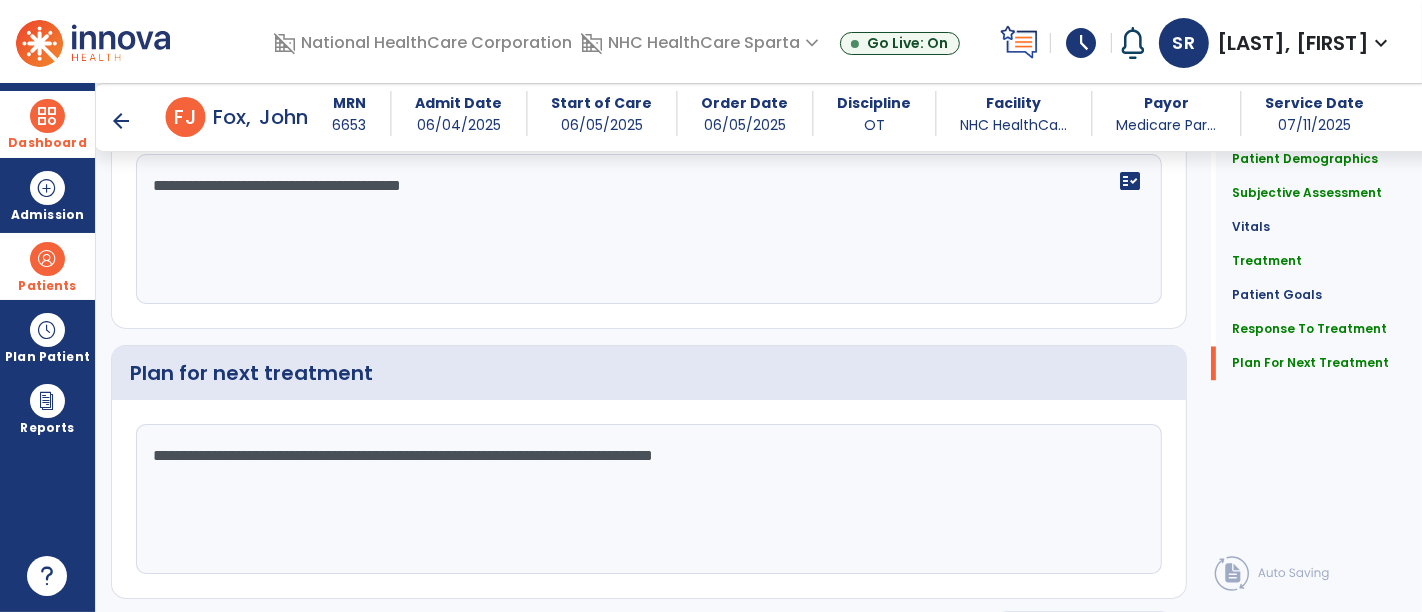 click on "Sign Doc" 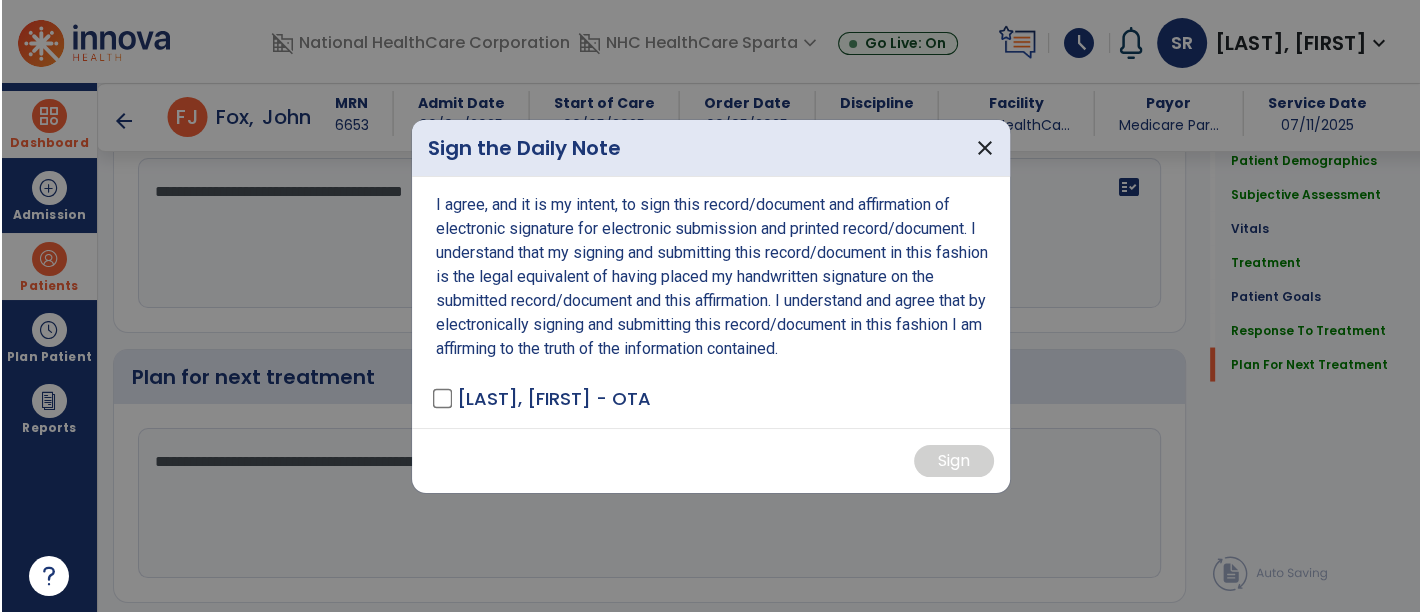 scroll, scrollTop: 3149, scrollLeft: 0, axis: vertical 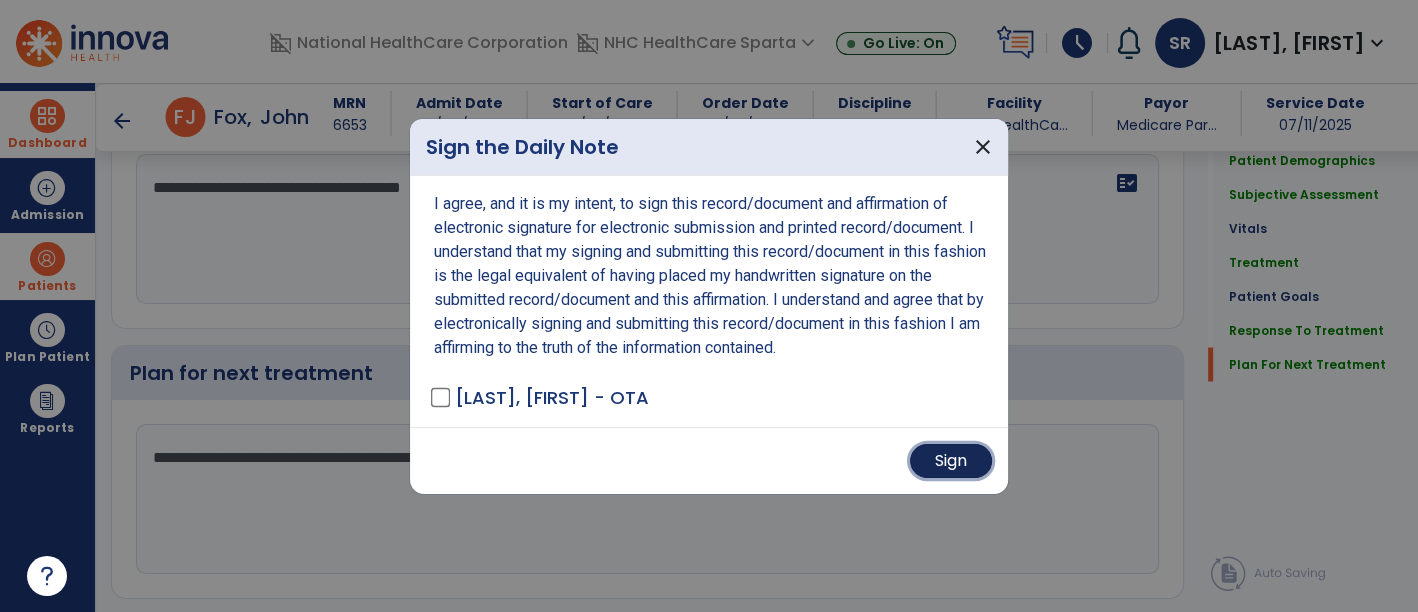 click on "Sign" at bounding box center [951, 461] 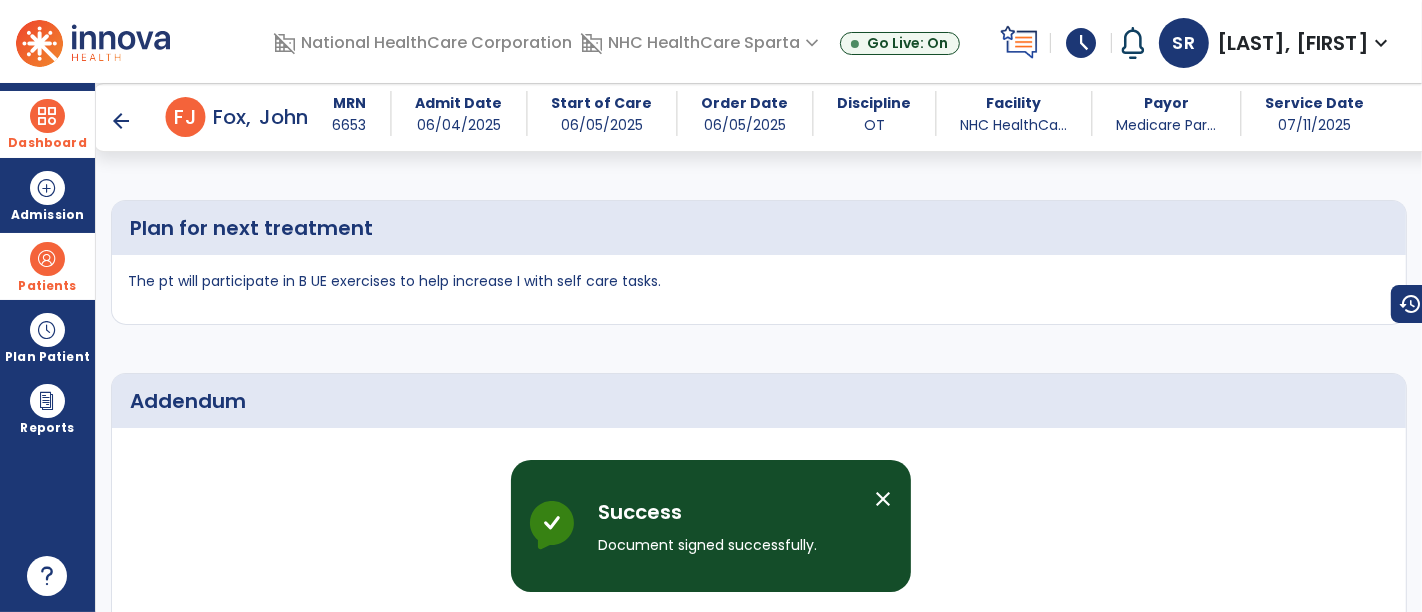click on "Dashboard" at bounding box center (47, 124) 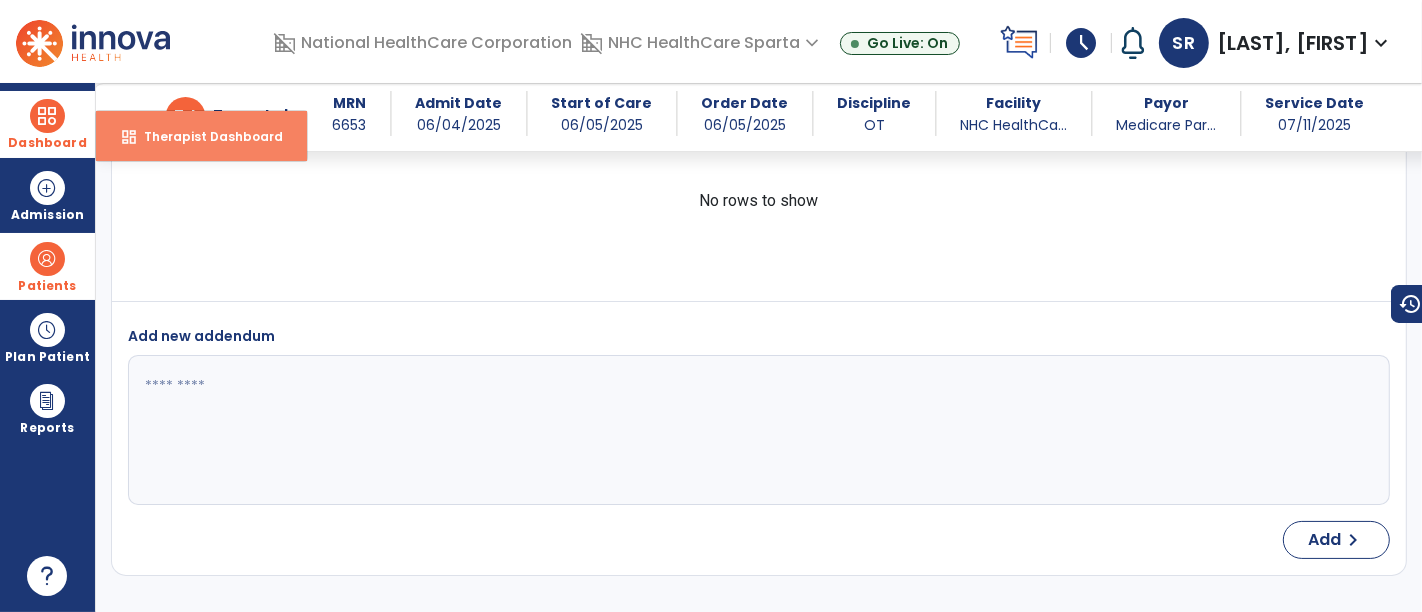 click on "dashboard  Therapist Dashboard" at bounding box center (201, 136) 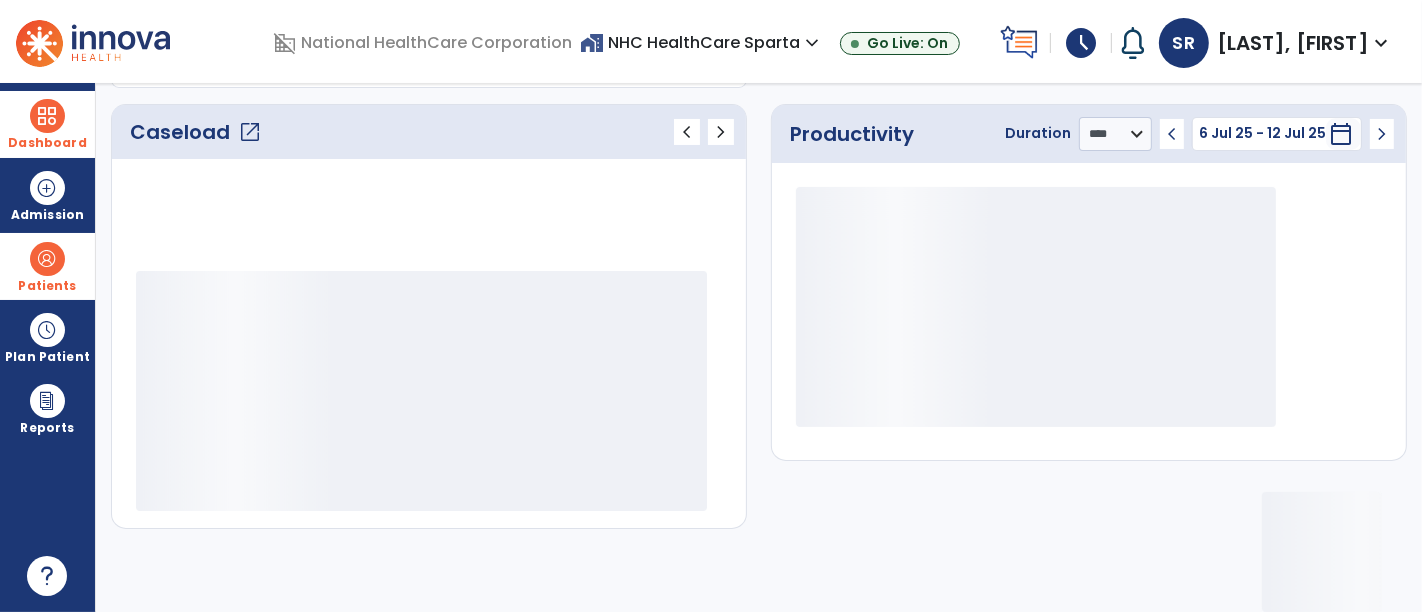 scroll, scrollTop: 259, scrollLeft: 0, axis: vertical 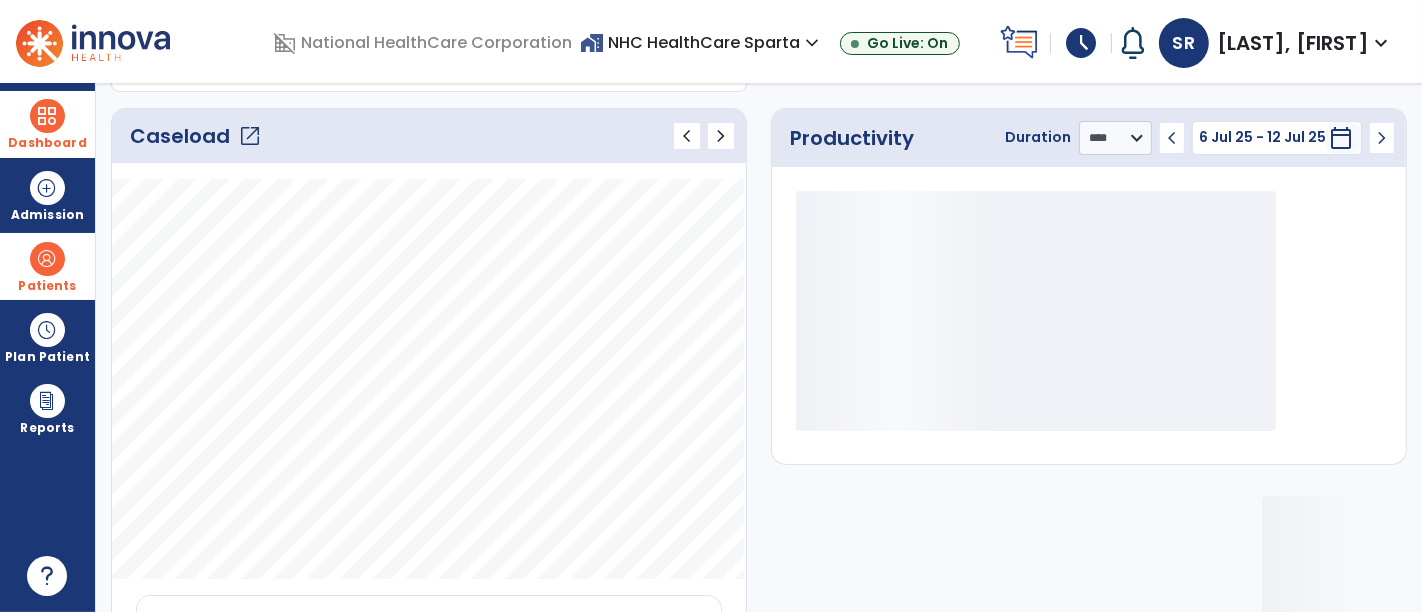 click on "Caseload   open_in_new" 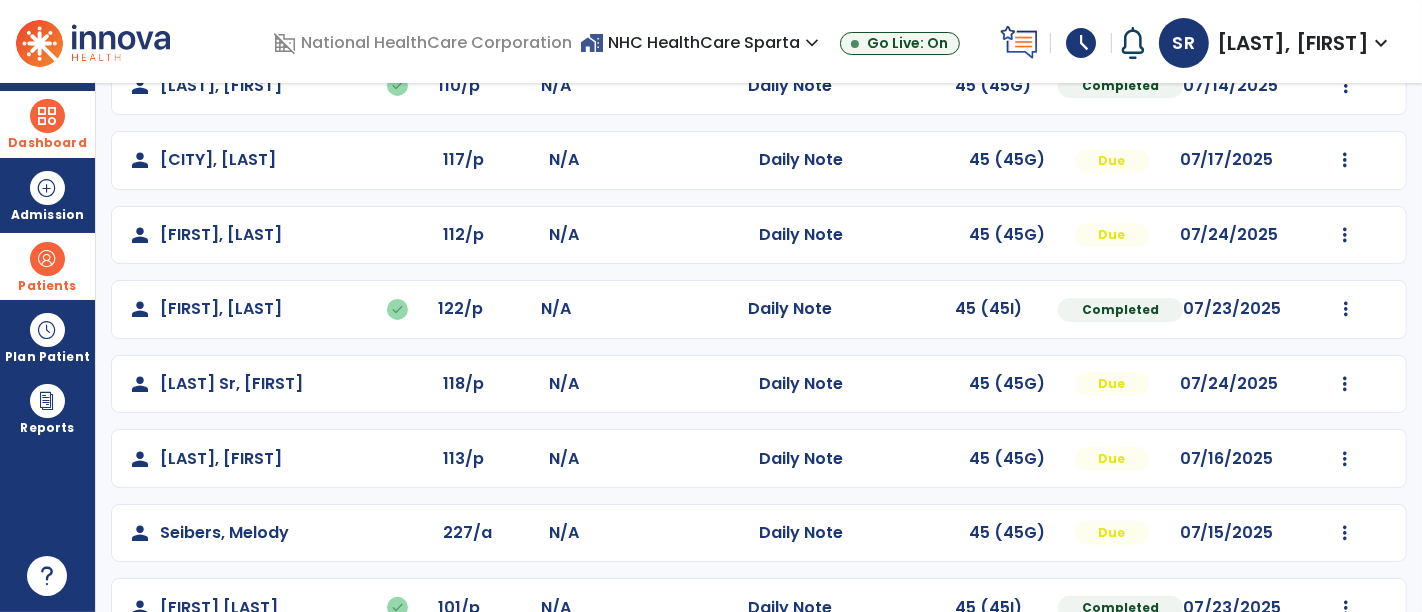 scroll, scrollTop: 540, scrollLeft: 0, axis: vertical 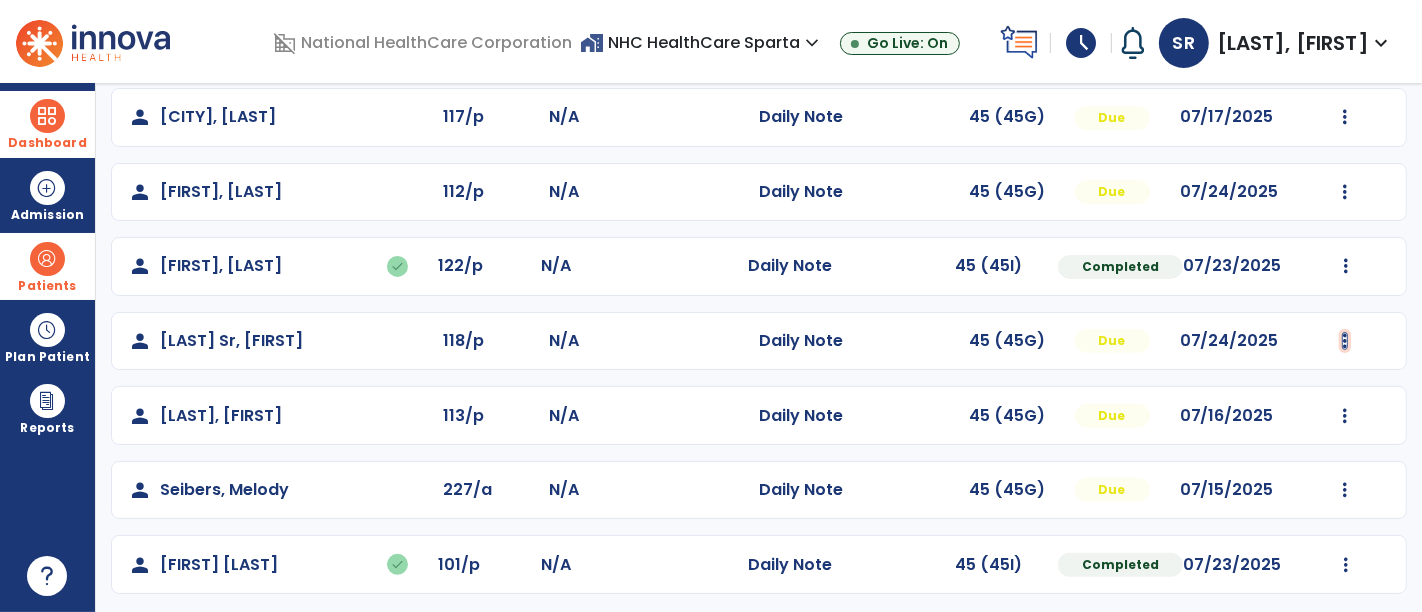click at bounding box center (1346, -181) 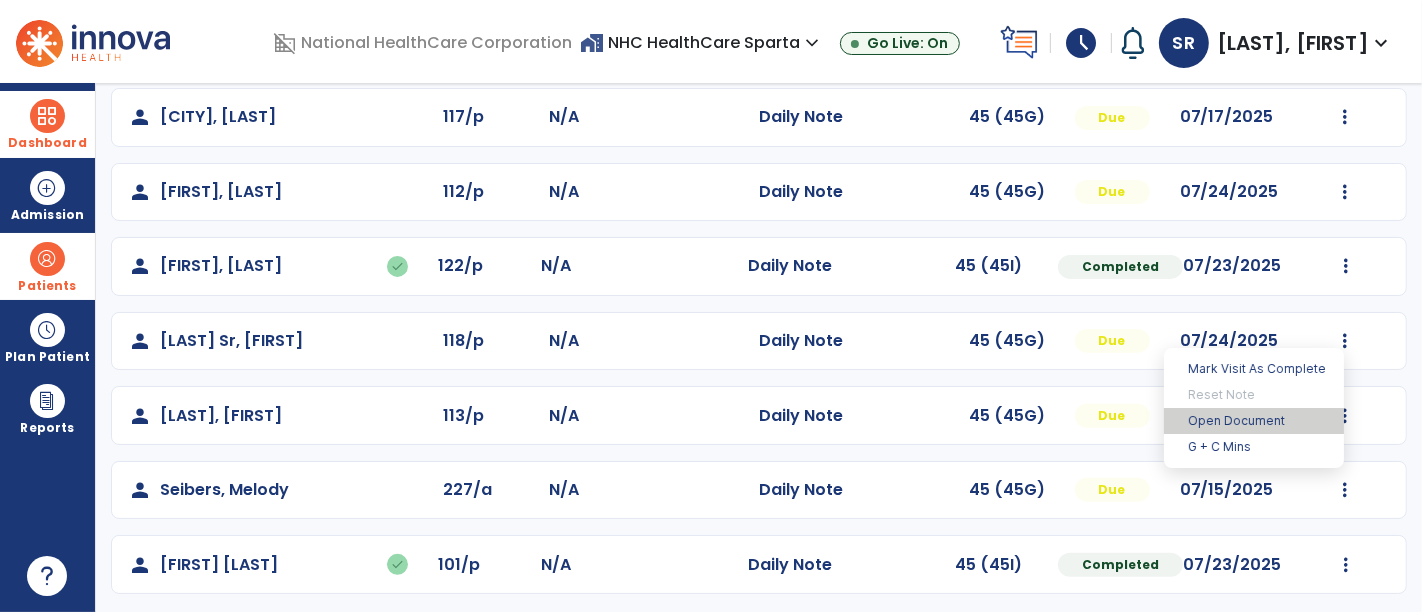 click on "Open Document" at bounding box center [1254, 421] 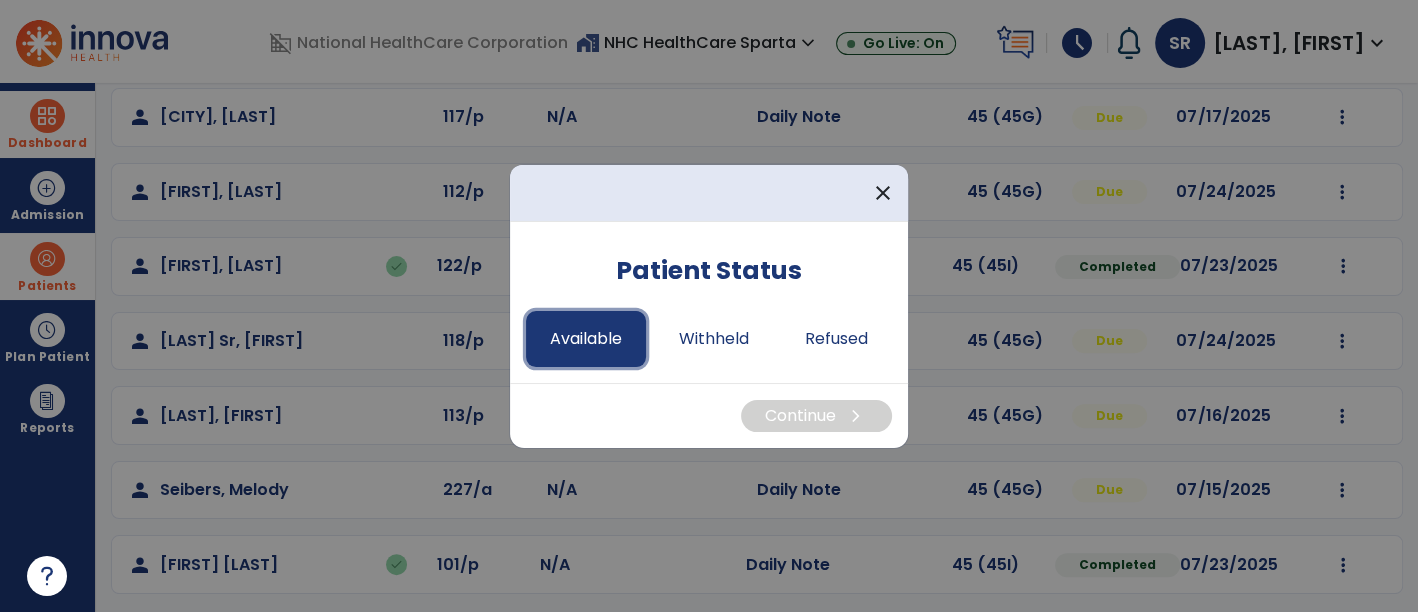 click on "Available" at bounding box center (586, 339) 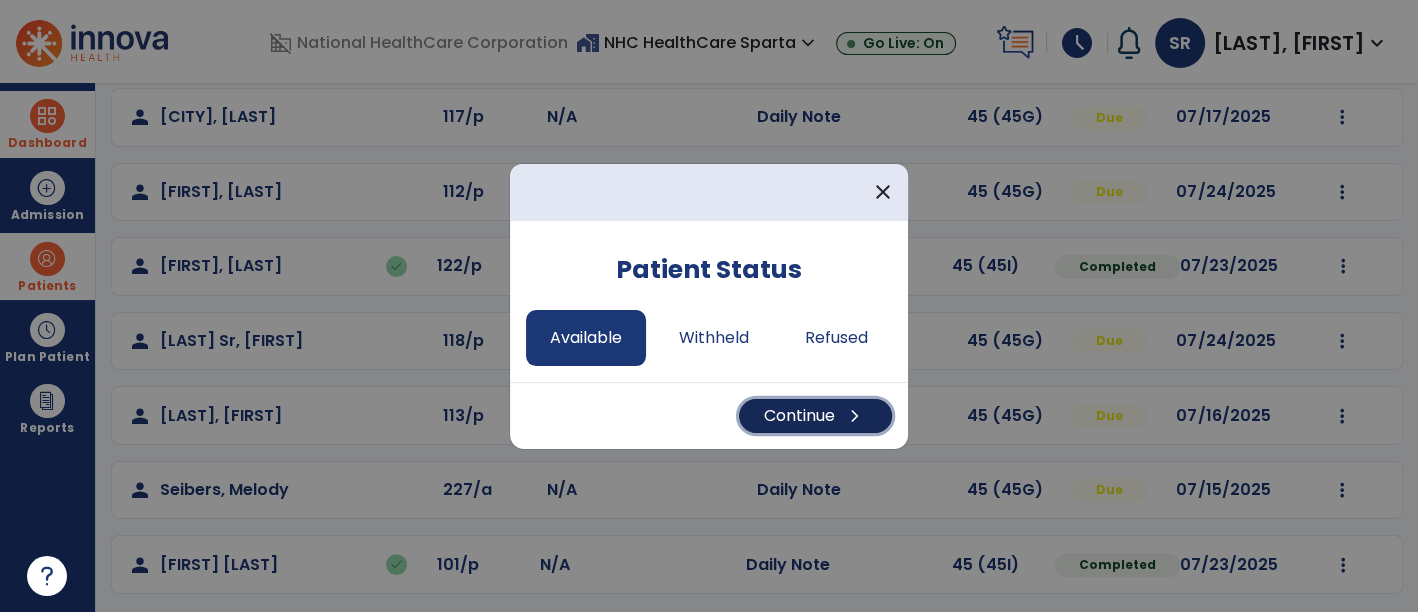 click on "Continue   chevron_right" at bounding box center (815, 416) 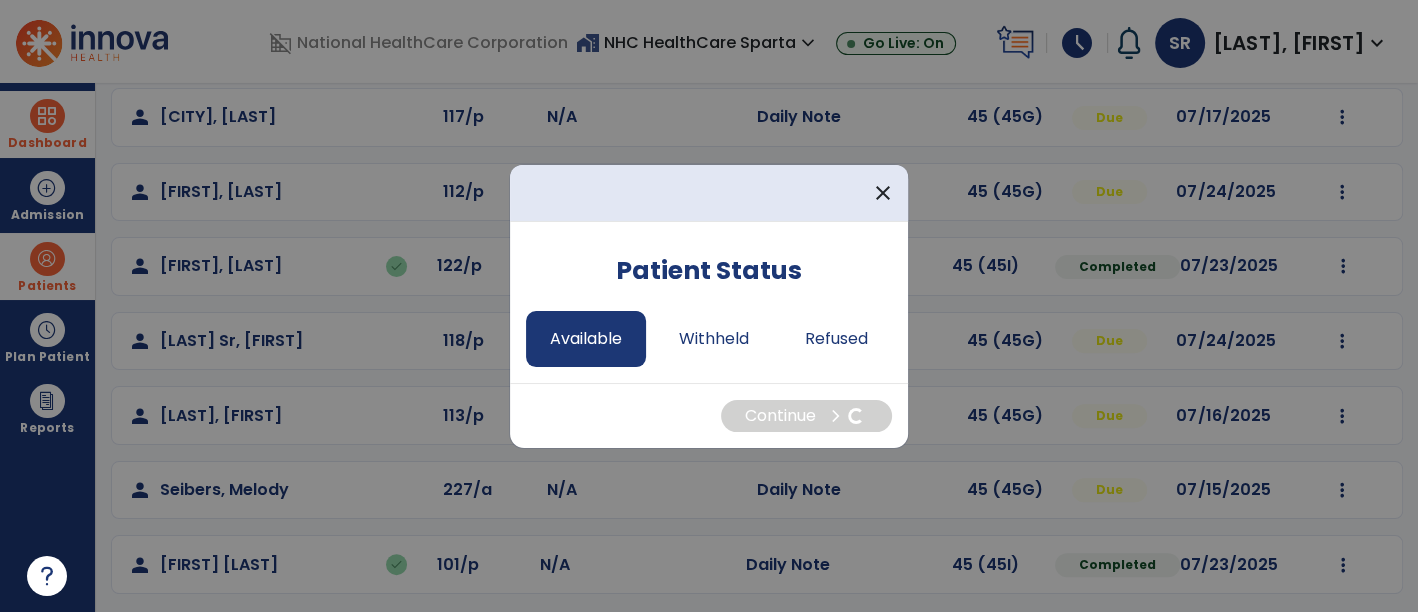 select on "*" 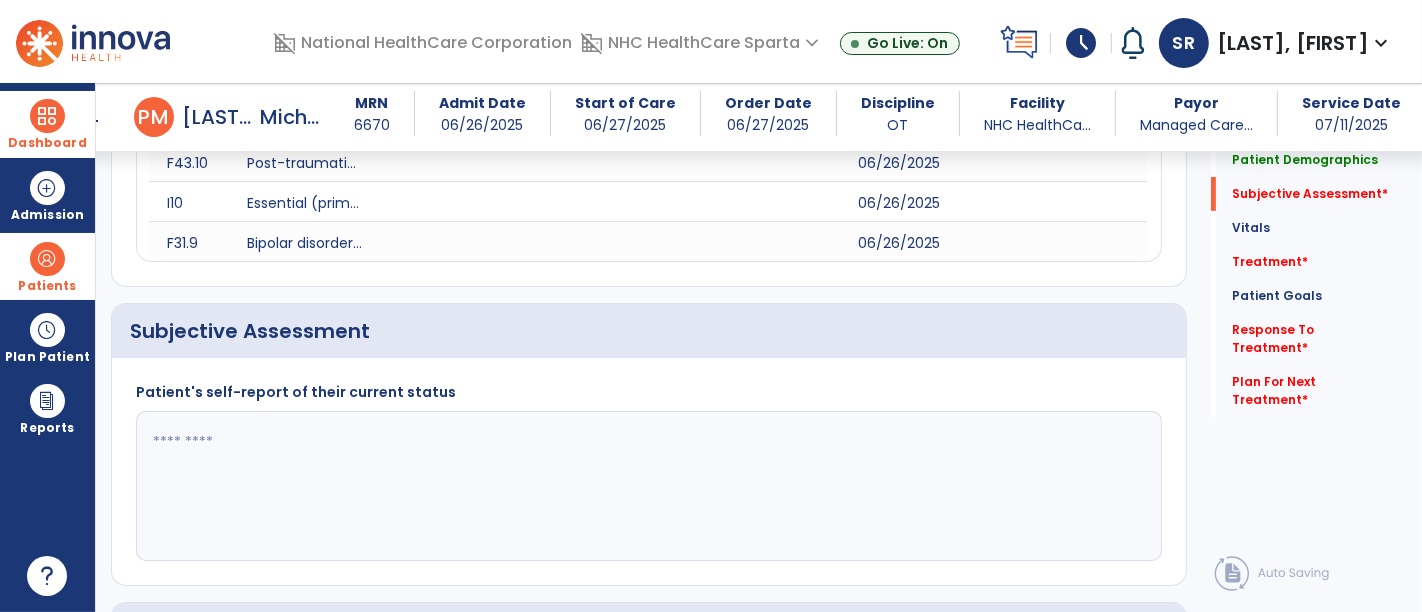 scroll, scrollTop: 344, scrollLeft: 0, axis: vertical 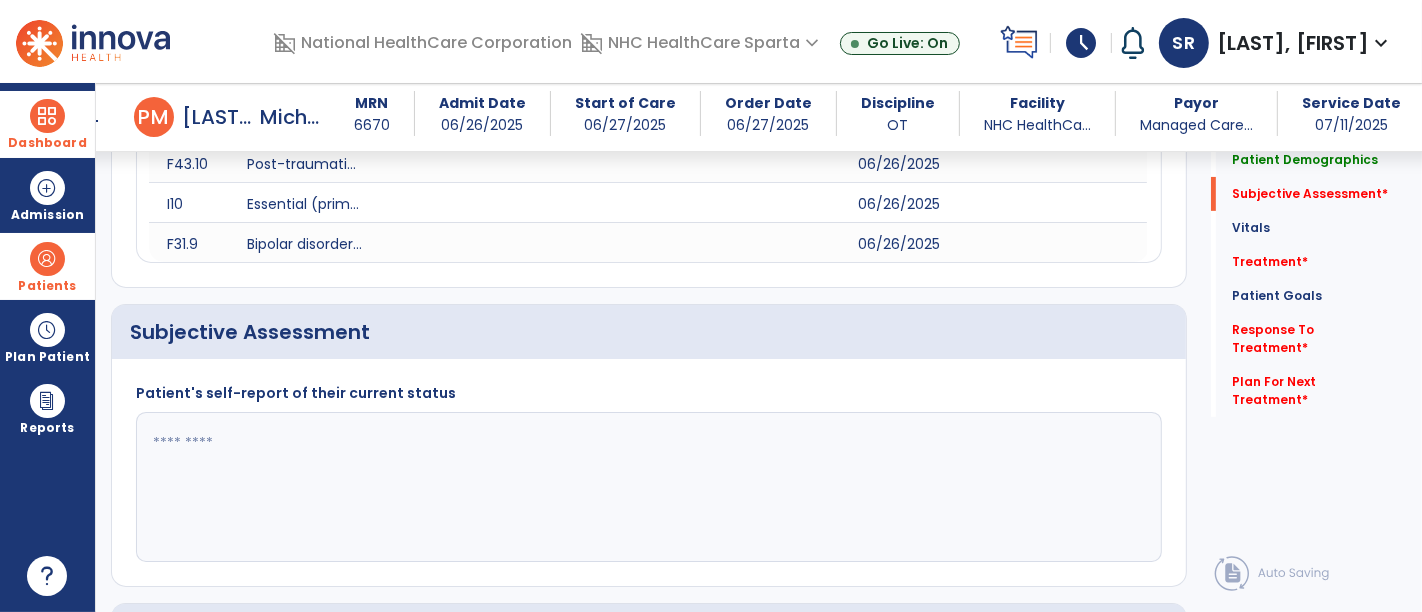 click 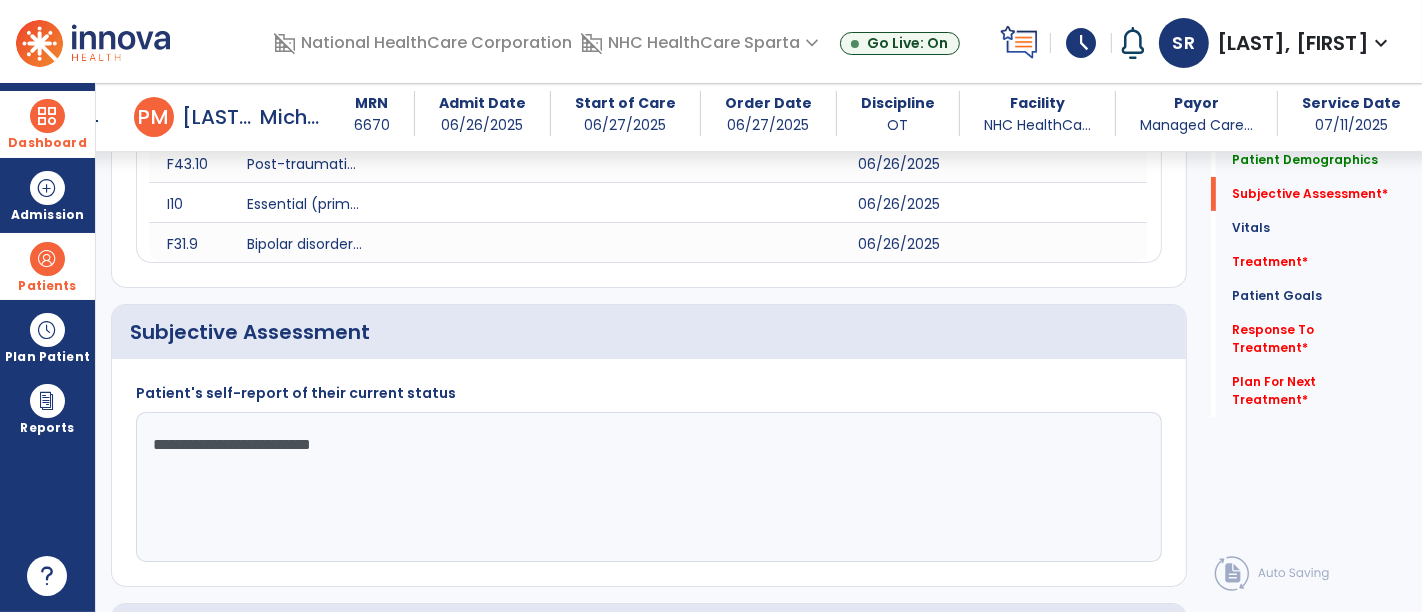 click on "**********" 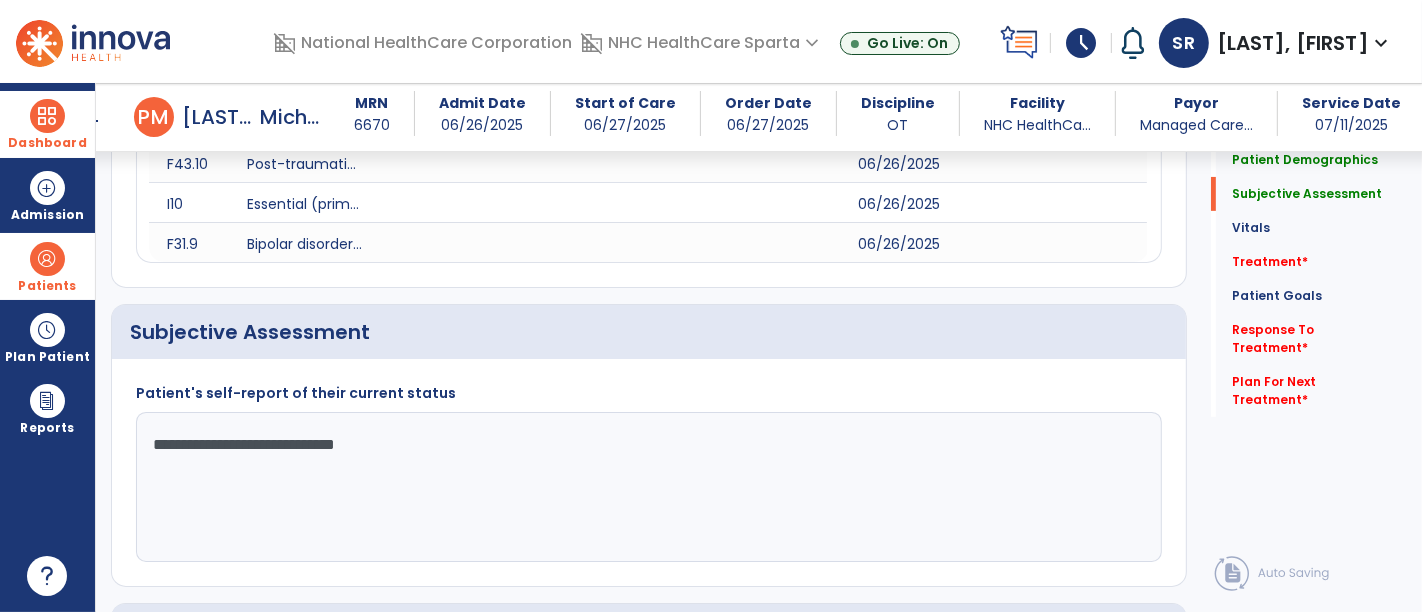 click on "**********" 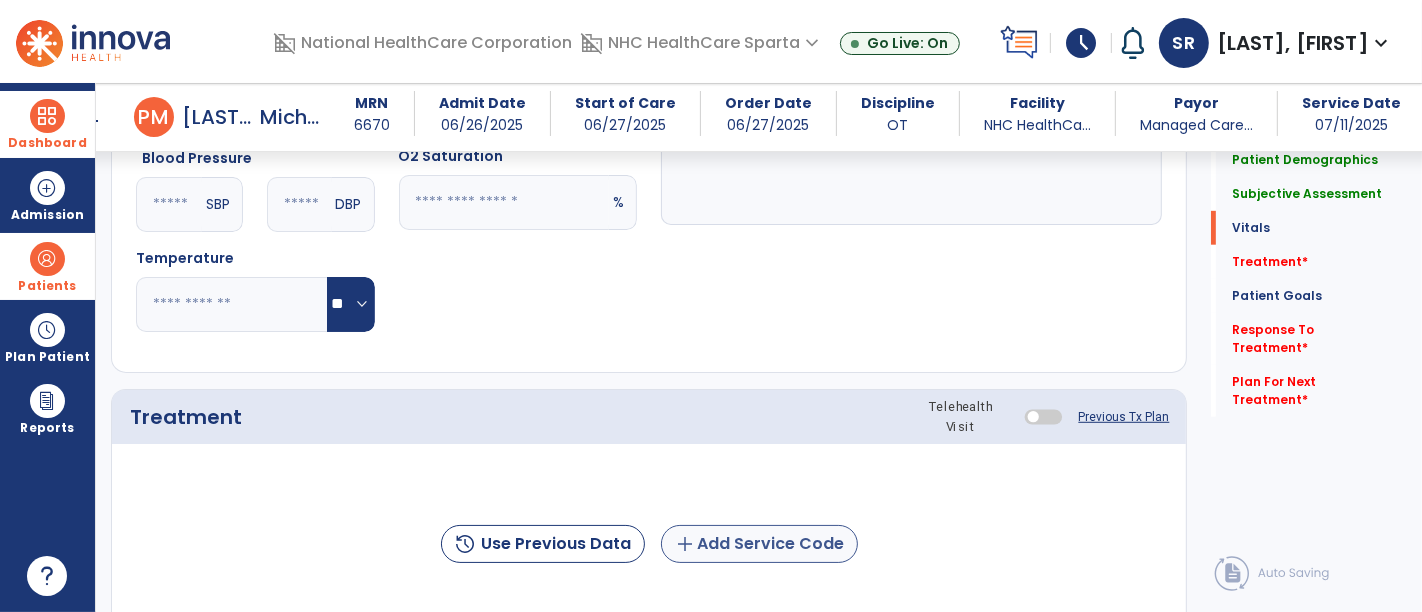 type on "**********" 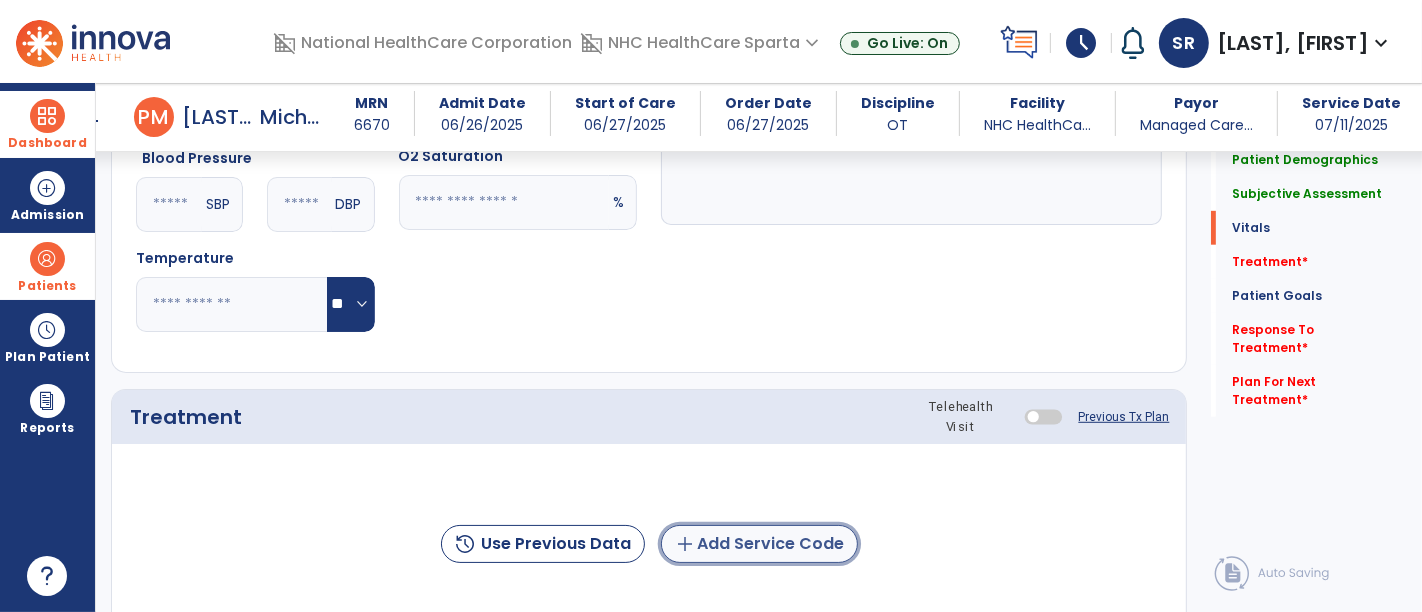 click on "add  Add Service Code" 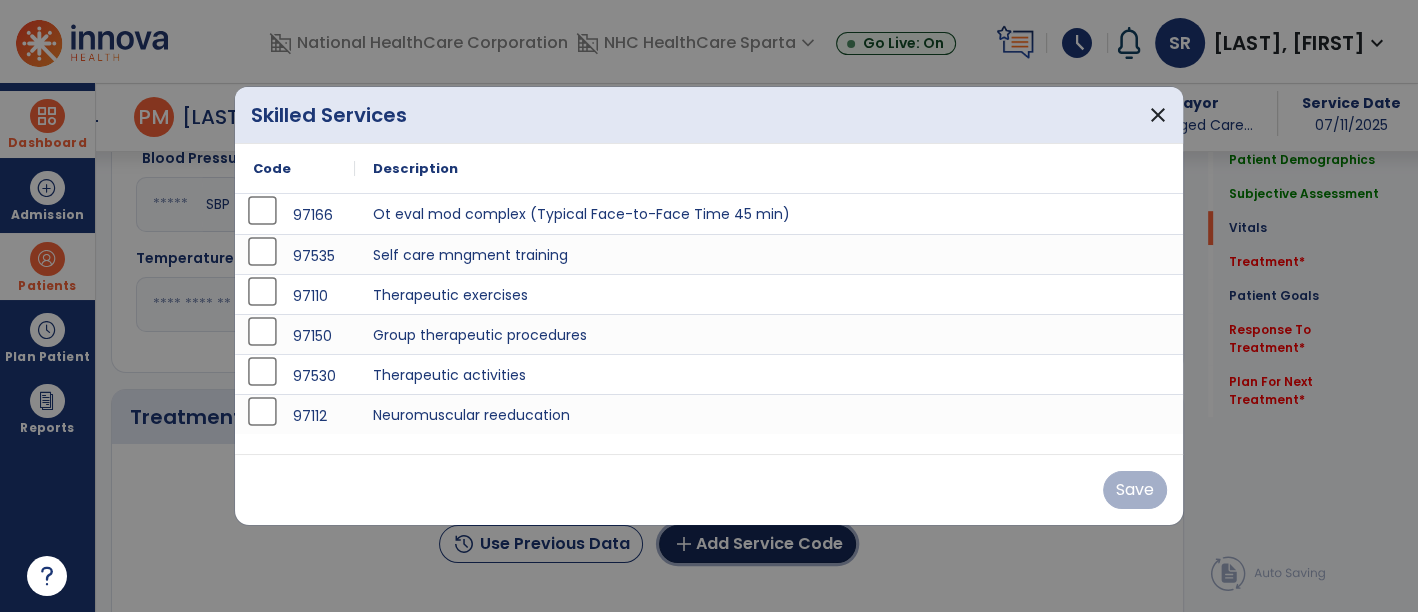 scroll, scrollTop: 980, scrollLeft: 0, axis: vertical 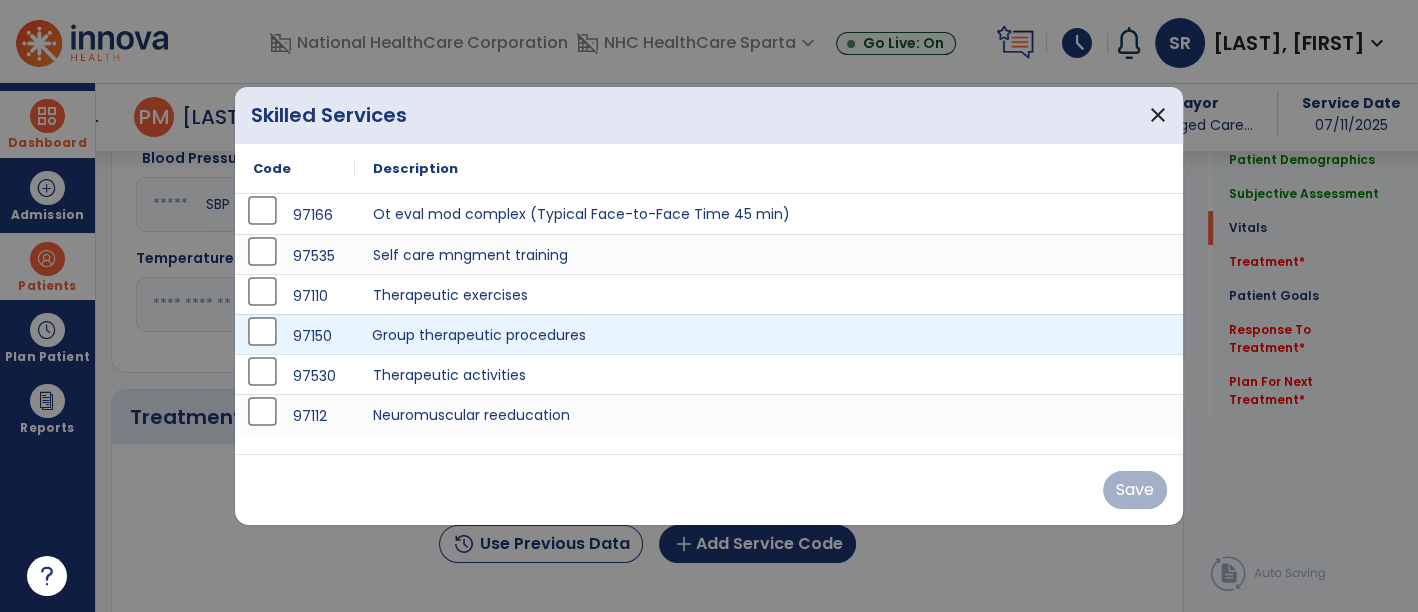 click on "Group therapeutic procedures" at bounding box center [769, 334] 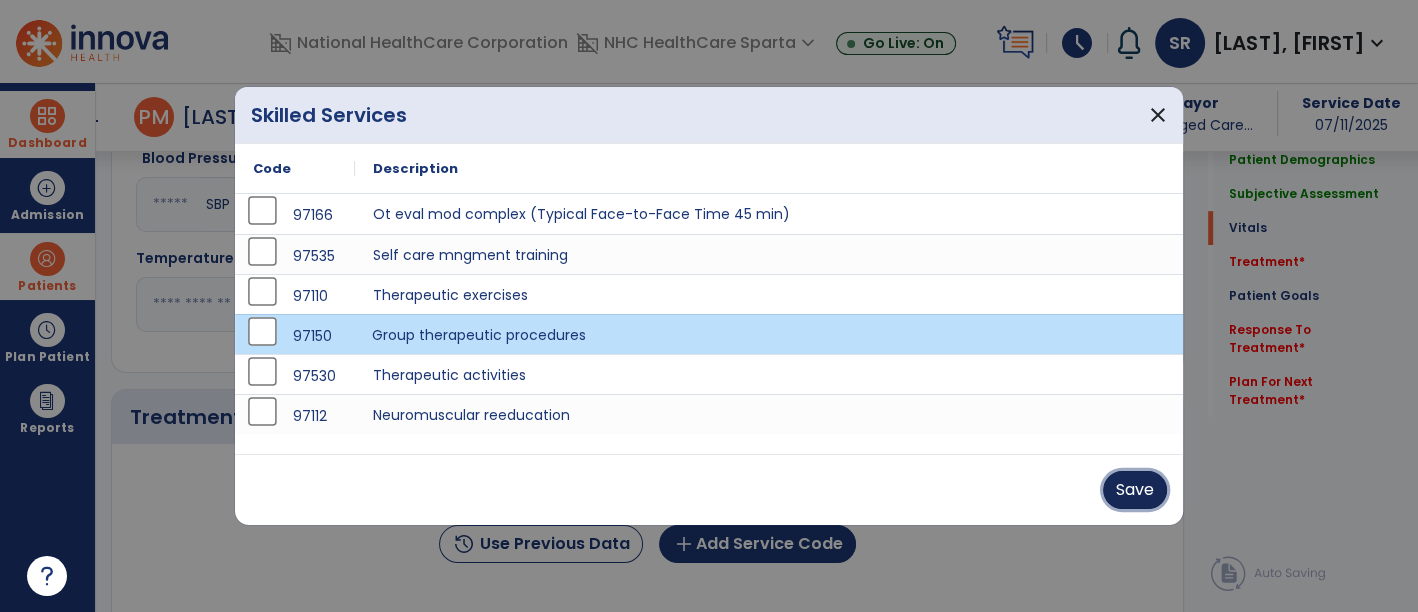 click on "Save" at bounding box center [1135, 490] 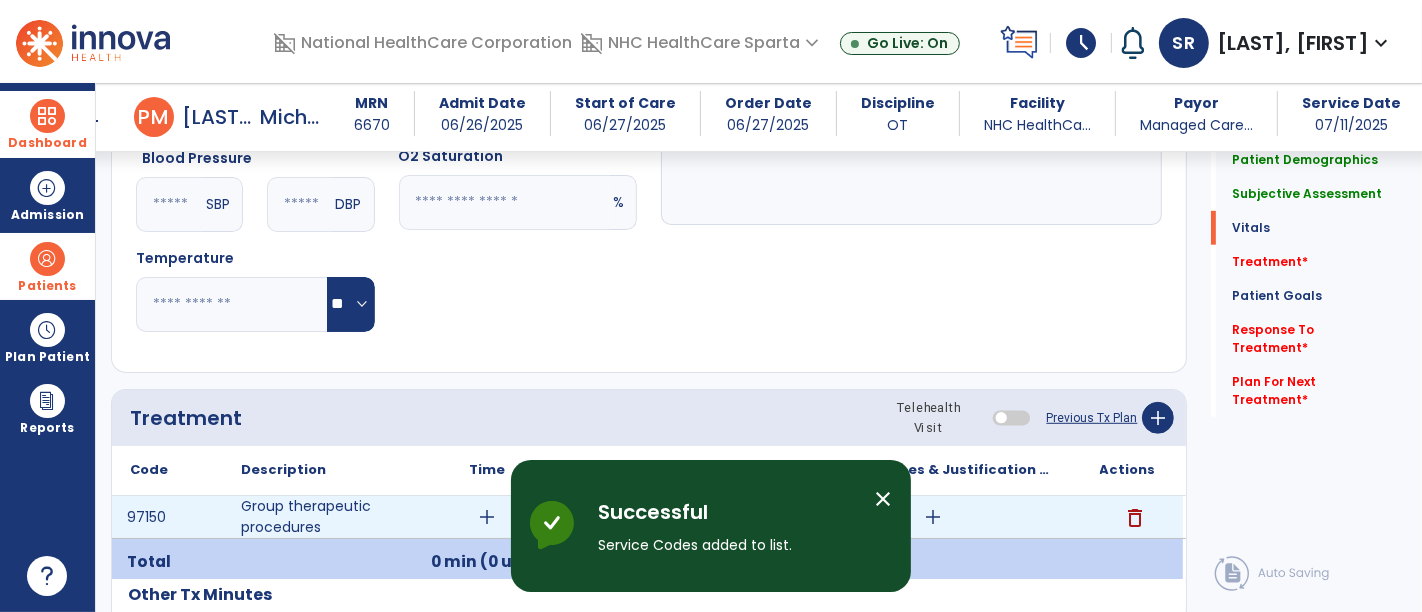 click on "add" at bounding box center (488, 517) 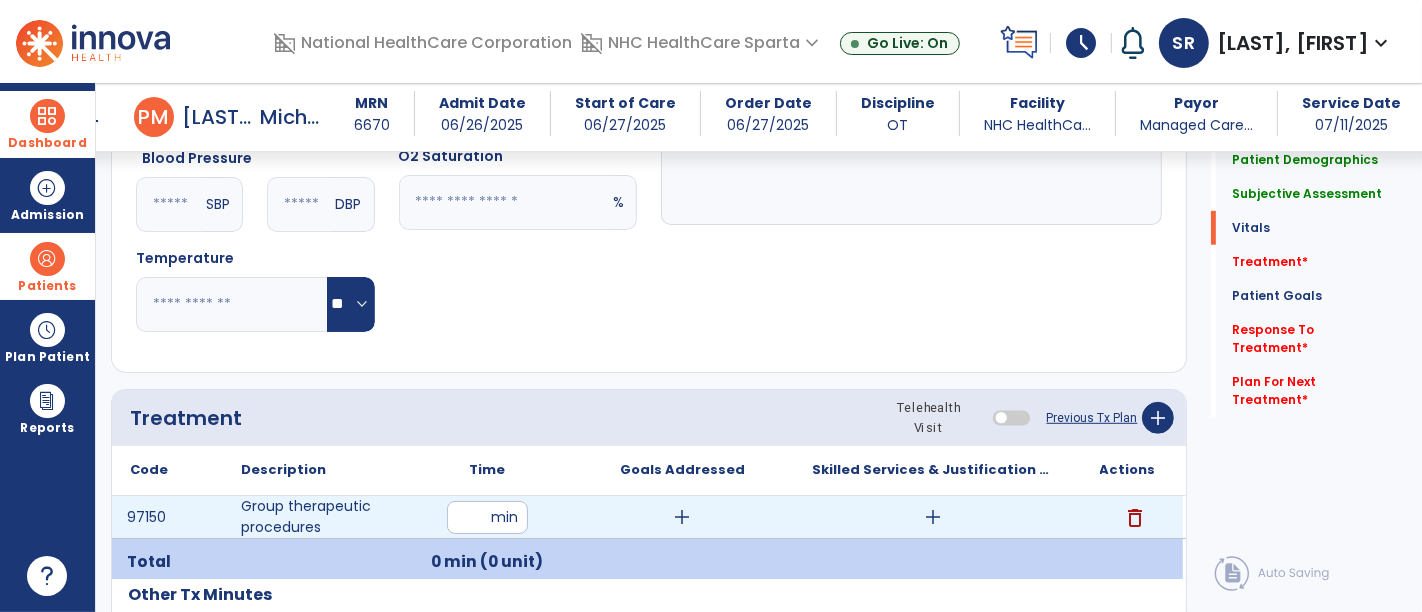 type on "**" 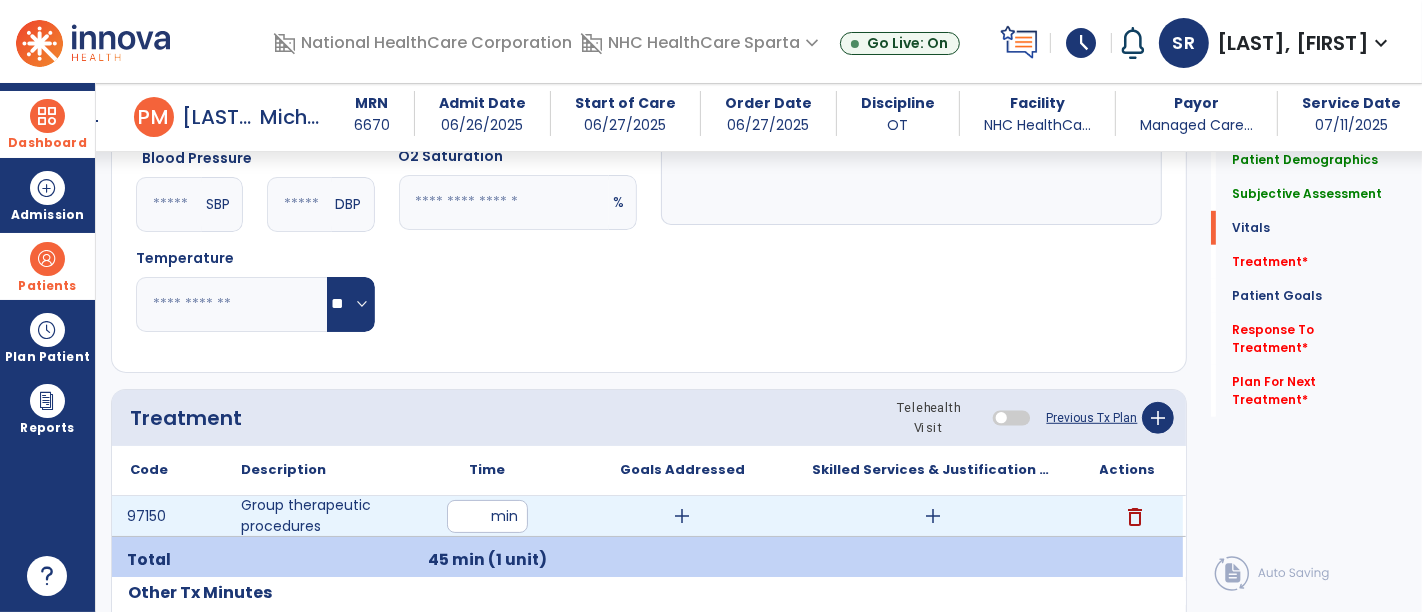 click on "add" at bounding box center (683, 516) 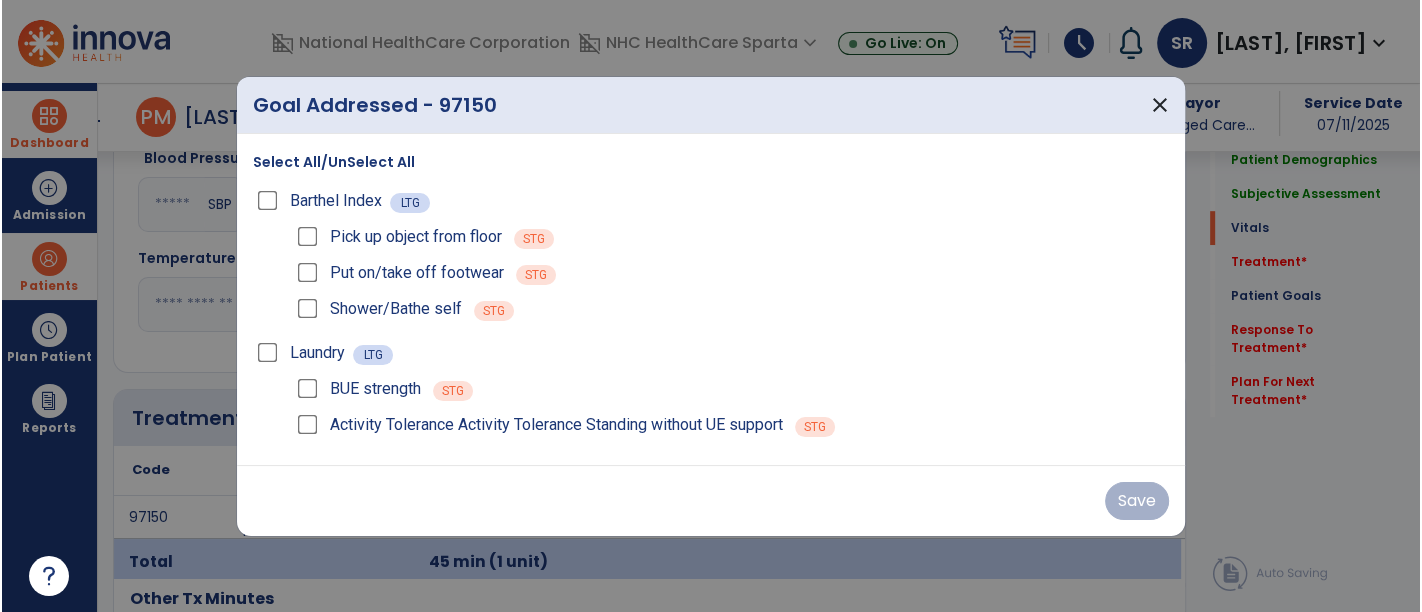 scroll, scrollTop: 980, scrollLeft: 0, axis: vertical 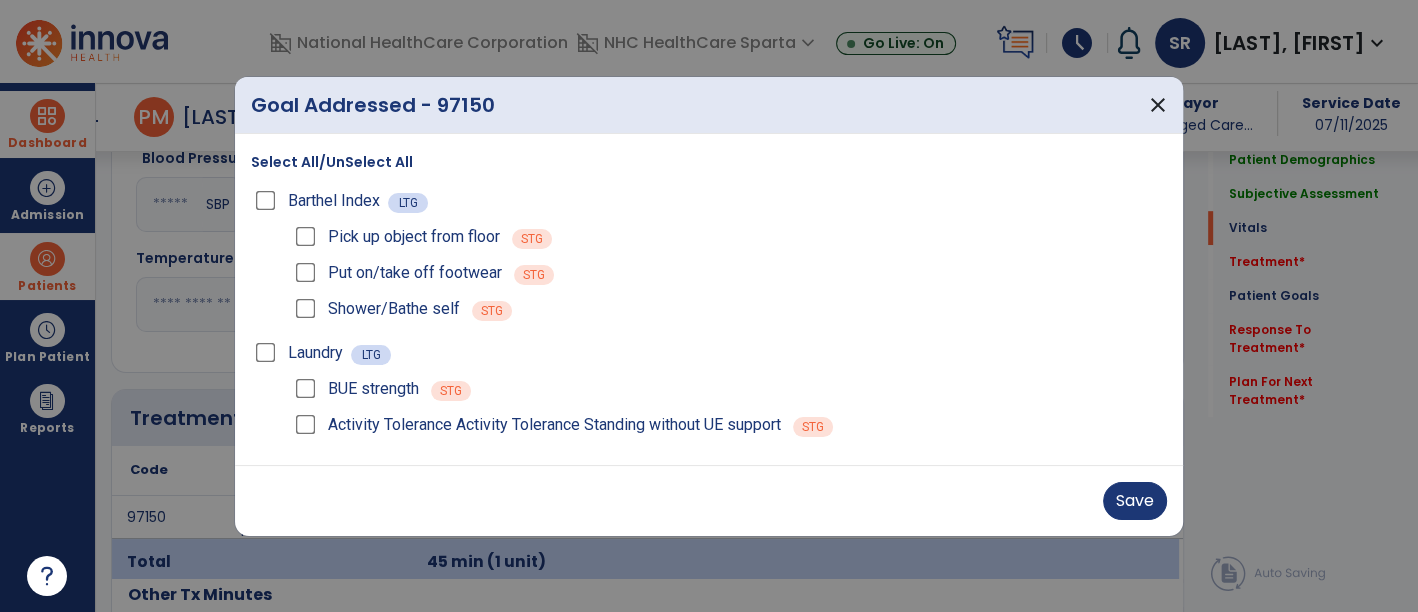 click on "Pick up object from floor" at bounding box center (395, 237) 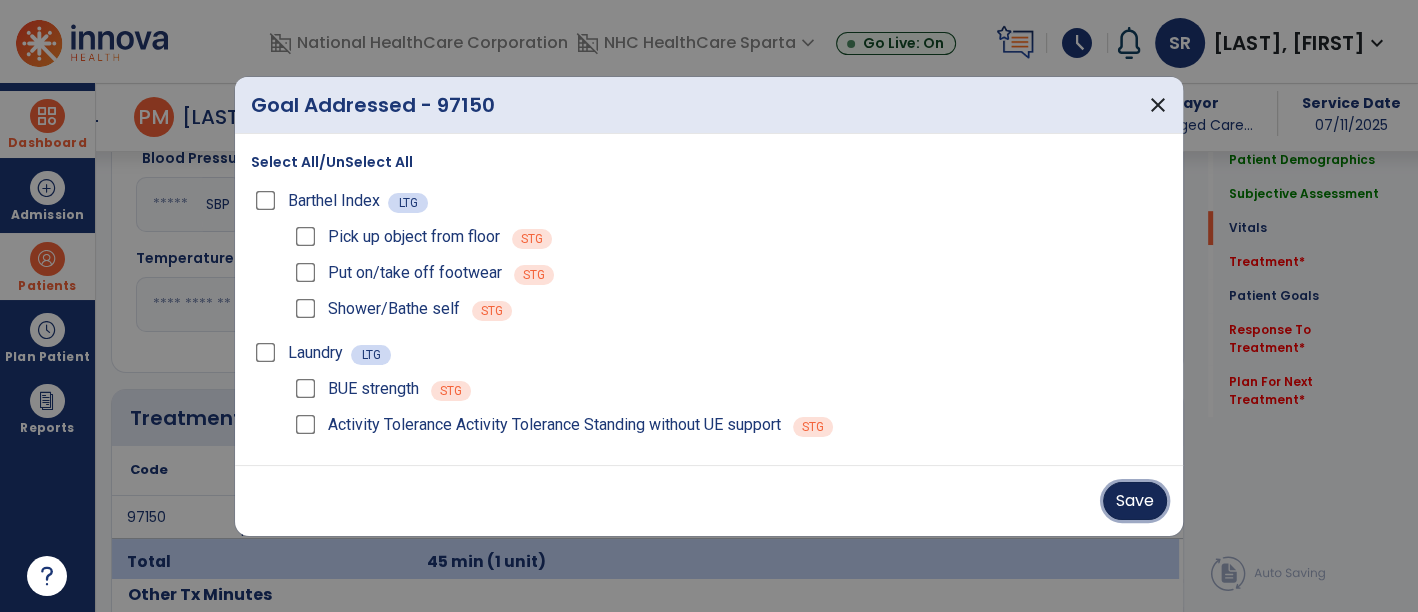 click on "Save" at bounding box center [1135, 501] 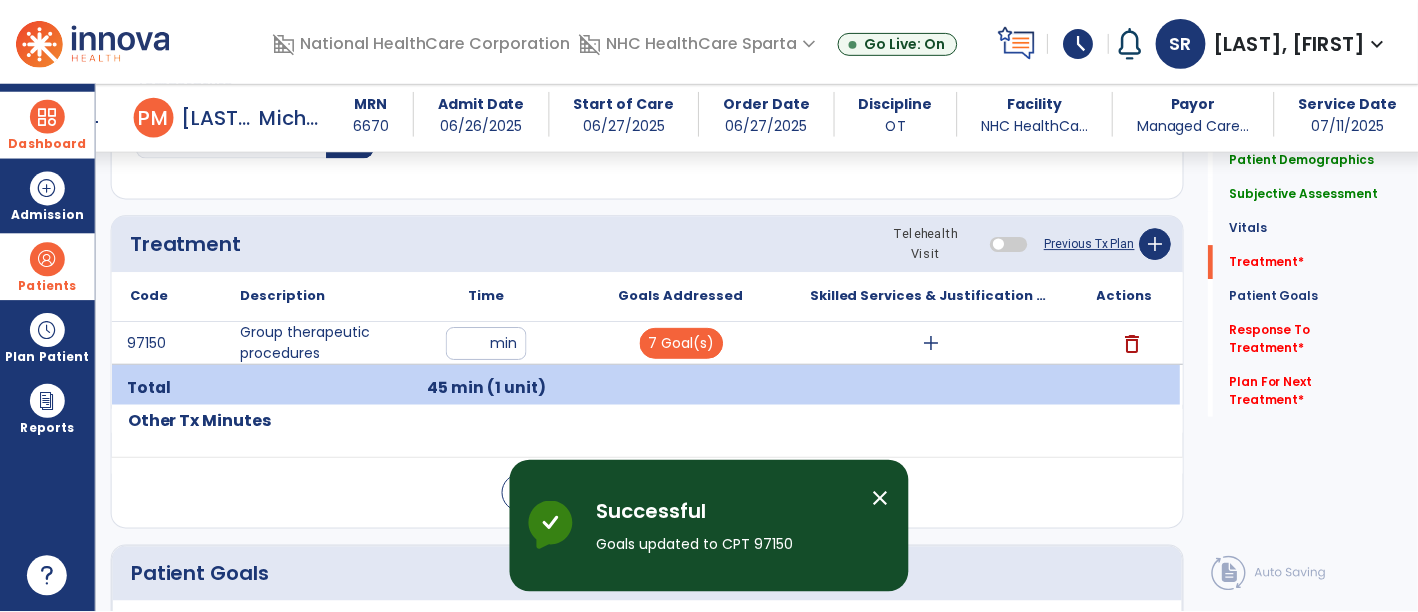 scroll, scrollTop: 1166, scrollLeft: 0, axis: vertical 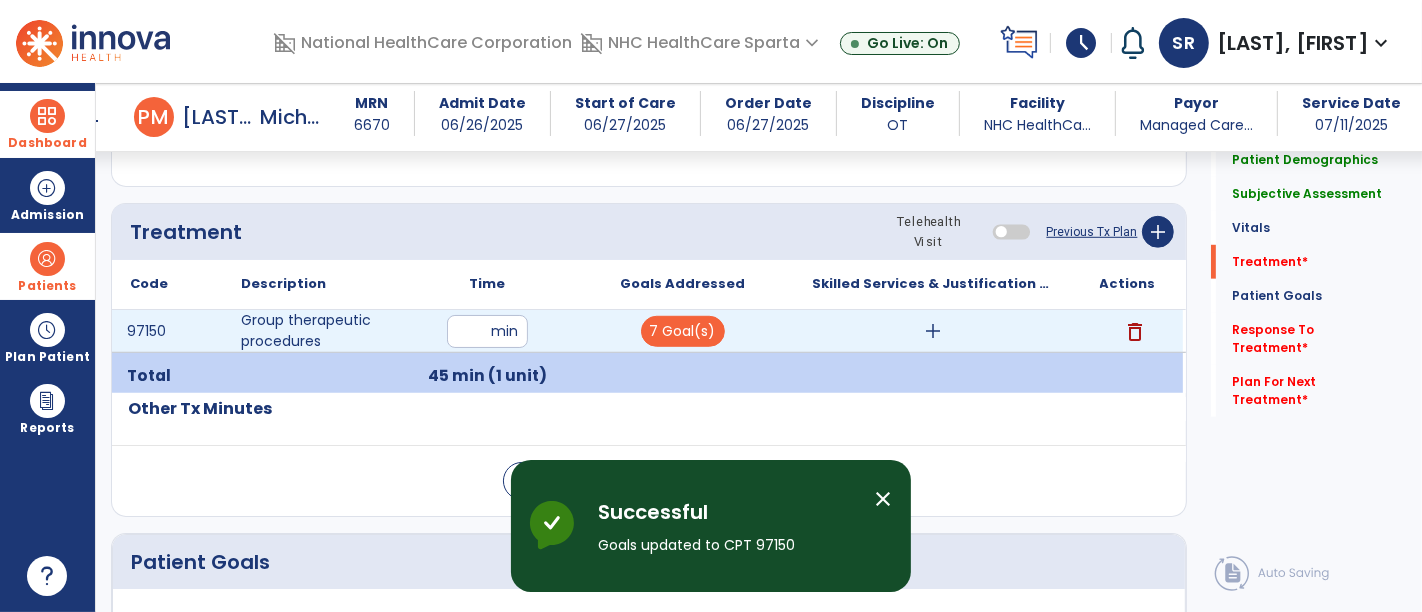 click on "add" at bounding box center (933, 331) 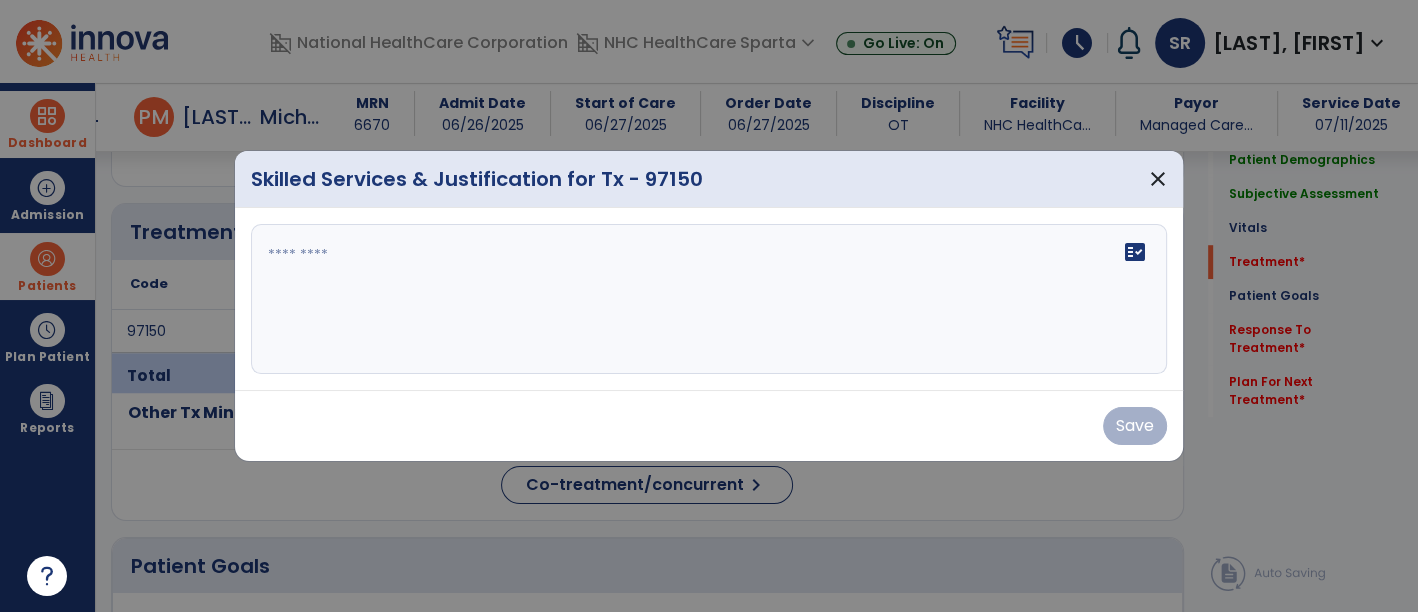 scroll, scrollTop: 1166, scrollLeft: 0, axis: vertical 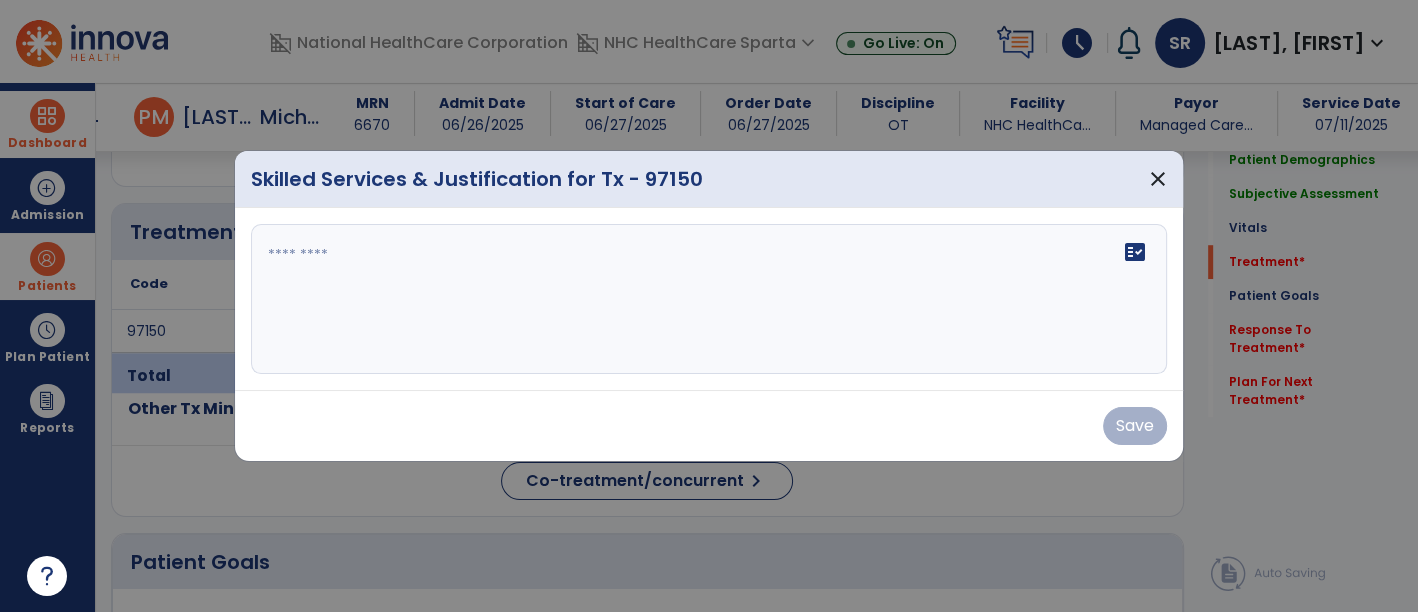 click on "fact_check" at bounding box center (709, 299) 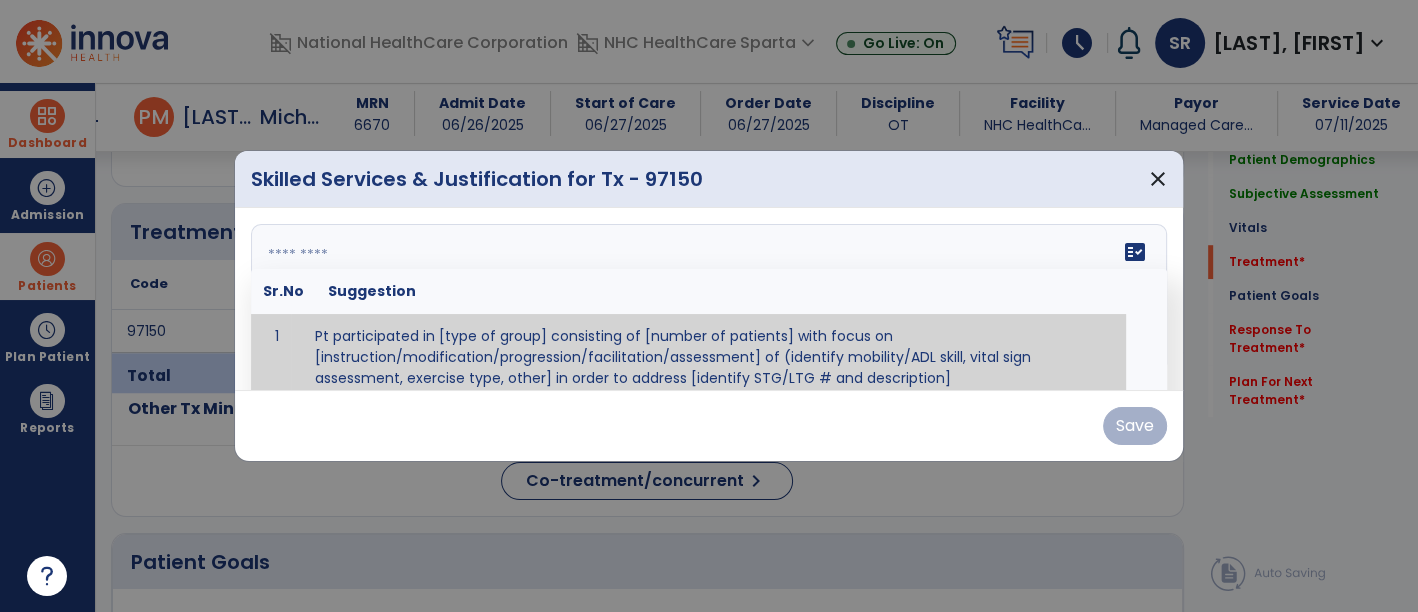 scroll, scrollTop: 11, scrollLeft: 0, axis: vertical 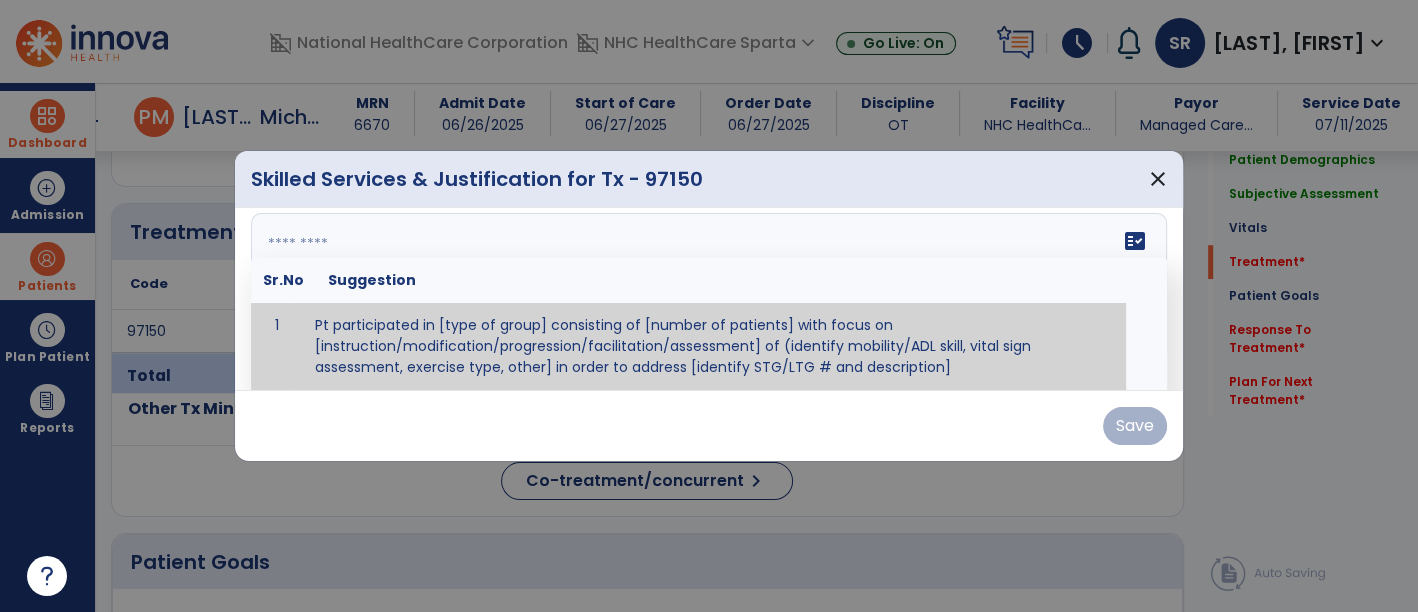 paste on "**********" 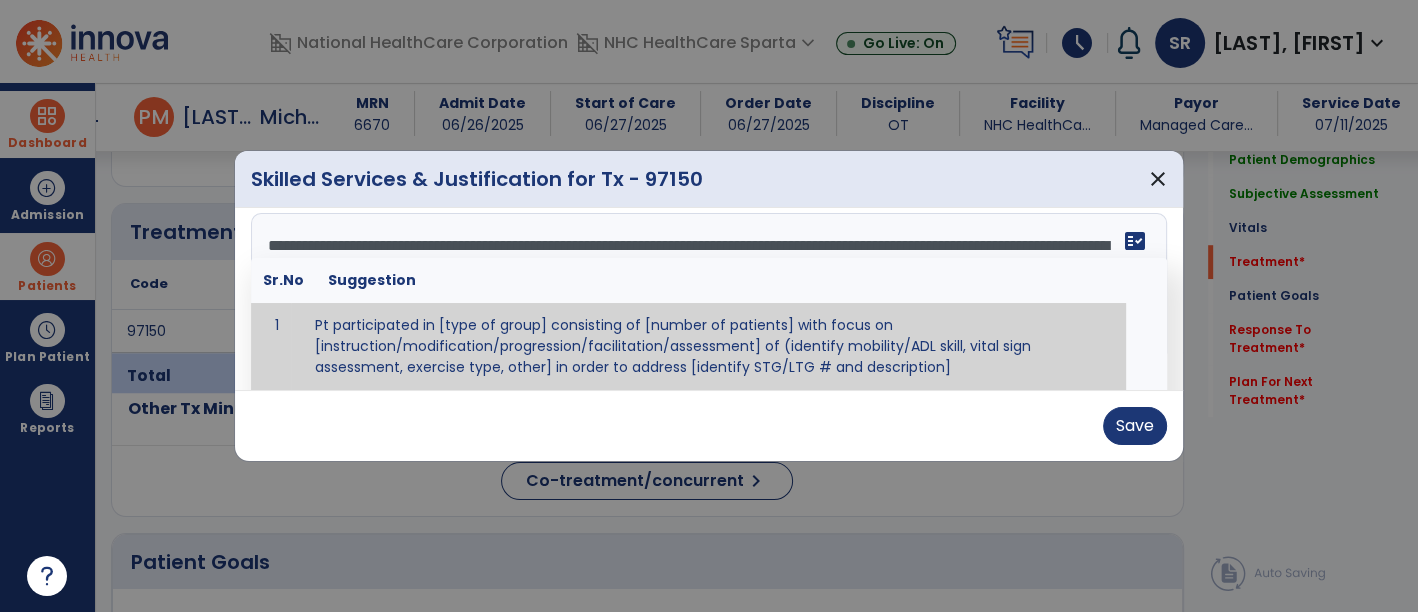 scroll, scrollTop: 15, scrollLeft: 0, axis: vertical 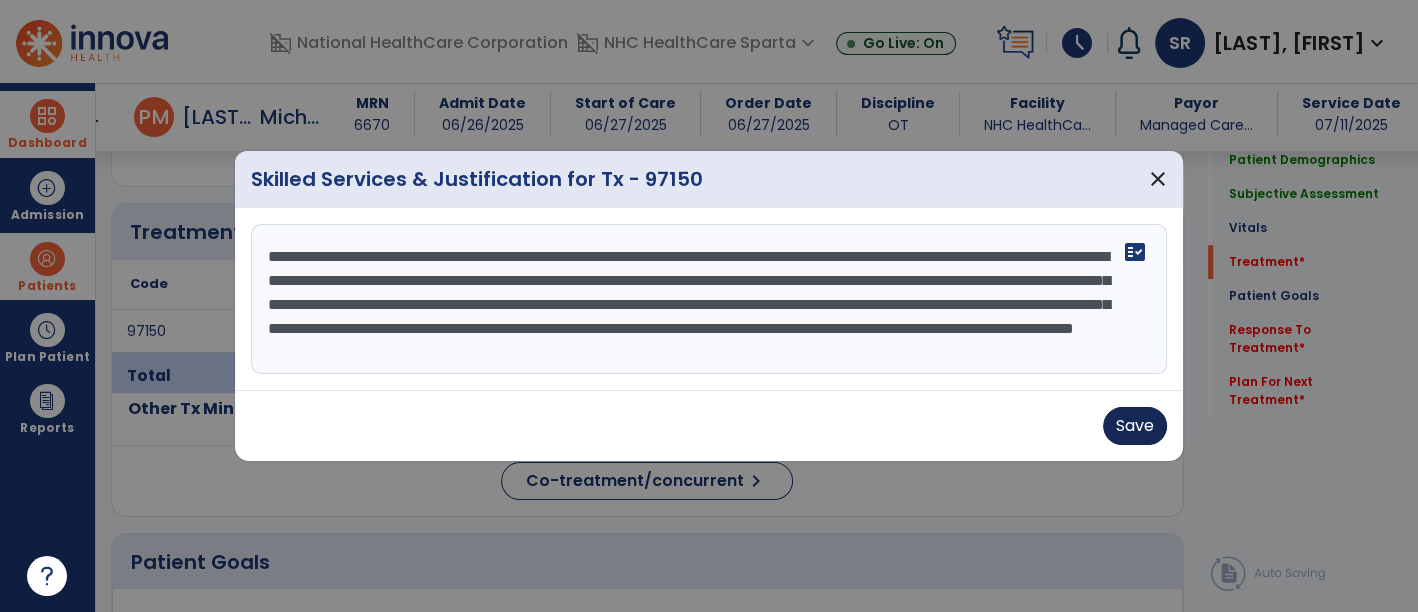 type on "**********" 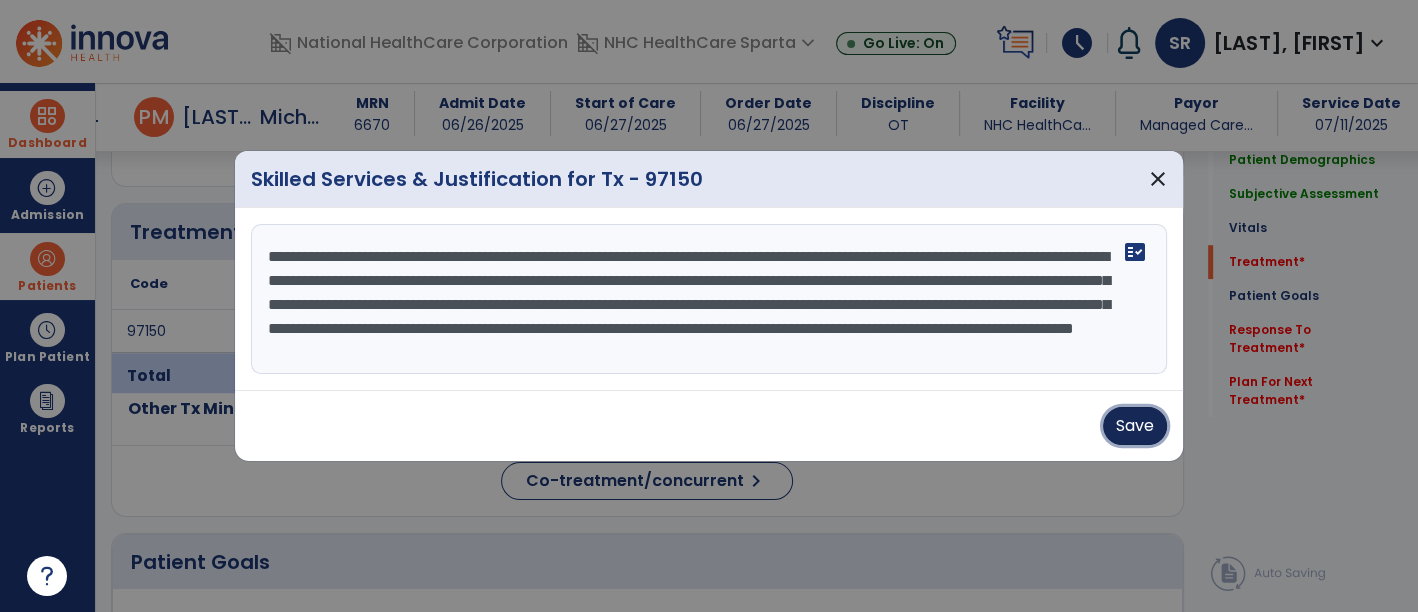 drag, startPoint x: 1138, startPoint y: 432, endPoint x: 886, endPoint y: 367, distance: 260.24796 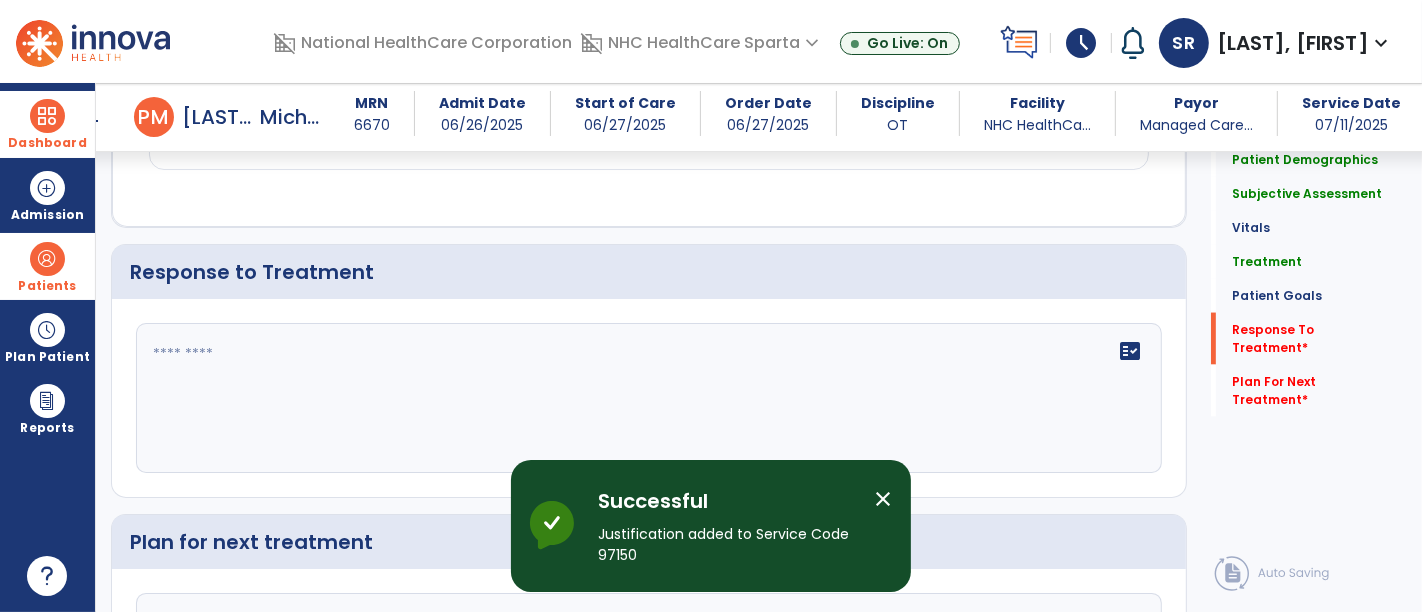 scroll, scrollTop: 2564, scrollLeft: 0, axis: vertical 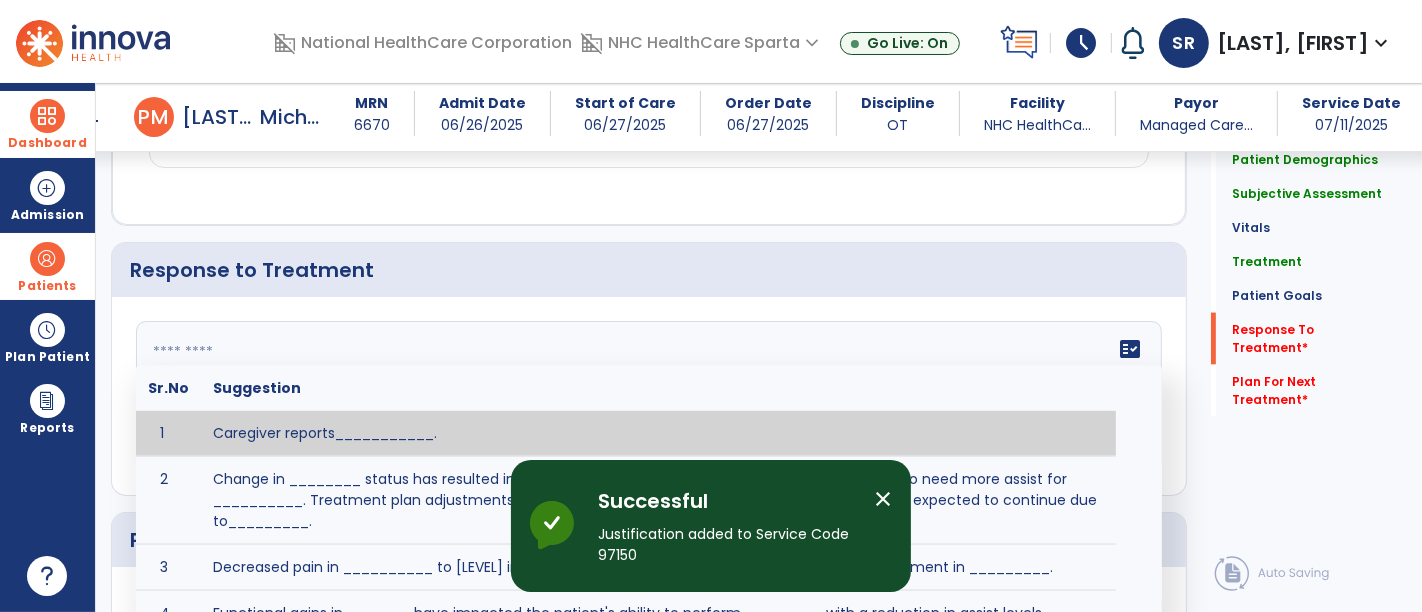 click 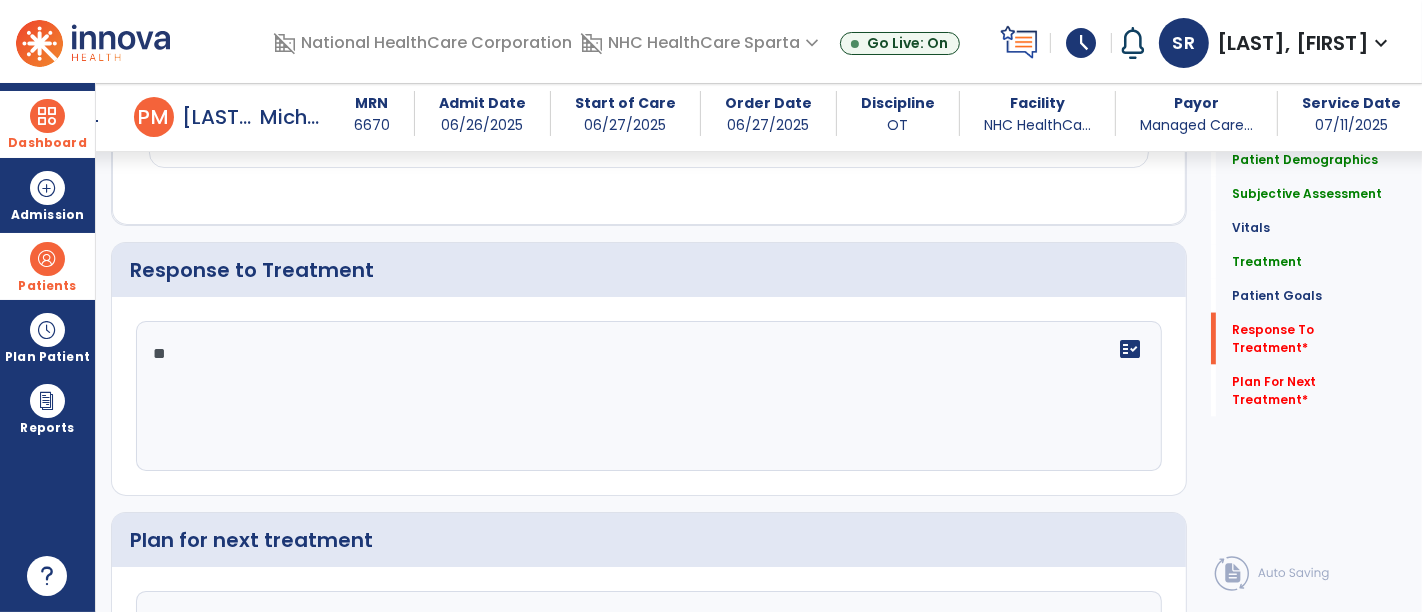 type on "*" 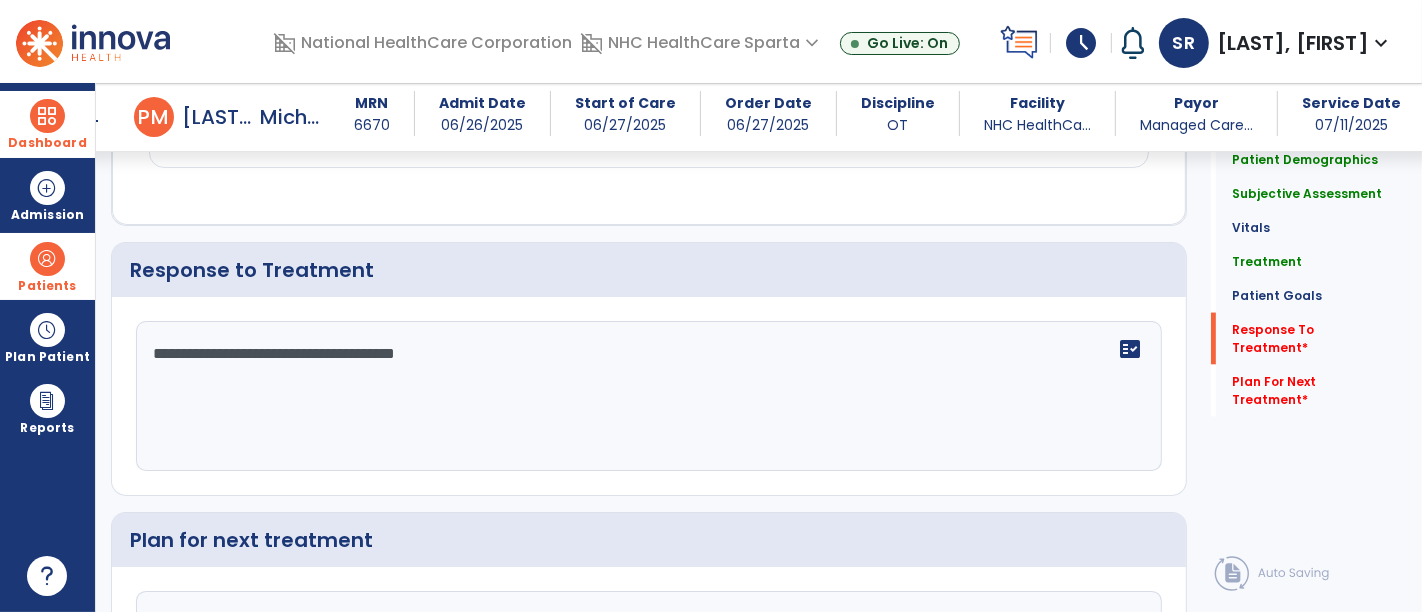 type on "**********" 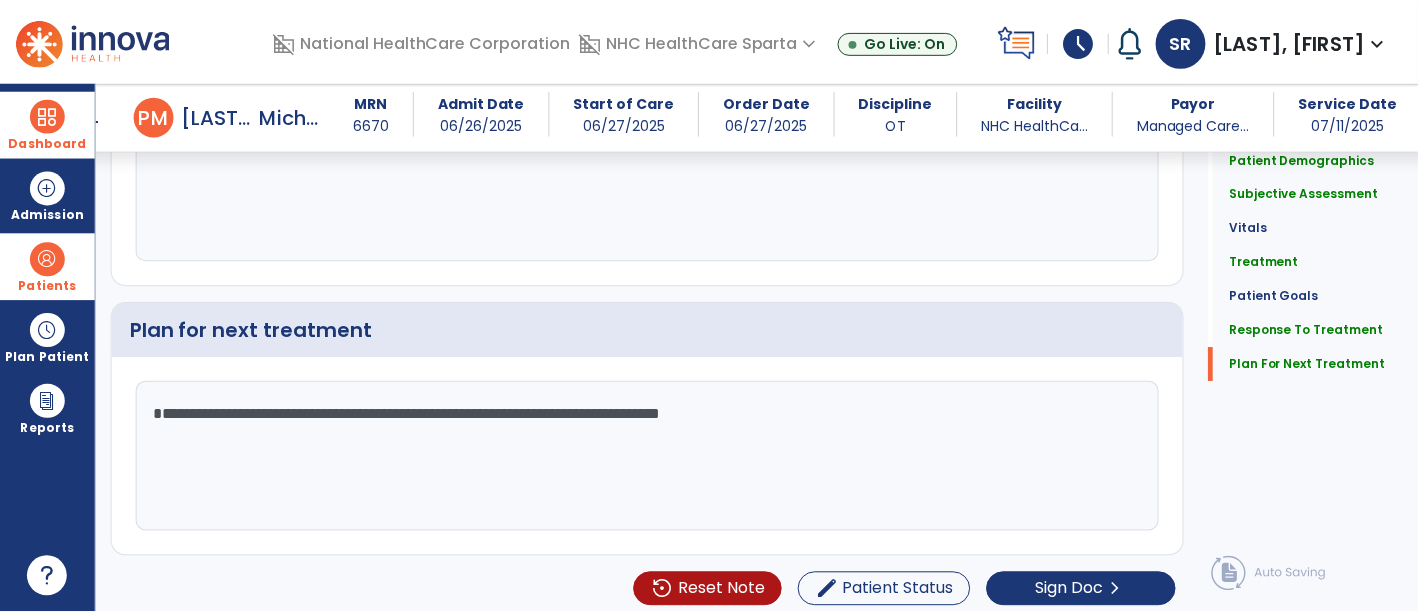 scroll, scrollTop: 2774, scrollLeft: 0, axis: vertical 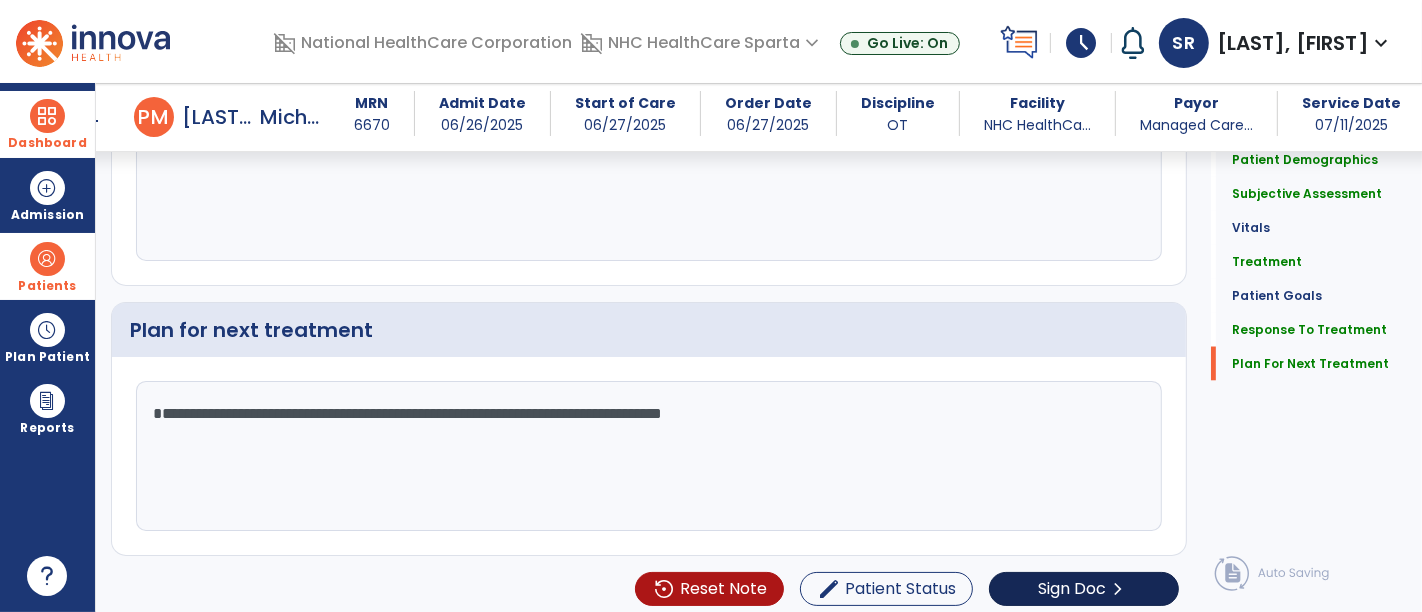 type on "**********" 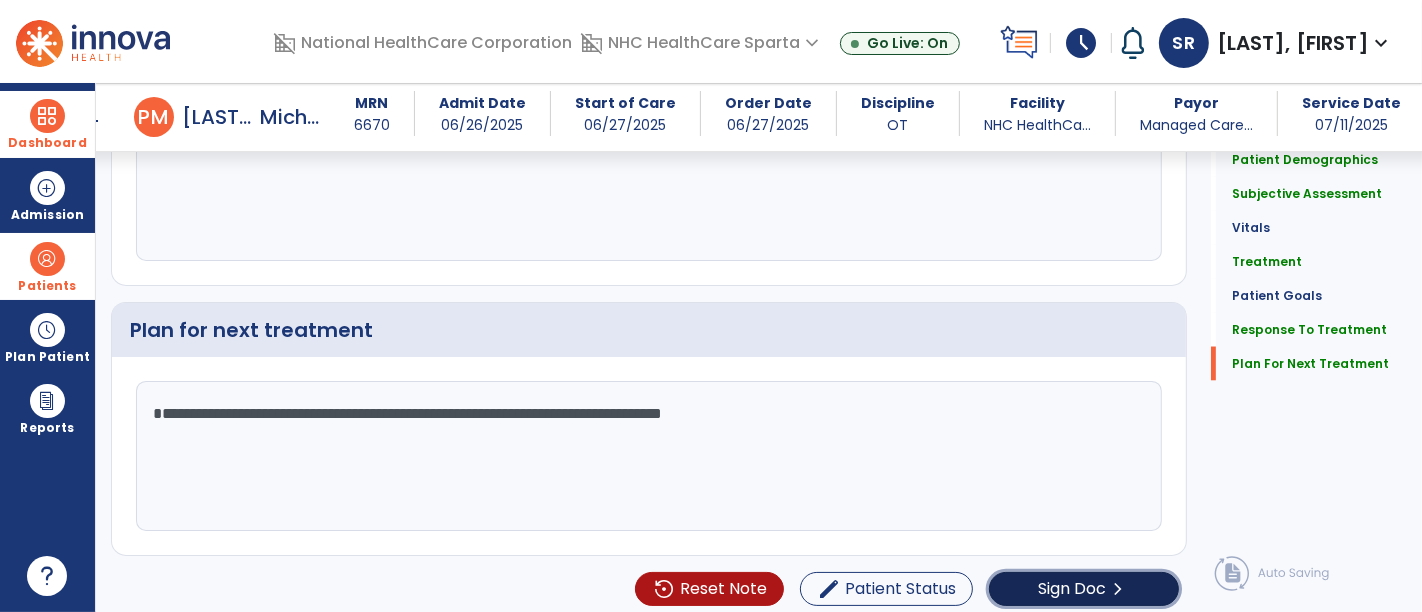 click on "Sign Doc" 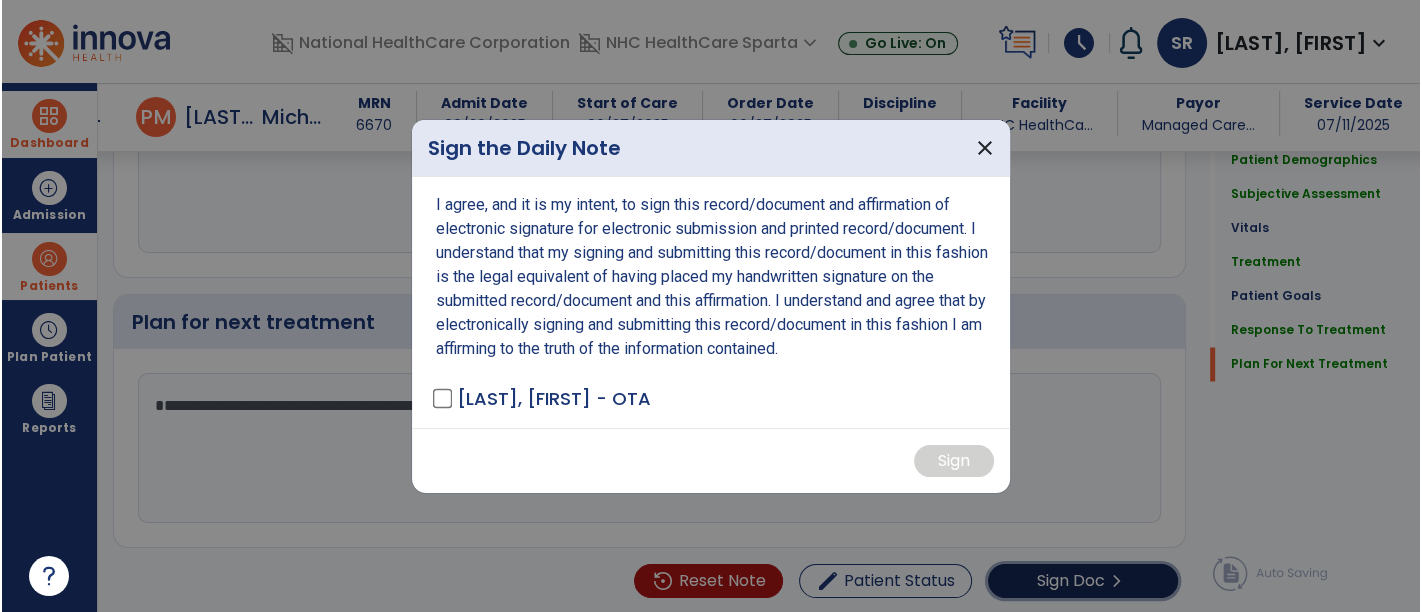 scroll, scrollTop: 2774, scrollLeft: 0, axis: vertical 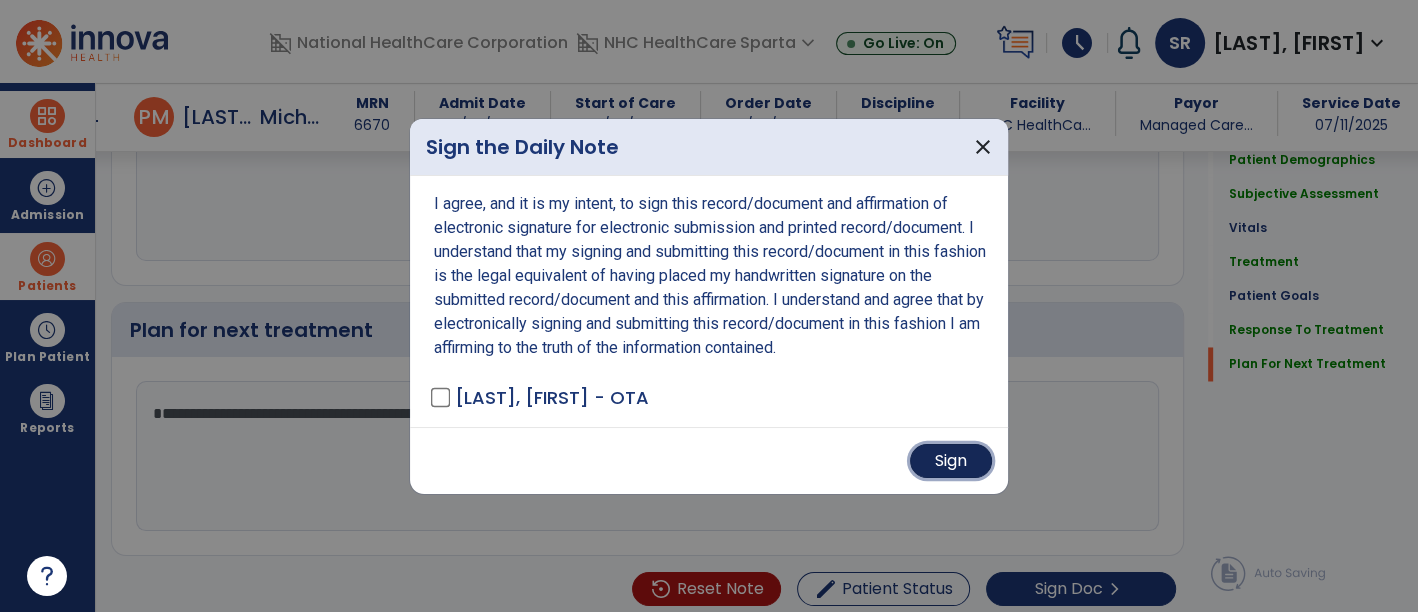 click on "Sign" at bounding box center (951, 461) 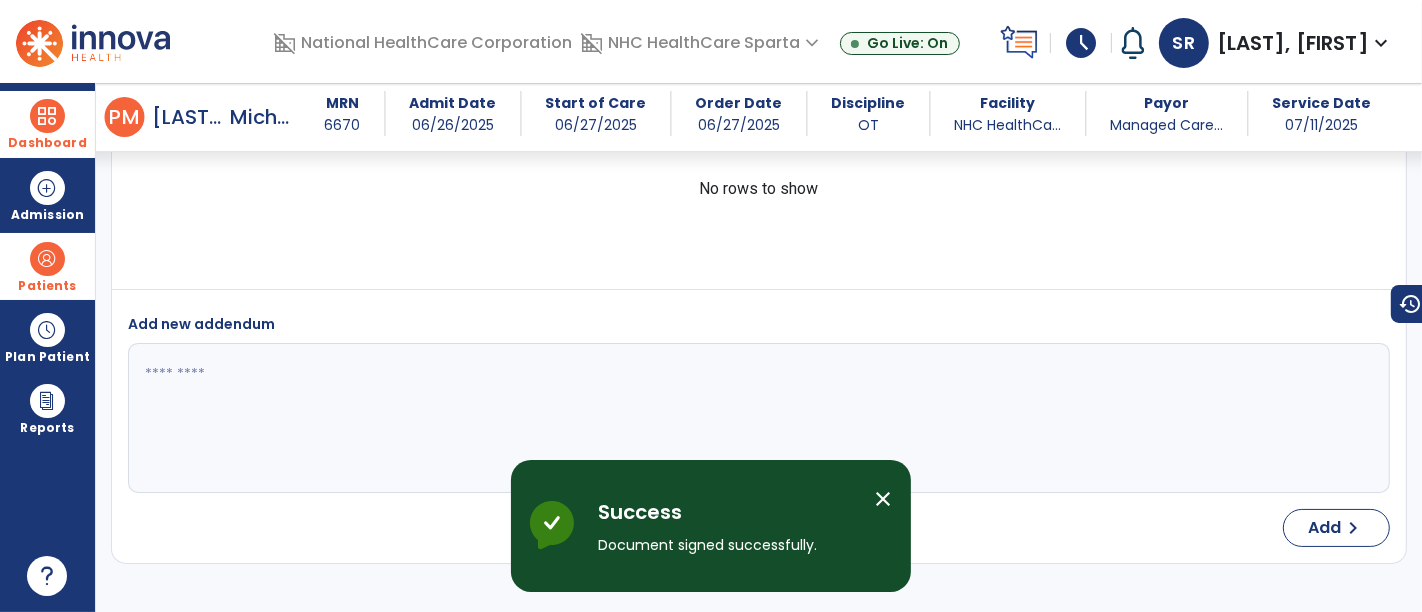 click at bounding box center (47, 116) 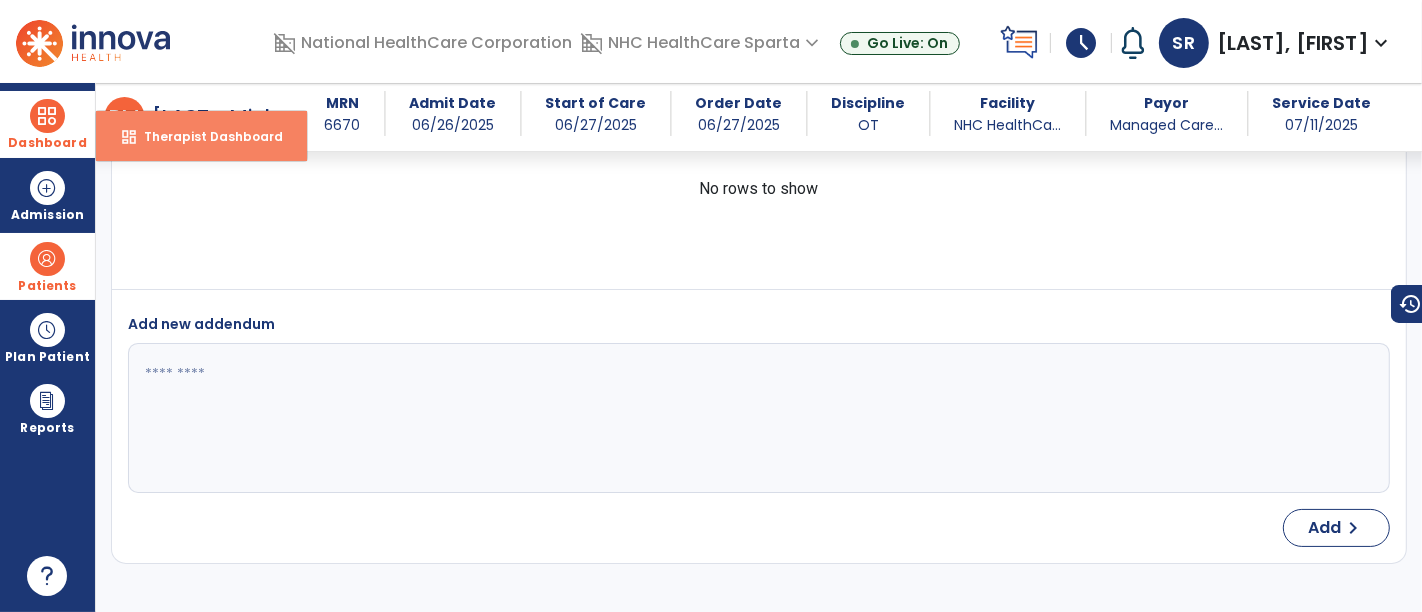 click on "Therapist Dashboard" at bounding box center (205, 136) 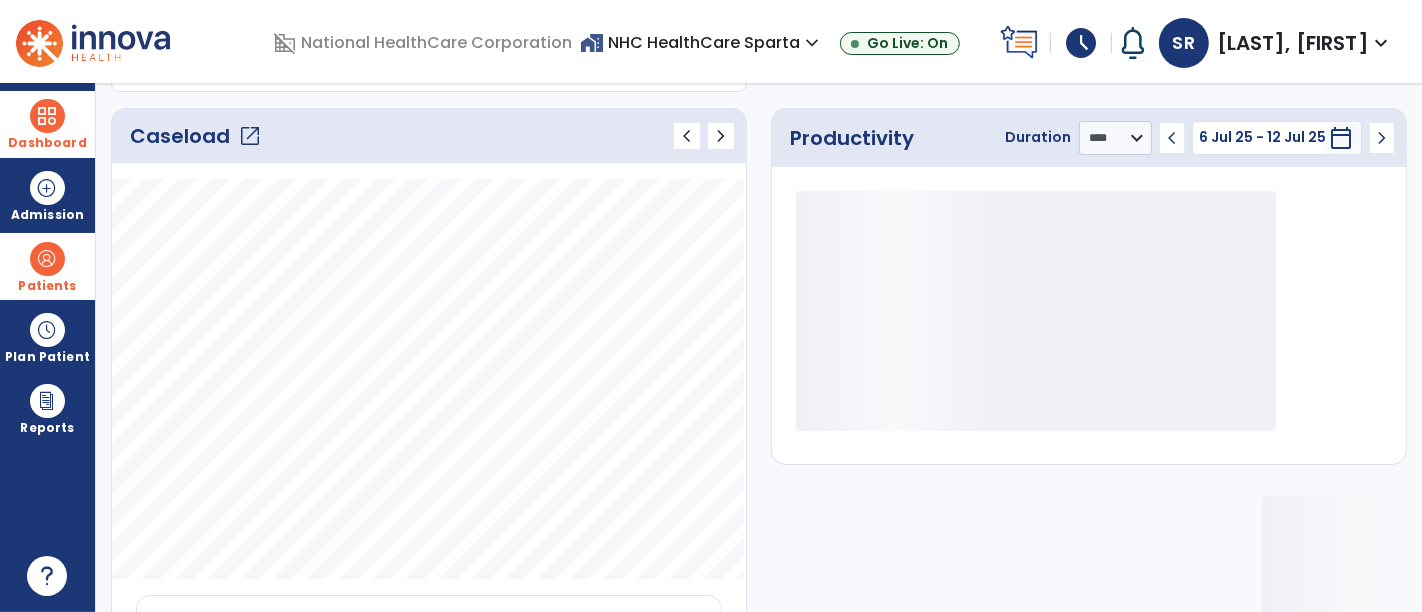 click on "Caseload   open_in_new" 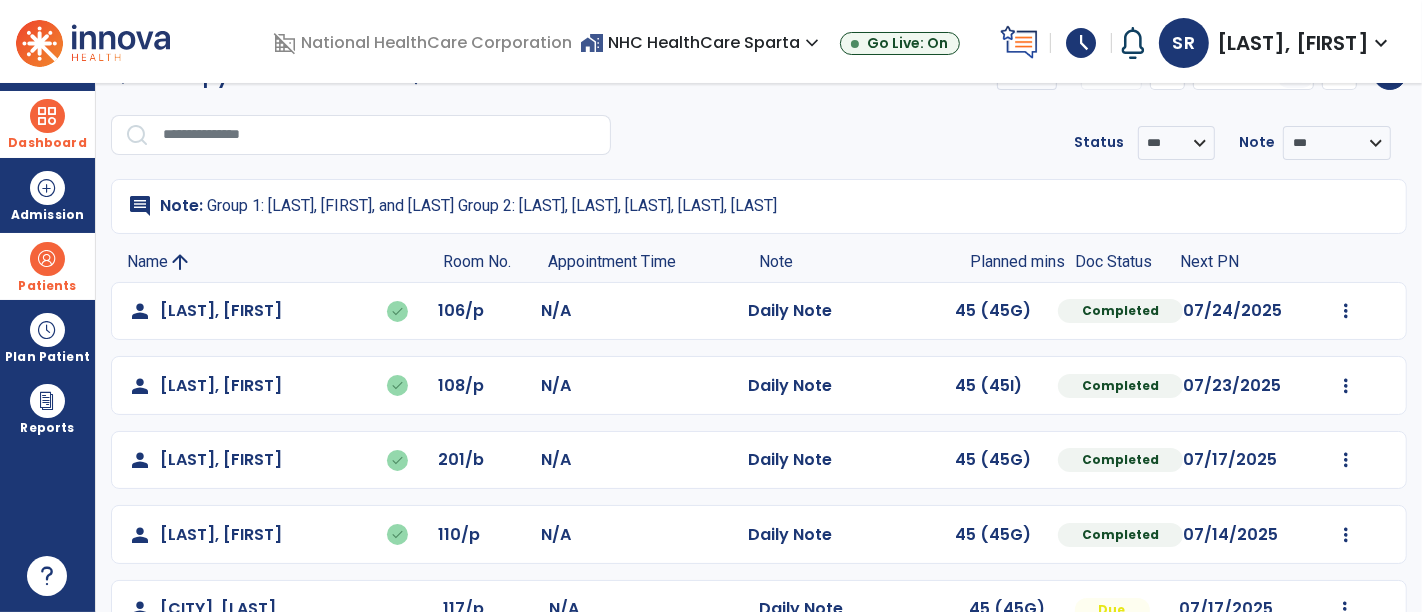 scroll, scrollTop: 540, scrollLeft: 0, axis: vertical 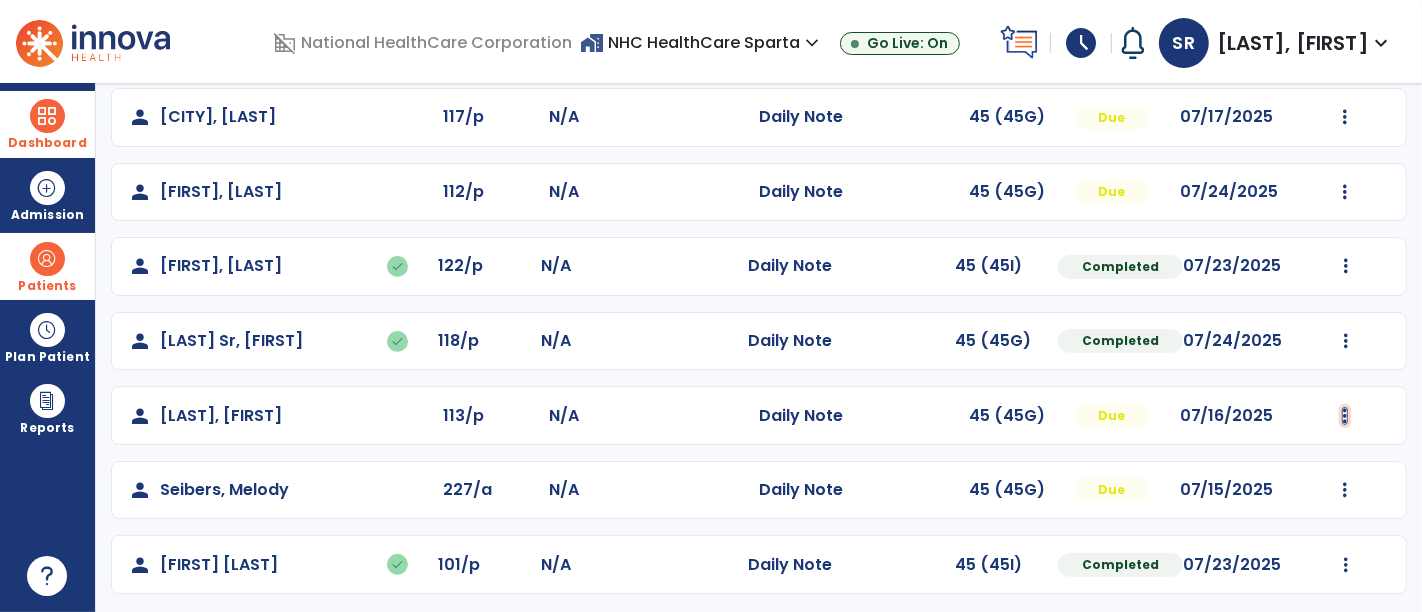 click at bounding box center [1346, -181] 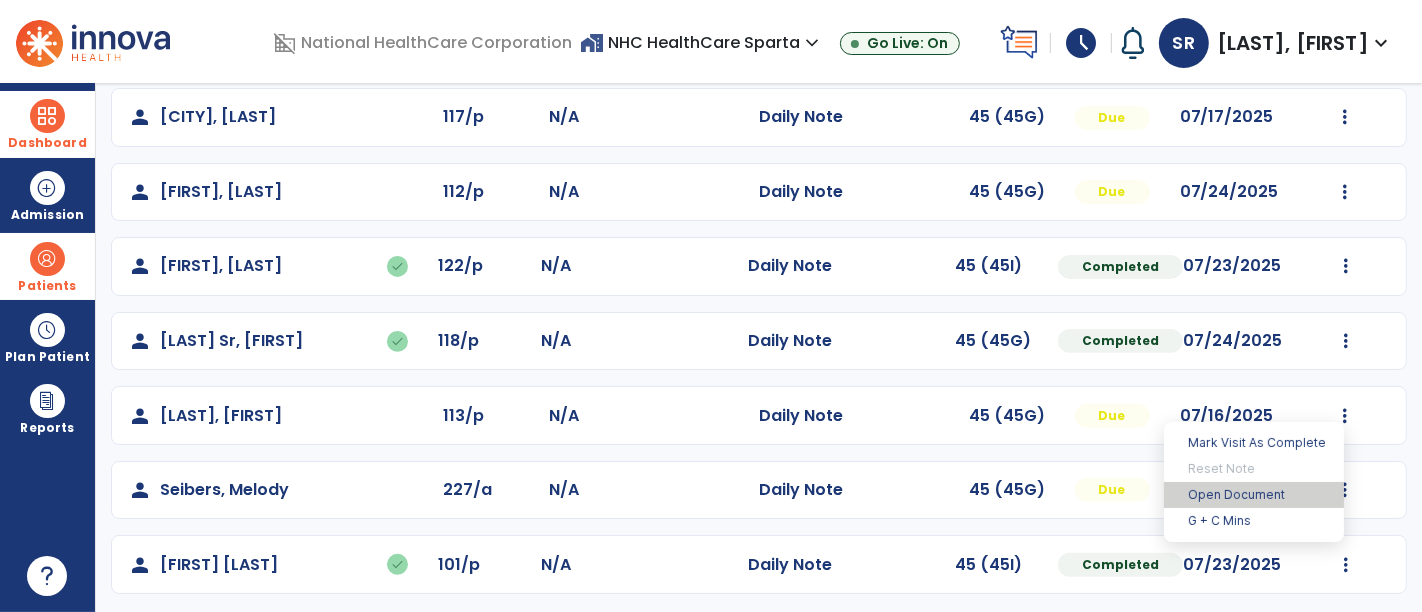 click on "Open Document" at bounding box center (1254, 495) 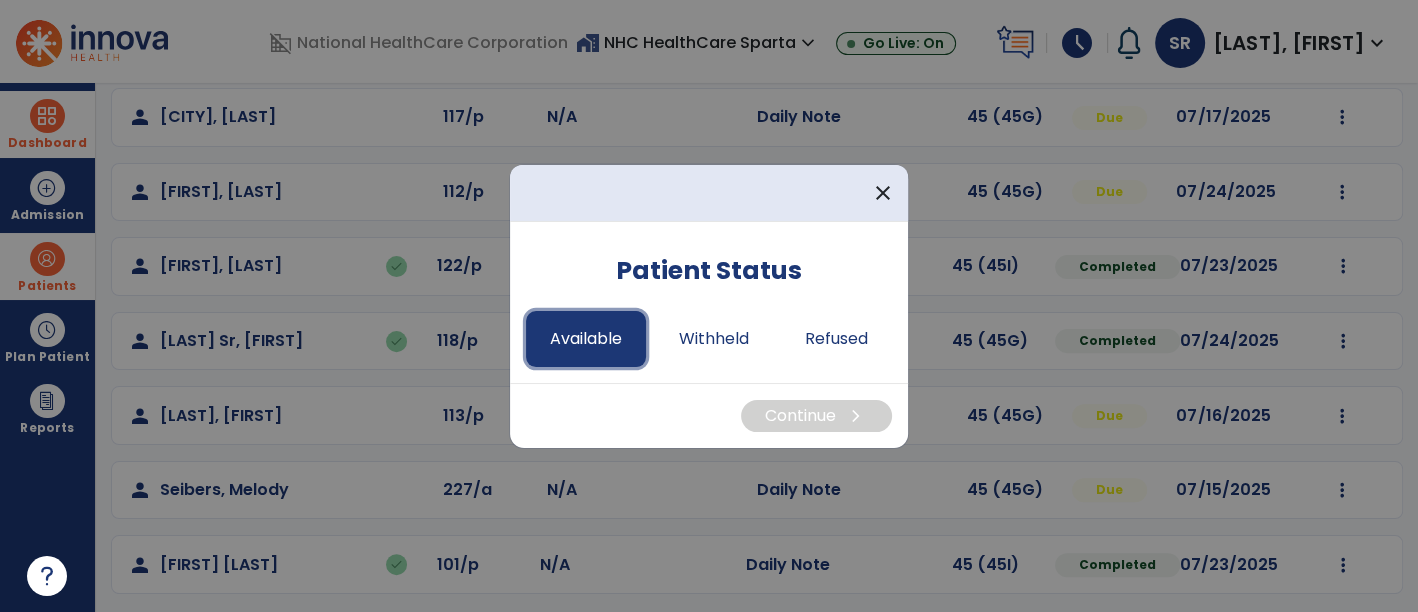 click on "Available" at bounding box center (586, 339) 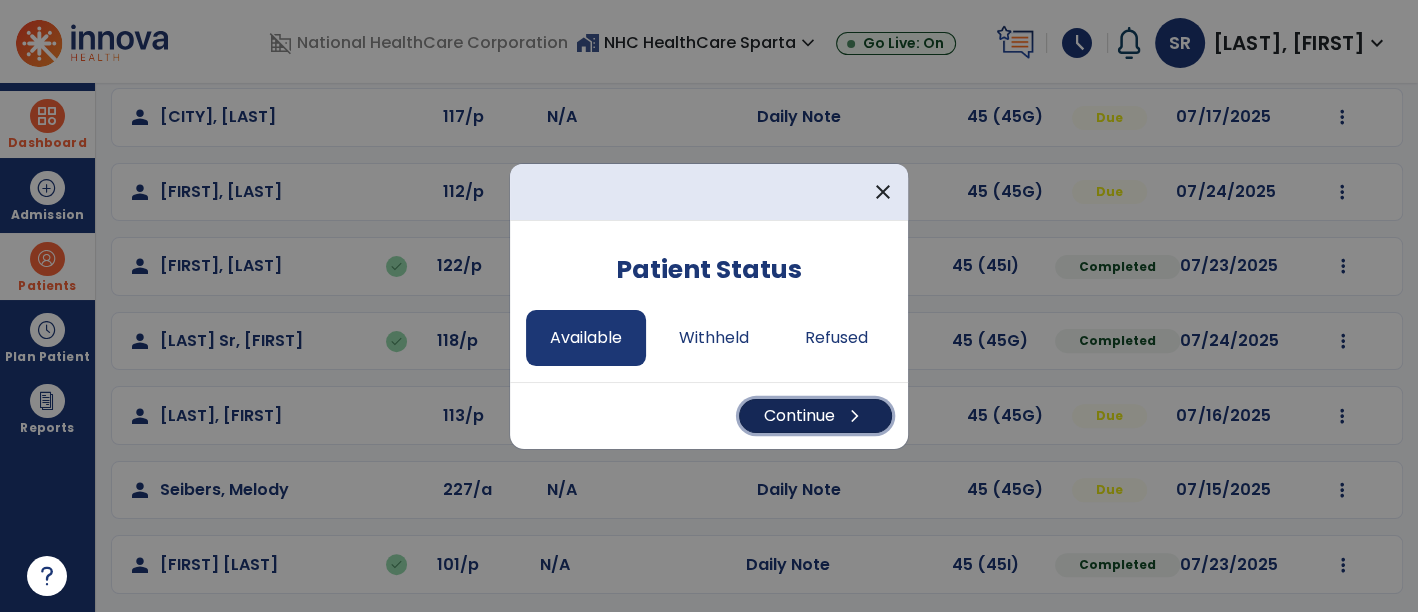 click on "Continue   chevron_right" at bounding box center [815, 416] 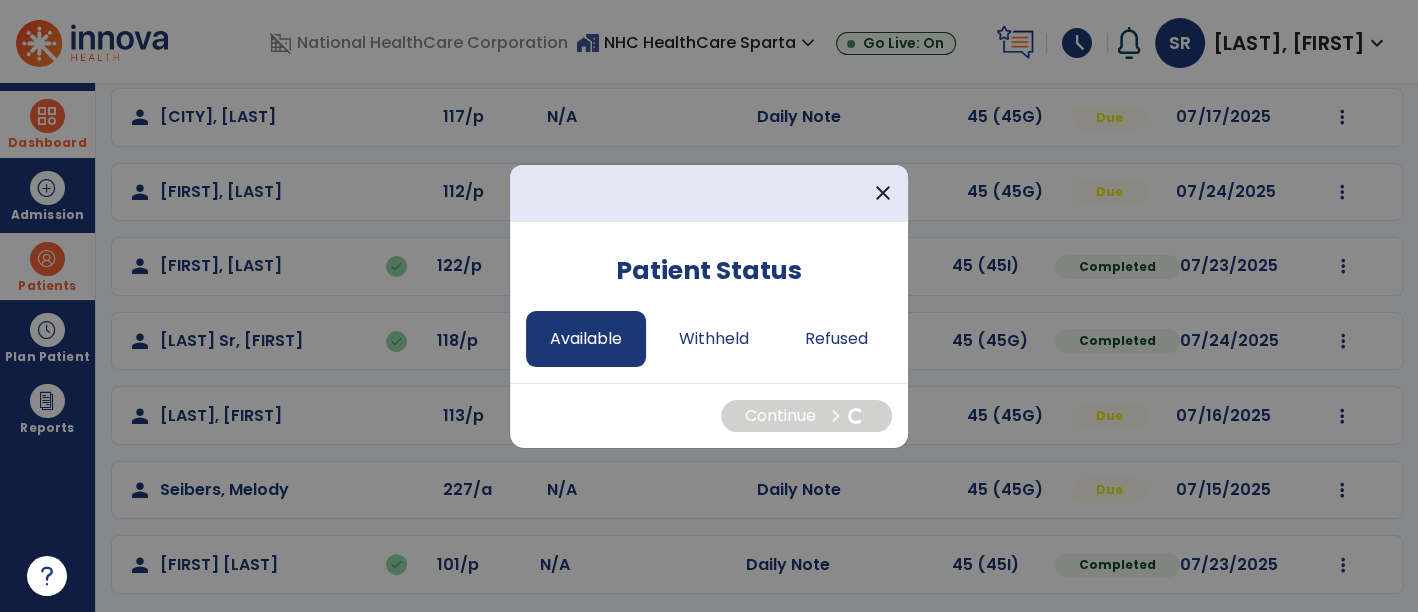 select on "*" 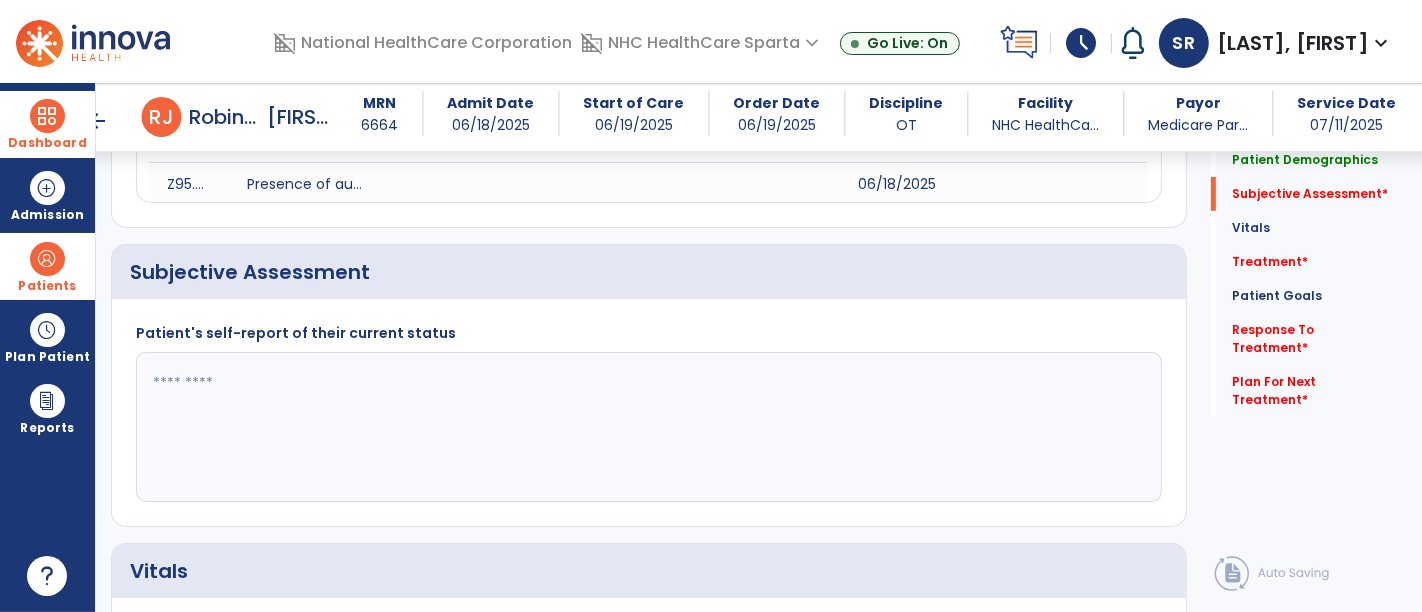 scroll, scrollTop: 483, scrollLeft: 0, axis: vertical 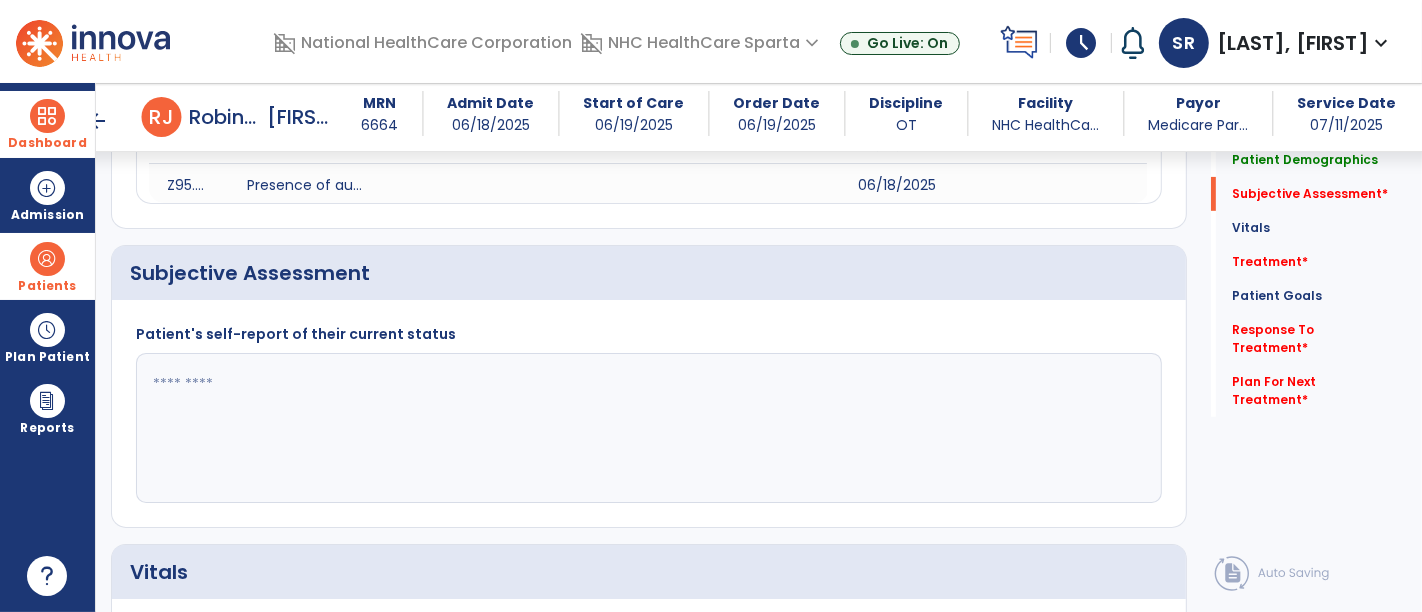 click 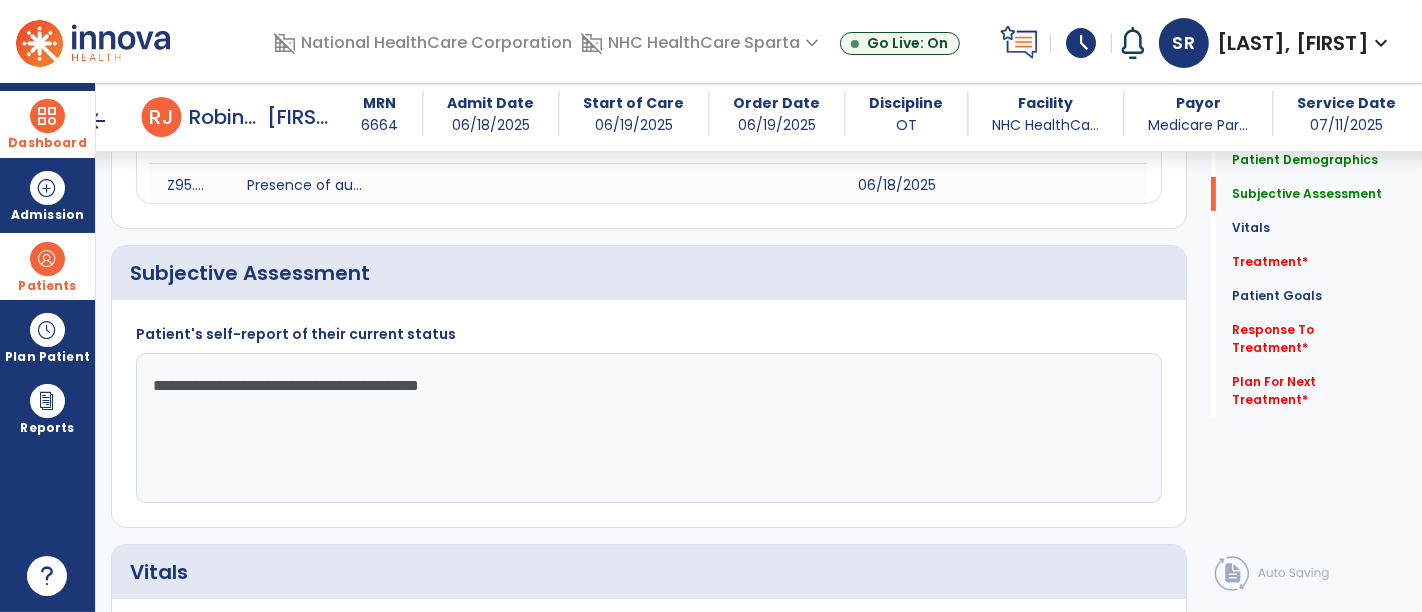 type on "**********" 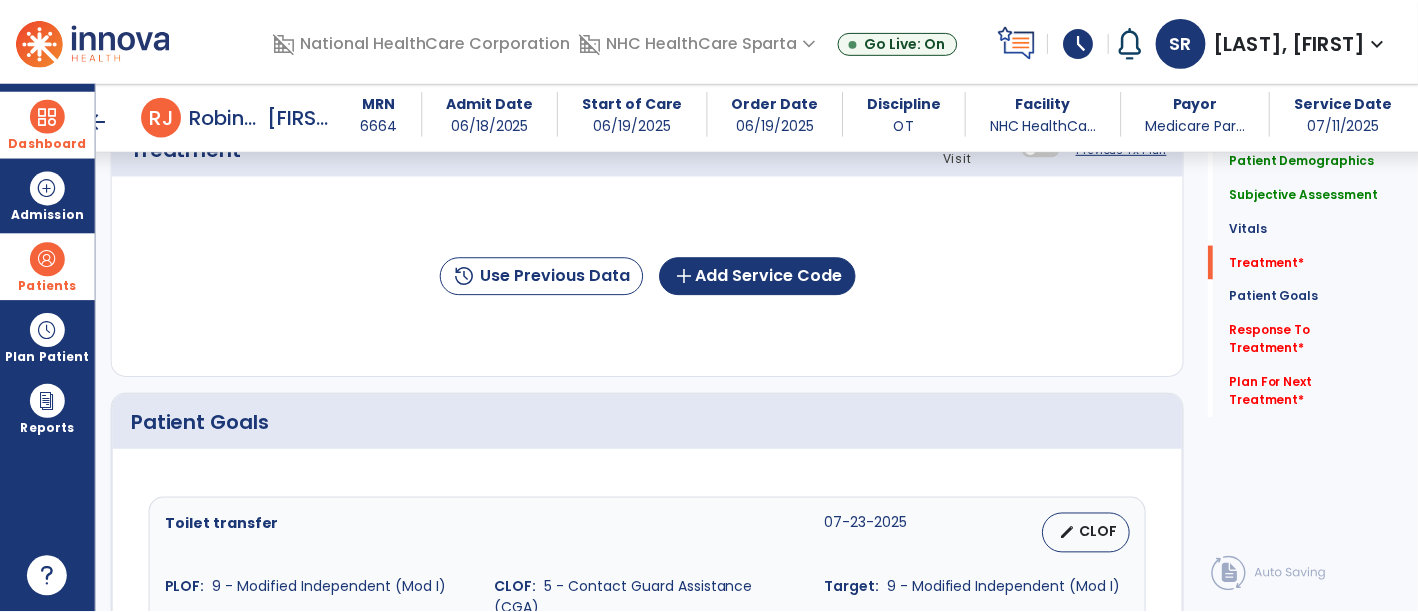 scroll, scrollTop: 1326, scrollLeft: 0, axis: vertical 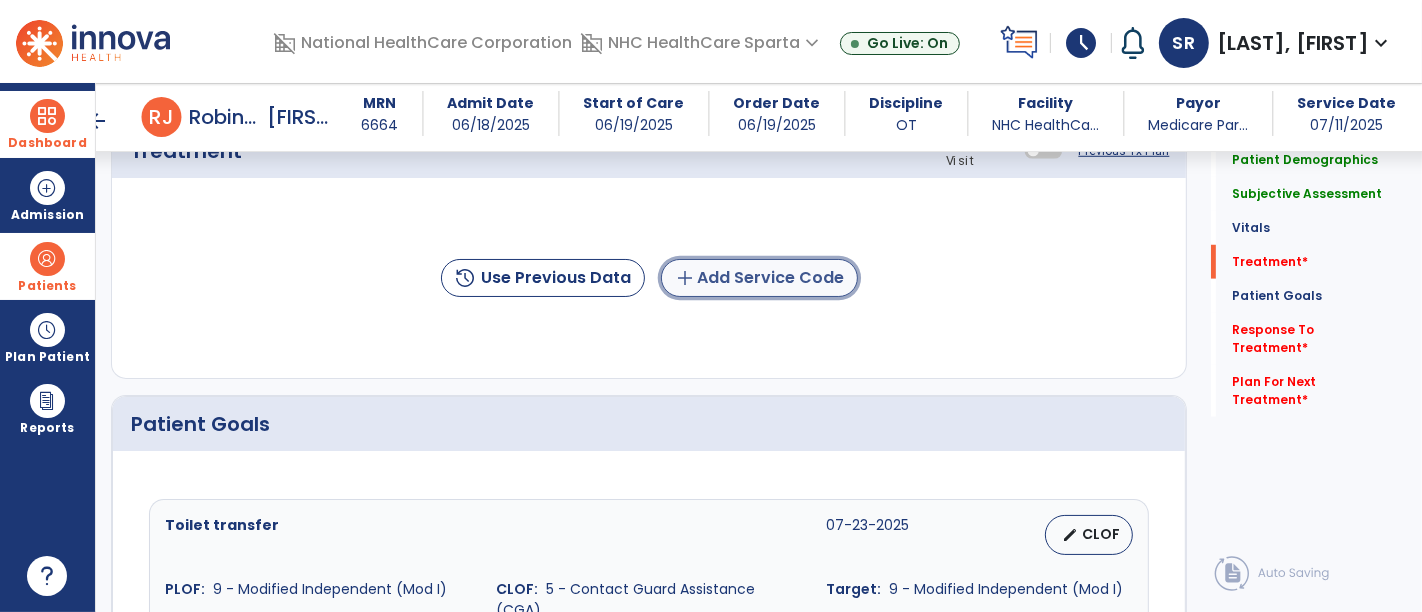 click on "add  Add Service Code" 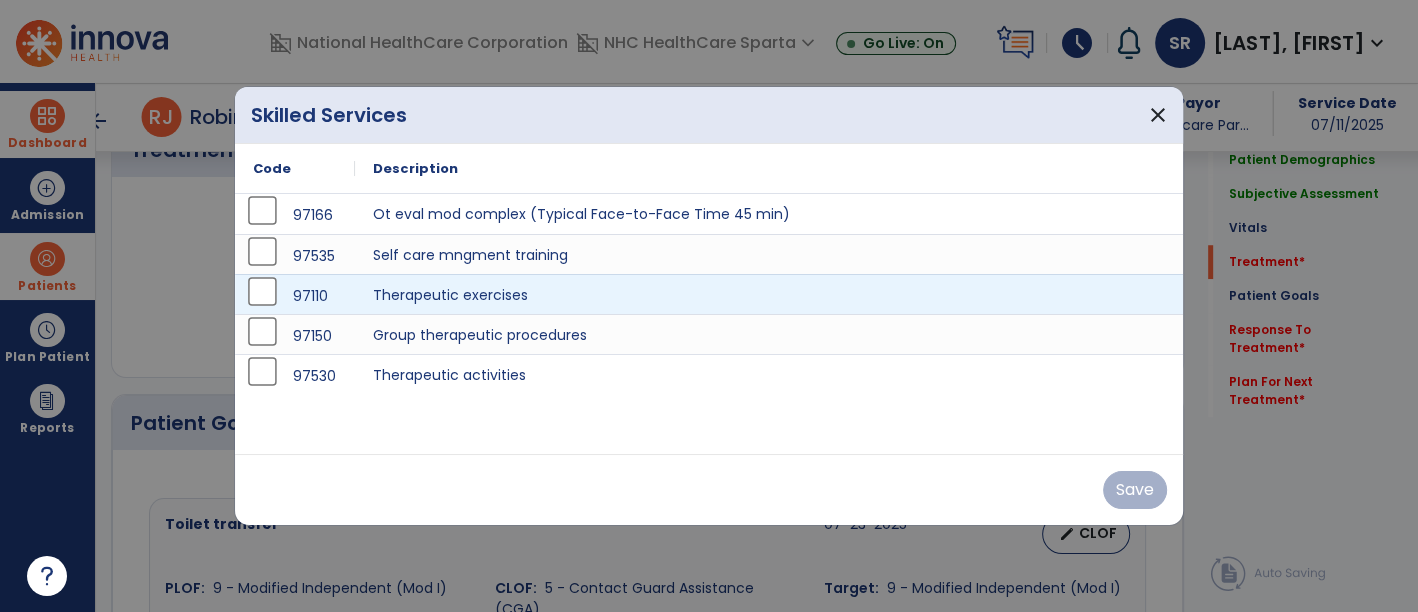 scroll, scrollTop: 1326, scrollLeft: 0, axis: vertical 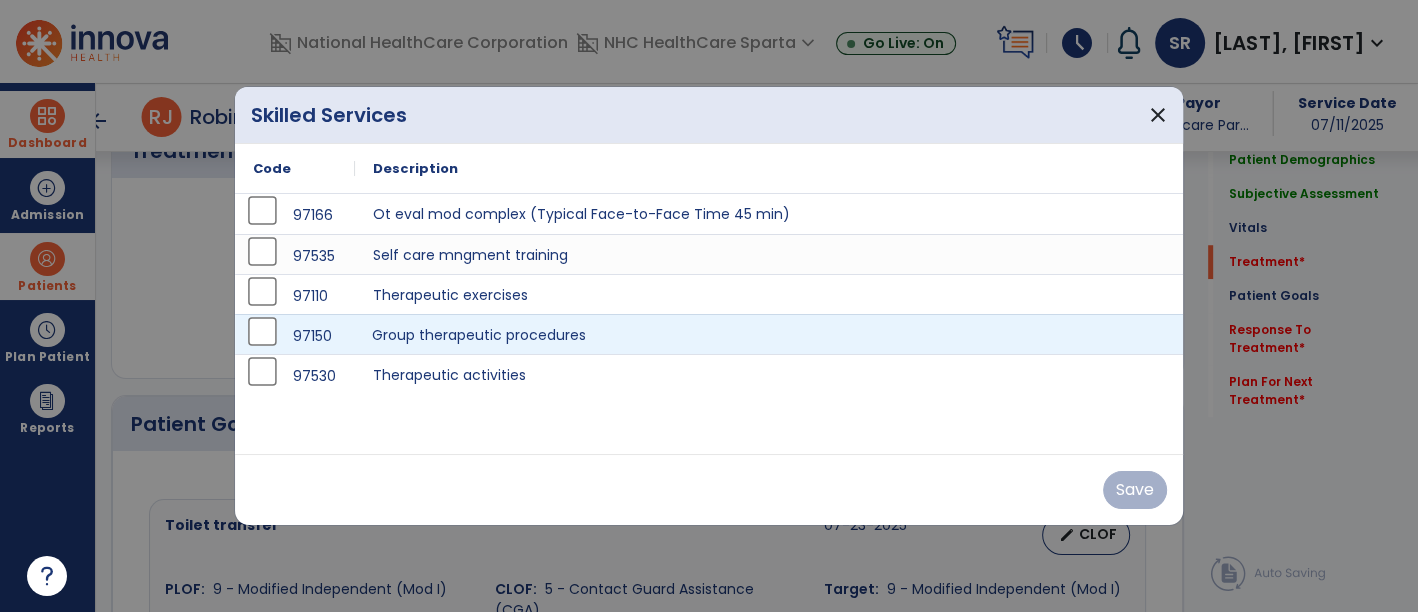 click on "Group therapeutic procedures" at bounding box center (769, 334) 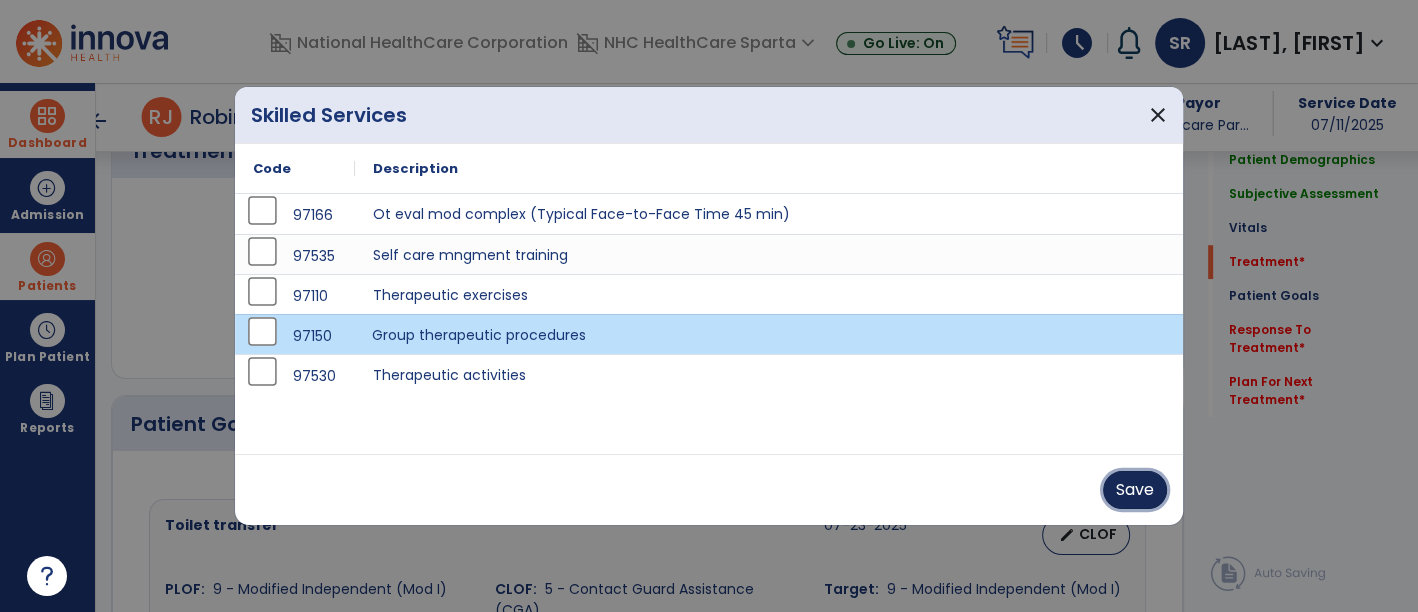 click on "Save" at bounding box center (1135, 490) 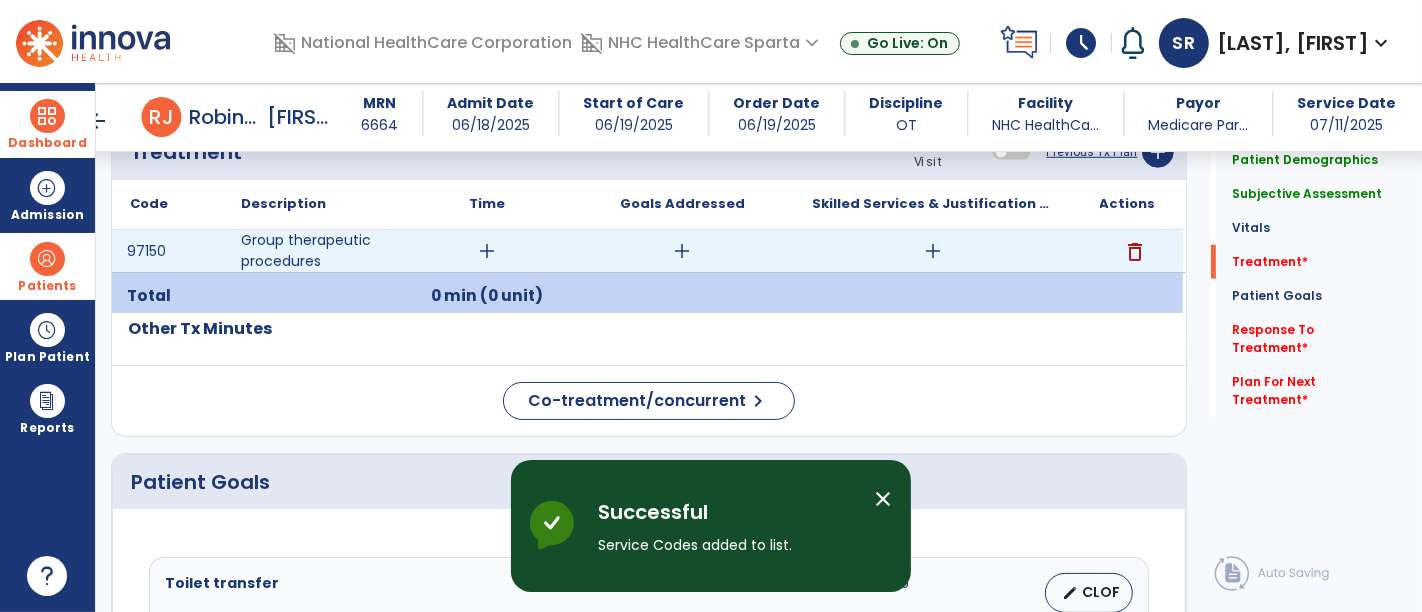 click on "add" at bounding box center [488, 251] 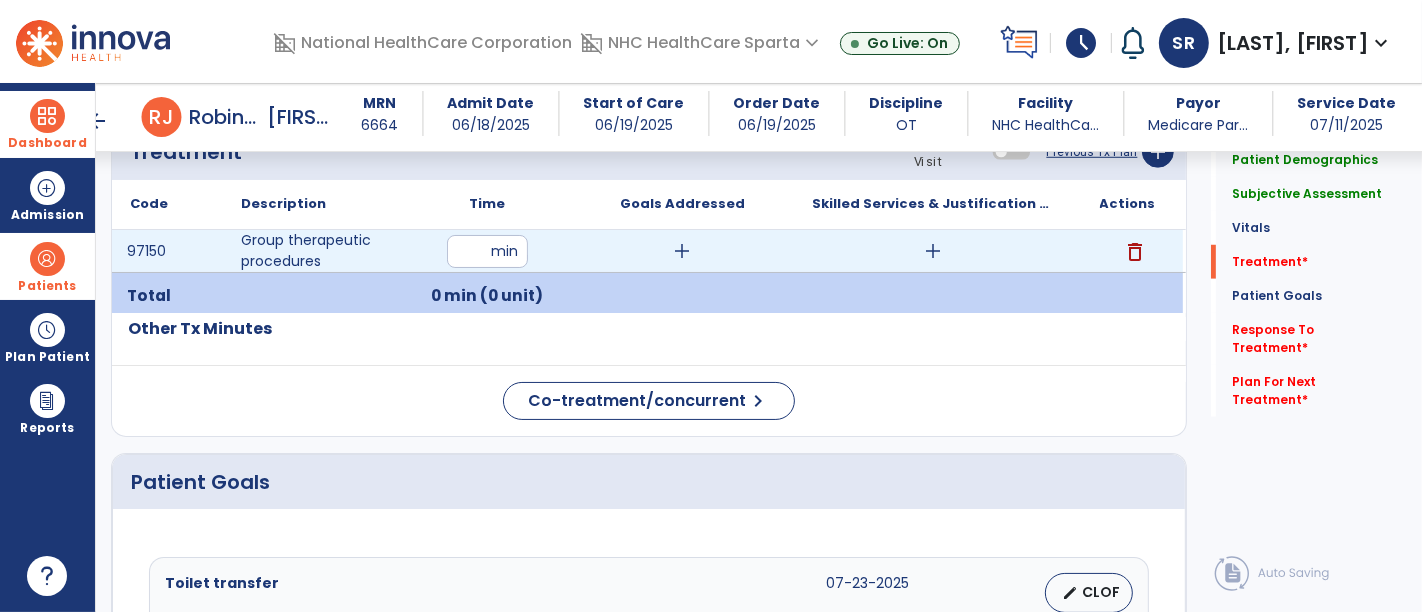 type on "**" 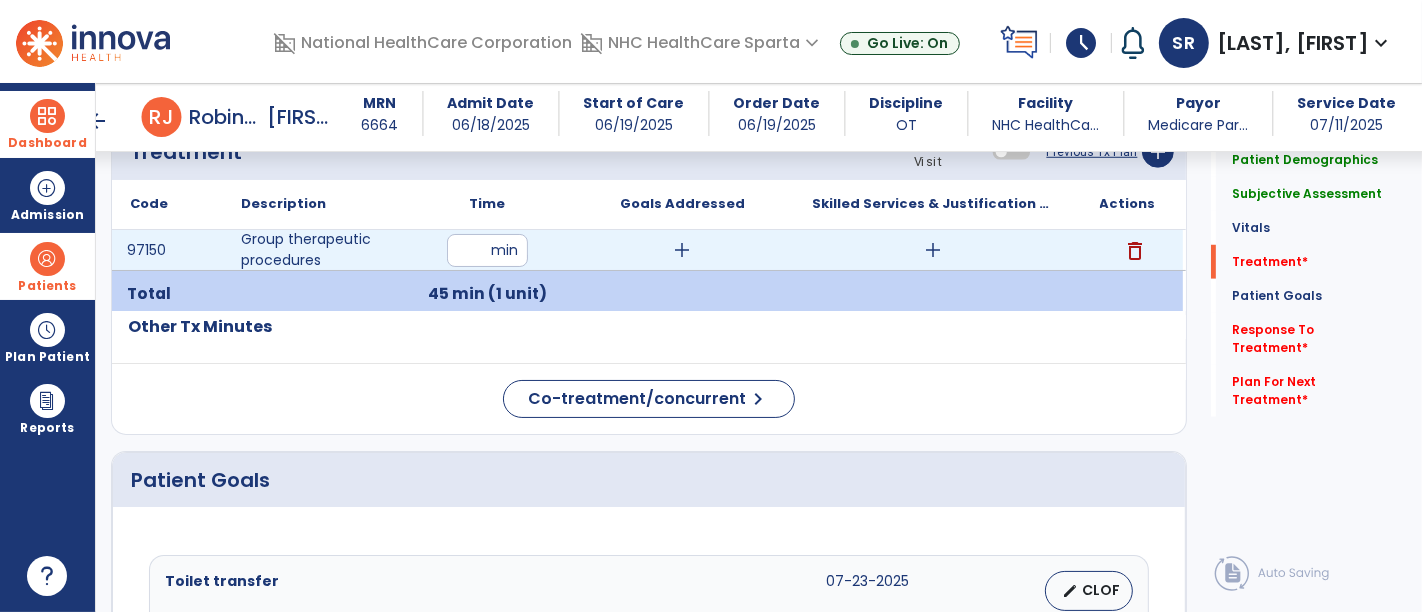 click on "add" at bounding box center [682, 250] 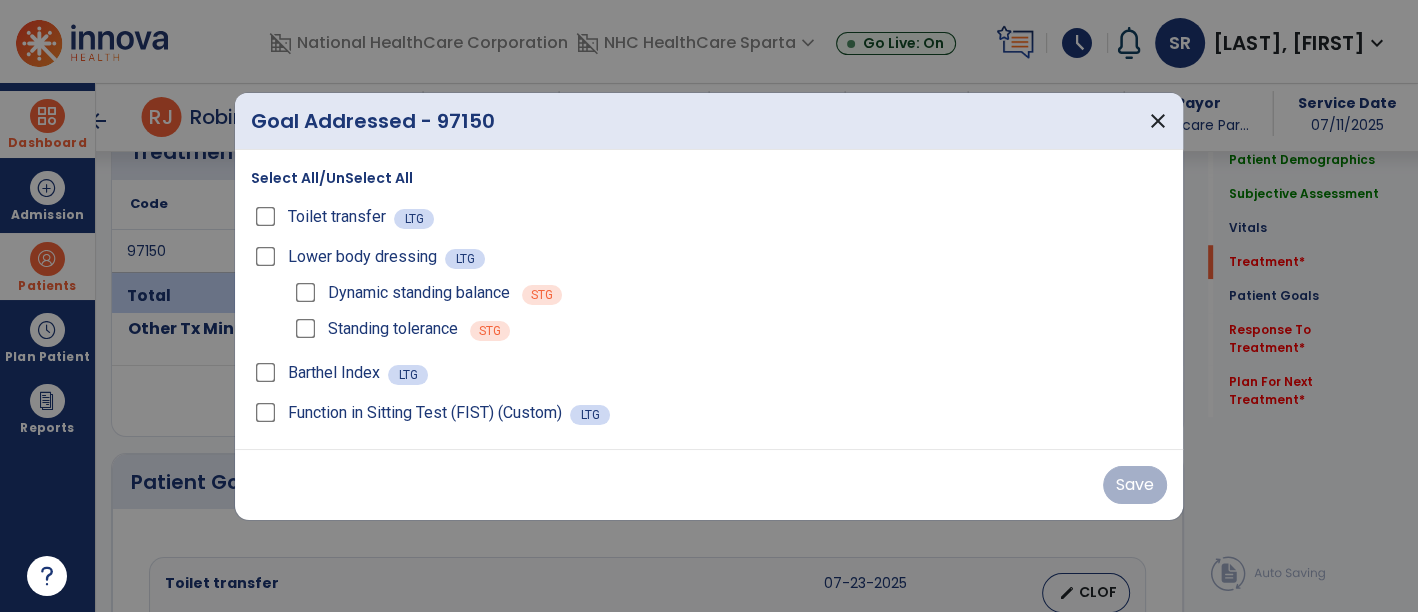 scroll, scrollTop: 1326, scrollLeft: 0, axis: vertical 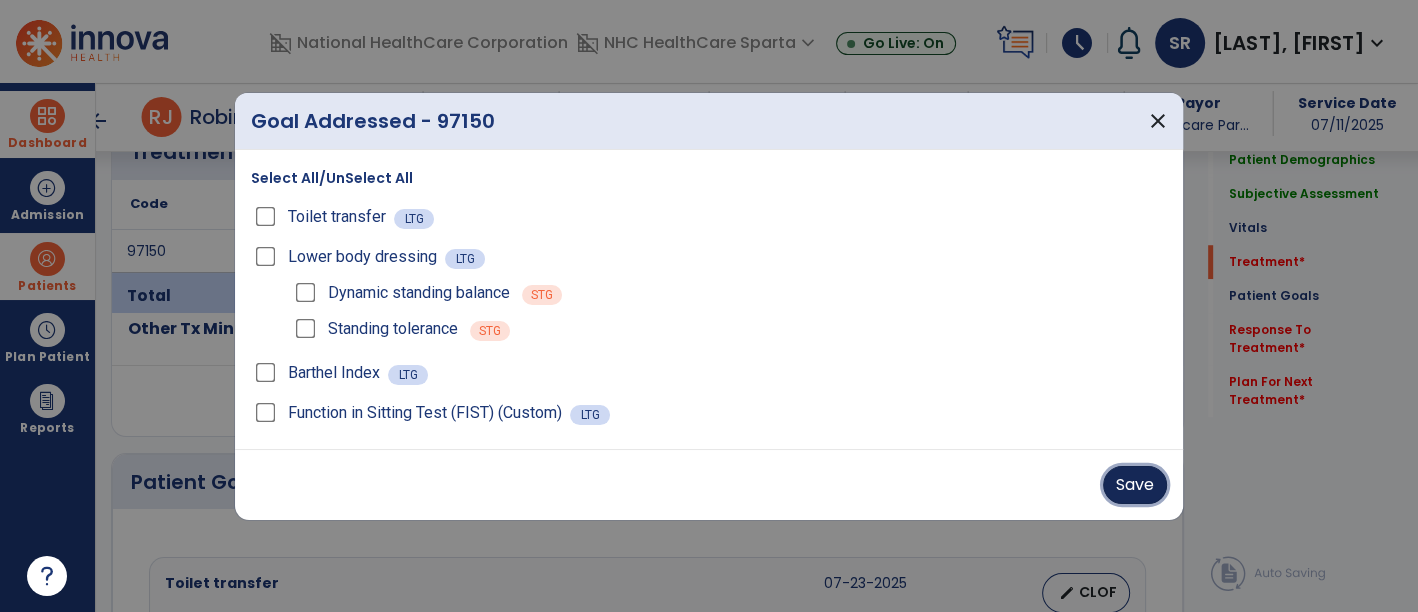 click on "Save" at bounding box center [1135, 485] 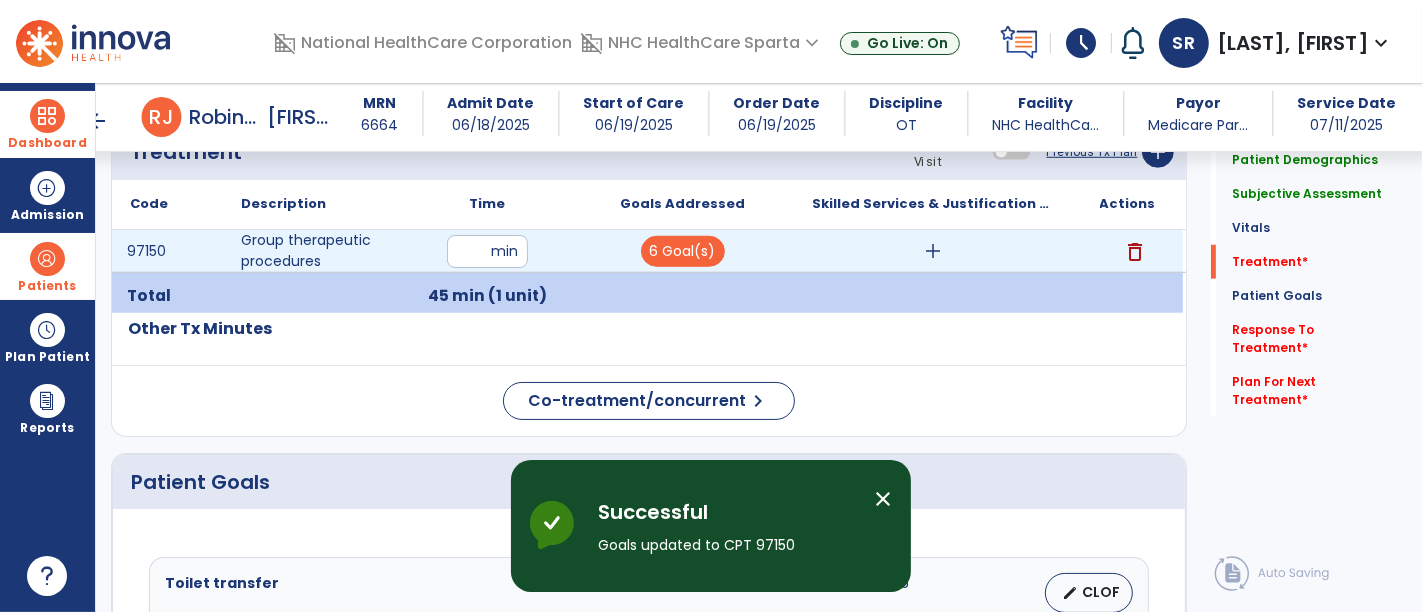 click on "add" at bounding box center [933, 251] 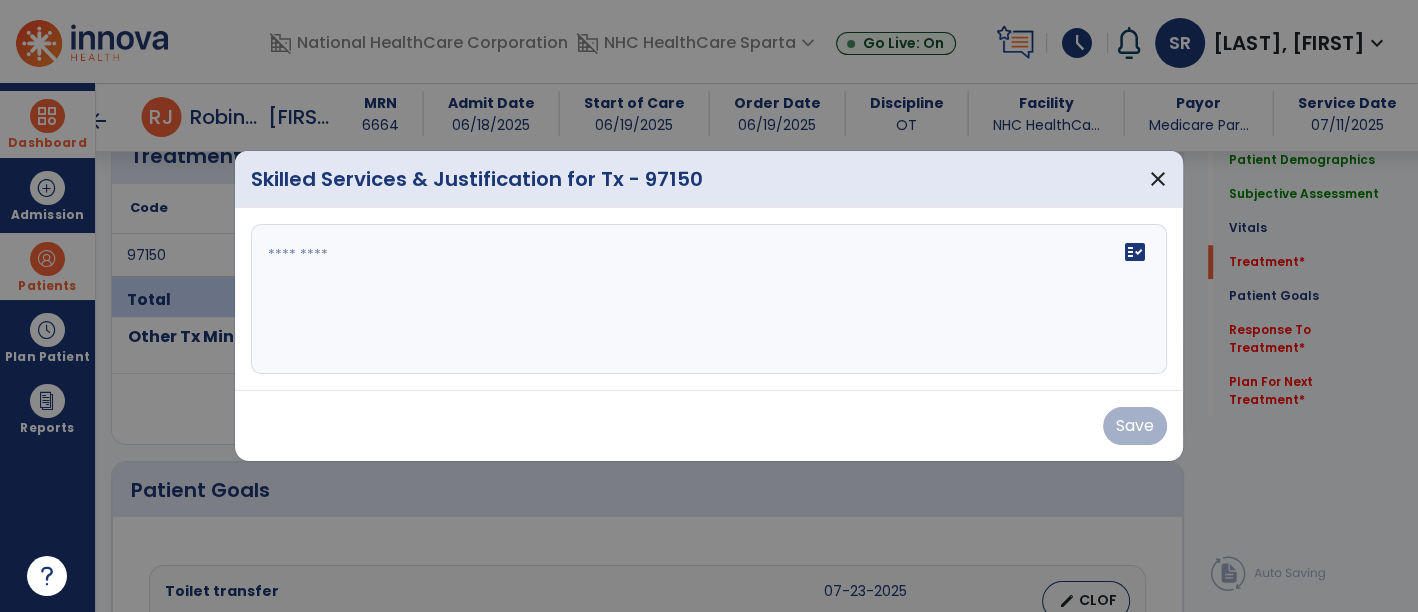 scroll, scrollTop: 1326, scrollLeft: 0, axis: vertical 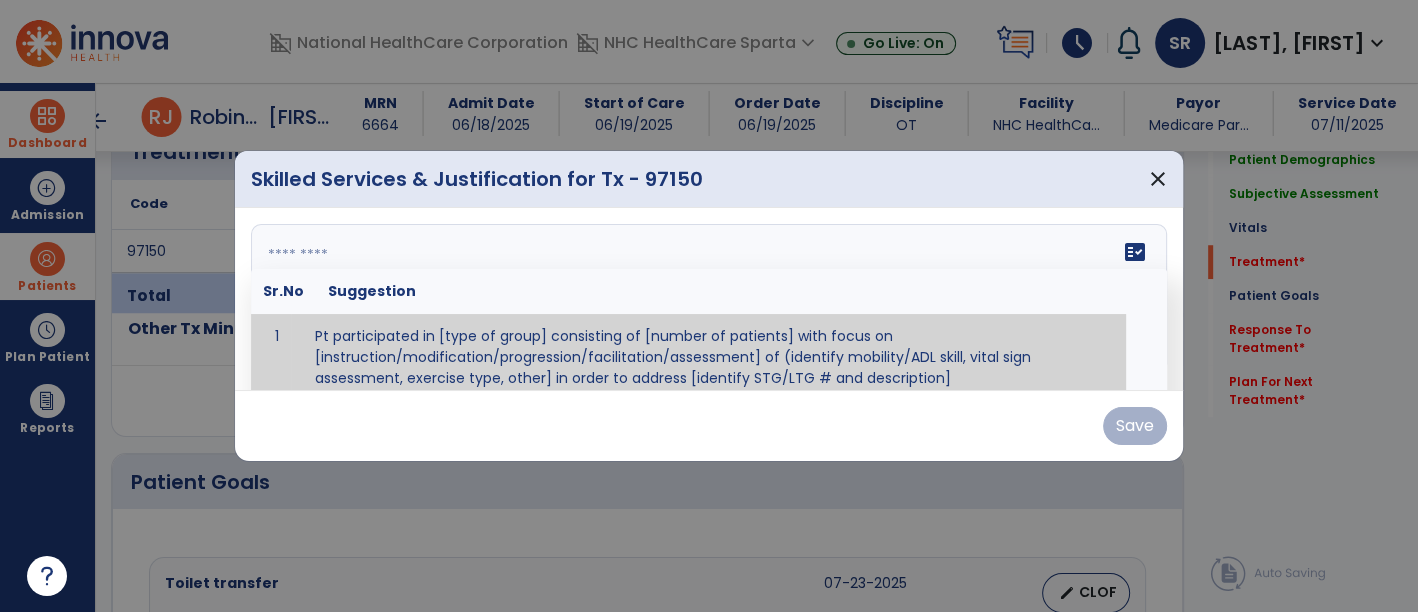 click at bounding box center [707, 299] 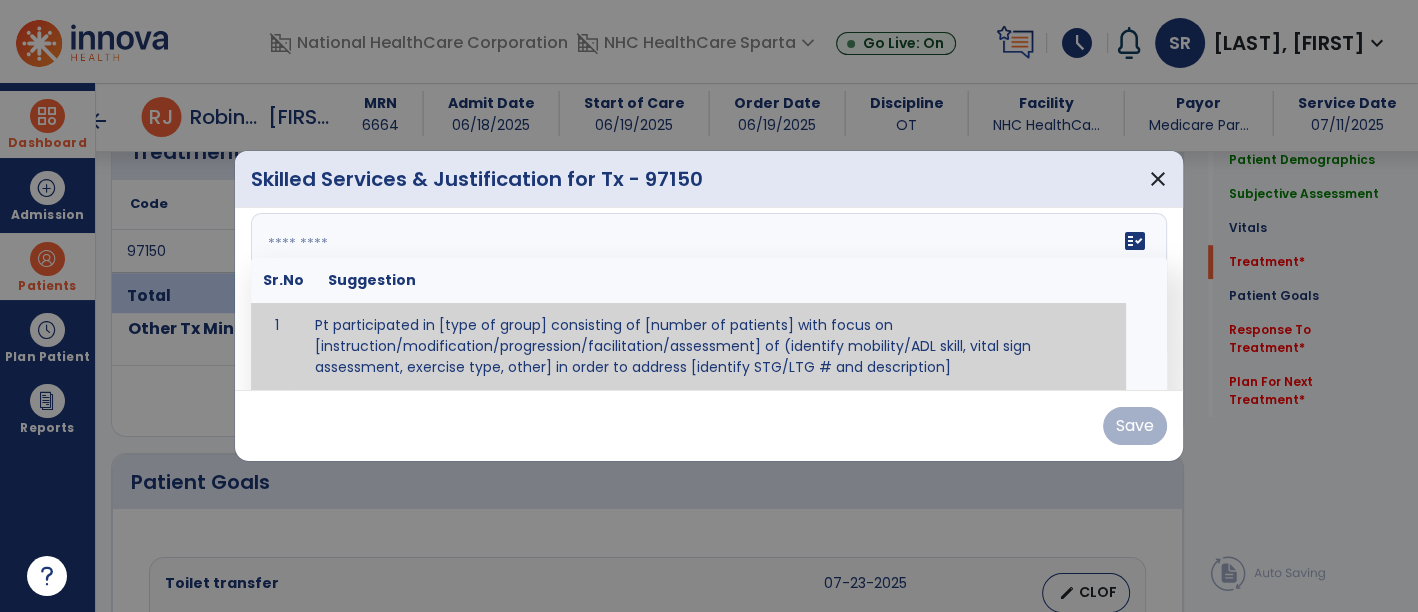 paste on "**********" 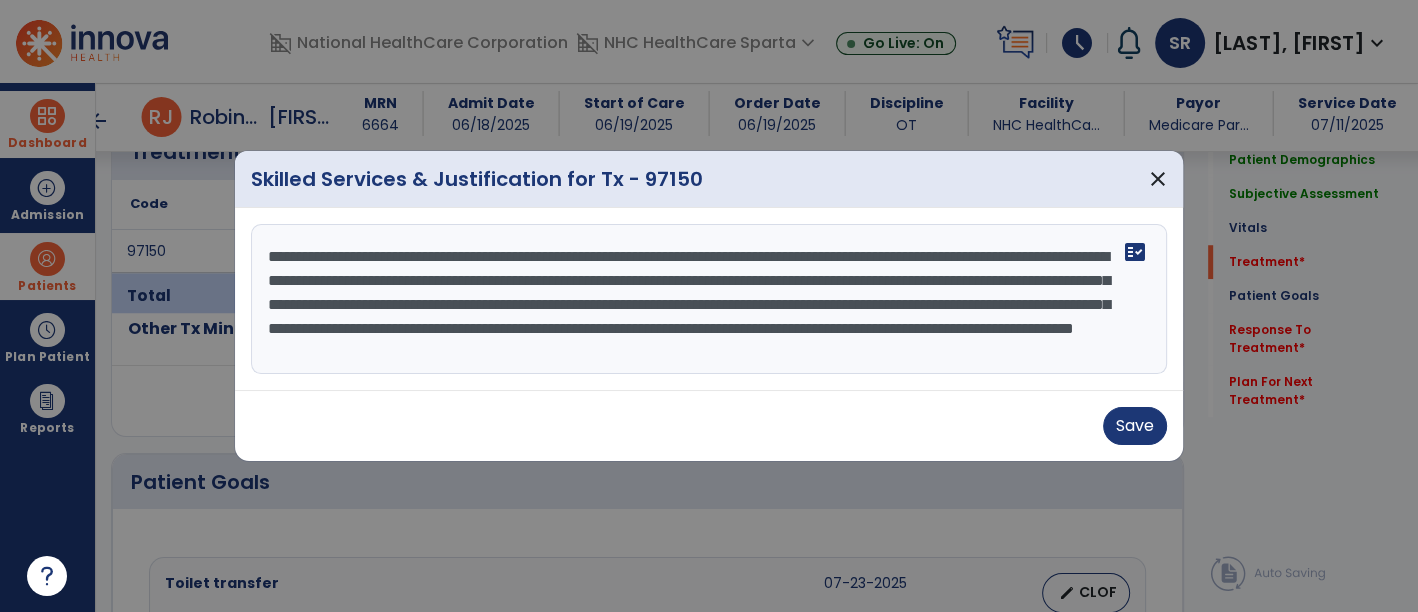 scroll, scrollTop: 15, scrollLeft: 0, axis: vertical 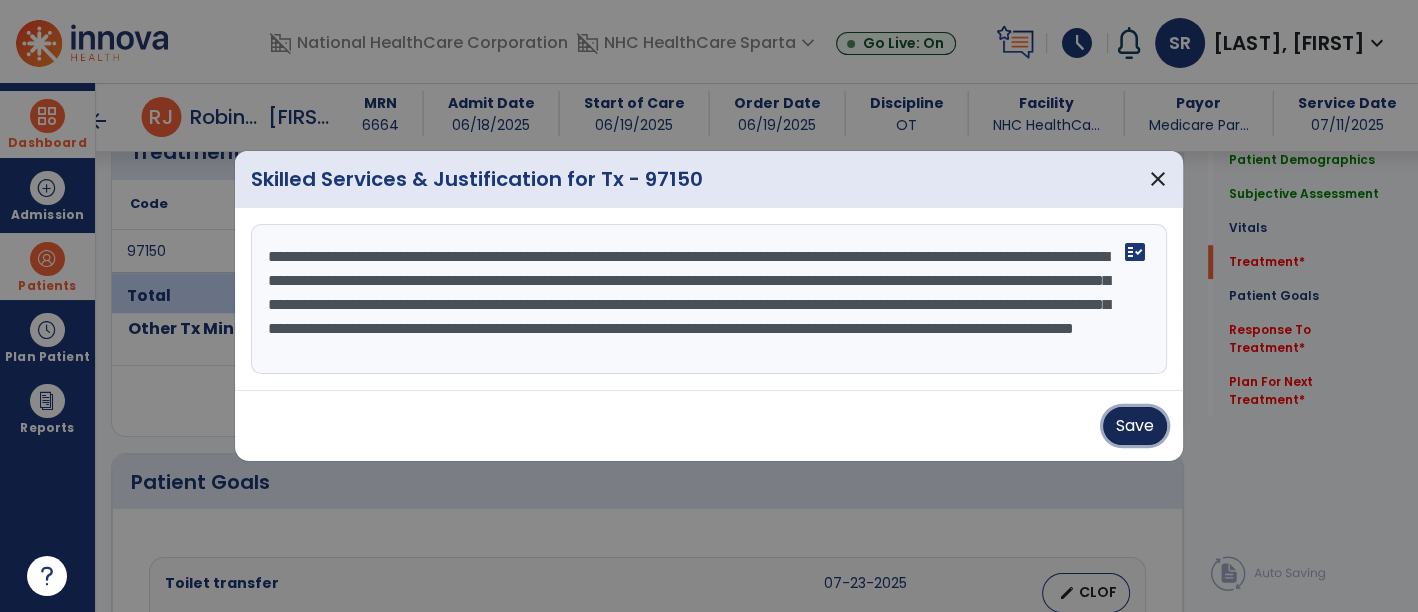 click on "Save" at bounding box center (1135, 426) 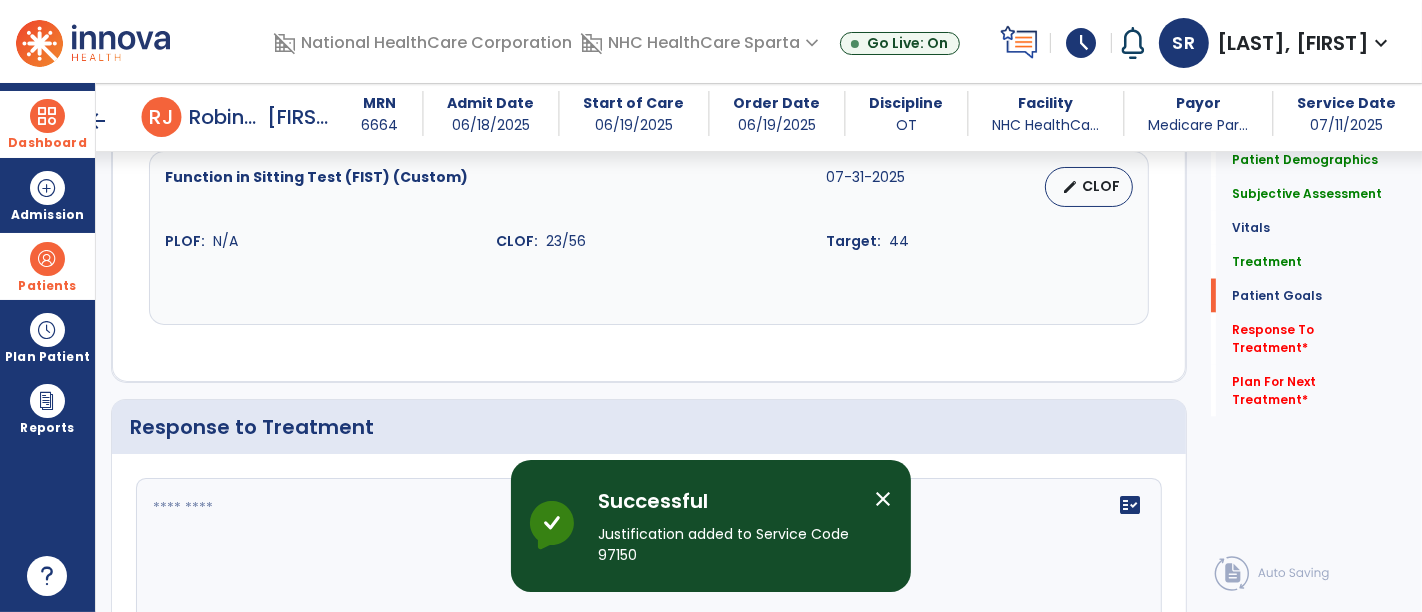 scroll, scrollTop: 2964, scrollLeft: 0, axis: vertical 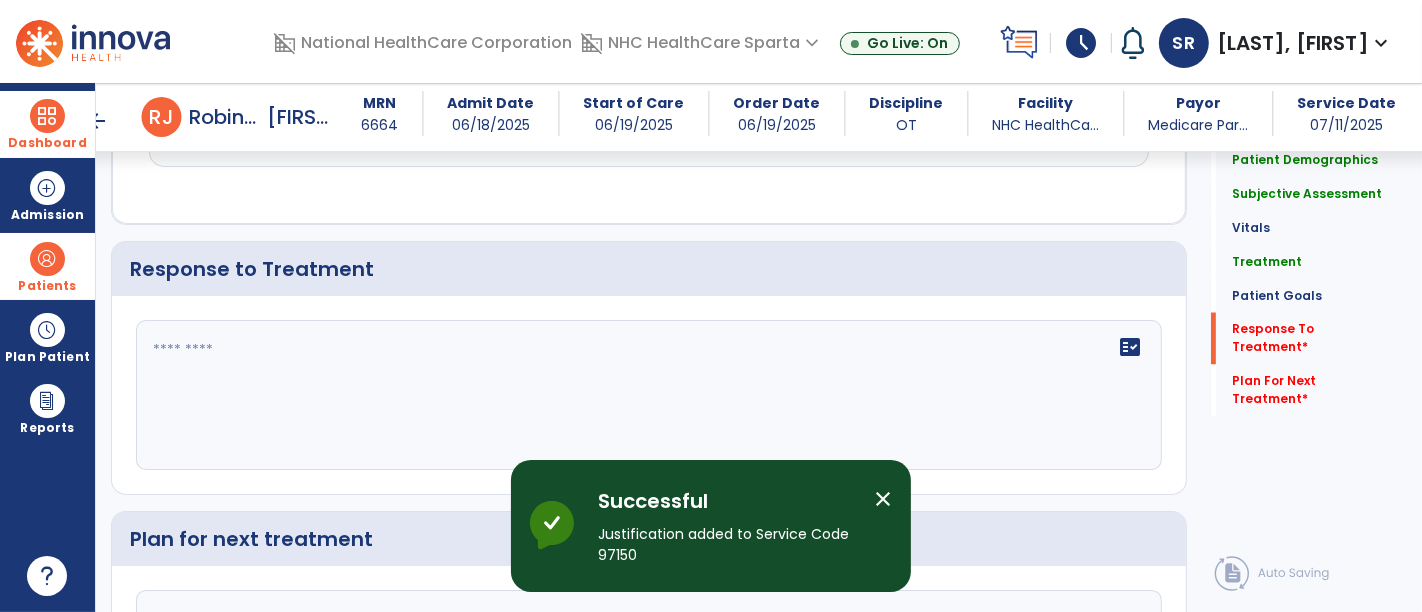 click on "fact_check" 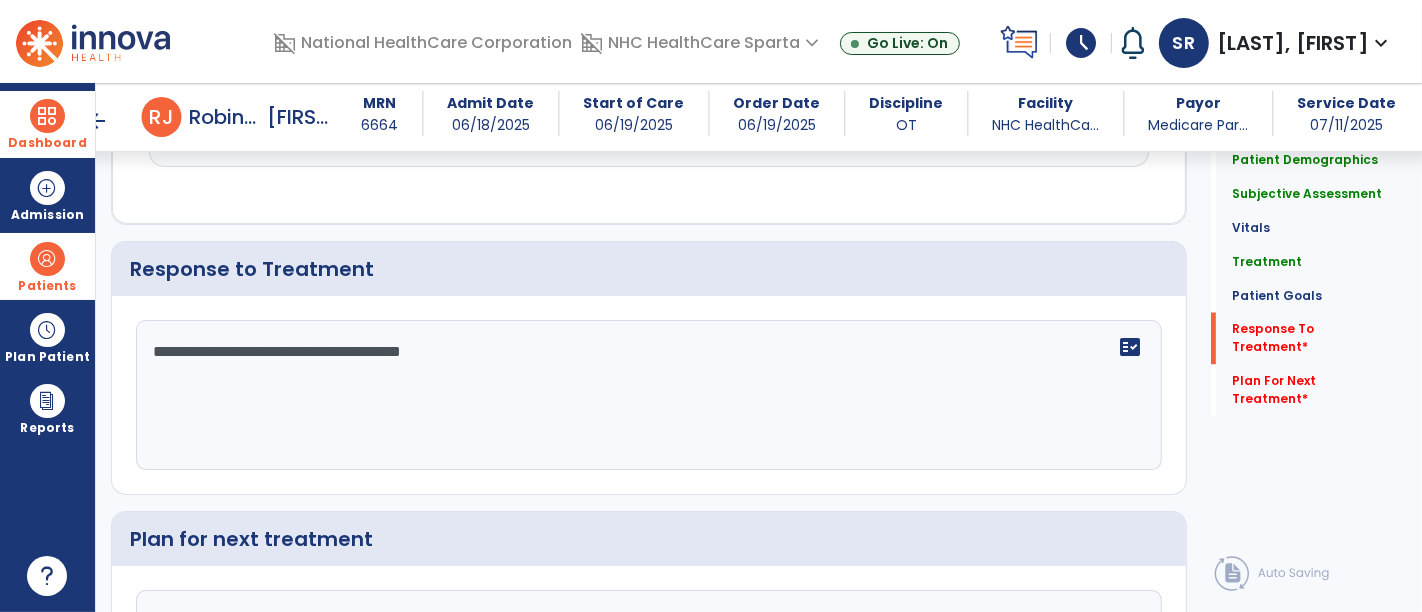 type on "**********" 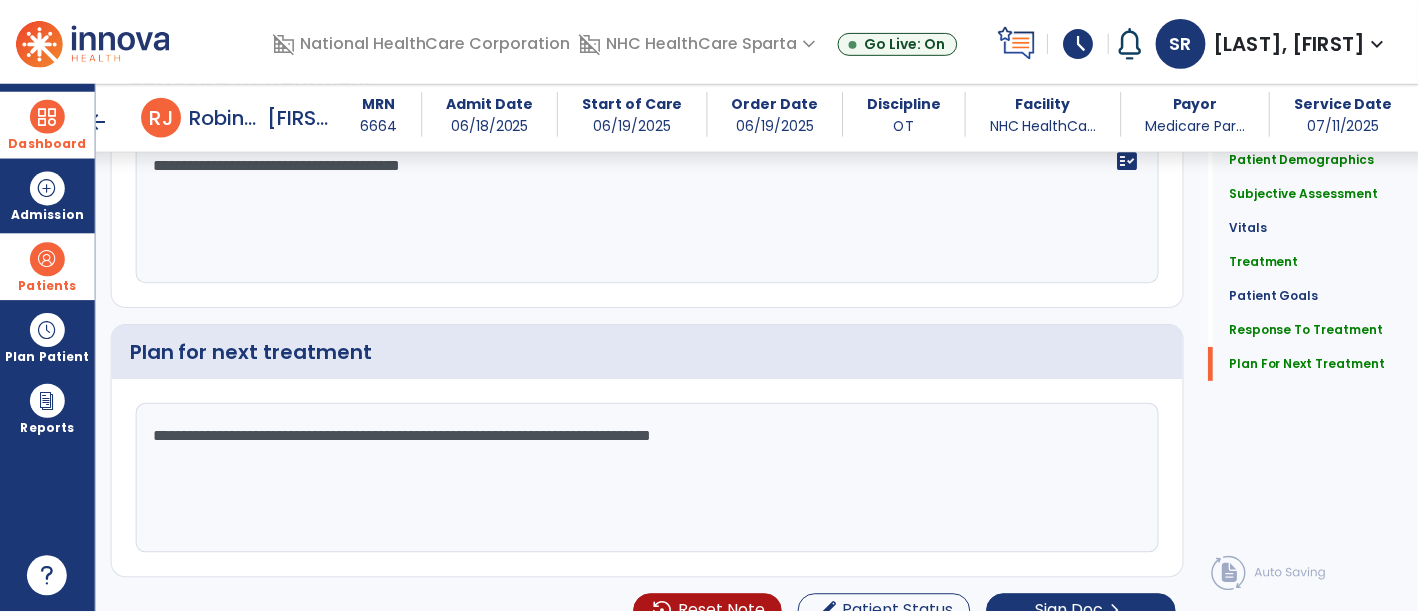 scroll, scrollTop: 3151, scrollLeft: 0, axis: vertical 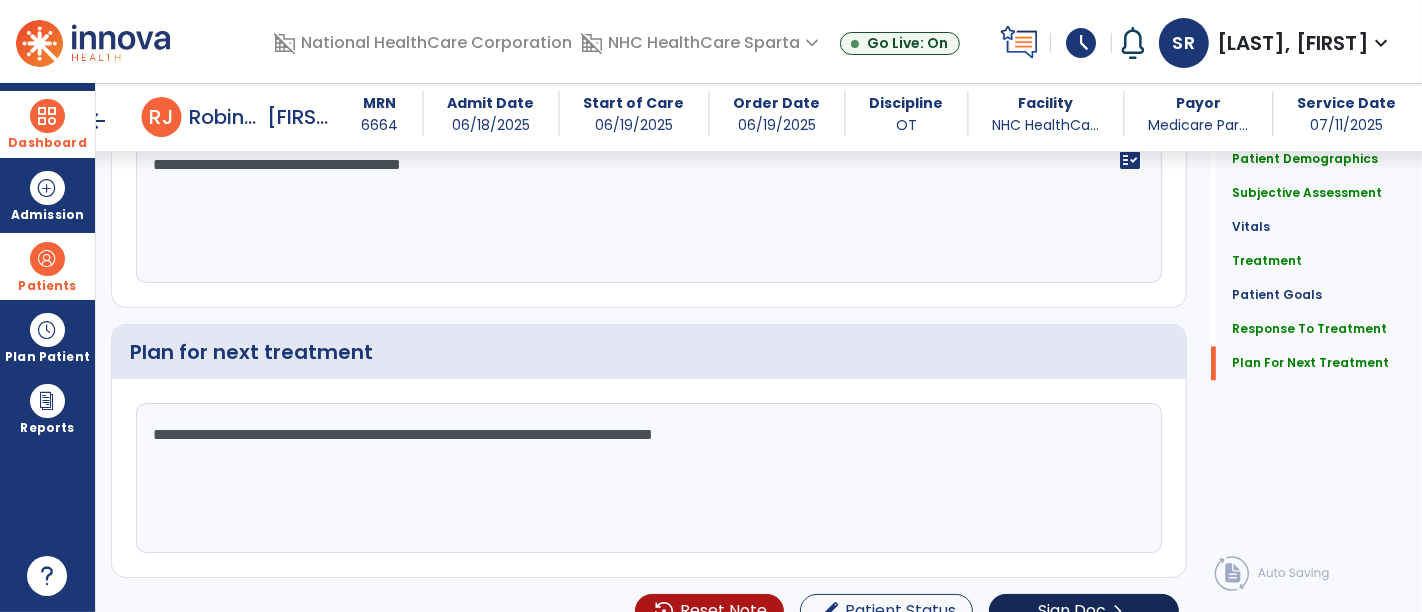 type on "**********" 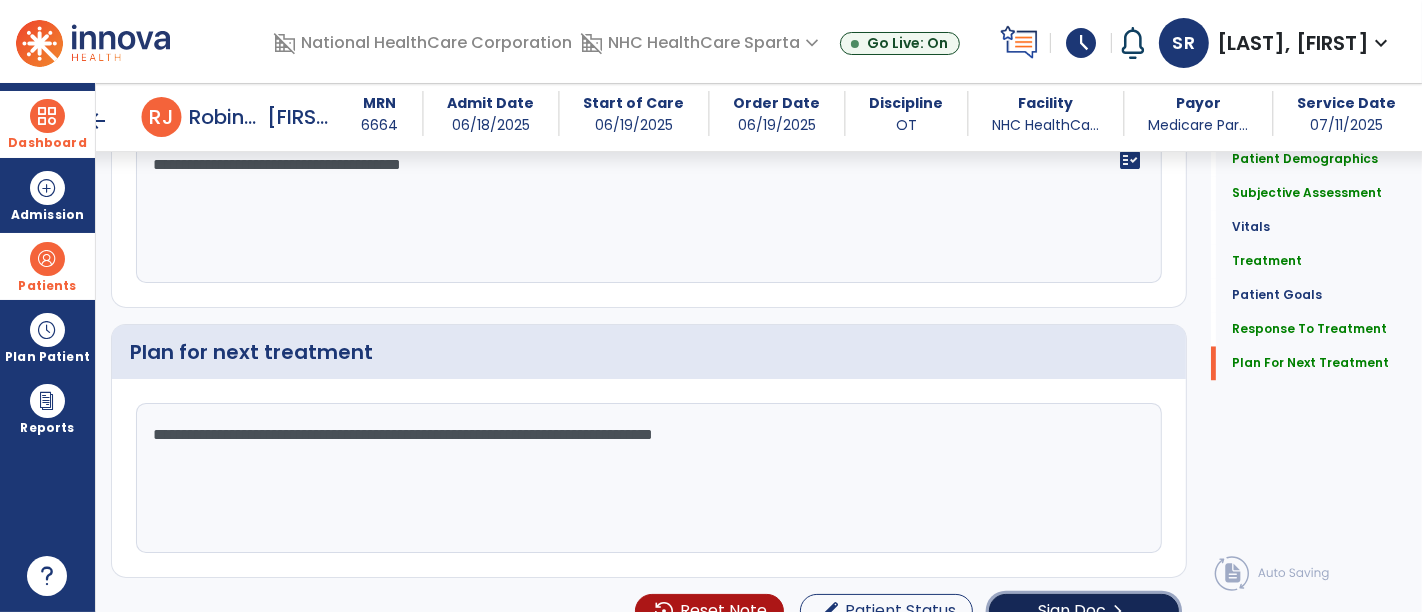 click on "Sign Doc" 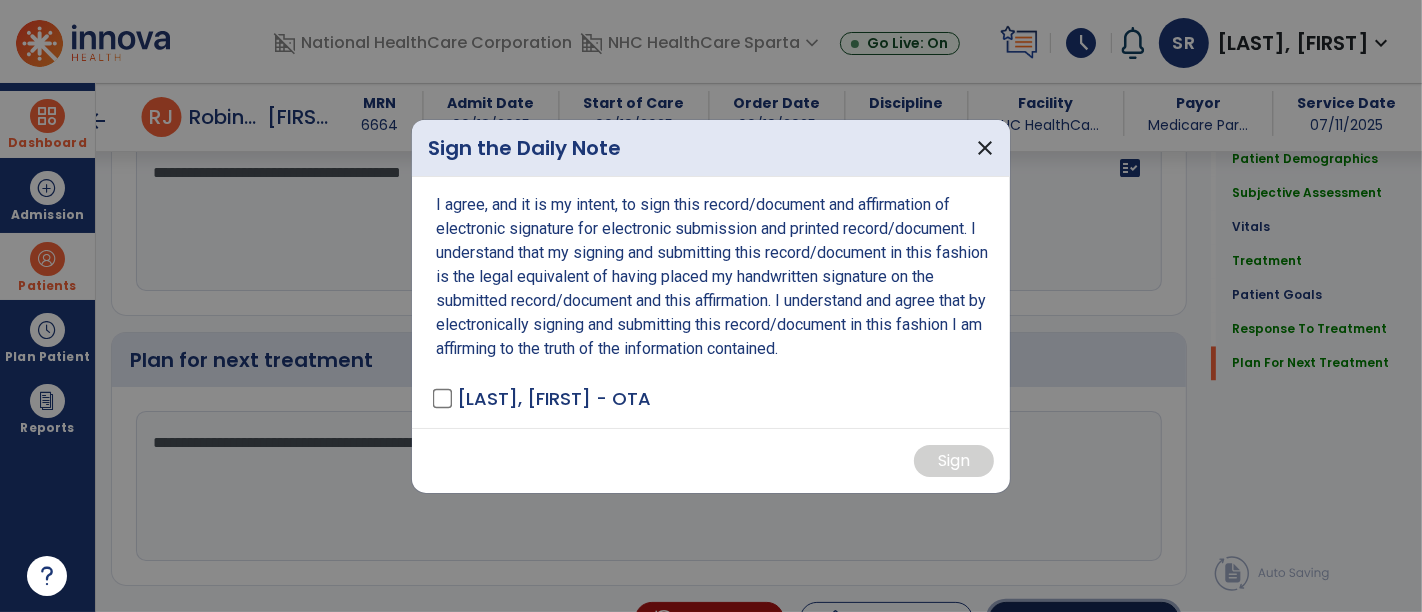 scroll, scrollTop: 3151, scrollLeft: 0, axis: vertical 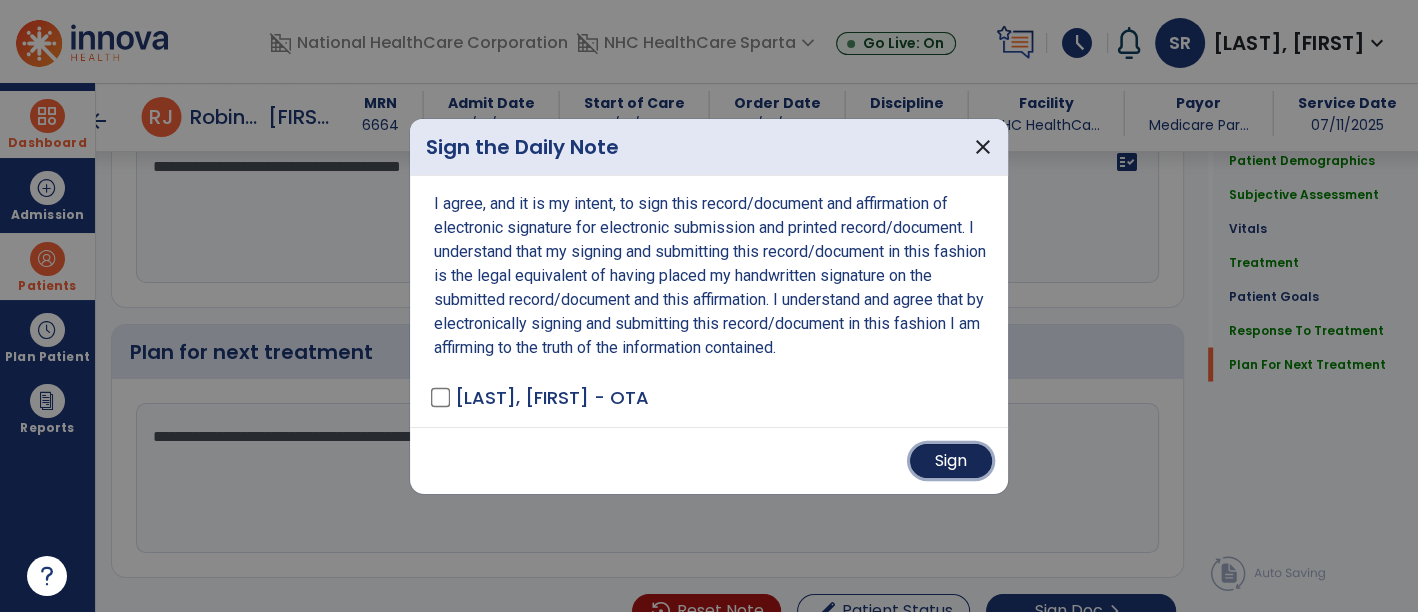 click on "Sign" at bounding box center [951, 461] 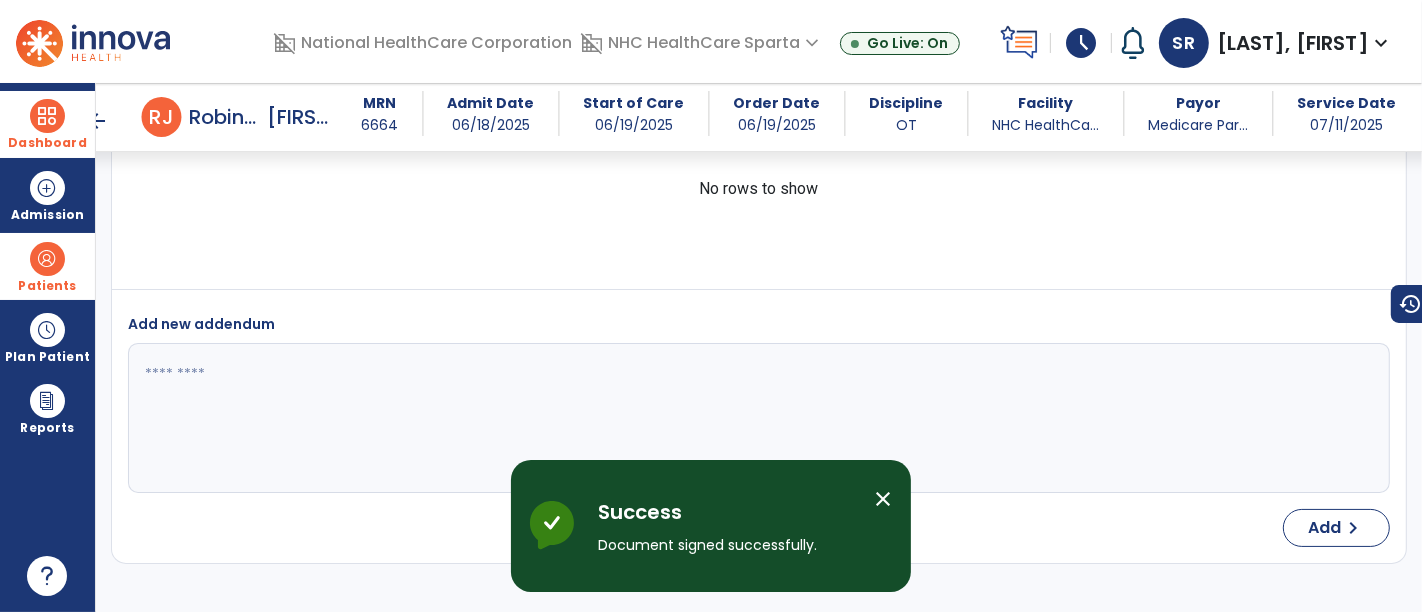 click on "Dashboard" at bounding box center [47, 143] 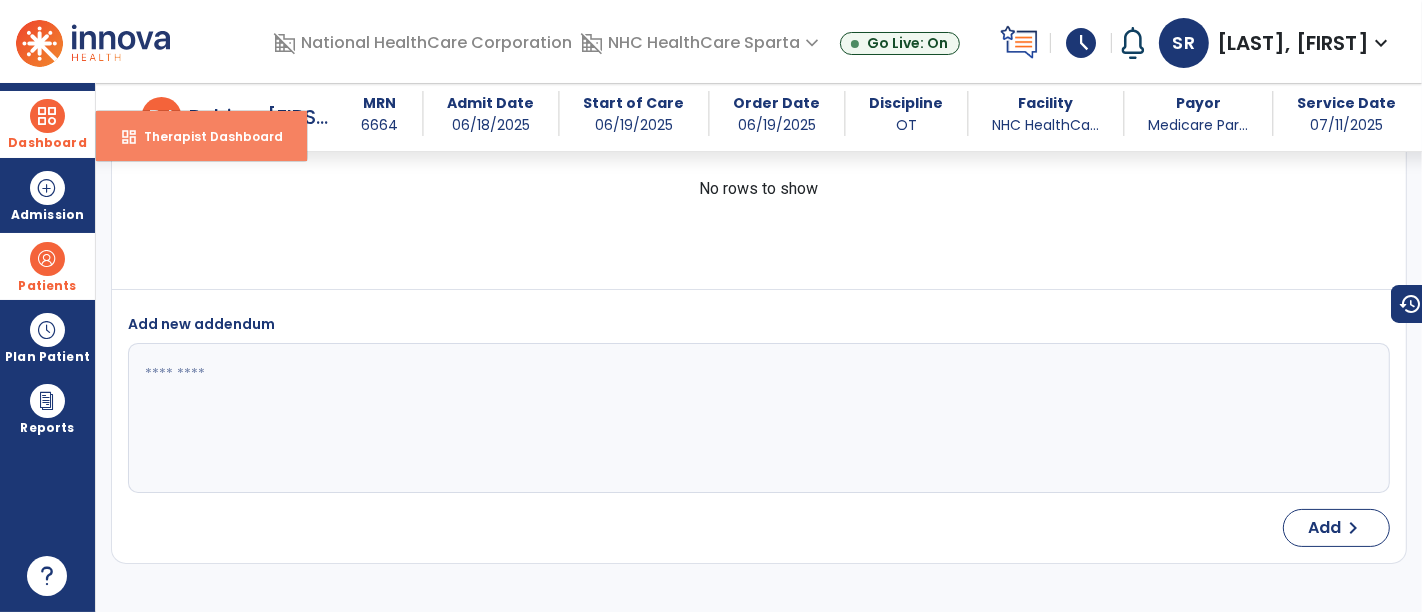 click on "Therapist Dashboard" at bounding box center [205, 136] 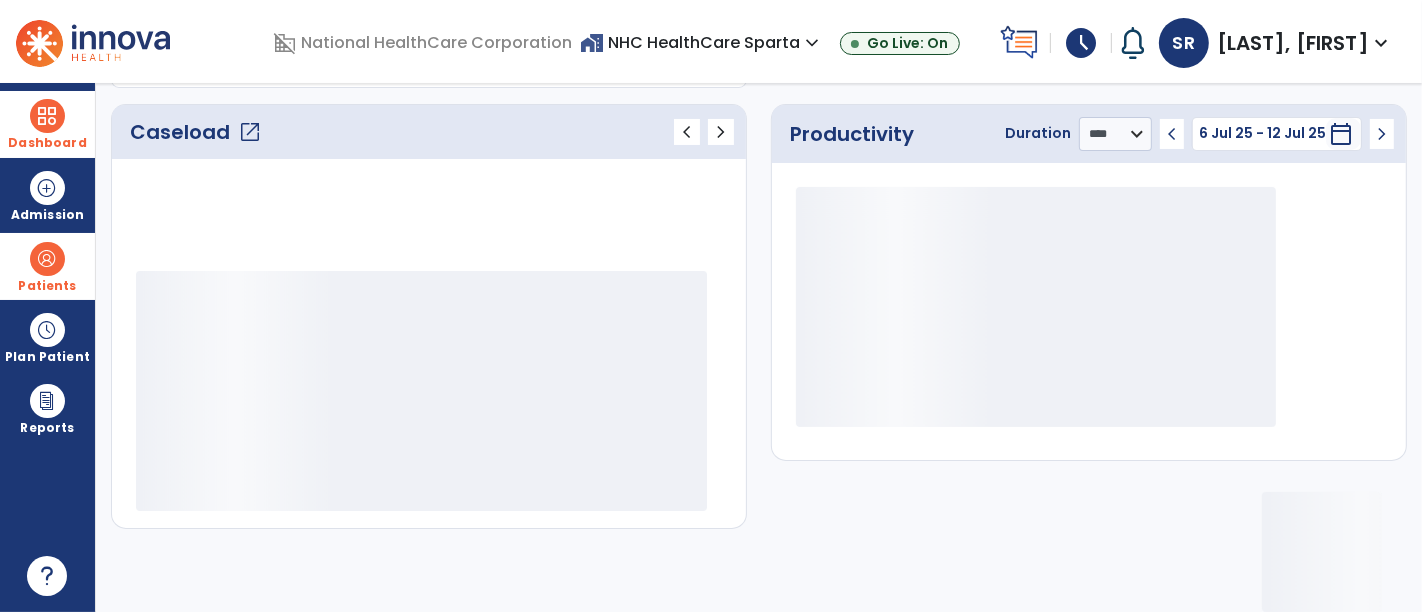 scroll, scrollTop: 259, scrollLeft: 0, axis: vertical 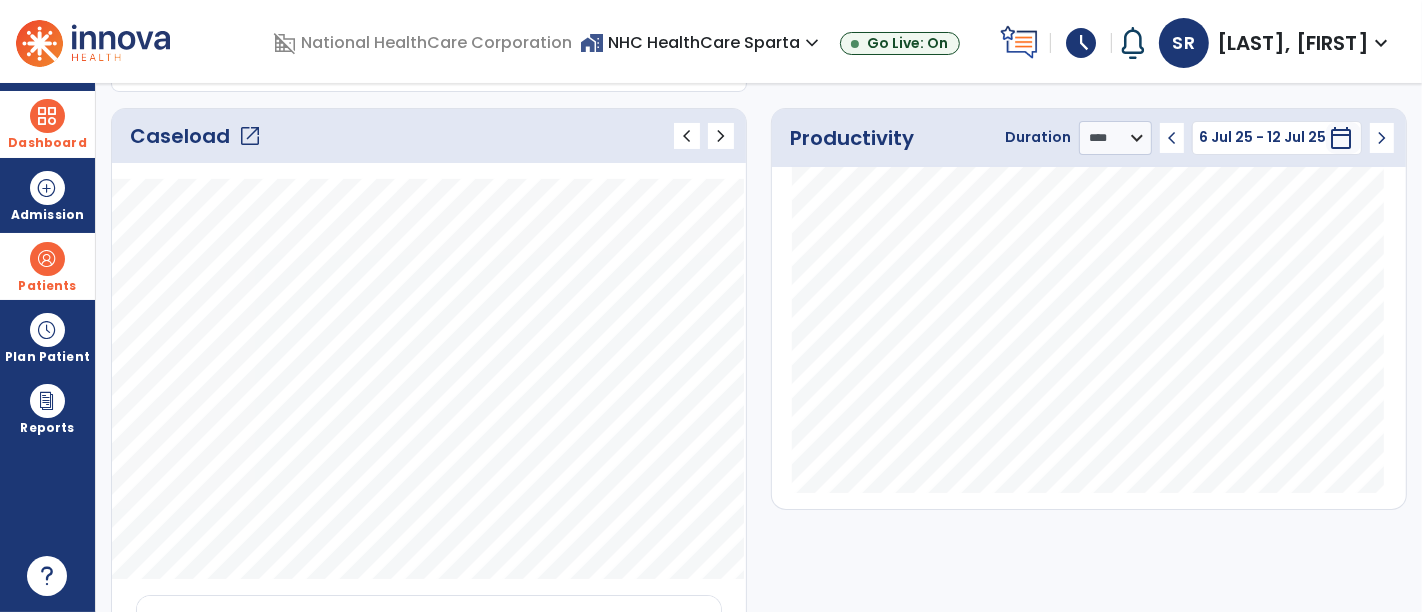 click on "Caseload   open_in_new" 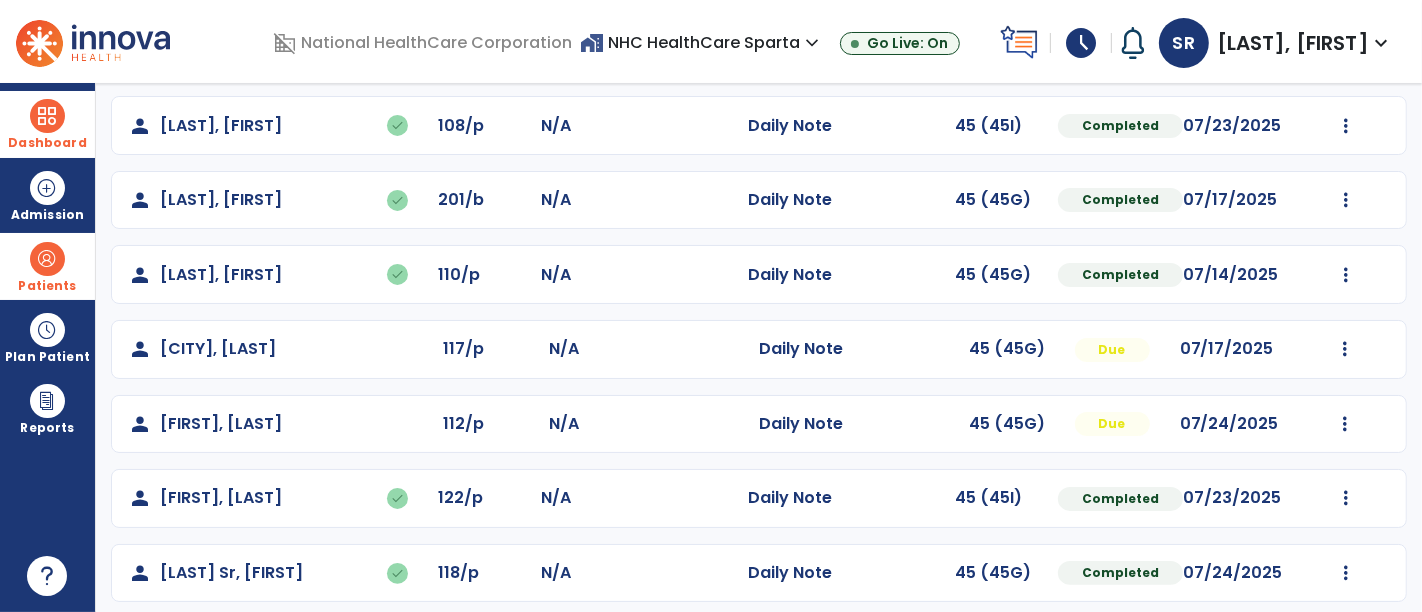 scroll, scrollTop: 317, scrollLeft: 0, axis: vertical 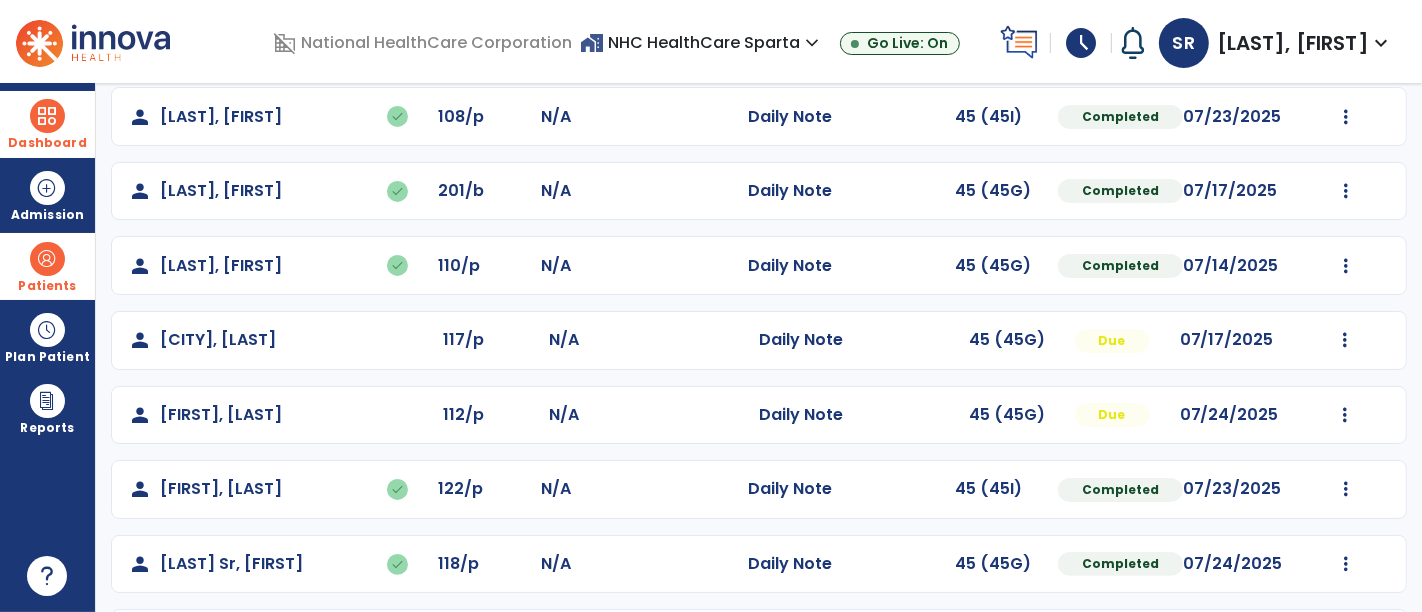 click on "Mark Visit As Complete   Reset Note   Open Document   G + C Mins" 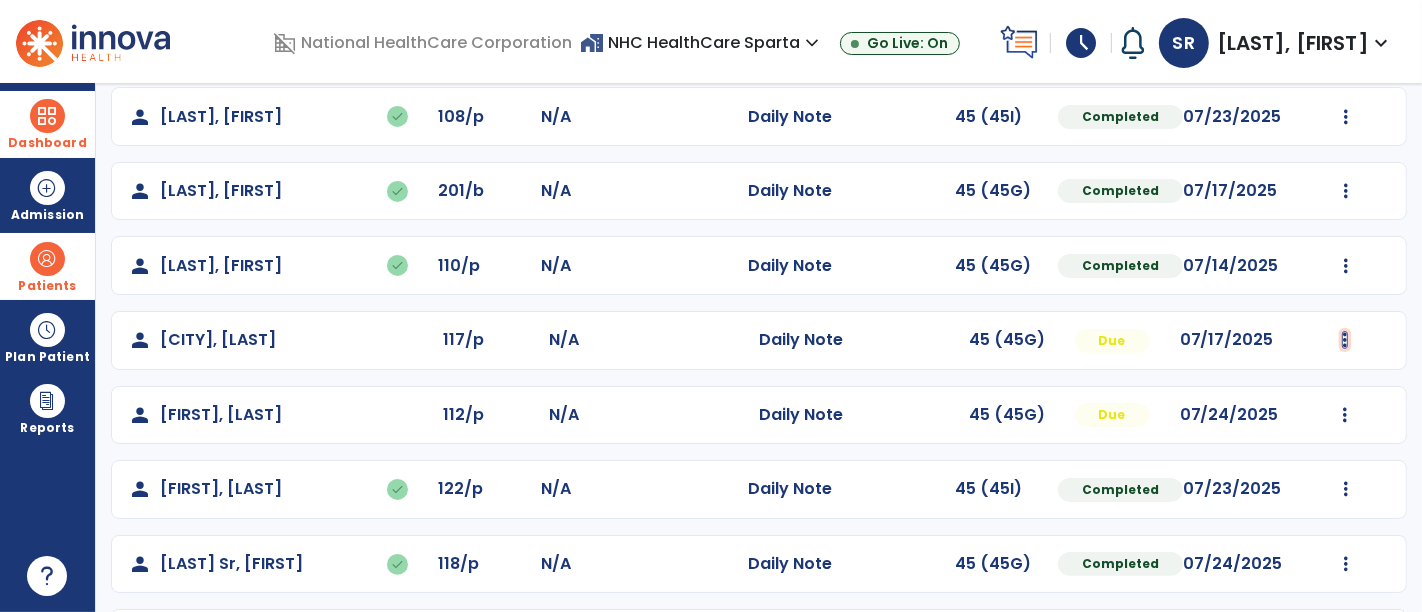 click at bounding box center (1346, 42) 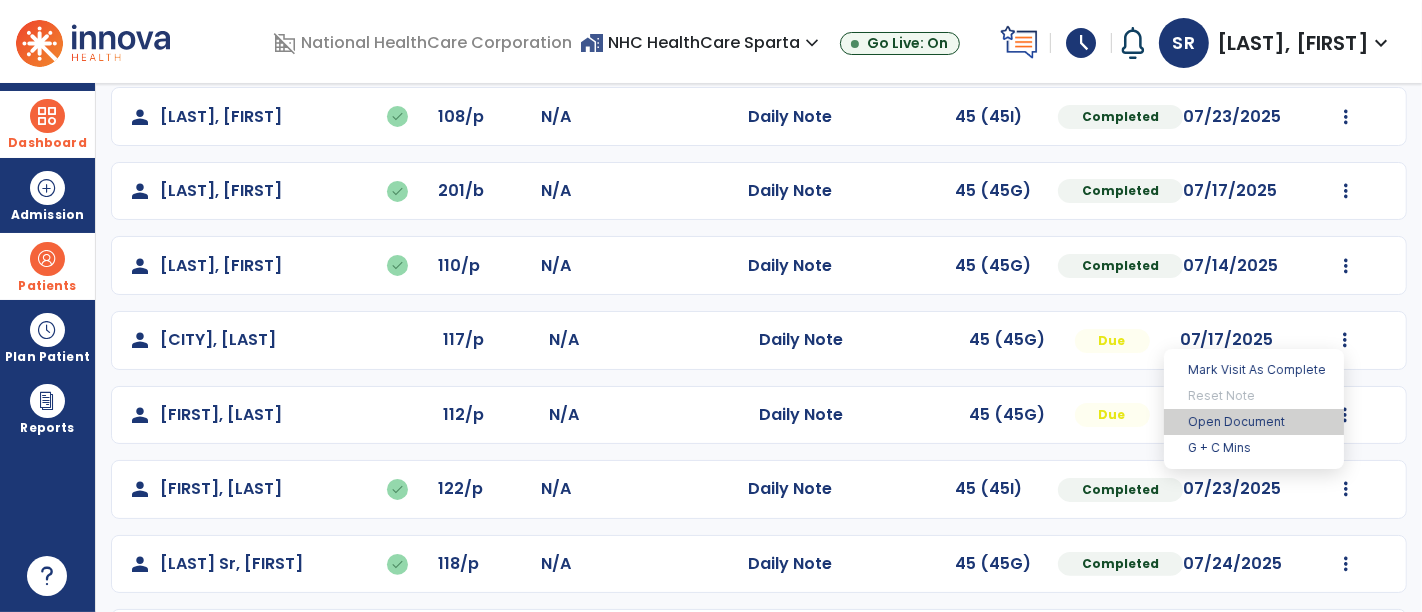click on "Open Document" at bounding box center (1254, 422) 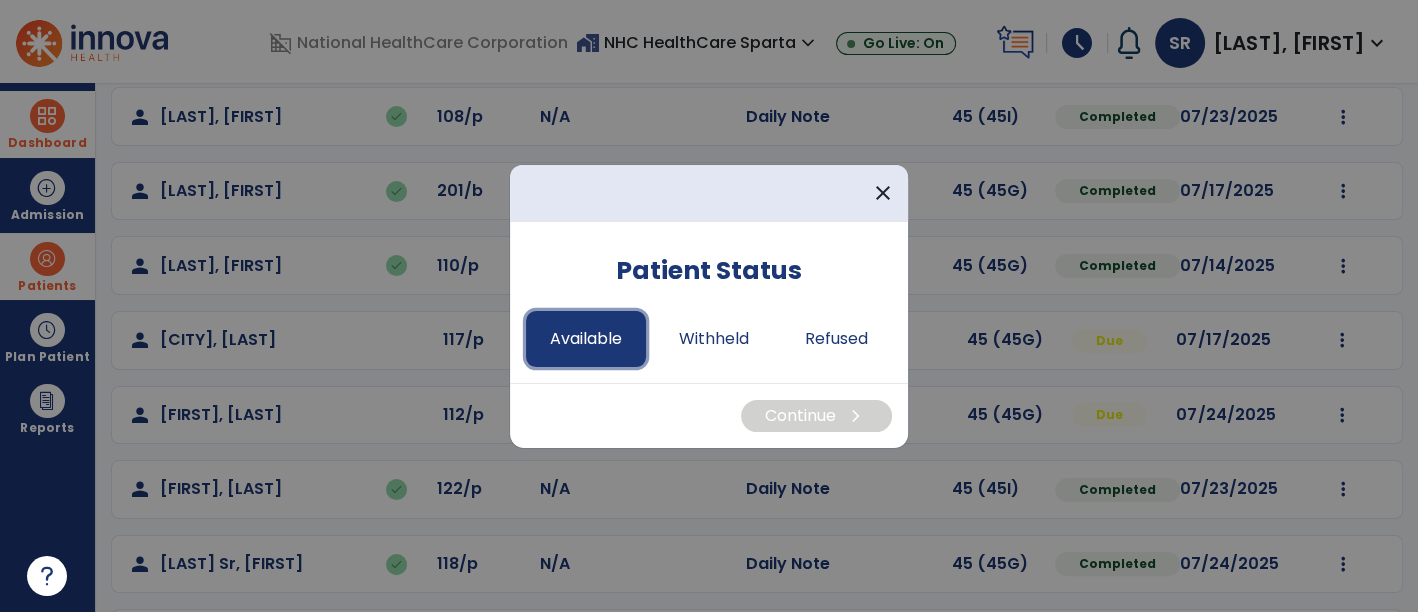 click on "Available" at bounding box center (586, 339) 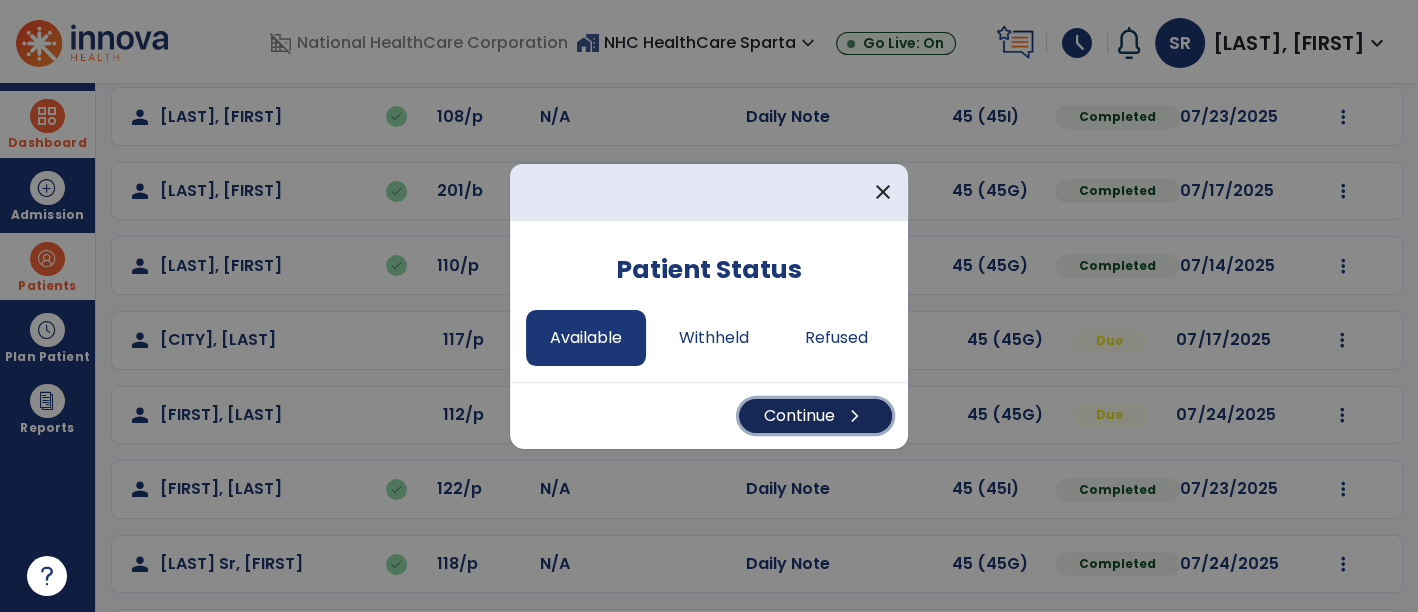 click on "Continue   chevron_right" at bounding box center (815, 416) 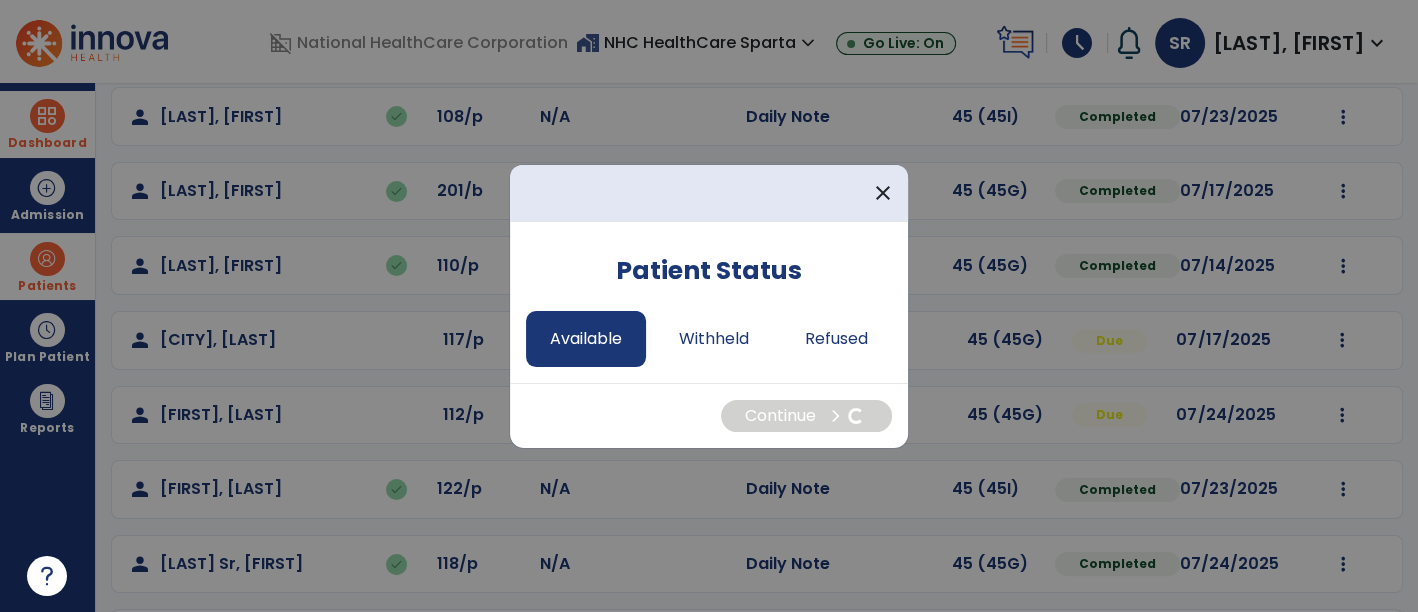 select on "*" 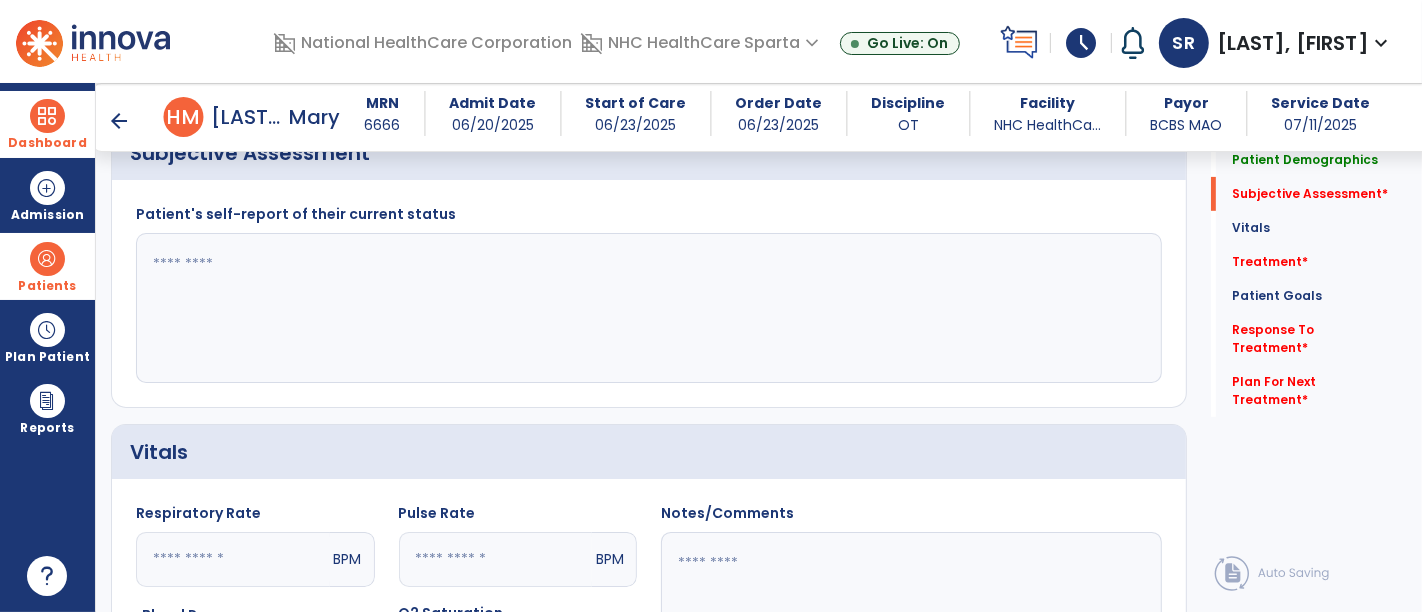 scroll, scrollTop: 523, scrollLeft: 0, axis: vertical 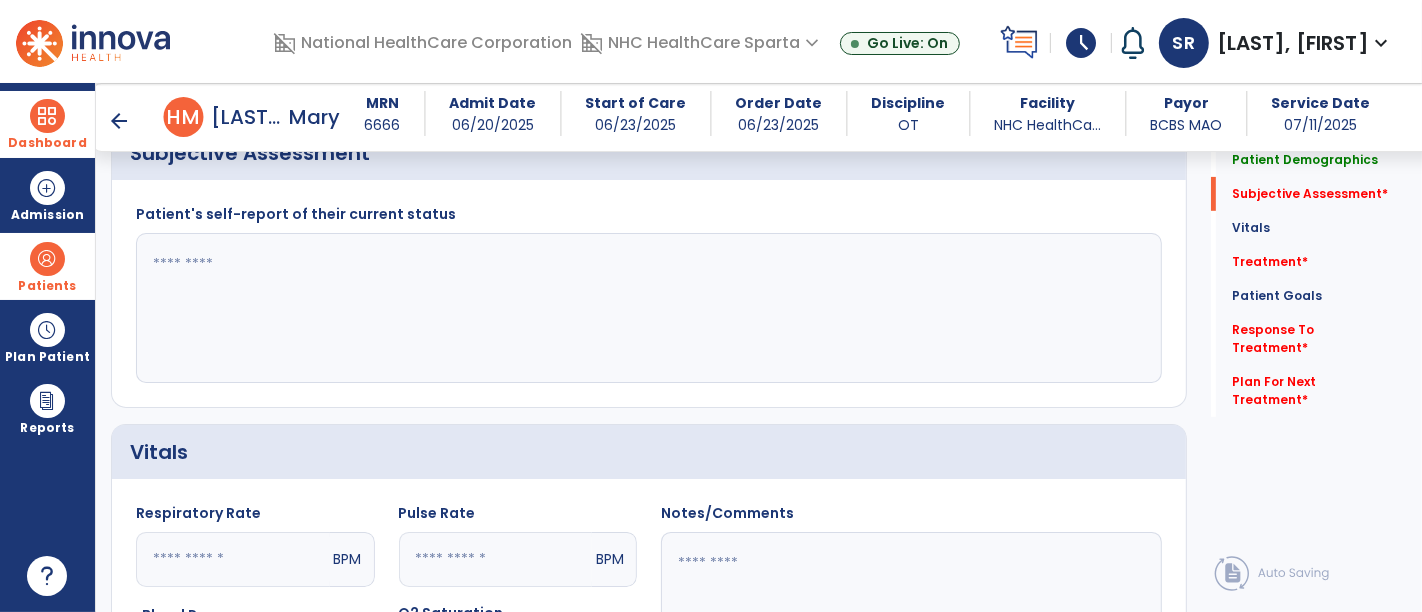 click 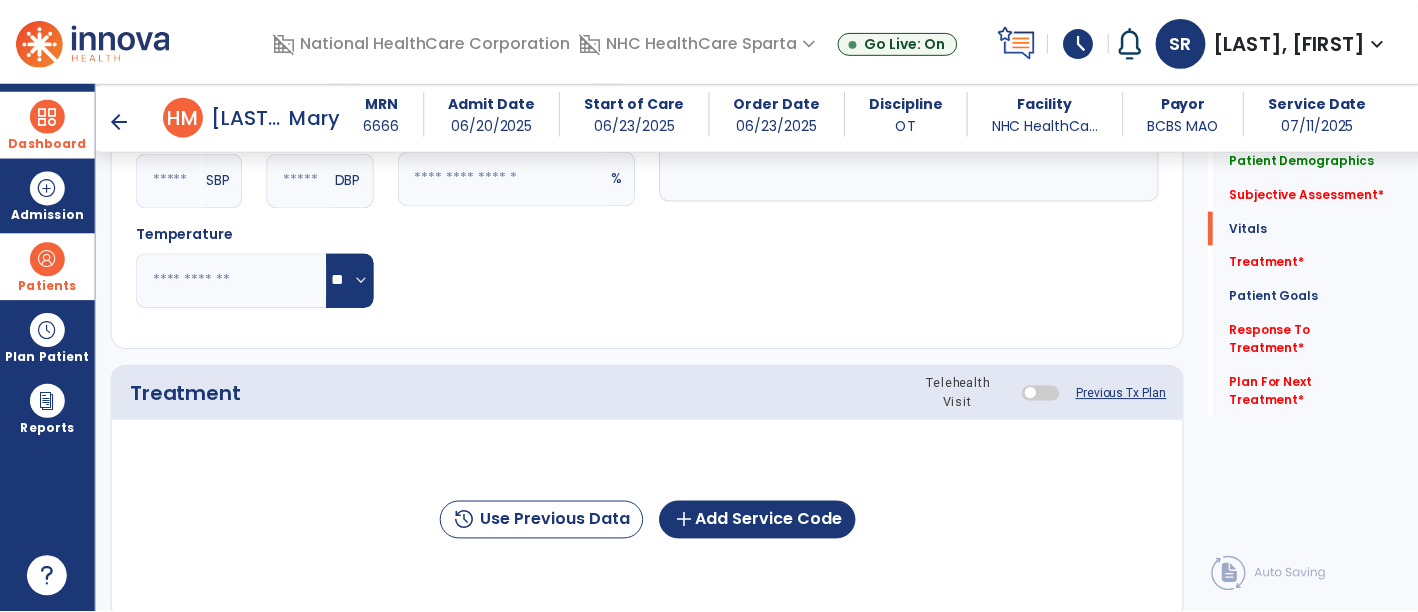scroll, scrollTop: 1003, scrollLeft: 0, axis: vertical 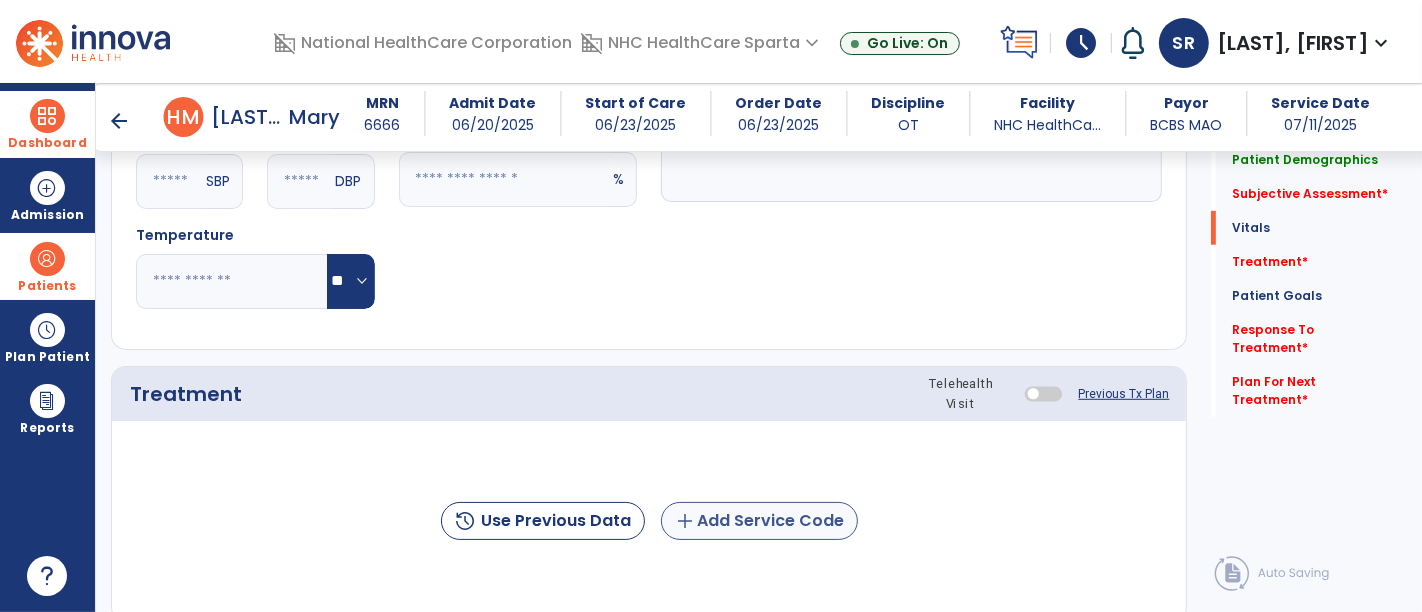 type on "**********" 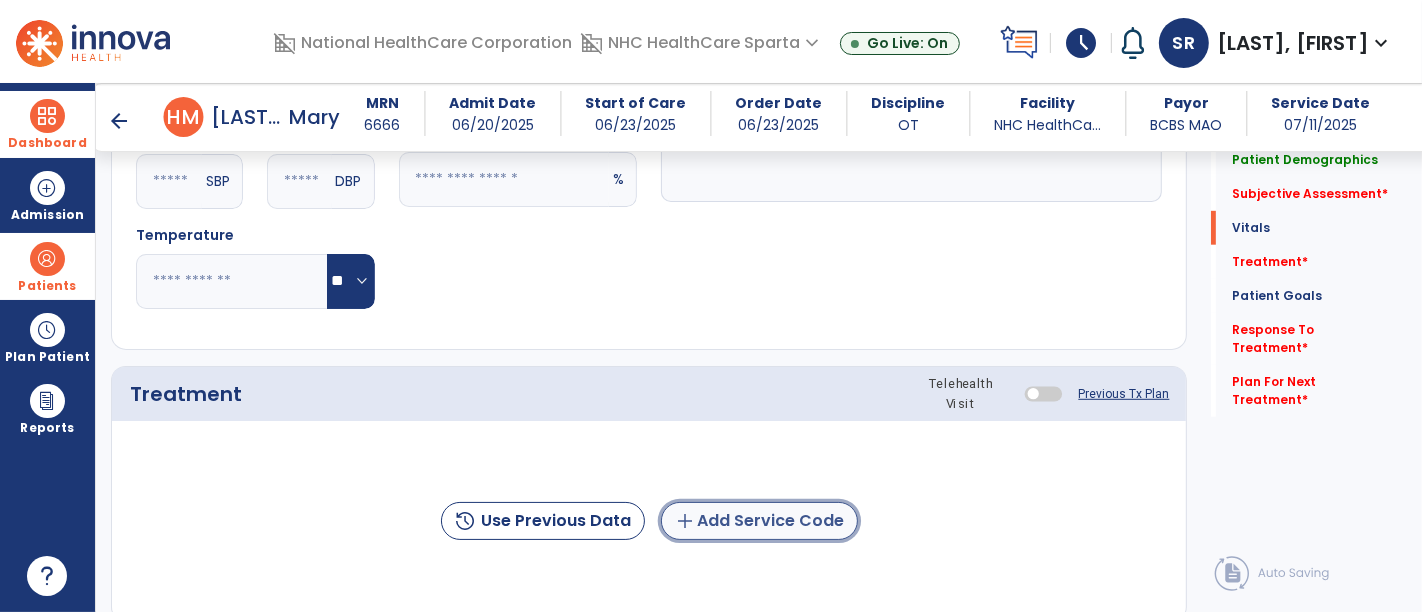 click on "add  Add Service Code" 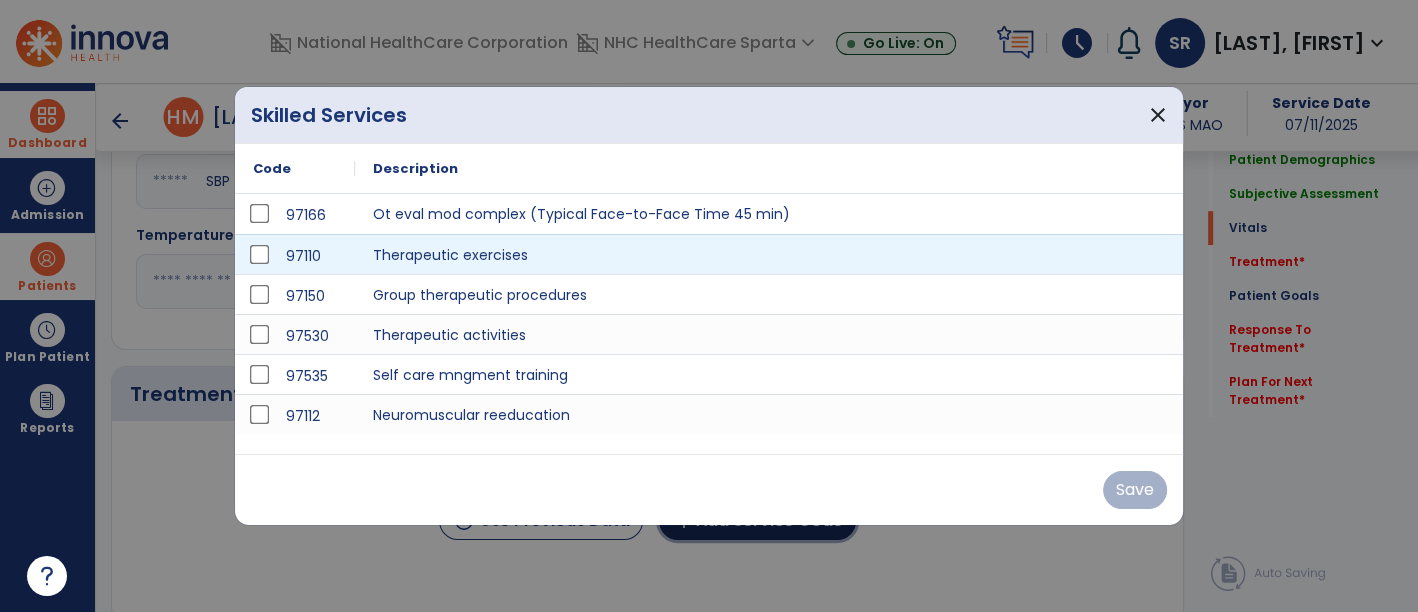 scroll, scrollTop: 1003, scrollLeft: 0, axis: vertical 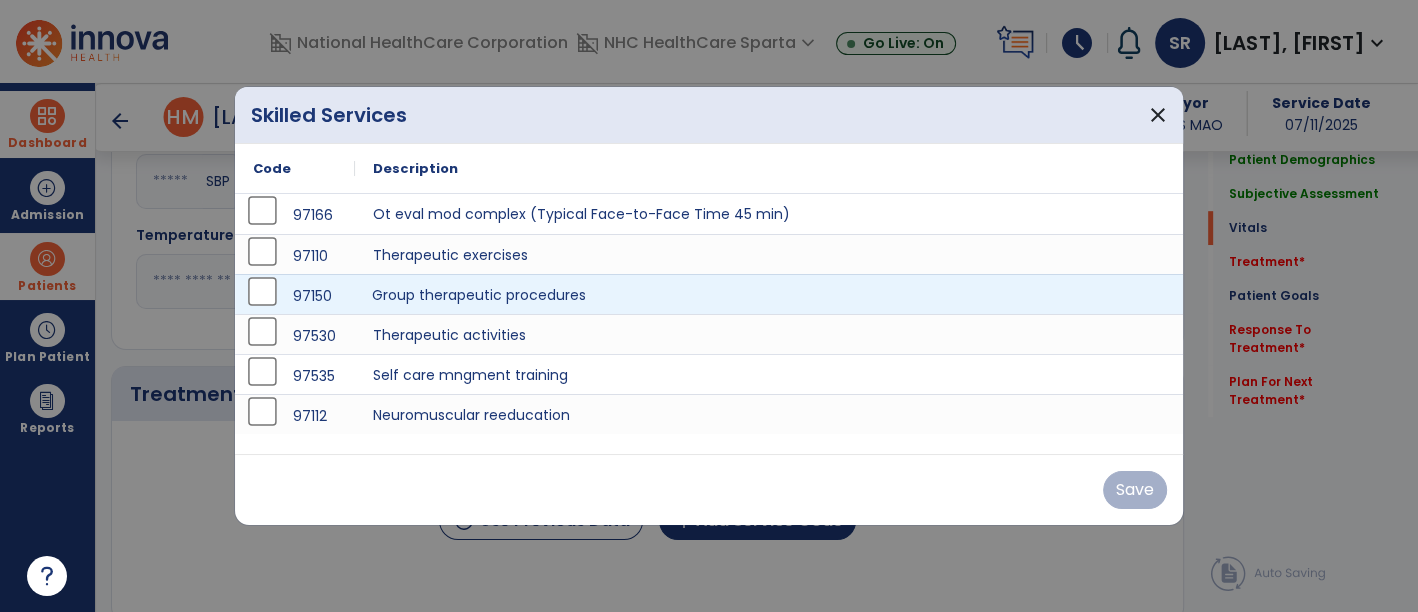 click on "Group therapeutic procedures" at bounding box center [769, 294] 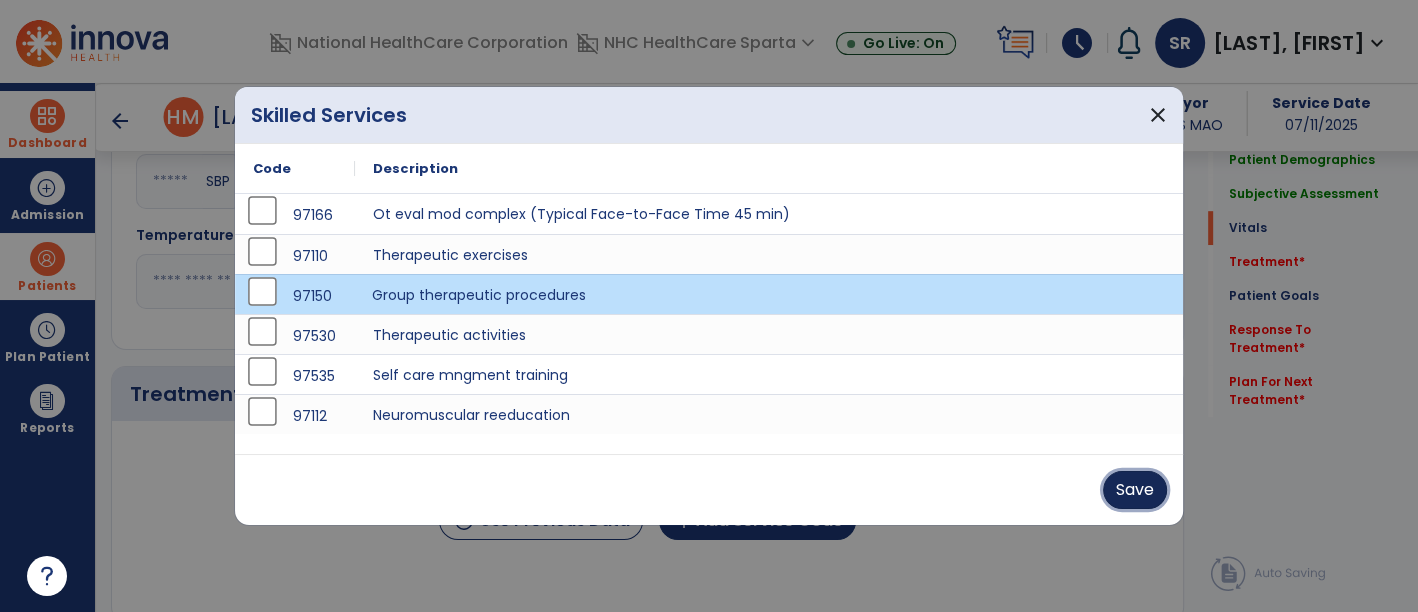 click on "Save" at bounding box center [1135, 490] 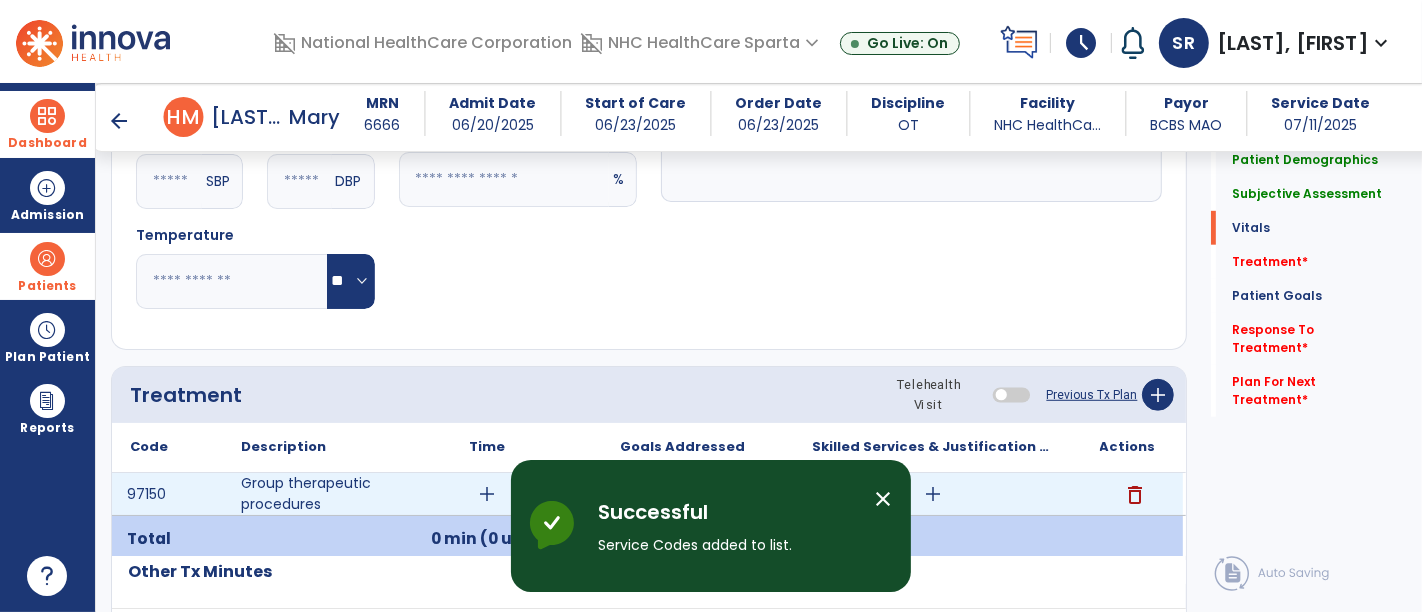 click on "add" at bounding box center (488, 494) 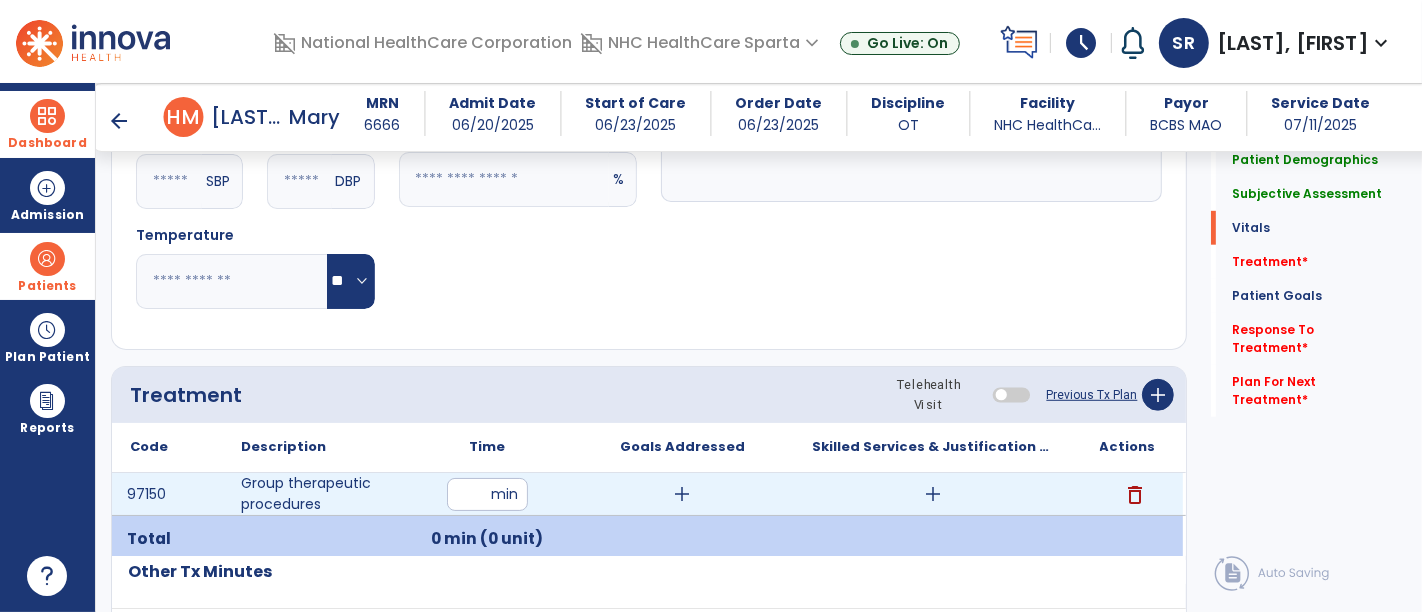 type on "**" 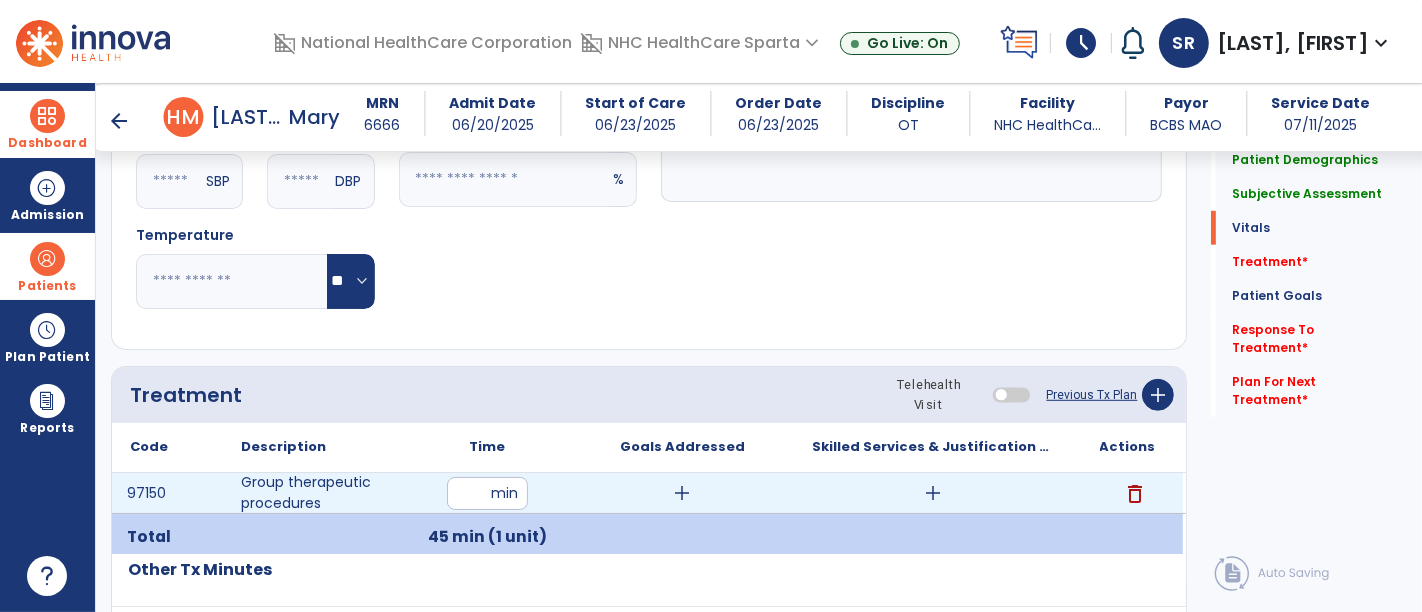 click on "add" at bounding box center [683, 493] 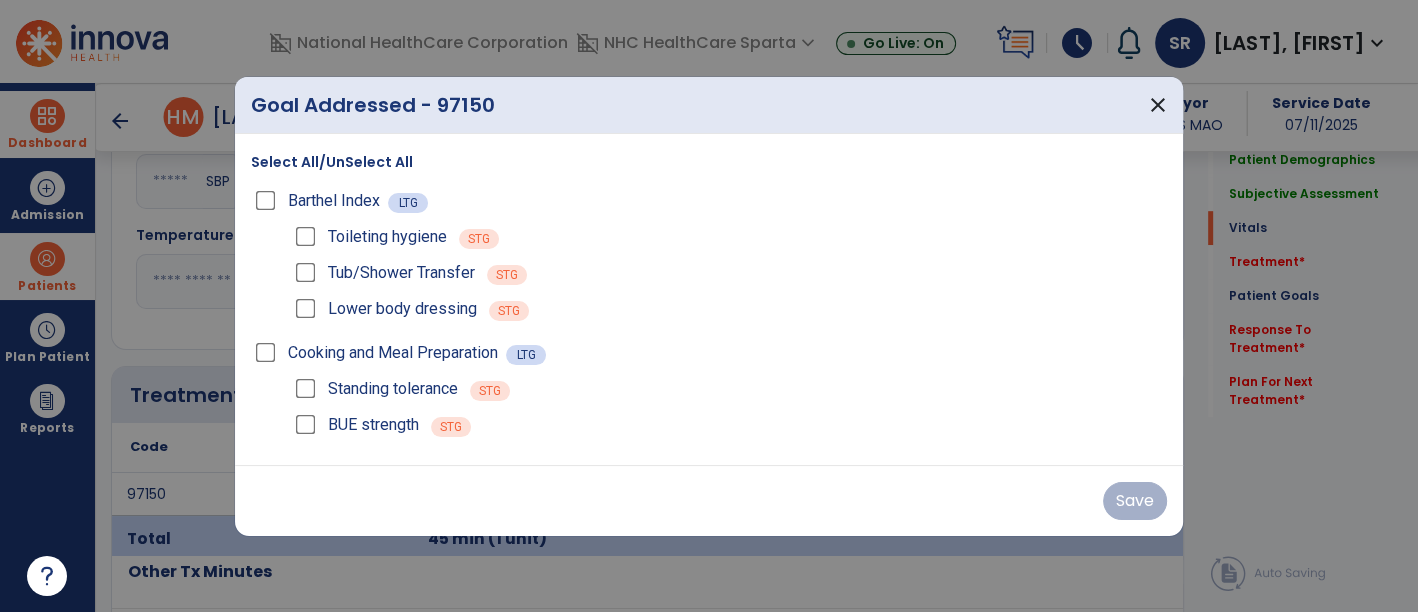 scroll, scrollTop: 1003, scrollLeft: 0, axis: vertical 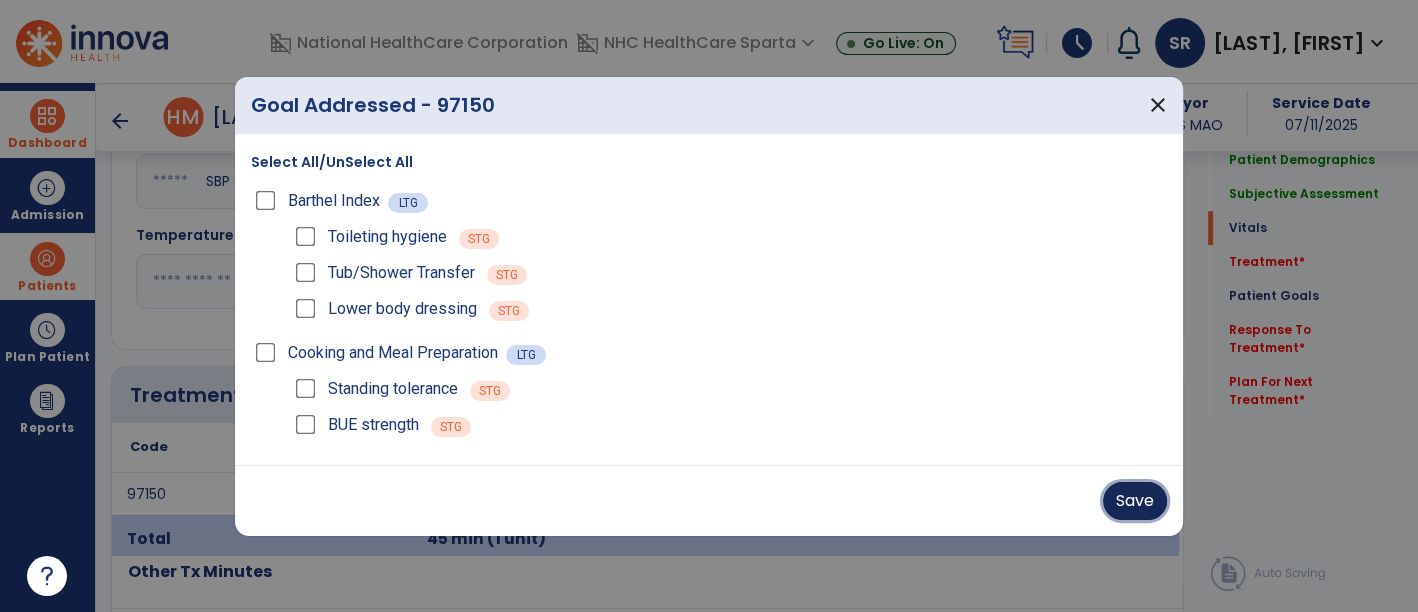 click on "Save" at bounding box center (1135, 501) 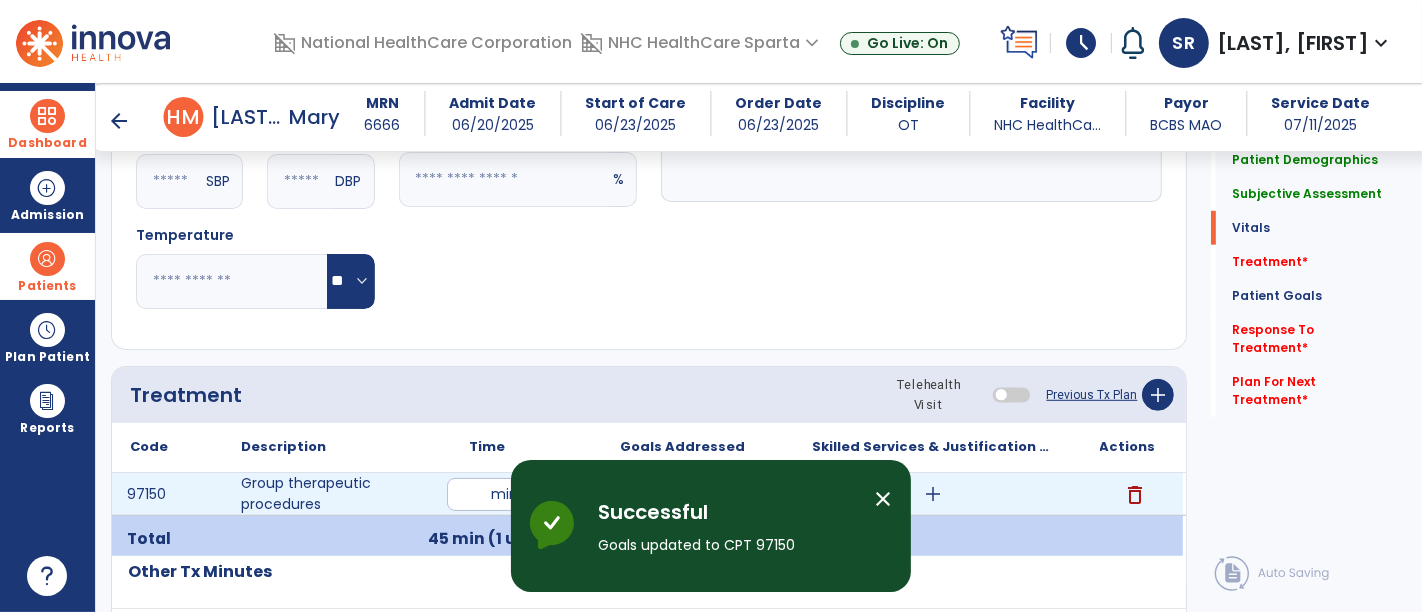 click on "add" at bounding box center [933, 494] 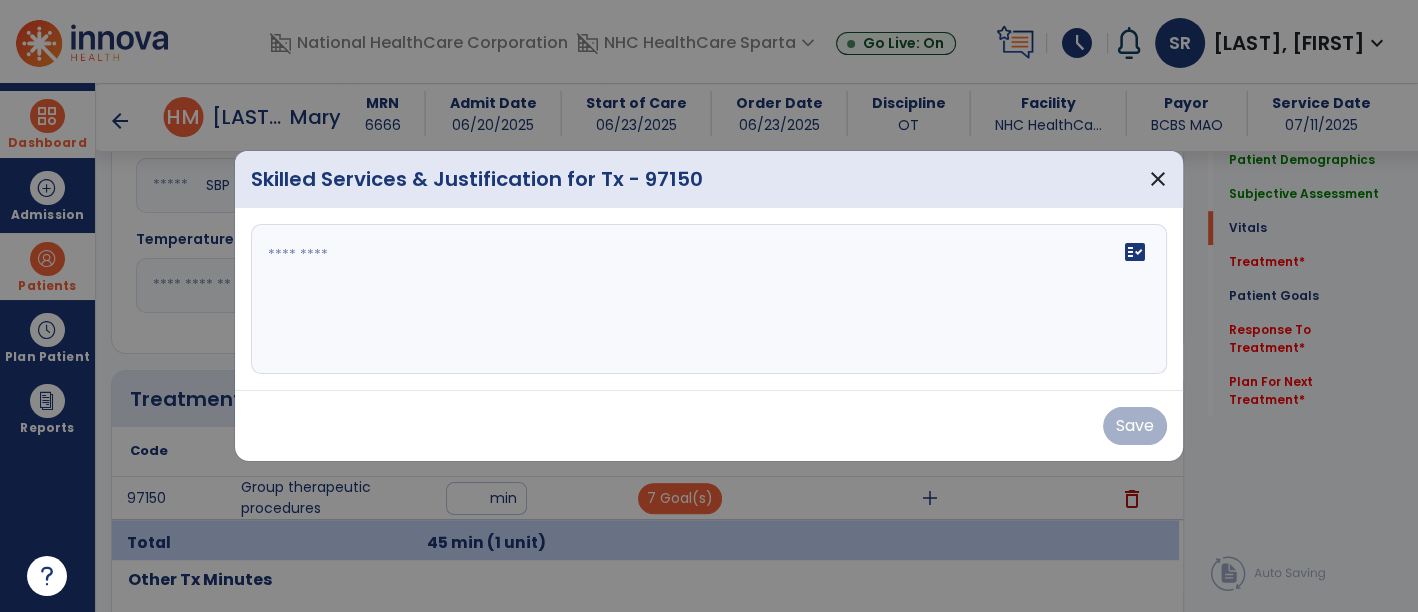 scroll, scrollTop: 1003, scrollLeft: 0, axis: vertical 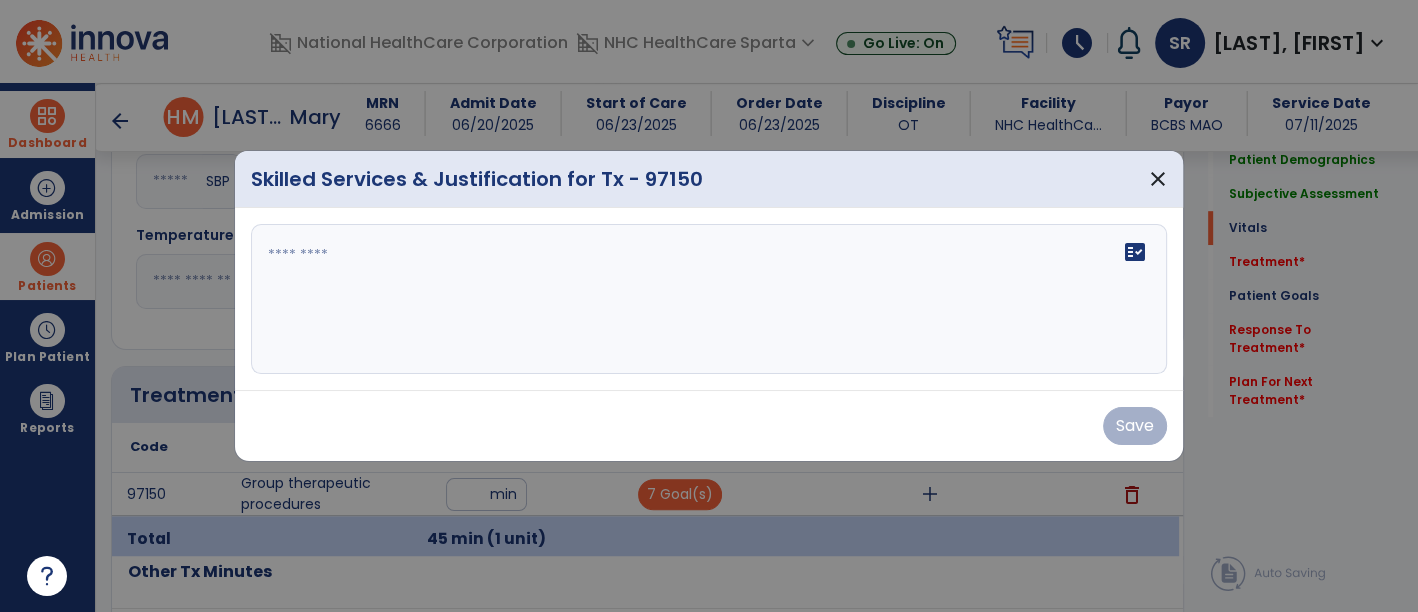 click on "fact_check" at bounding box center (709, 299) 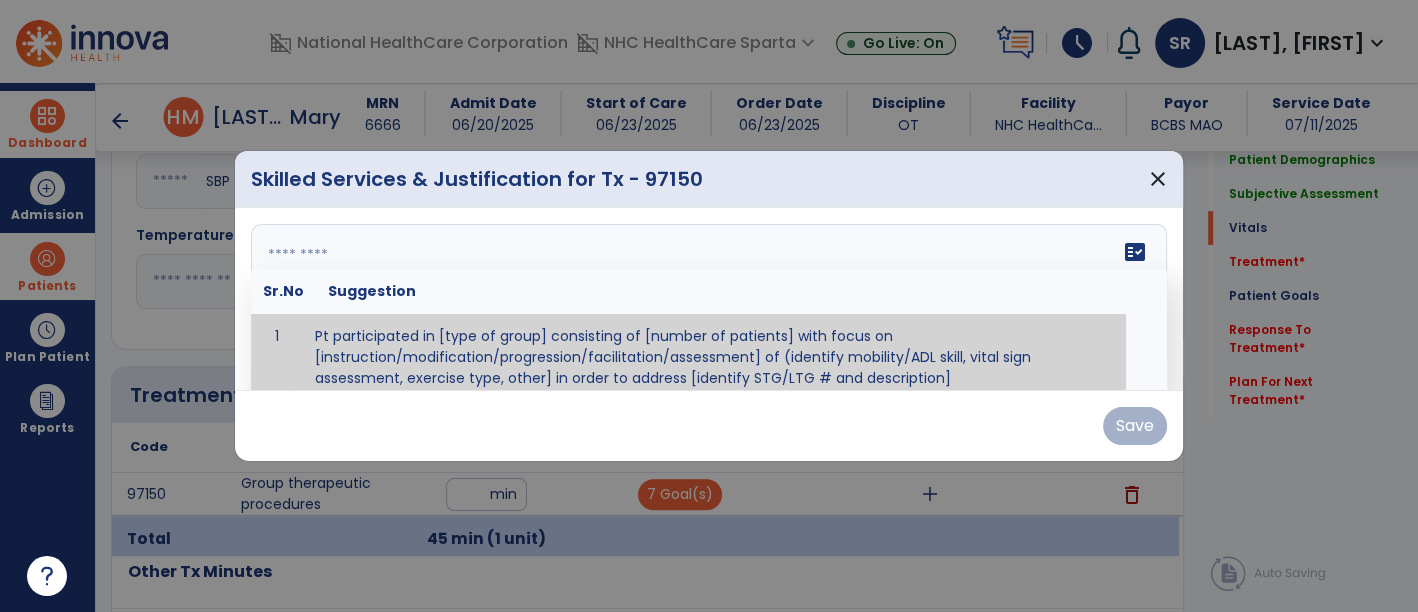 scroll, scrollTop: 11, scrollLeft: 0, axis: vertical 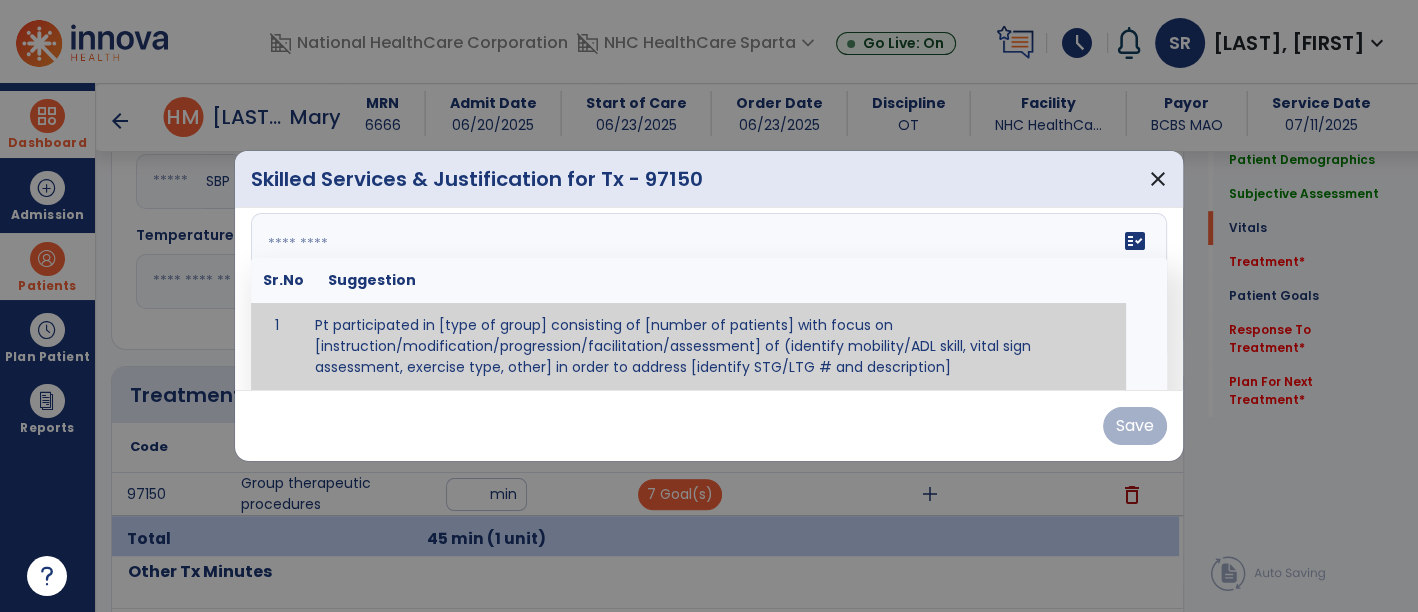 paste on "**********" 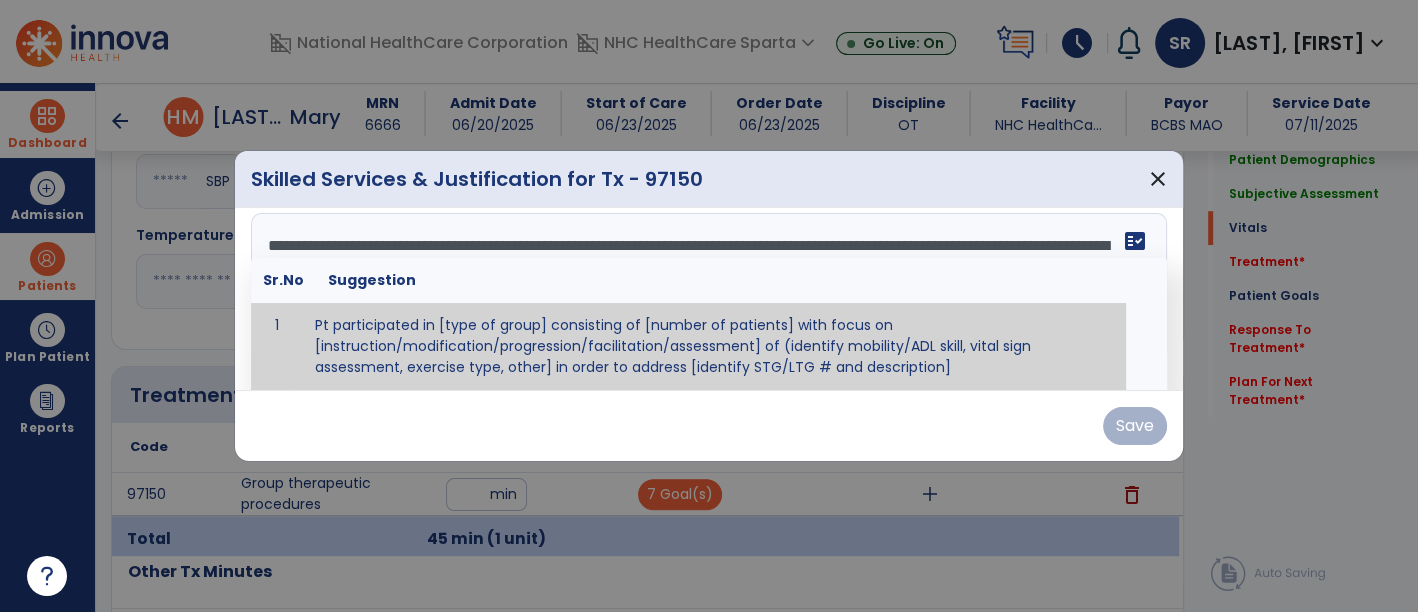 scroll, scrollTop: 15, scrollLeft: 0, axis: vertical 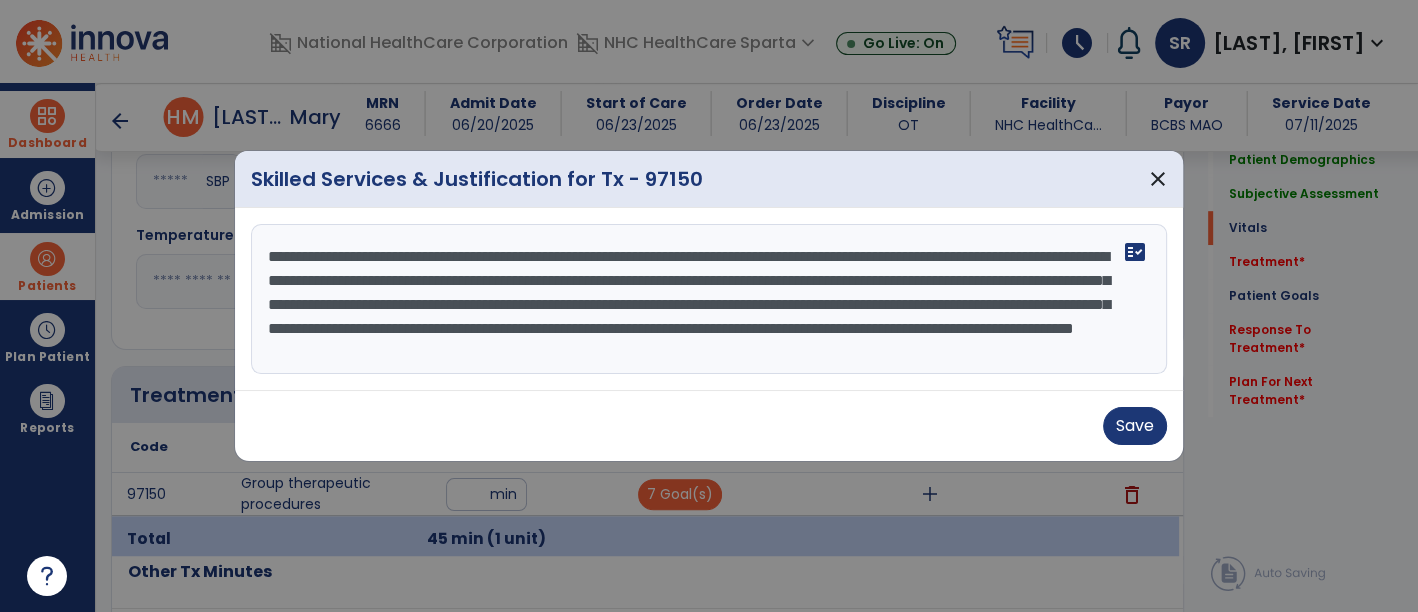 click on "**********" at bounding box center (709, 299) 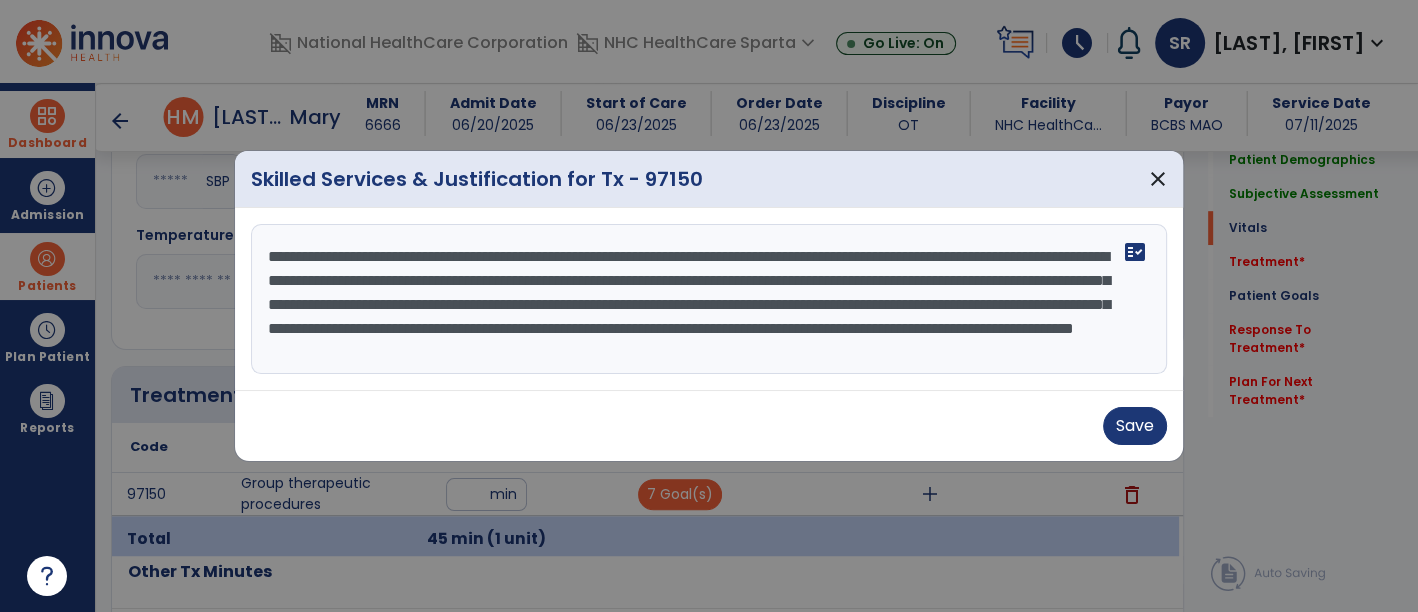 scroll, scrollTop: 0, scrollLeft: 0, axis: both 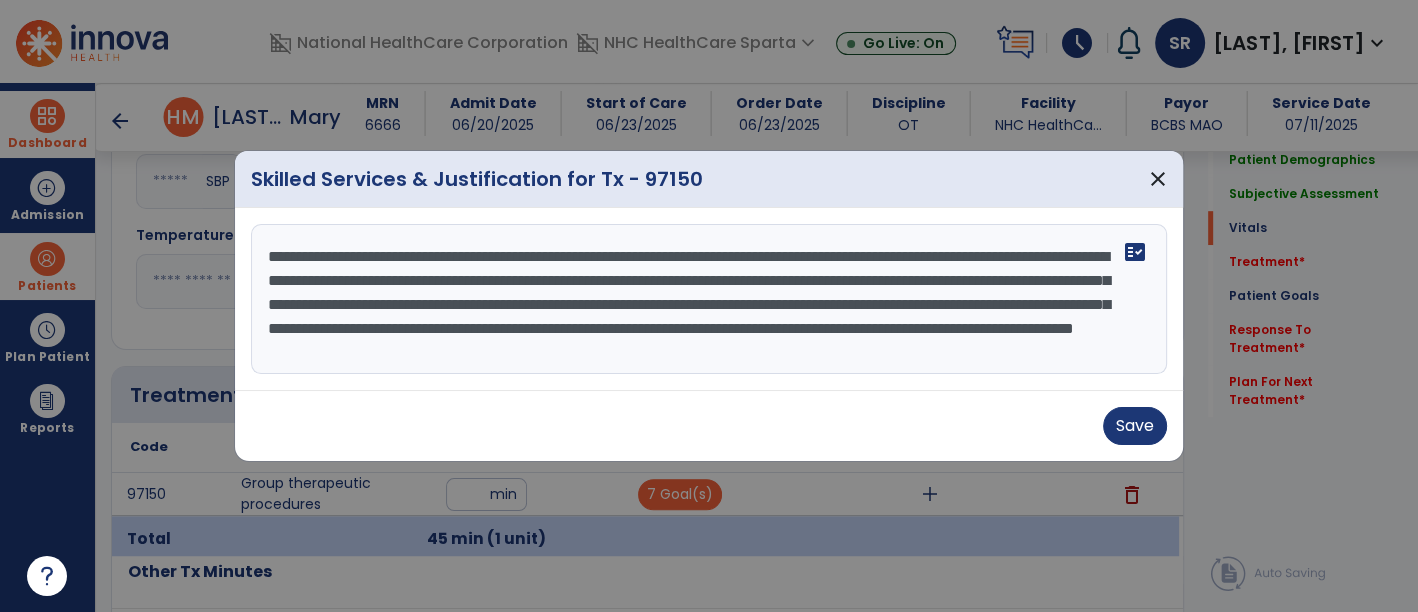 click on "Skilled Services & Justification for Tx - 97150 close The pt participated in a group tx session with a total of 3 patients and 1 COTA/L. The pt participated in B UE exercises and dynamic standing activities to help increase I with self care tasks and increase activity tolerance. The pt required supervision for sit to stand and min verbal cues to complete with proper technique and form. Skills of the therapist were needed to provide education on techniques, visual demonstrations, and encourage peer communication/interaction. Group tx was beneficial for peer support, social learning, and participation. fact_check Save" at bounding box center [709, 306] 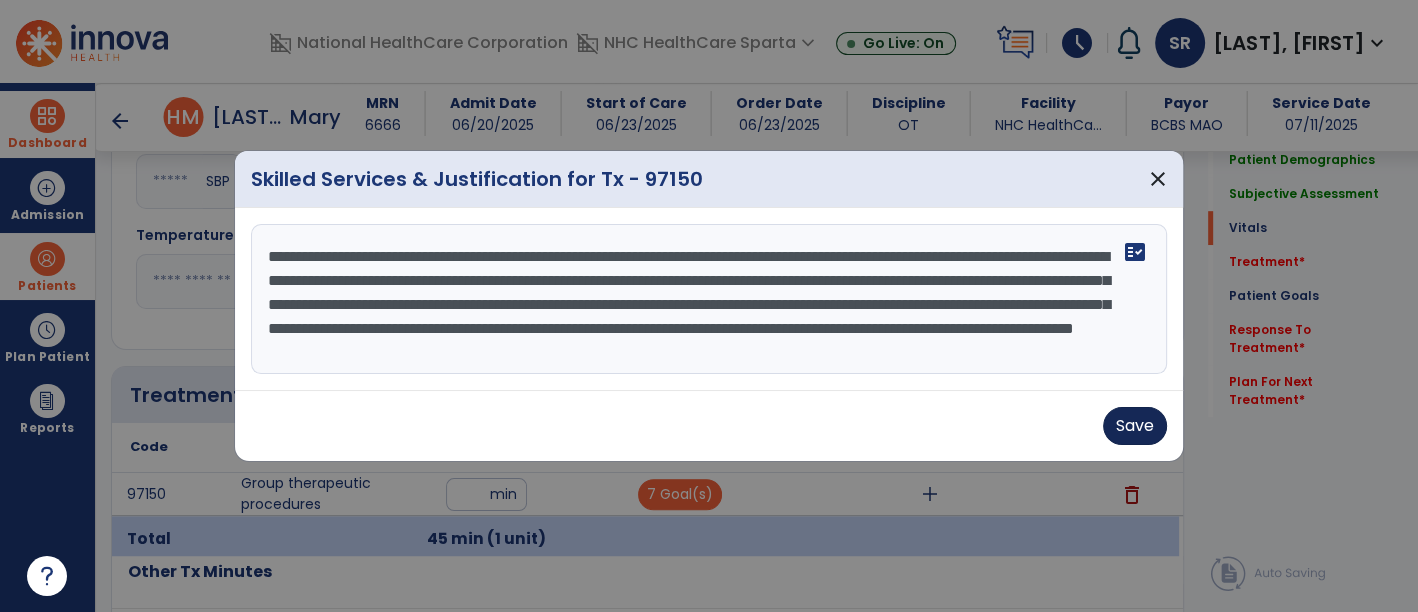 type on "**********" 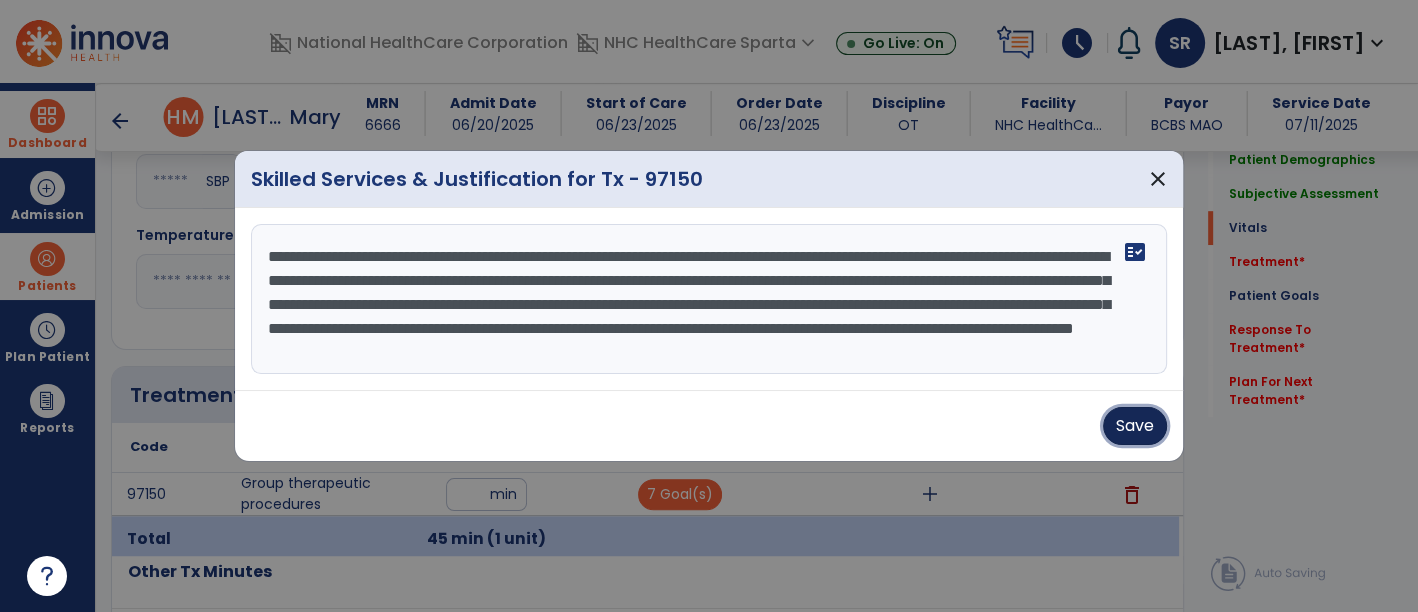 click on "Save" at bounding box center [1135, 426] 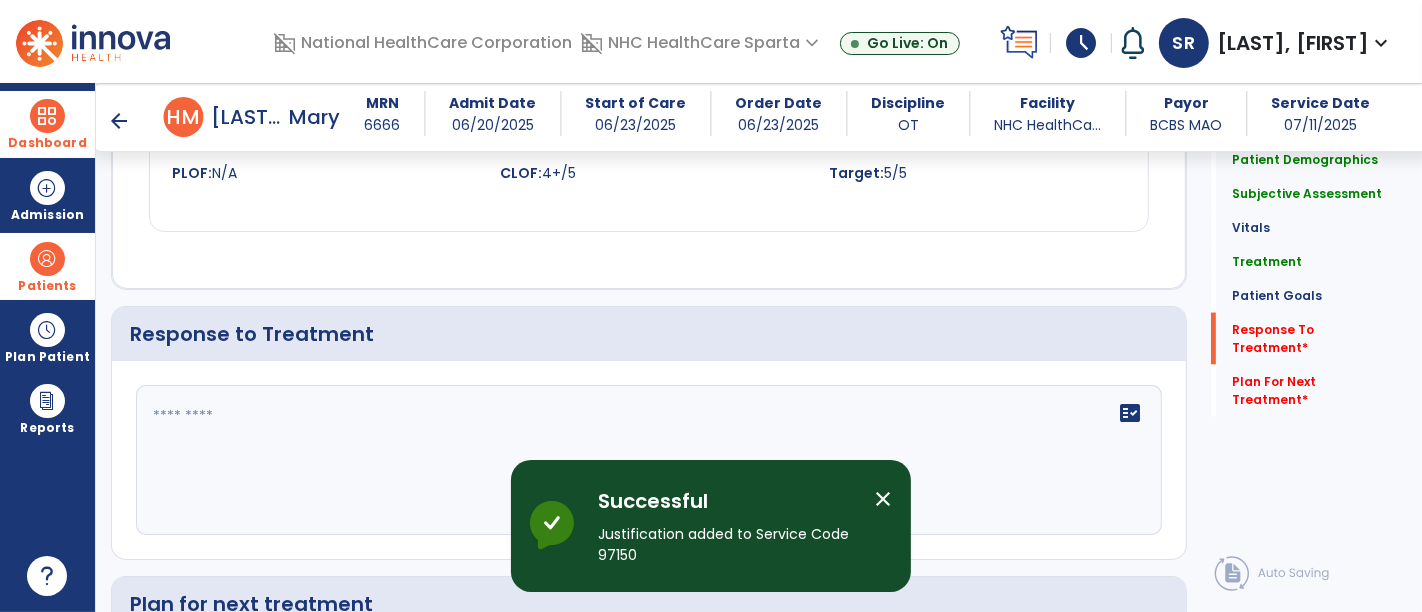 scroll, scrollTop: 2625, scrollLeft: 0, axis: vertical 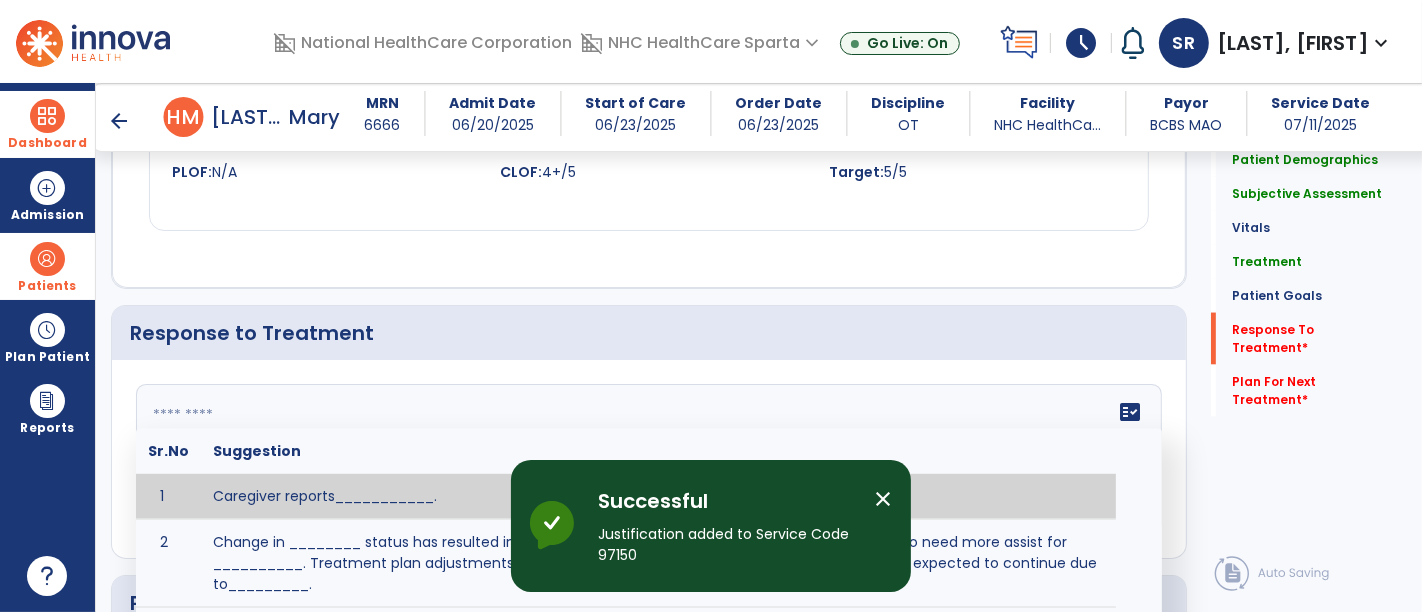 click 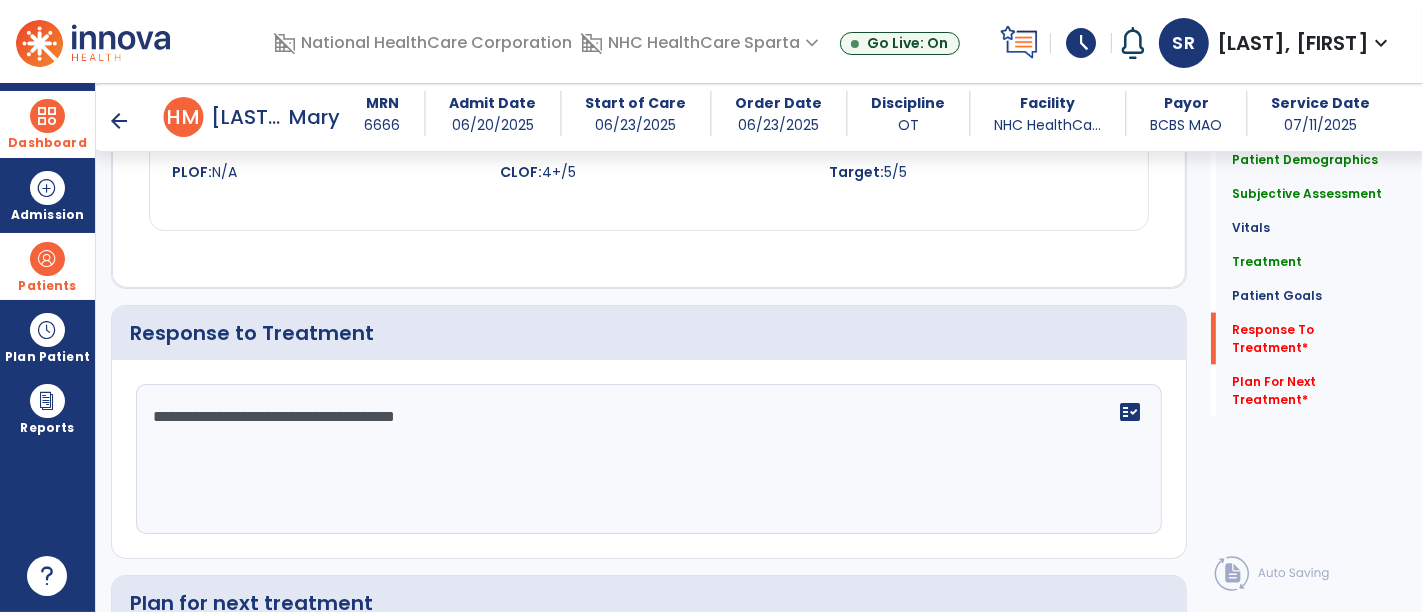 type on "**********" 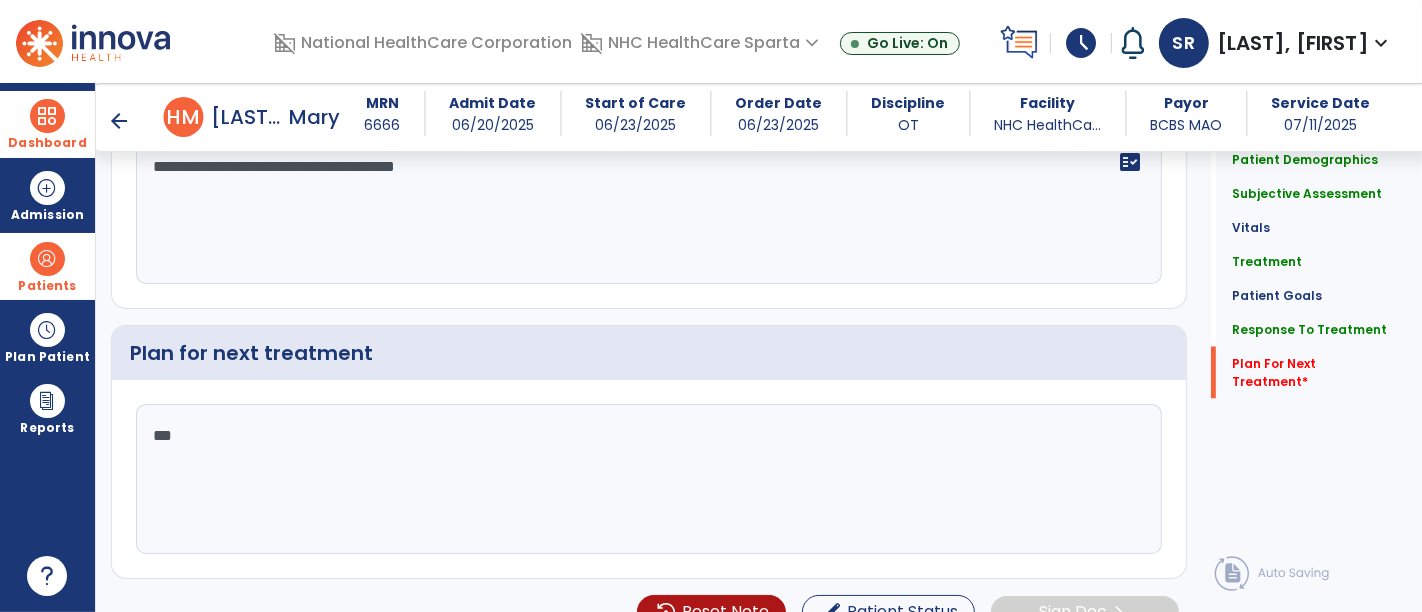 scroll, scrollTop: 2898, scrollLeft: 0, axis: vertical 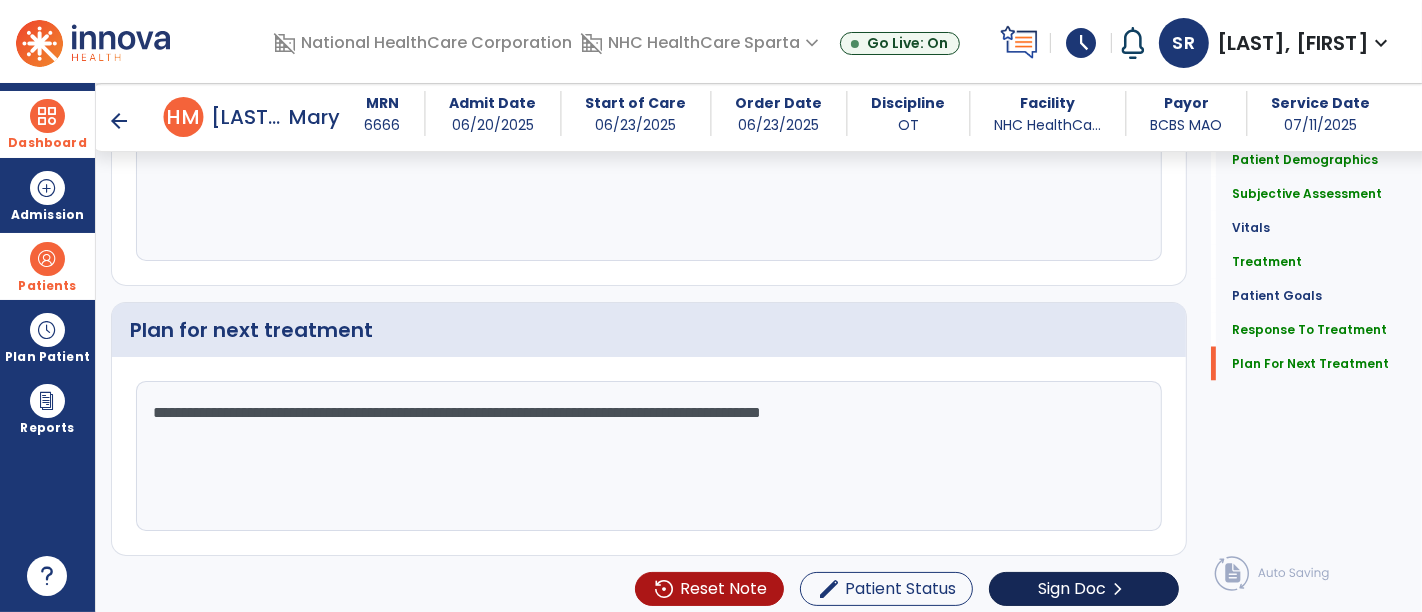 type on "**********" 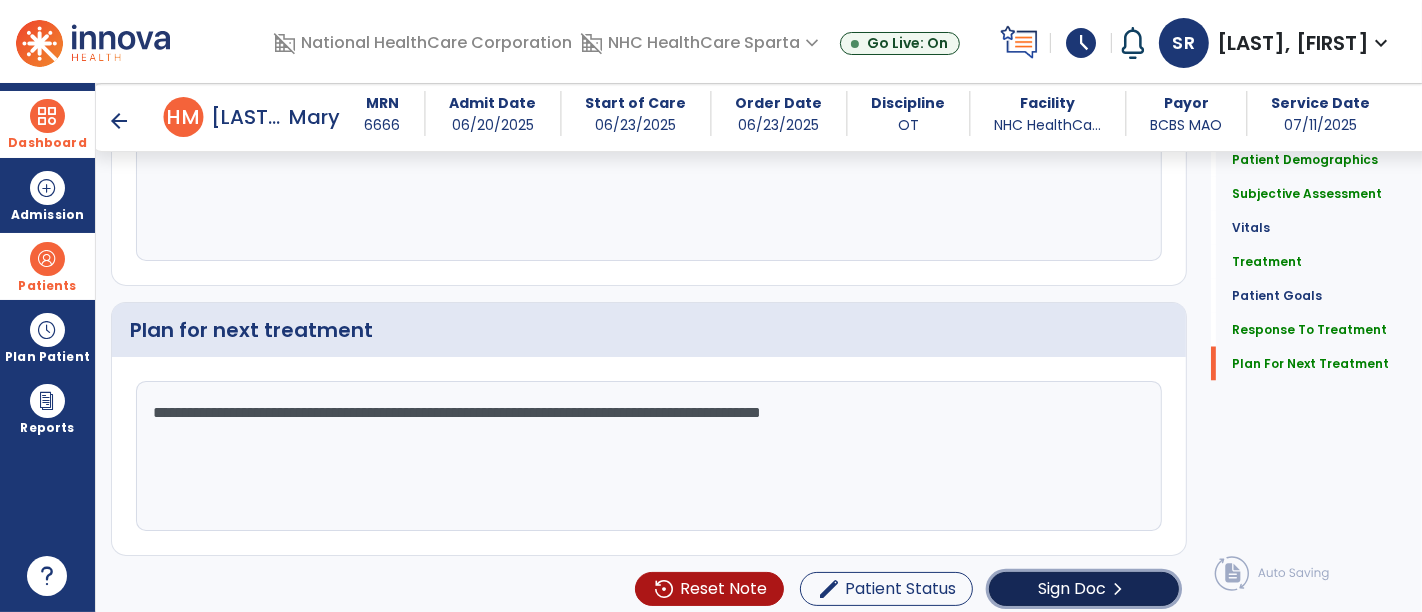click on "Sign Doc" 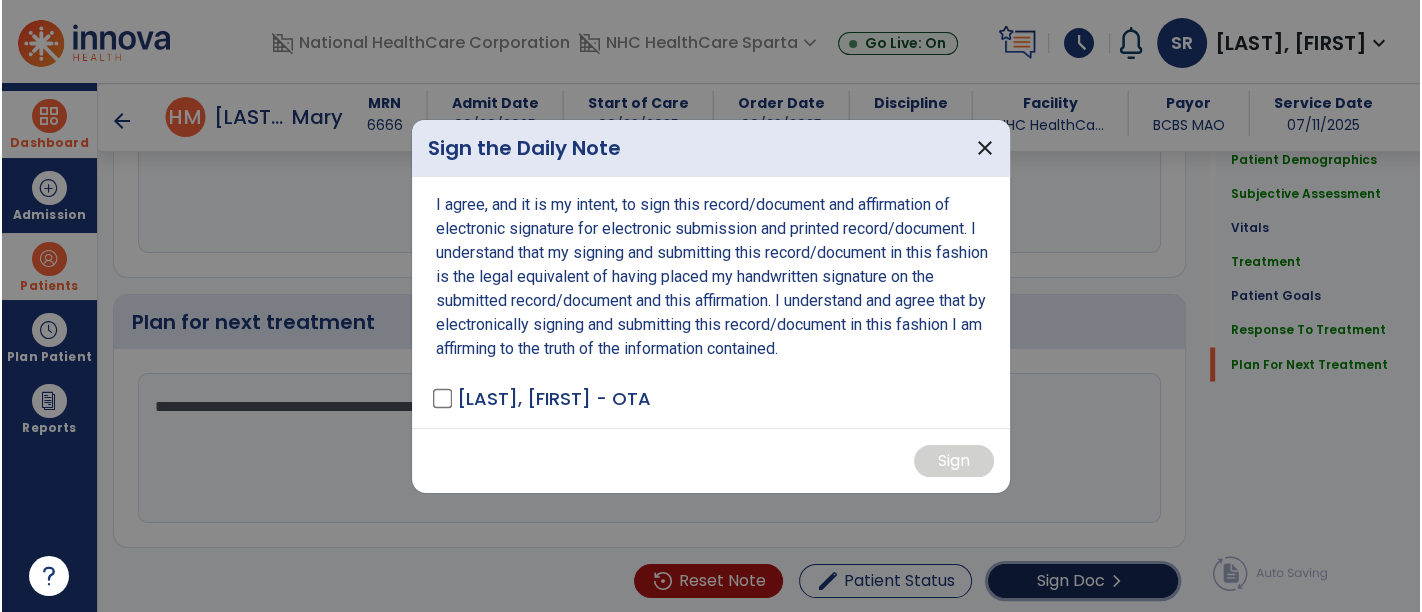 scroll, scrollTop: 2898, scrollLeft: 0, axis: vertical 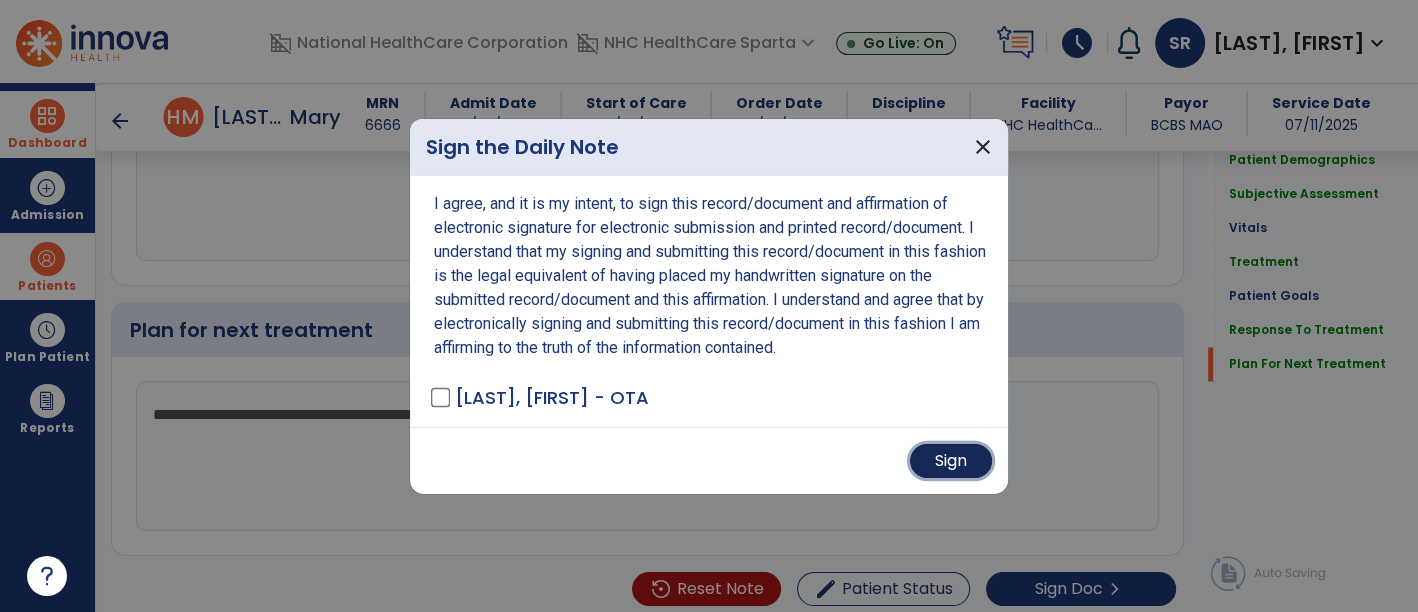 click on "Sign" at bounding box center [951, 461] 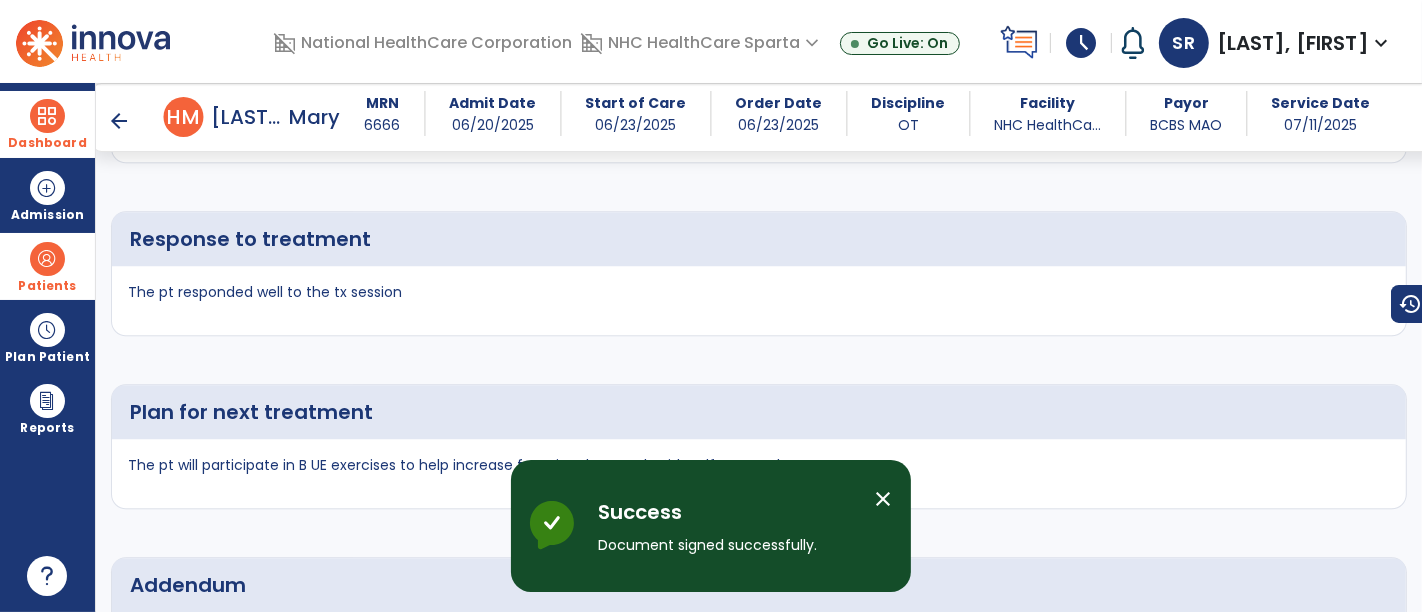 scroll, scrollTop: 4617, scrollLeft: 0, axis: vertical 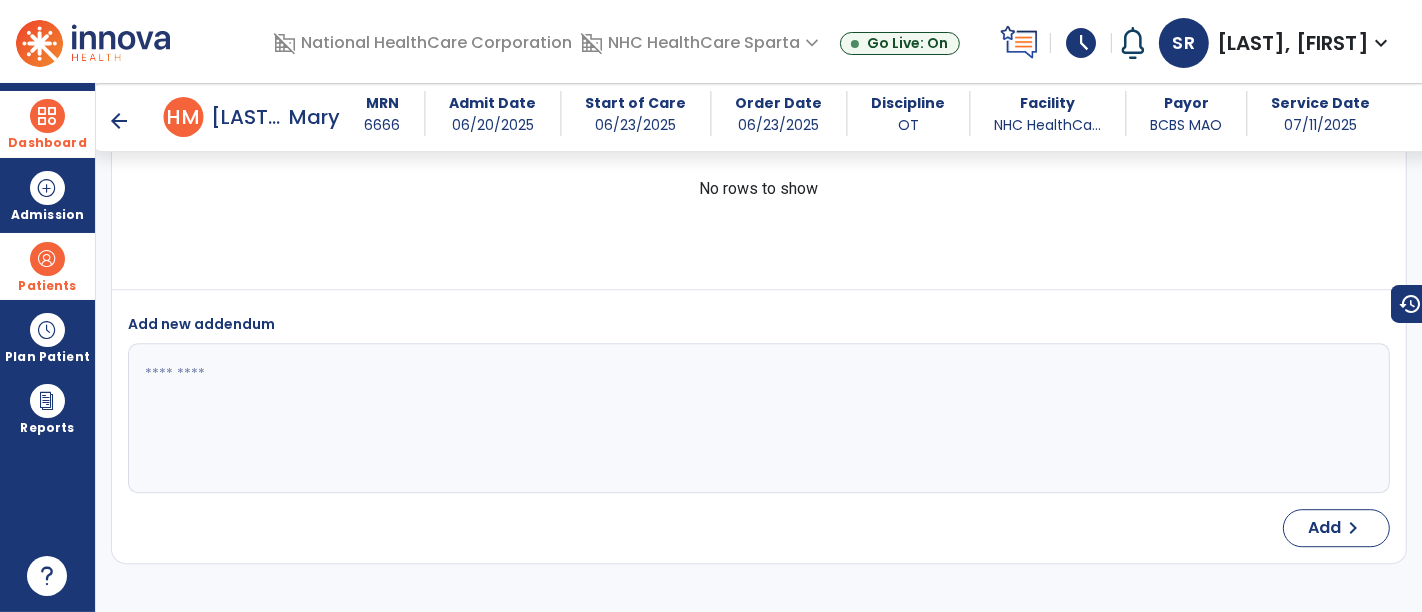 click on "Dashboard" at bounding box center [47, 124] 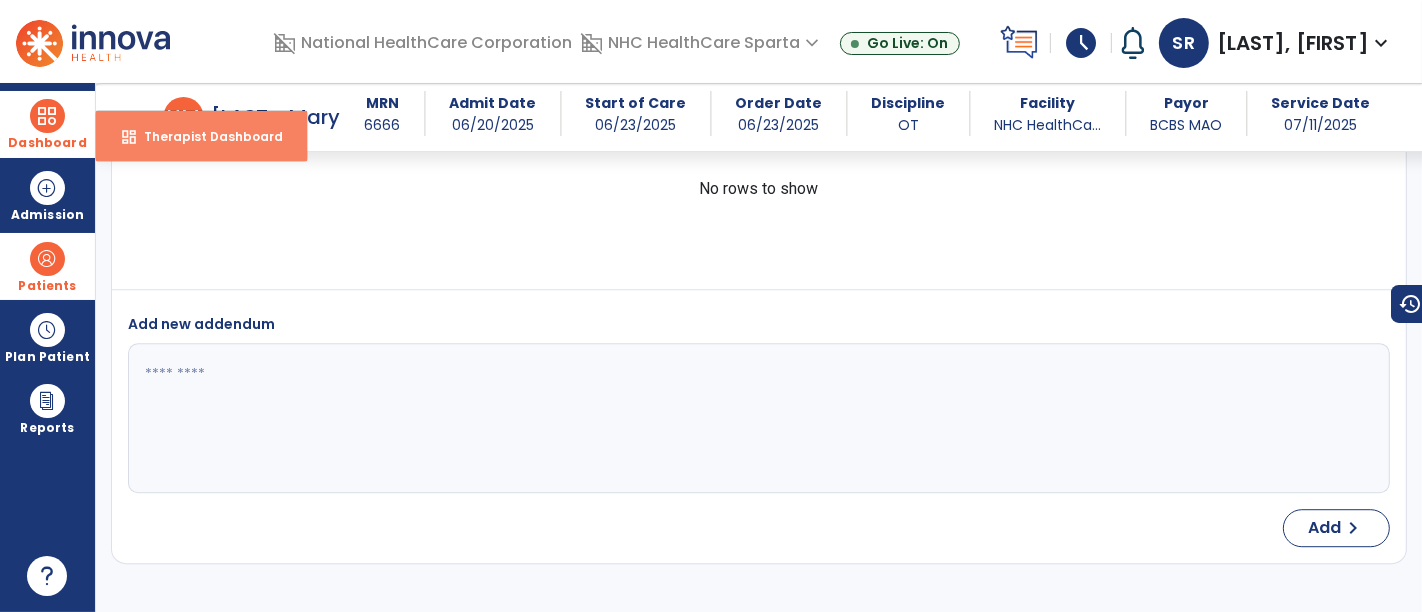click on "Therapist Dashboard" at bounding box center (205, 136) 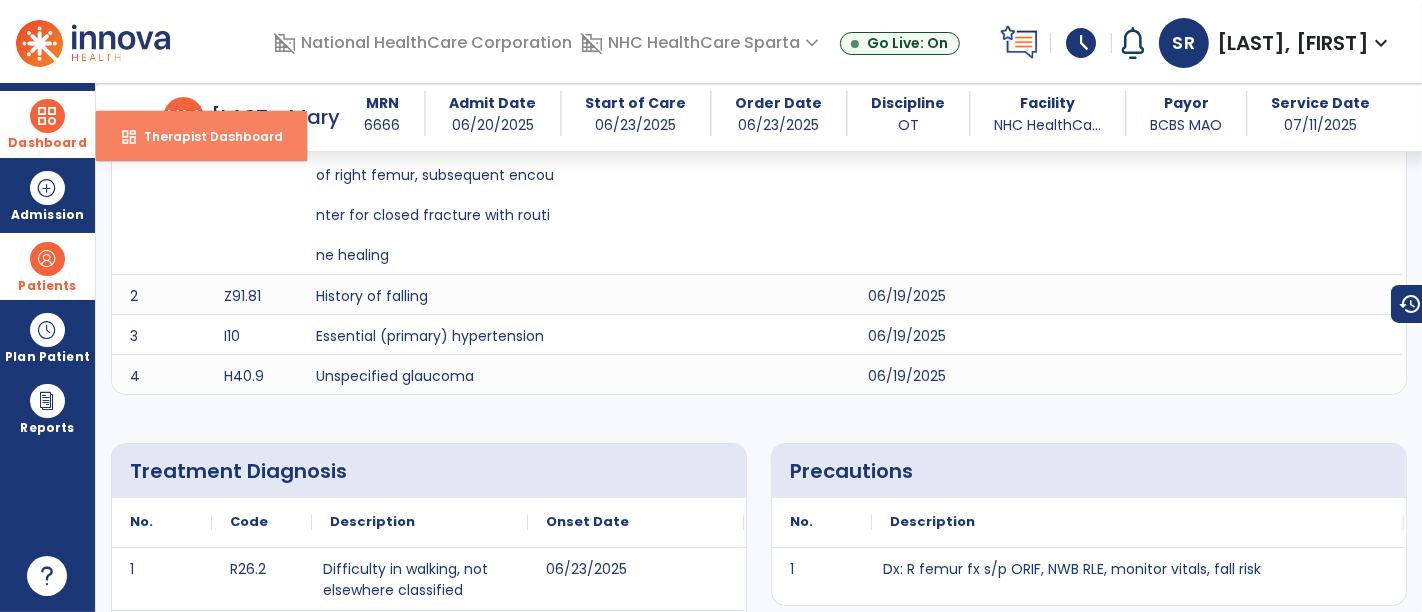 select on "****" 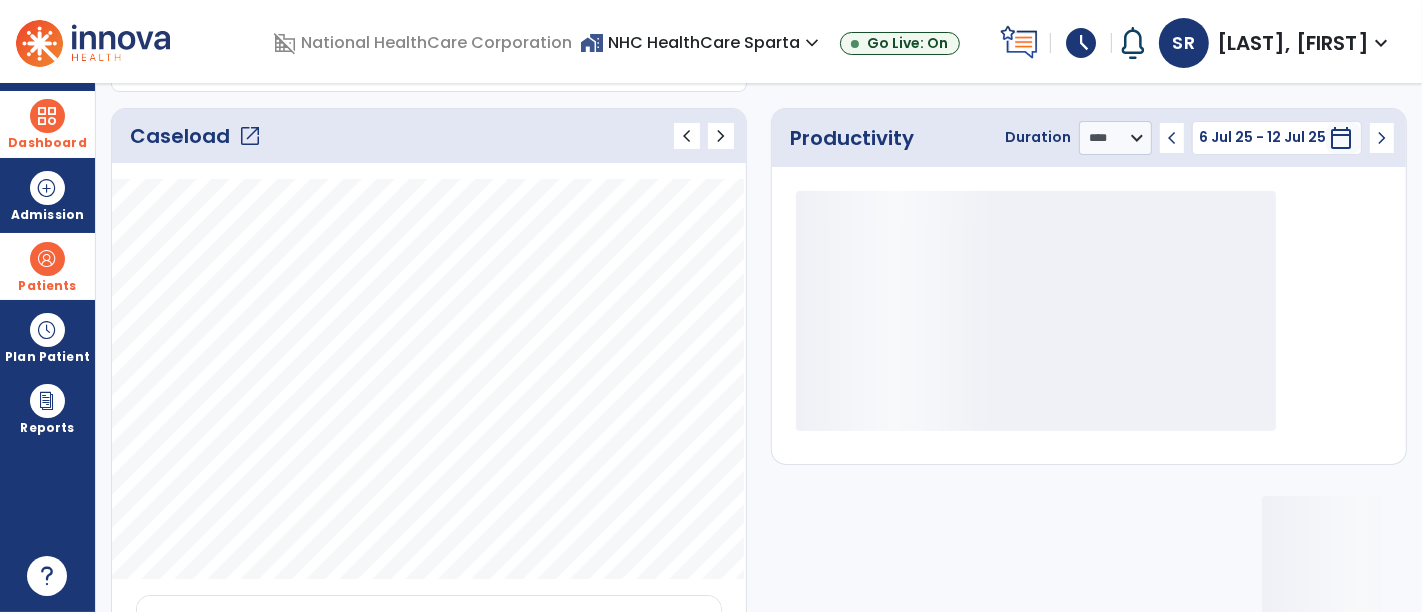 click on "Caseload   open_in_new" 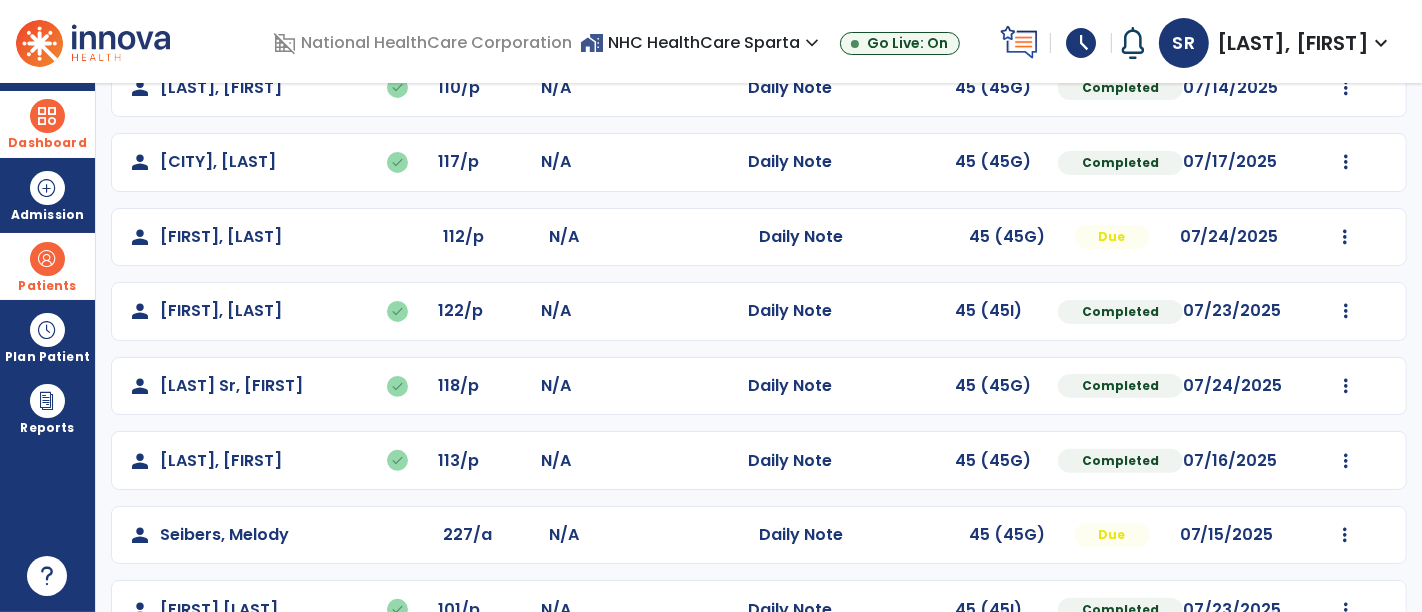 scroll, scrollTop: 540, scrollLeft: 0, axis: vertical 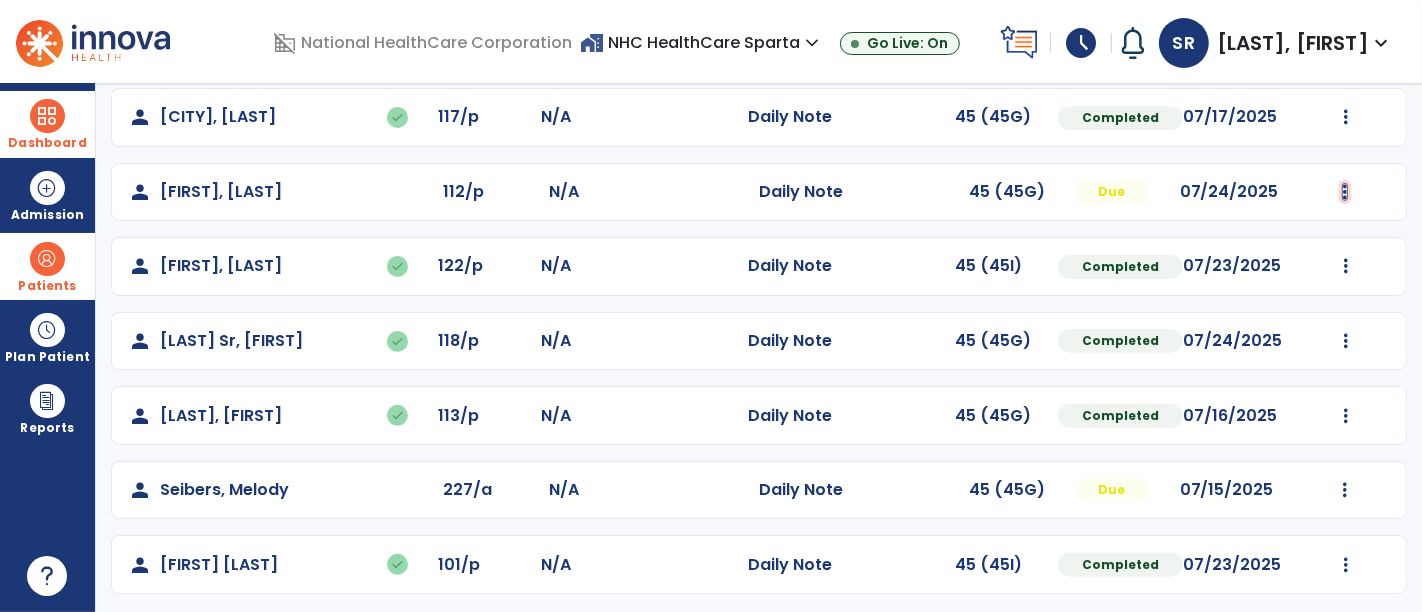 click at bounding box center (1346, -181) 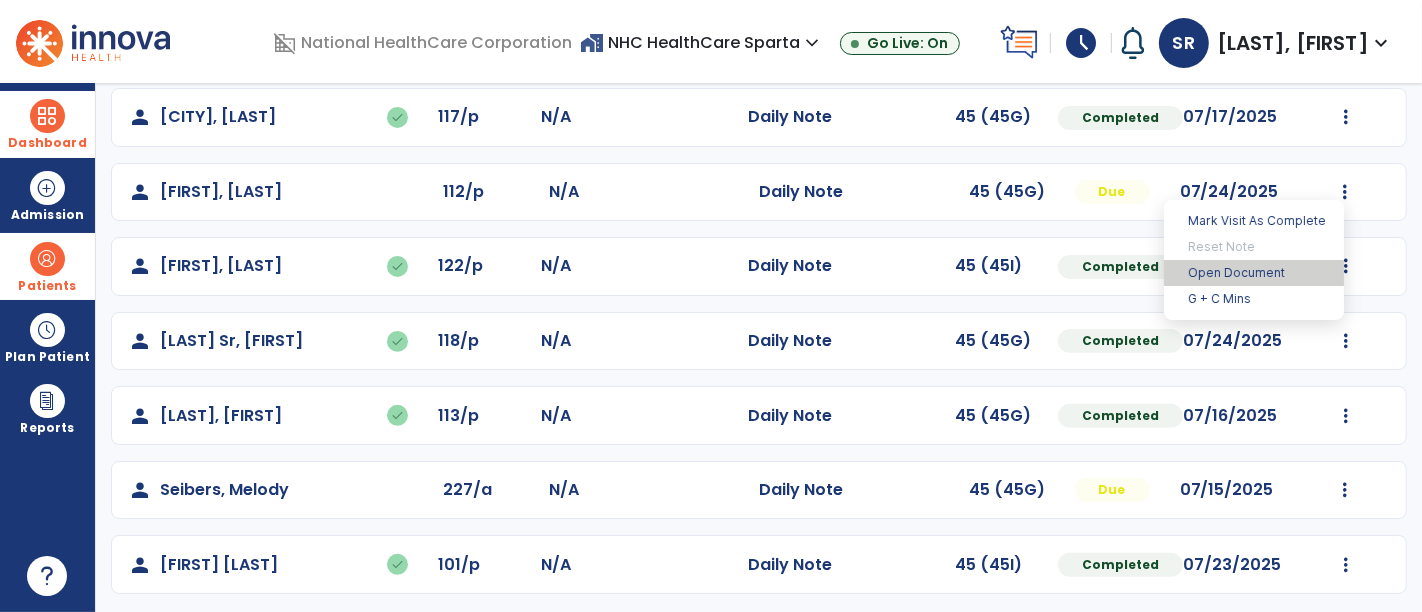 click on "Open Document" at bounding box center (1254, 273) 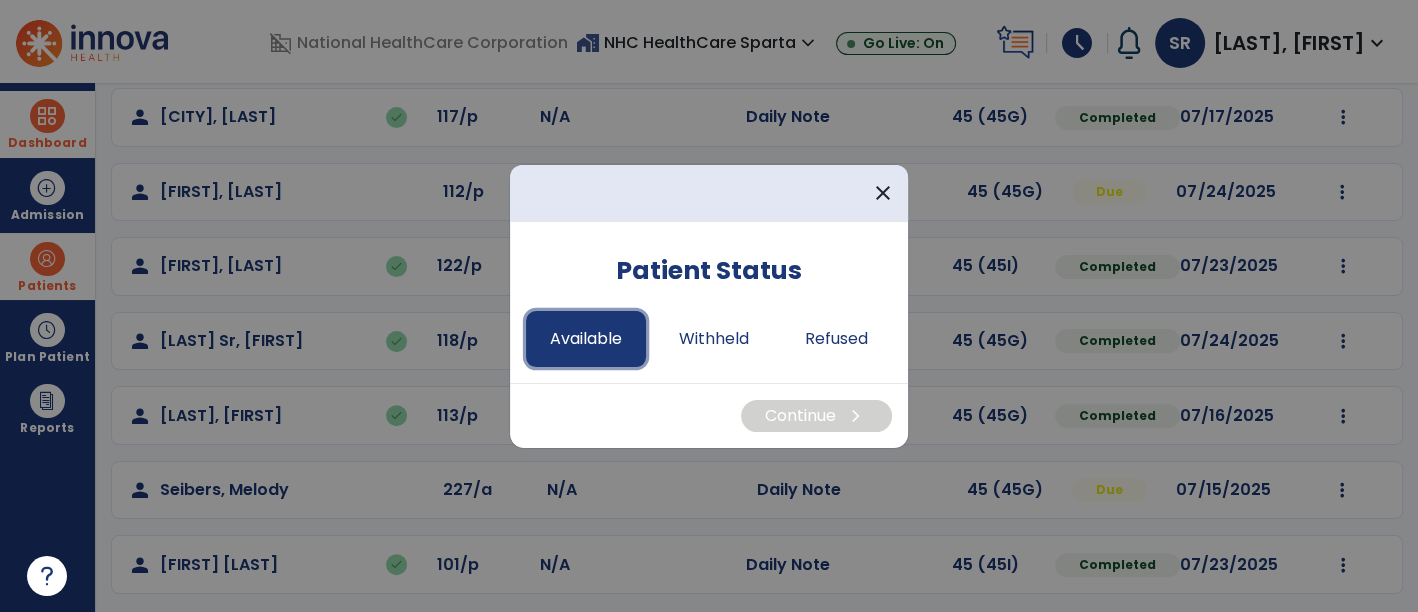 click on "Available" at bounding box center [586, 339] 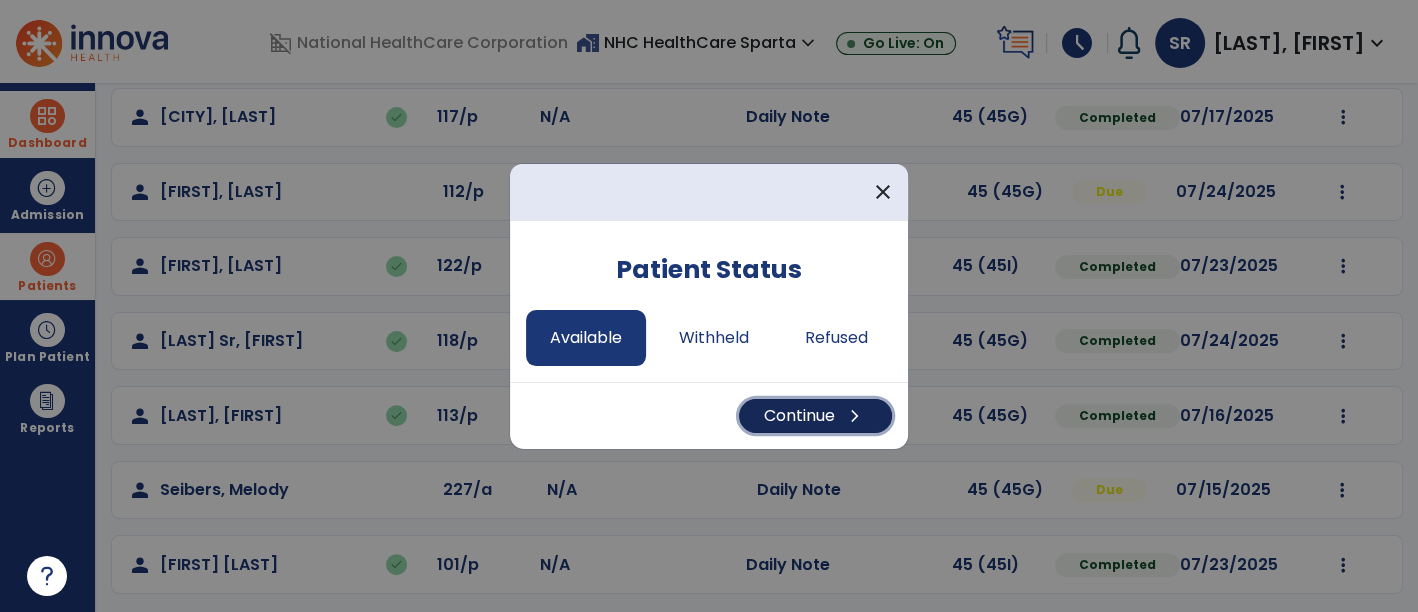 click on "Continue   chevron_right" at bounding box center (815, 416) 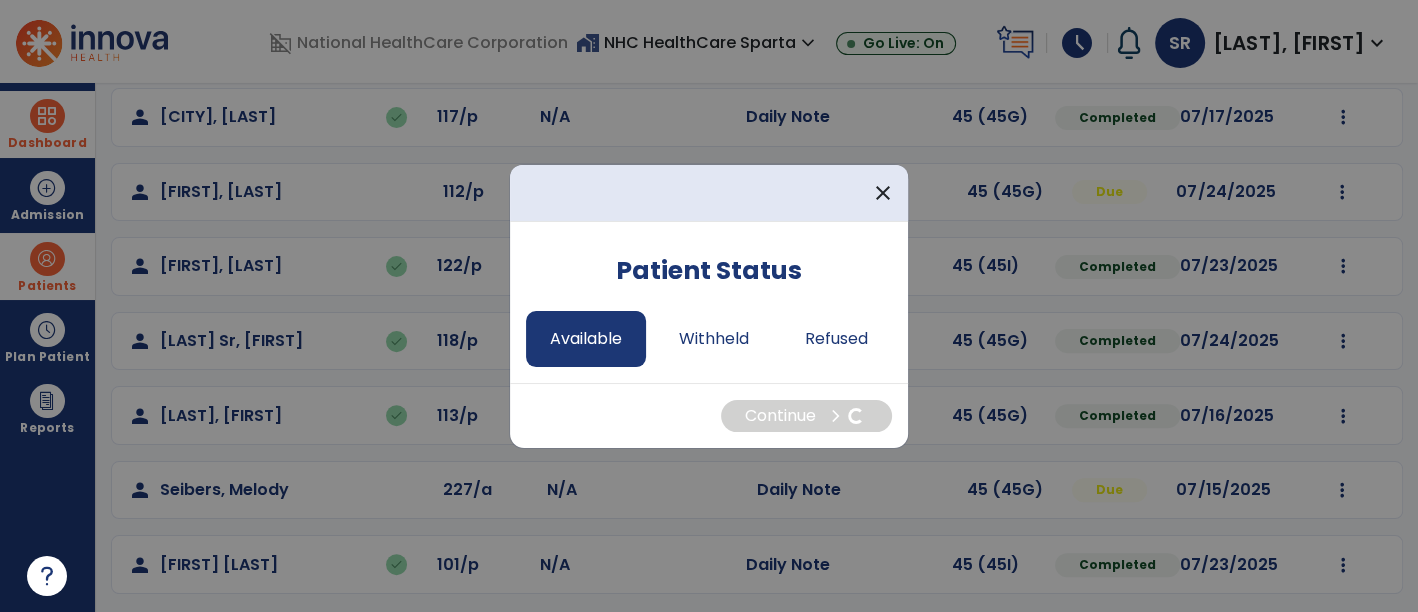 select on "*" 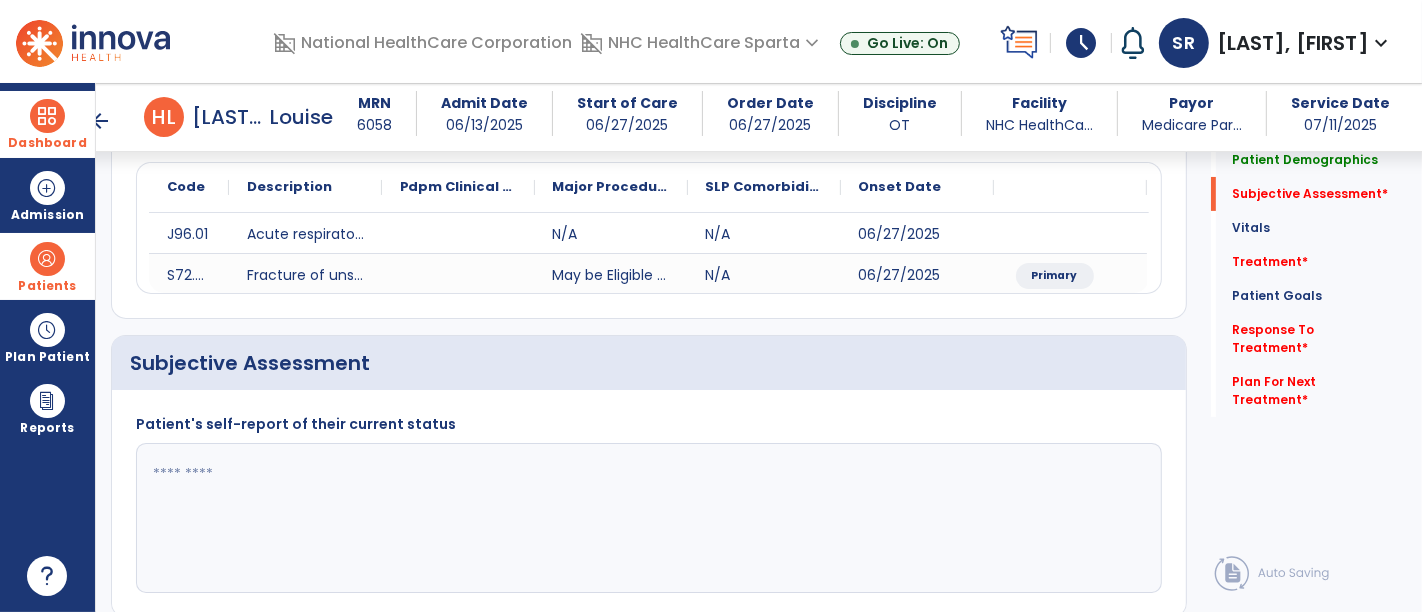 scroll, scrollTop: 293, scrollLeft: 0, axis: vertical 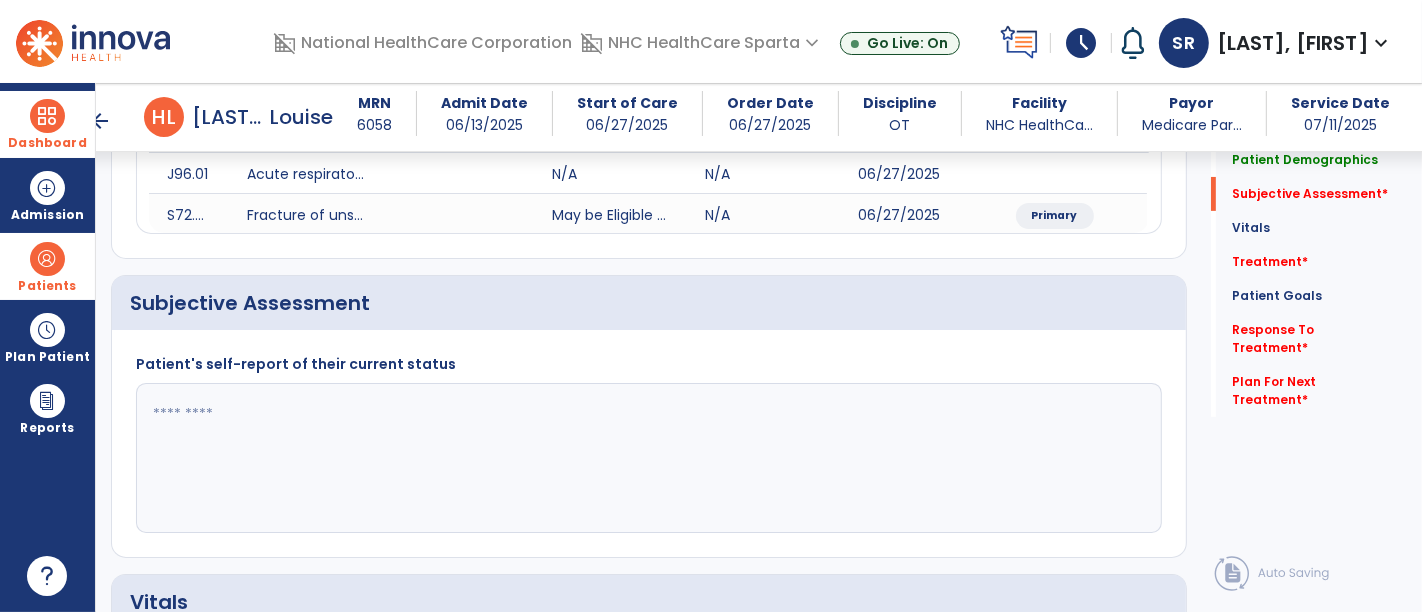 click 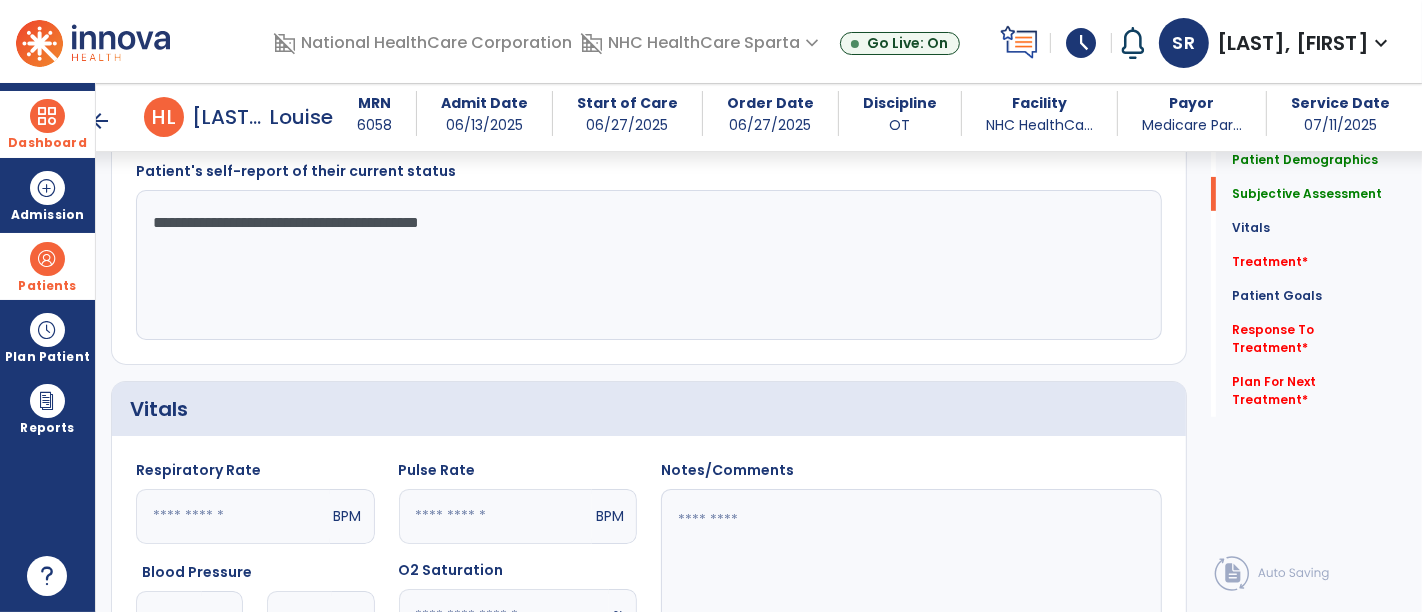 scroll, scrollTop: 450, scrollLeft: 0, axis: vertical 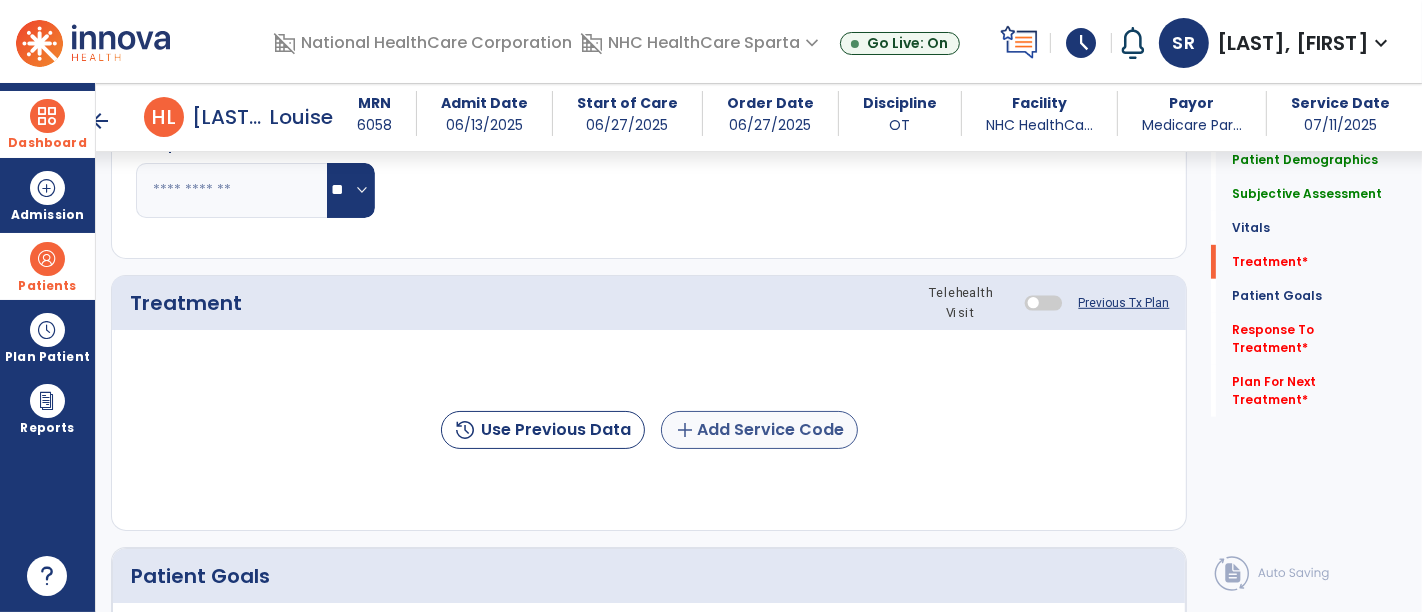 type on "**********" 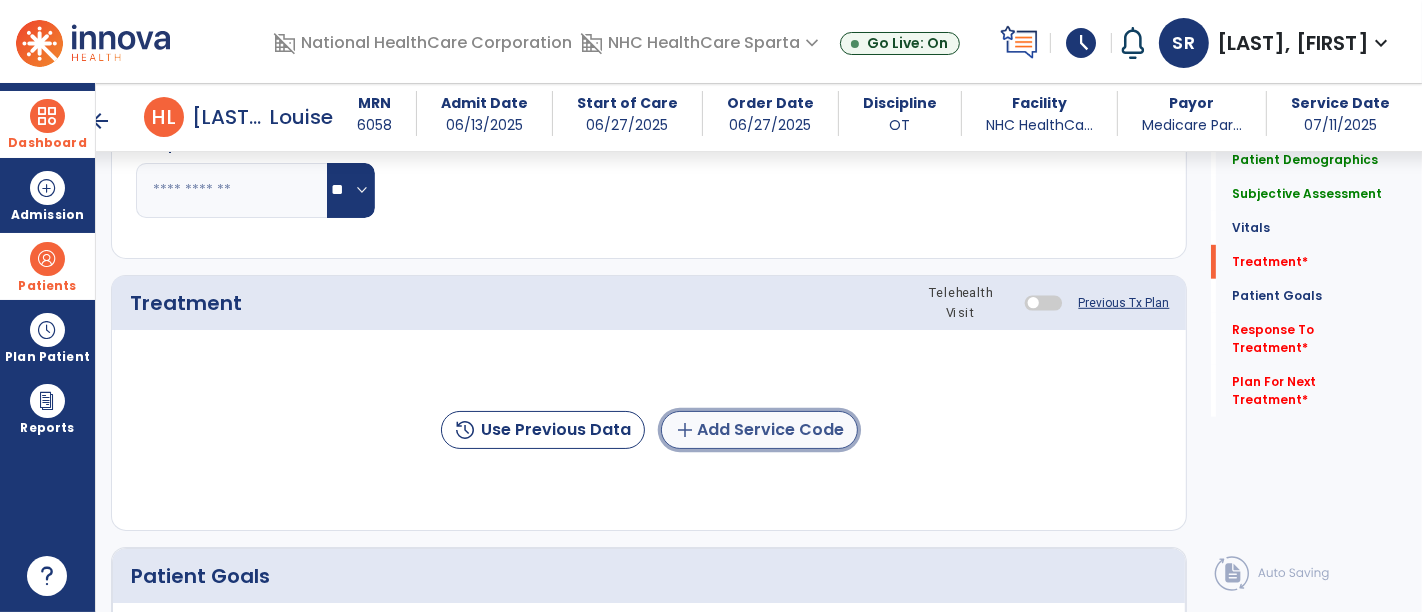click on "add  Add Service Code" 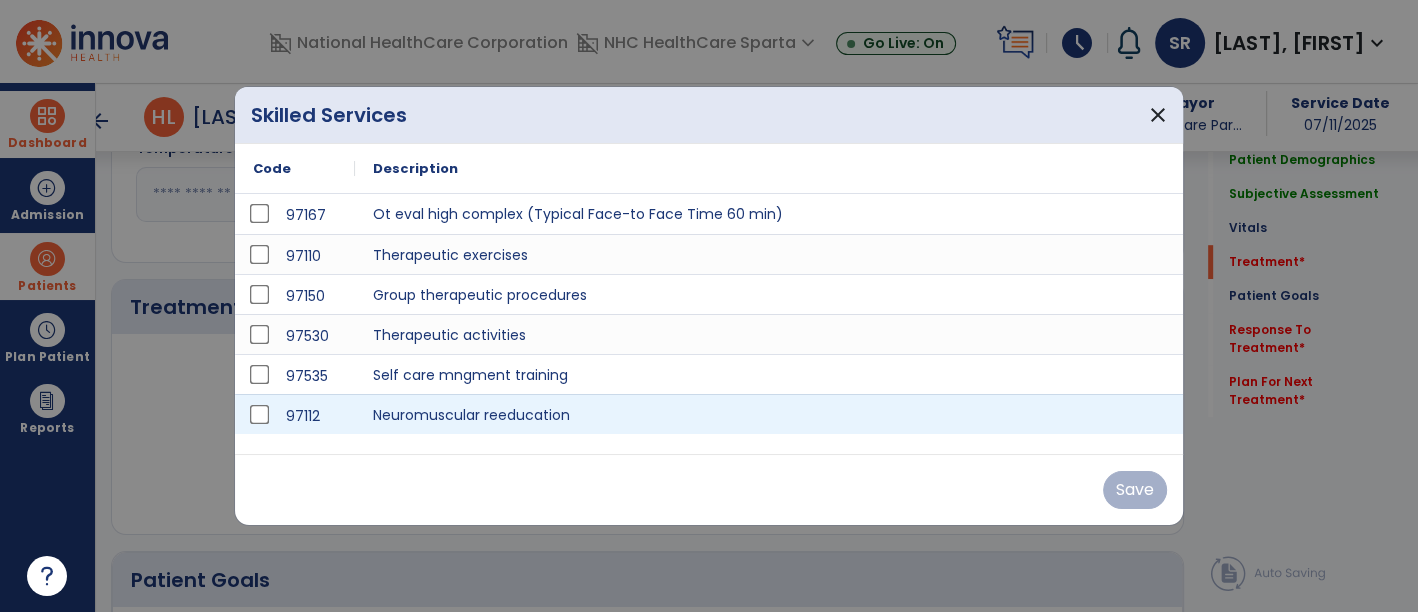 scroll, scrollTop: 1014, scrollLeft: 0, axis: vertical 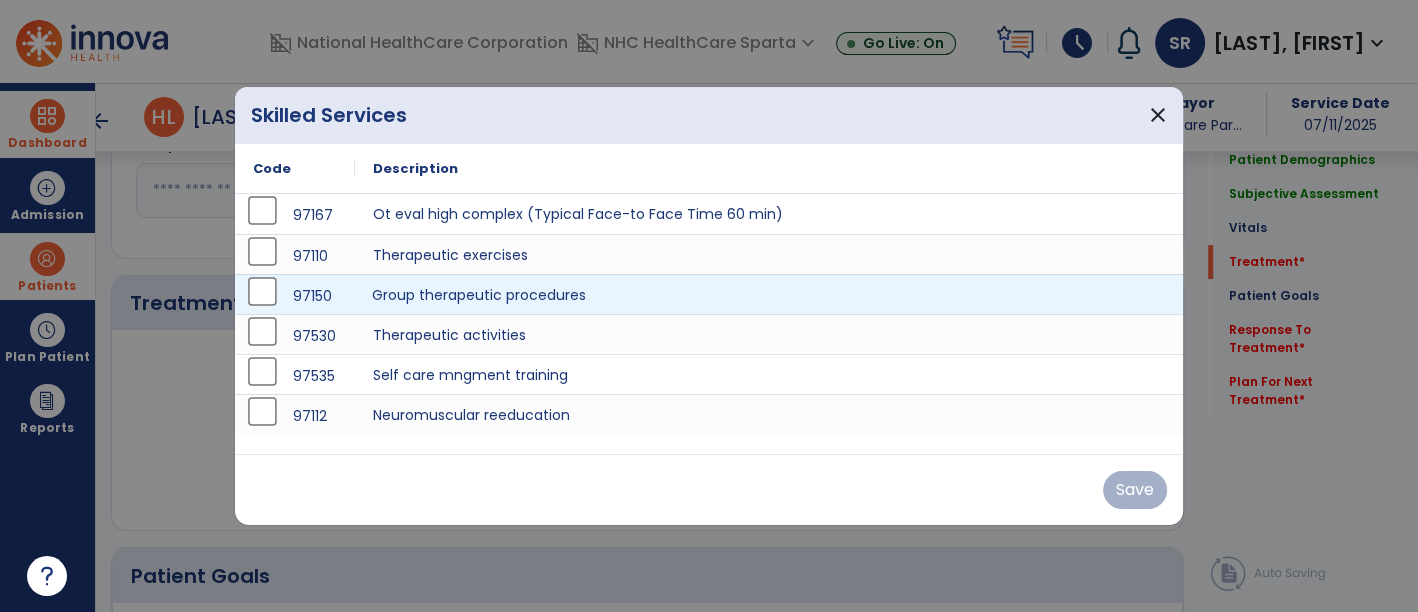 click on "Group therapeutic procedures" at bounding box center [769, 294] 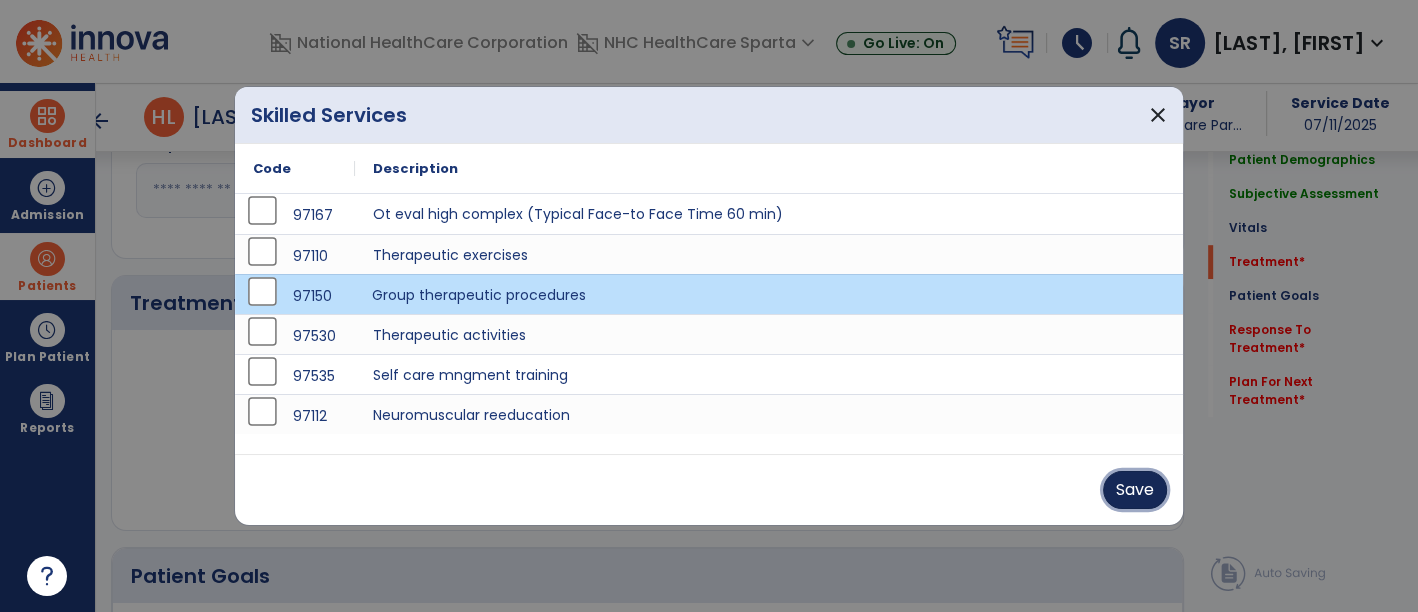 click on "Save" at bounding box center [1135, 490] 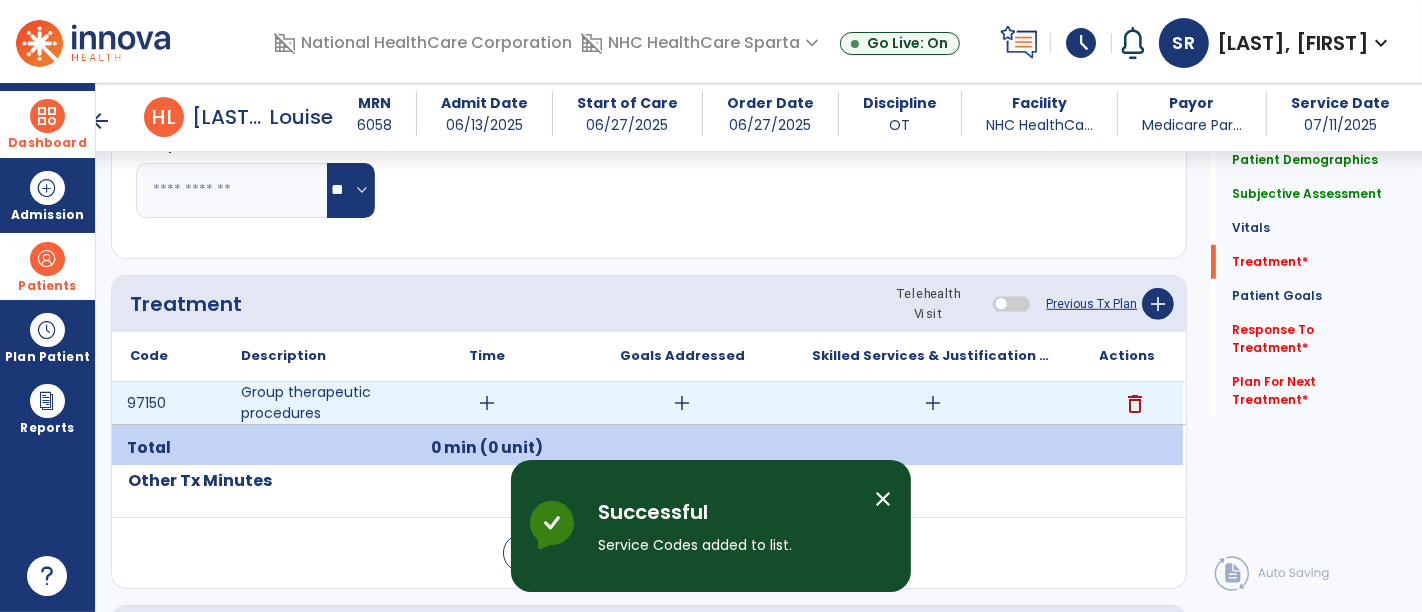 click on "add" at bounding box center [488, 403] 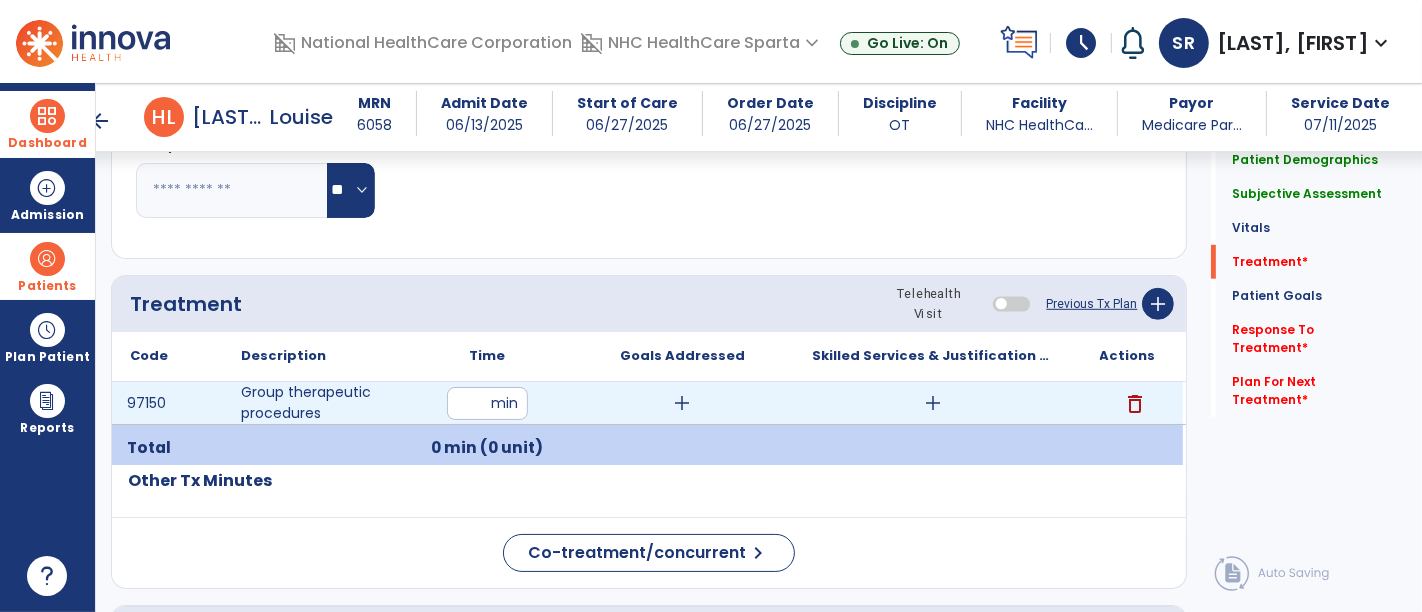 type on "**" 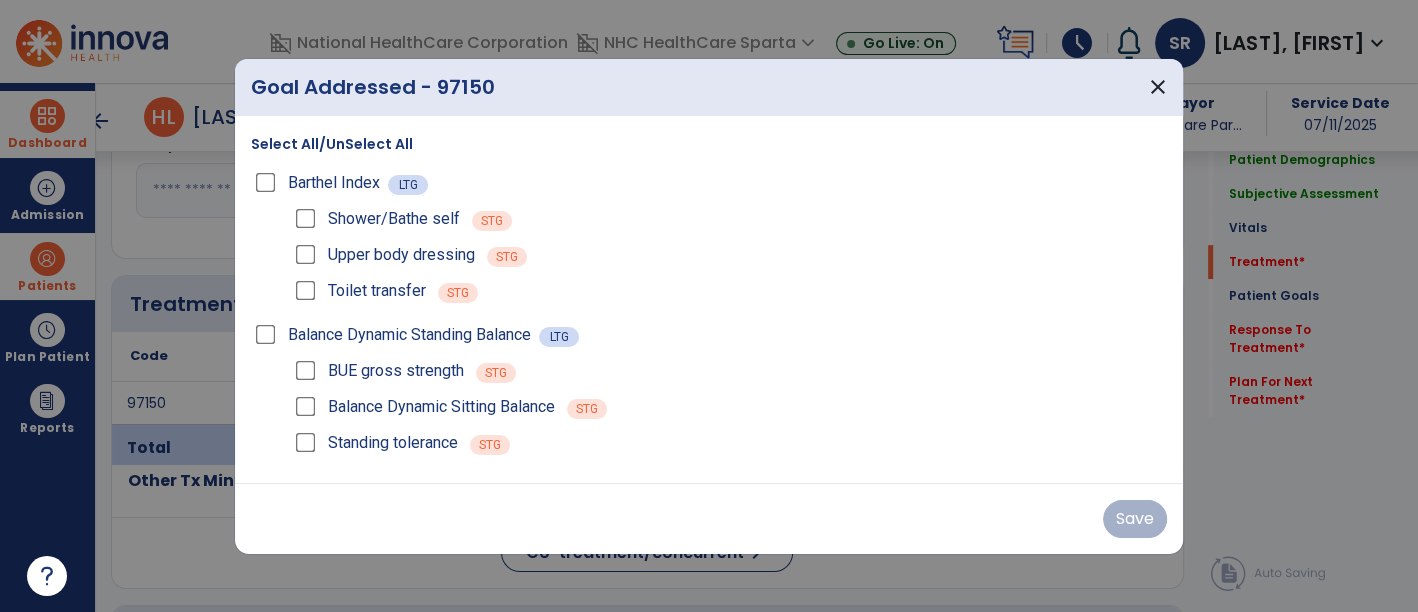 scroll, scrollTop: 1014, scrollLeft: 0, axis: vertical 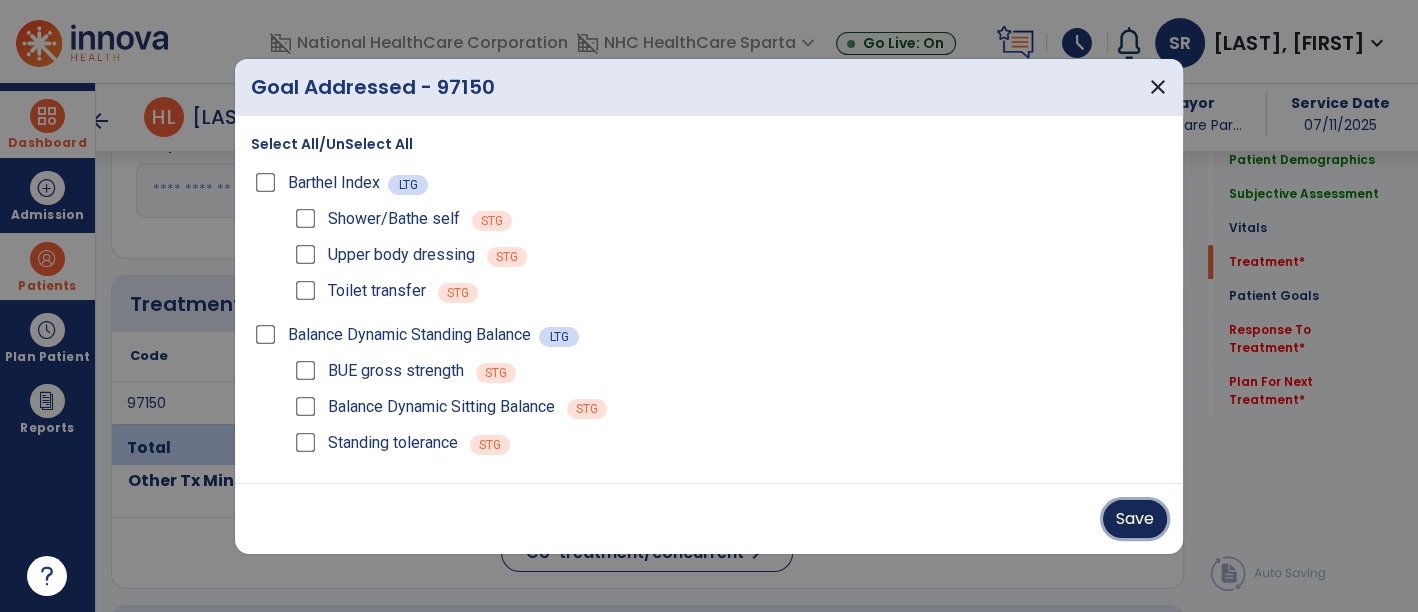 click on "Save" at bounding box center (1135, 519) 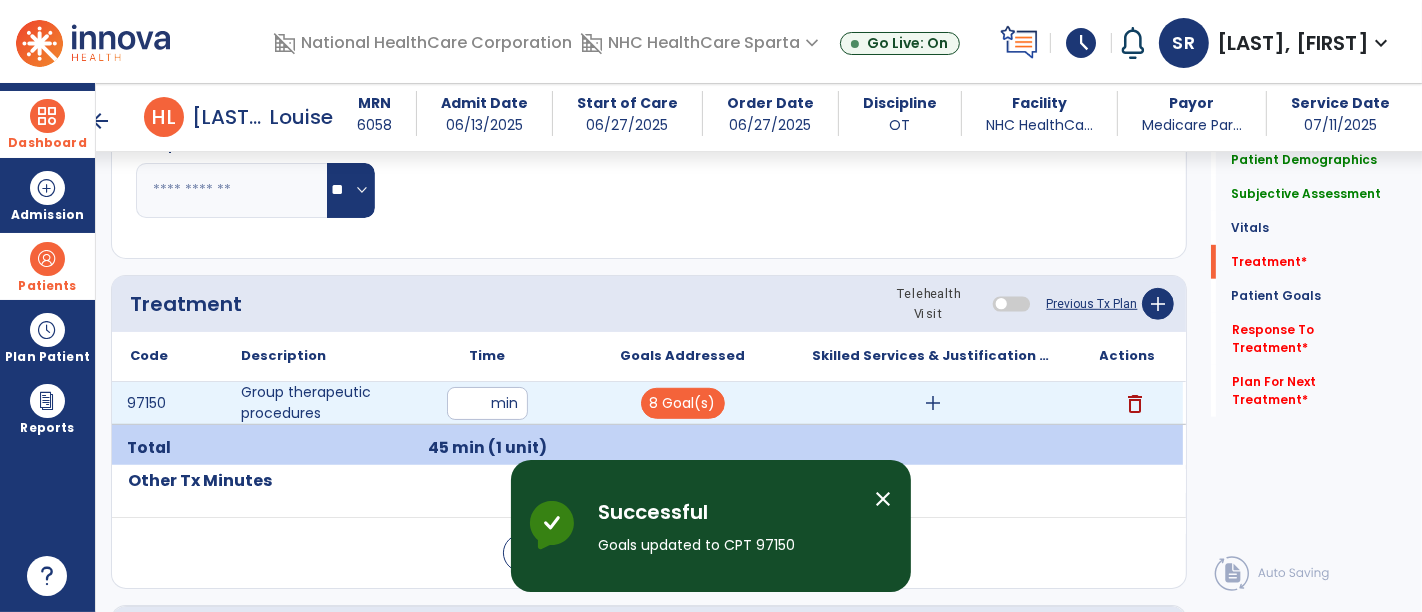click on "add" at bounding box center [933, 403] 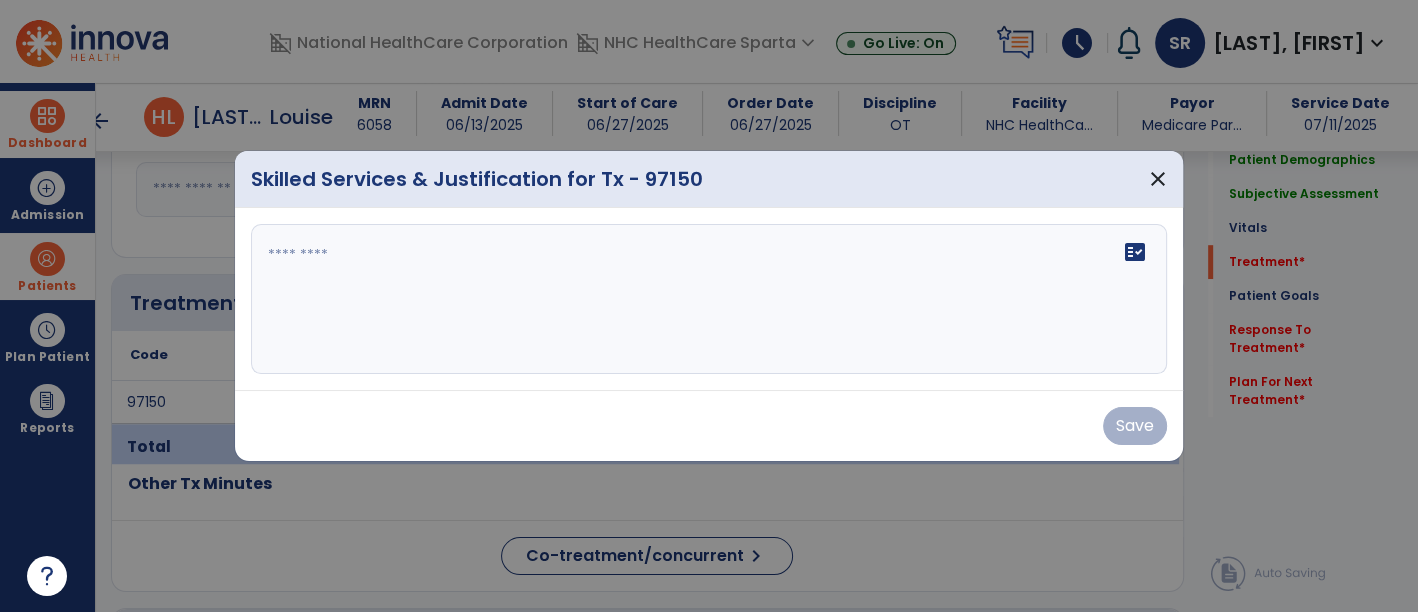 scroll, scrollTop: 1014, scrollLeft: 0, axis: vertical 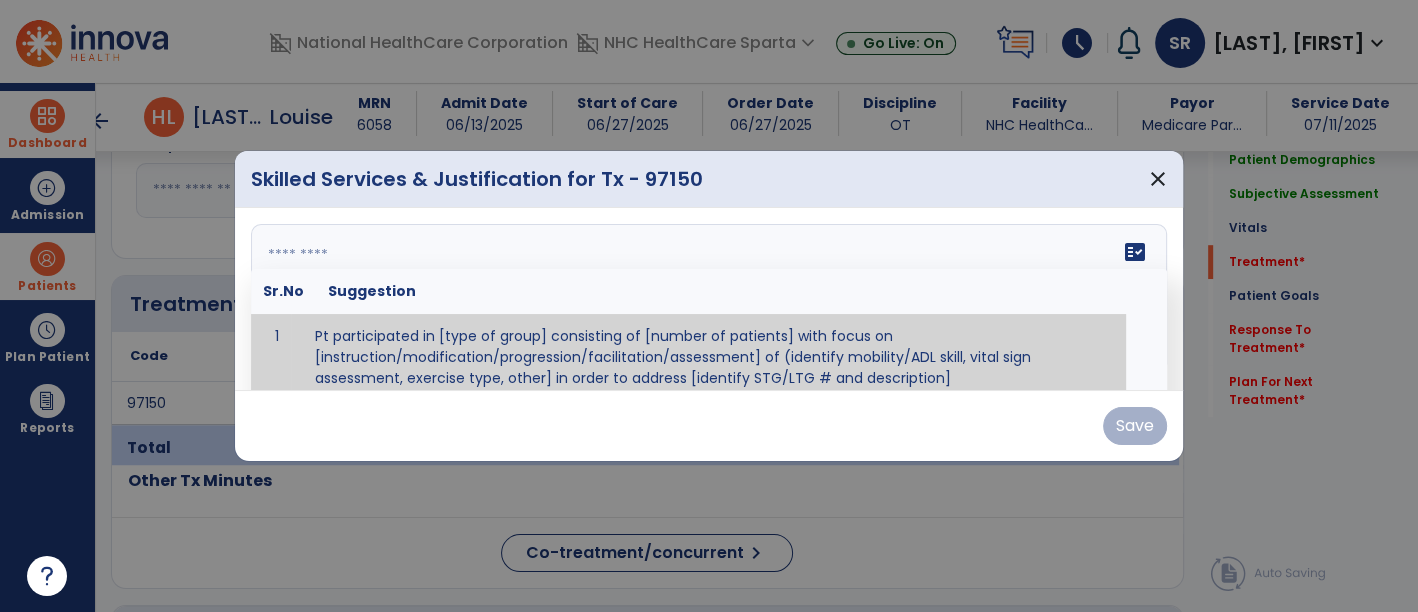 click on "fact_check  Sr.No Suggestion 1 Pt participated in [type of group] consisting of [number of patients] with focus on [instruction/modification/progression/facilitation/assessment] of (identify mobility/ADL skill, vital sign assessment, exercise type, other] in order to address [identify STG/LTG # and description]" at bounding box center (709, 299) 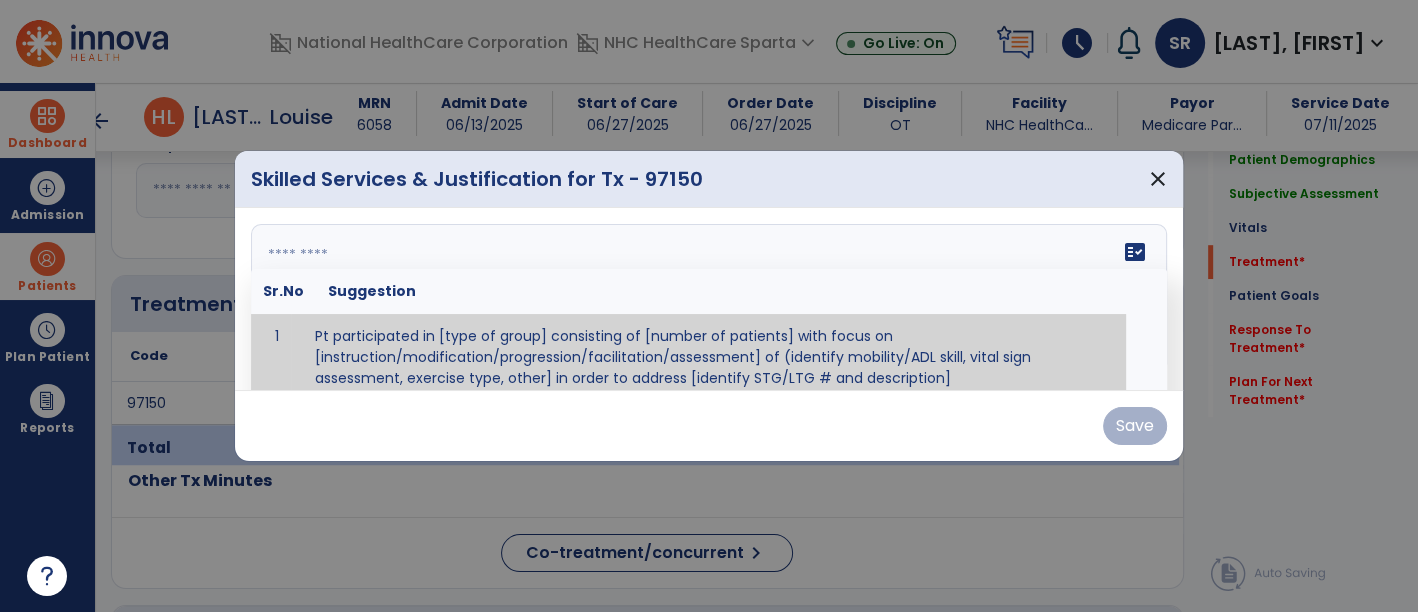 scroll, scrollTop: 11, scrollLeft: 0, axis: vertical 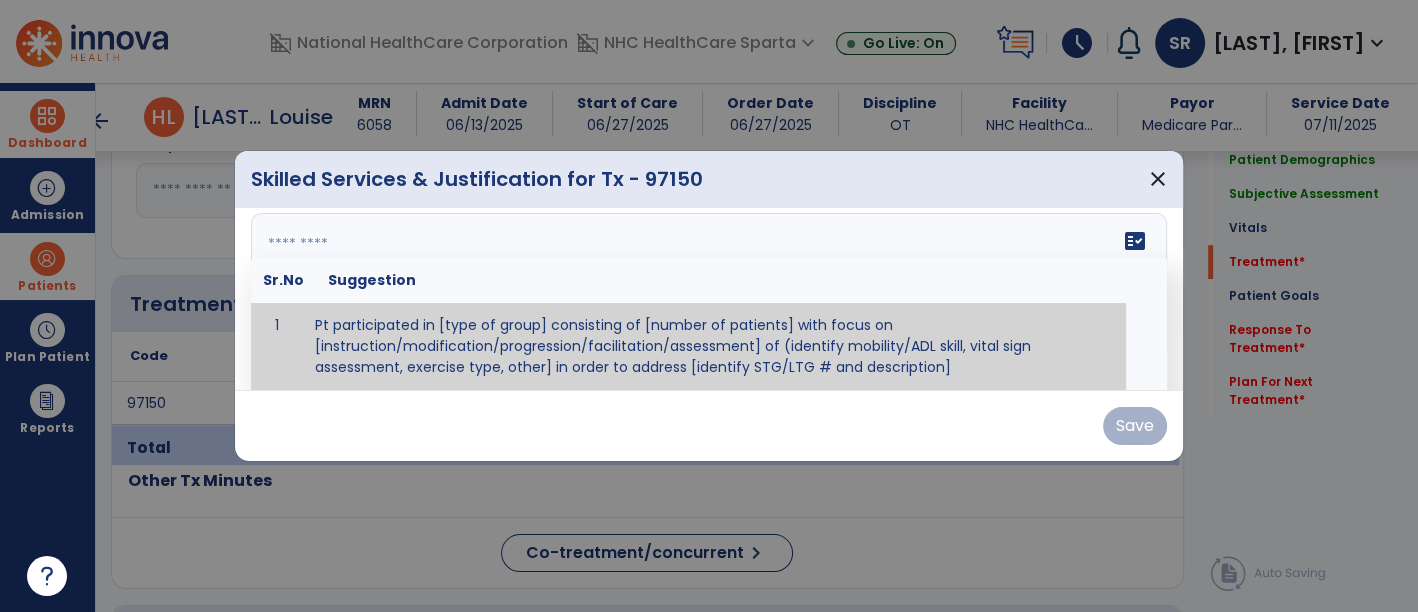 paste on "**********" 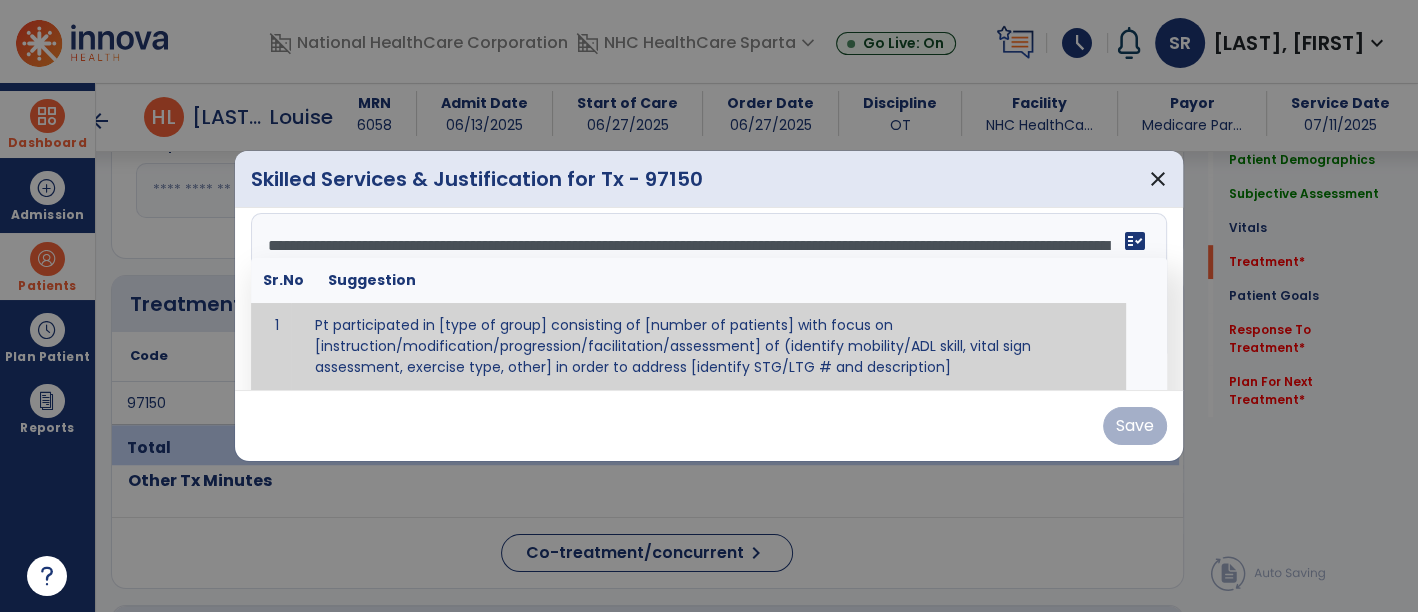 scroll, scrollTop: 15, scrollLeft: 0, axis: vertical 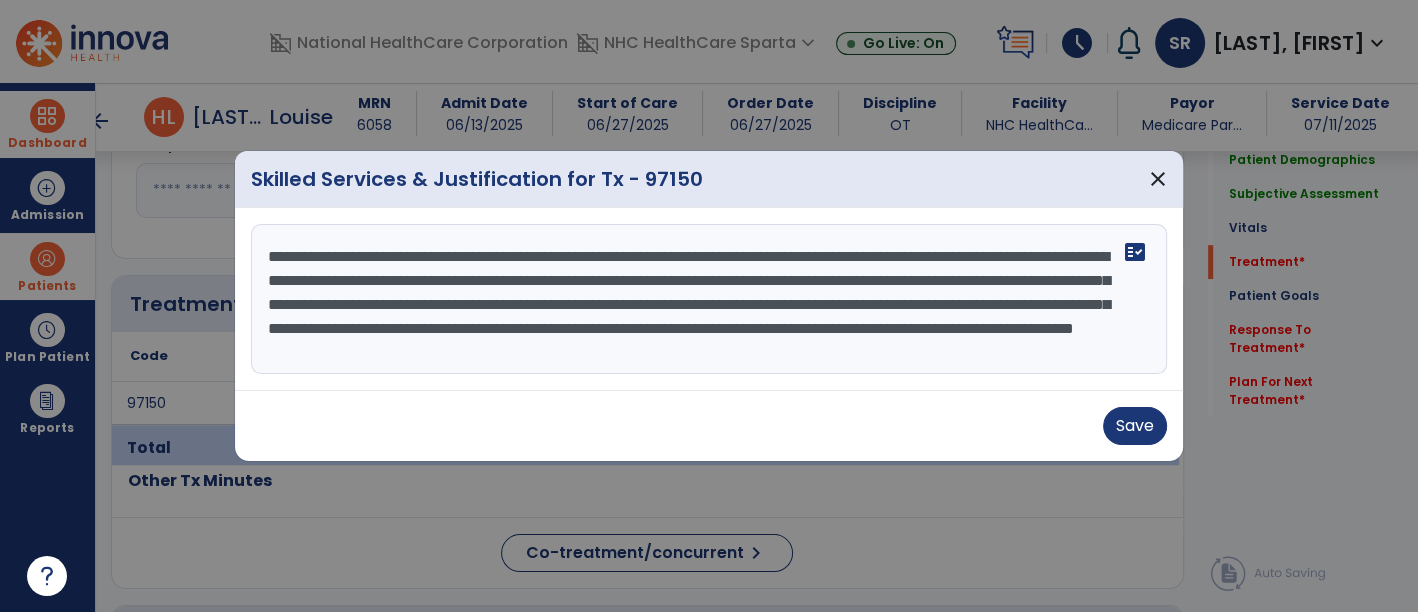 click on "**********" at bounding box center (709, 299) 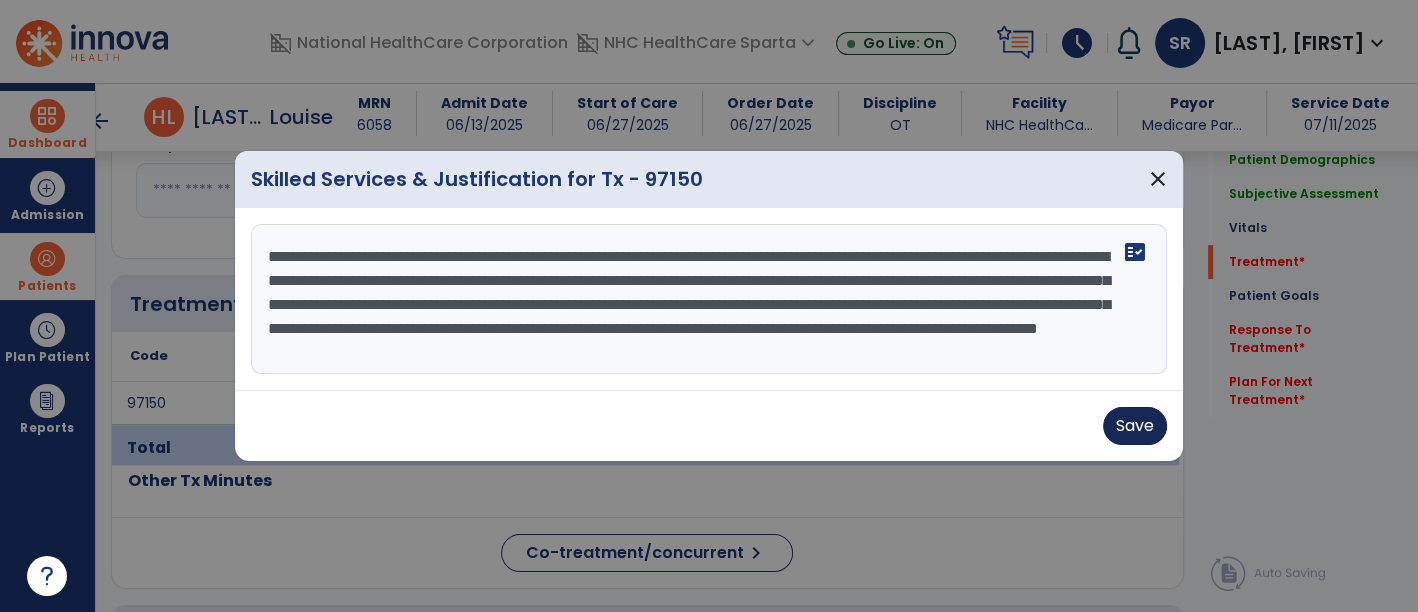 type on "**********" 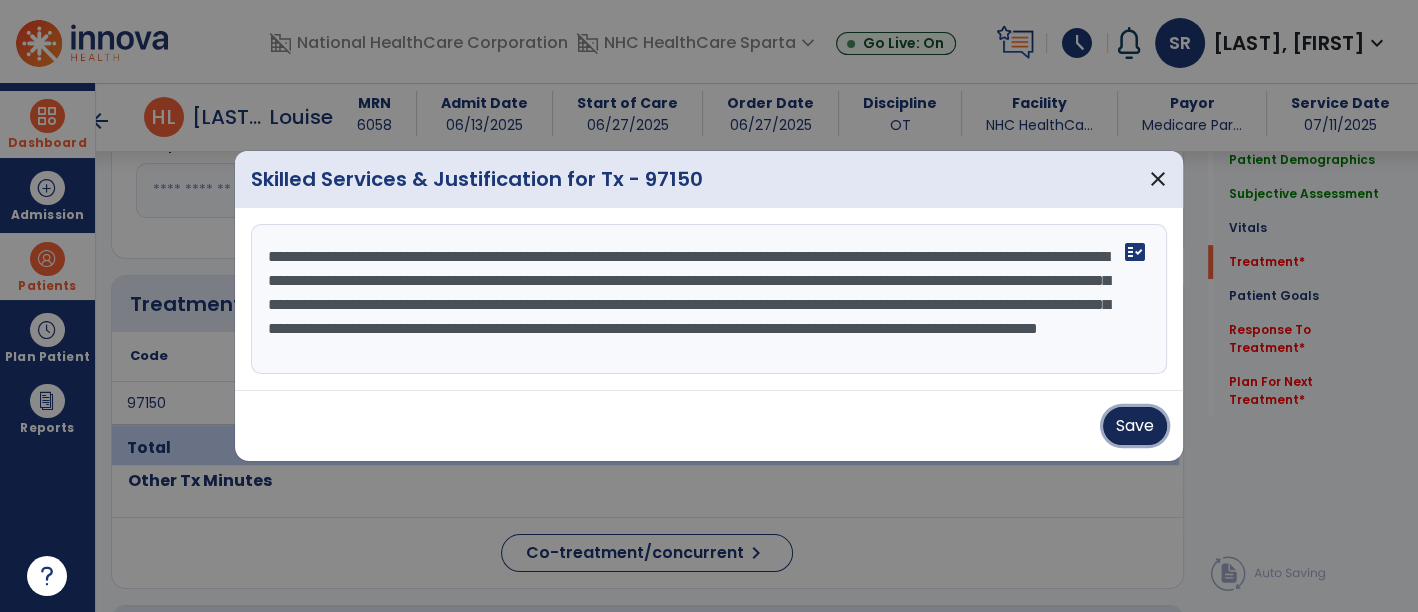 click on "Save" at bounding box center [1135, 426] 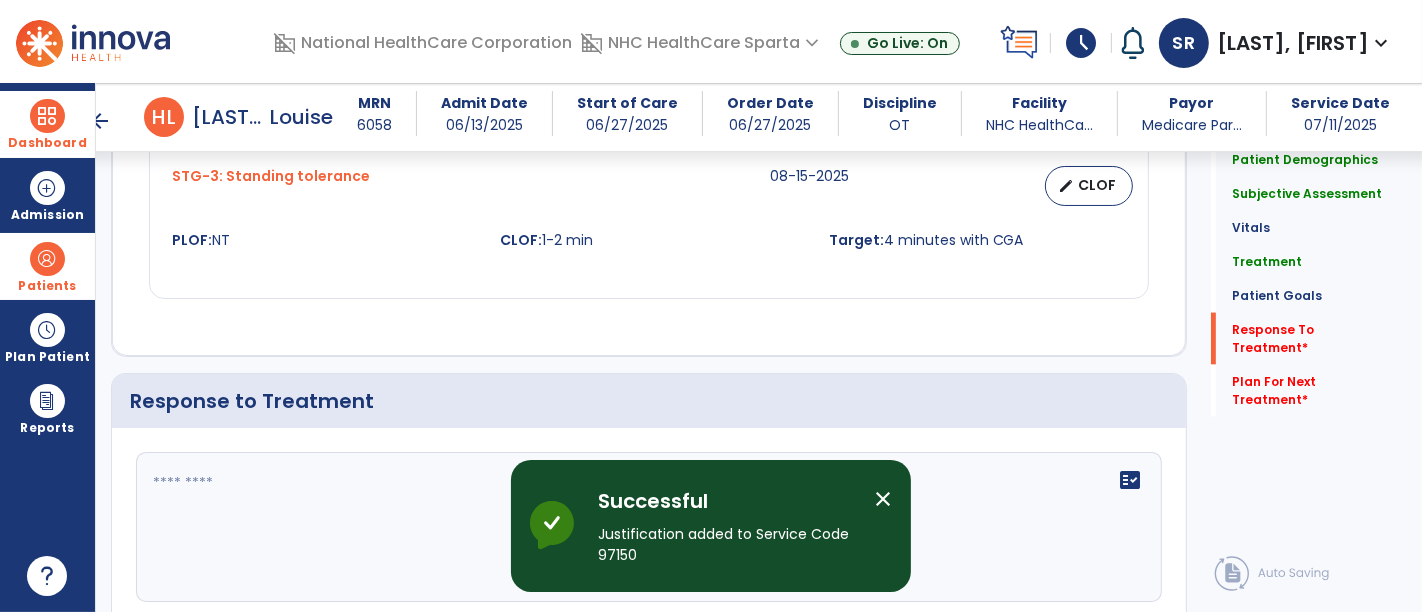 scroll, scrollTop: 2720, scrollLeft: 0, axis: vertical 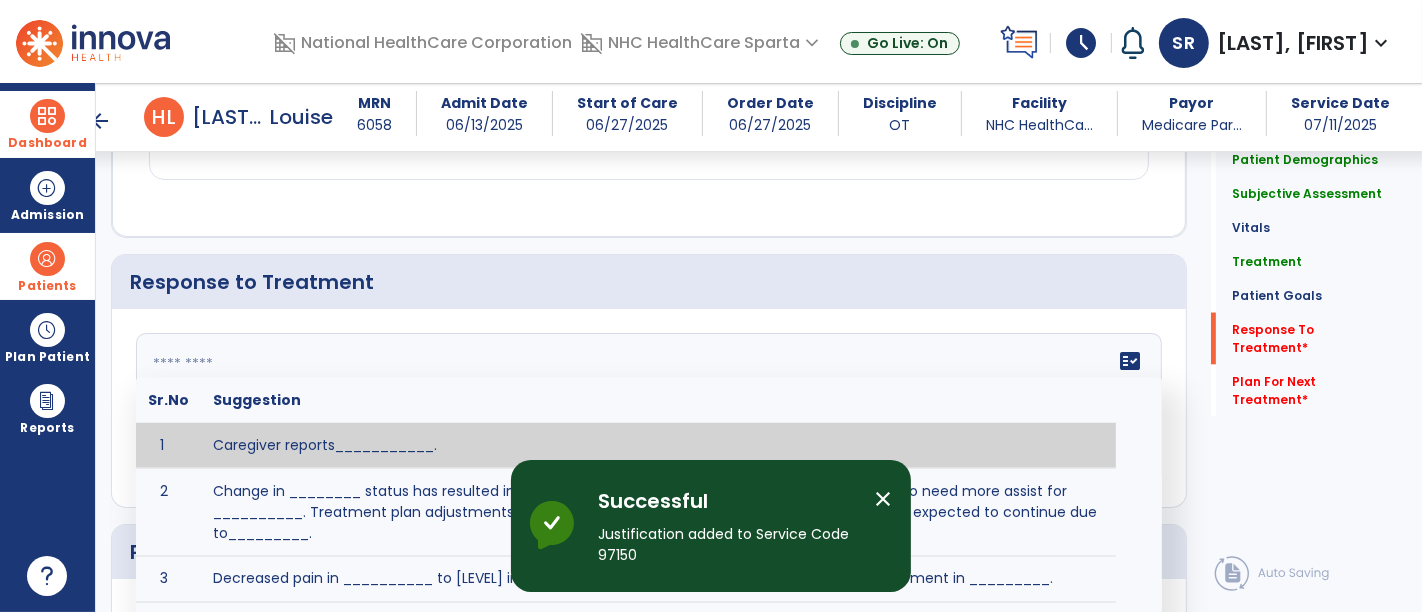 click 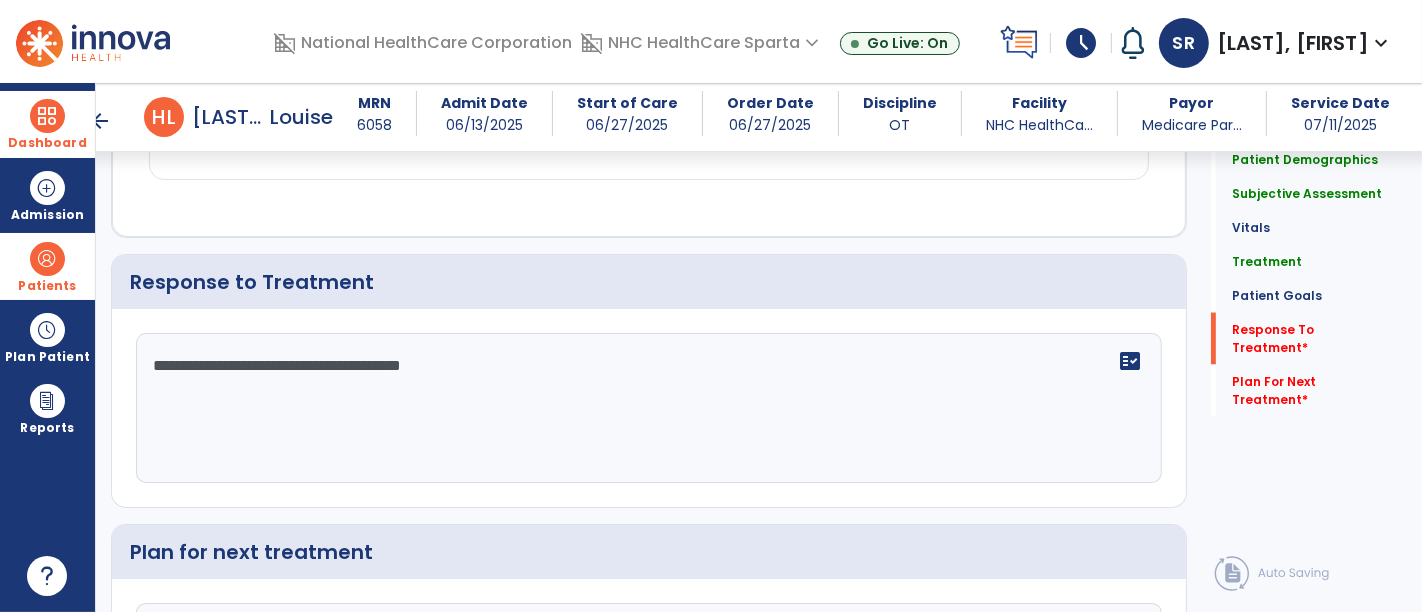 type on "**********" 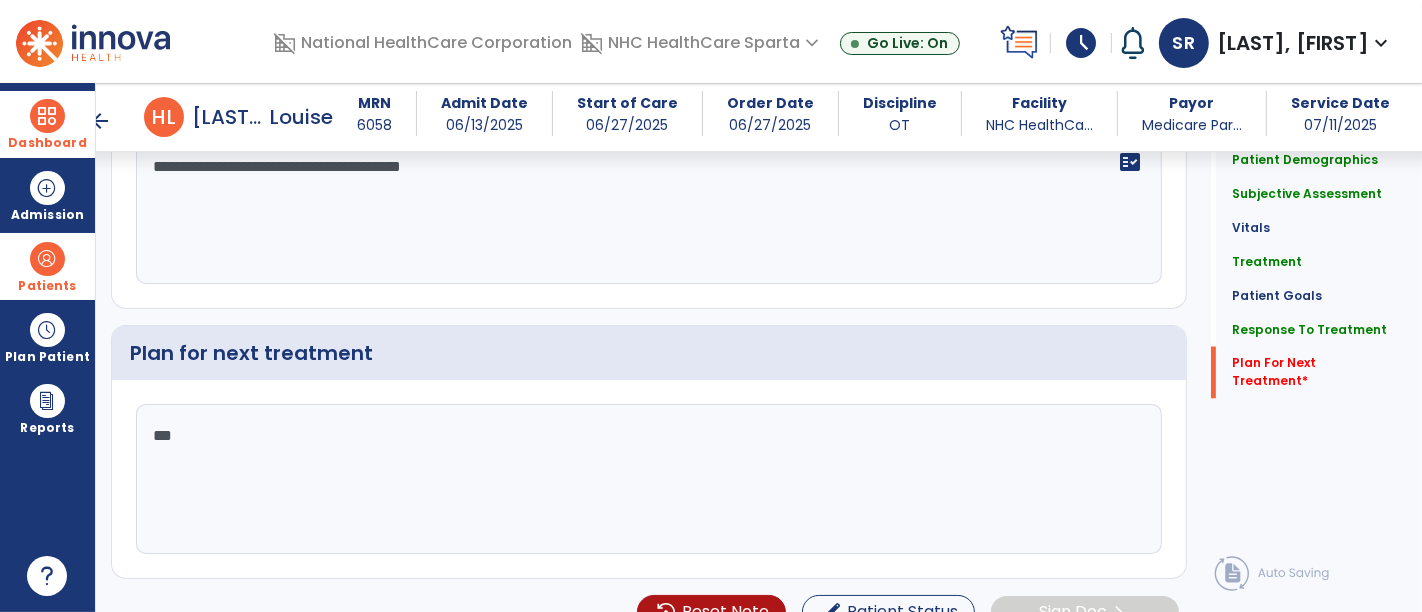 scroll, scrollTop: 2942, scrollLeft: 0, axis: vertical 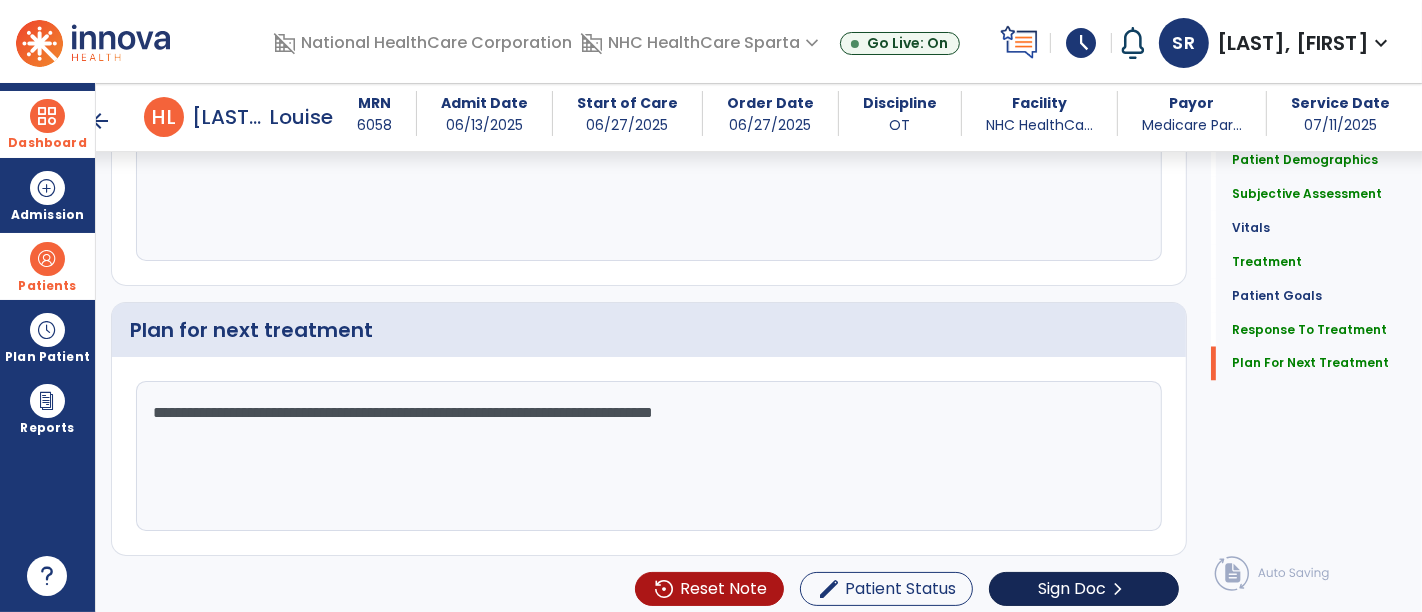 type on "**********" 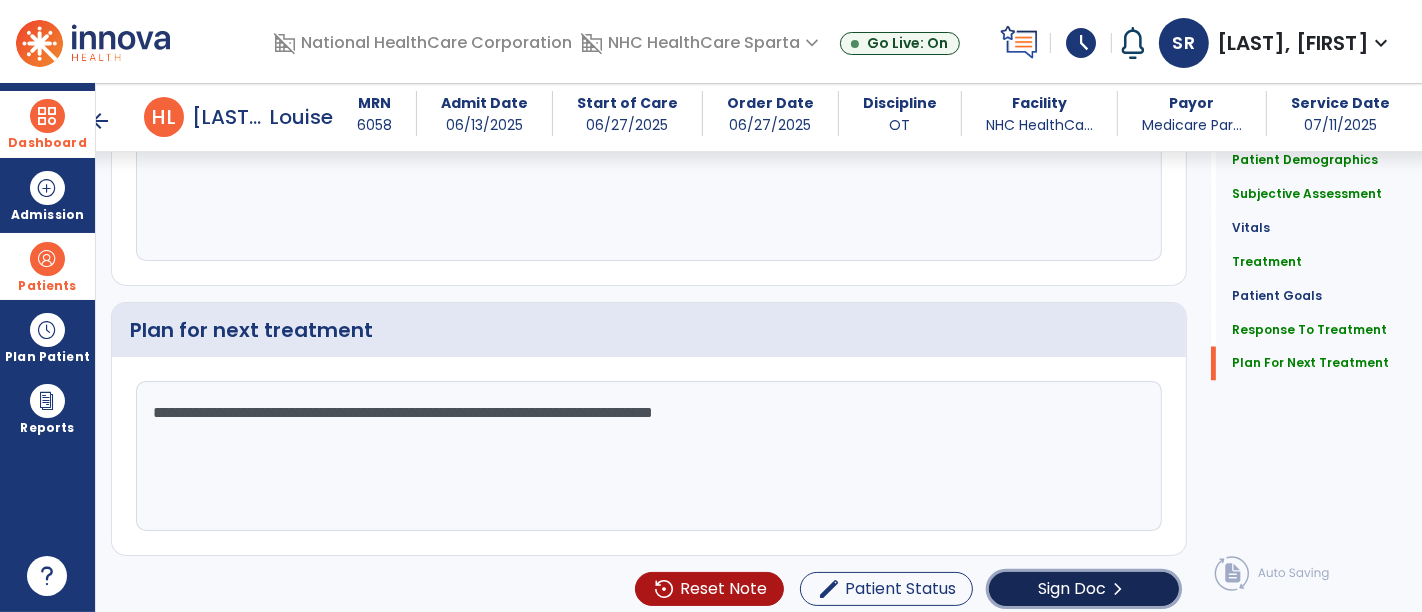 click on "Sign Doc" 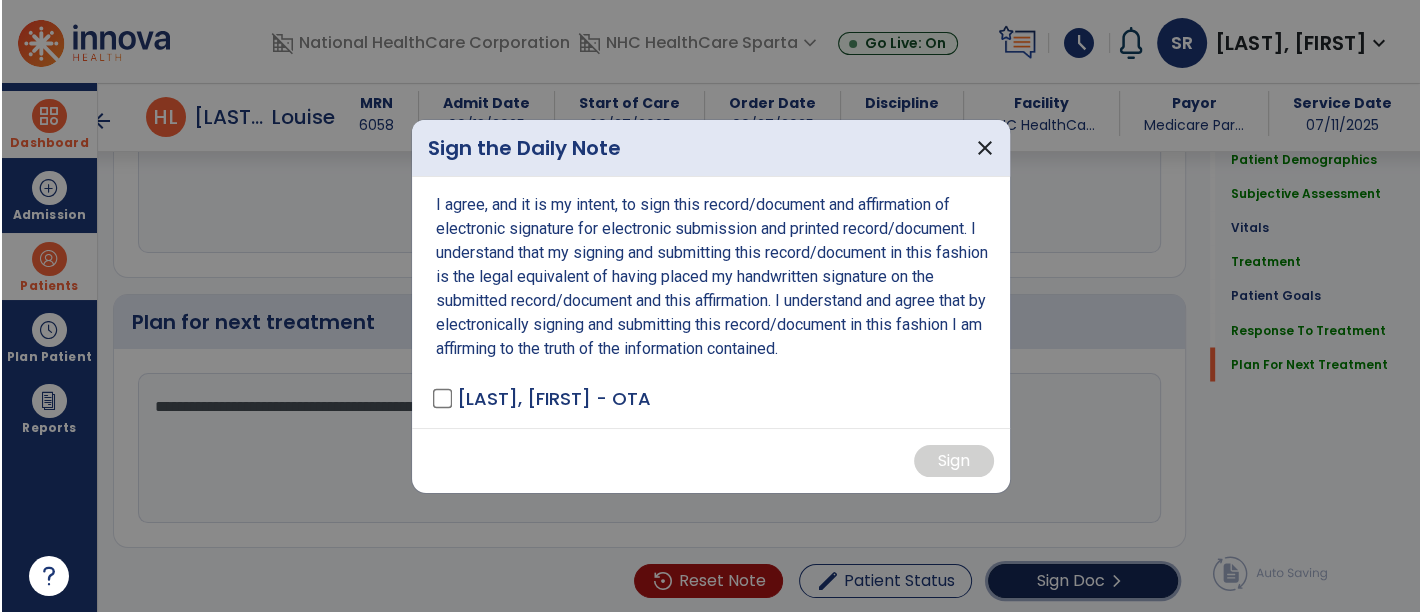 scroll, scrollTop: 2942, scrollLeft: 0, axis: vertical 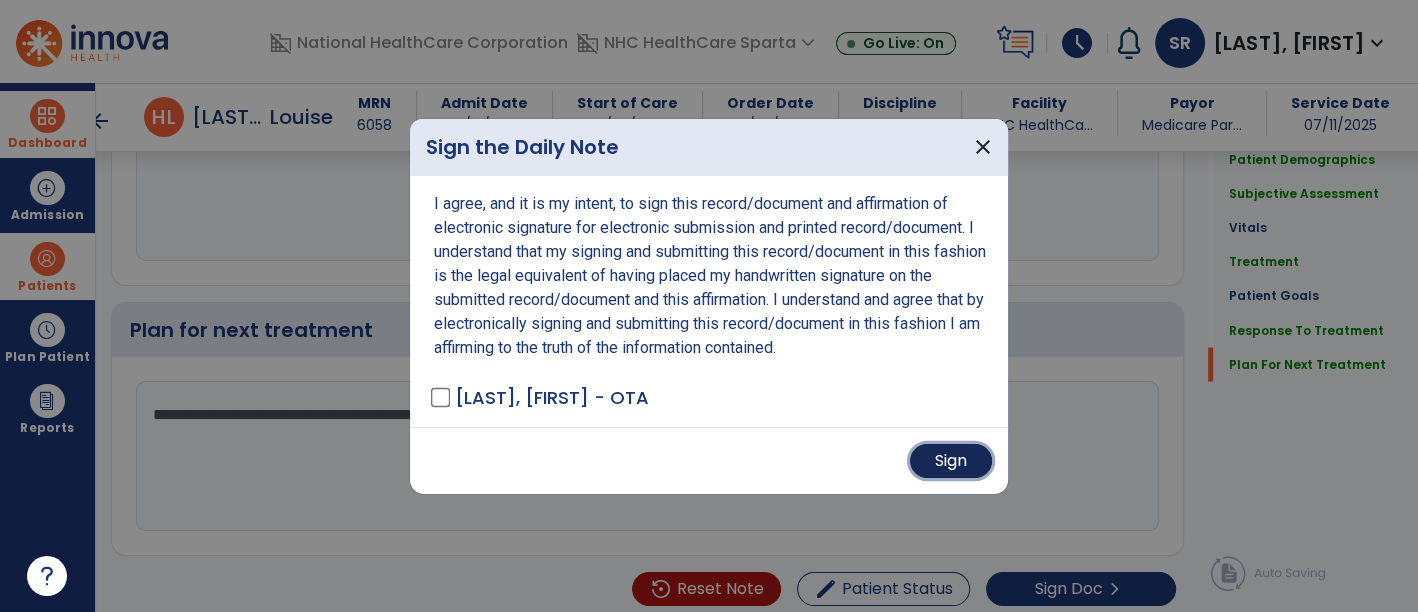 click on "Sign" at bounding box center [951, 461] 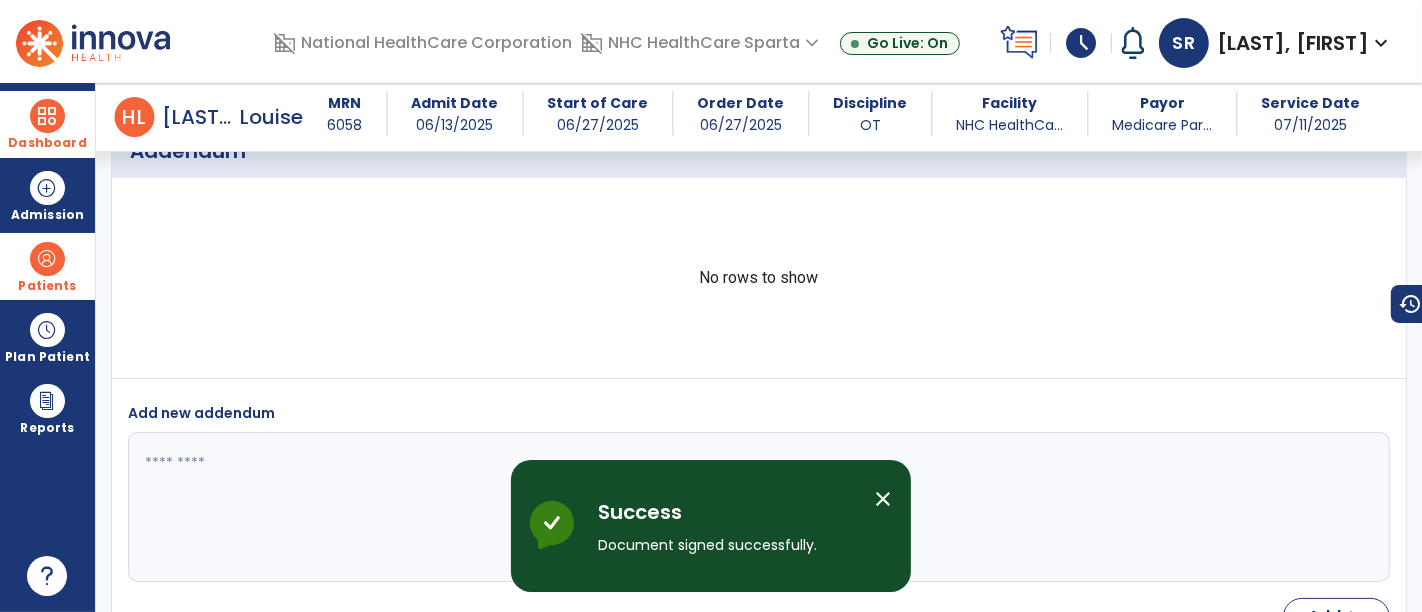 click at bounding box center [47, 116] 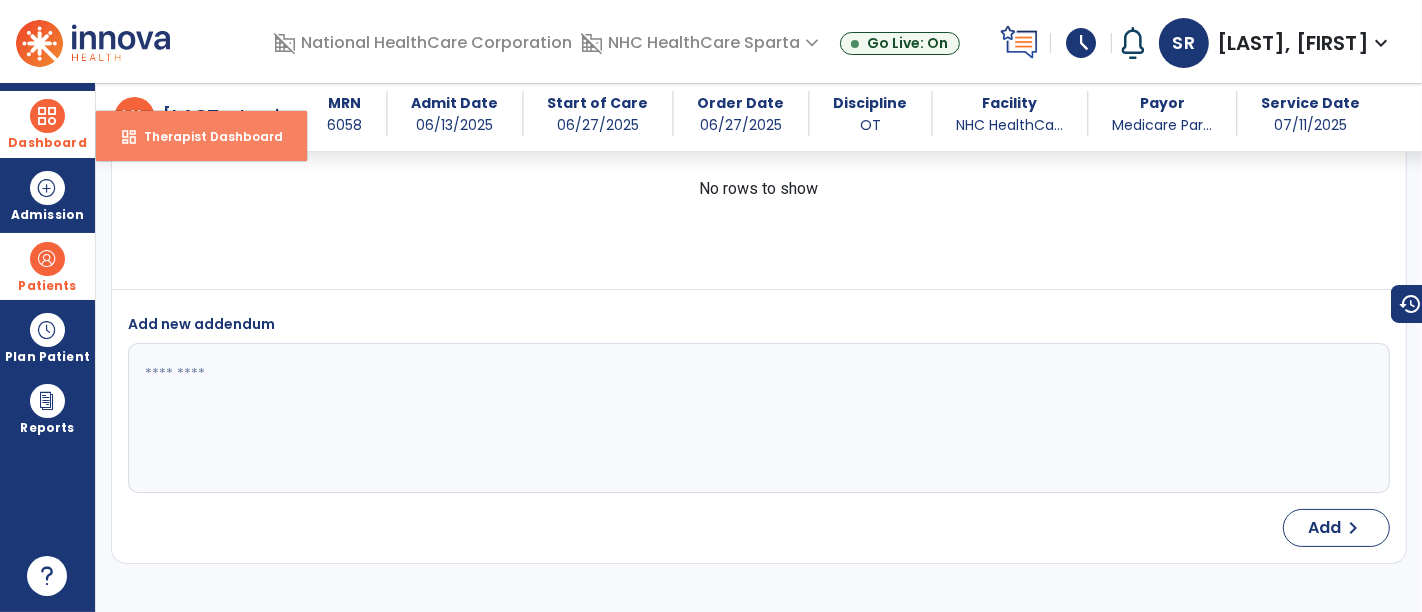 click on "Therapist Dashboard" at bounding box center (205, 136) 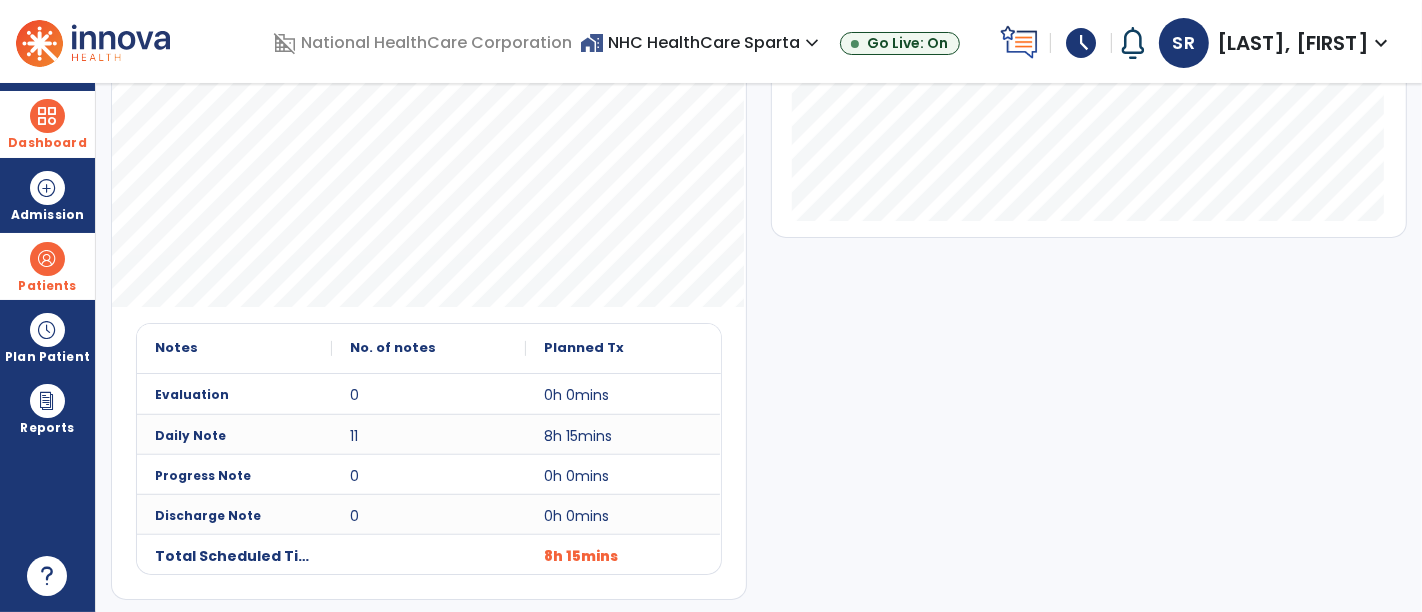 scroll, scrollTop: 0, scrollLeft: 0, axis: both 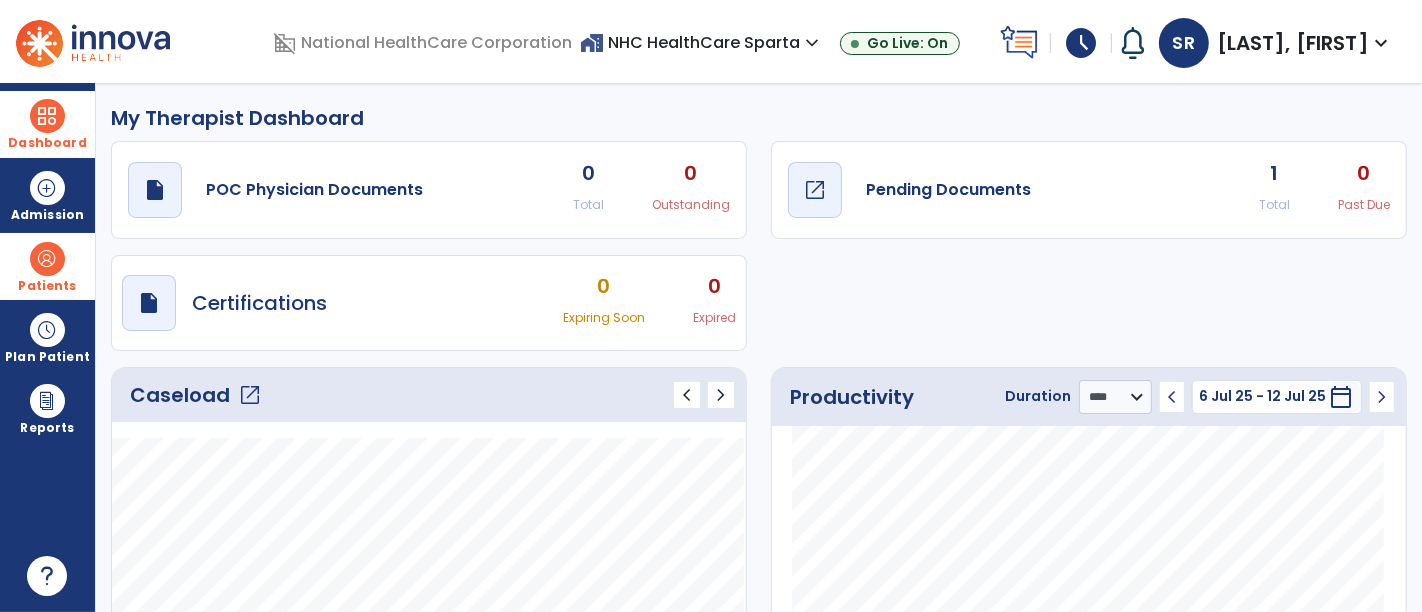 click on "Pending Documents" 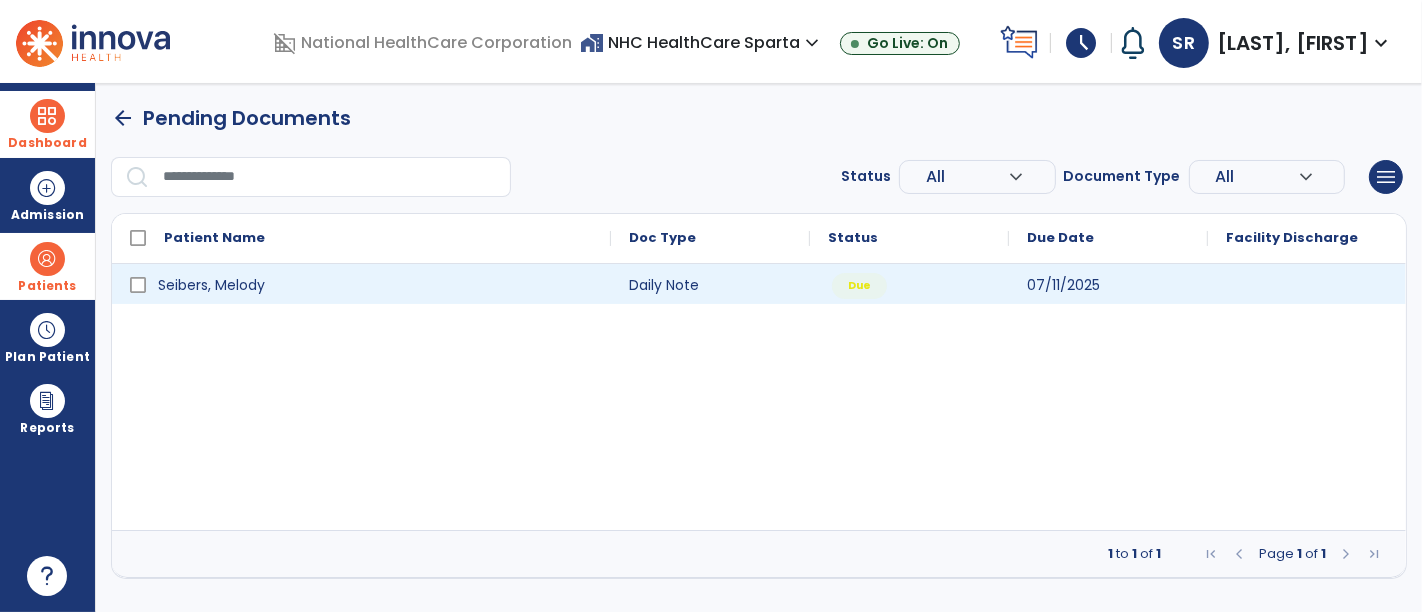 click at bounding box center (1307, 284) 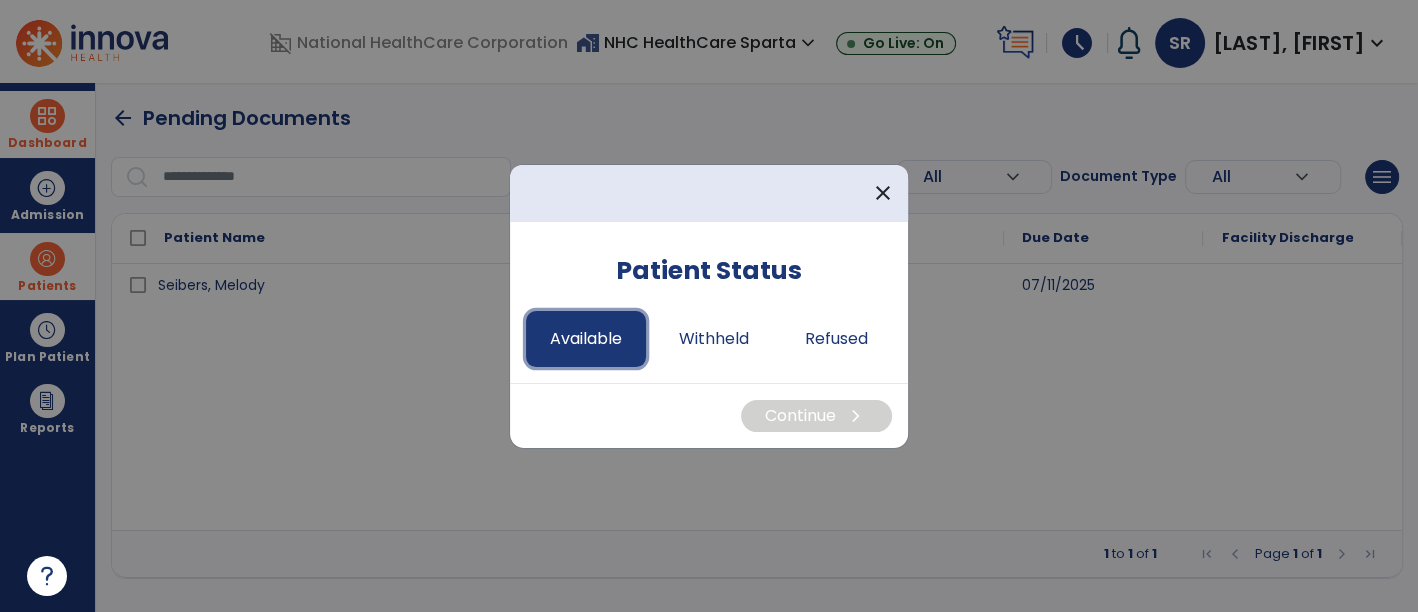 click on "Available" at bounding box center (586, 339) 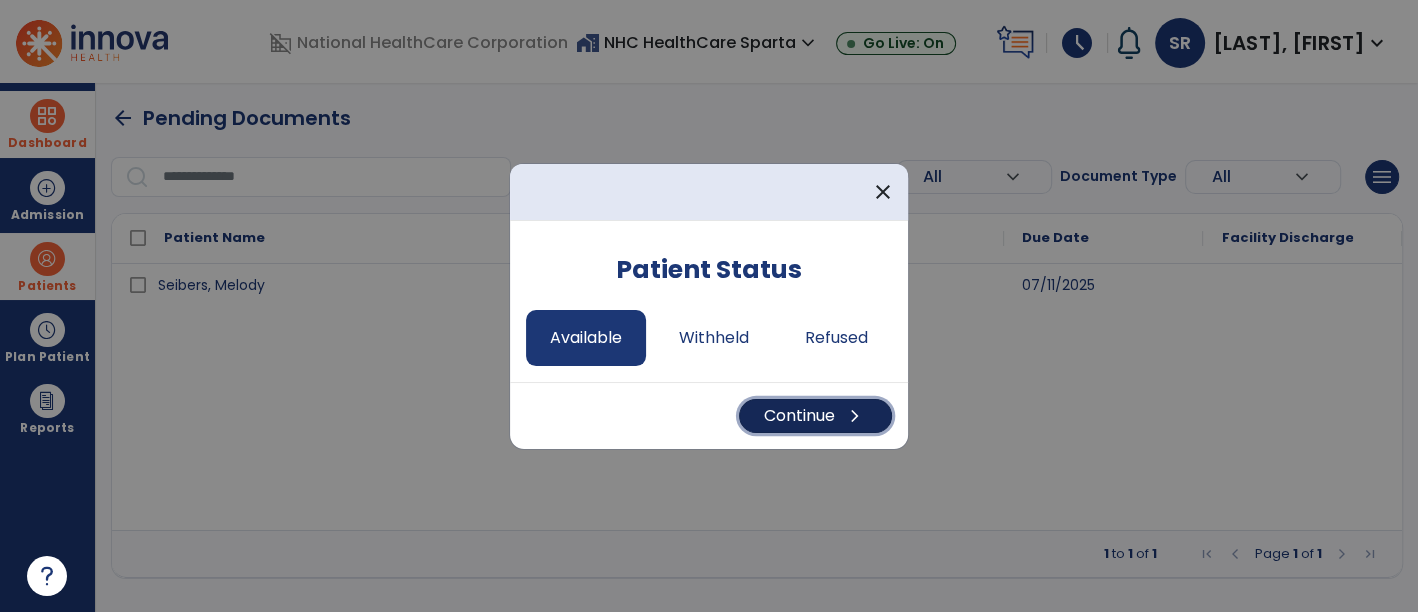 click on "Continue   chevron_right" at bounding box center [815, 416] 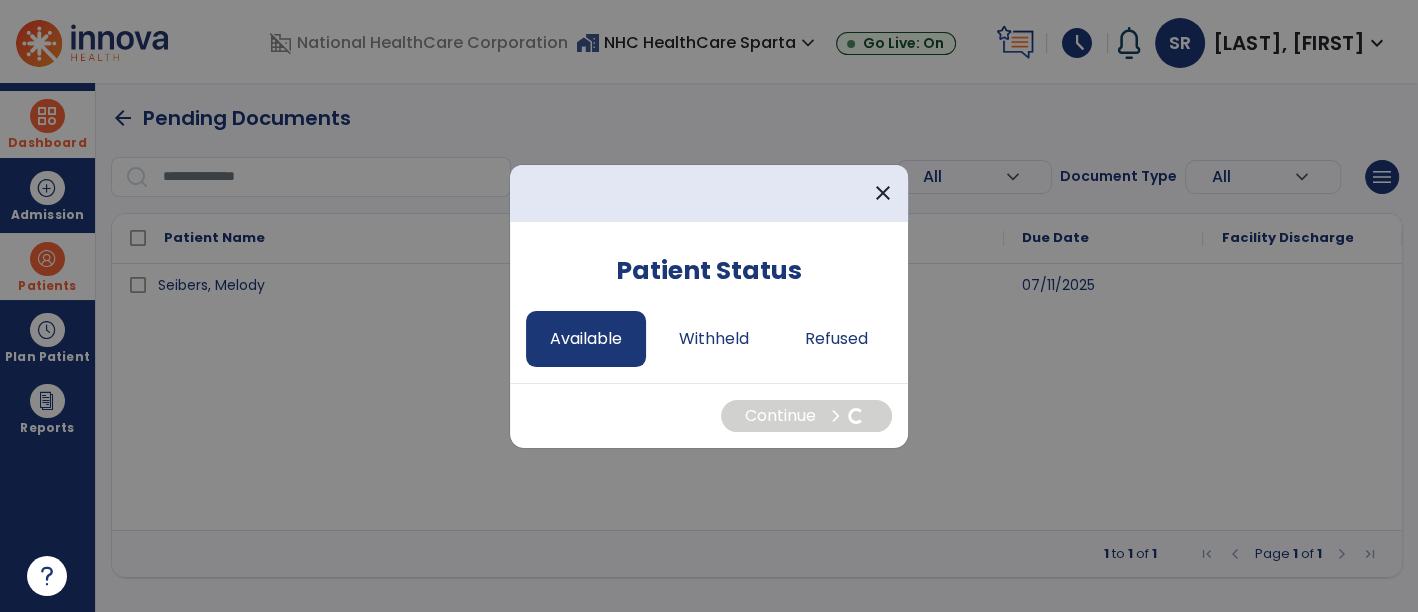 select on "*" 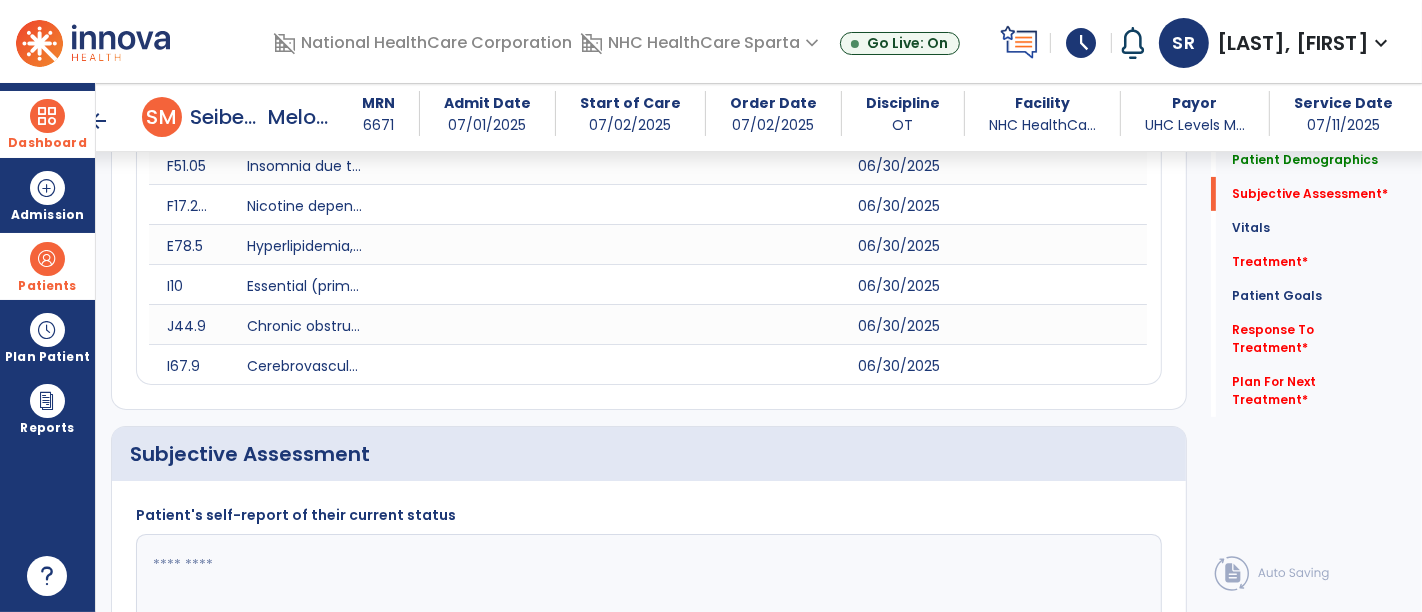 scroll, scrollTop: 691, scrollLeft: 0, axis: vertical 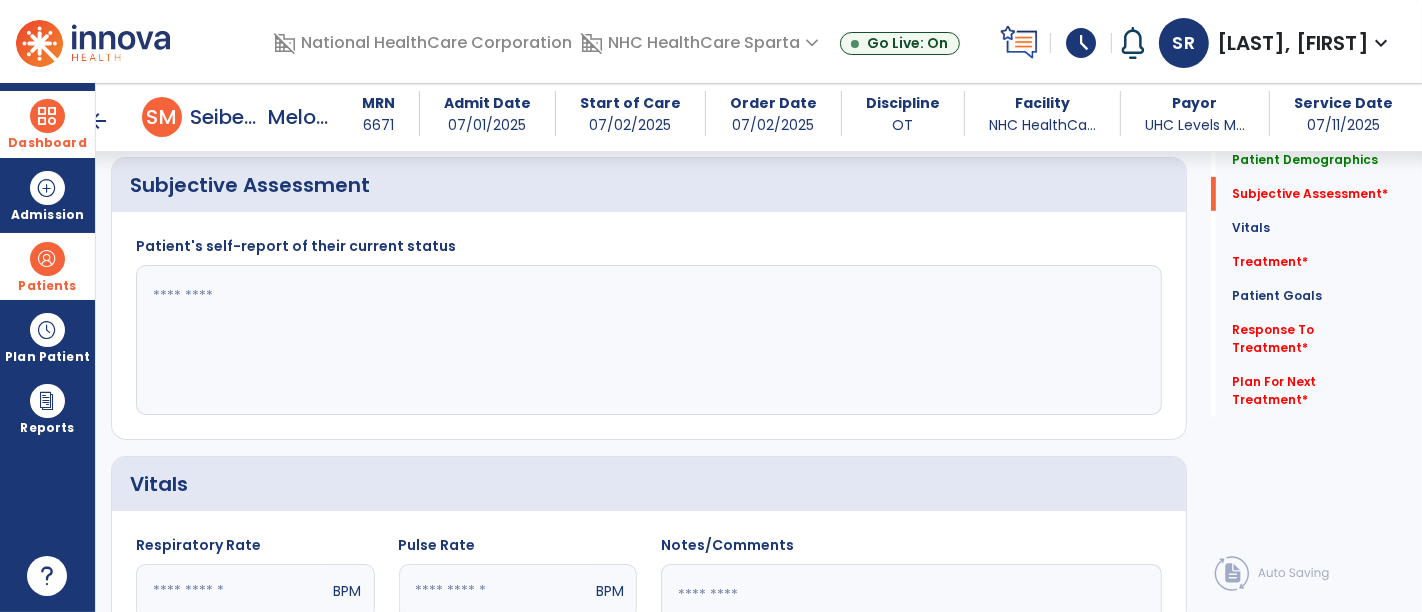 click 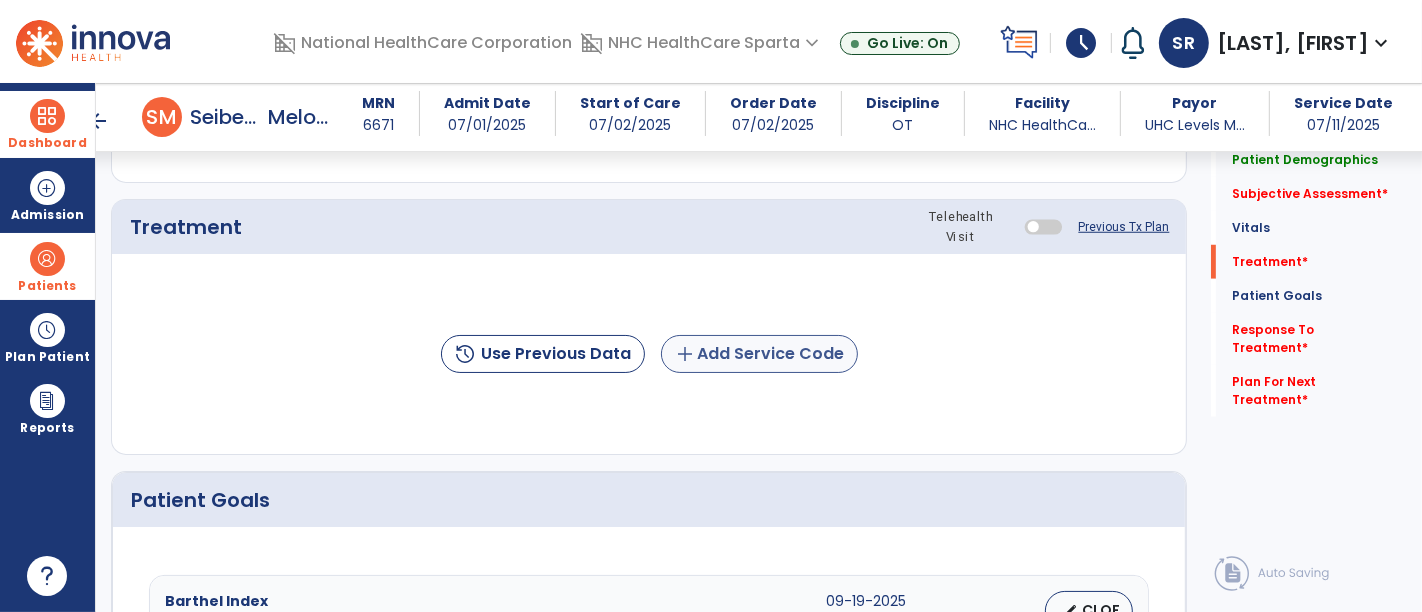 type on "**********" 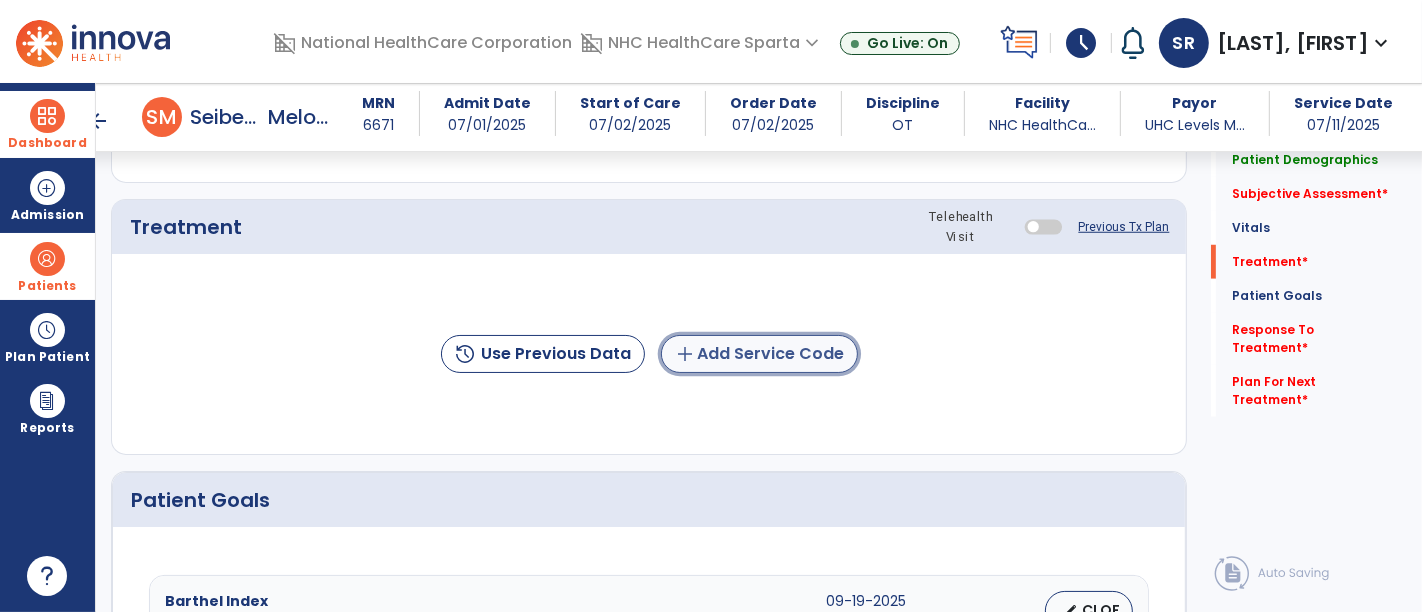 click on "add  Add Service Code" 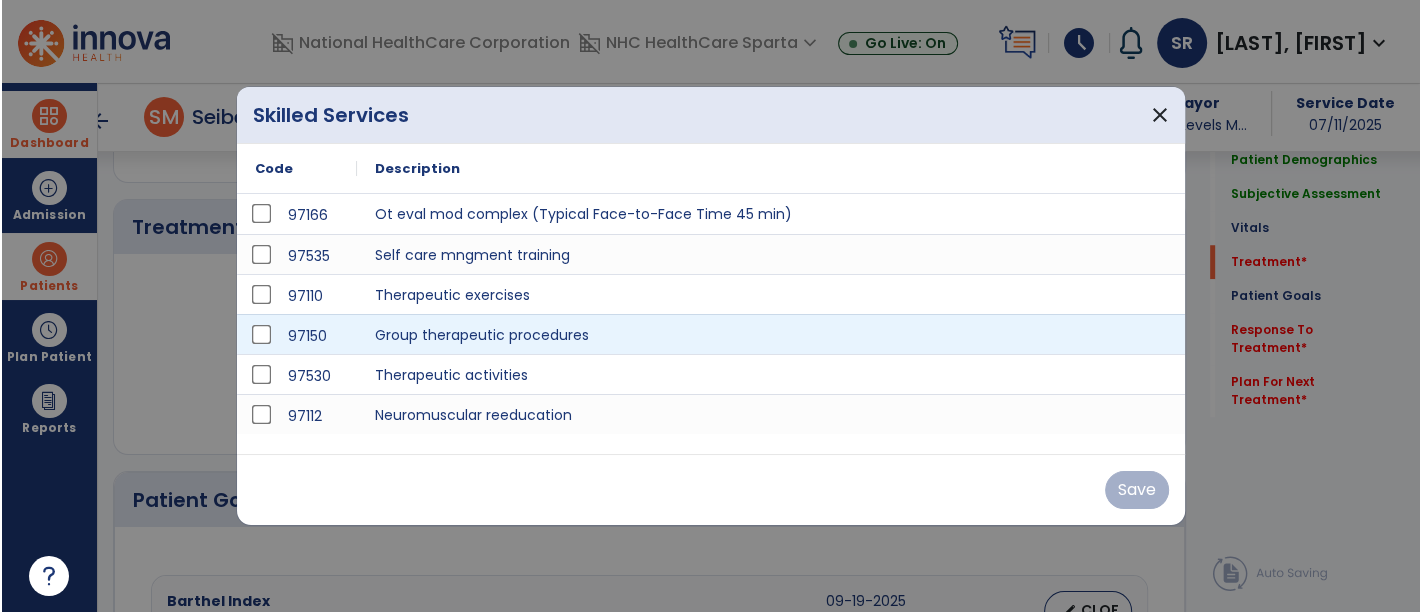 scroll, scrollTop: 1370, scrollLeft: 0, axis: vertical 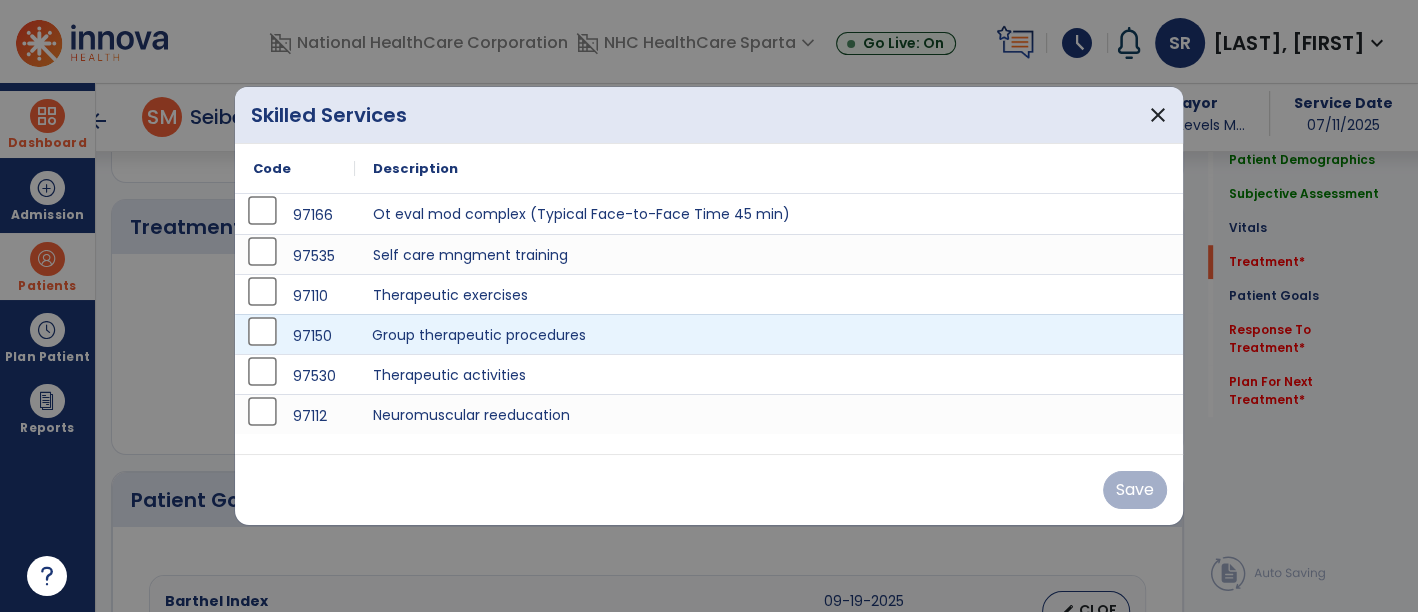 click on "Group therapeutic procedures" at bounding box center [769, 334] 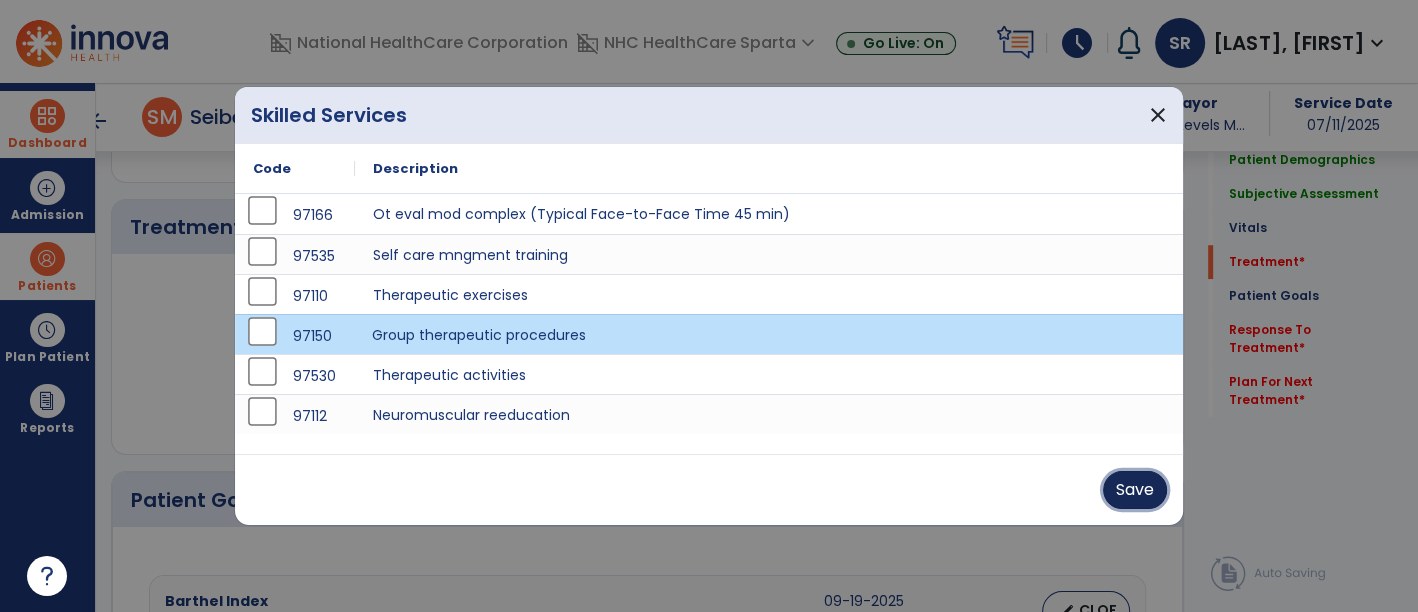 click on "Save" at bounding box center [1135, 490] 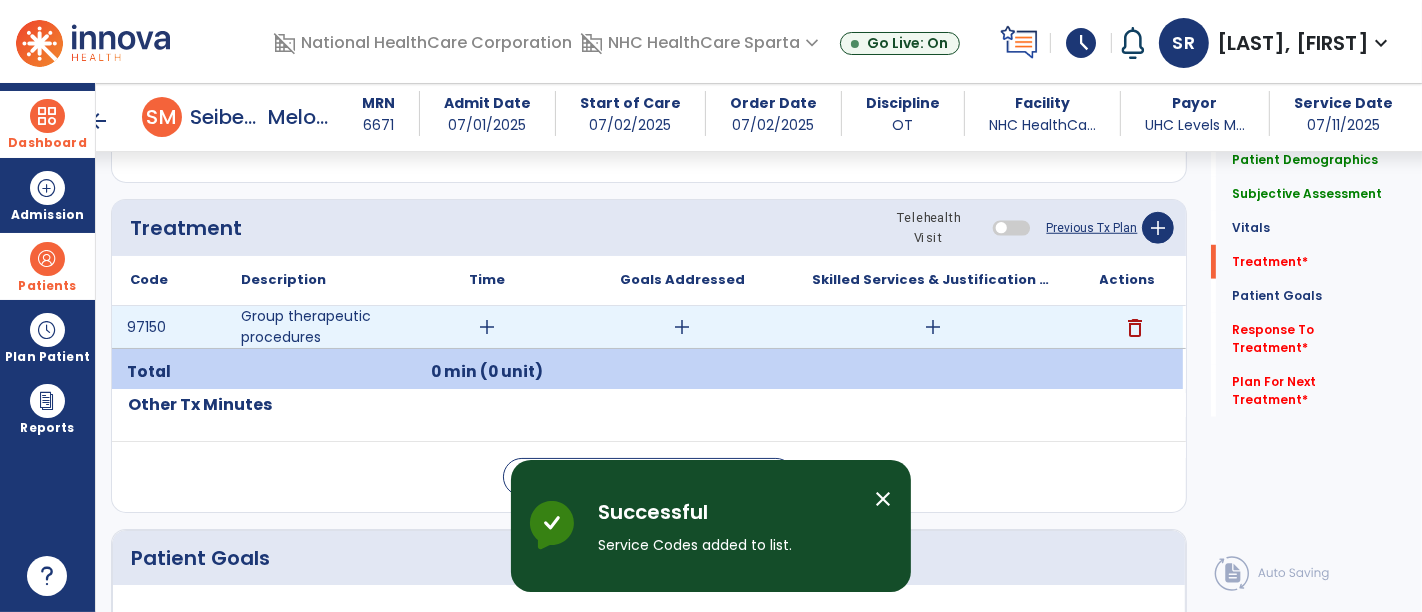 click on "add" at bounding box center [488, 327] 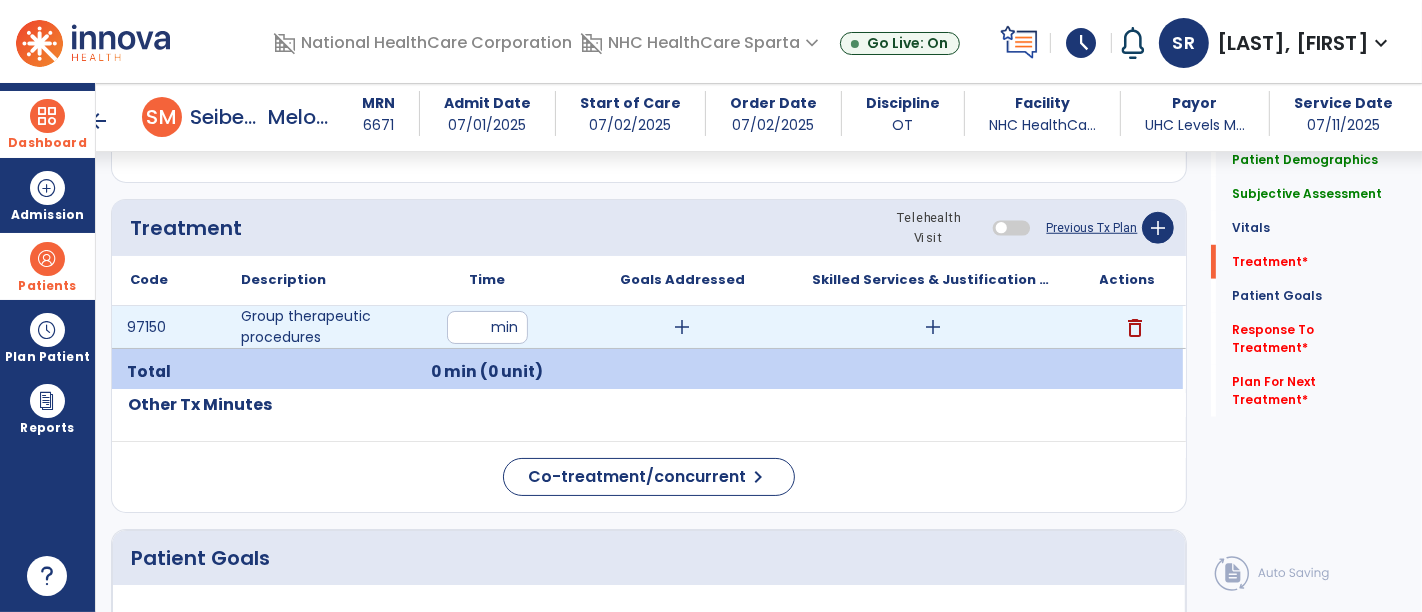 type on "**" 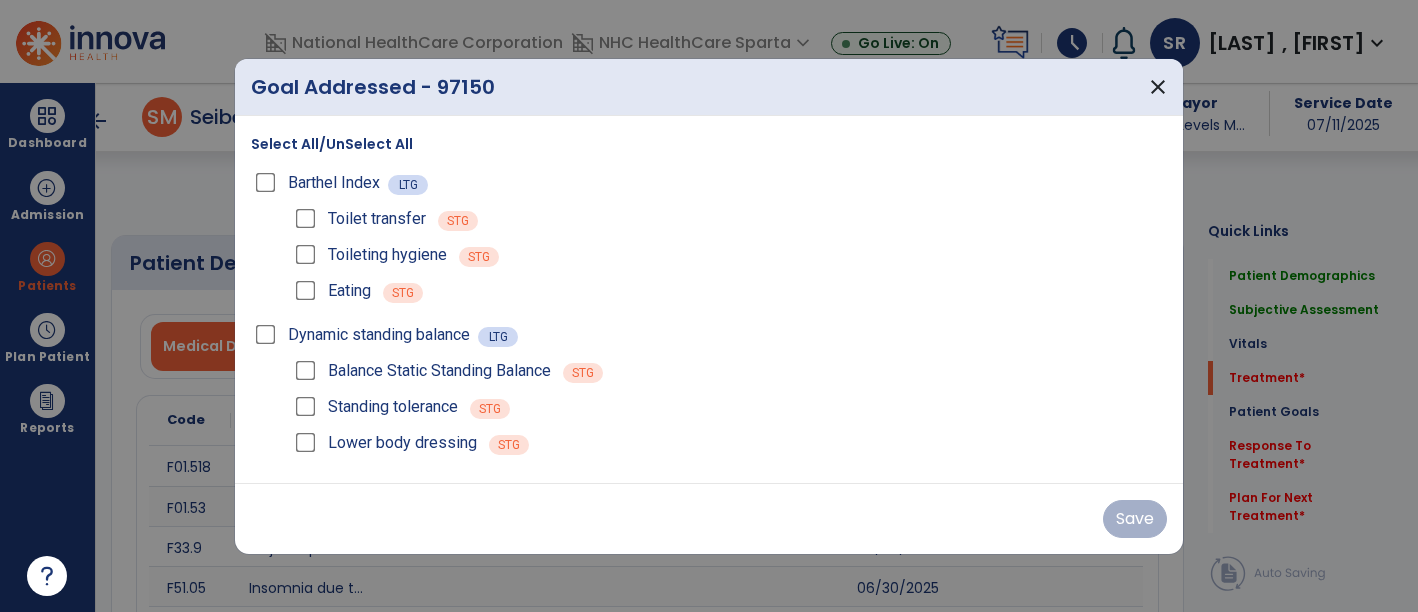 select on "*" 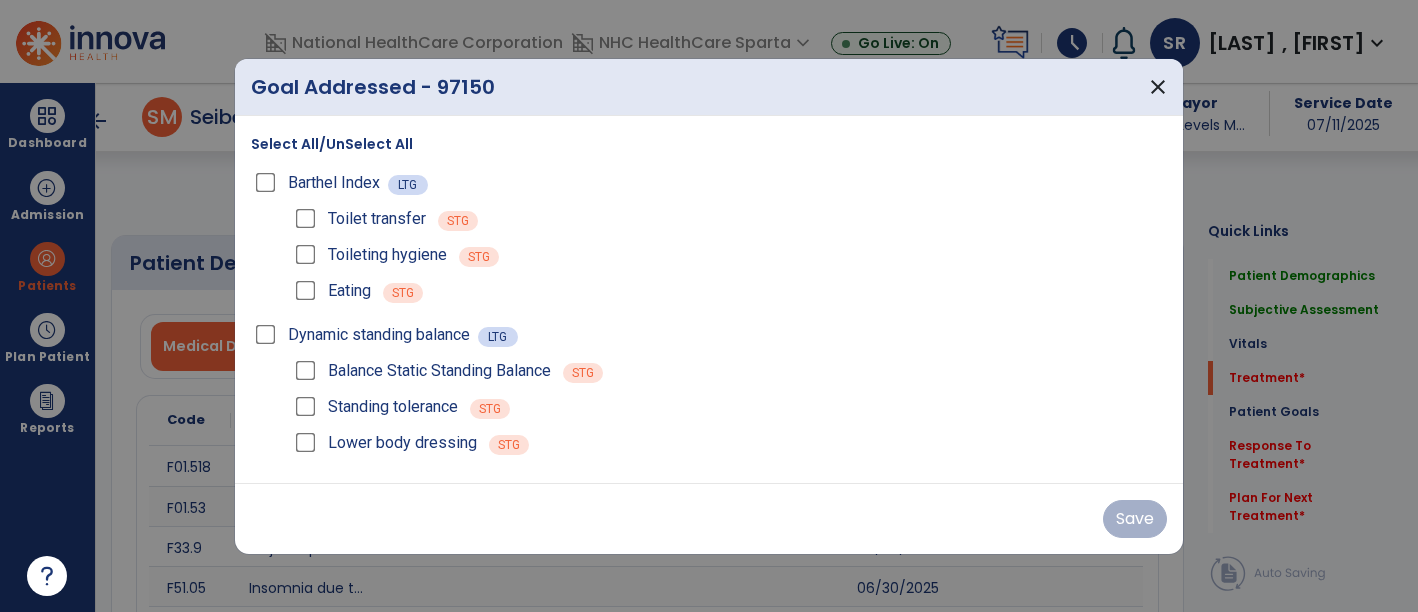 scroll, scrollTop: 0, scrollLeft: 0, axis: both 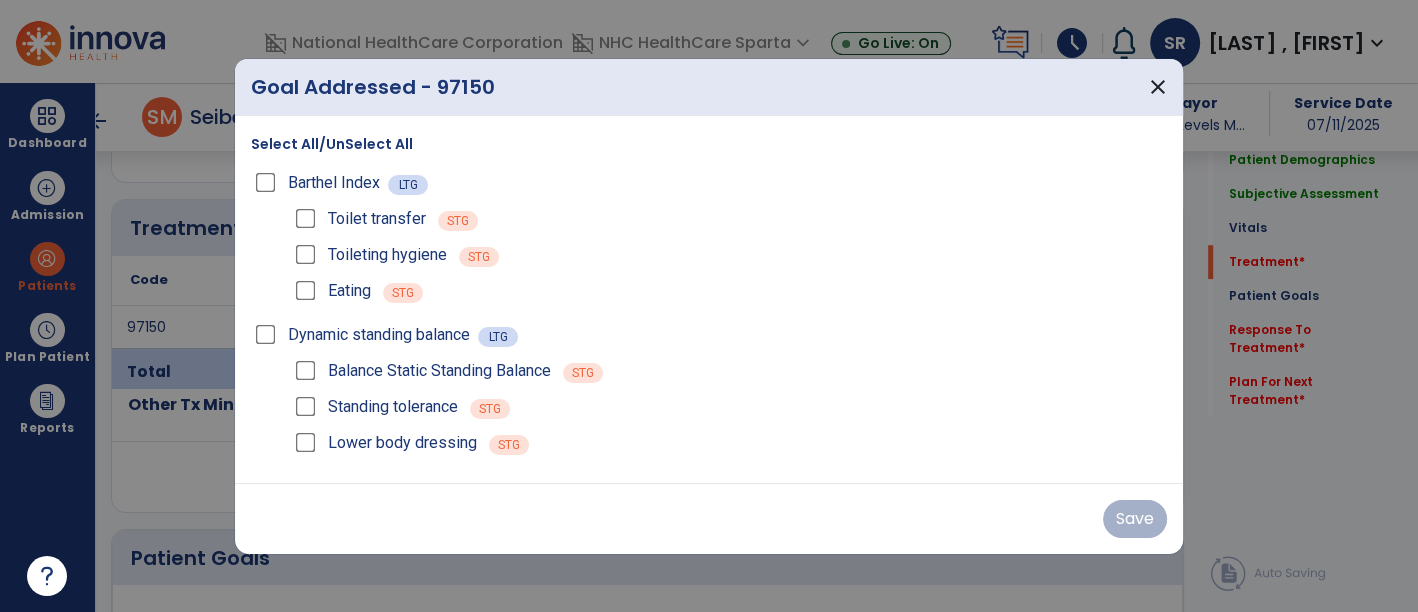click on "Barthel Index" at bounding box center [319, 183] 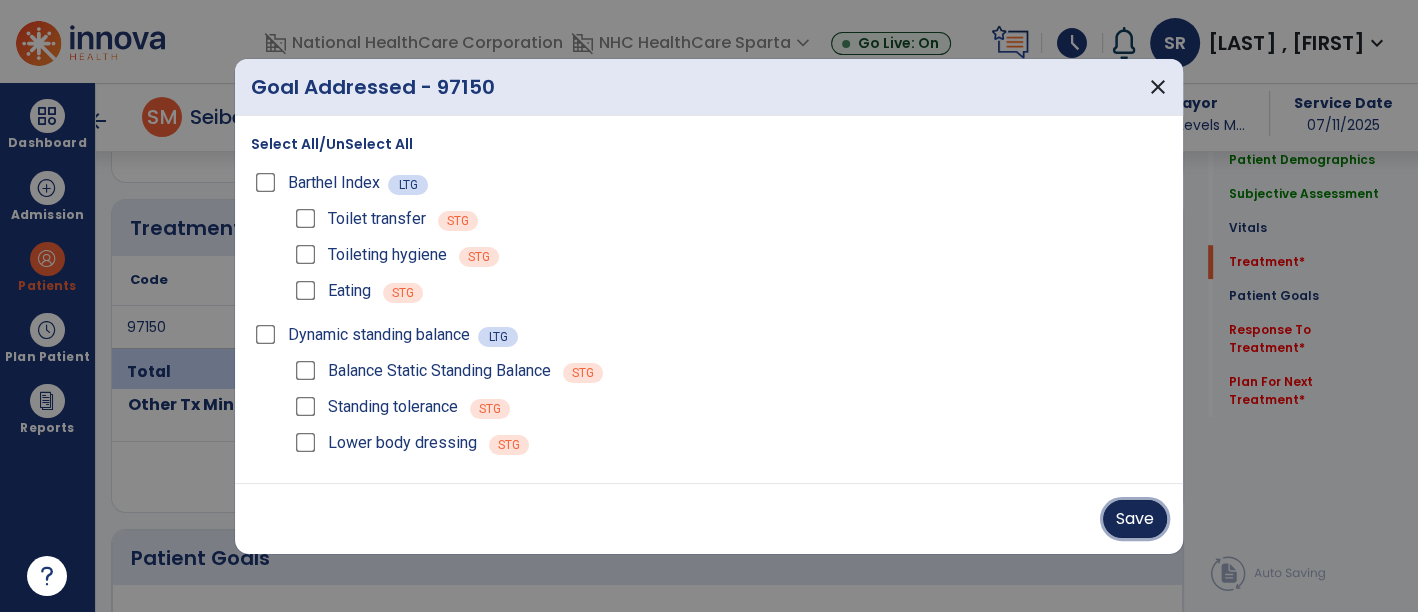 click on "Save" at bounding box center (1135, 519) 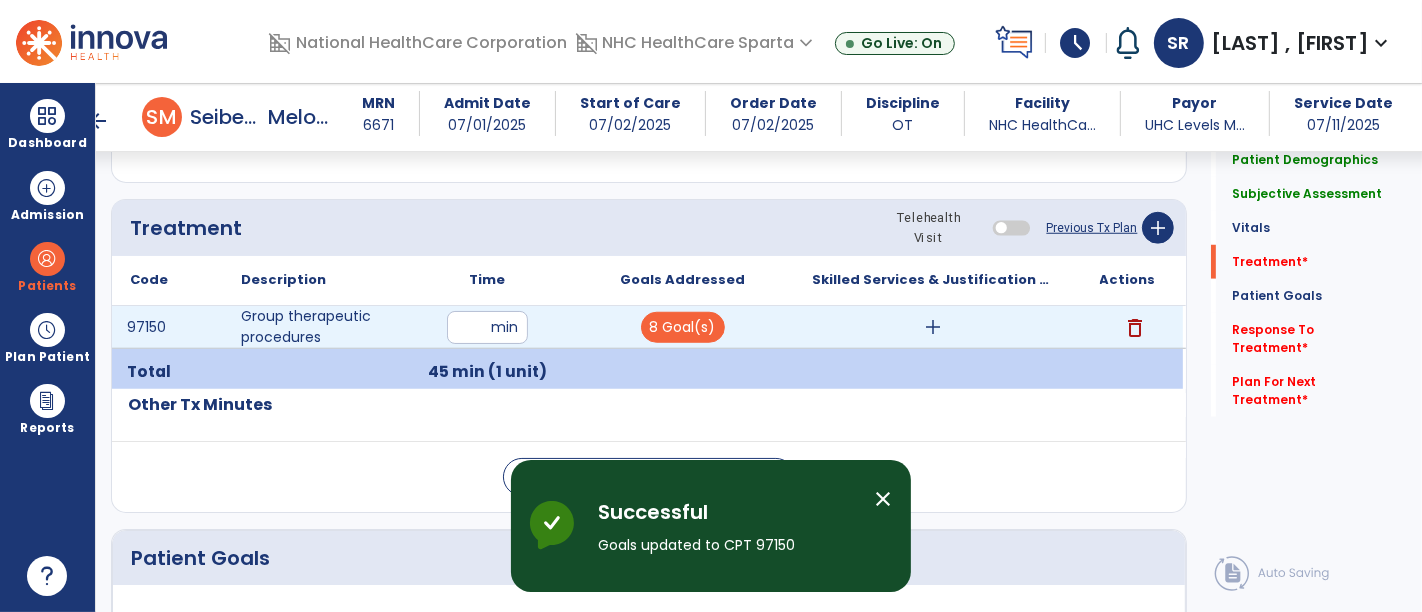 click on "add" at bounding box center (933, 327) 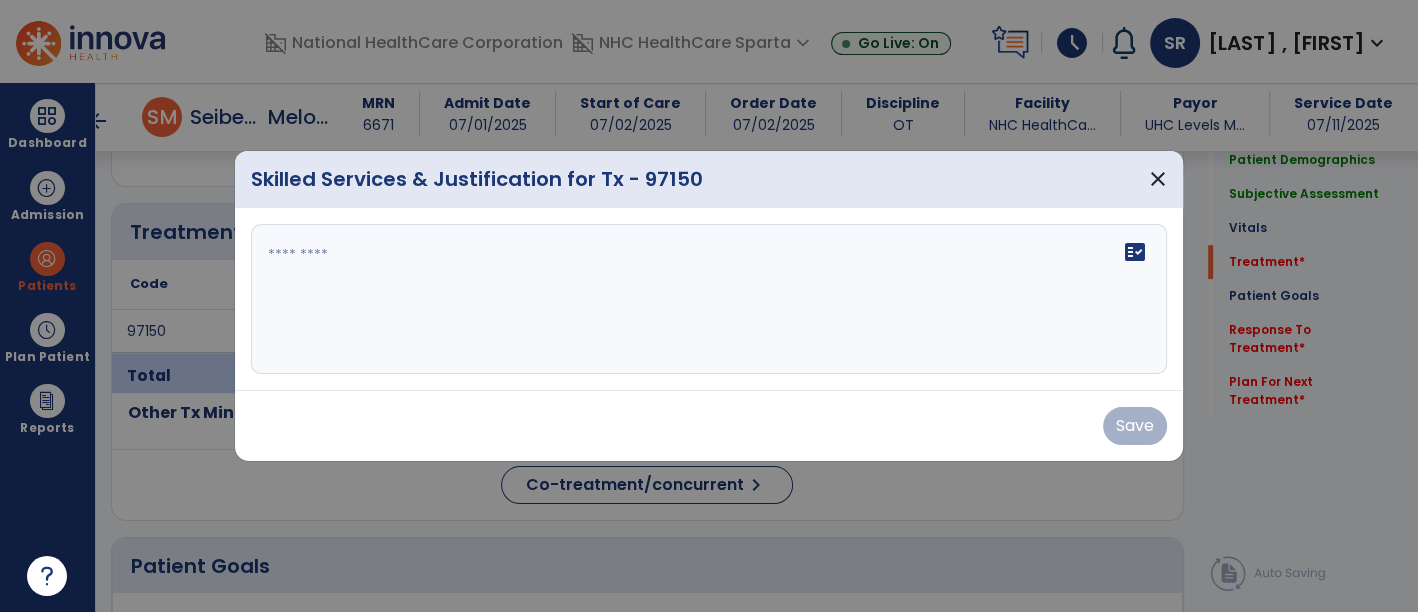 scroll, scrollTop: 1370, scrollLeft: 0, axis: vertical 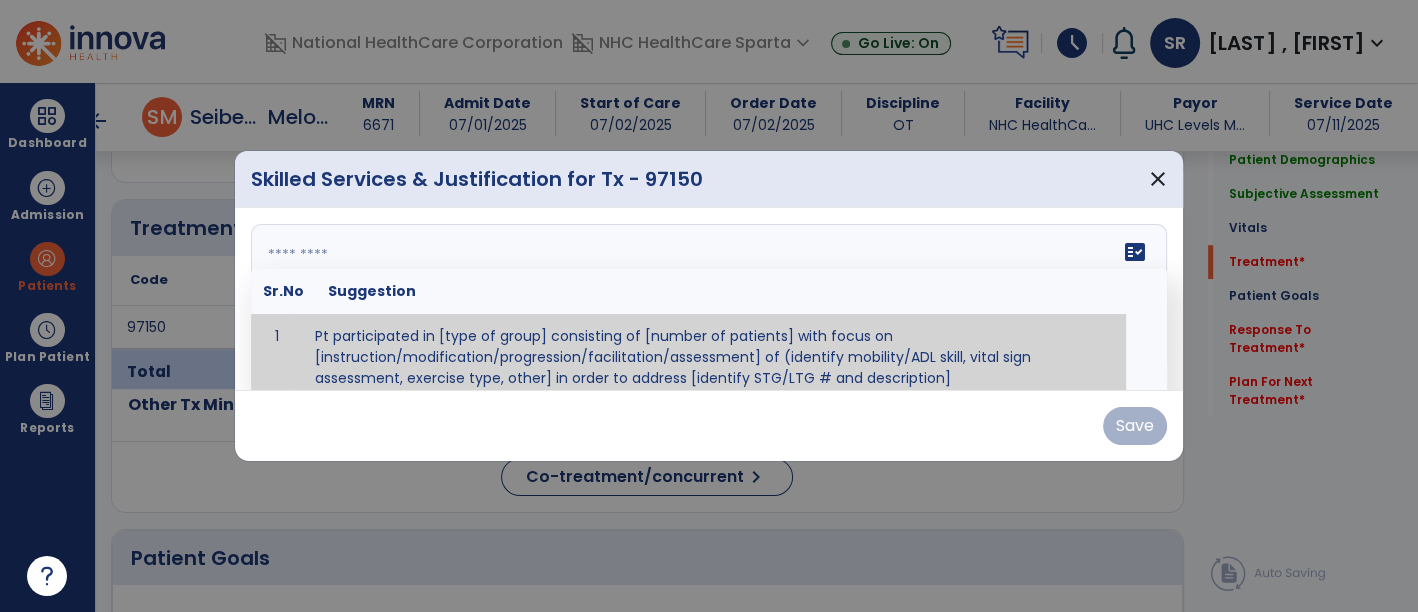 click on "fact_check  Sr.No Suggestion 1 Pt participated in [type of group] consisting of [number of patients] with focus on [instruction/modification/progression/facilitation/assessment] of (identify mobility/ADL skill, vital sign assessment, exercise type, other] in order to address [identify STG/LTG # and description]" at bounding box center (709, 299) 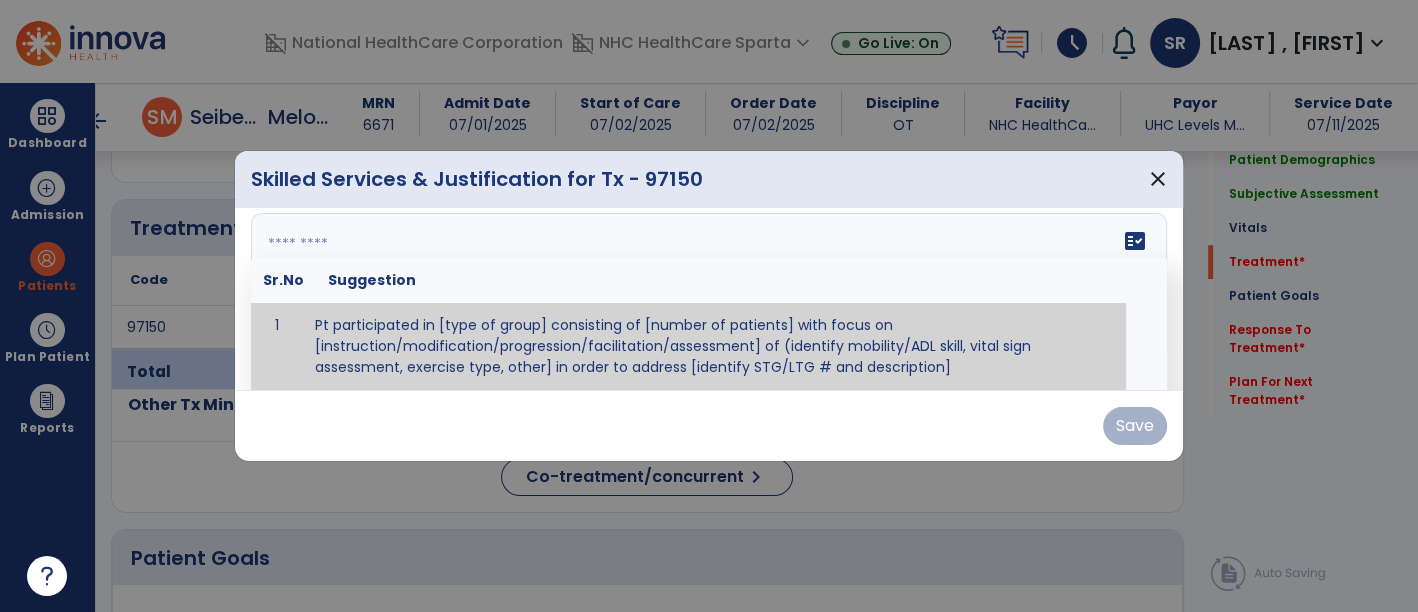 paste on "**********" 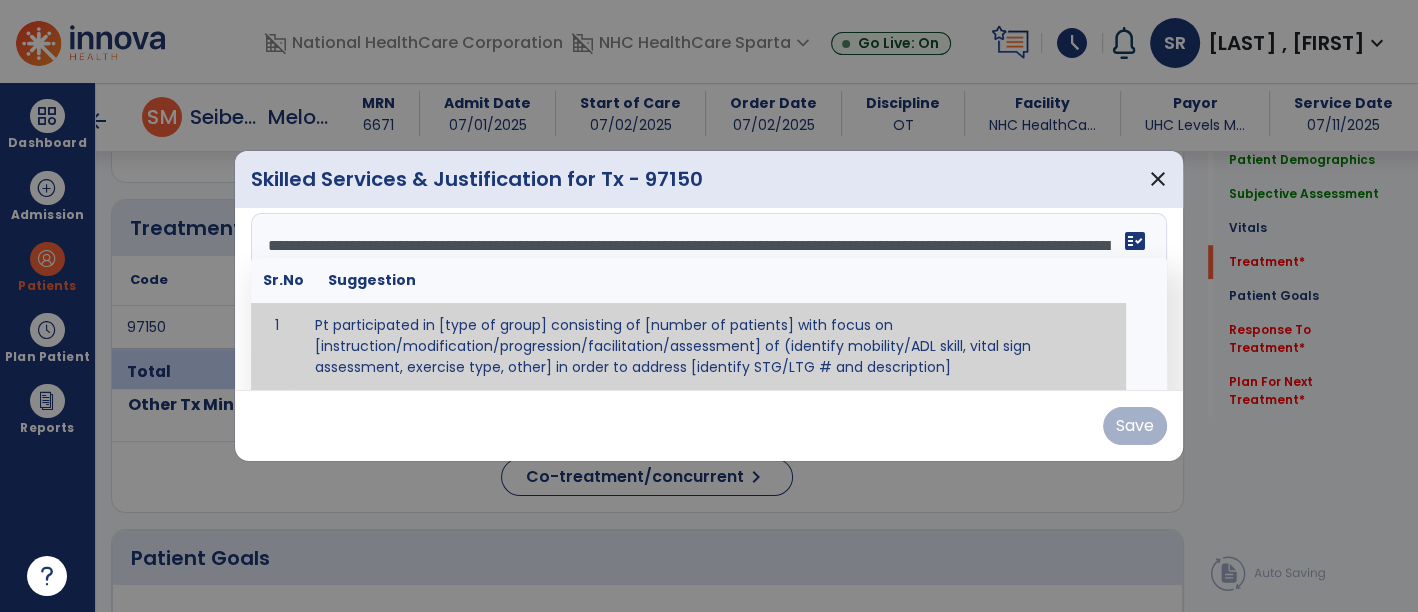 scroll, scrollTop: 15, scrollLeft: 0, axis: vertical 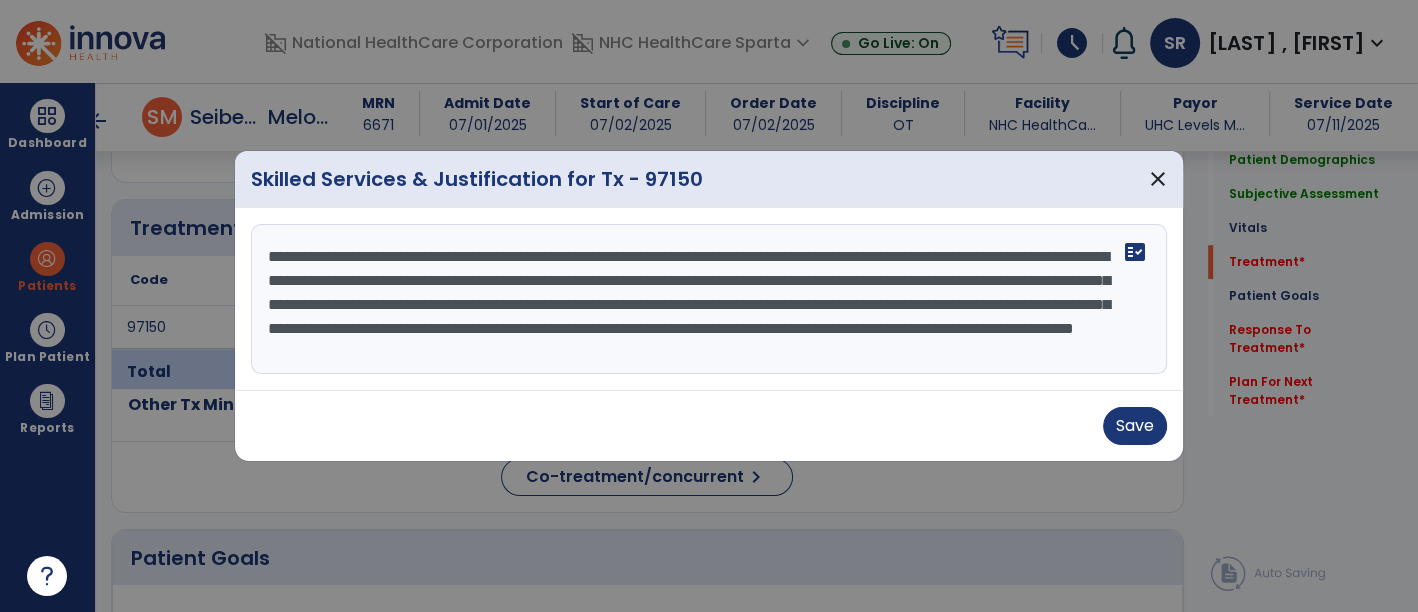 click on "**********" at bounding box center (709, 299) 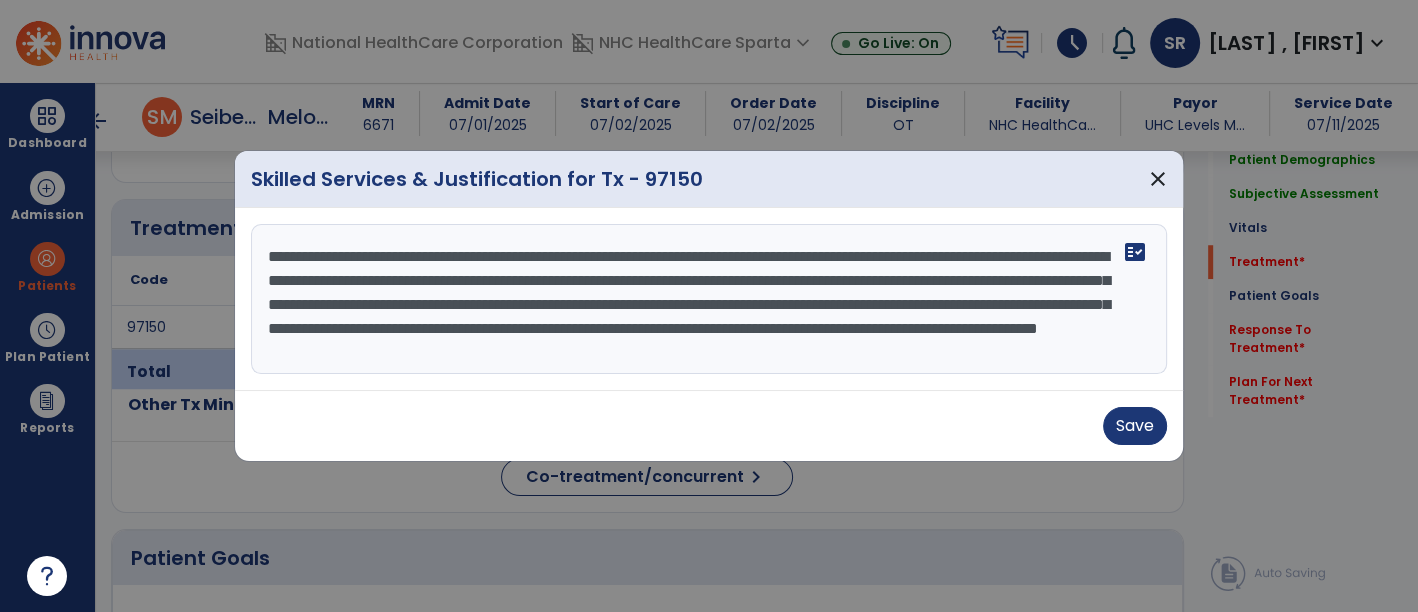 click on "**********" at bounding box center (709, 299) 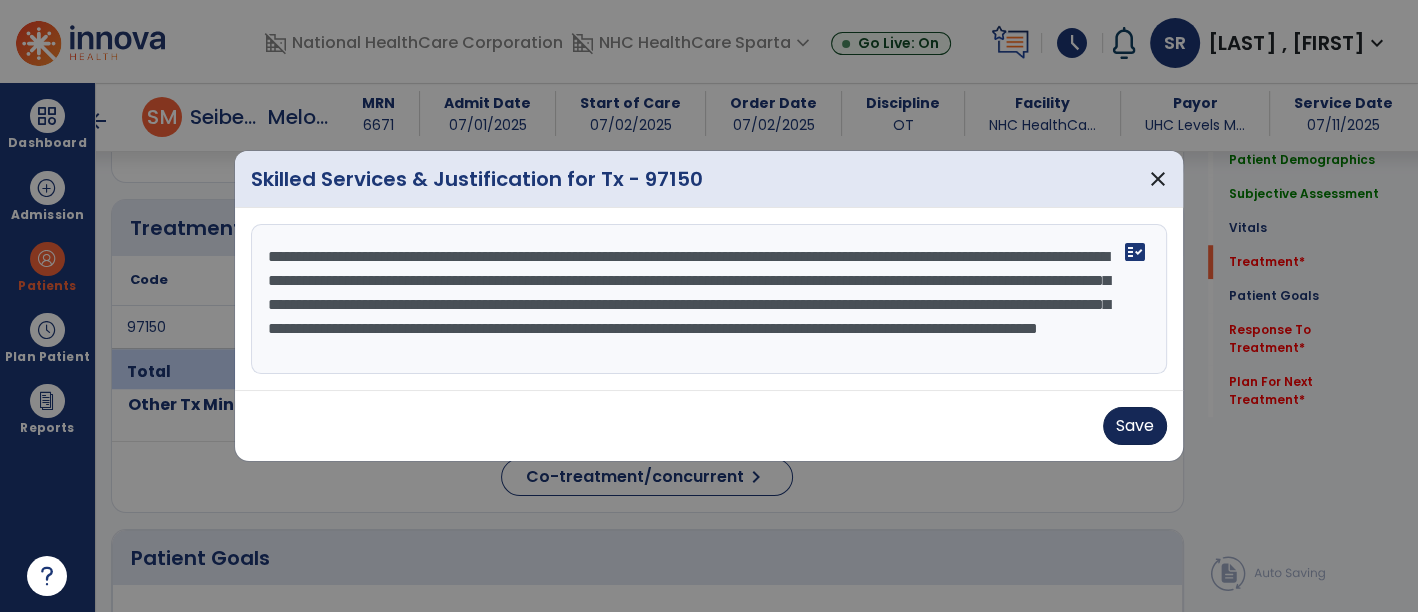type on "**********" 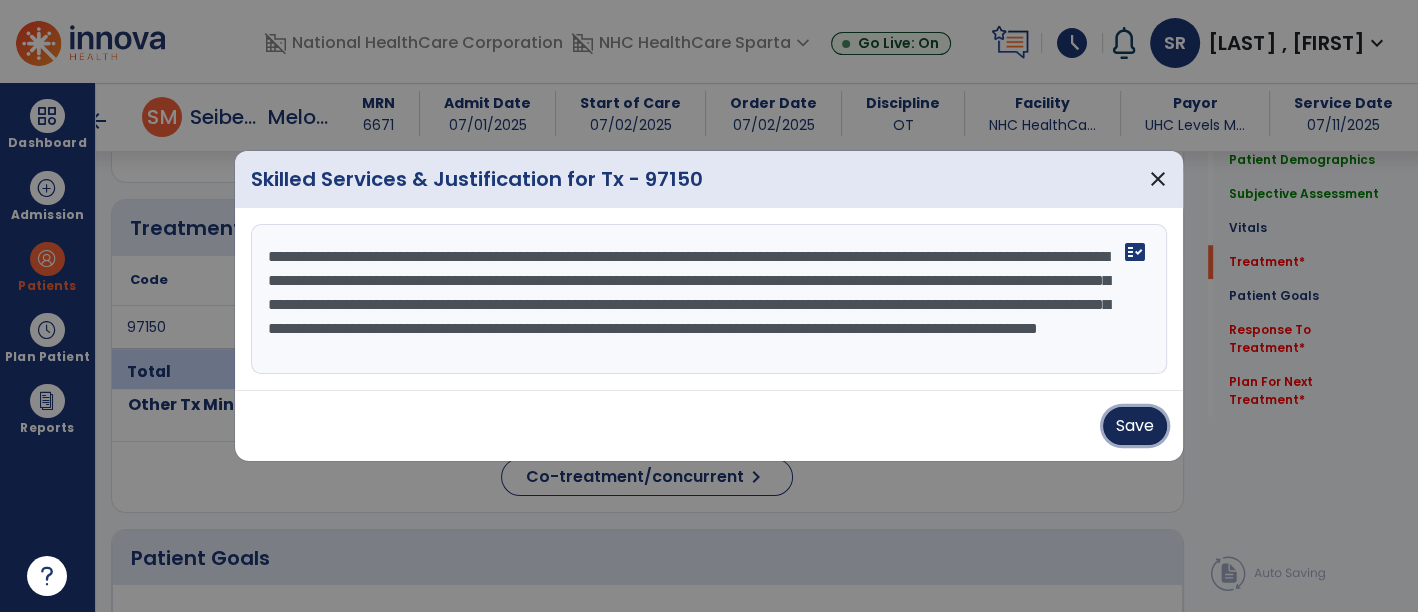 click on "Save" at bounding box center [1135, 426] 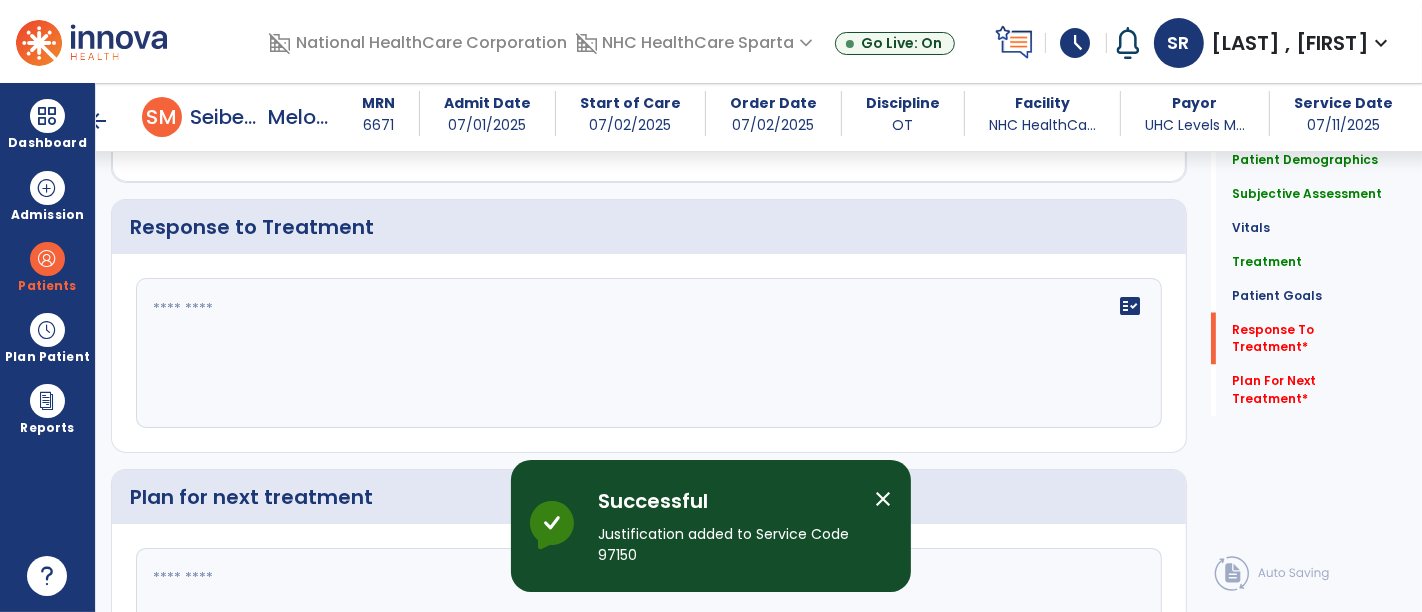 scroll, scrollTop: 2937, scrollLeft: 0, axis: vertical 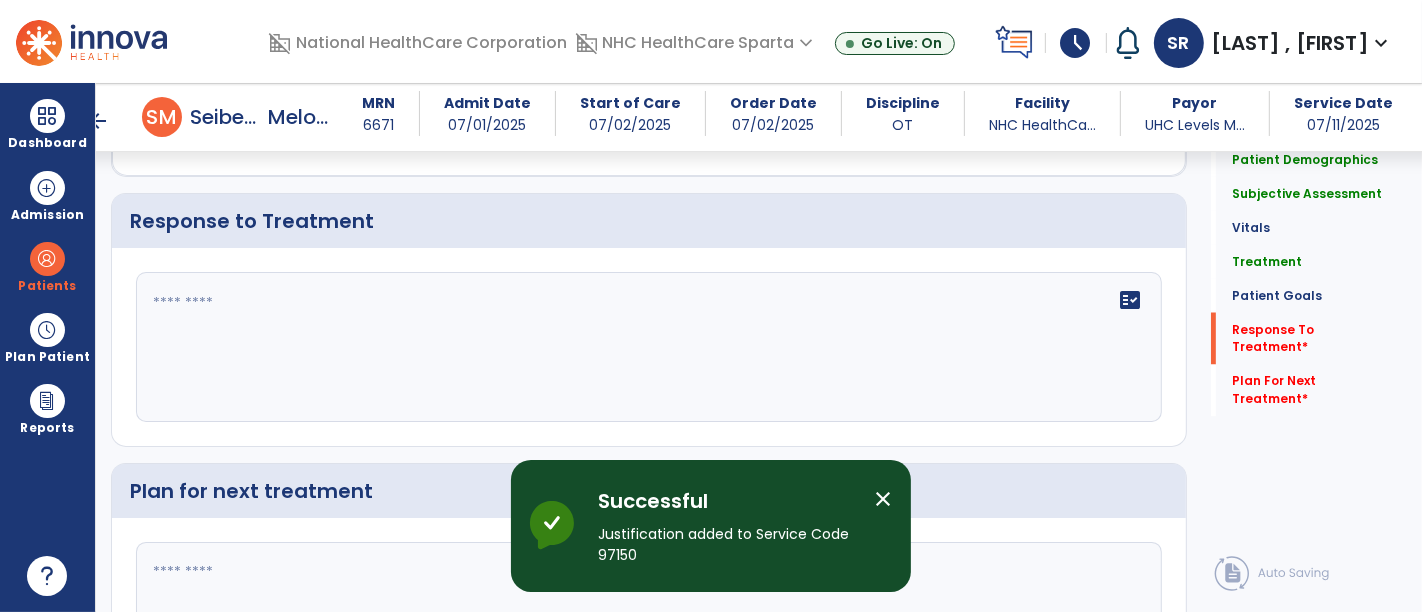 click on "fact_check" 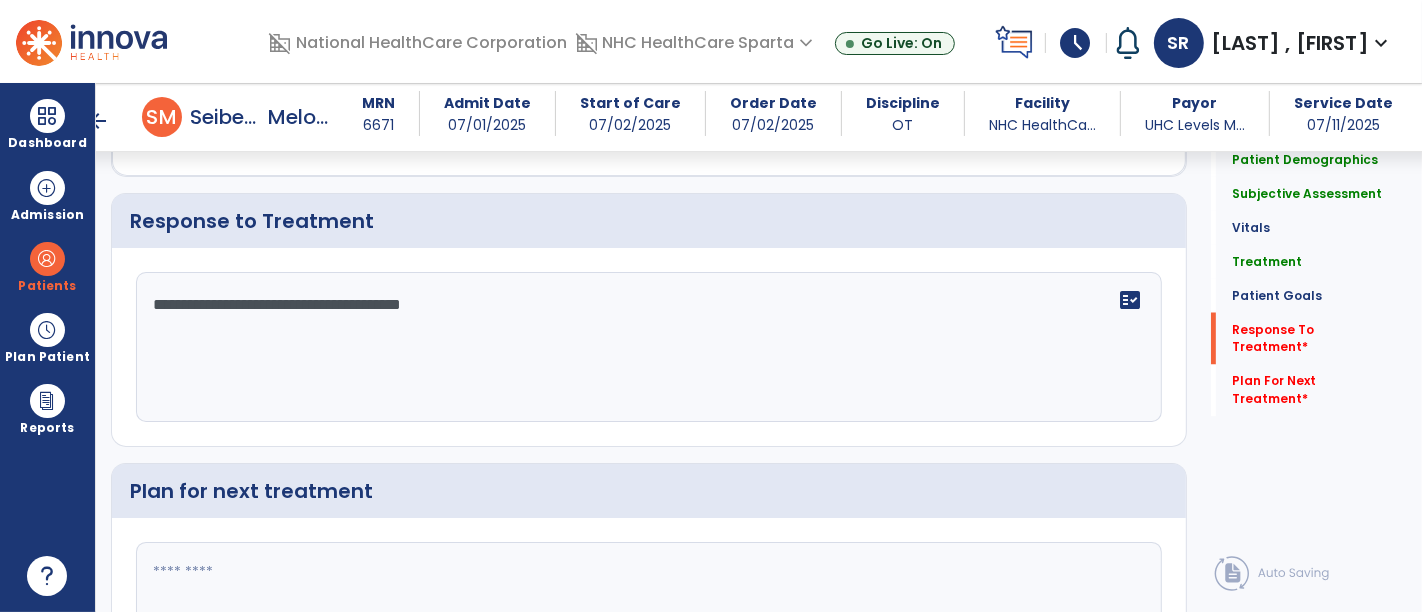 type on "**********" 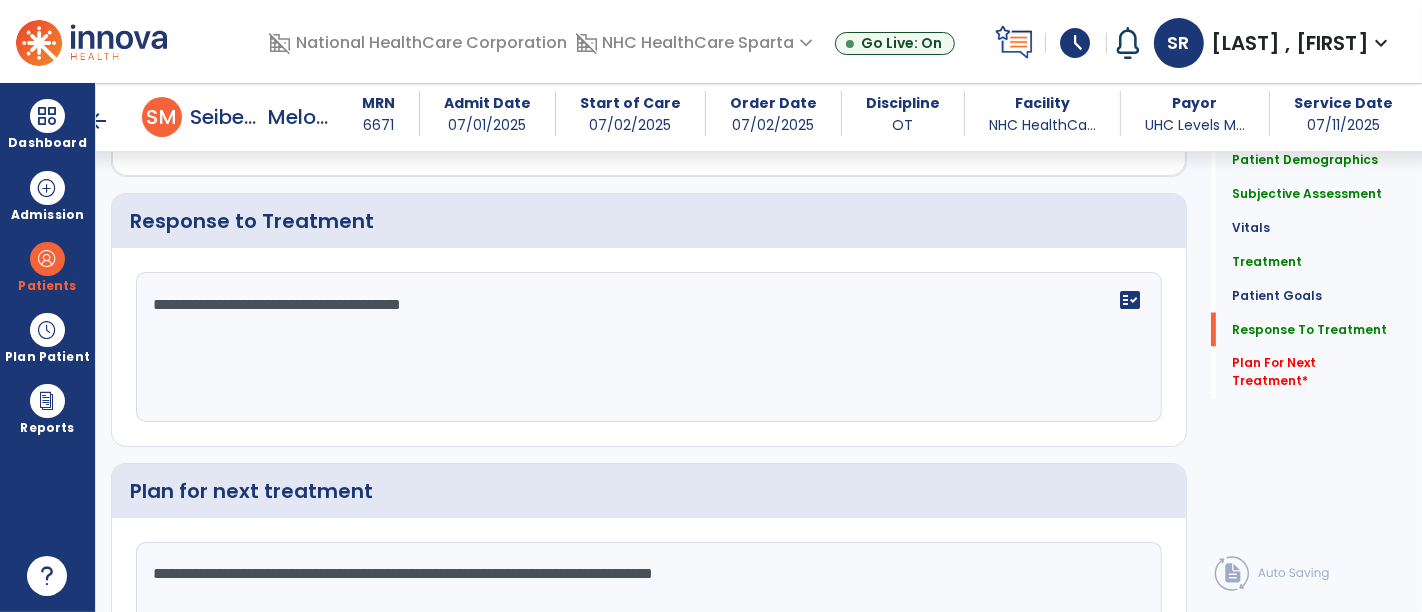 scroll, scrollTop: 3098, scrollLeft: 0, axis: vertical 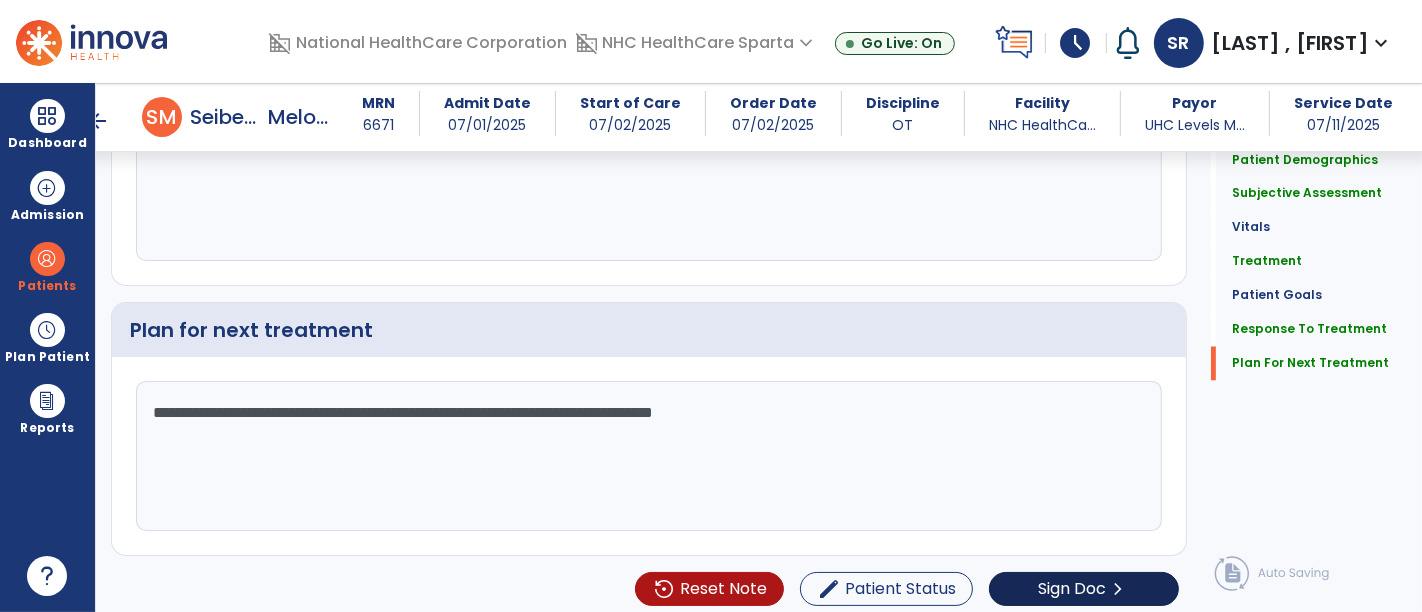 type on "**********" 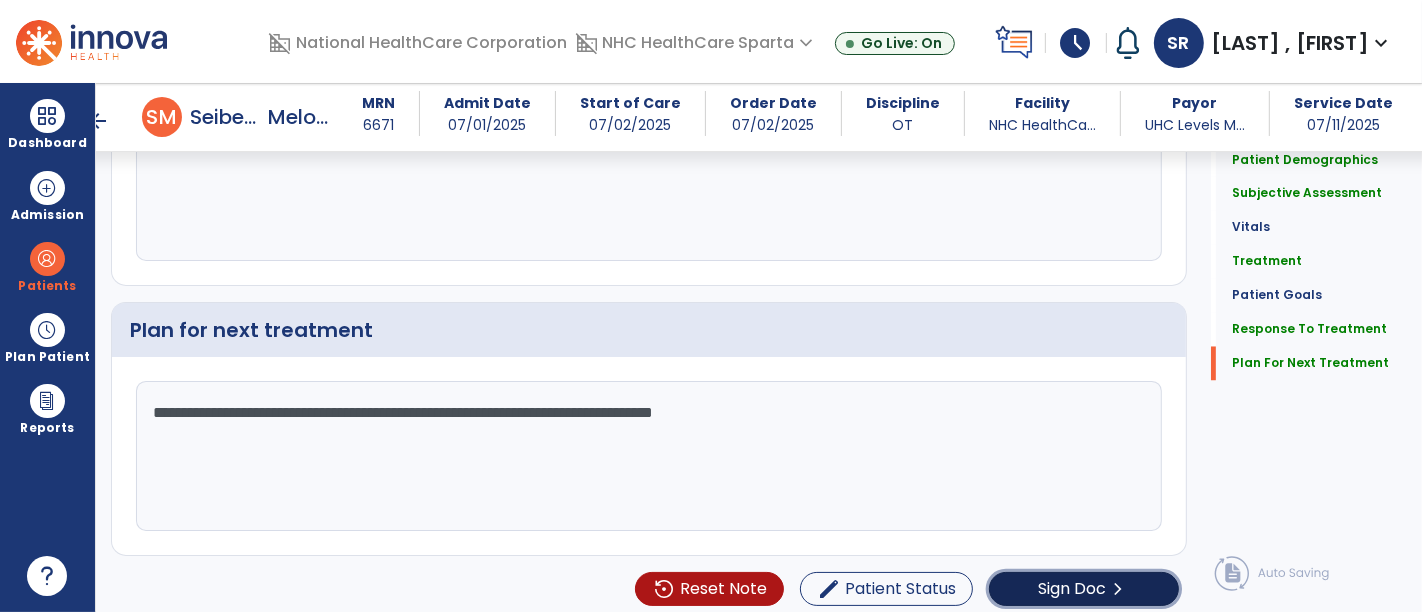 click on "Sign Doc" 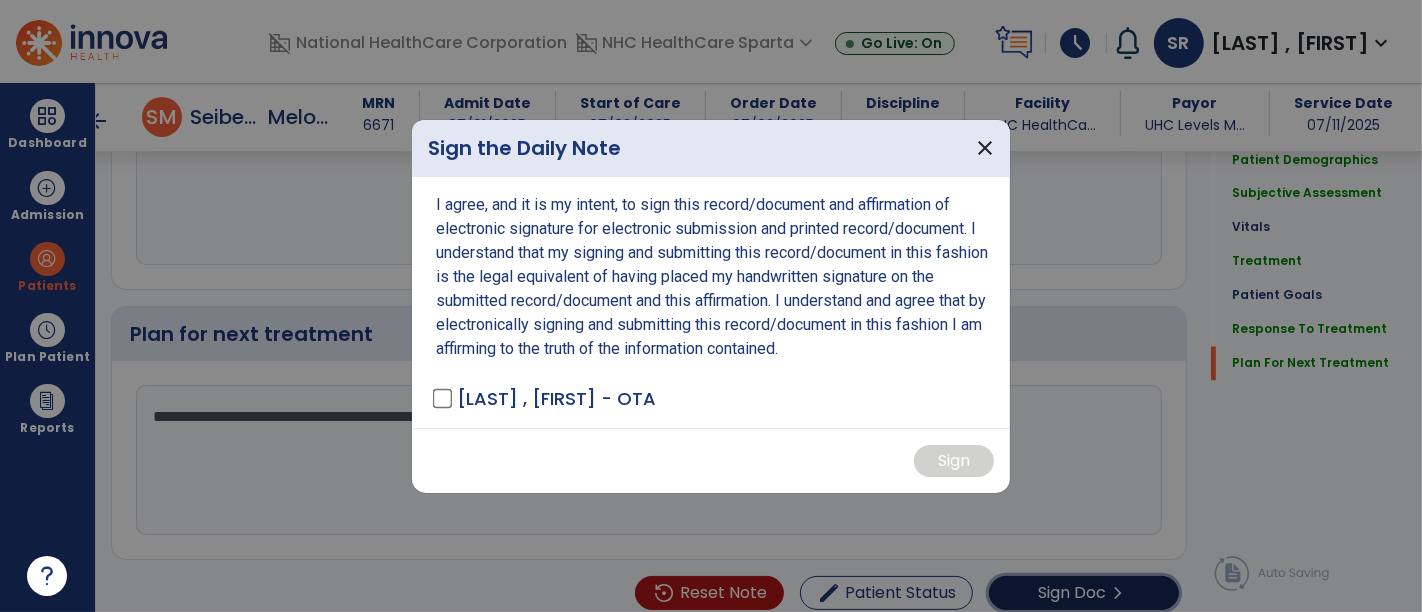 scroll, scrollTop: 3098, scrollLeft: 0, axis: vertical 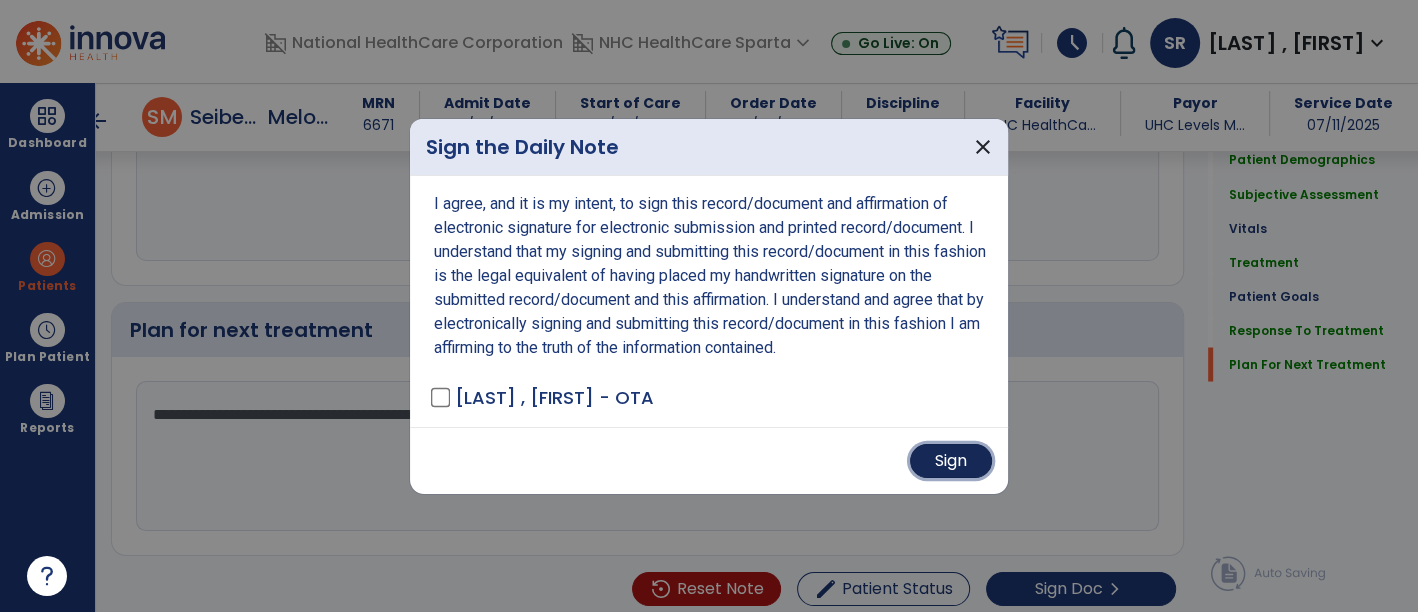 click on "Sign" at bounding box center [951, 461] 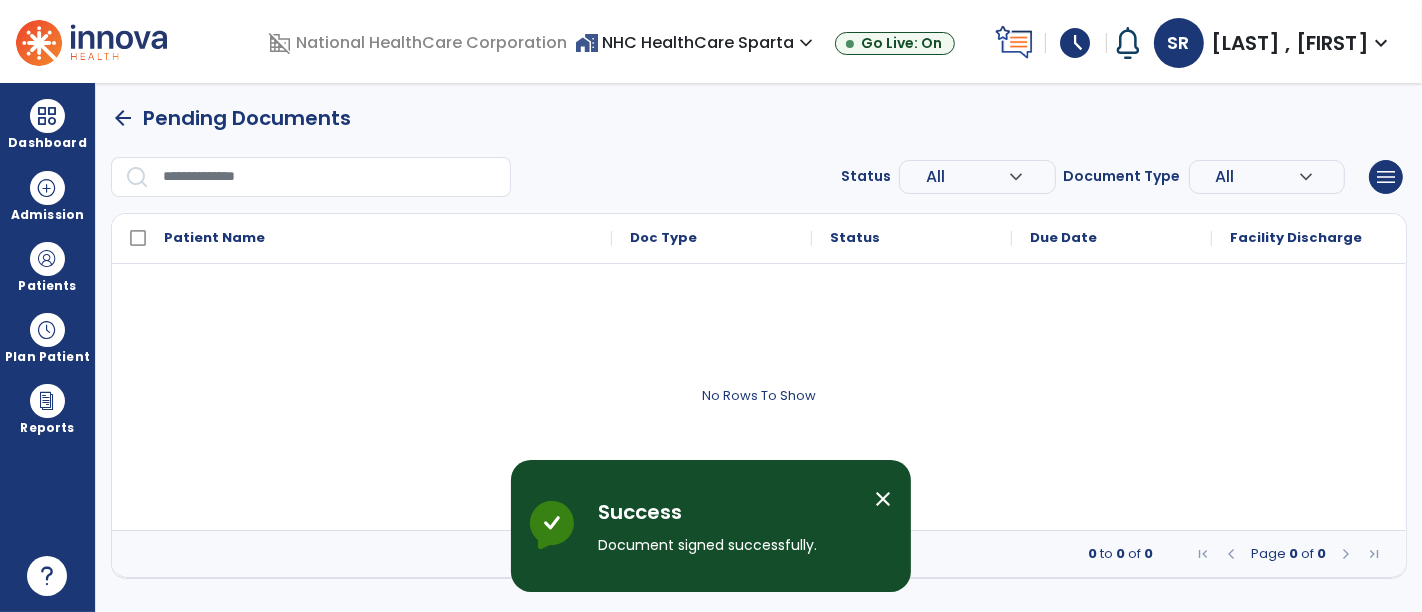 scroll, scrollTop: 0, scrollLeft: 0, axis: both 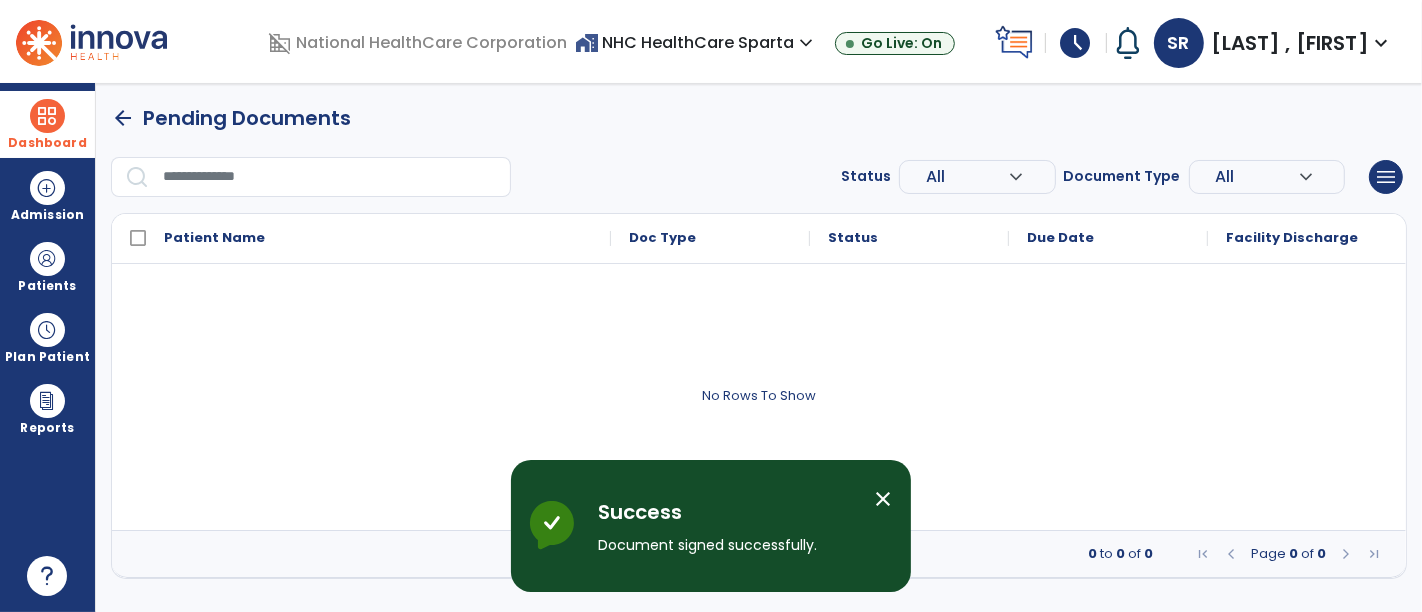 click at bounding box center [47, 116] 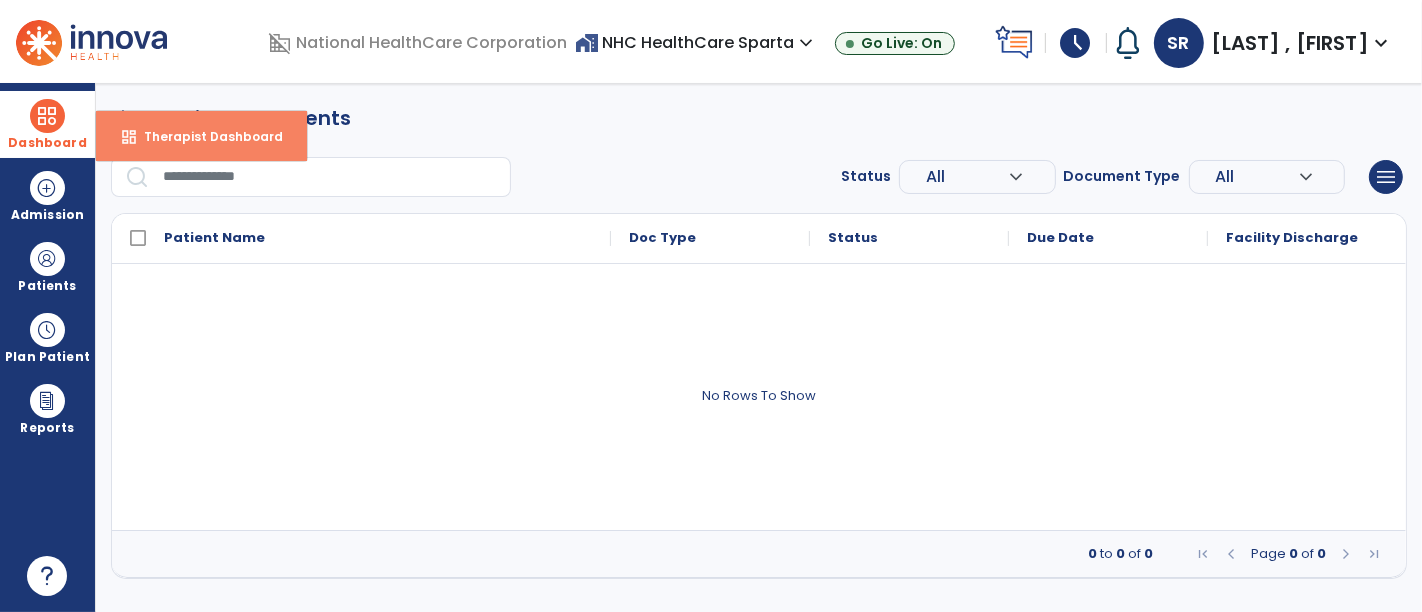 click on "dashboard  Therapist Dashboard" at bounding box center [201, 136] 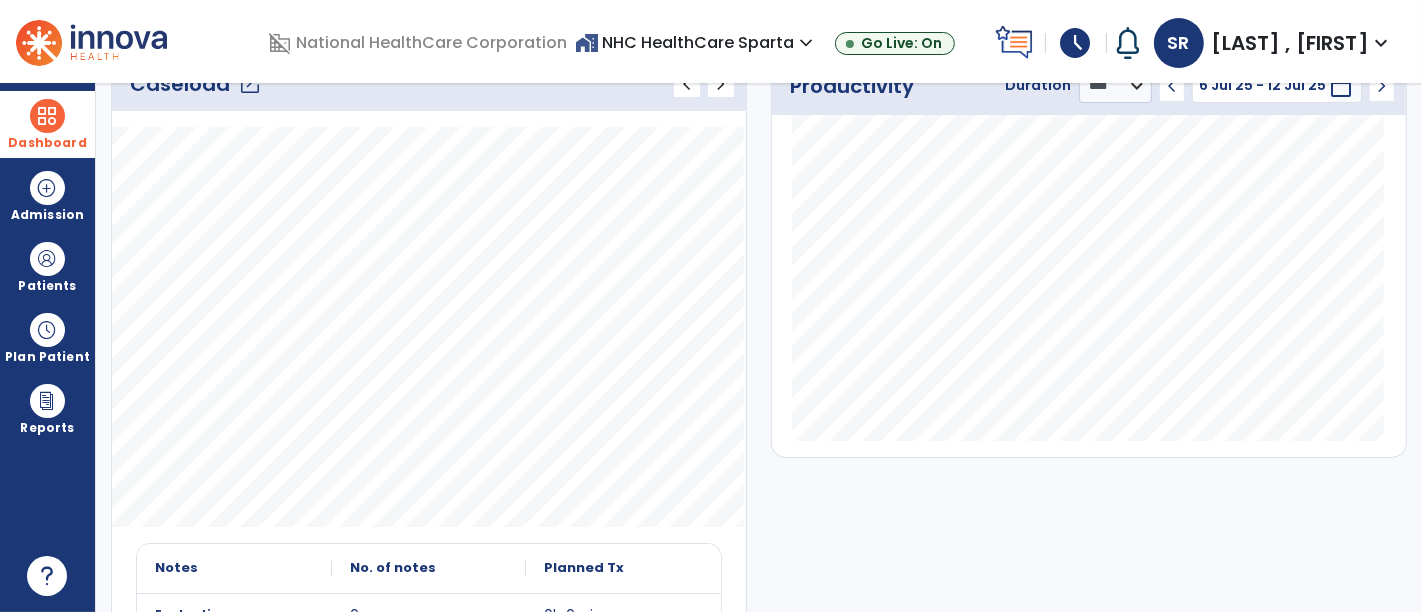 scroll, scrollTop: 0, scrollLeft: 0, axis: both 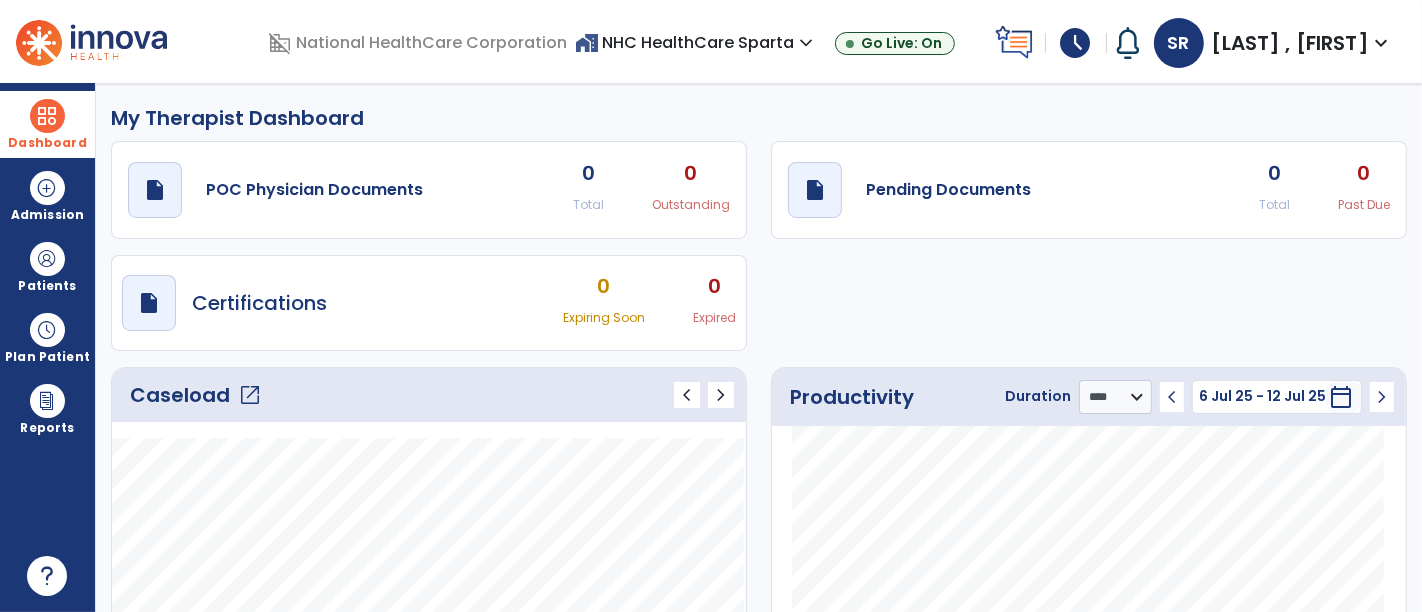 click on "draft   open_in_new  POC Physician Documents 0 Total 0 Outstanding  draft   open_in_new  Pending Documents 0 Total 0 Past Due  draft   open_in_new  Certifications 0 Expiring Soon 0 Expired" 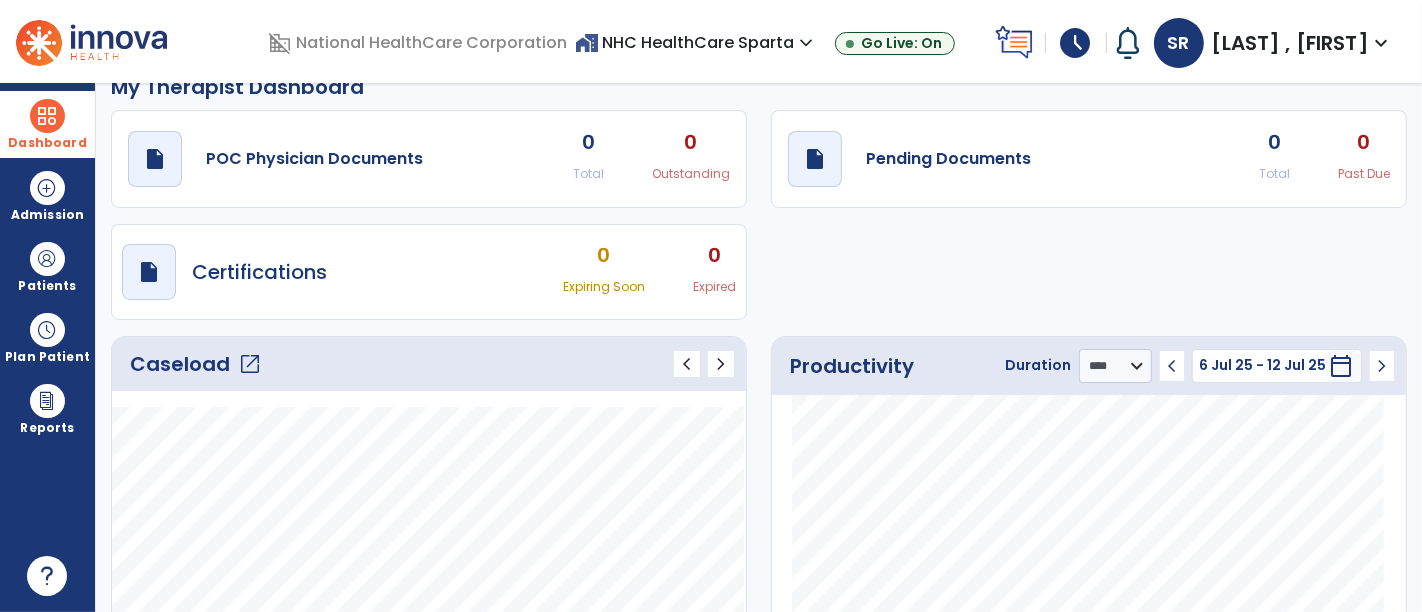 scroll, scrollTop: 0, scrollLeft: 0, axis: both 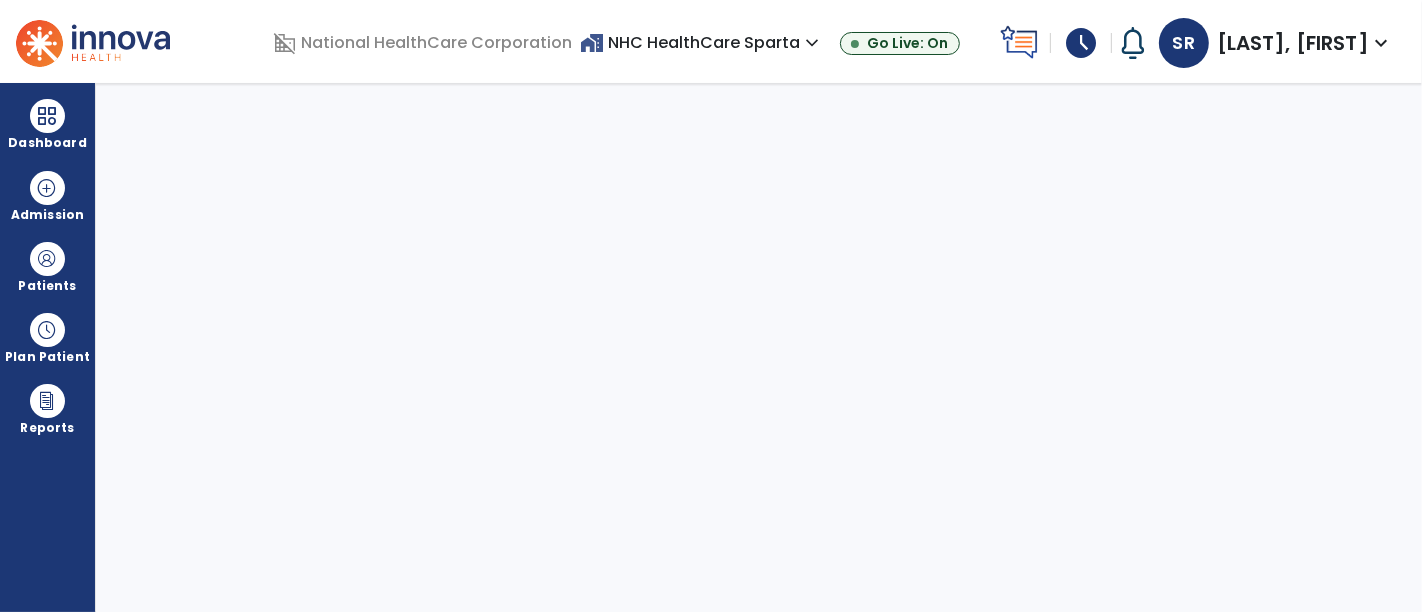 select on "****" 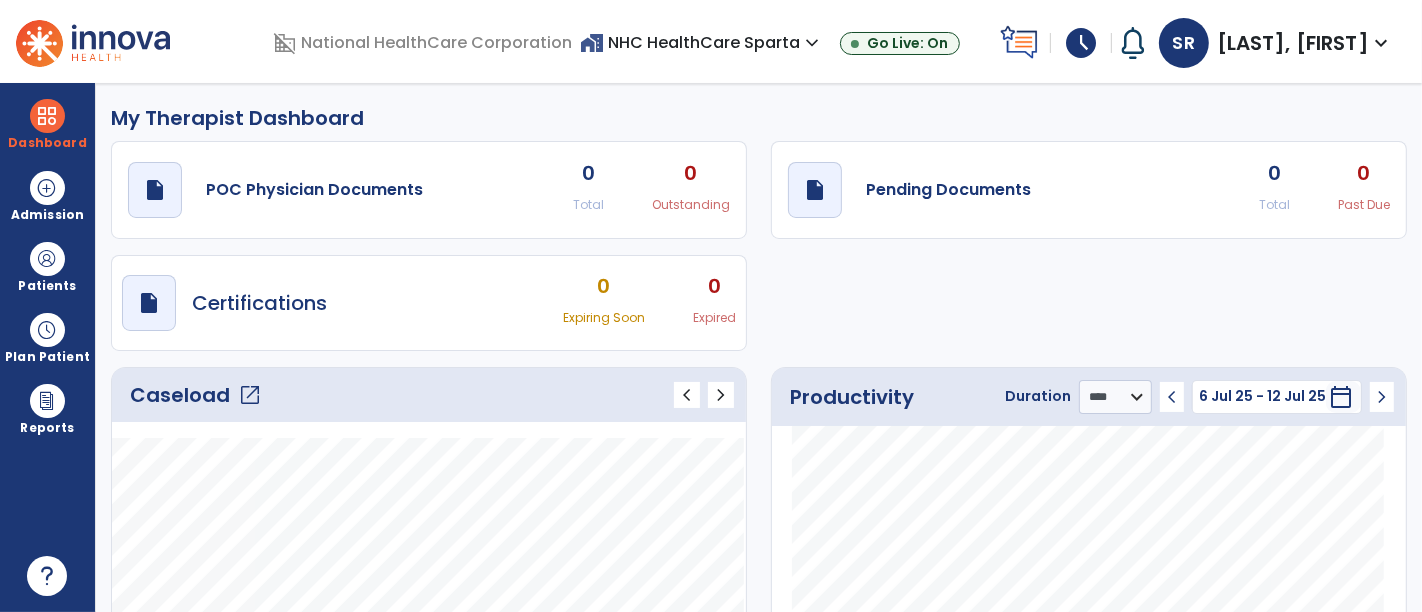 click on "schedule" at bounding box center [1081, 43] 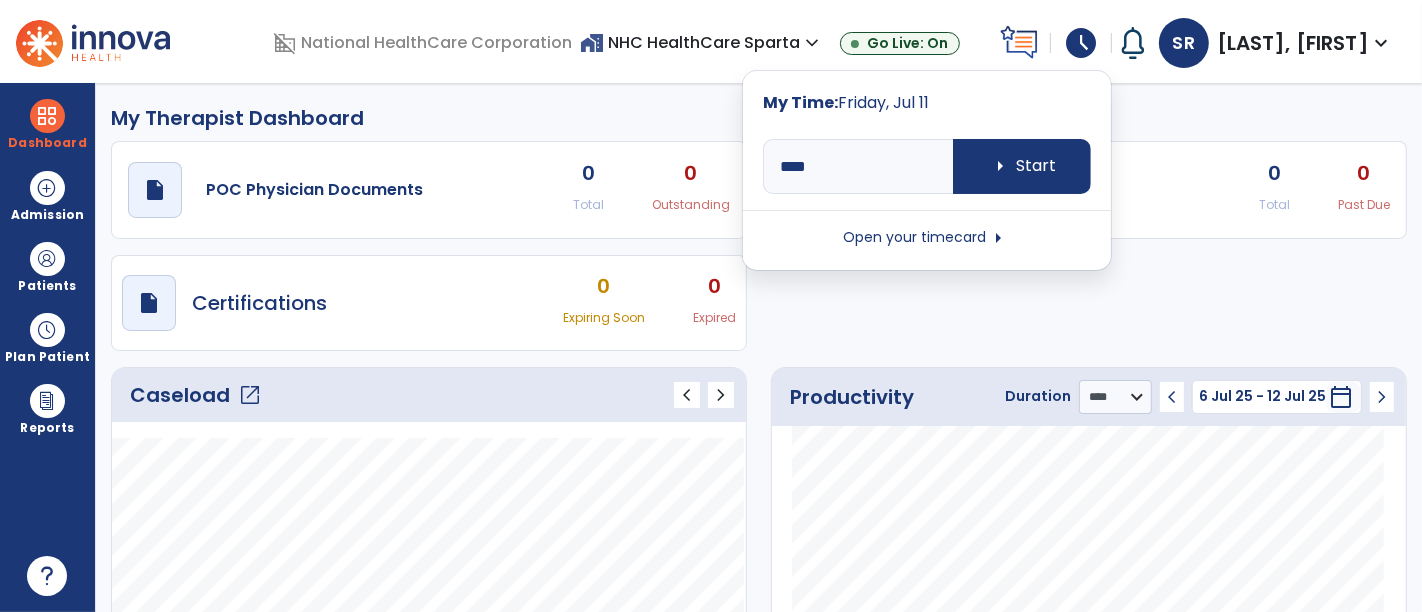 click on "Open your timecard  arrow_right" at bounding box center (927, 238) 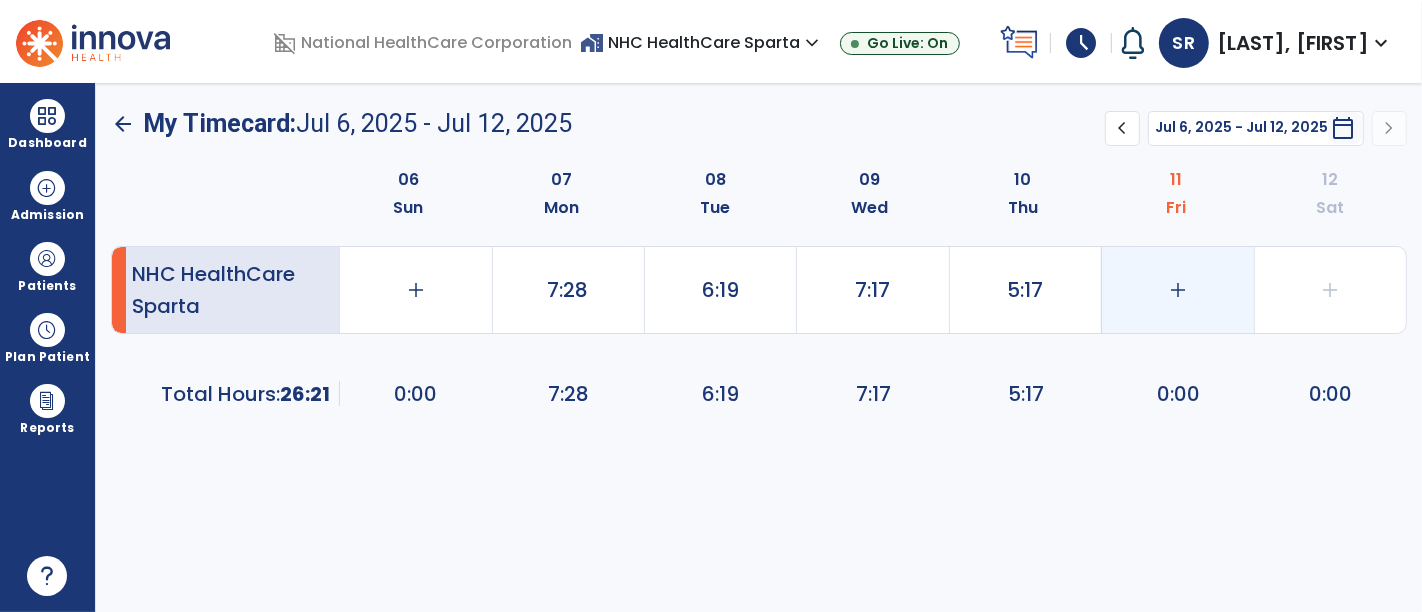 click on "add" 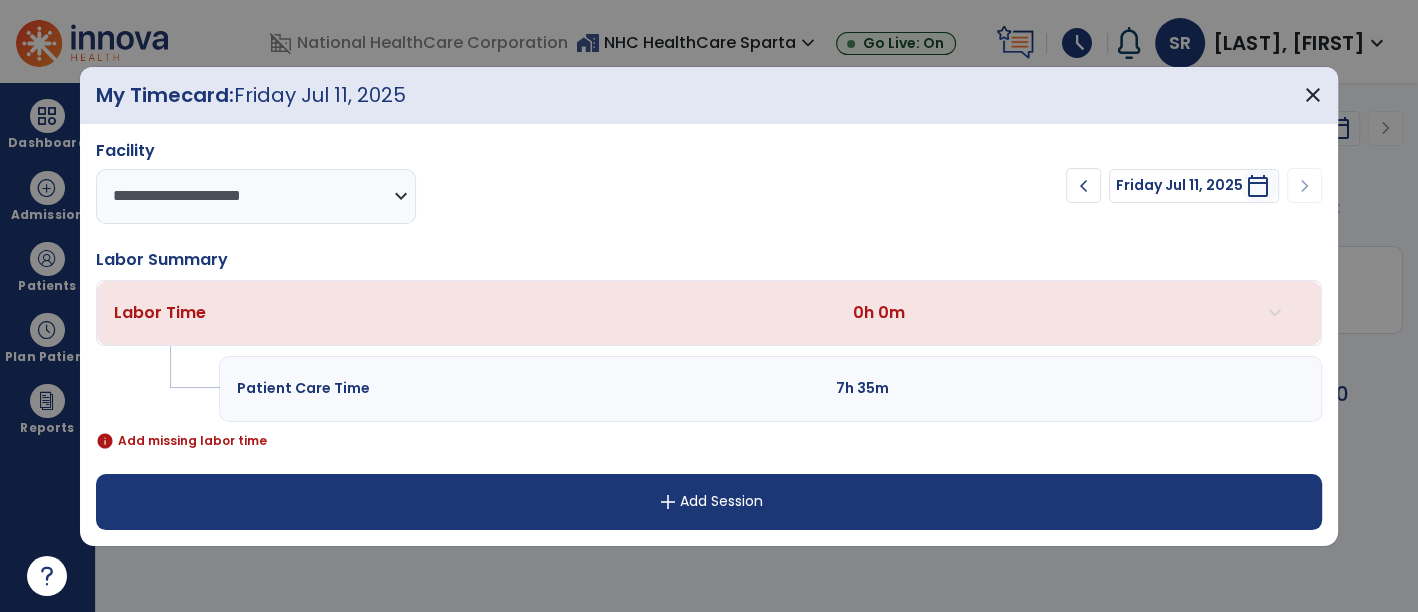 click on "add  Add Session" at bounding box center [709, 502] 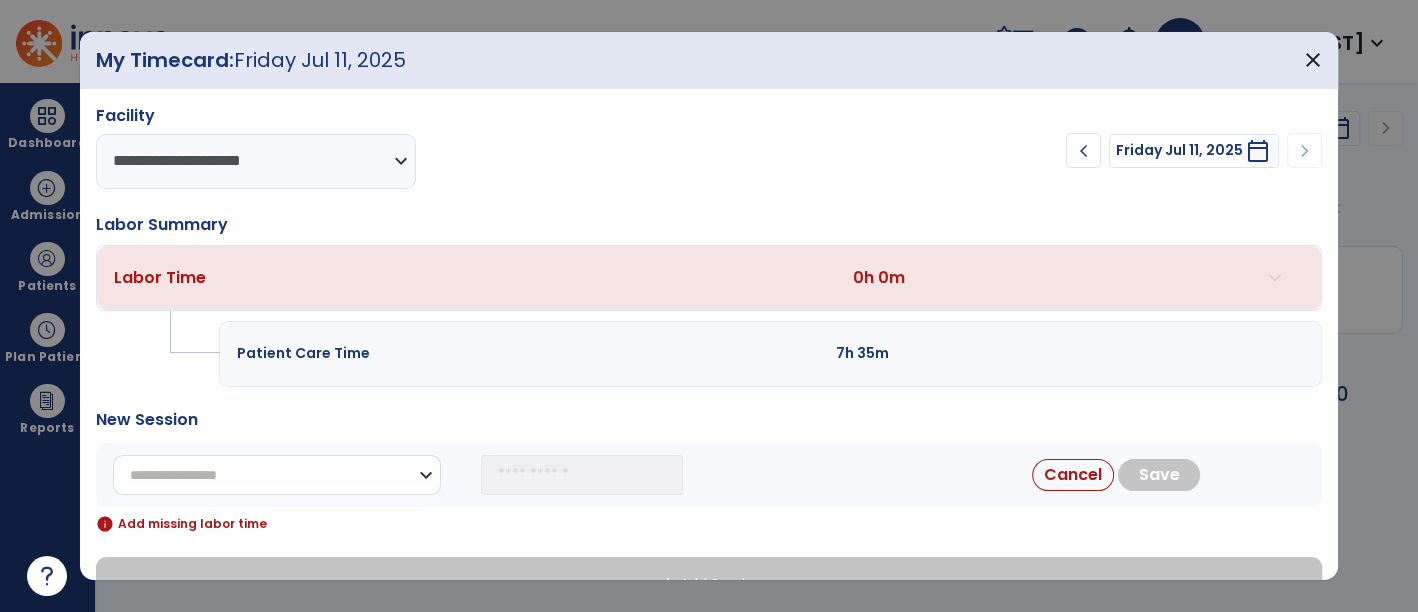 click on "**********" at bounding box center [277, 475] 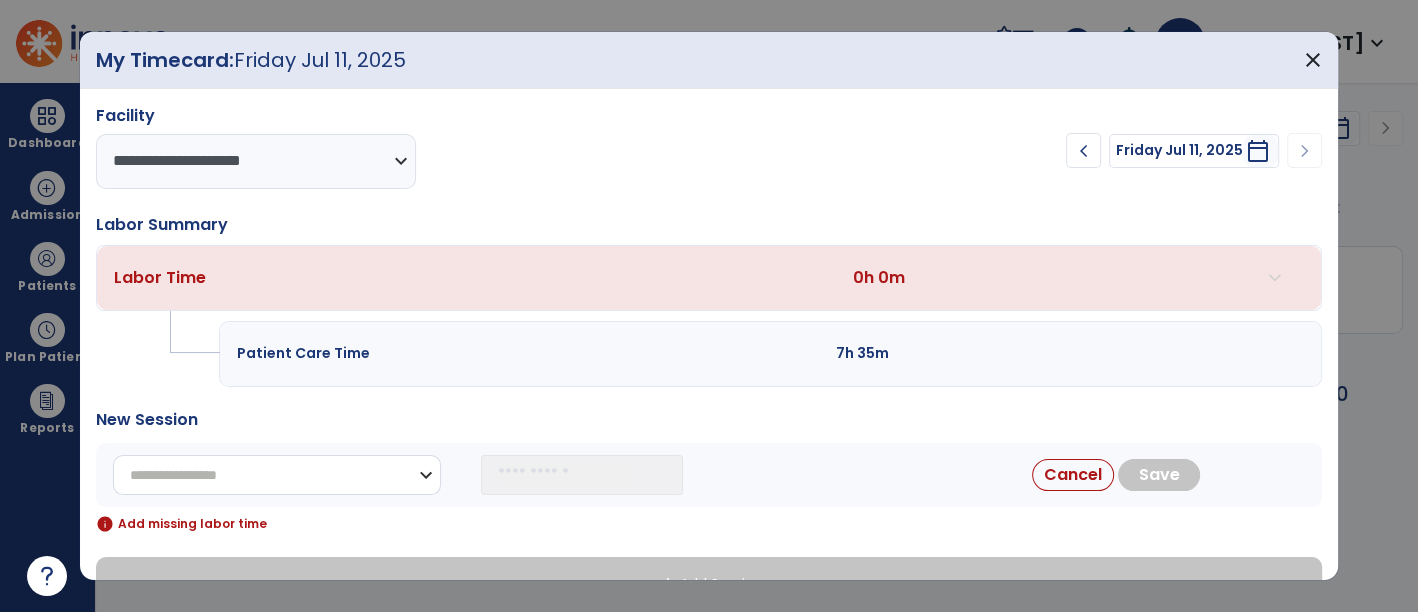 select on "**********" 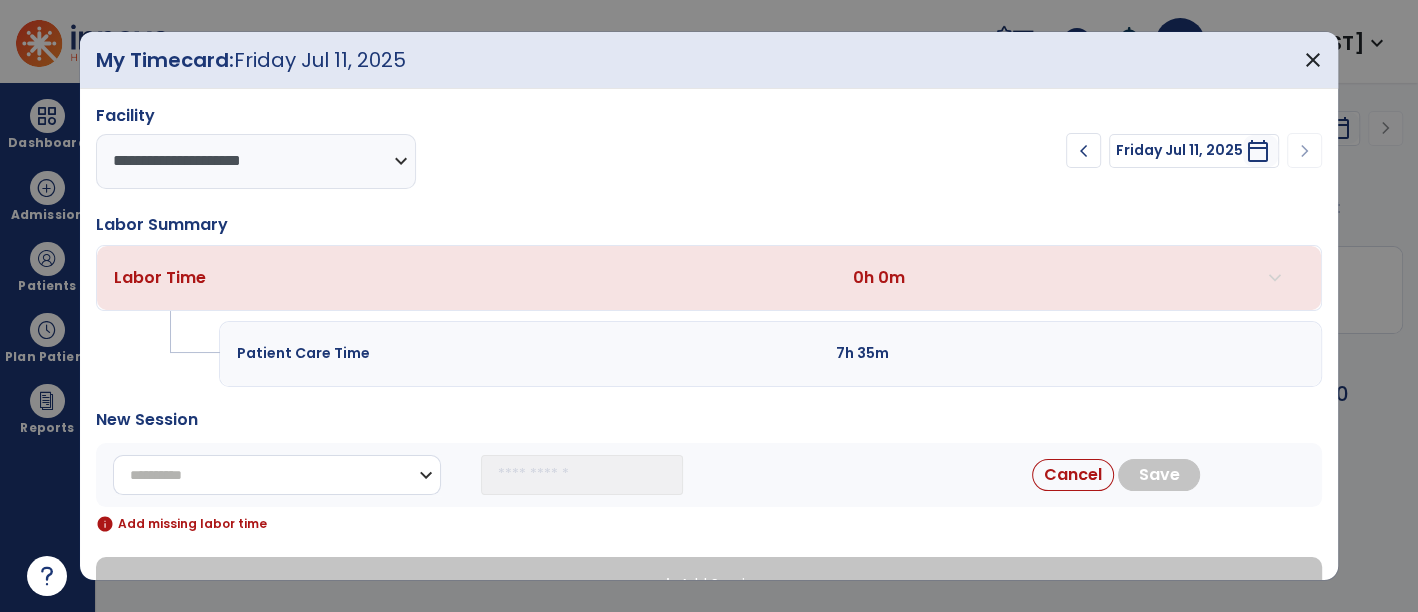 click on "**********" at bounding box center [277, 475] 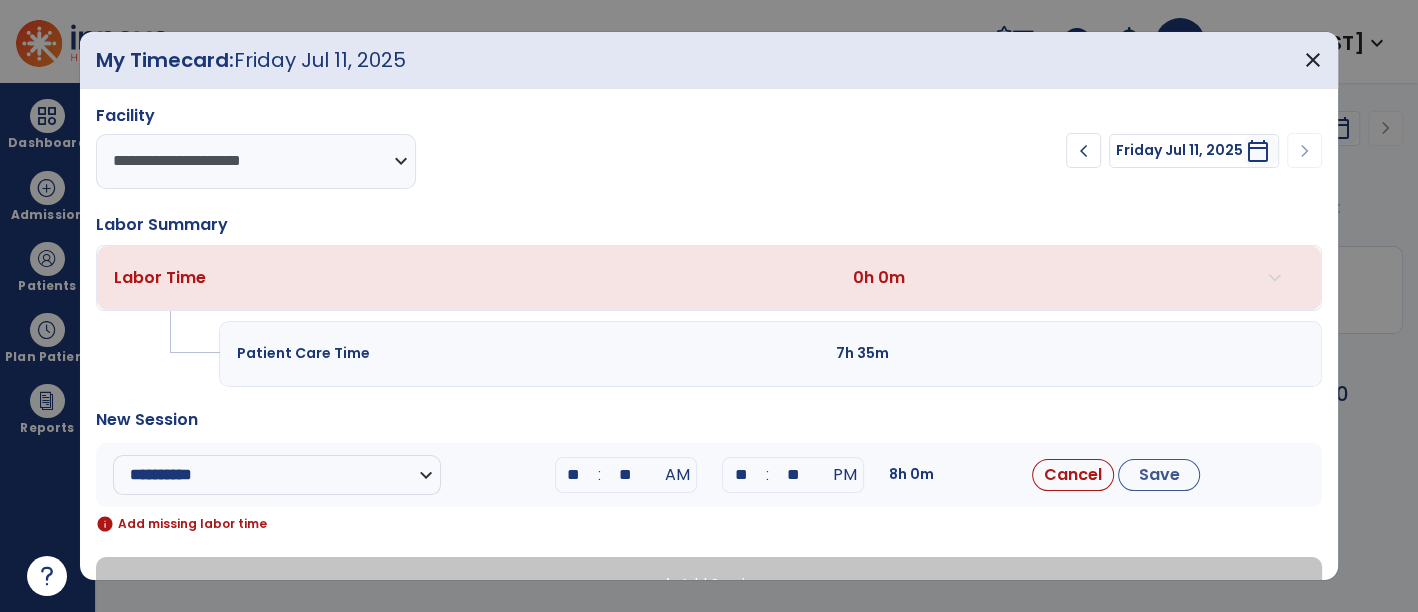 click on "**" at bounding box center [574, 475] 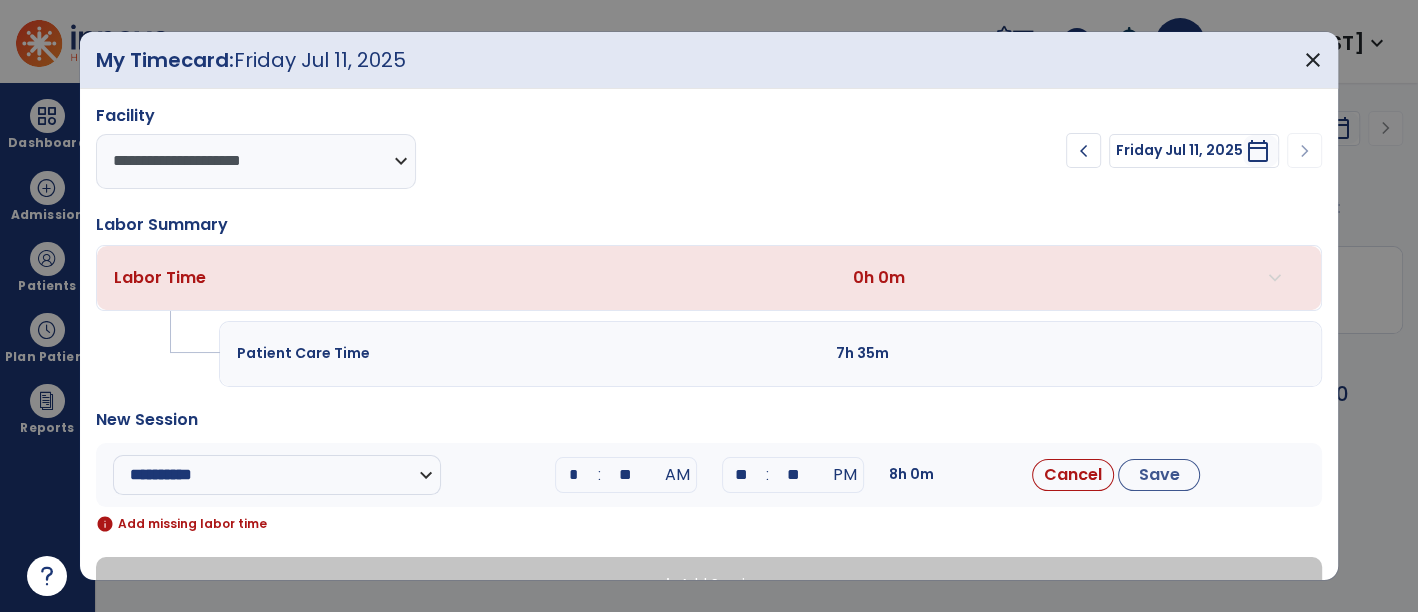 type on "**" 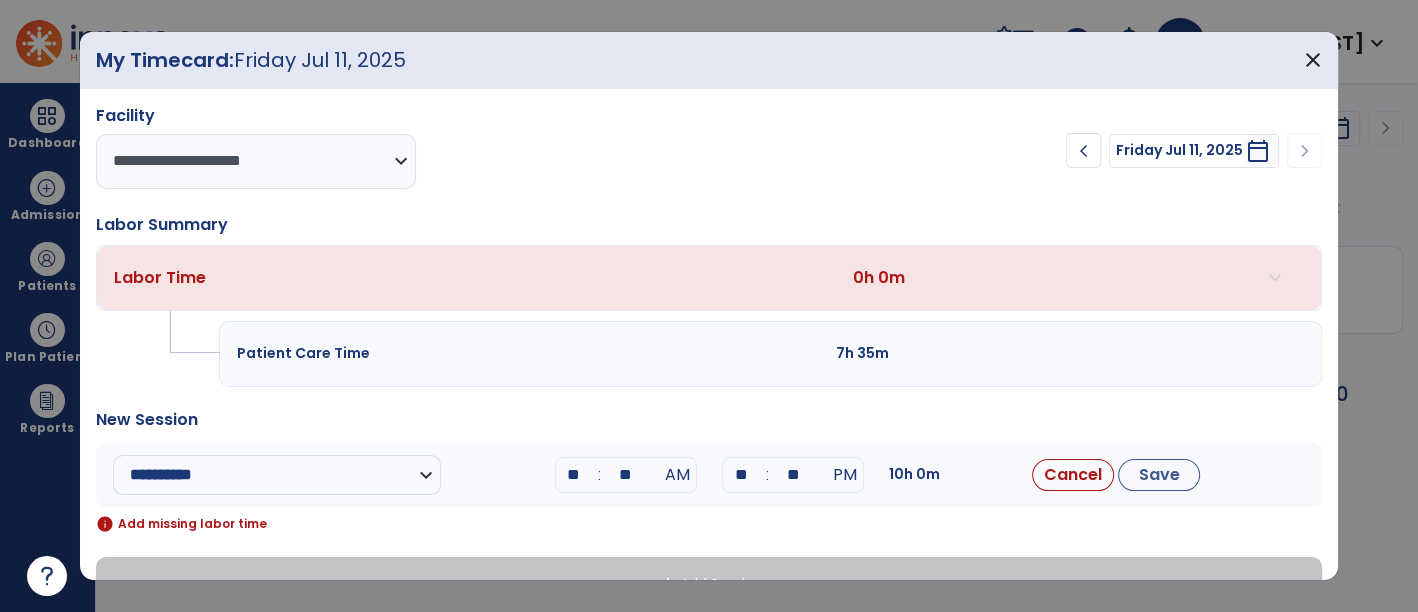 type on "**" 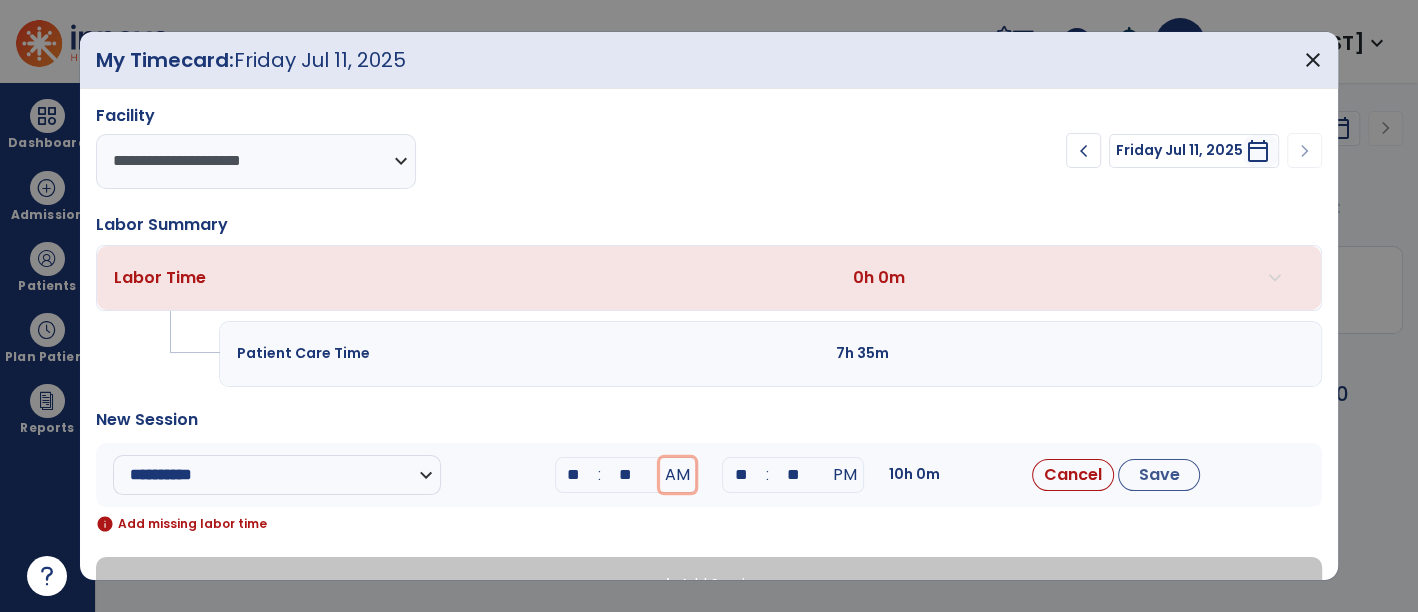 type 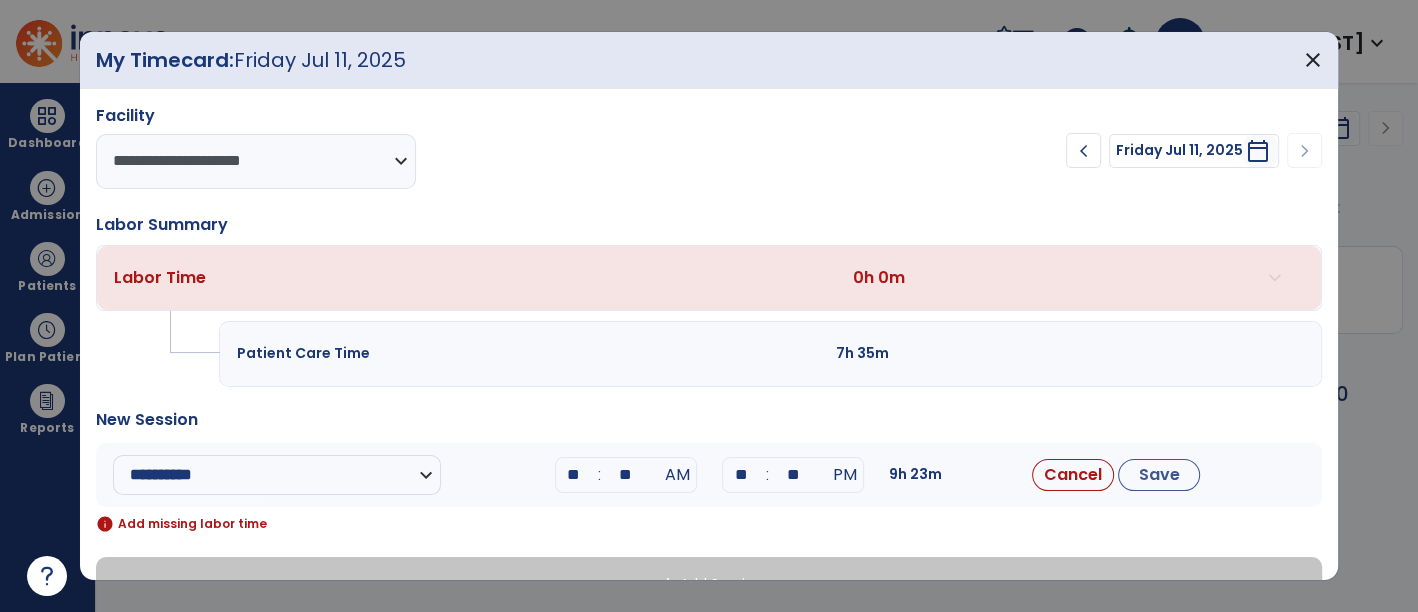 type on "**" 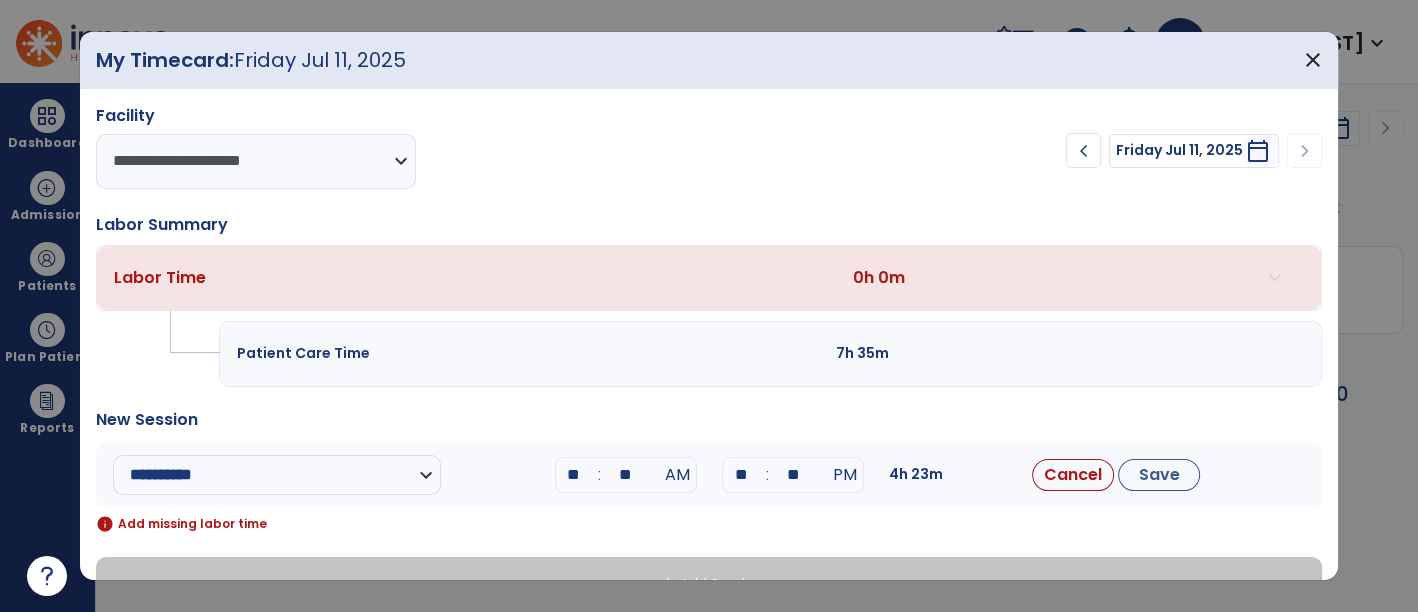 type on "**" 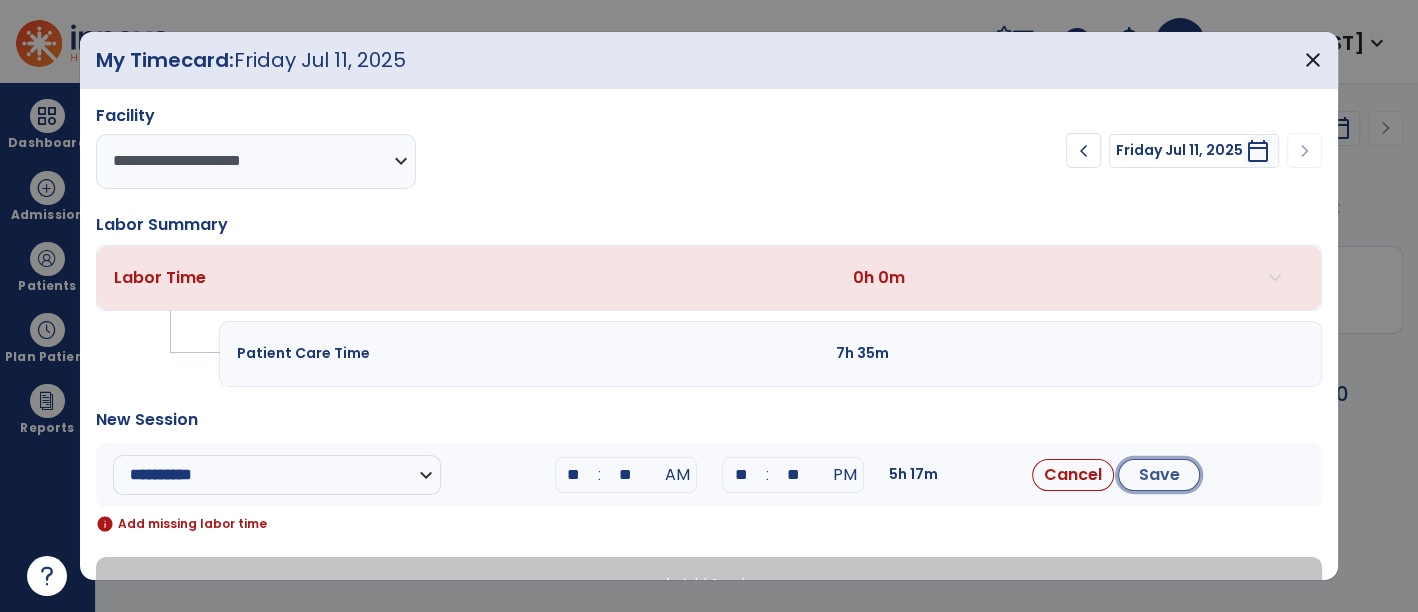 click on "Save" at bounding box center [1159, 475] 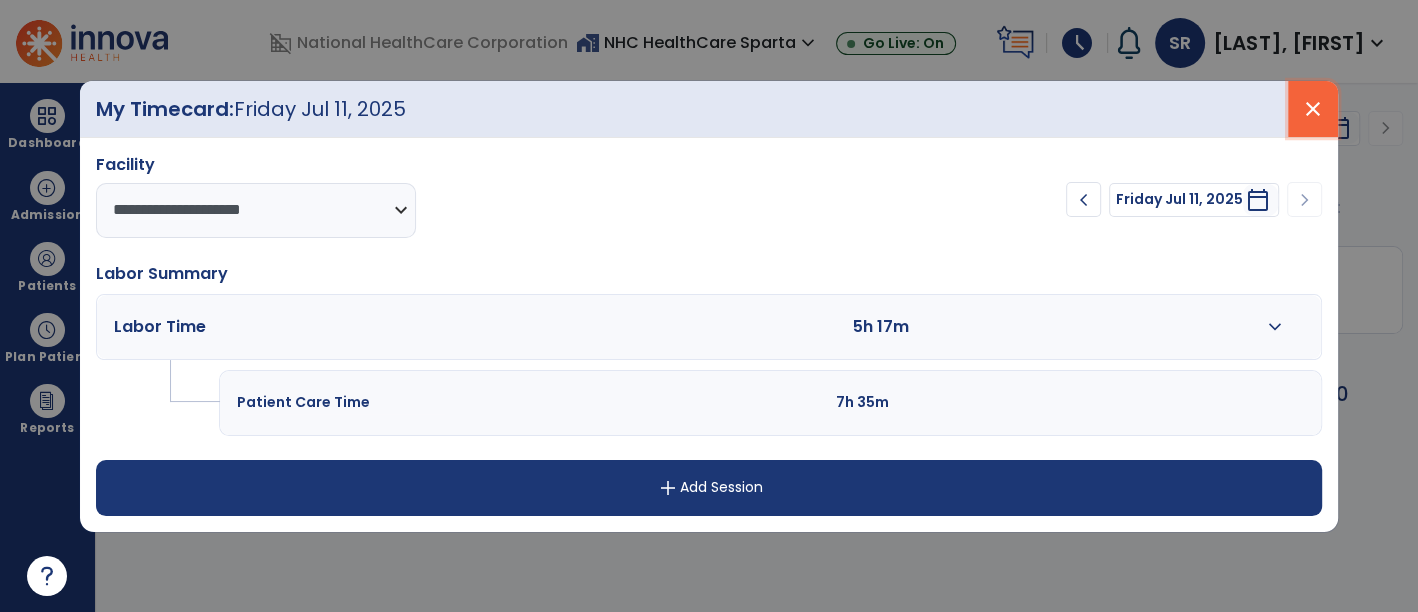 click on "close" at bounding box center [1313, 109] 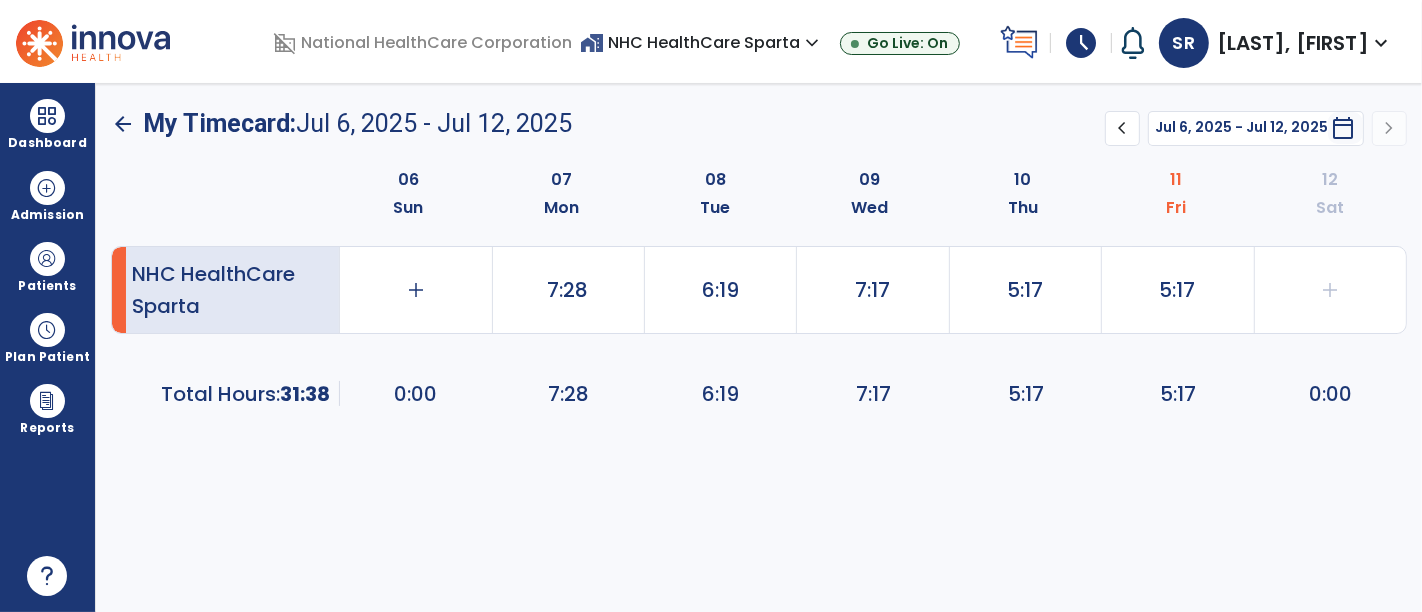 click at bounding box center (93, 41) 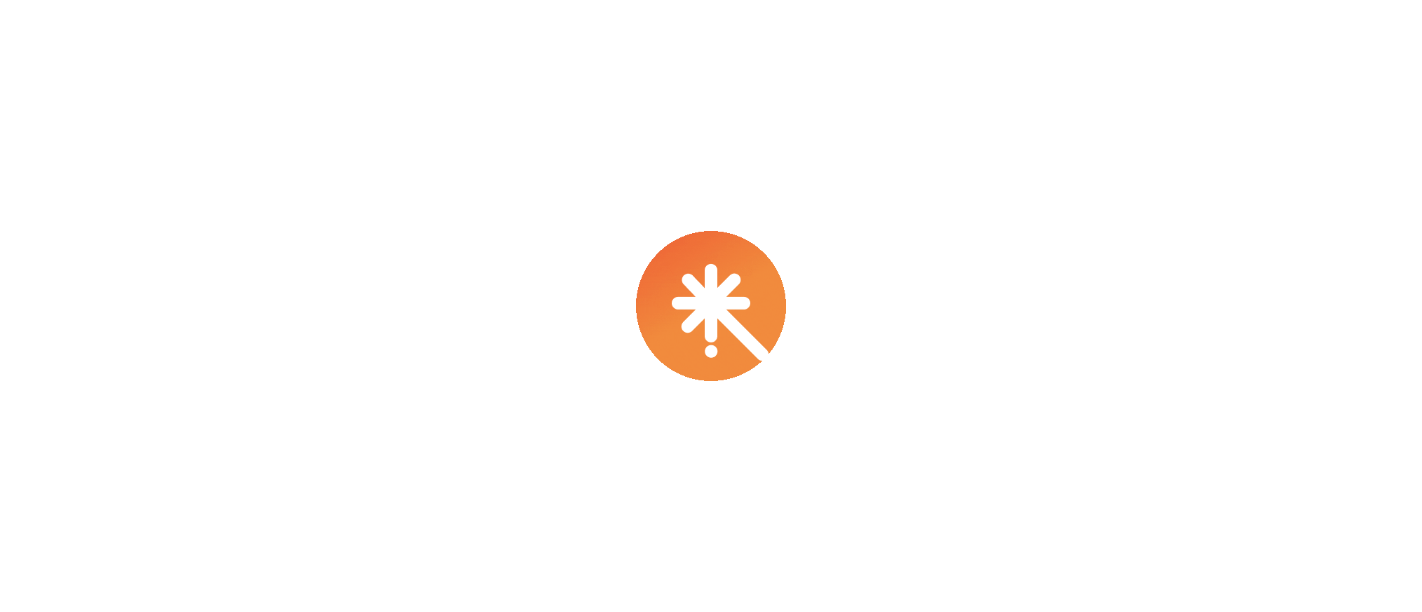 scroll, scrollTop: 0, scrollLeft: 0, axis: both 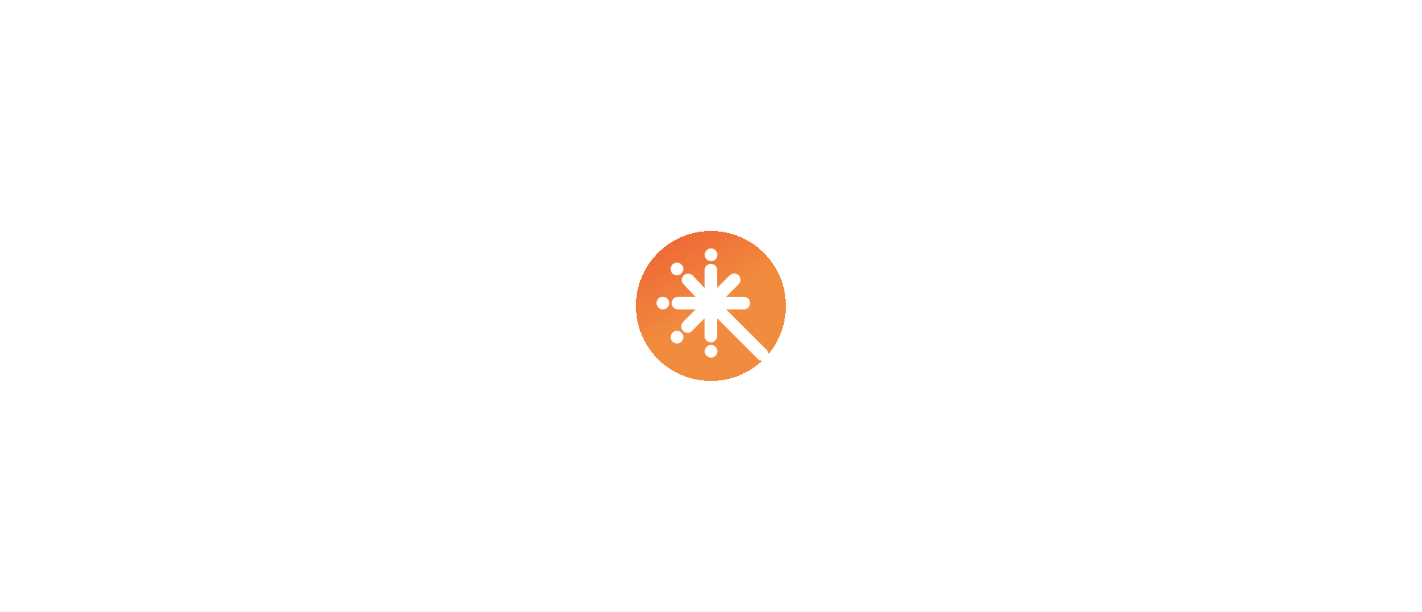 click at bounding box center [711, 306] 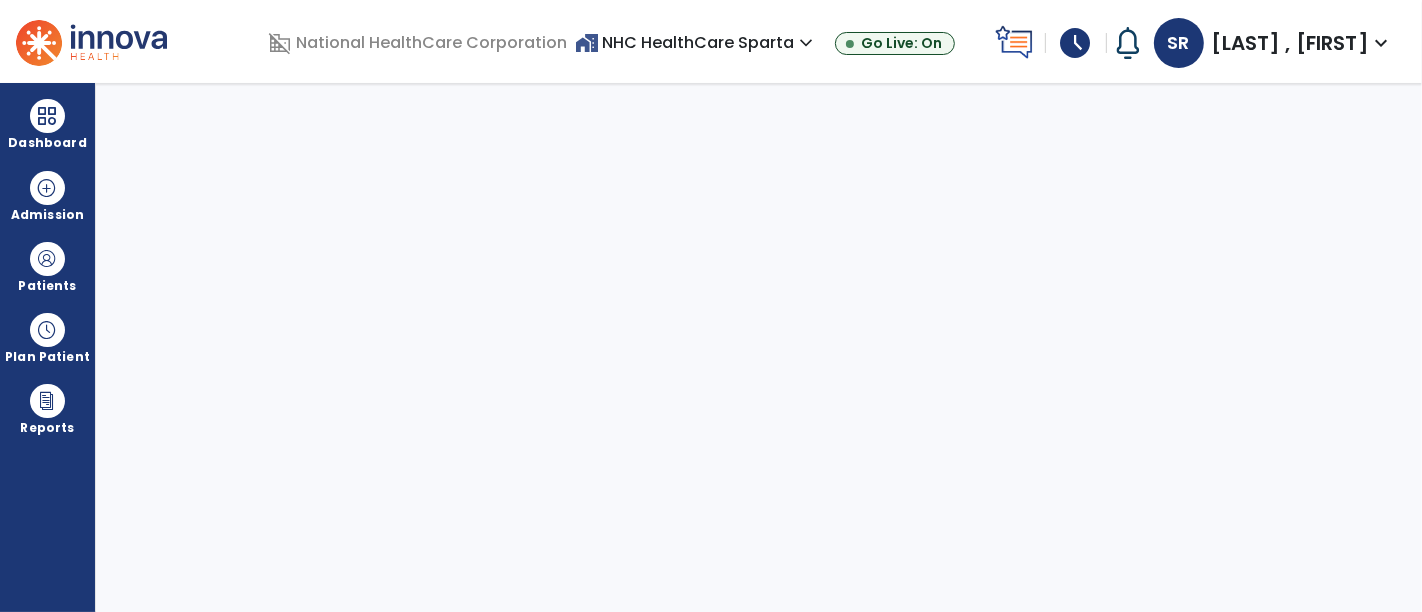 click on "domain_disabled   National HealthCare Corporation" at bounding box center [421, 43] 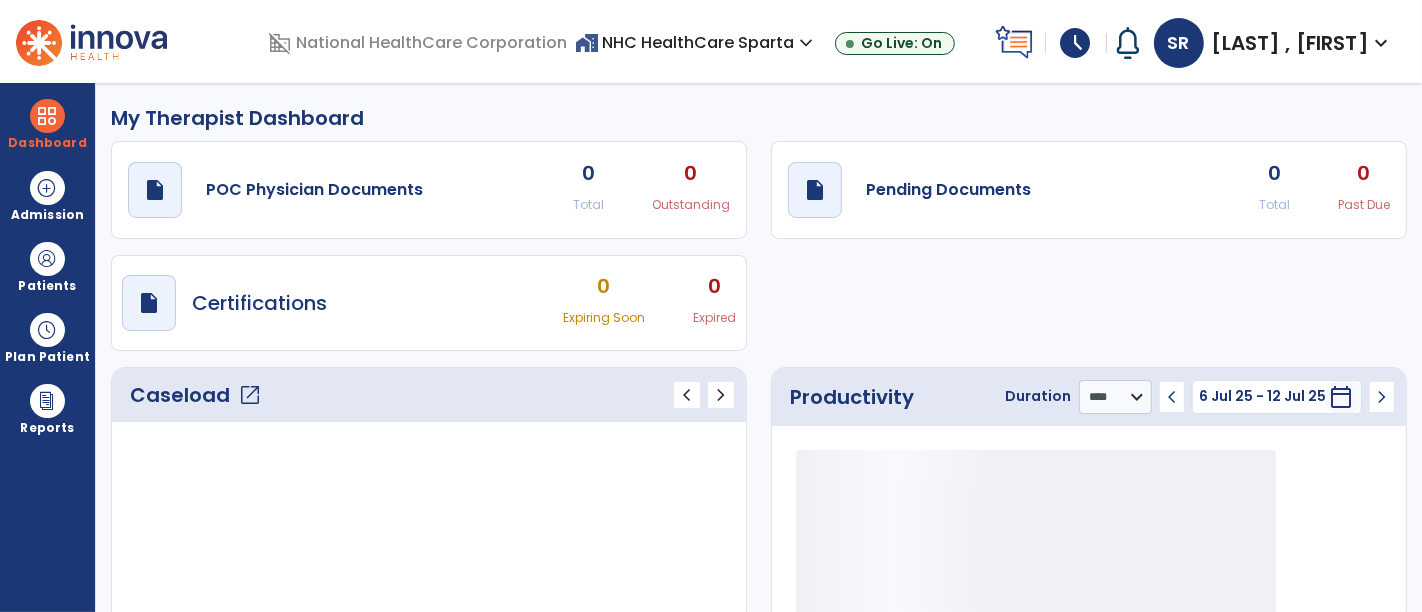 click on "domain_disabled   National HealthCare Corporation" at bounding box center (421, 43) 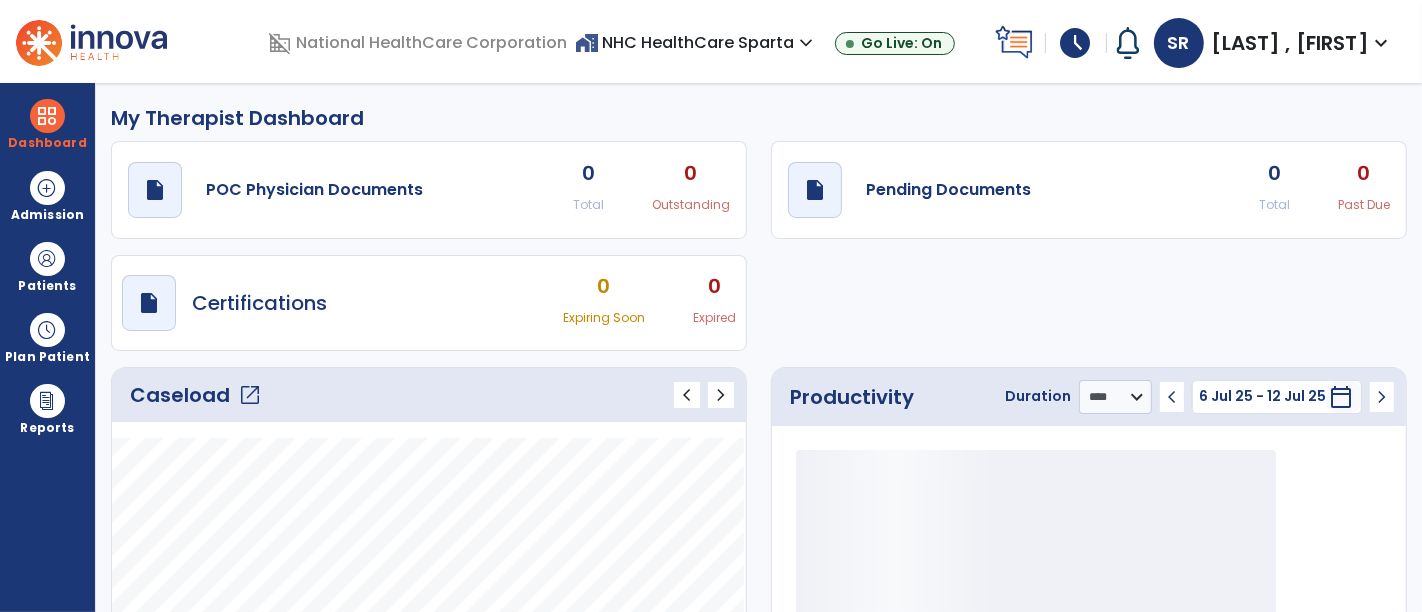 click on "domain_disabled   National HealthCare Corporation" at bounding box center (421, 43) 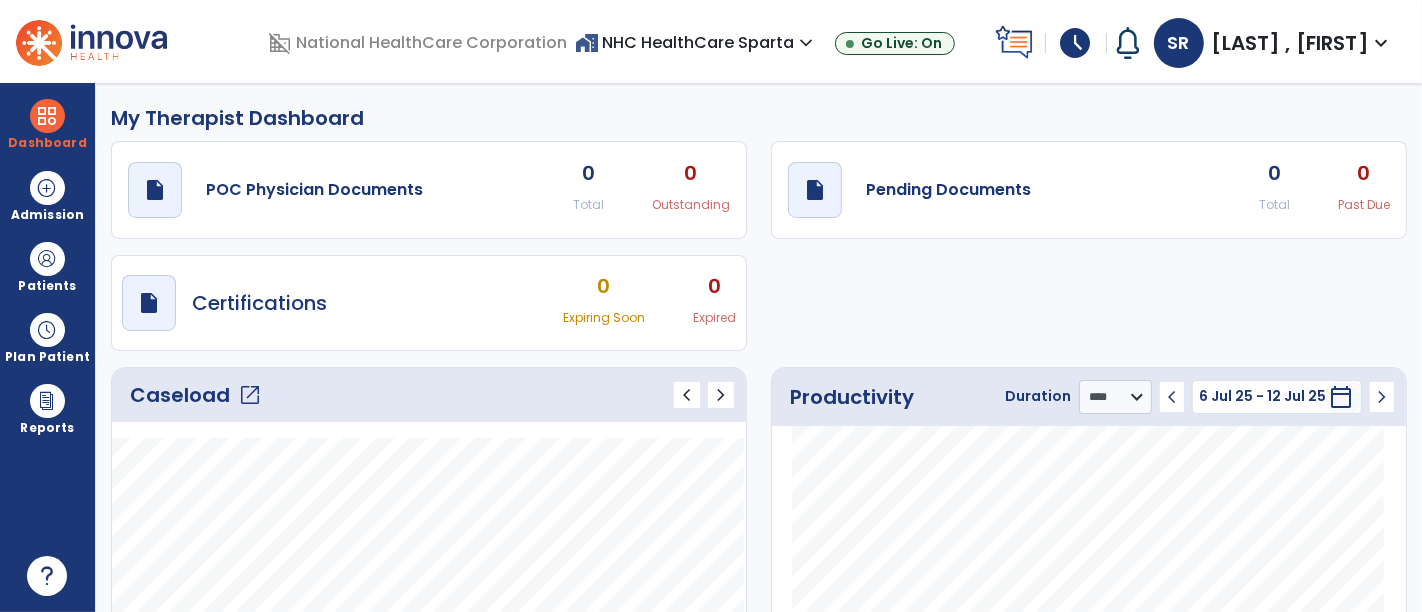 click on "domain_disabled   National HealthCare Corporation" at bounding box center [421, 43] 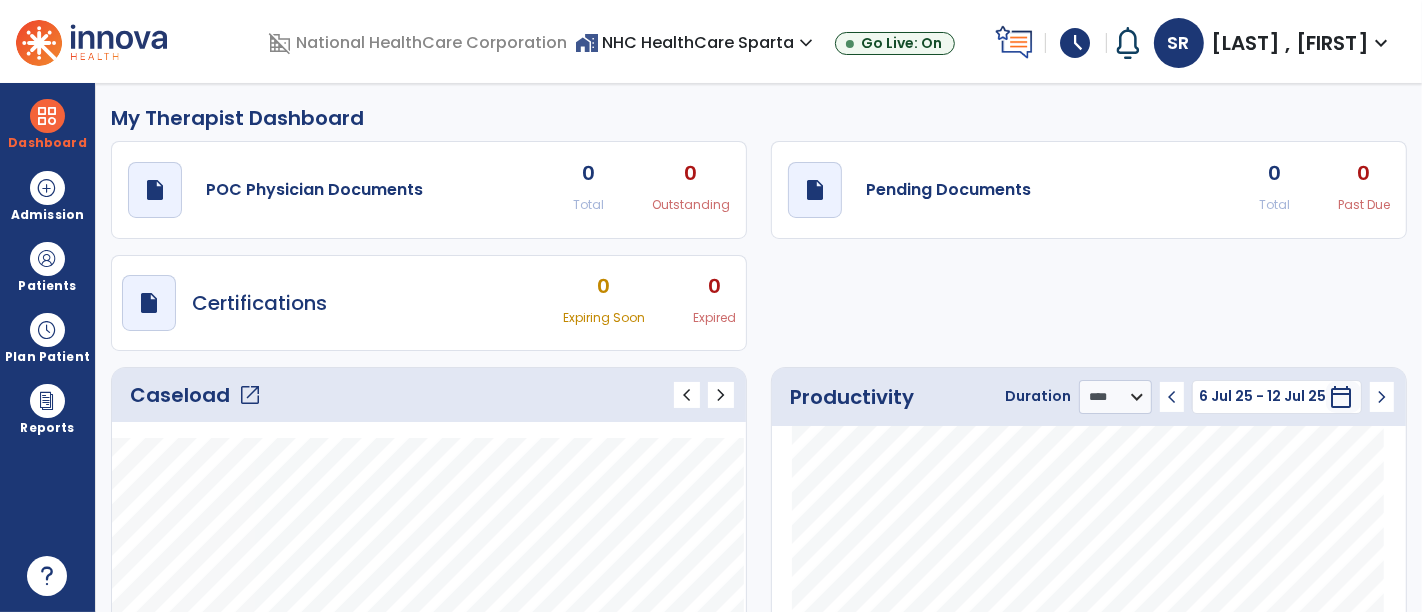 select on "****" 